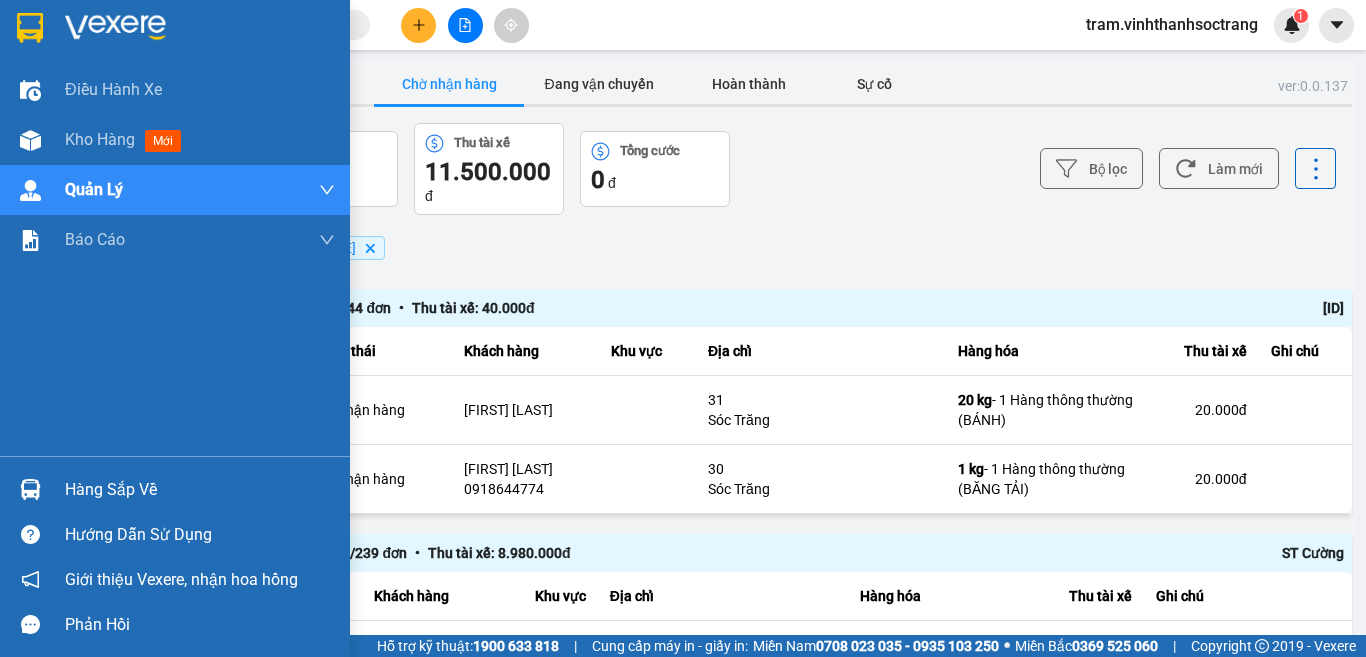 scroll, scrollTop: 0, scrollLeft: 0, axis: both 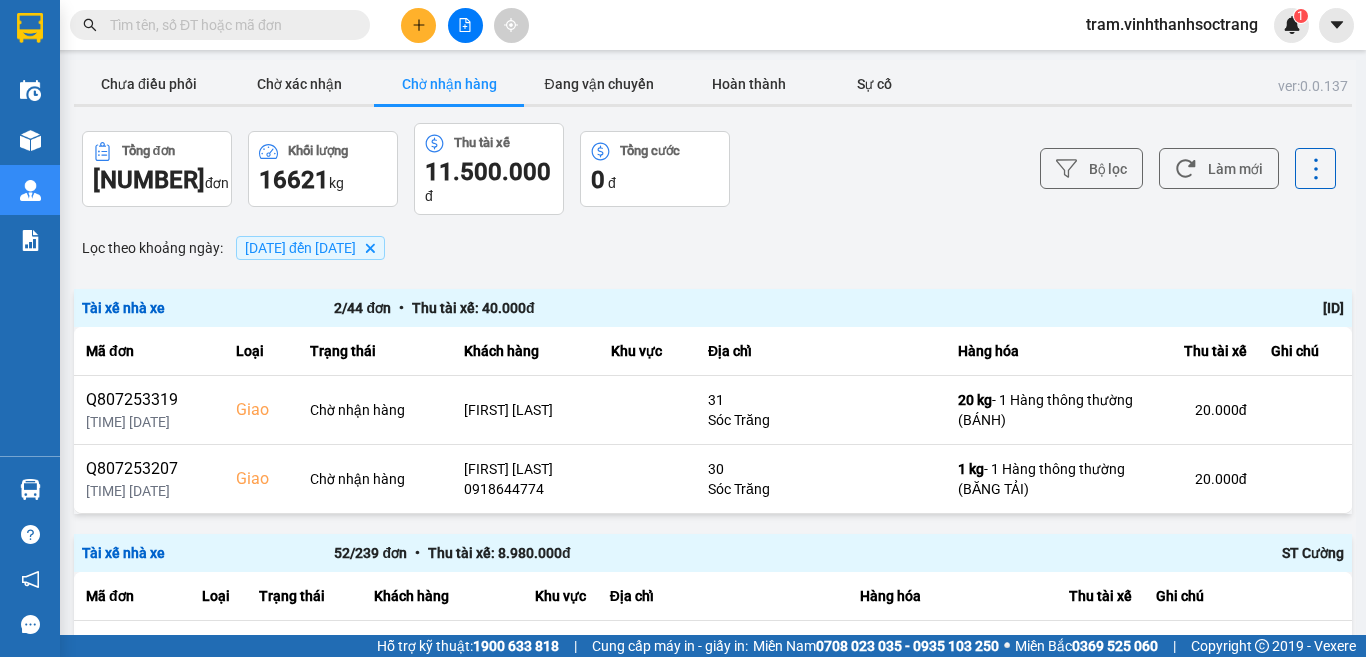 click on "Chờ nhận hàng" at bounding box center (449, 84) 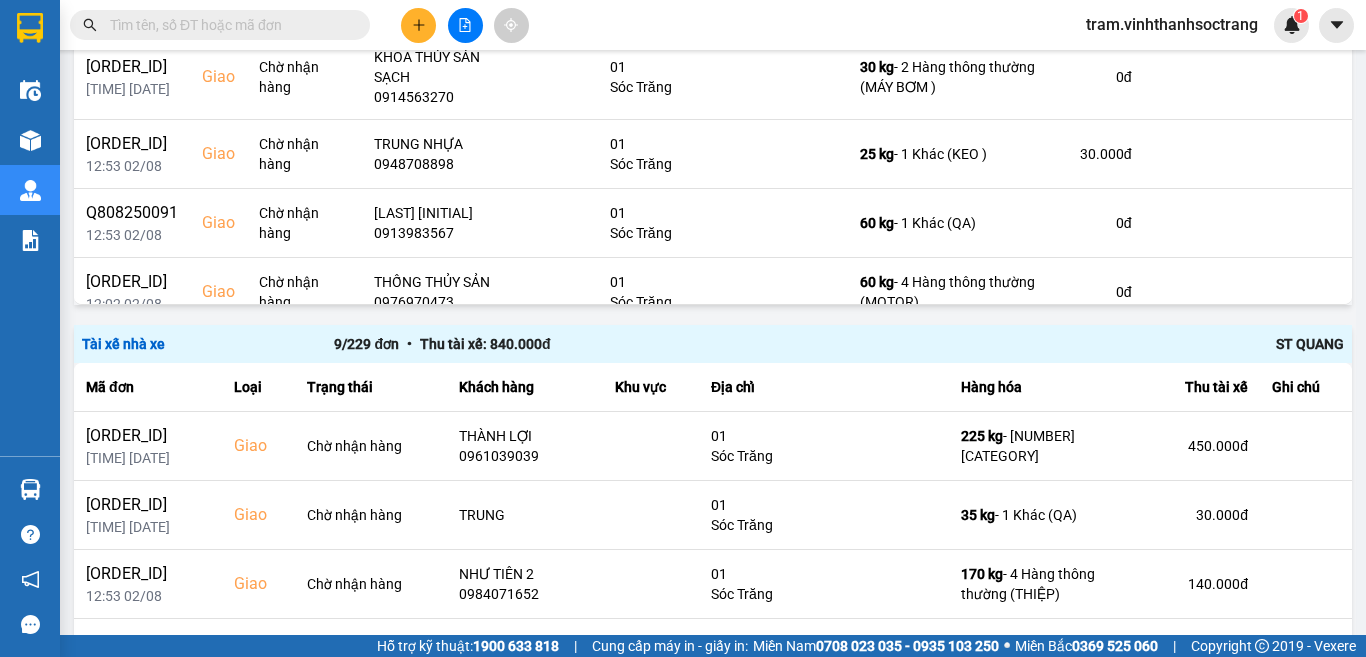 scroll, scrollTop: 711, scrollLeft: 0, axis: vertical 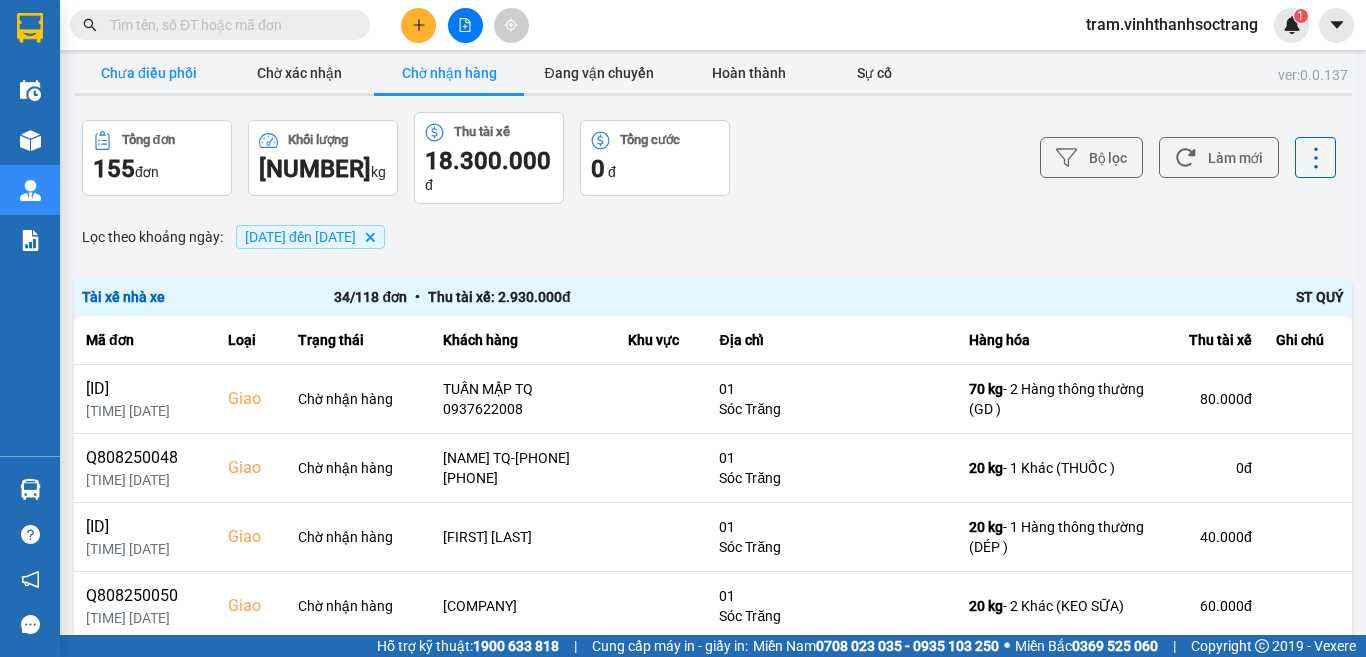 click on "Chưa điều phối" at bounding box center [149, 73] 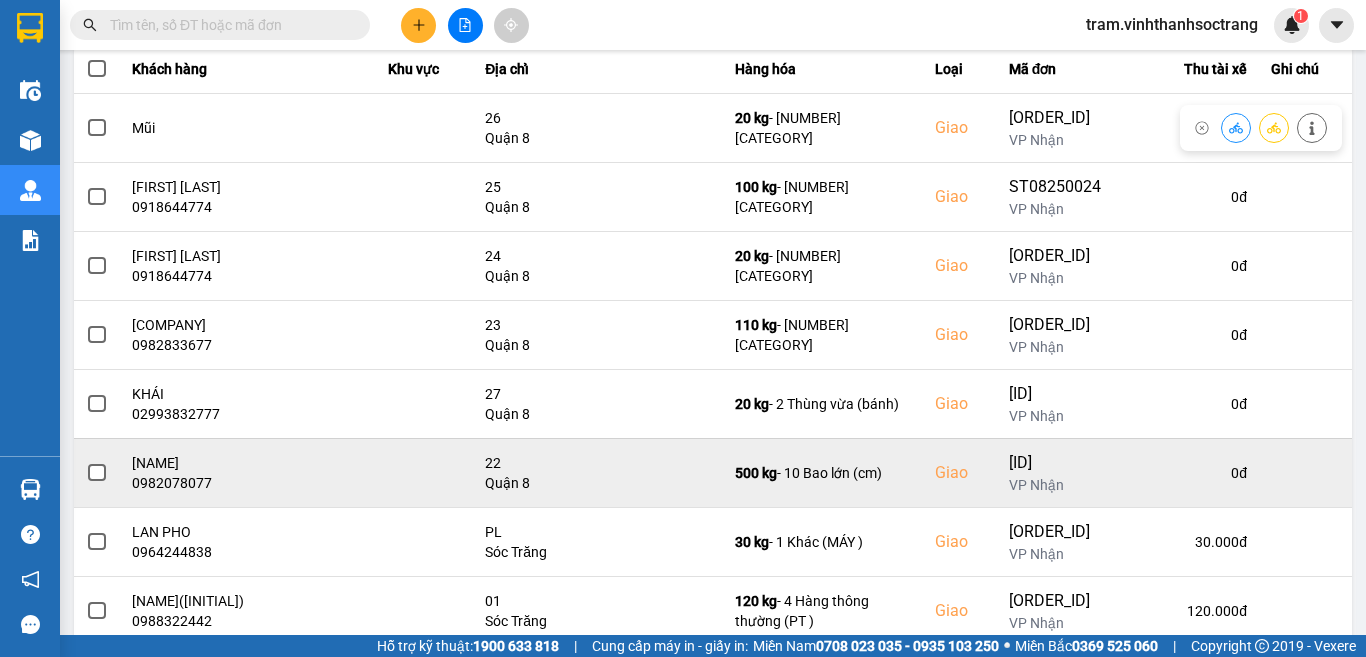 scroll, scrollTop: 423, scrollLeft: 0, axis: vertical 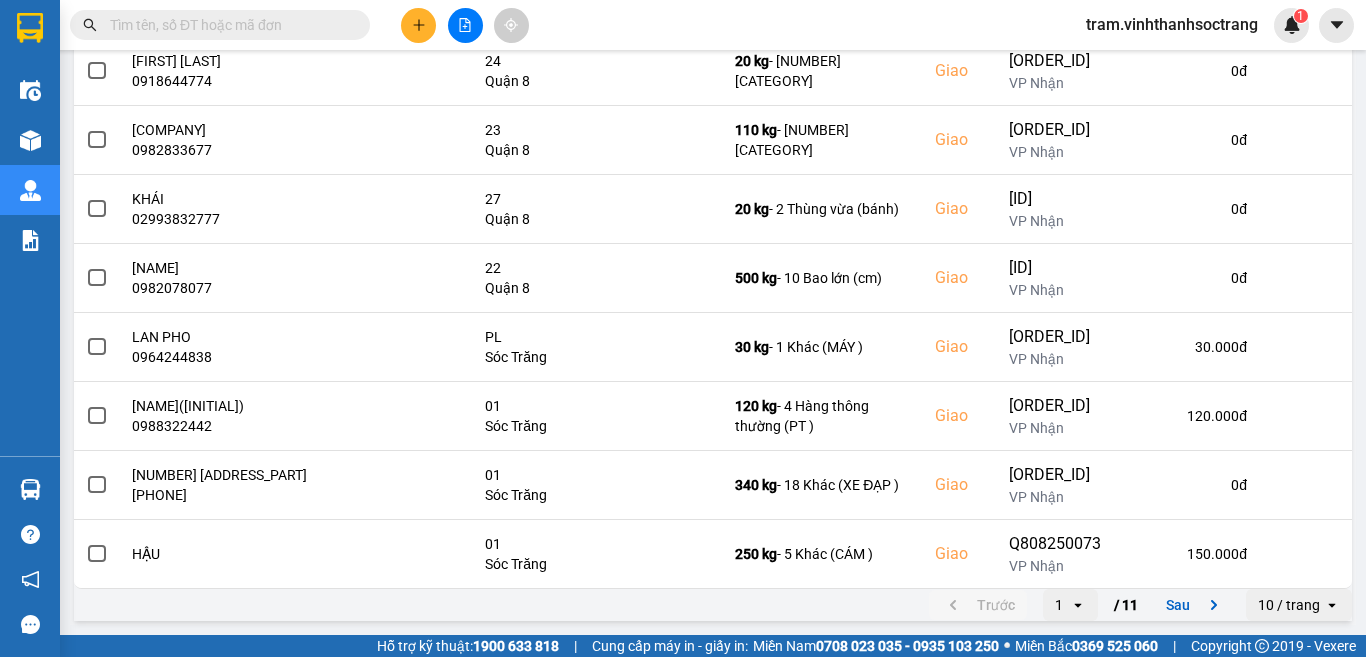 click on "10 / trang" at bounding box center (1289, 605) 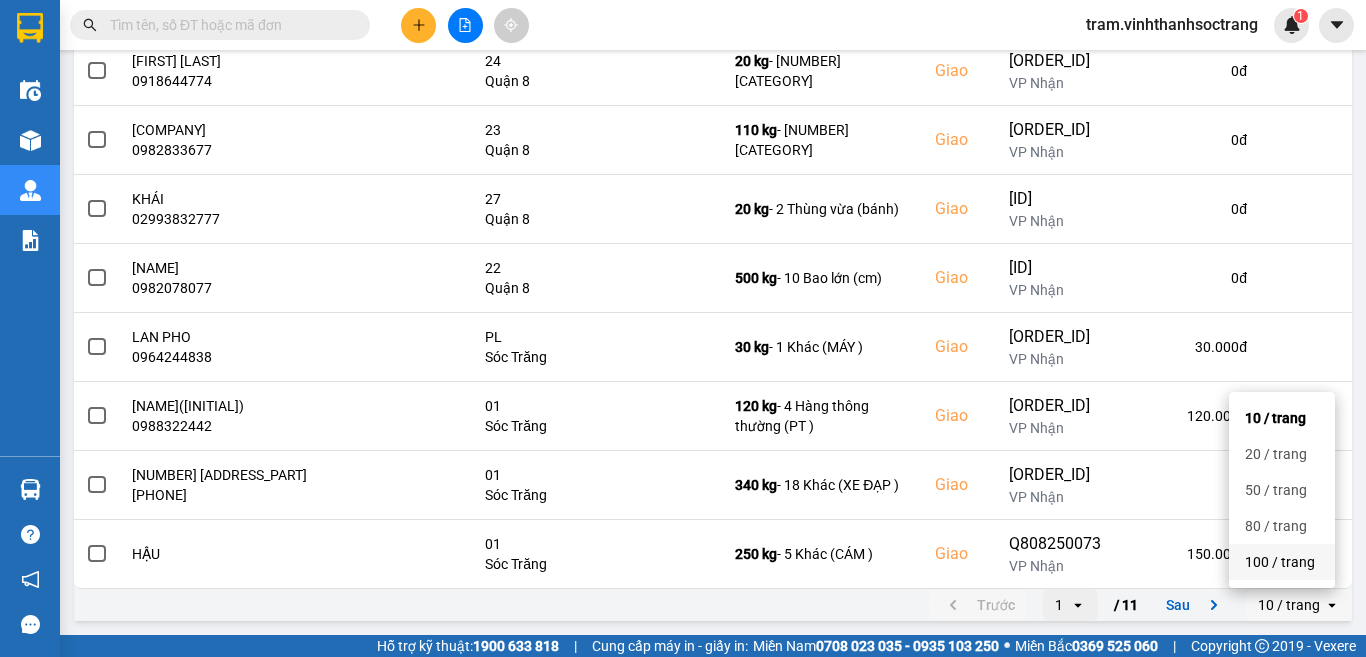 click on "100 / trang" at bounding box center (1282, 562) 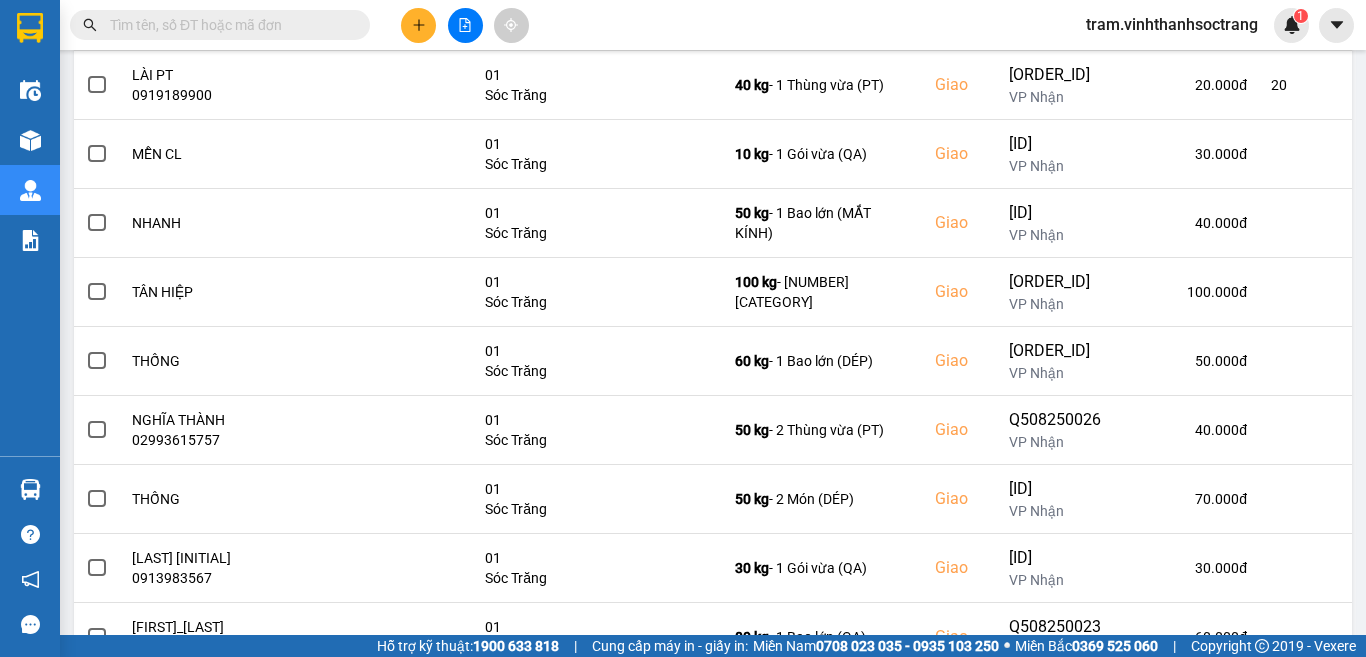 scroll, scrollTop: 4900, scrollLeft: 0, axis: vertical 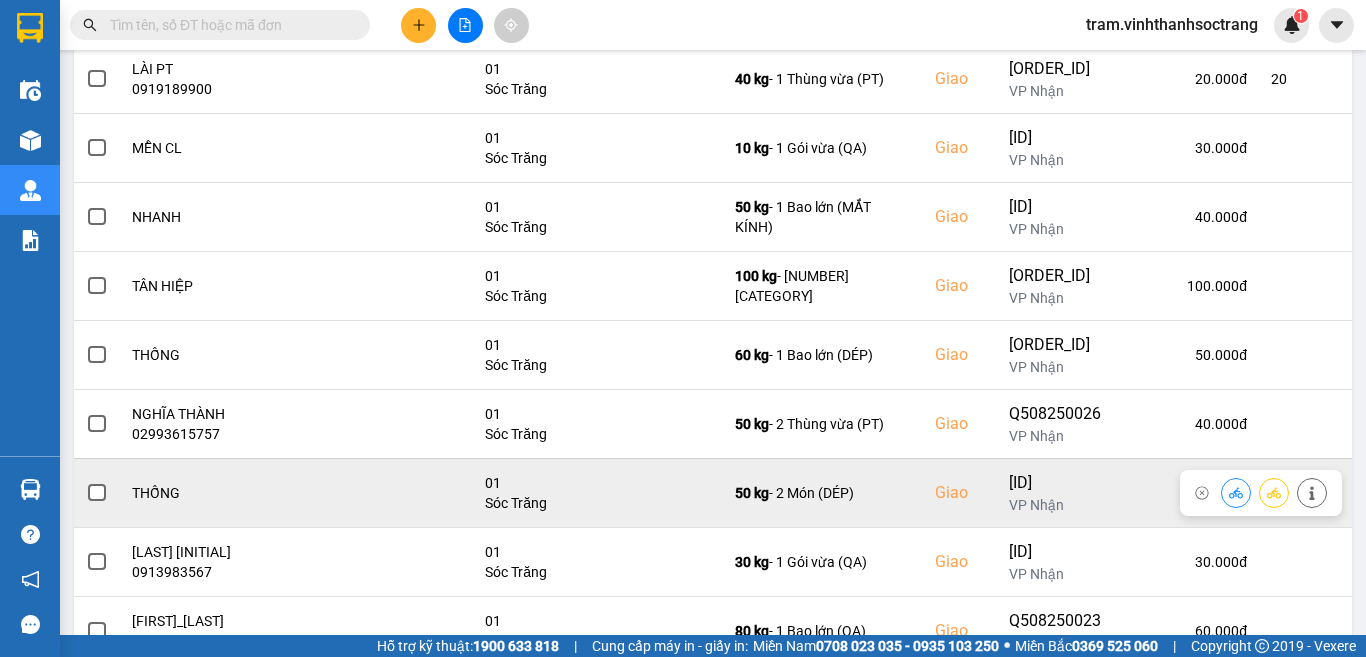 click at bounding box center (97, 493) 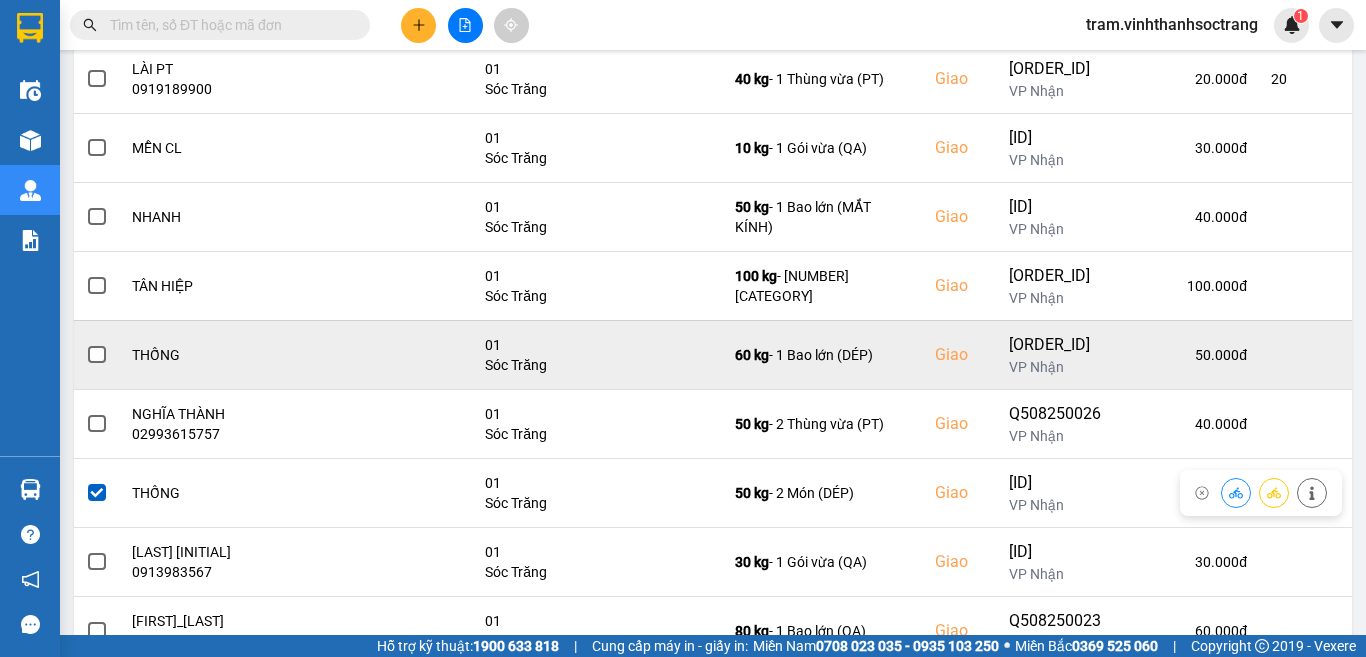 click at bounding box center (97, 355) 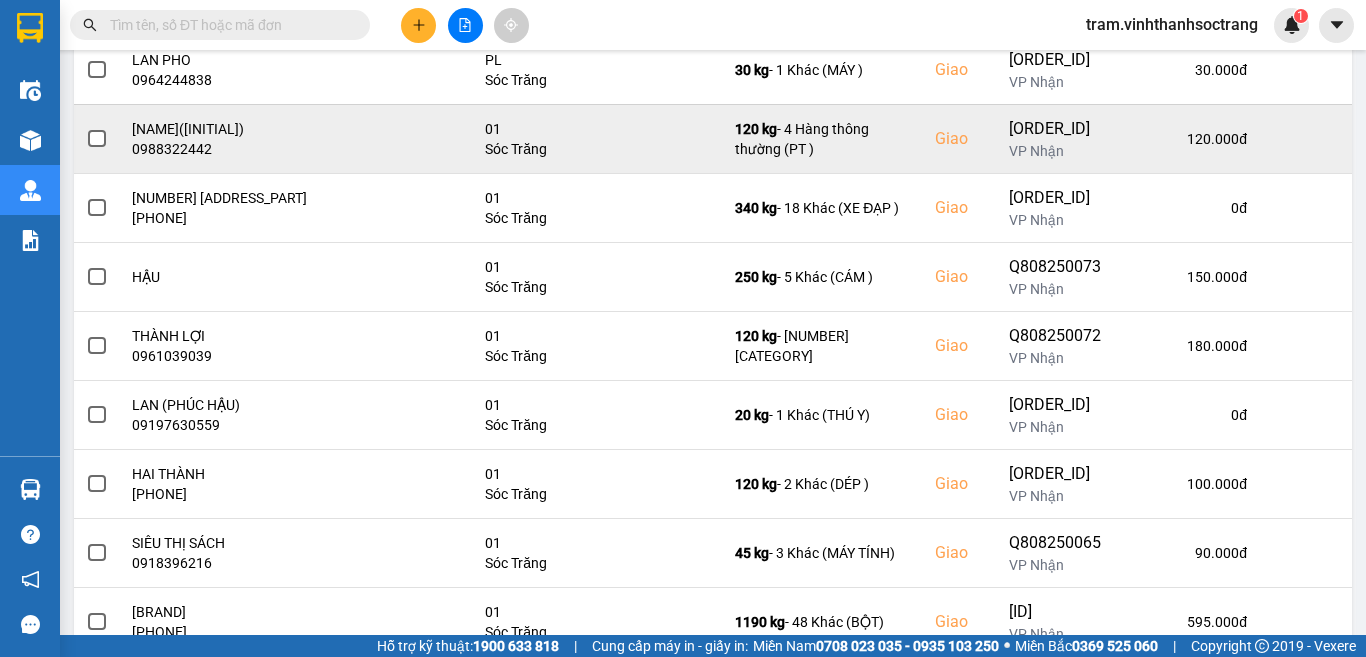 scroll, scrollTop: 0, scrollLeft: 0, axis: both 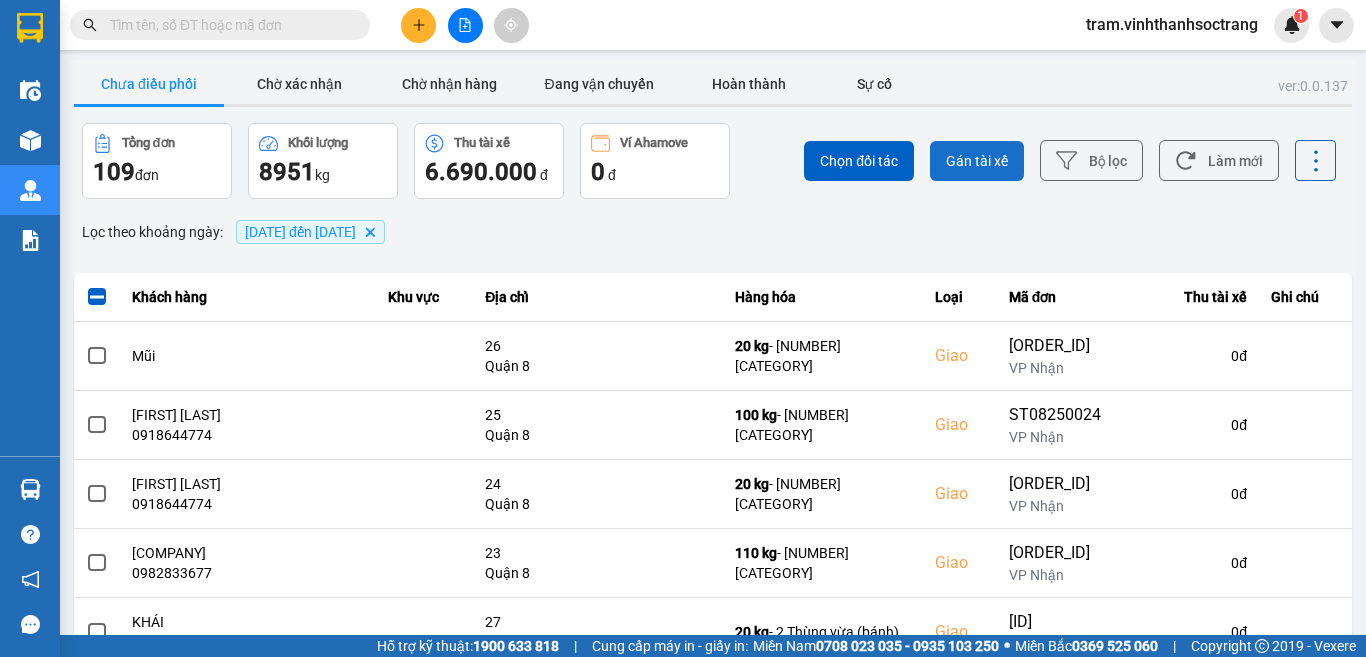 click on "Gán tài xế" at bounding box center [977, 161] 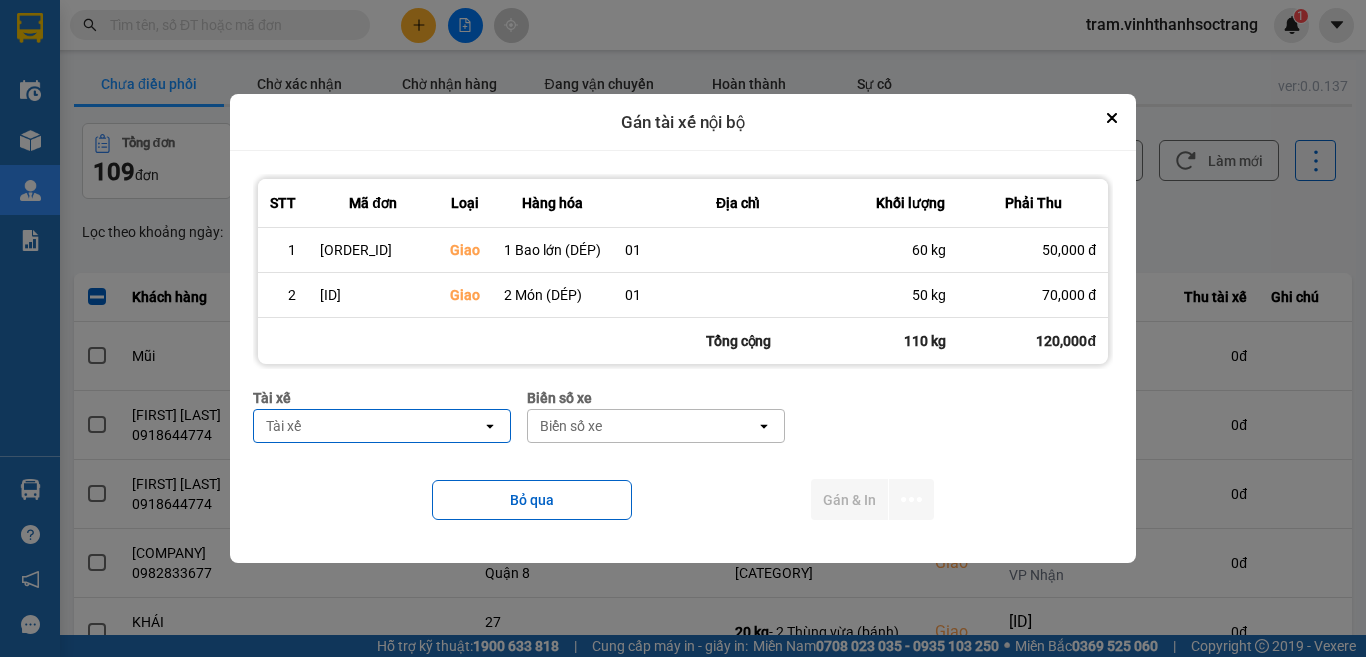 click on "Tài xế" at bounding box center [368, 426] 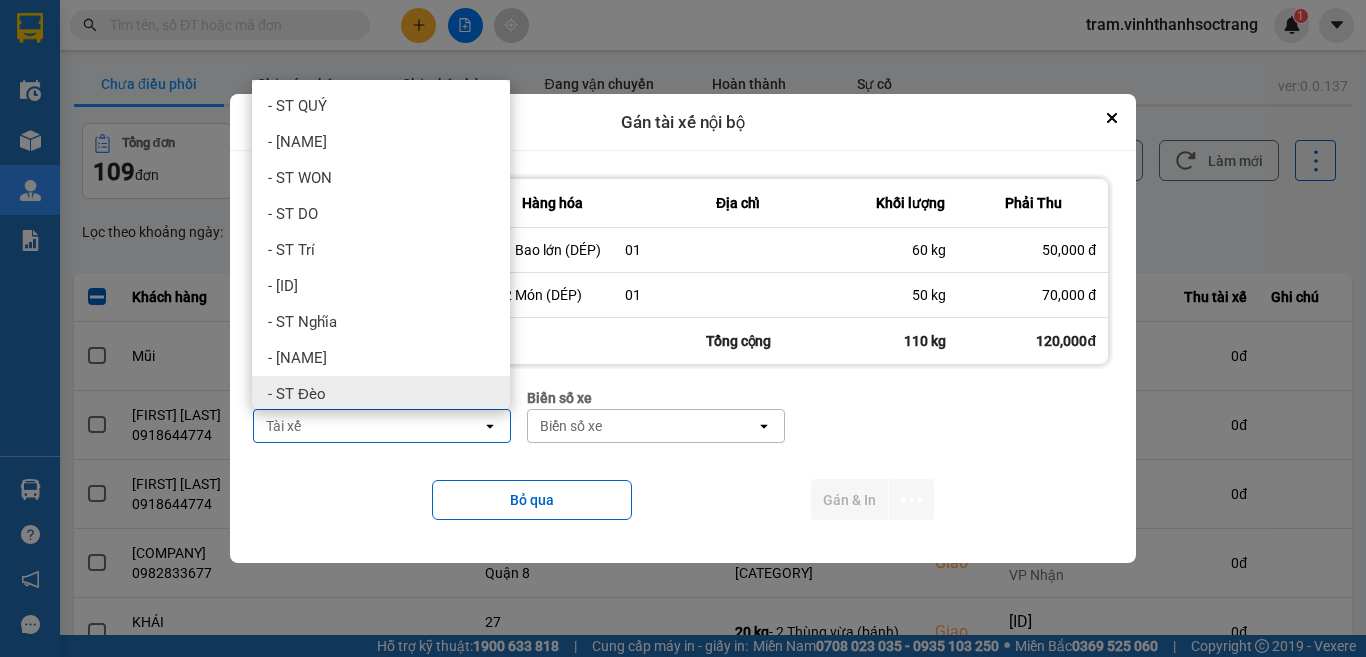 click on "- ST Đèo" at bounding box center (381, 394) 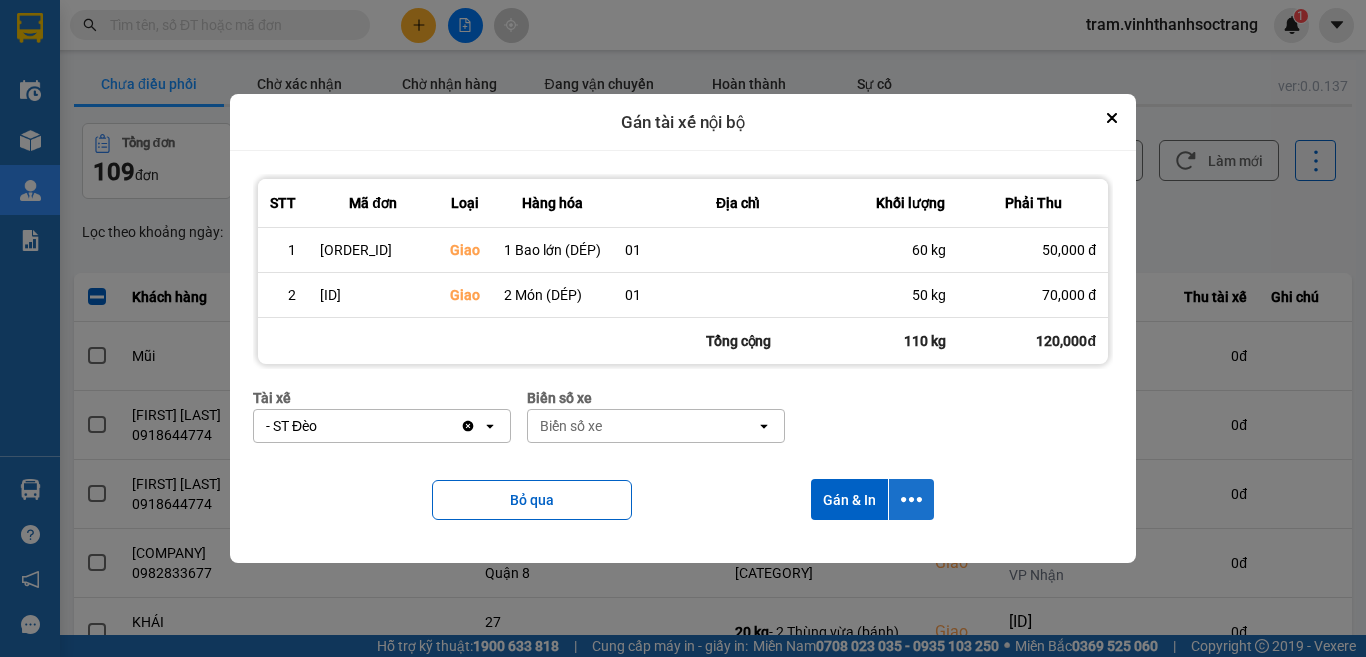 click 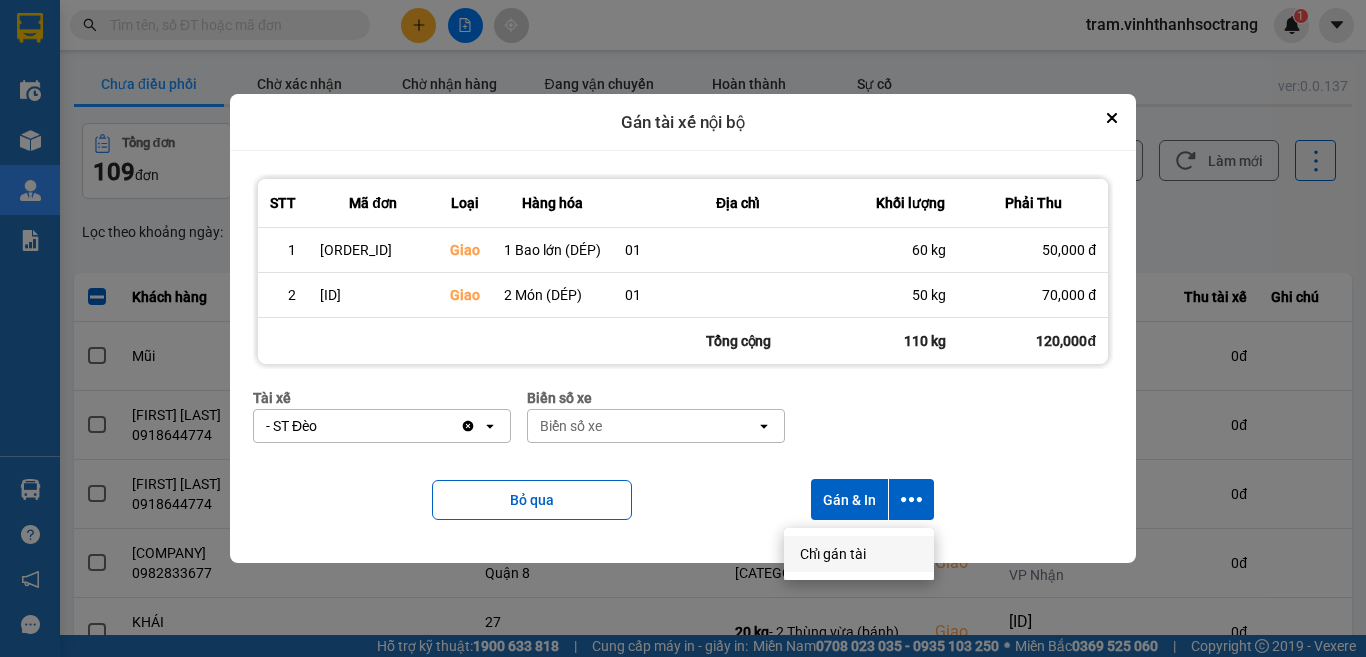 click on "Chỉ gán tài" at bounding box center (859, 554) 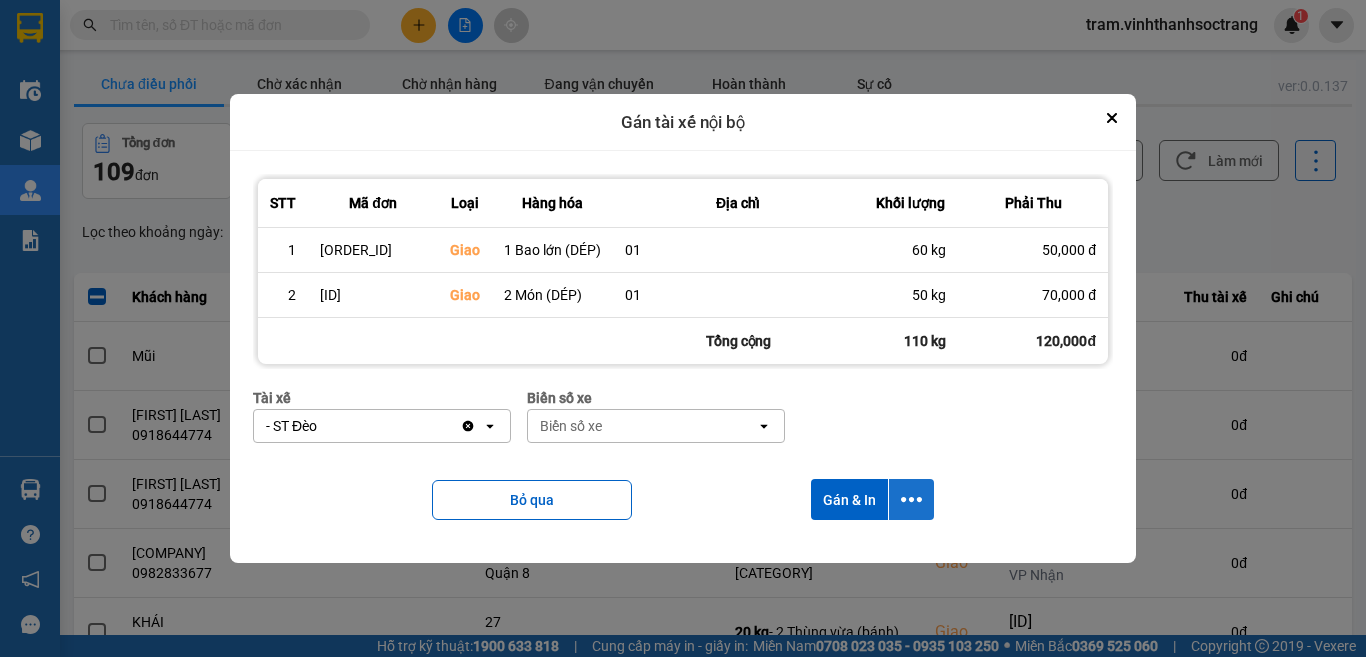 click 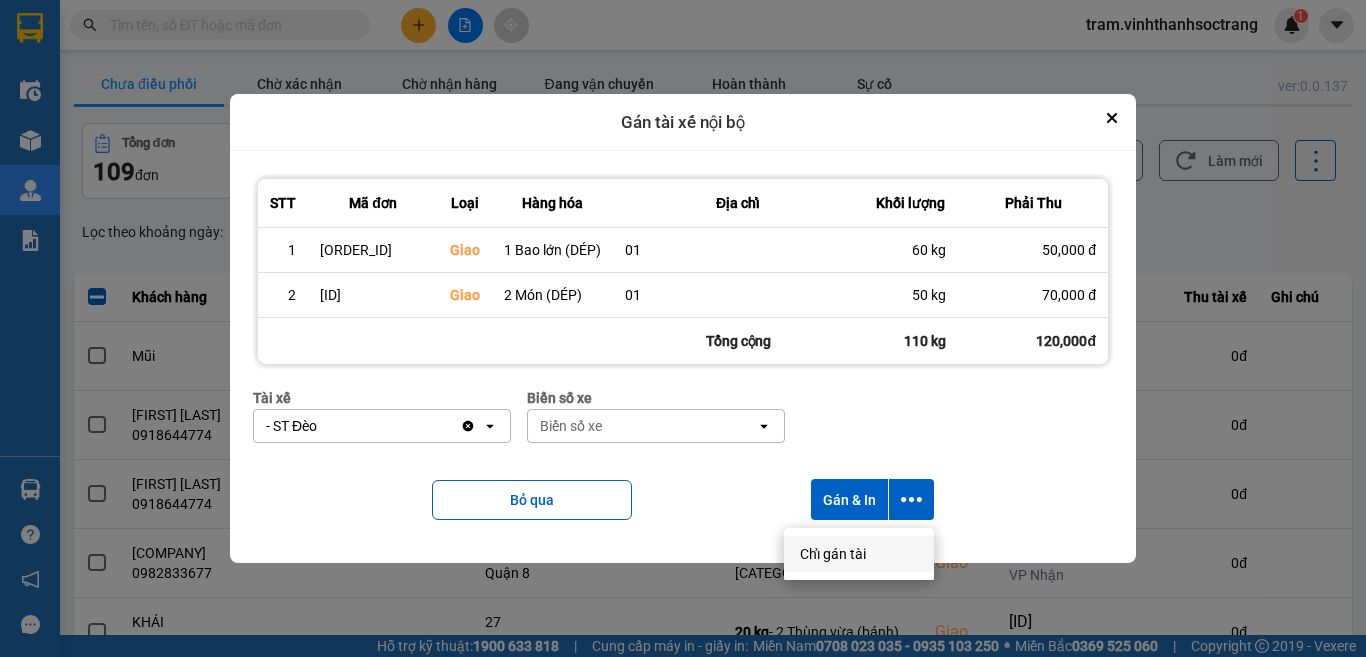 click on "Chỉ gán tài" at bounding box center (833, 554) 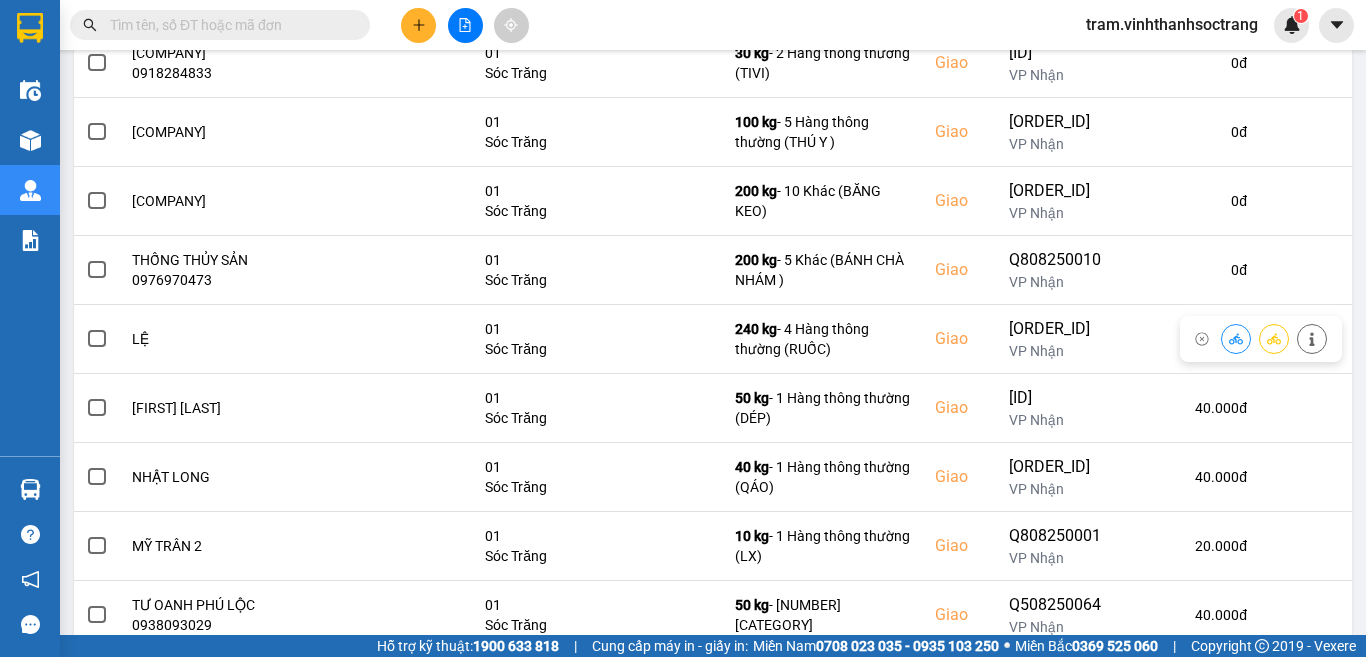scroll, scrollTop: 1700, scrollLeft: 0, axis: vertical 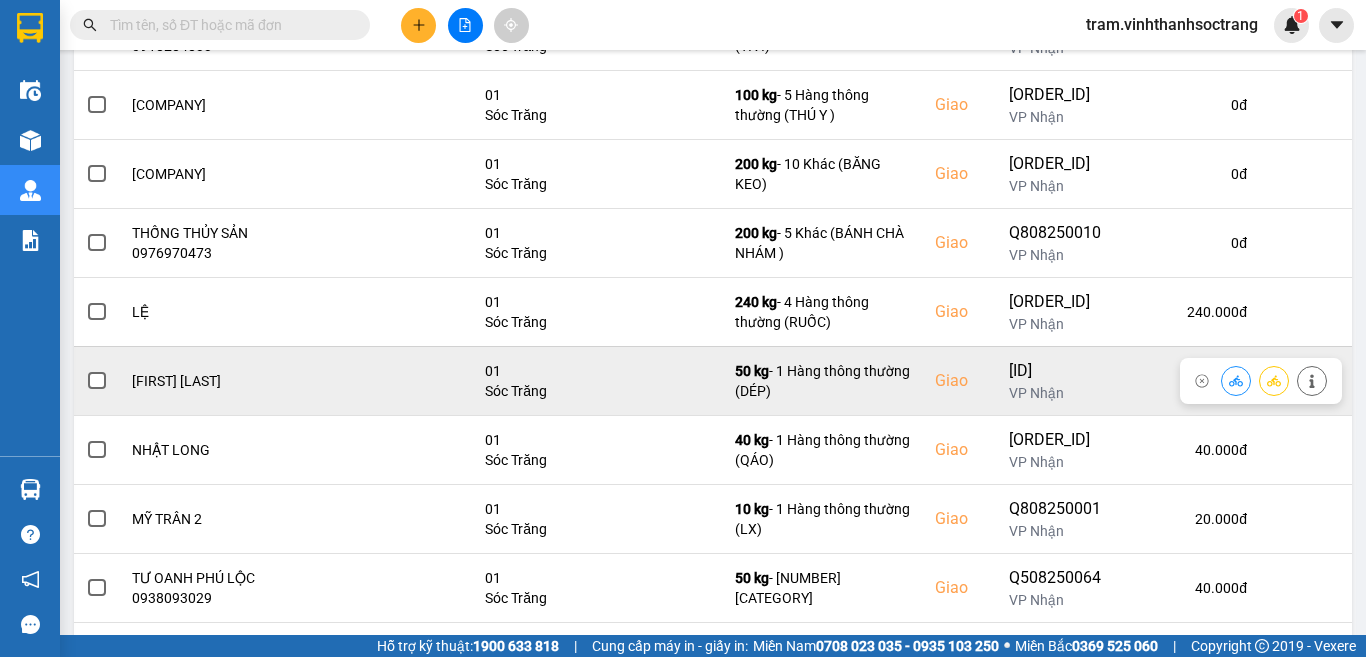 click at bounding box center [97, 381] 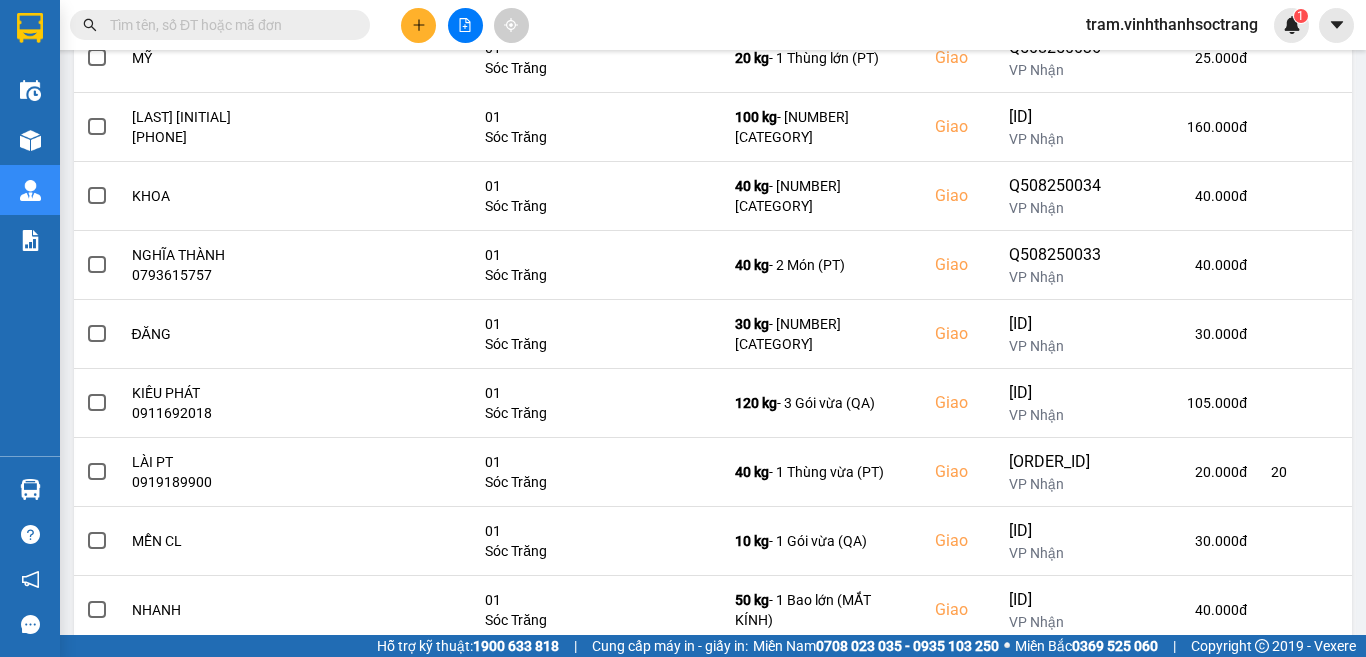 scroll, scrollTop: 4000, scrollLeft: 0, axis: vertical 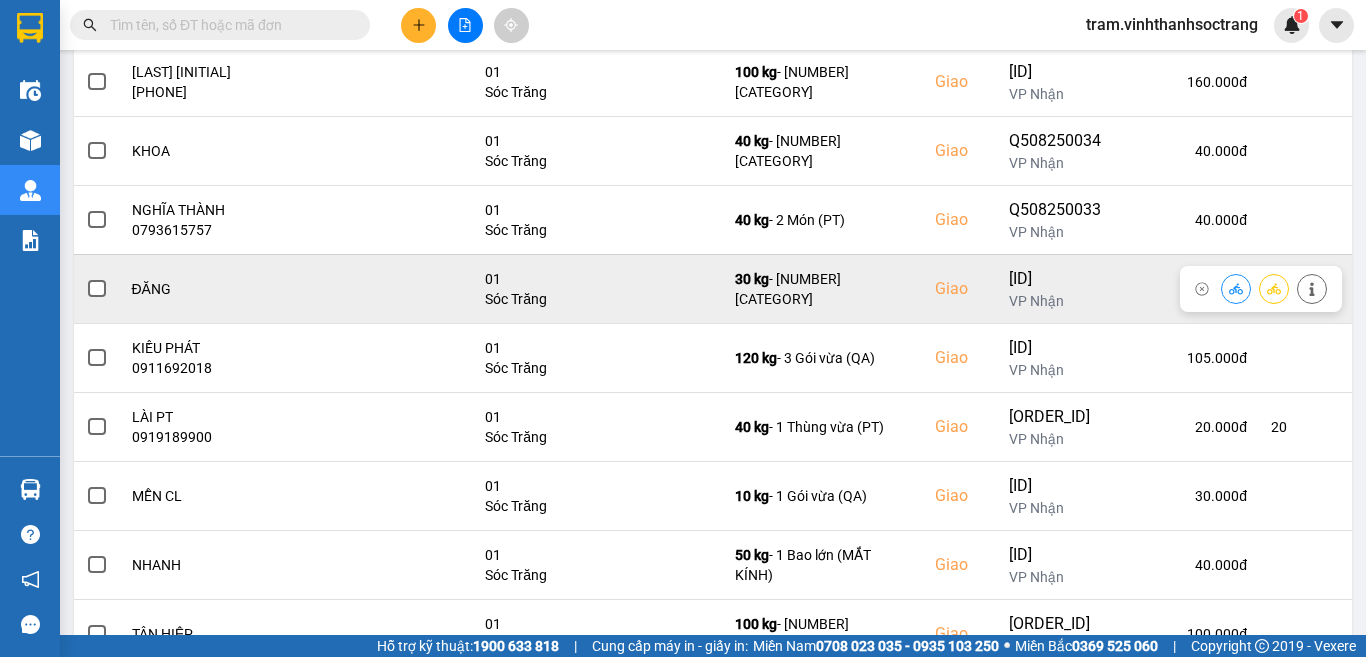 click at bounding box center (97, 289) 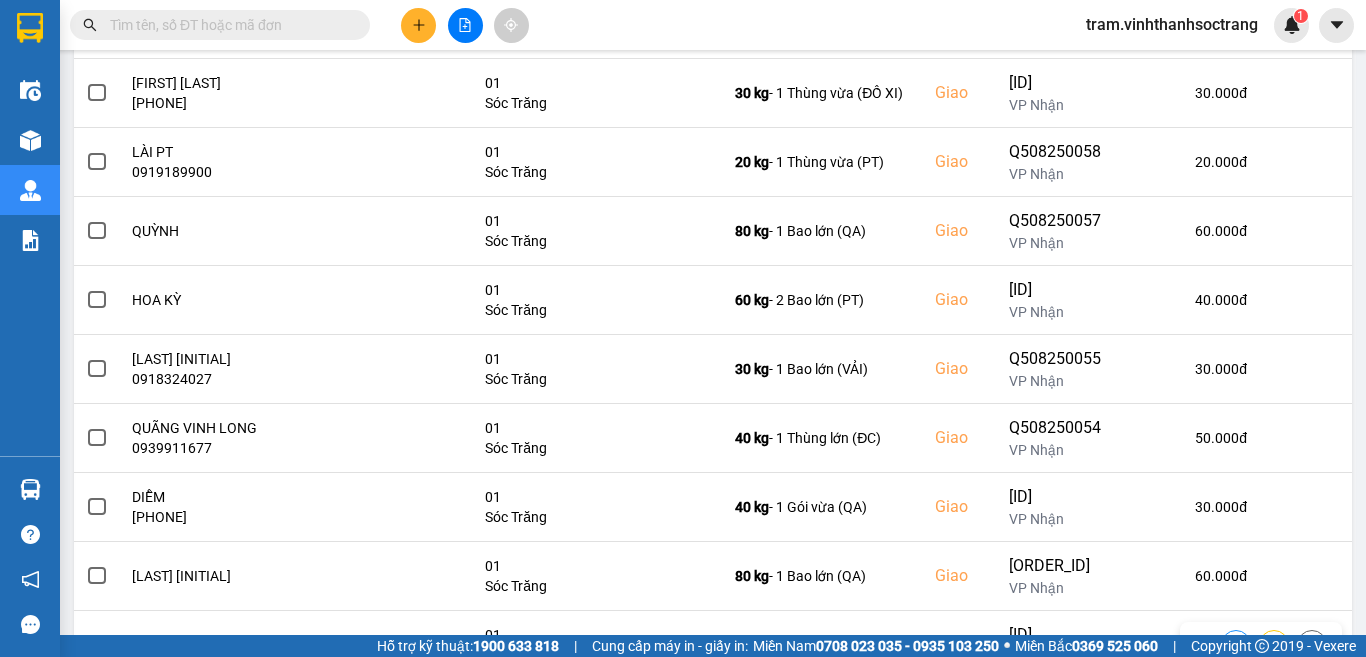 scroll, scrollTop: 2464, scrollLeft: 0, axis: vertical 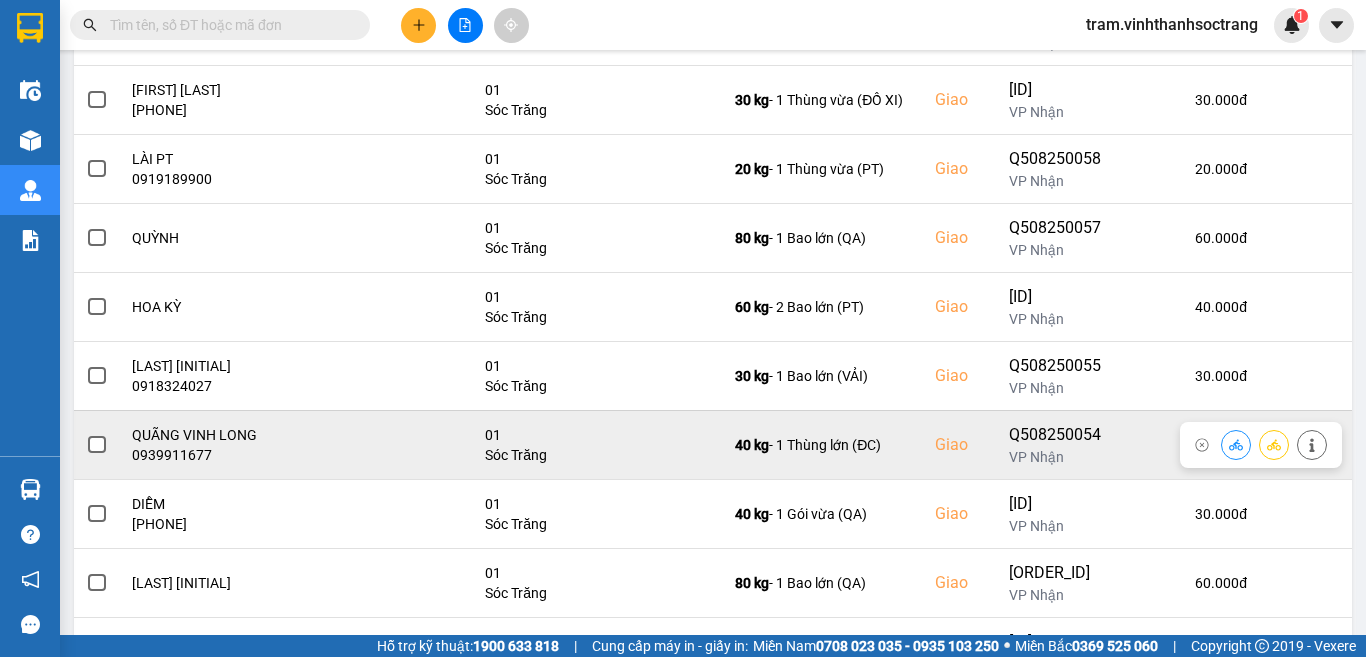 click at bounding box center (97, 445) 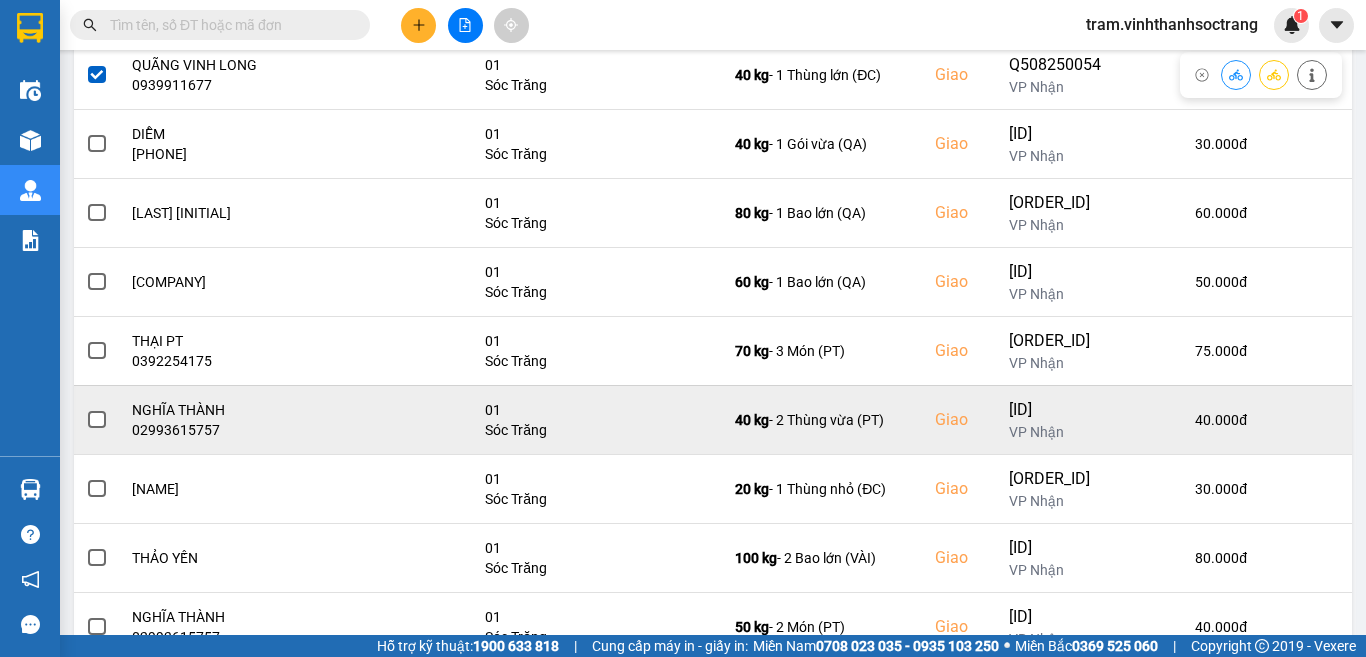 scroll, scrollTop: 2864, scrollLeft: 0, axis: vertical 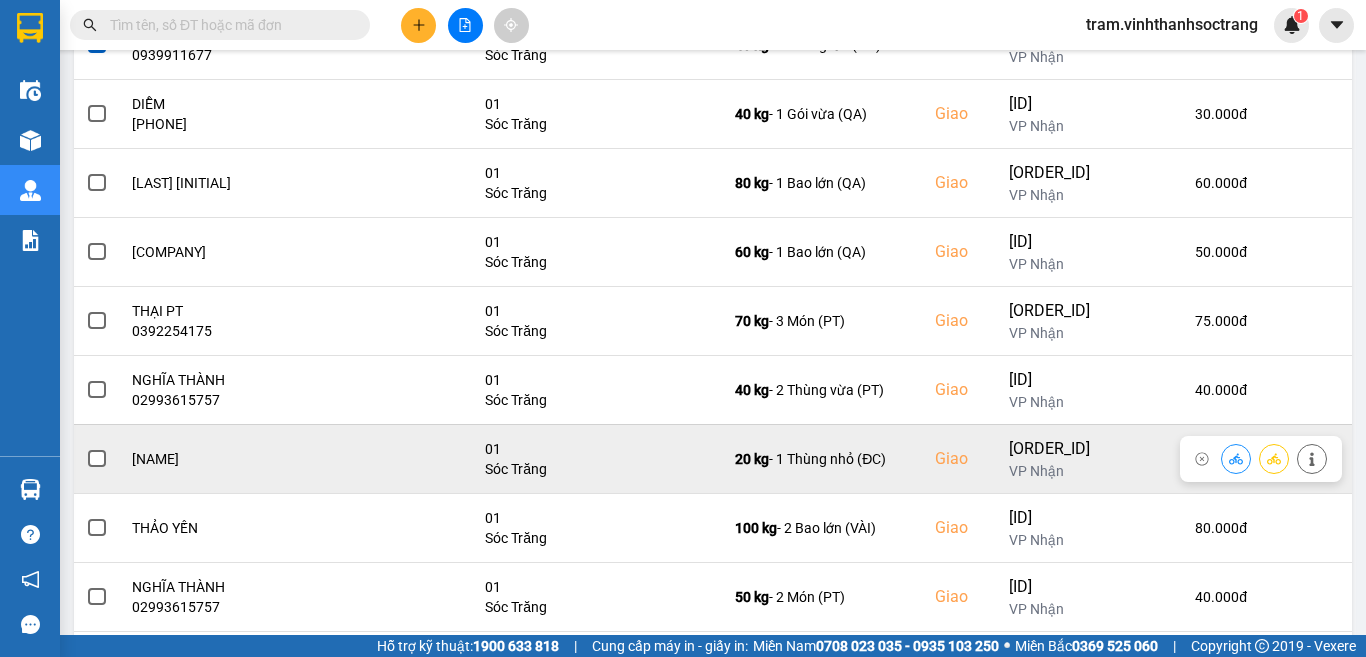 click at bounding box center (97, 459) 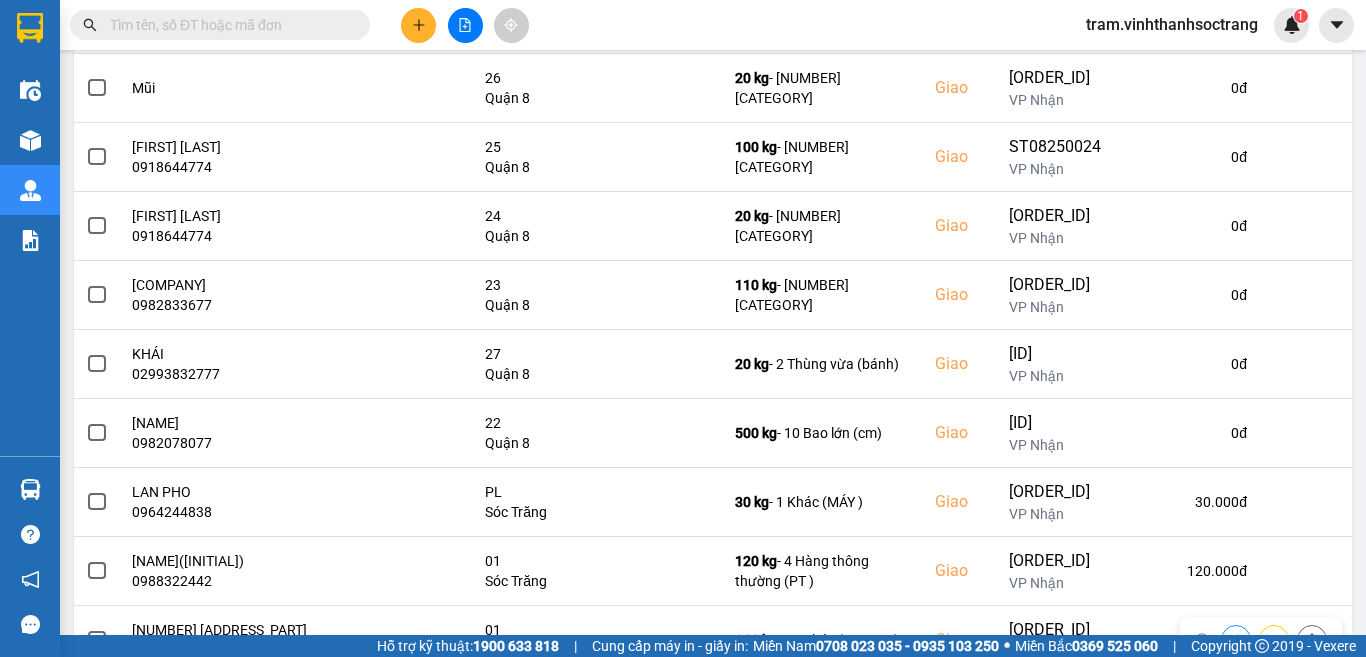 scroll, scrollTop: 0, scrollLeft: 0, axis: both 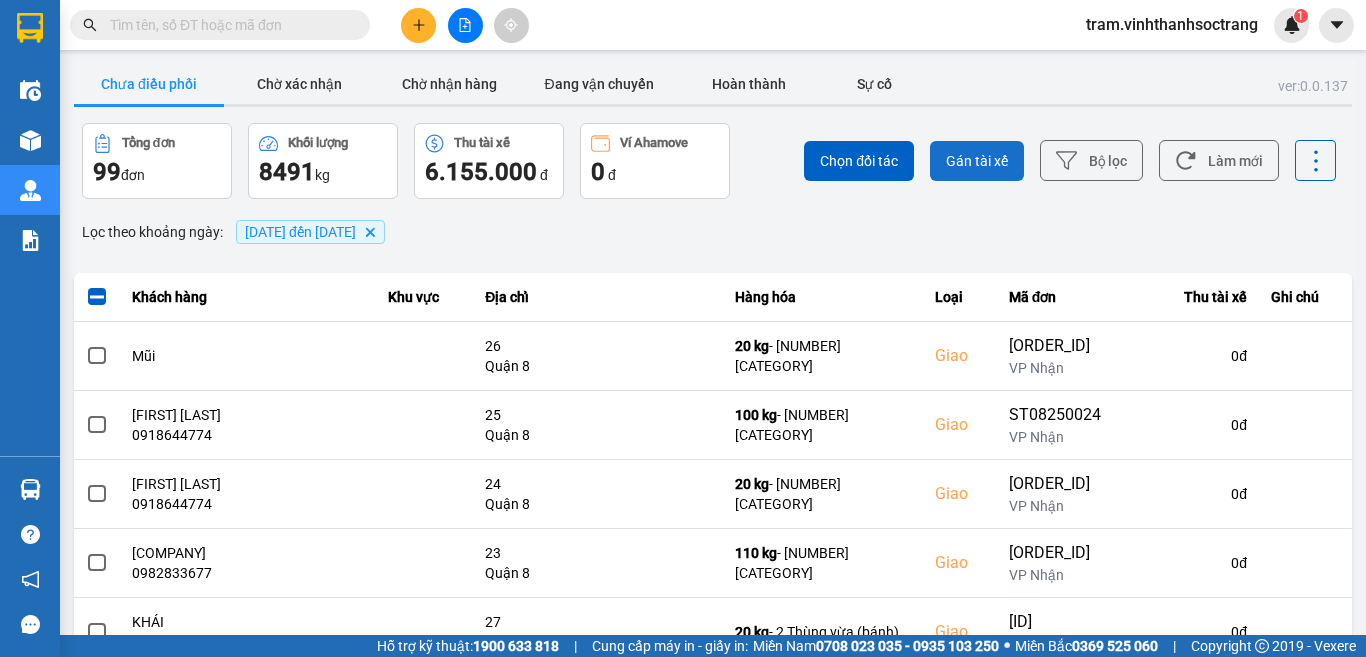 click on "Gán tài xế" at bounding box center (977, 161) 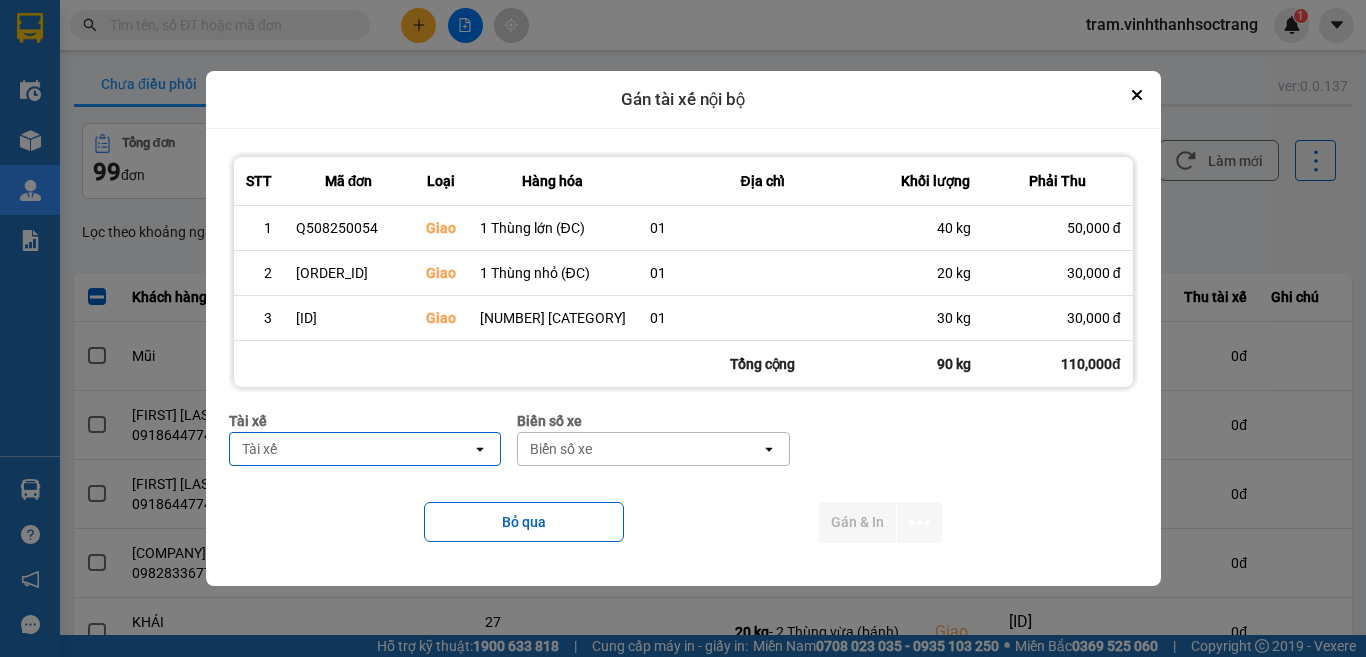 click on "Tài xế" at bounding box center (351, 449) 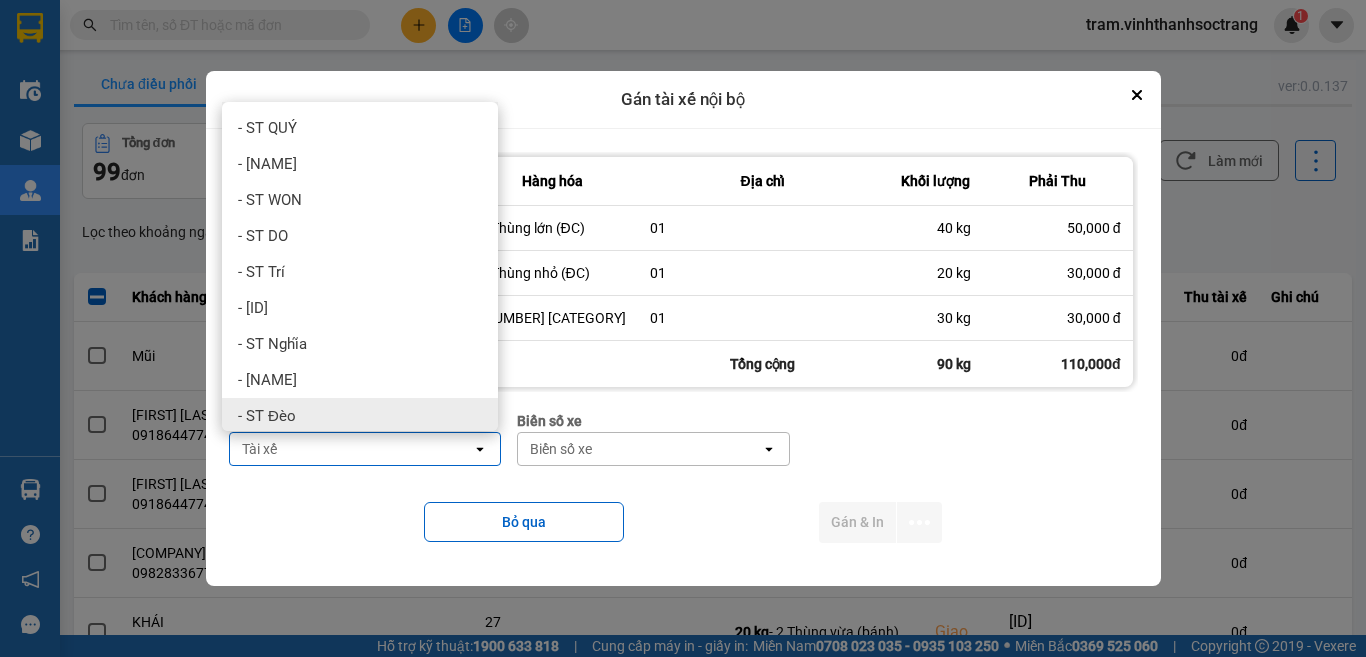 click on "- ST Đèo" at bounding box center (360, 416) 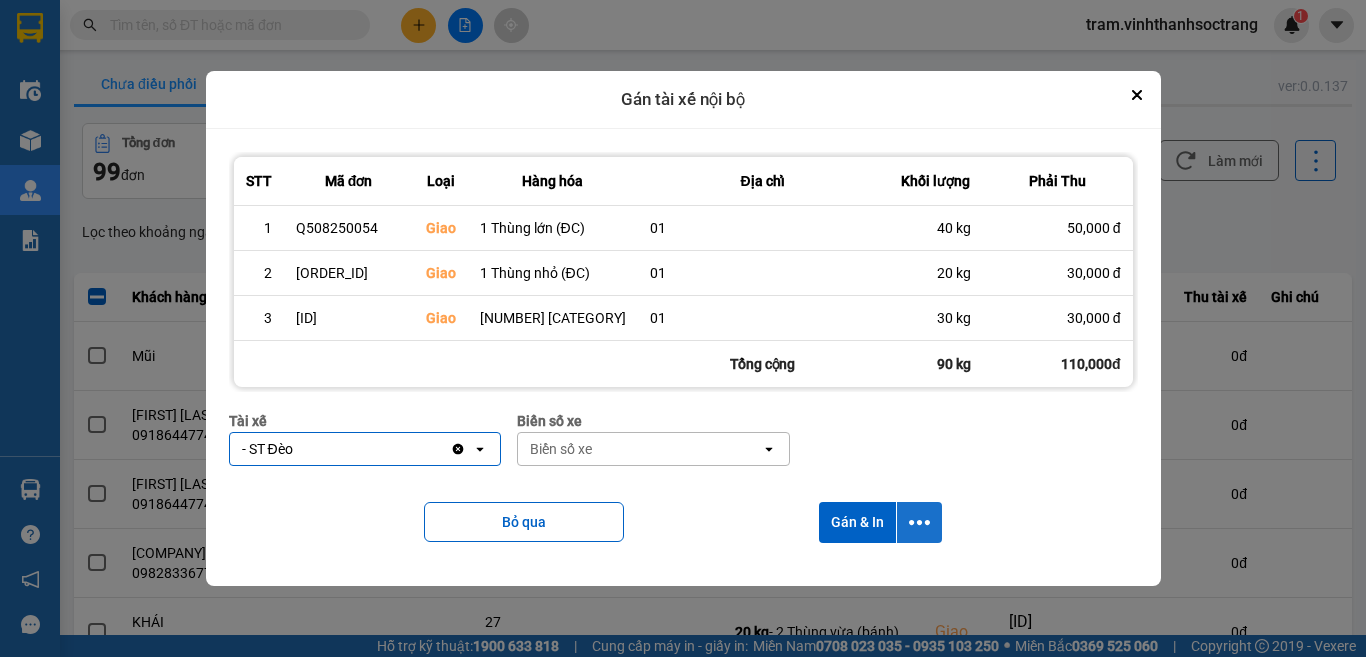 click 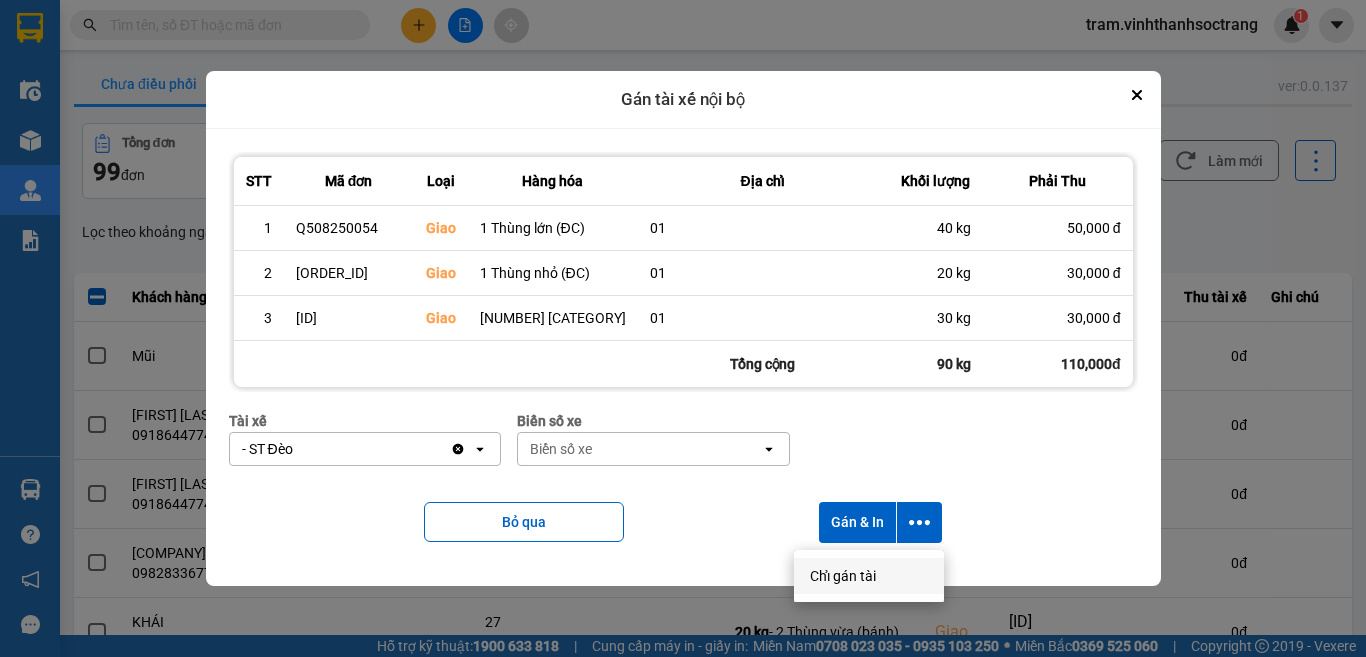 click on "Chỉ gán tài" at bounding box center [843, 576] 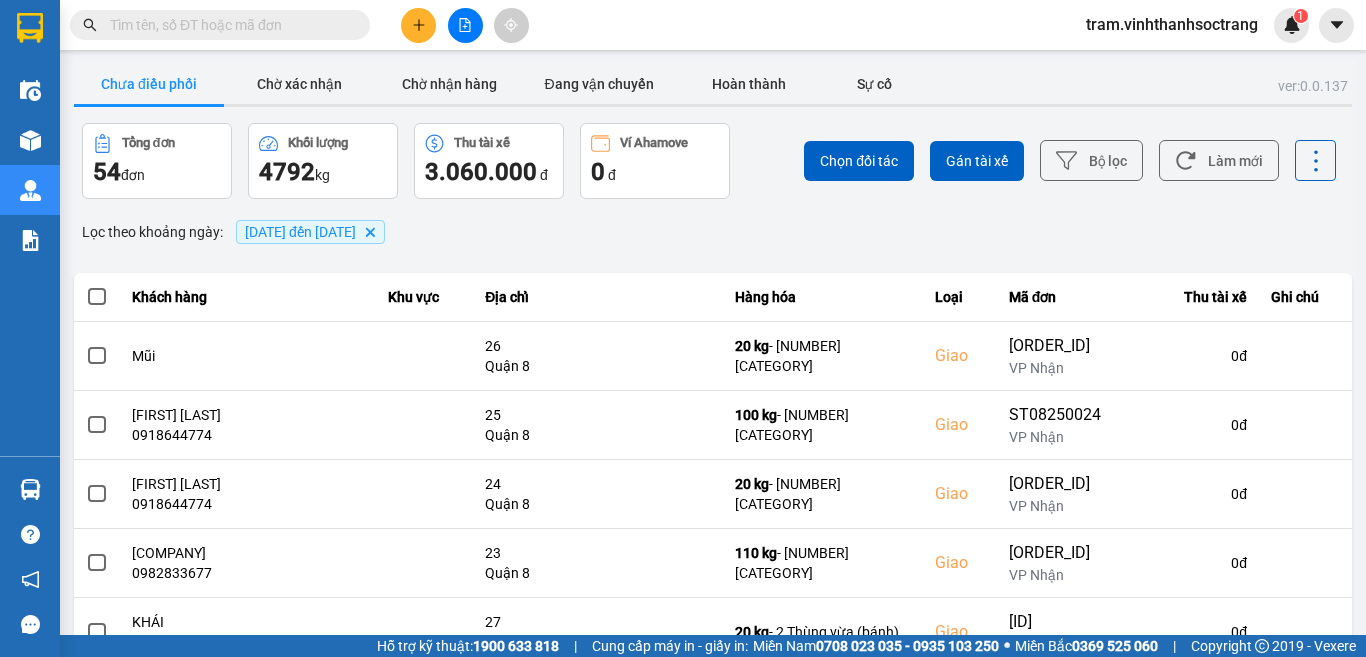 click on "Chưa điều phối" at bounding box center [149, 84] 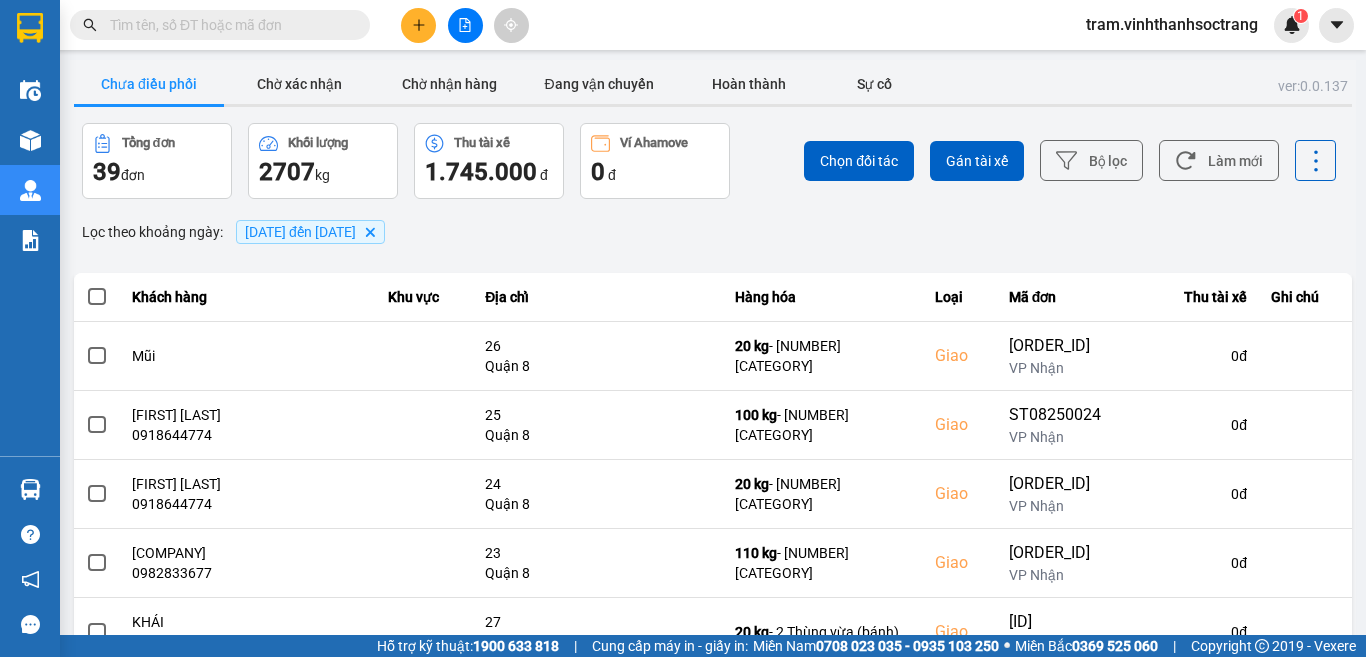 scroll, scrollTop: 423, scrollLeft: 0, axis: vertical 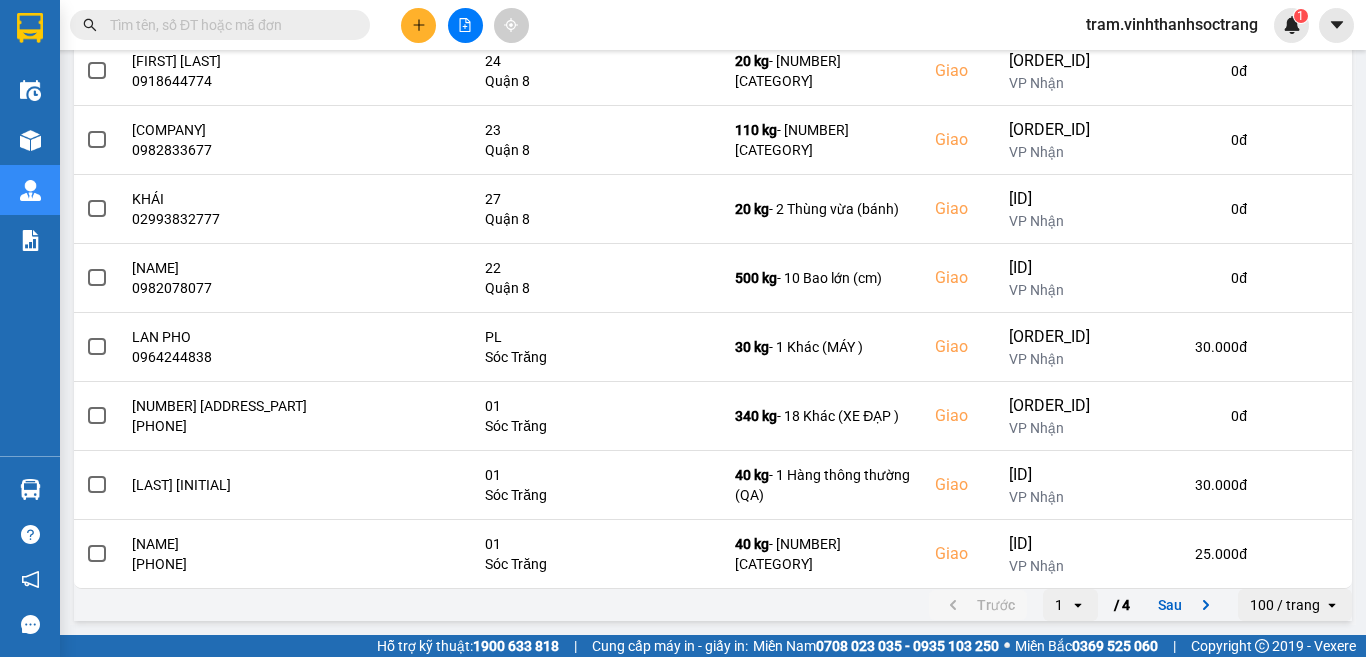 click on "100 / trang" at bounding box center (1285, 605) 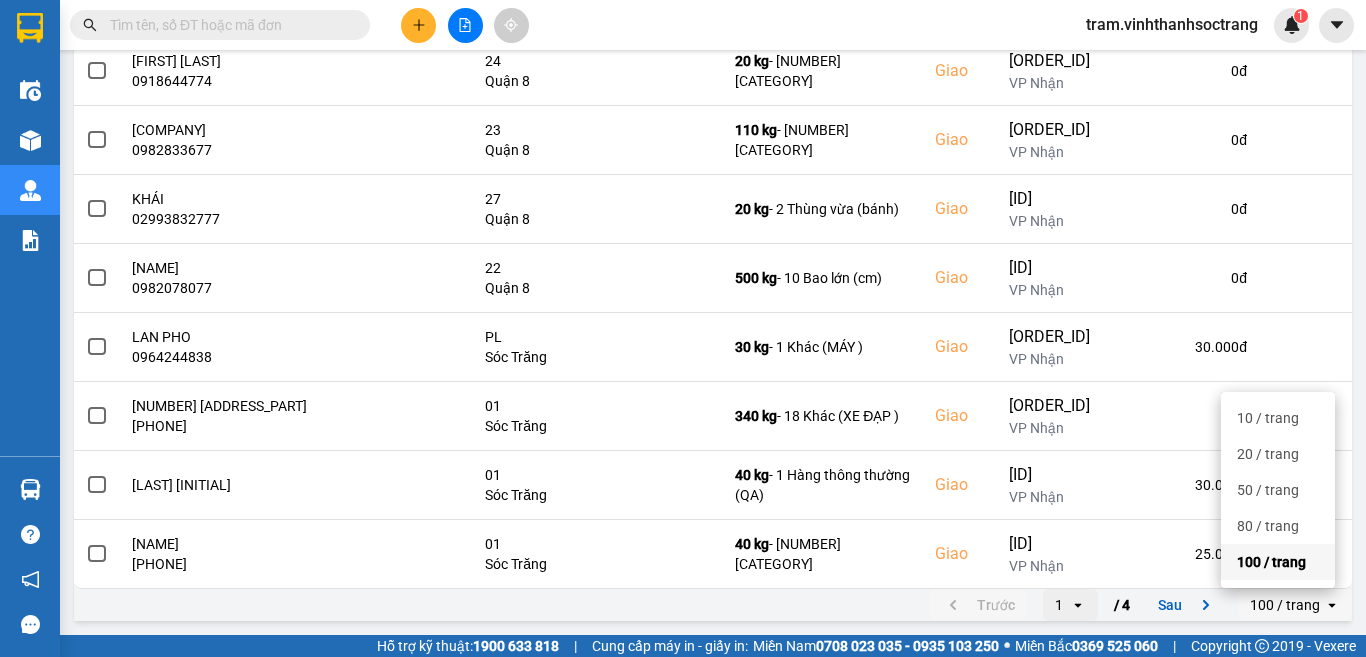 click on "100 / trang" at bounding box center (1278, 562) 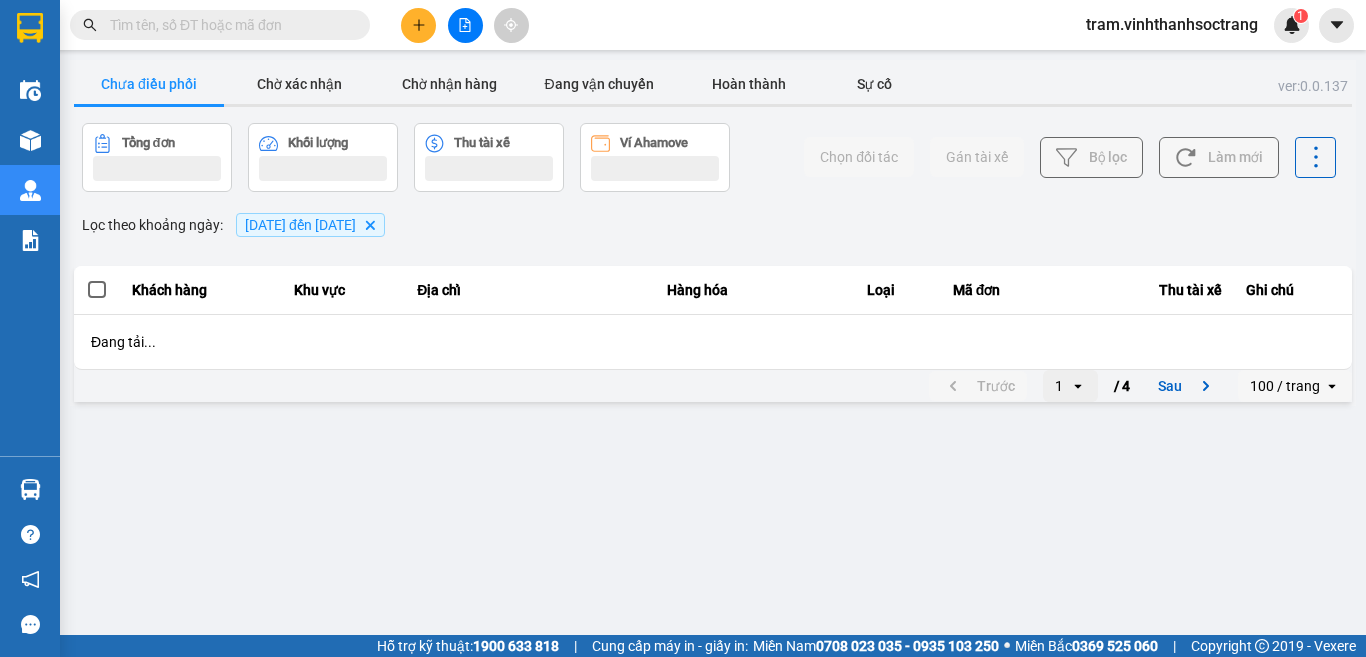 scroll, scrollTop: 0, scrollLeft: 0, axis: both 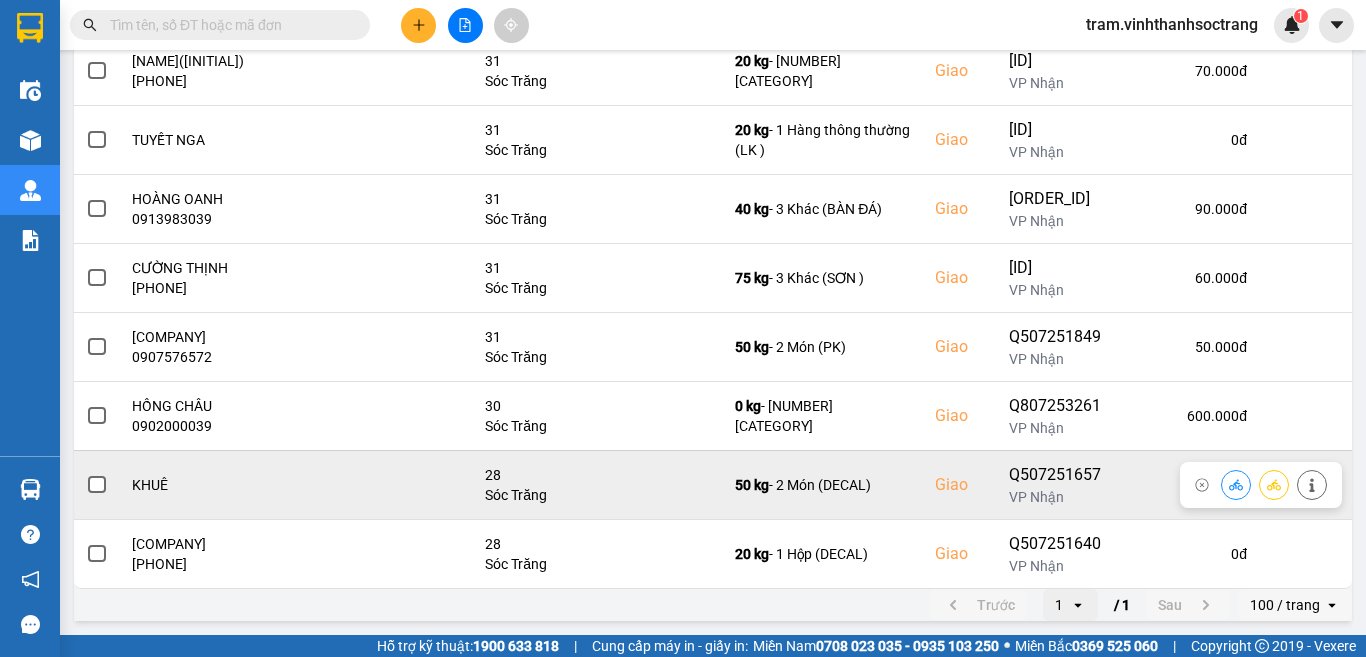 click at bounding box center (97, 485) 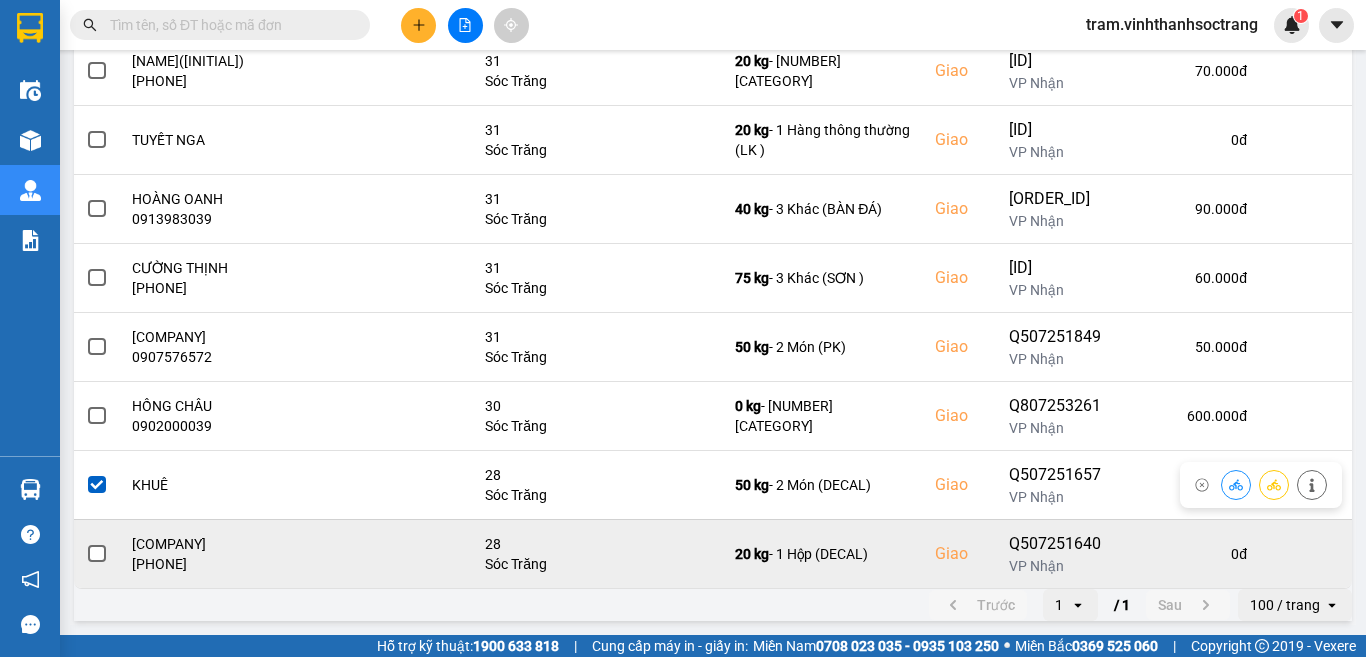 click at bounding box center [97, 554] 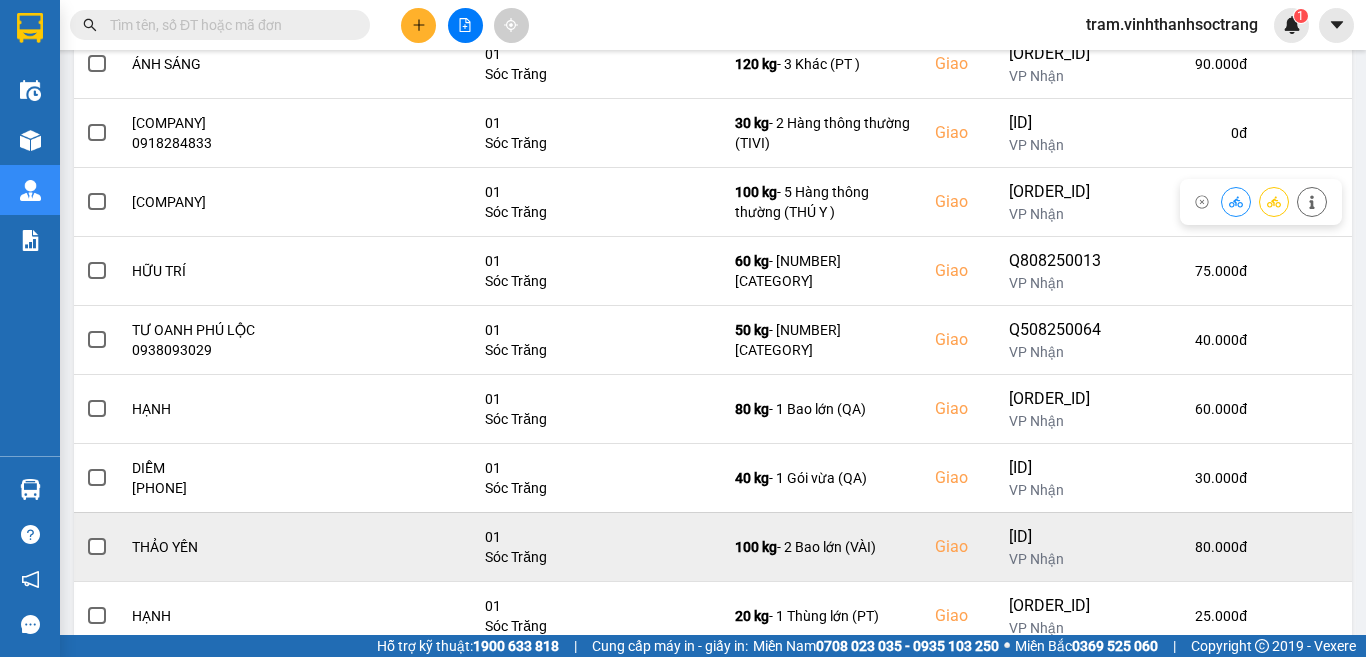 scroll, scrollTop: 1324, scrollLeft: 0, axis: vertical 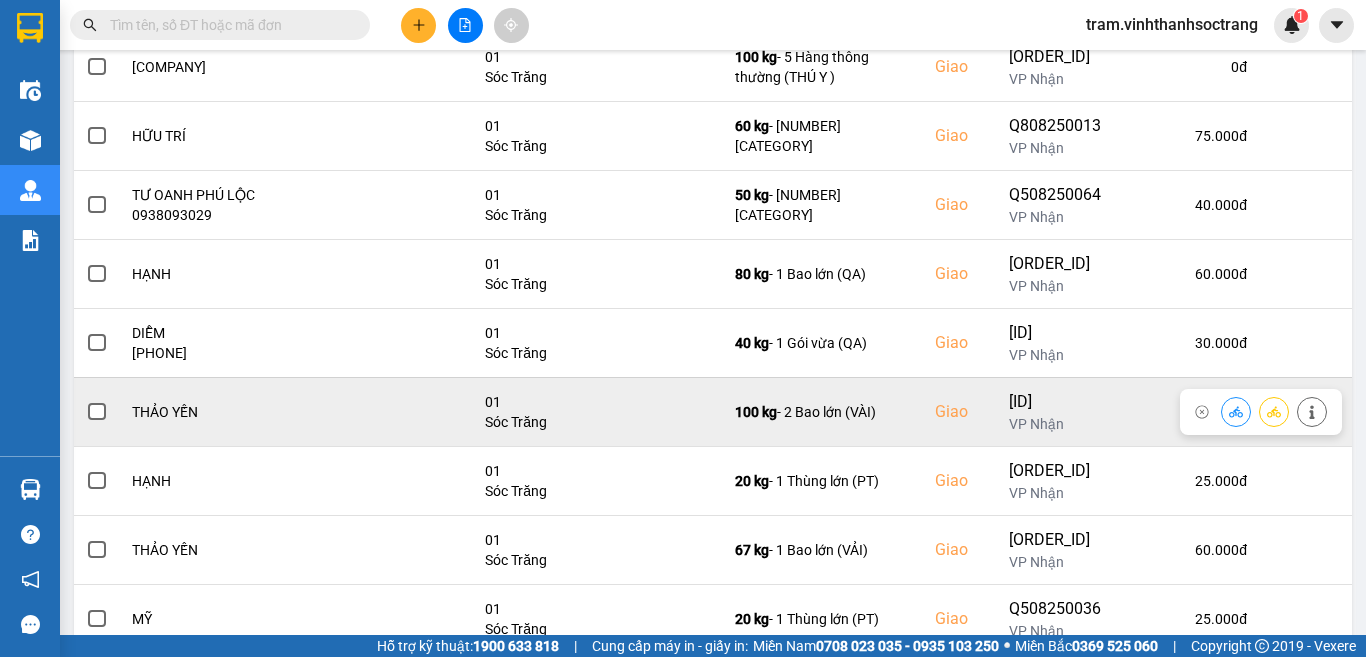 click at bounding box center (97, 412) 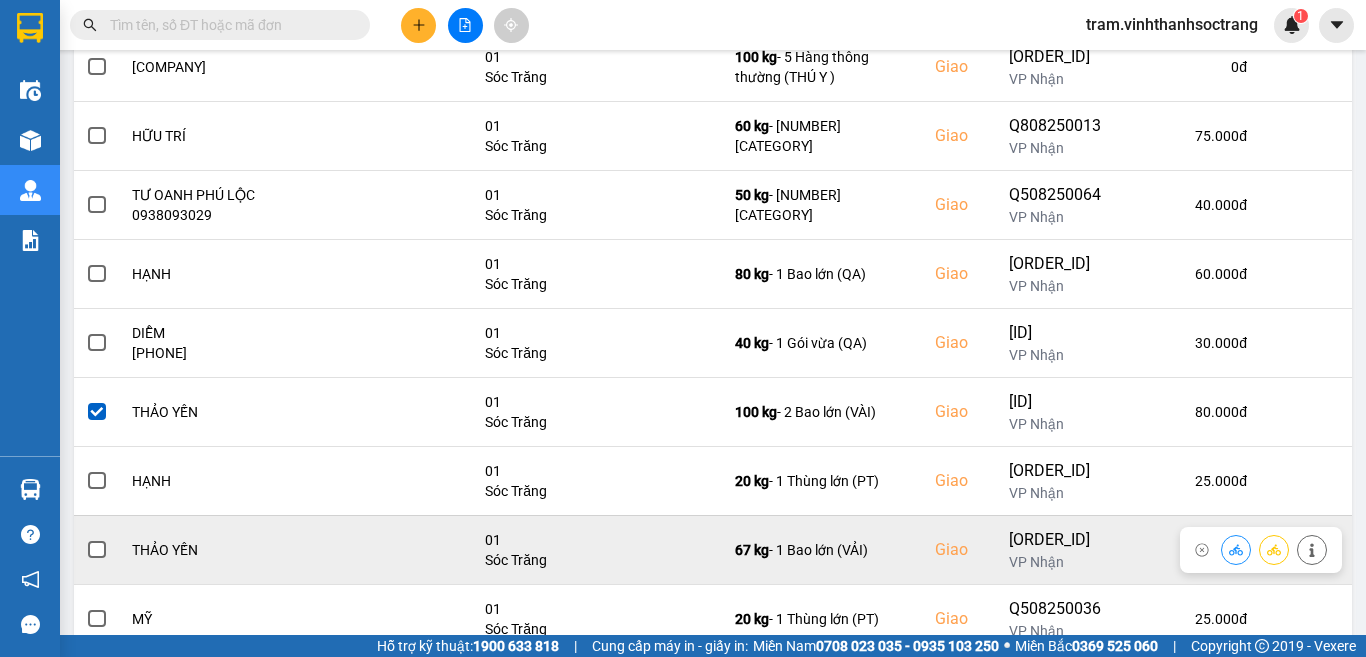 click at bounding box center [97, 550] 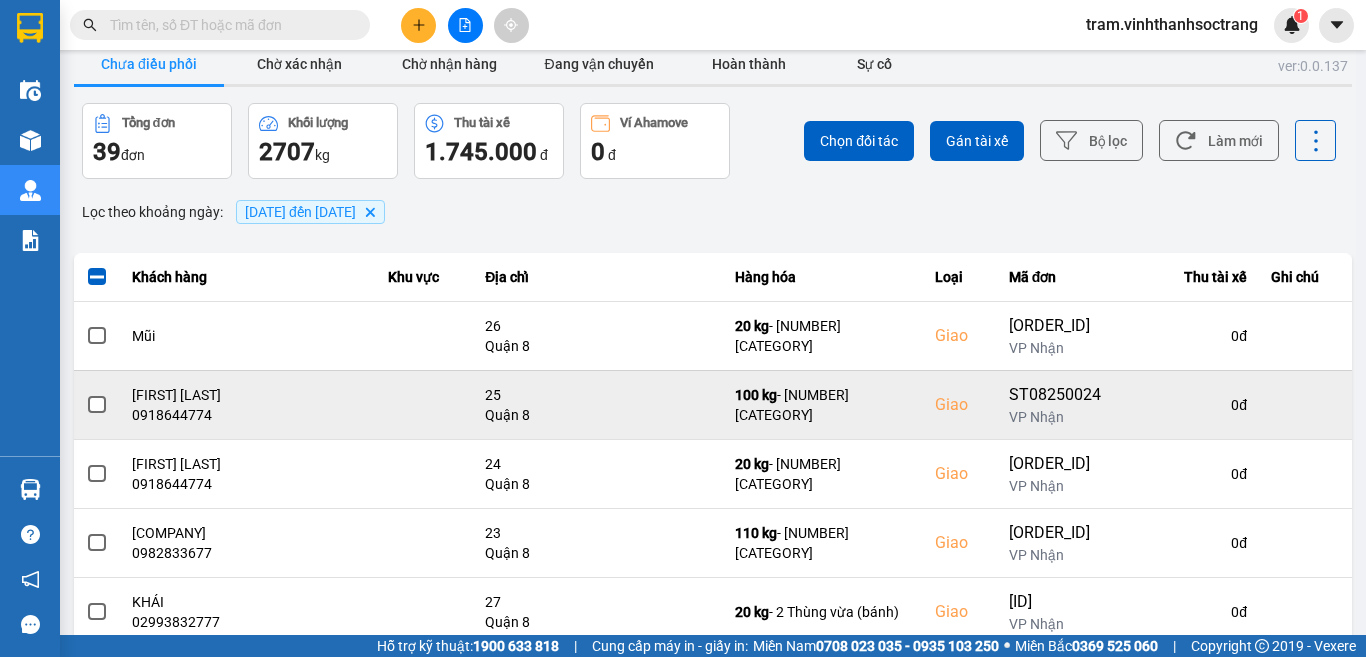 scroll, scrollTop: 0, scrollLeft: 0, axis: both 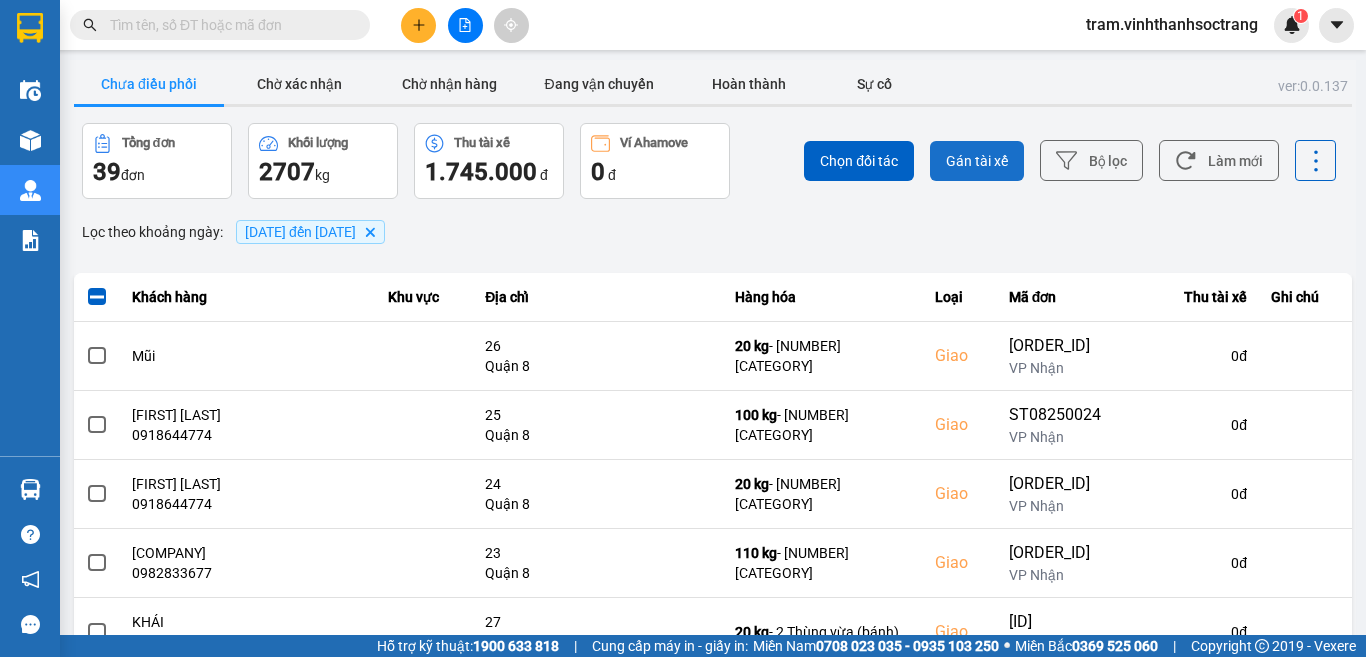 click on "Gán tài xế" at bounding box center [977, 161] 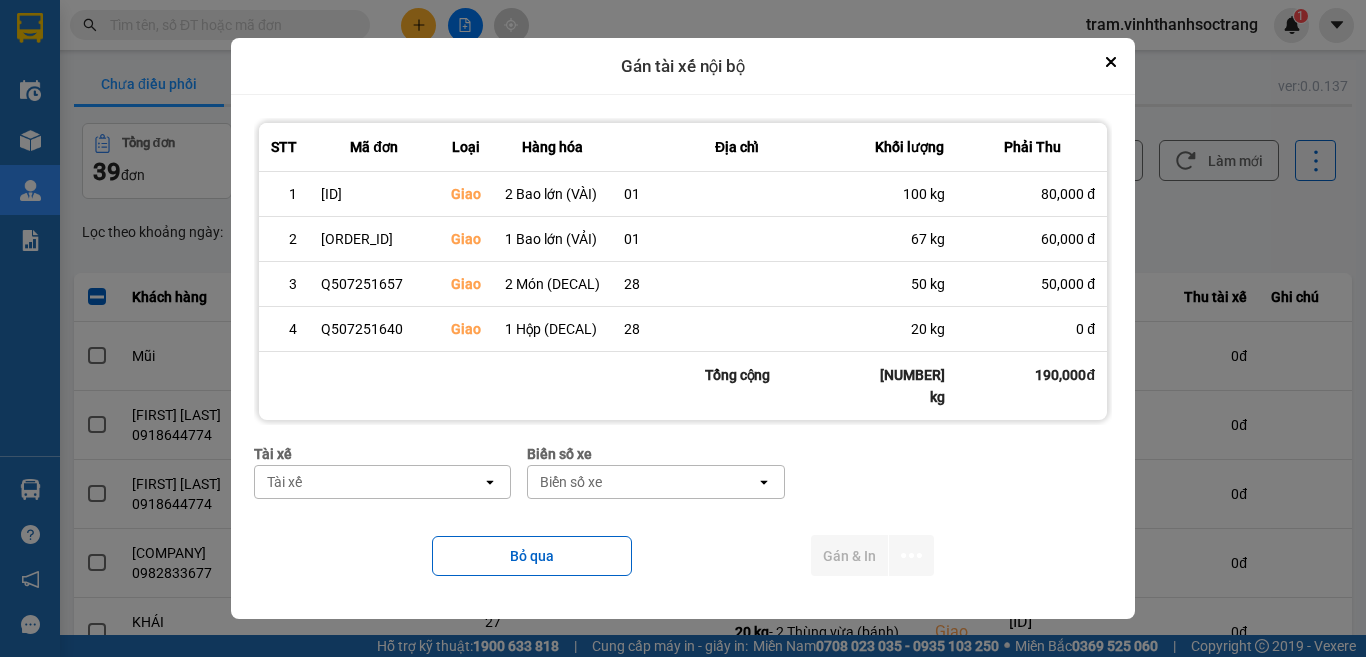 click on "Tài xế" at bounding box center [368, 482] 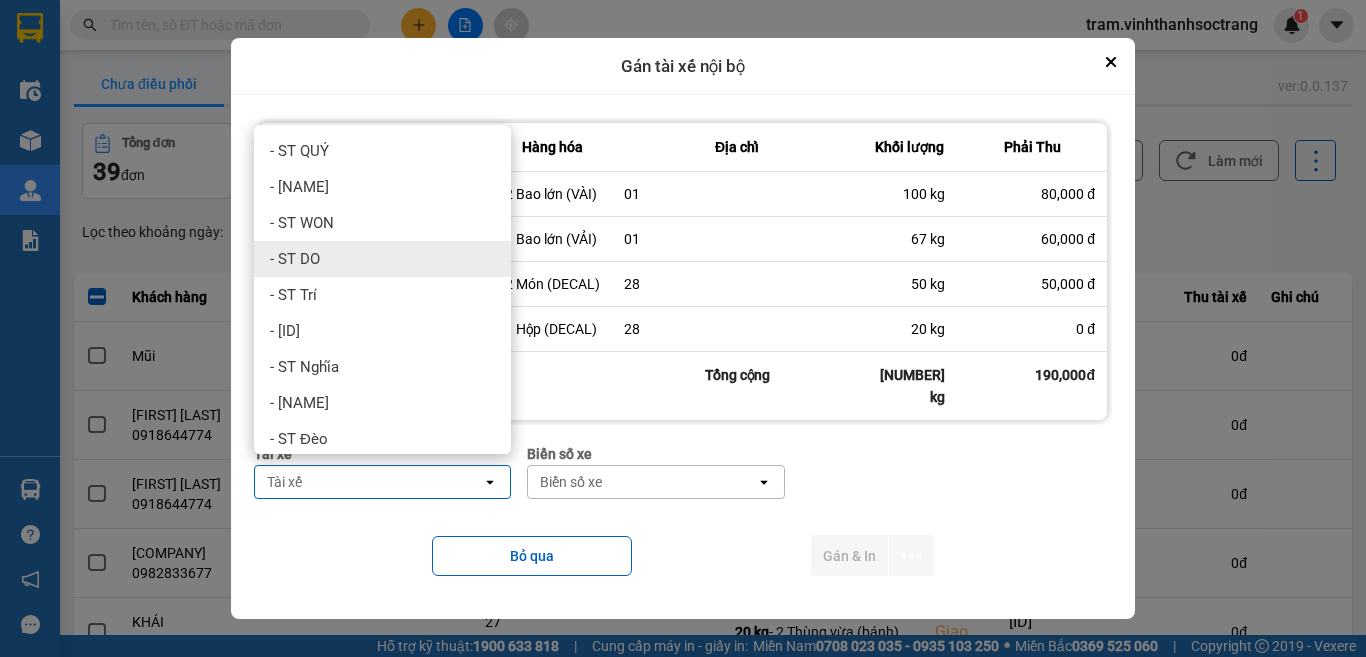 click on "- ST DO" at bounding box center [382, 259] 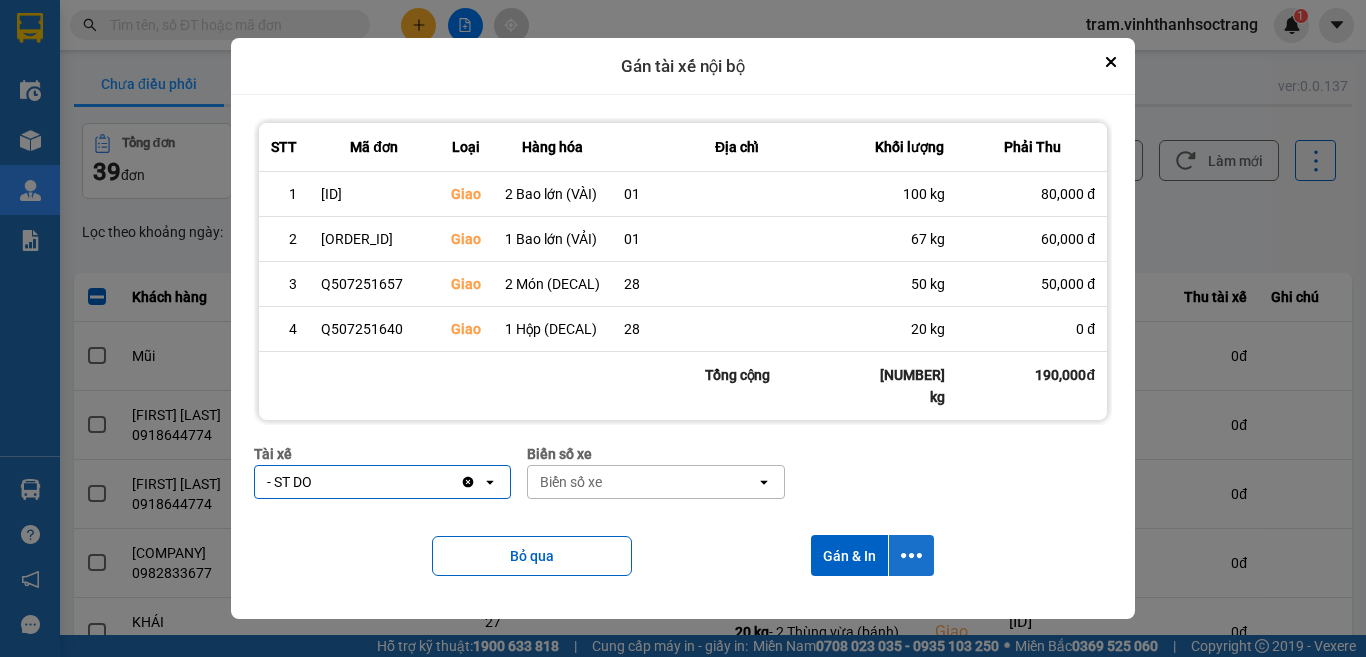 click at bounding box center [911, 555] 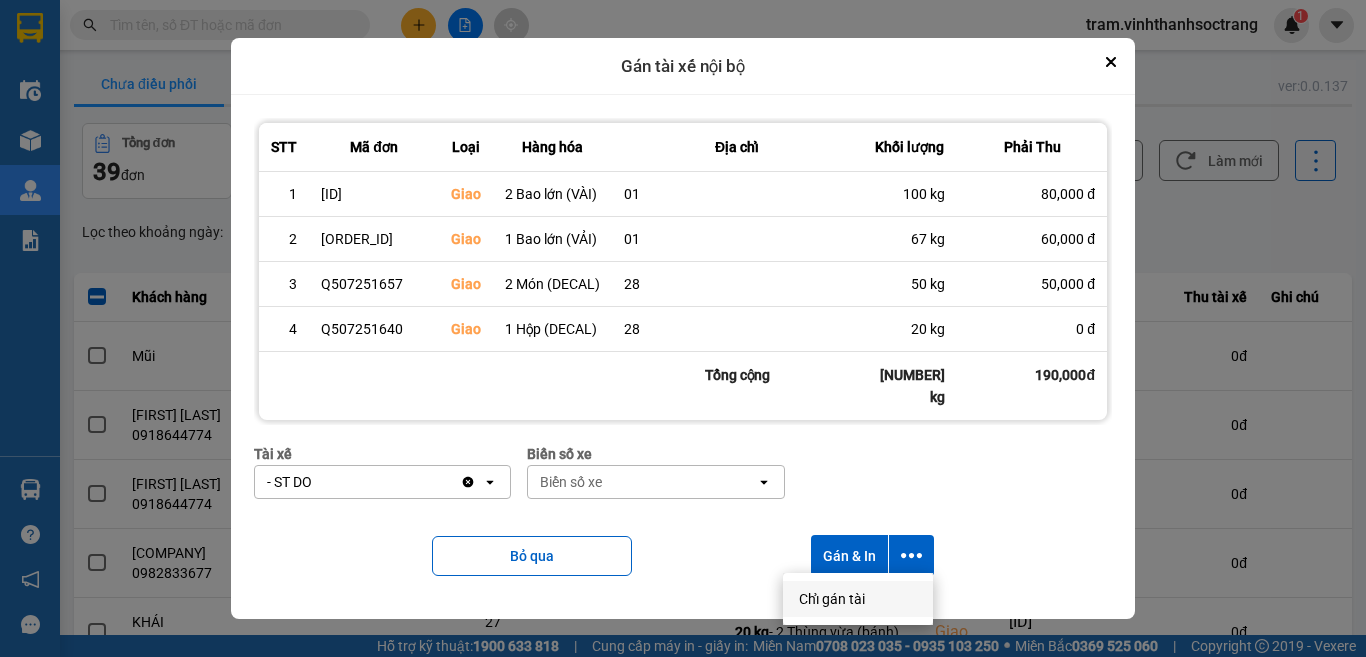 click on "Chỉ gán tài" at bounding box center (858, 599) 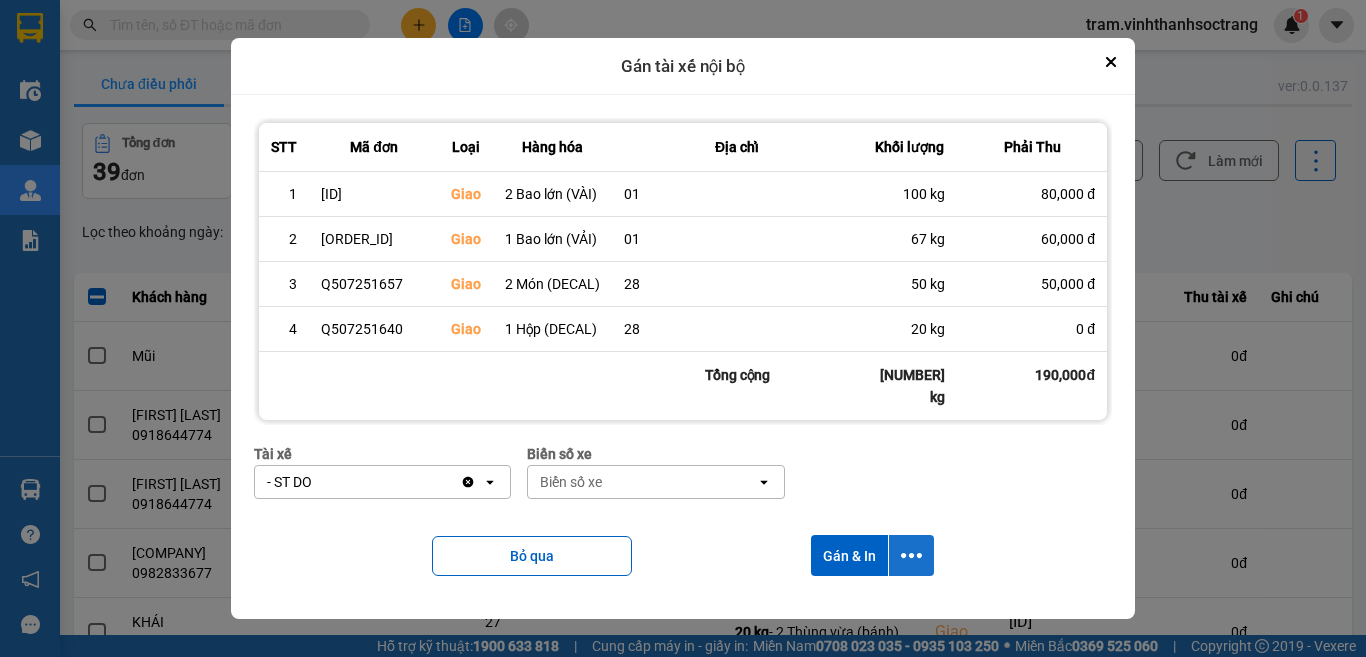 click 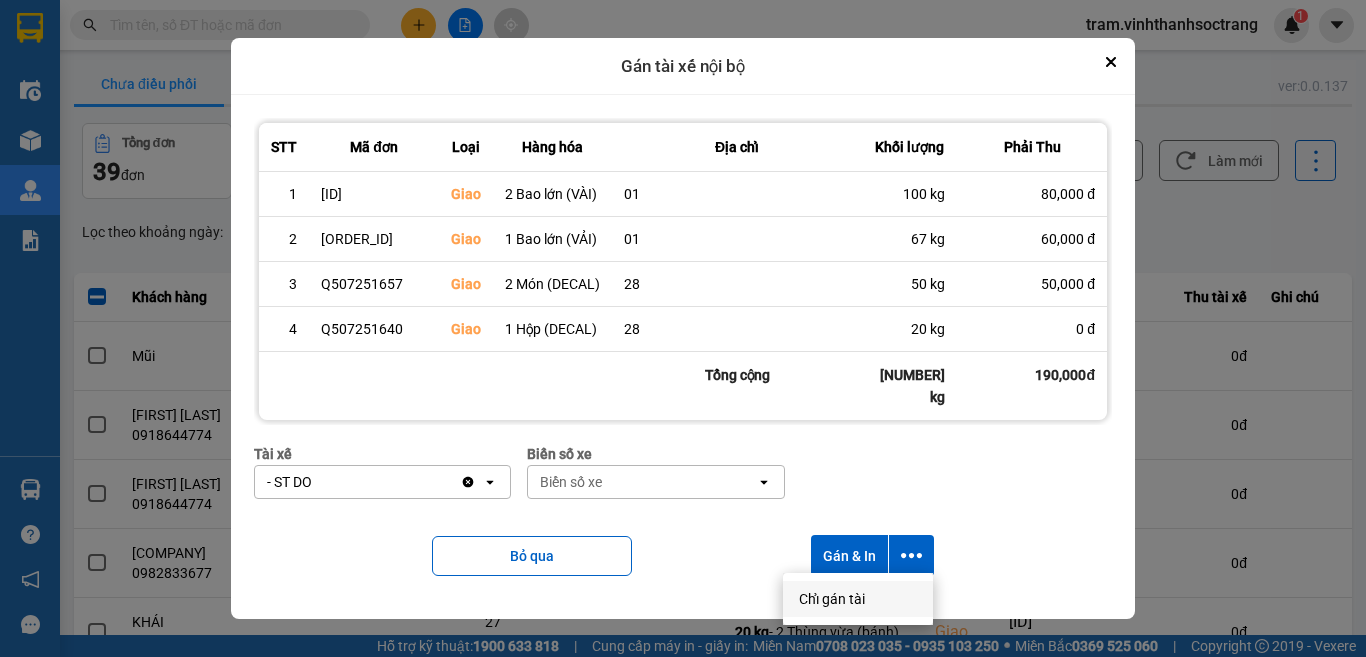 click on "Chỉ gán tài" at bounding box center (832, 599) 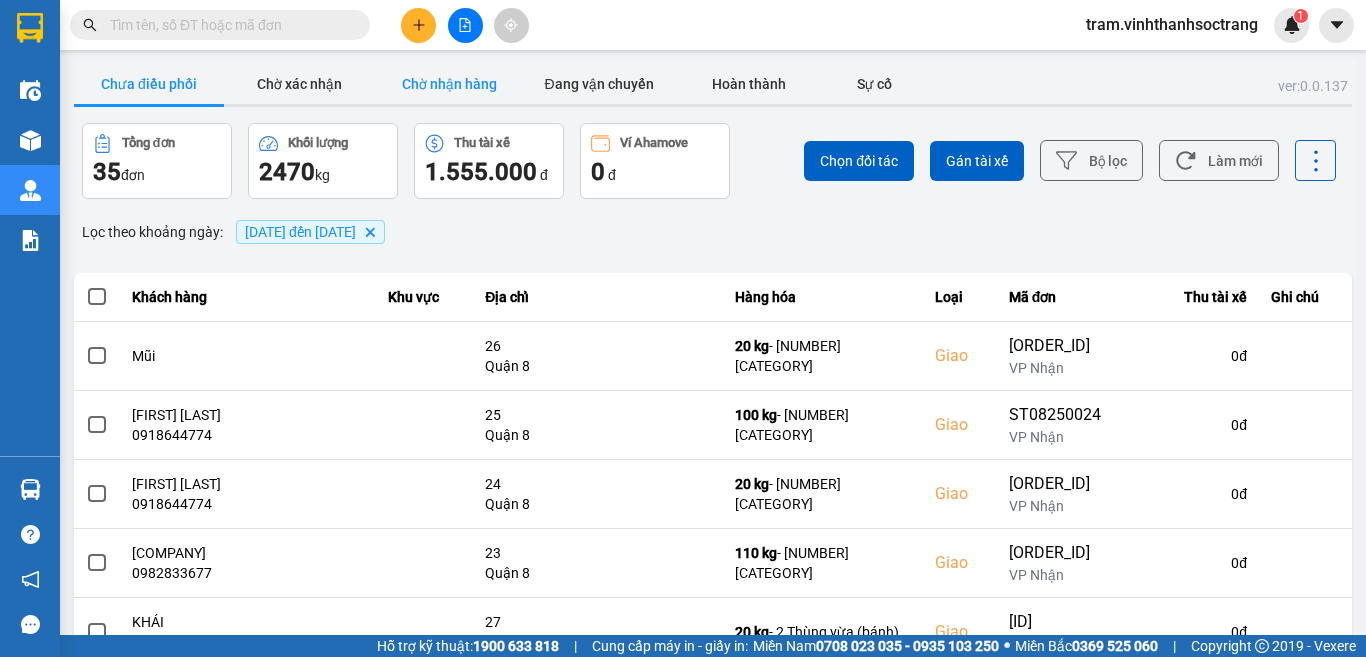 click on "Chờ nhận hàng" at bounding box center [449, 84] 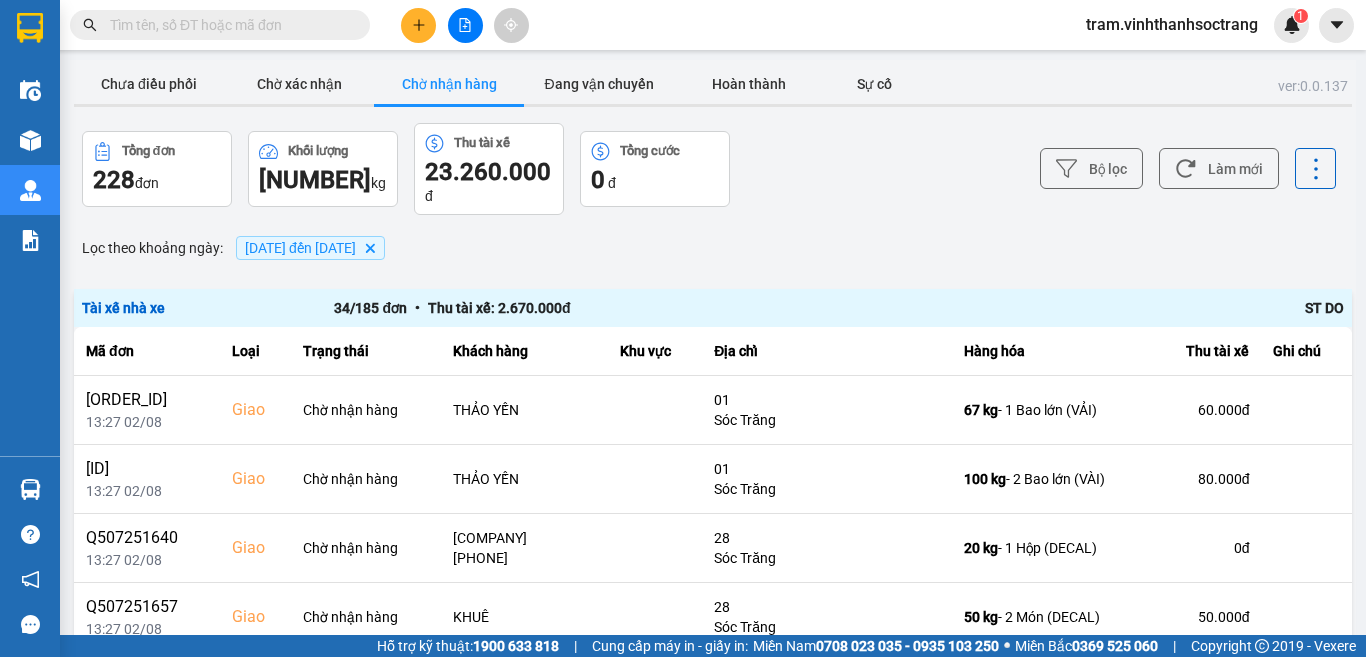 click on "Chờ nhận hàng" at bounding box center (449, 84) 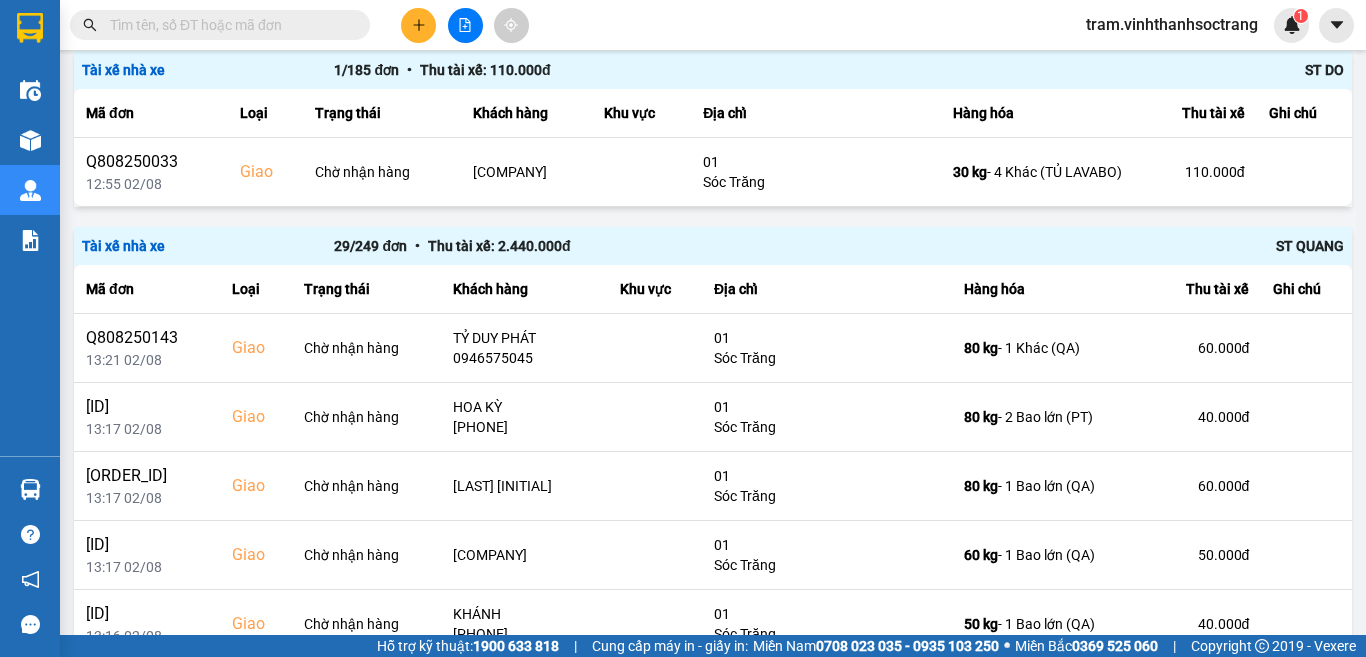scroll, scrollTop: 700, scrollLeft: 0, axis: vertical 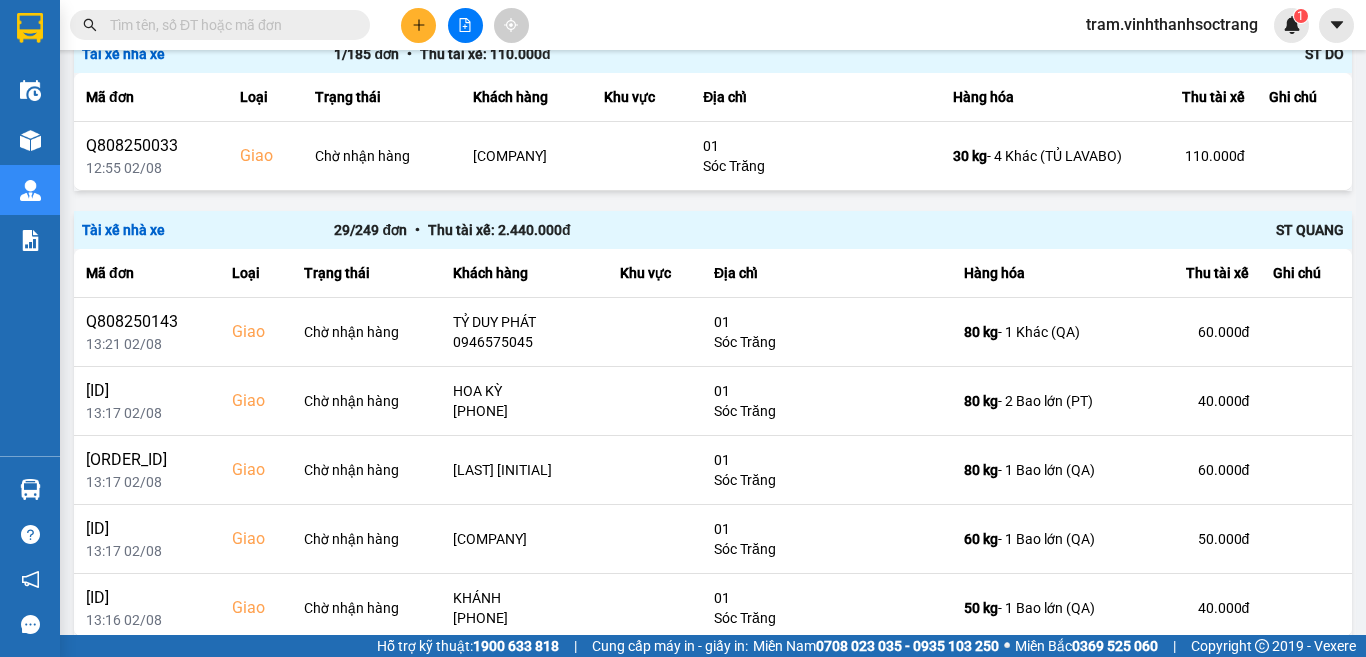 click at bounding box center [228, 25] 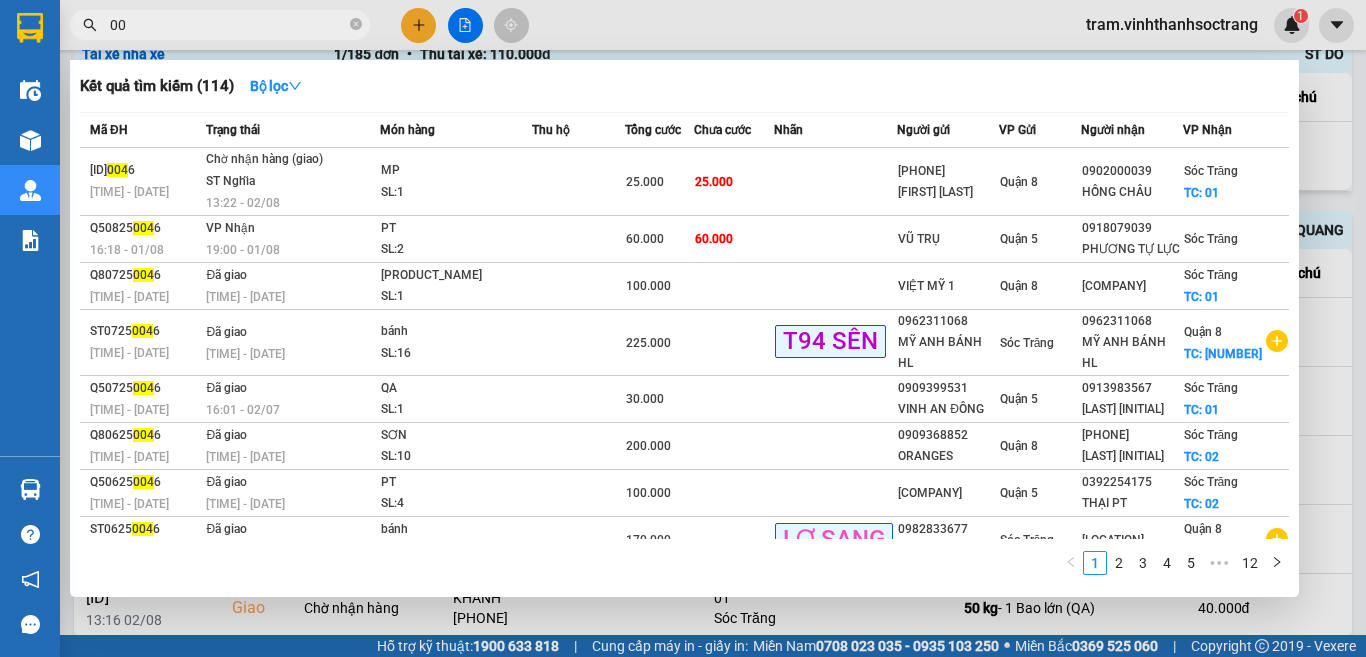 type on "0" 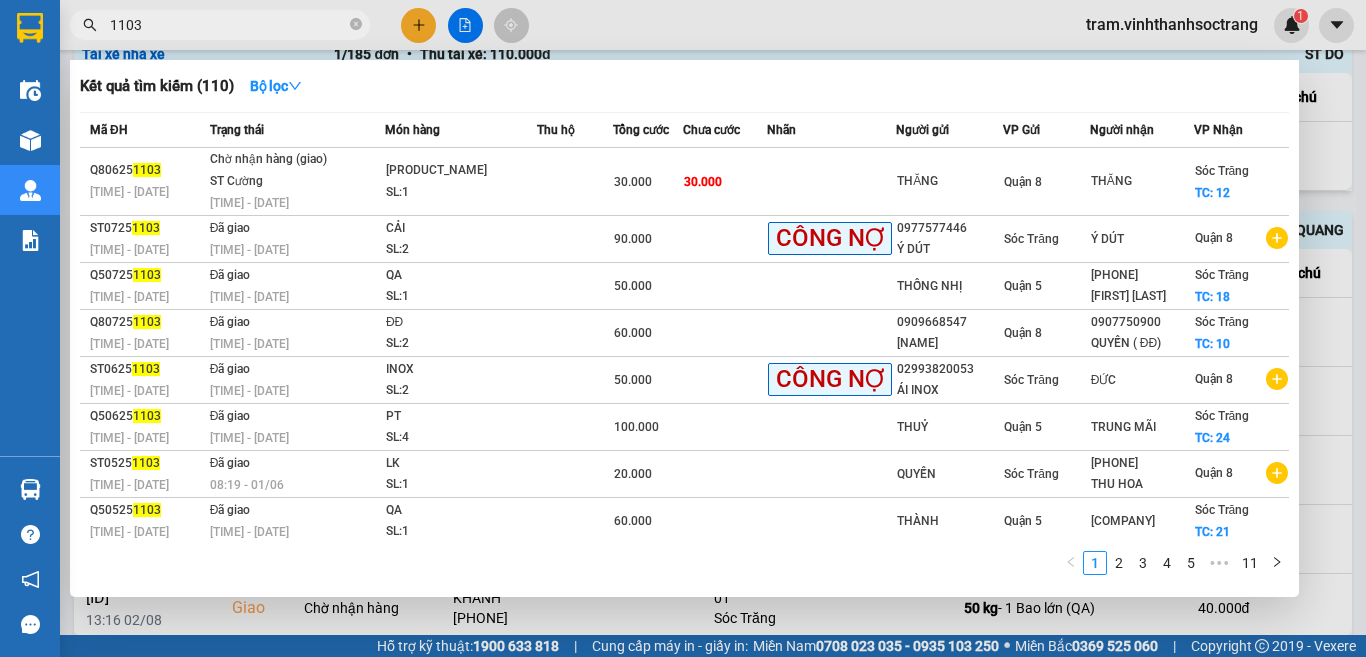 type on "1103" 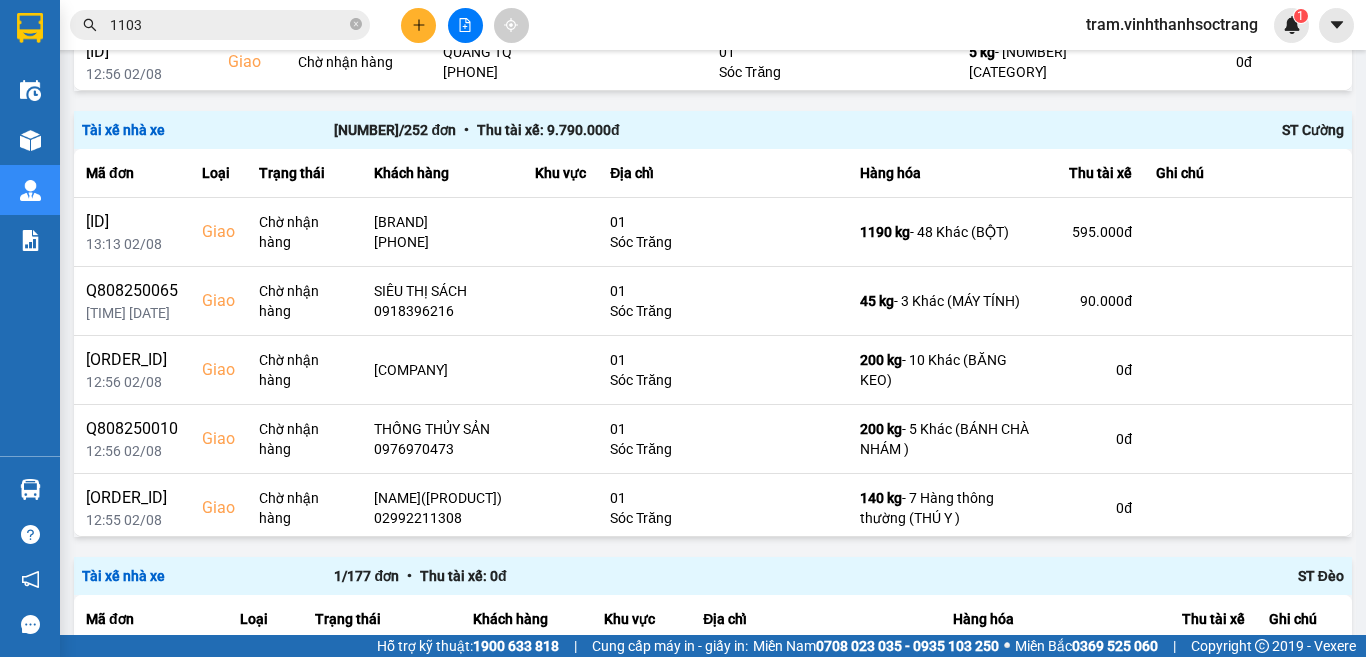 scroll, scrollTop: 1700, scrollLeft: 0, axis: vertical 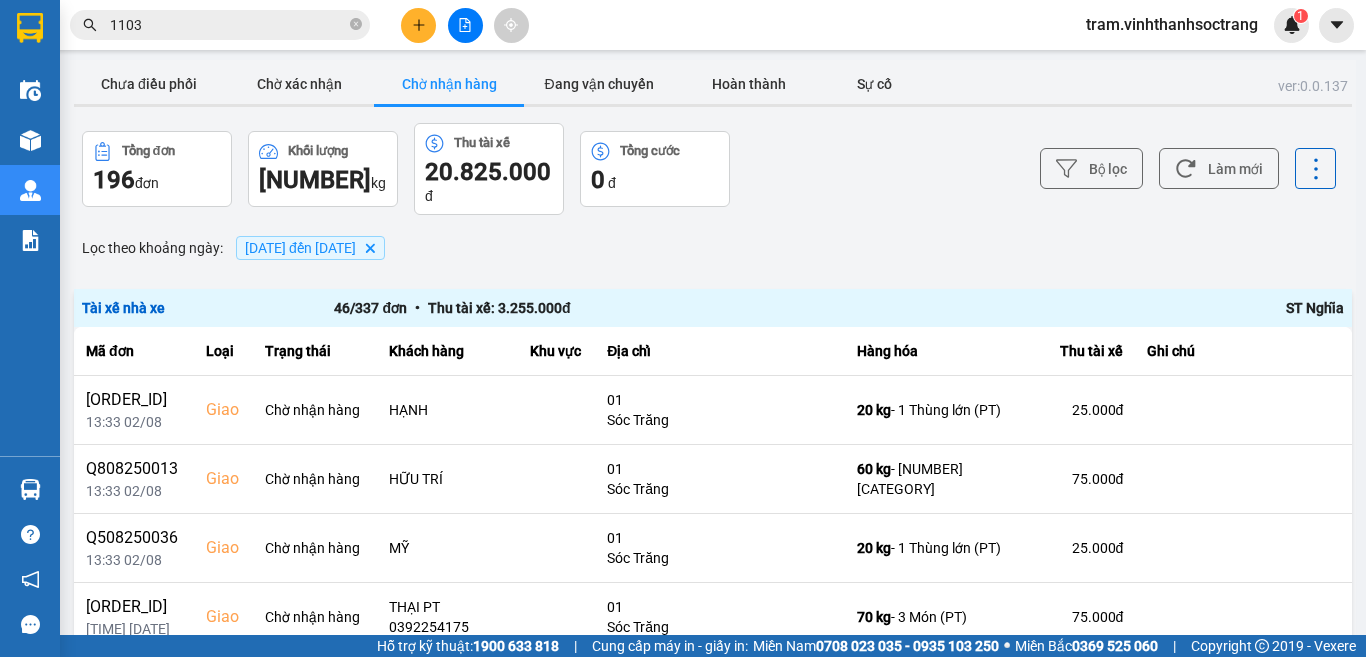 click on "25/07/2025 đến 02/08/2025" at bounding box center (300, 248) 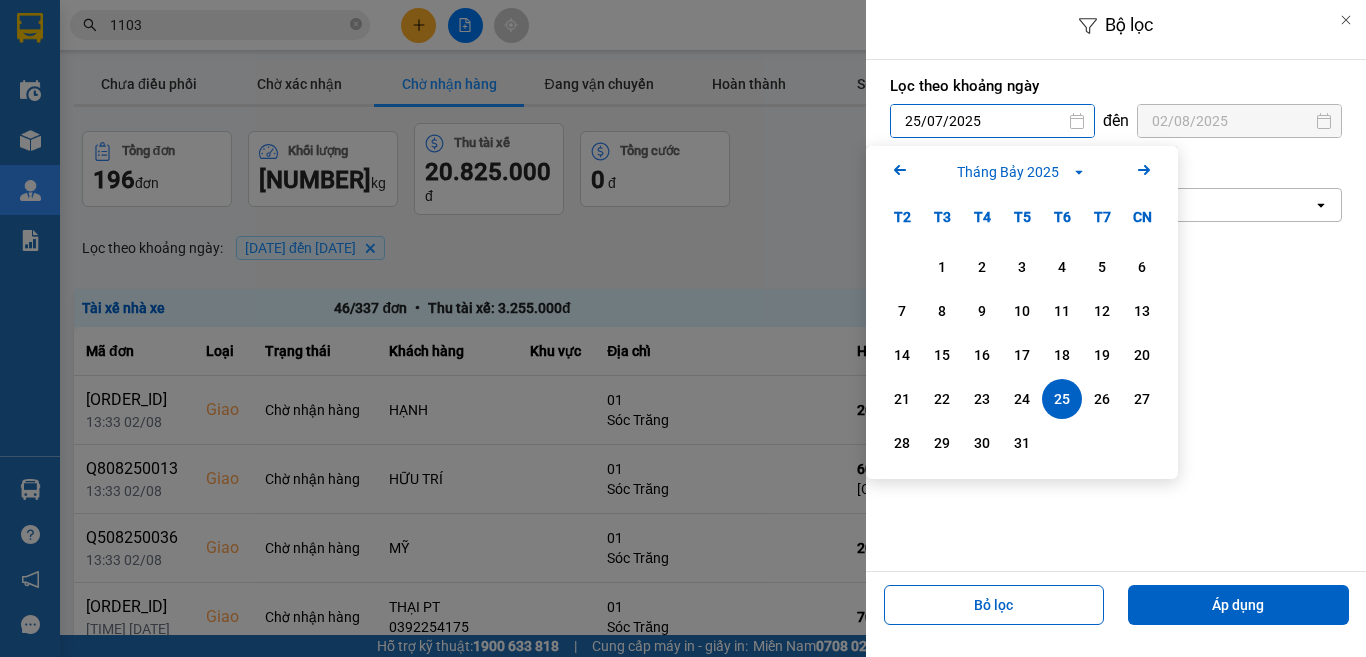 click on "25/07/2025" at bounding box center [992, 121] 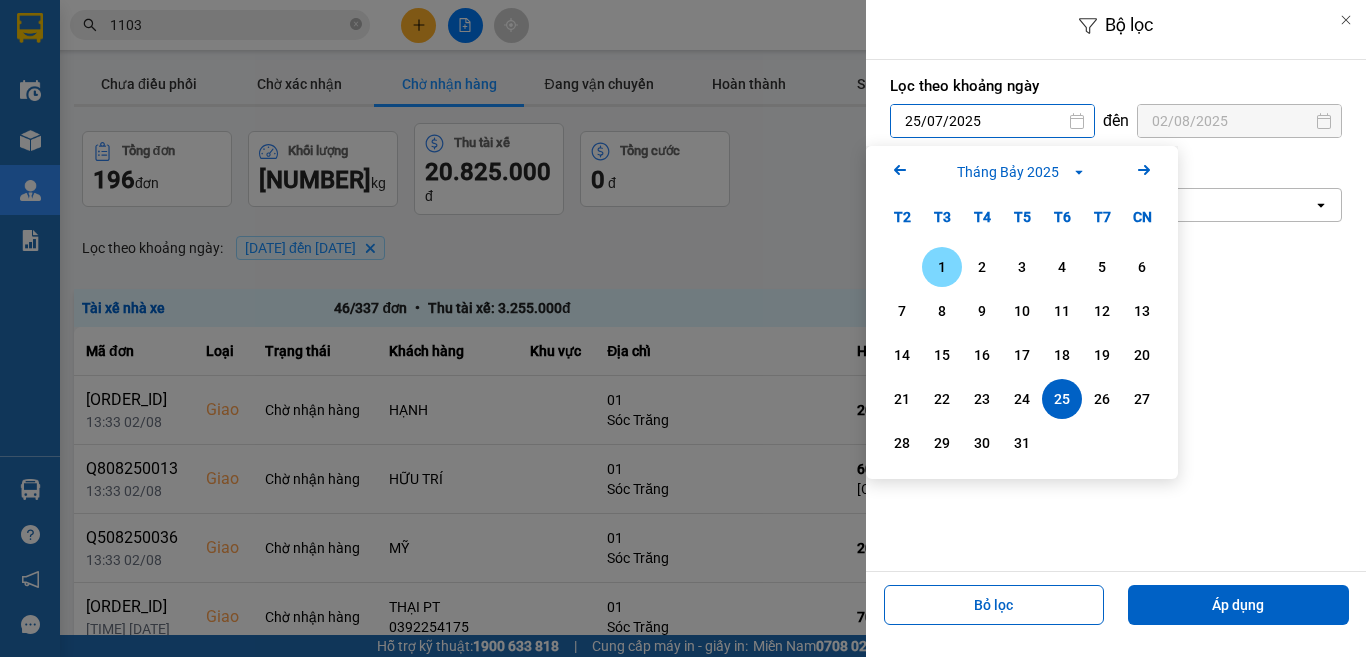 click on "1" at bounding box center (942, 267) 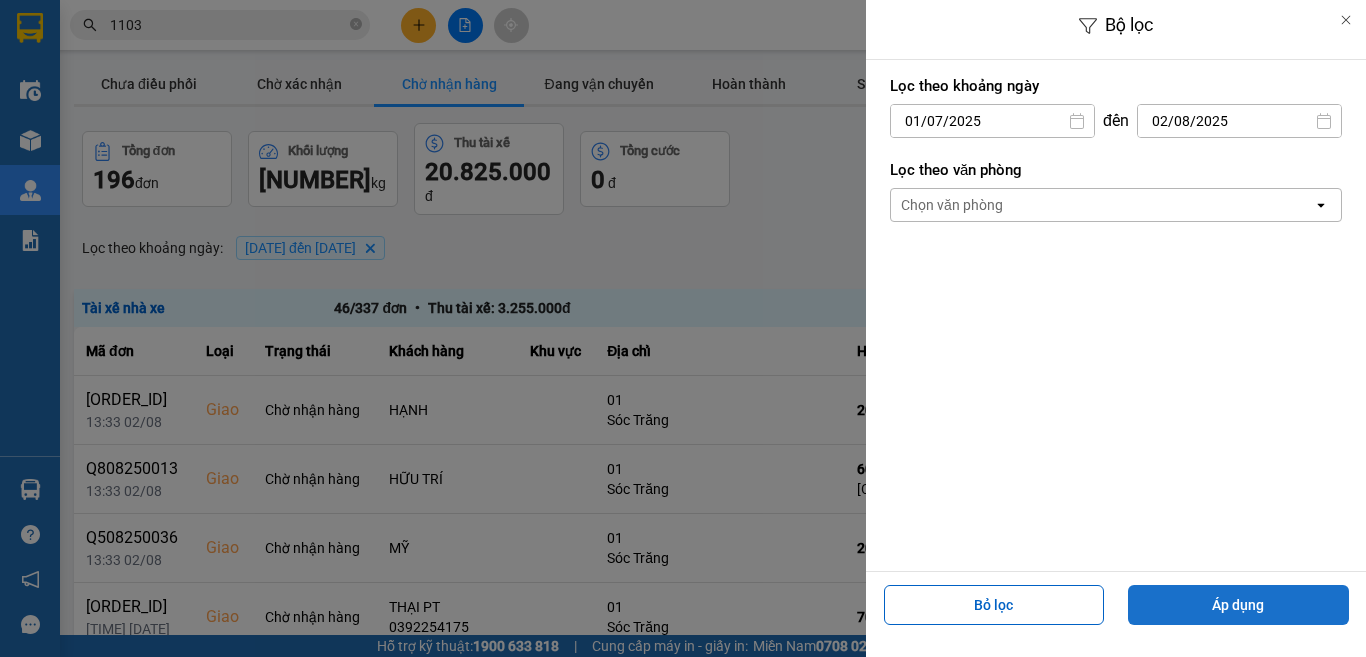 click on "Áp dụng" at bounding box center [1238, 605] 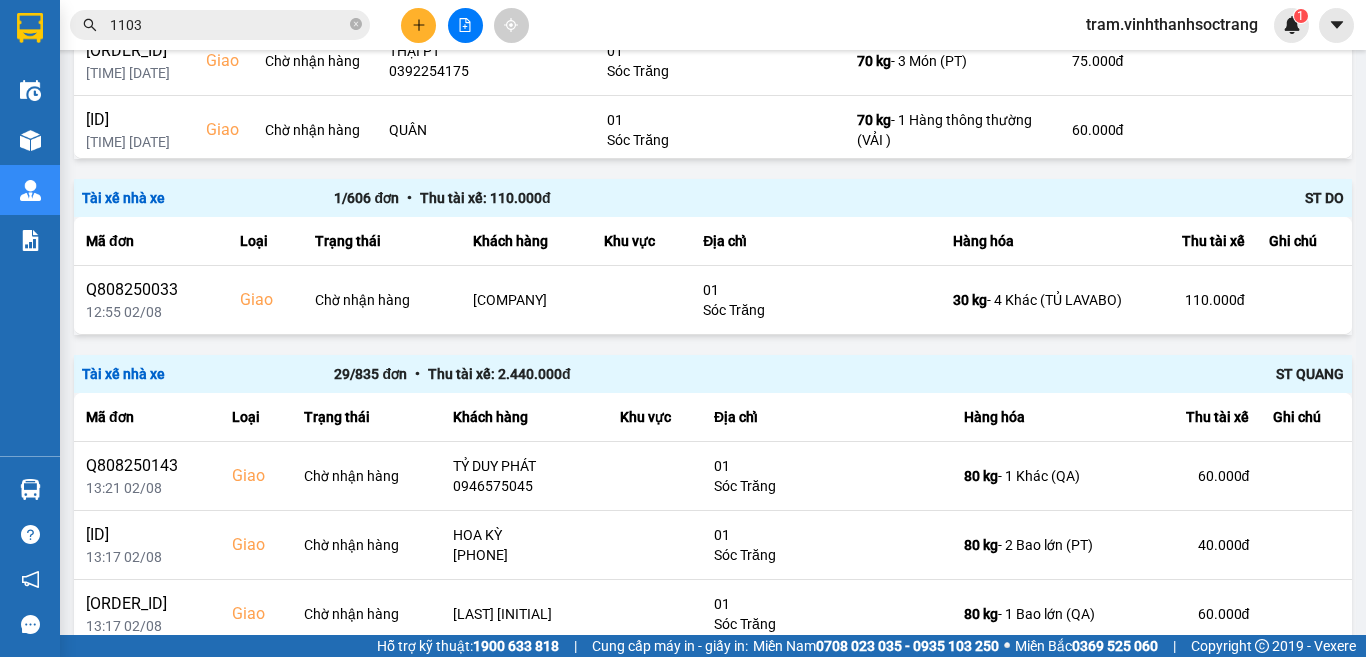 scroll, scrollTop: 1111, scrollLeft: 0, axis: vertical 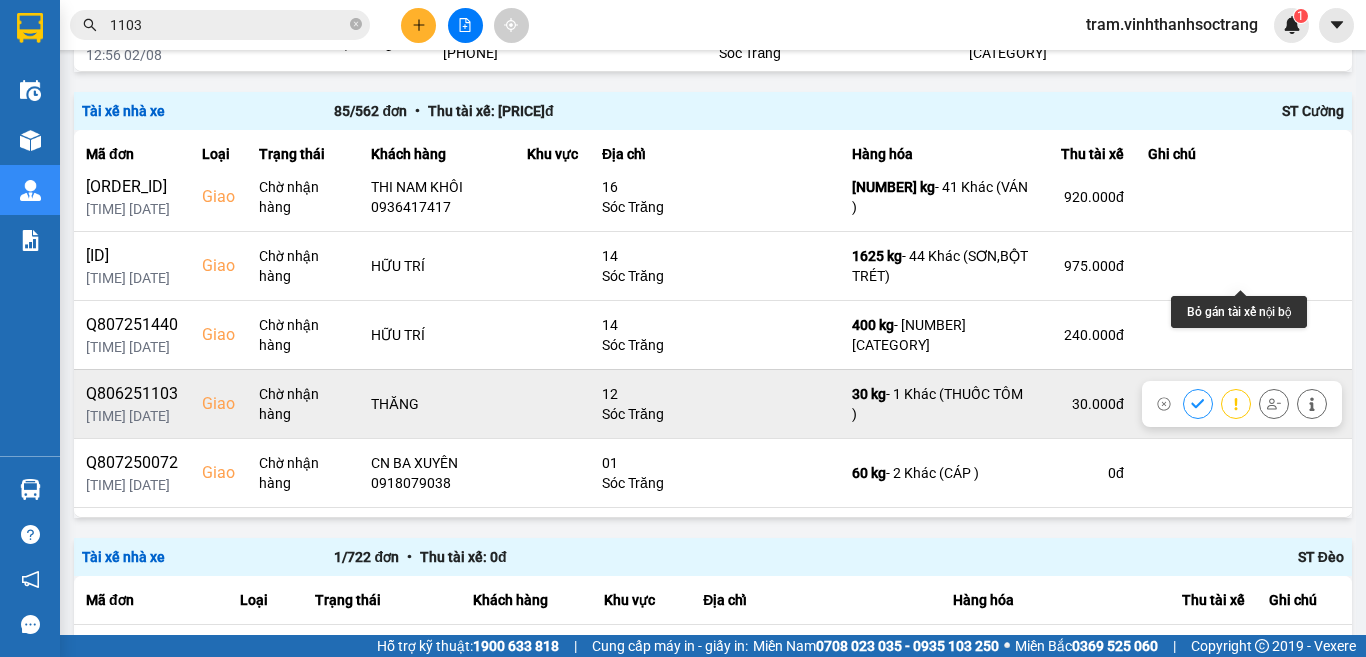 click 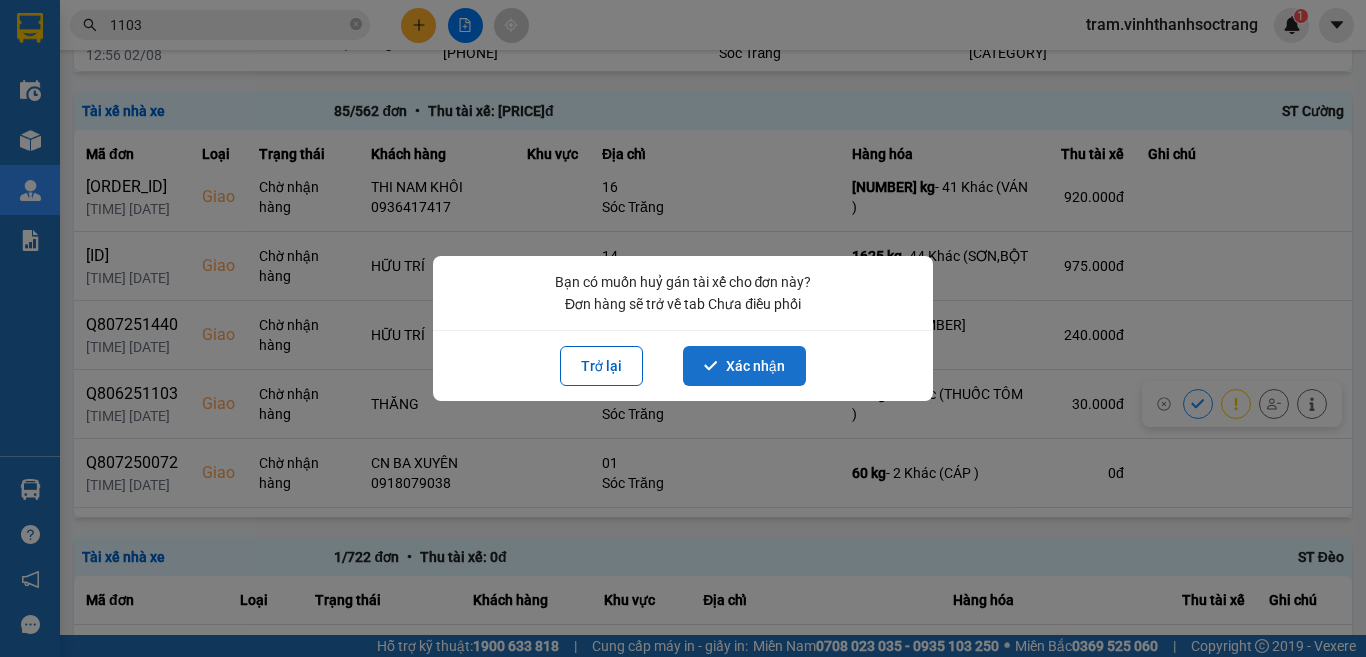 click on "Xác nhận" at bounding box center [744, 366] 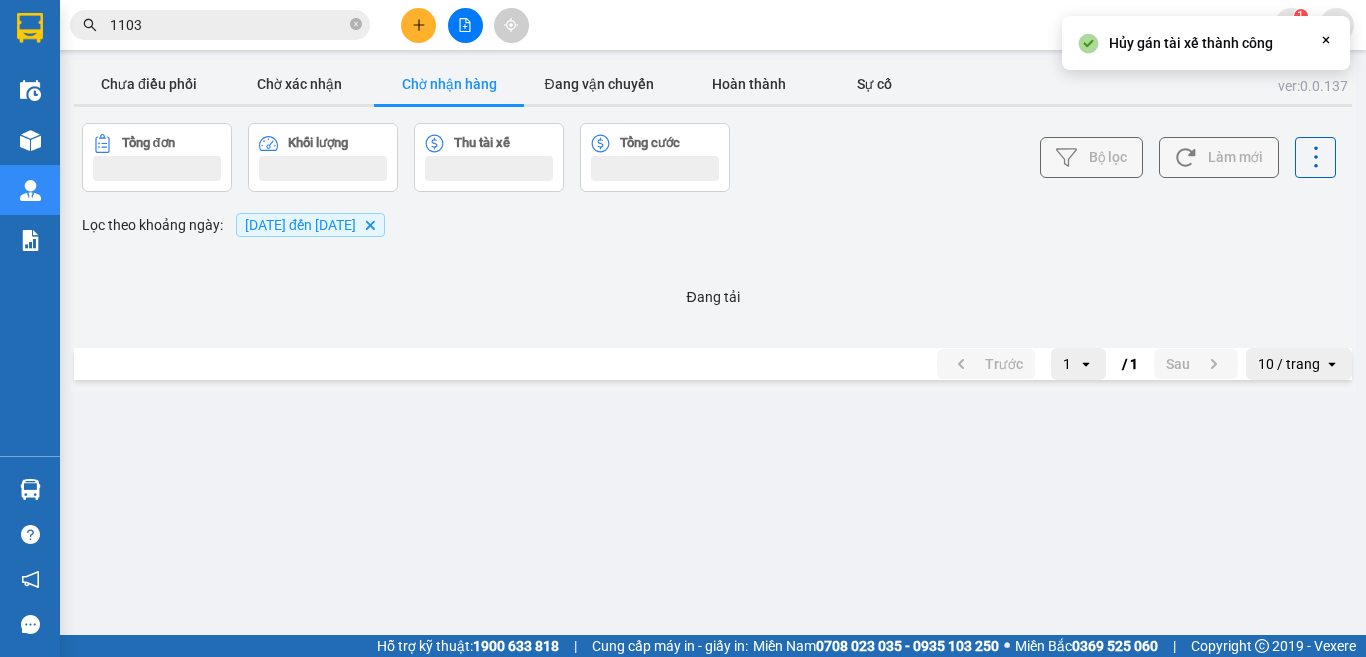 scroll, scrollTop: 0, scrollLeft: 0, axis: both 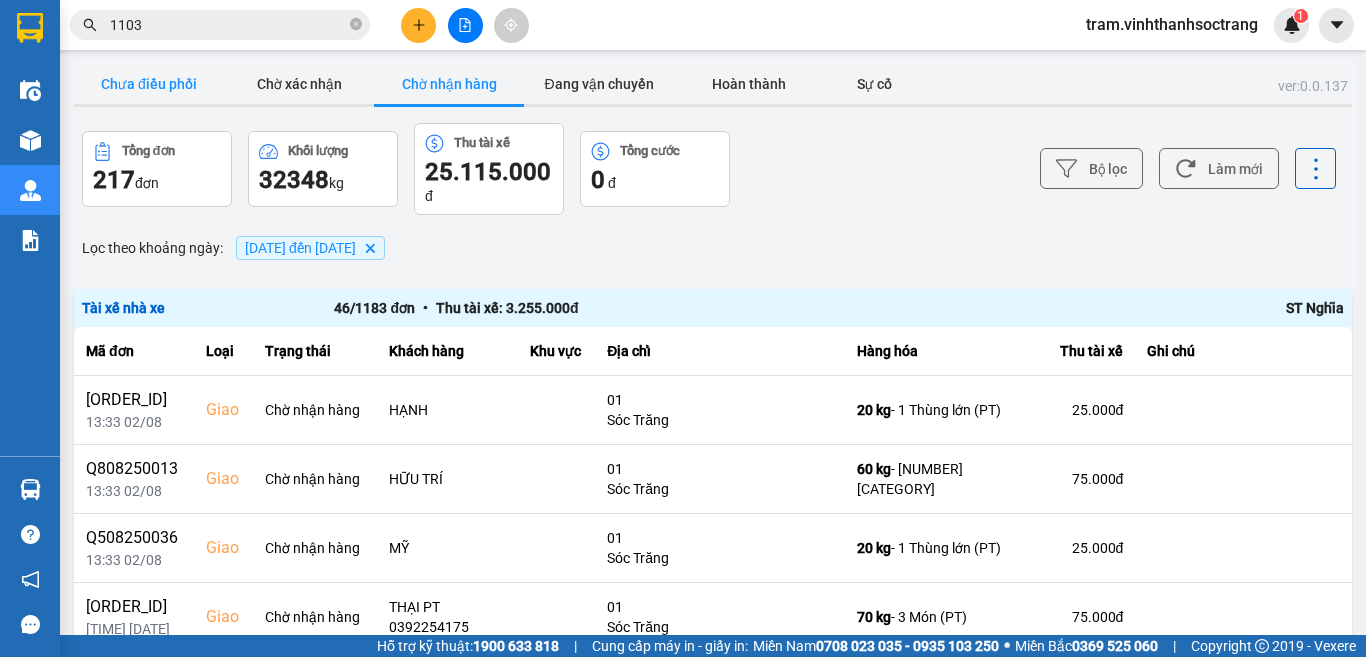 click on "Chưa điều phối" at bounding box center [149, 84] 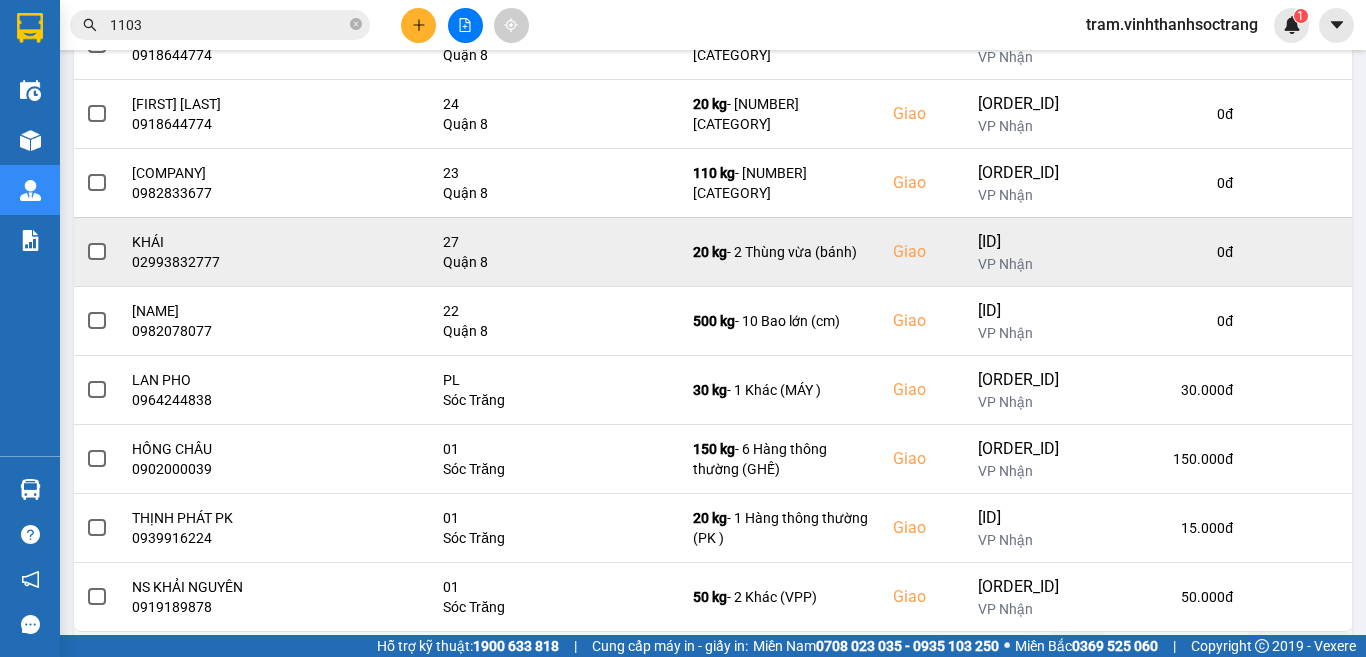 scroll, scrollTop: 423, scrollLeft: 0, axis: vertical 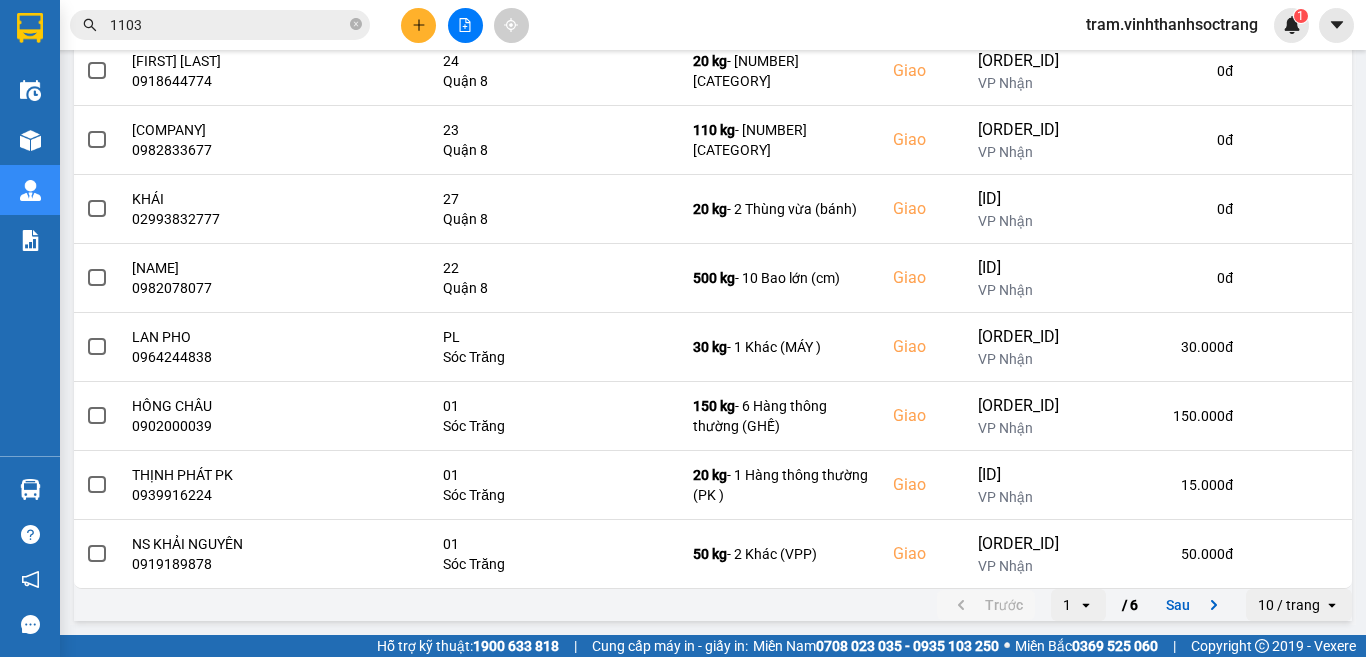 click 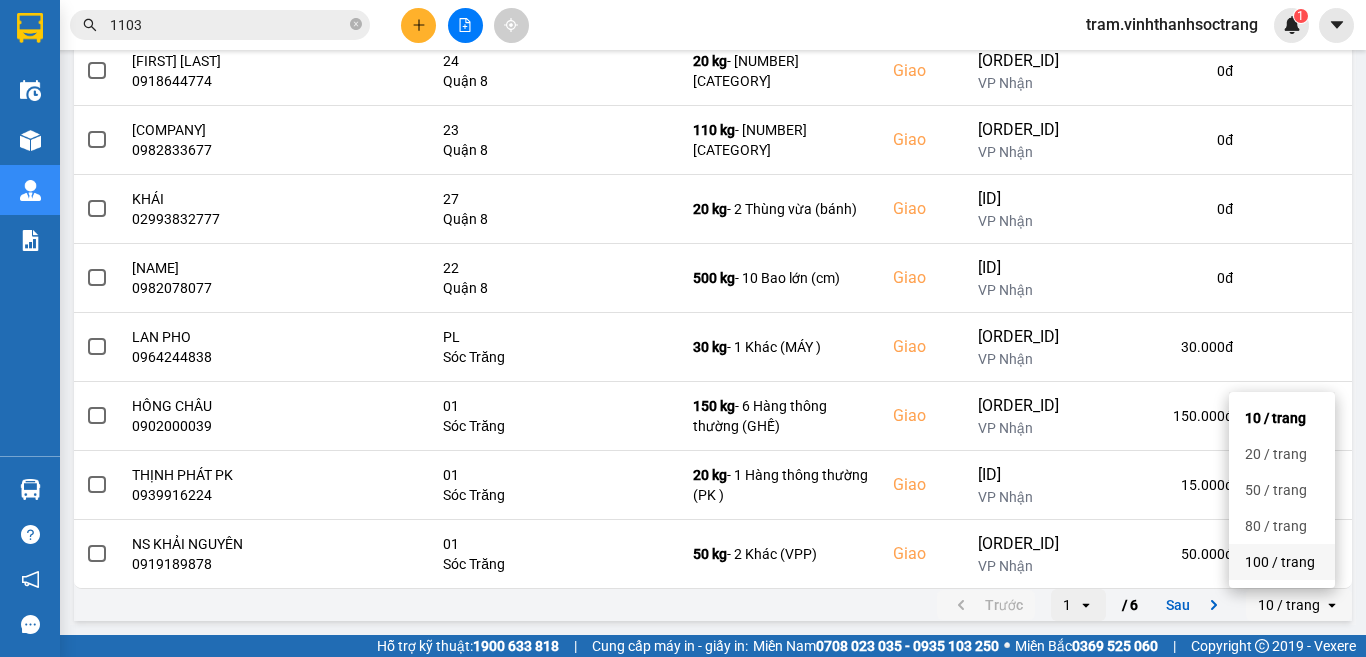 click on "100 / trang" at bounding box center [1282, 562] 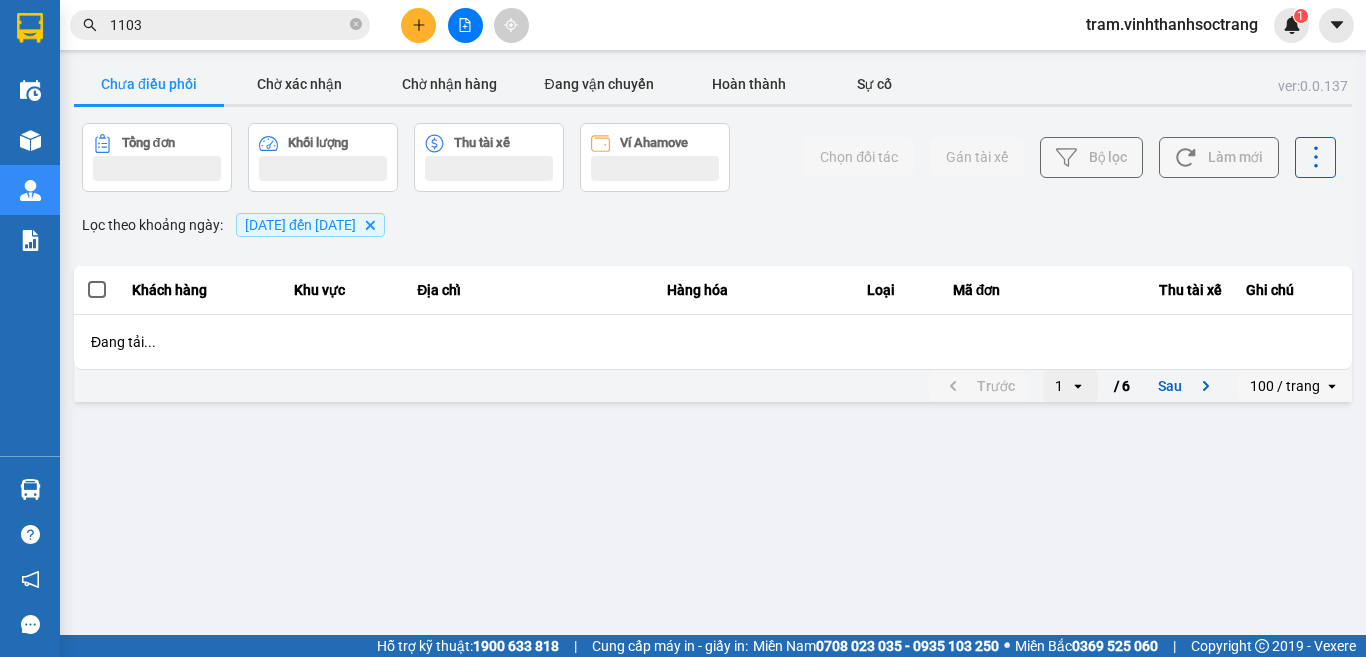 scroll, scrollTop: 0, scrollLeft: 0, axis: both 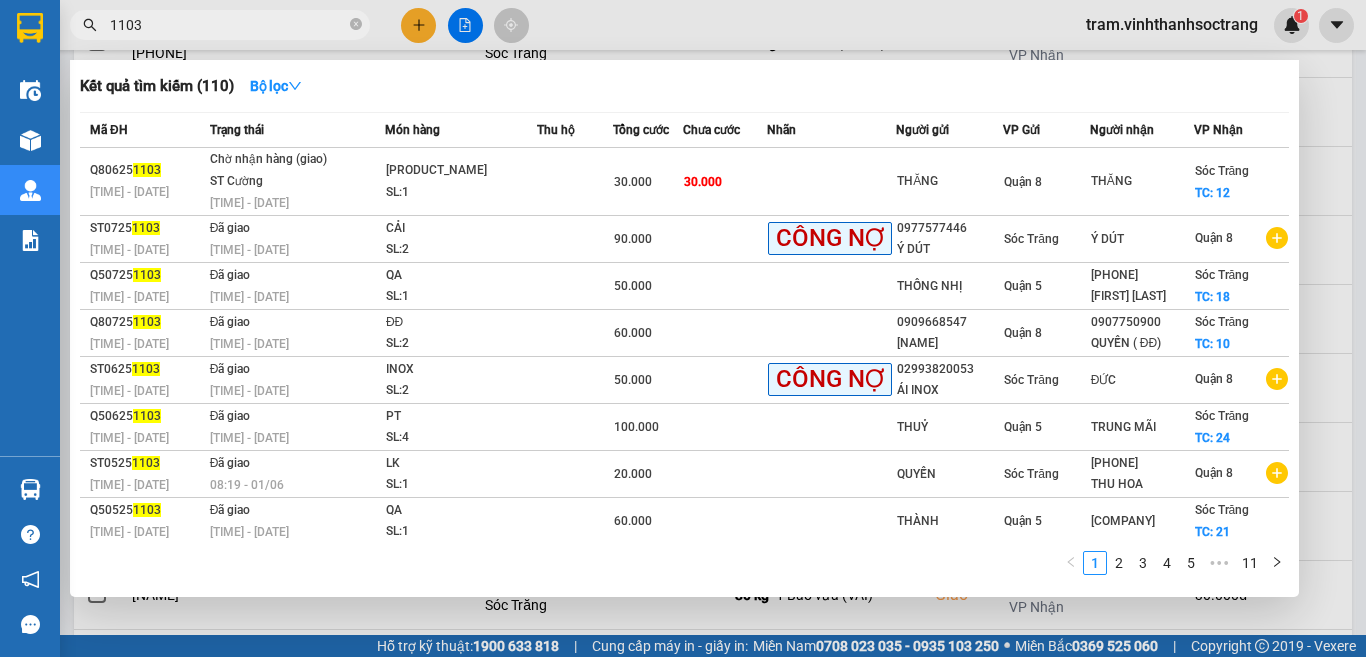 drag, startPoint x: 192, startPoint y: 24, endPoint x: 89, endPoint y: 16, distance: 103.31021 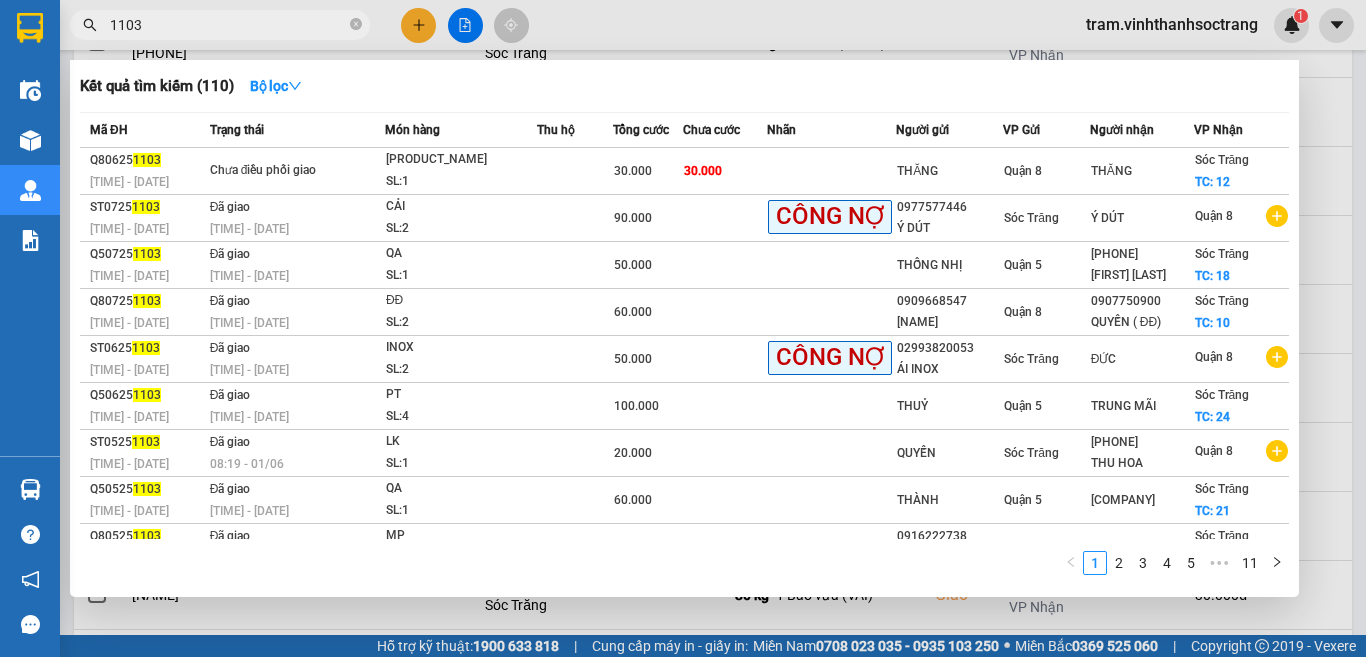 click at bounding box center [683, 328] 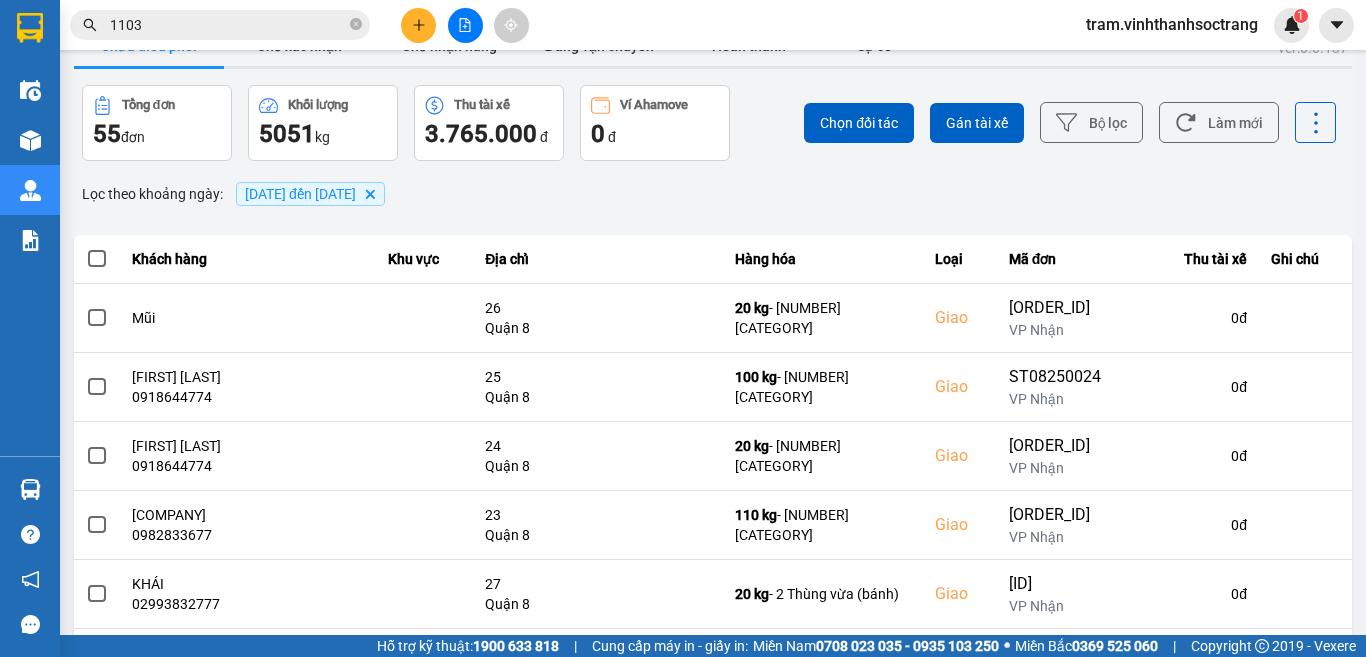 scroll, scrollTop: 28, scrollLeft: 0, axis: vertical 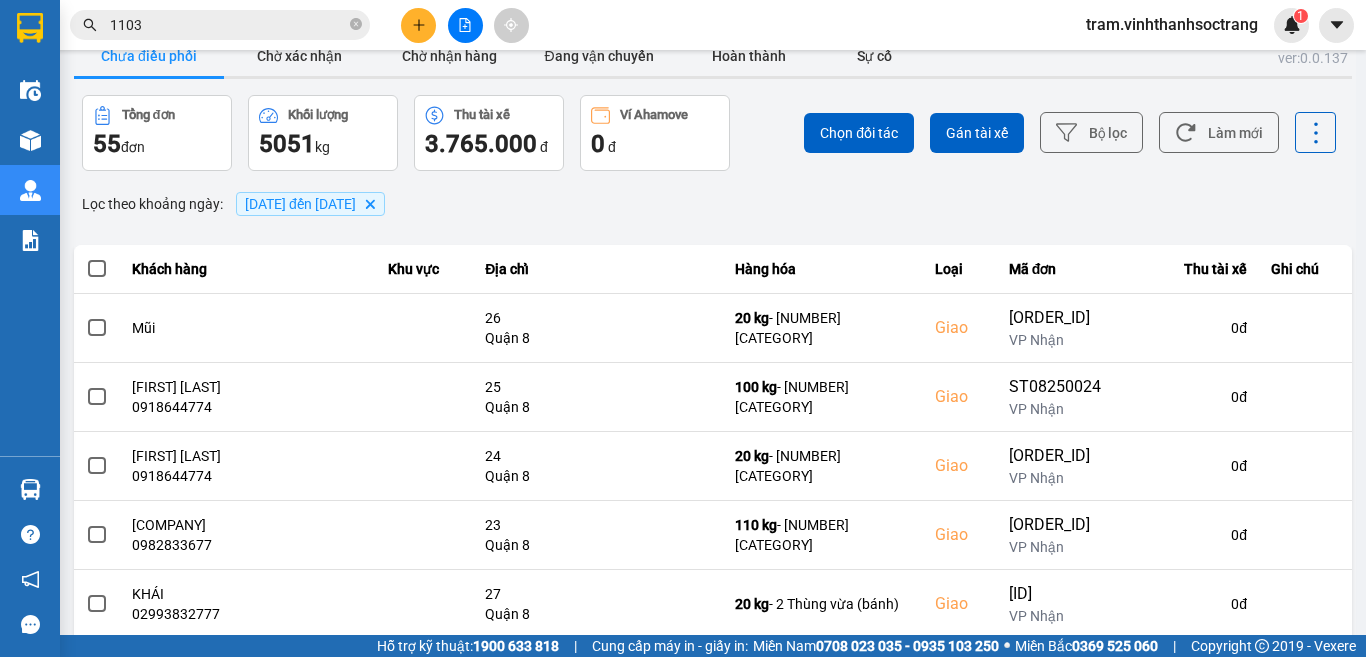 click on "01/07/2025 đến 02/08/2025" at bounding box center [300, 204] 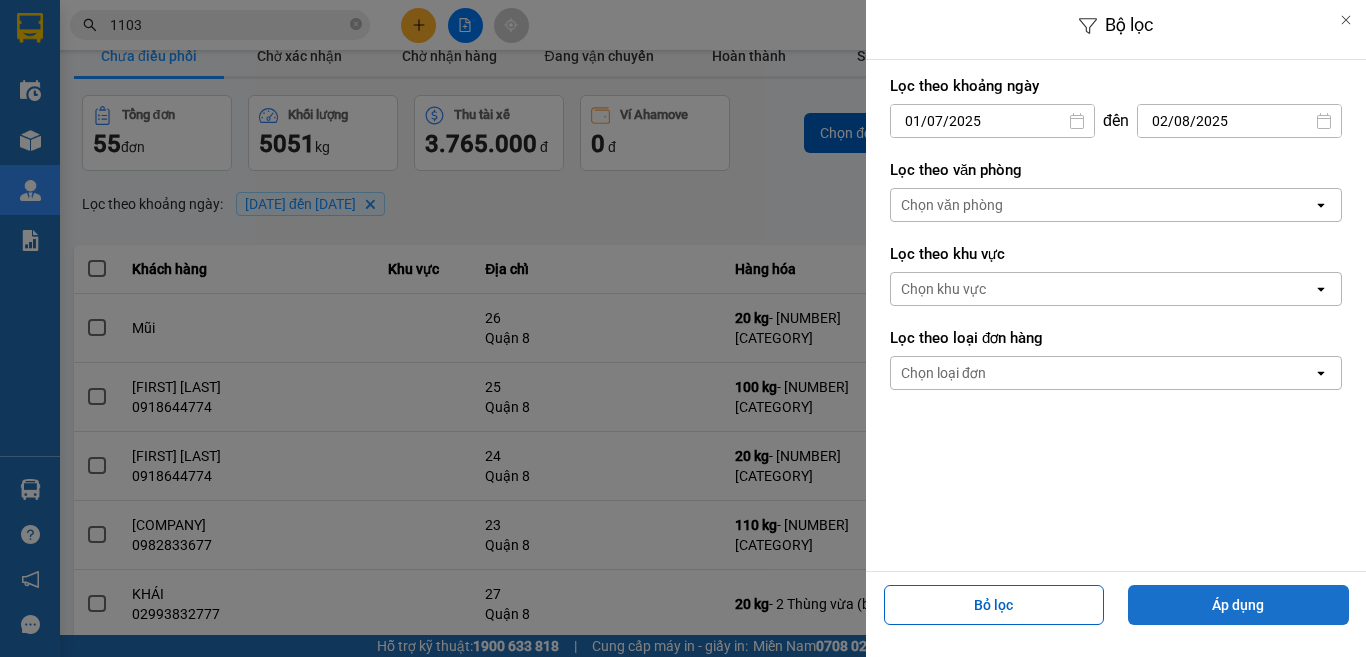 click on "Áp dụng" at bounding box center [1238, 605] 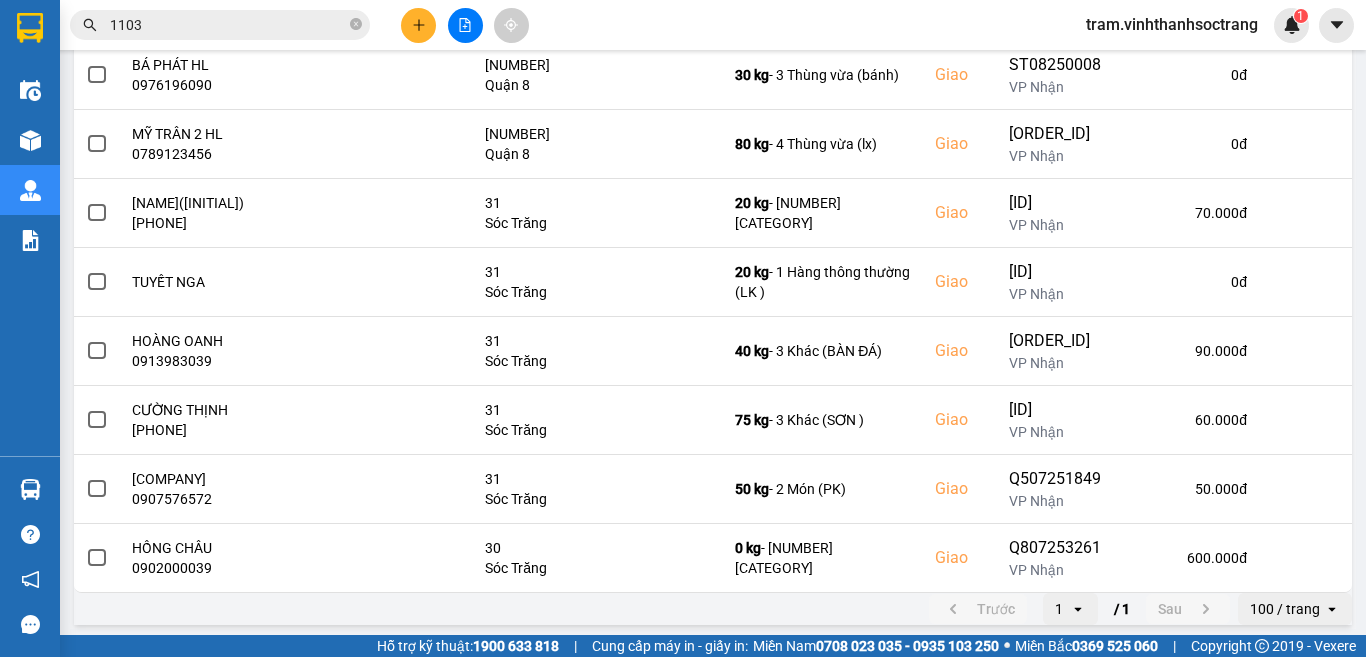 scroll, scrollTop: 3528, scrollLeft: 0, axis: vertical 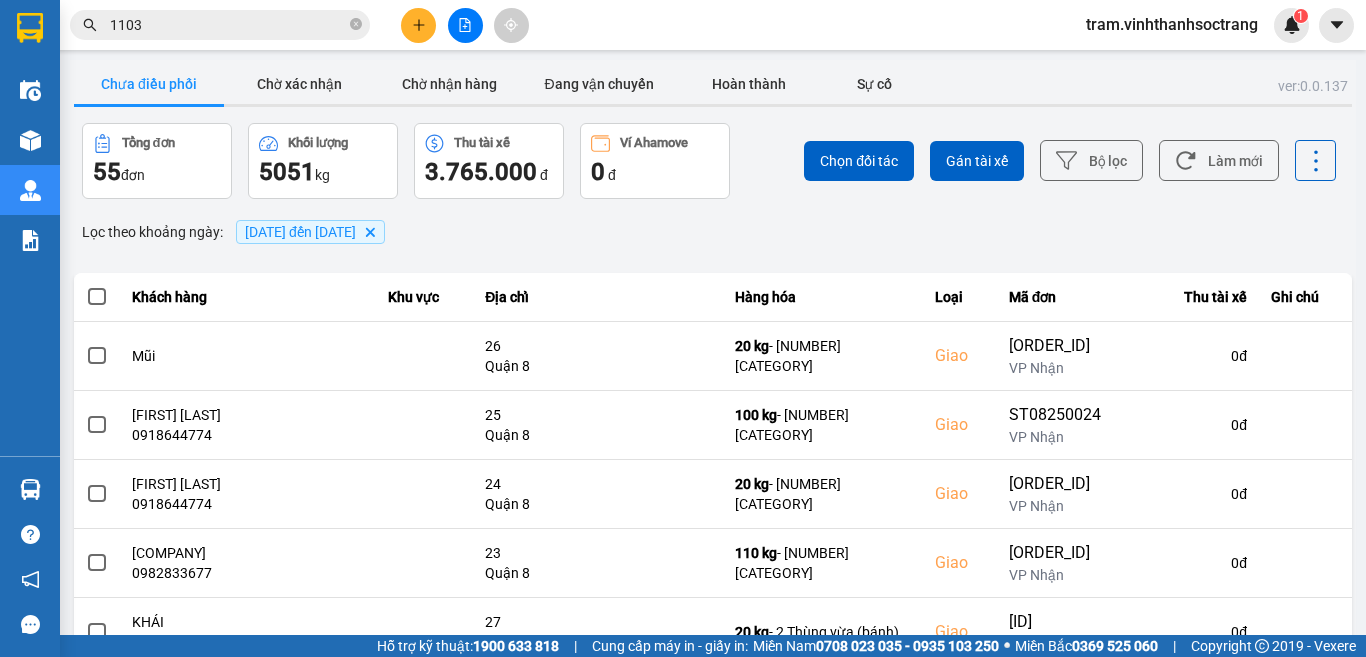 click on "01/07/2025 đến 02/08/2025" at bounding box center [300, 232] 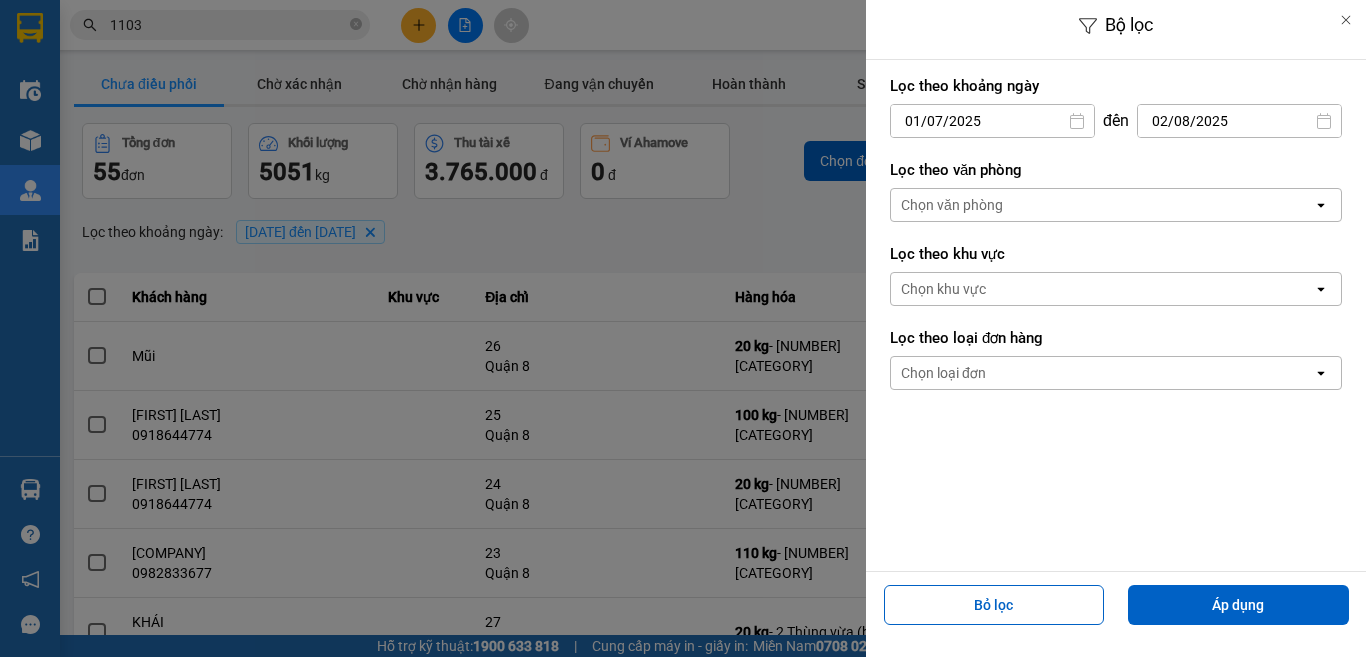 click on "01/07/2025" at bounding box center [992, 121] 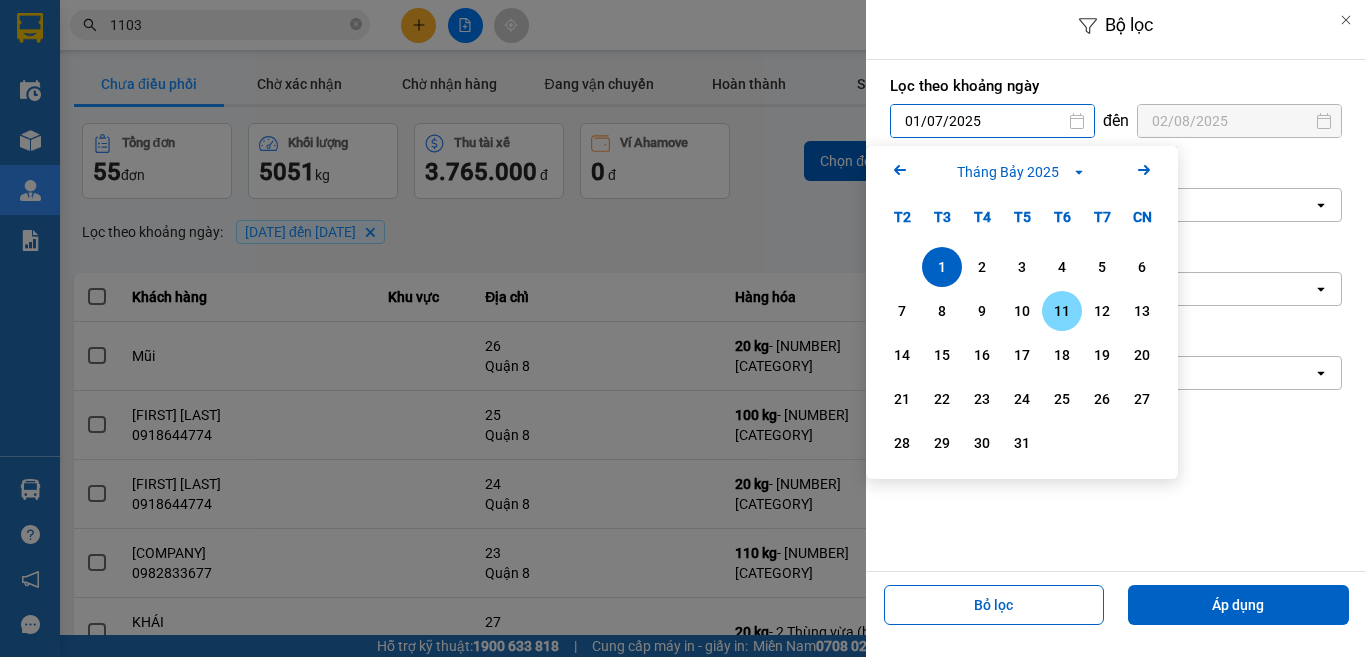 click on "11" at bounding box center (1062, 311) 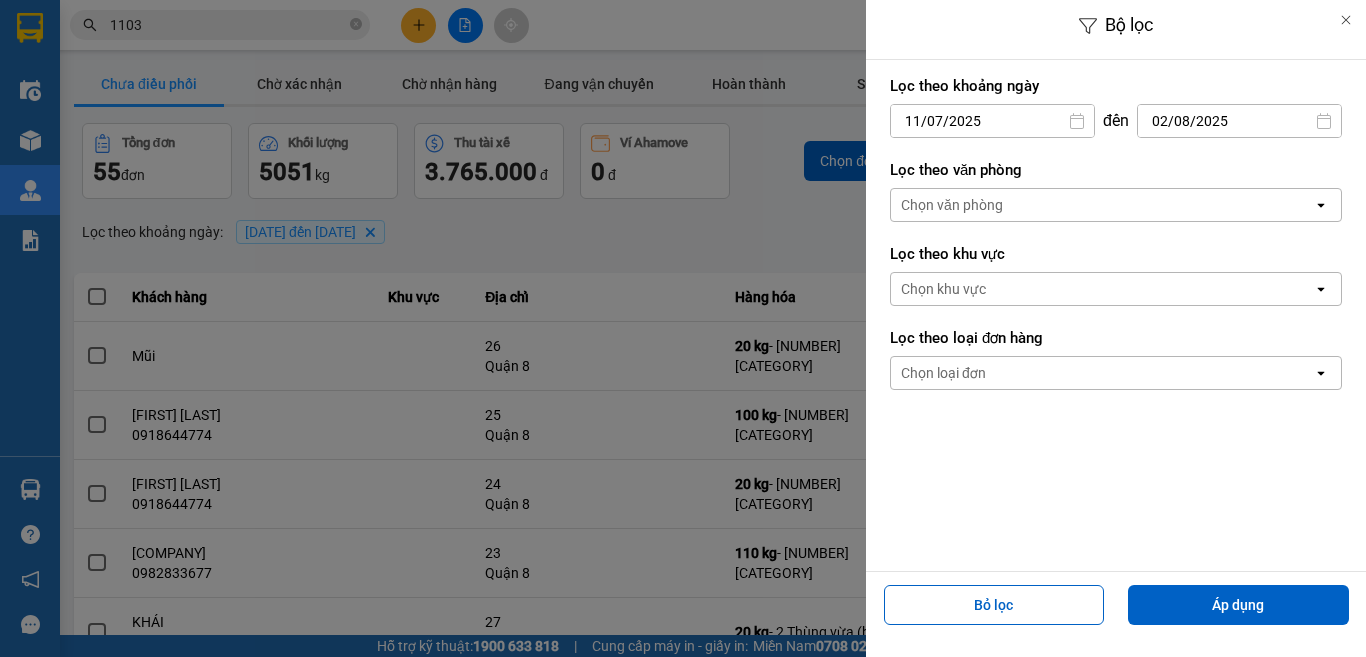 click on "02/08/2025" at bounding box center (1239, 121) 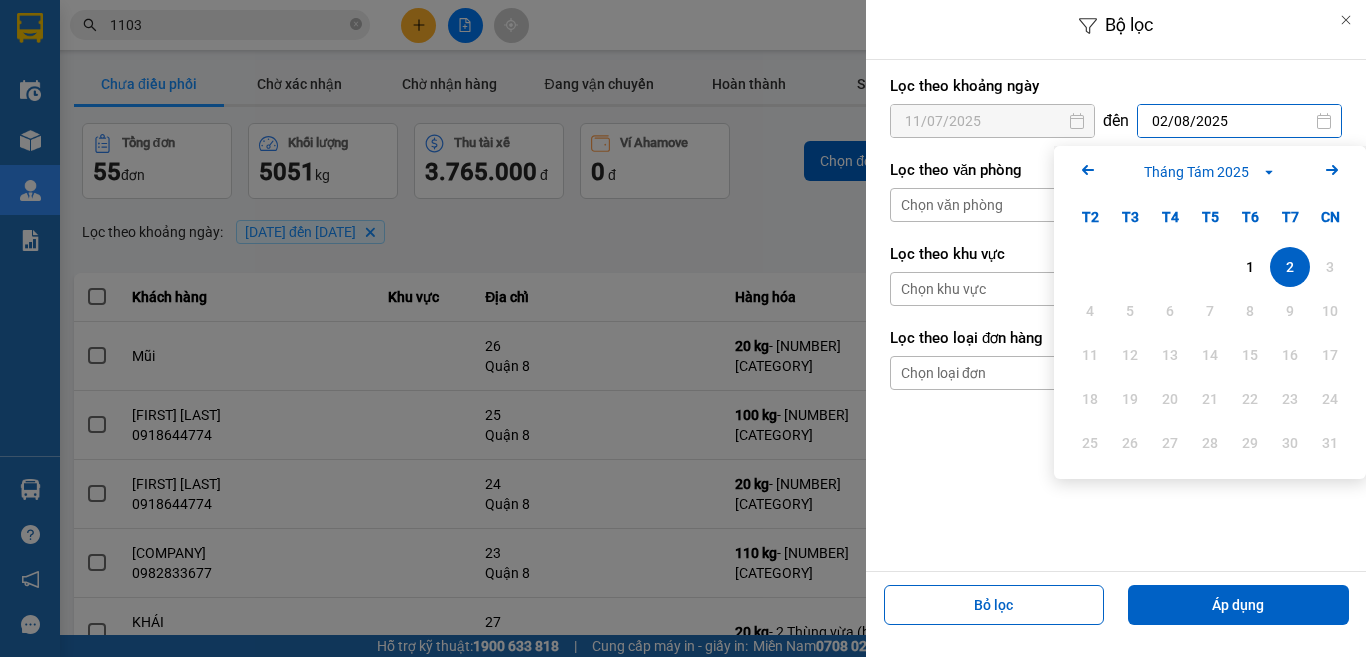 click on "Arrow Left" 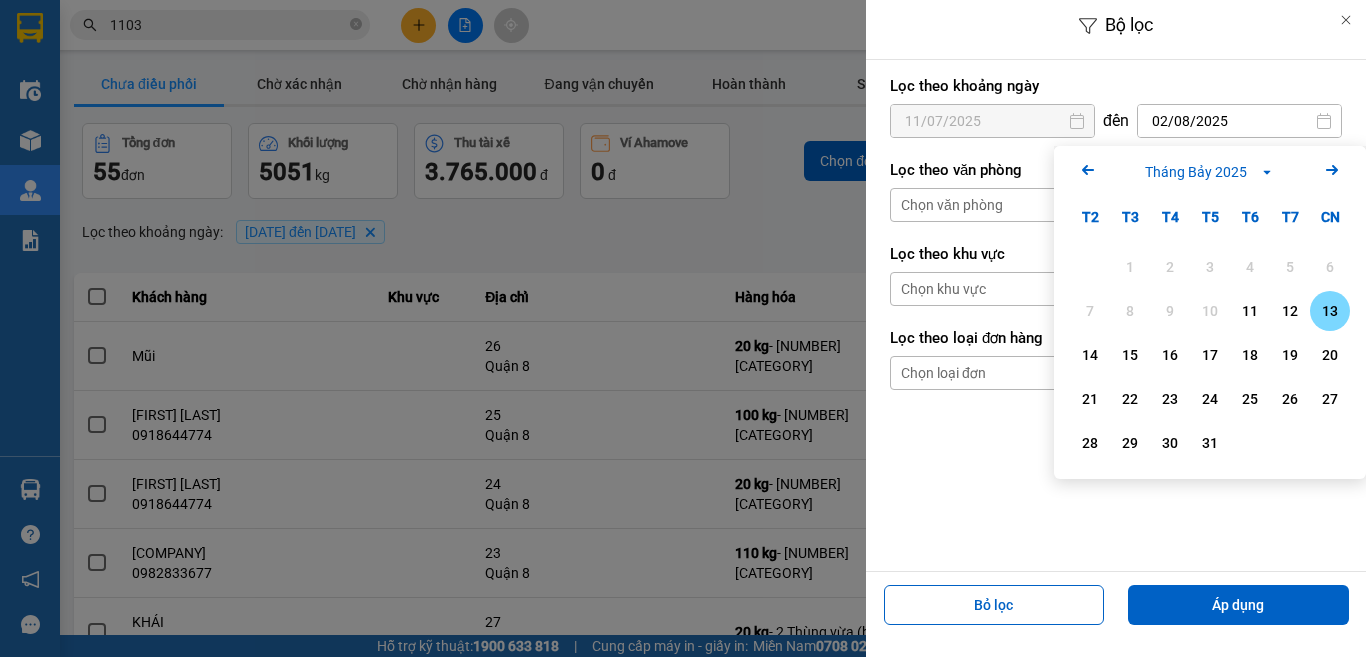 click on "13" at bounding box center (1330, 311) 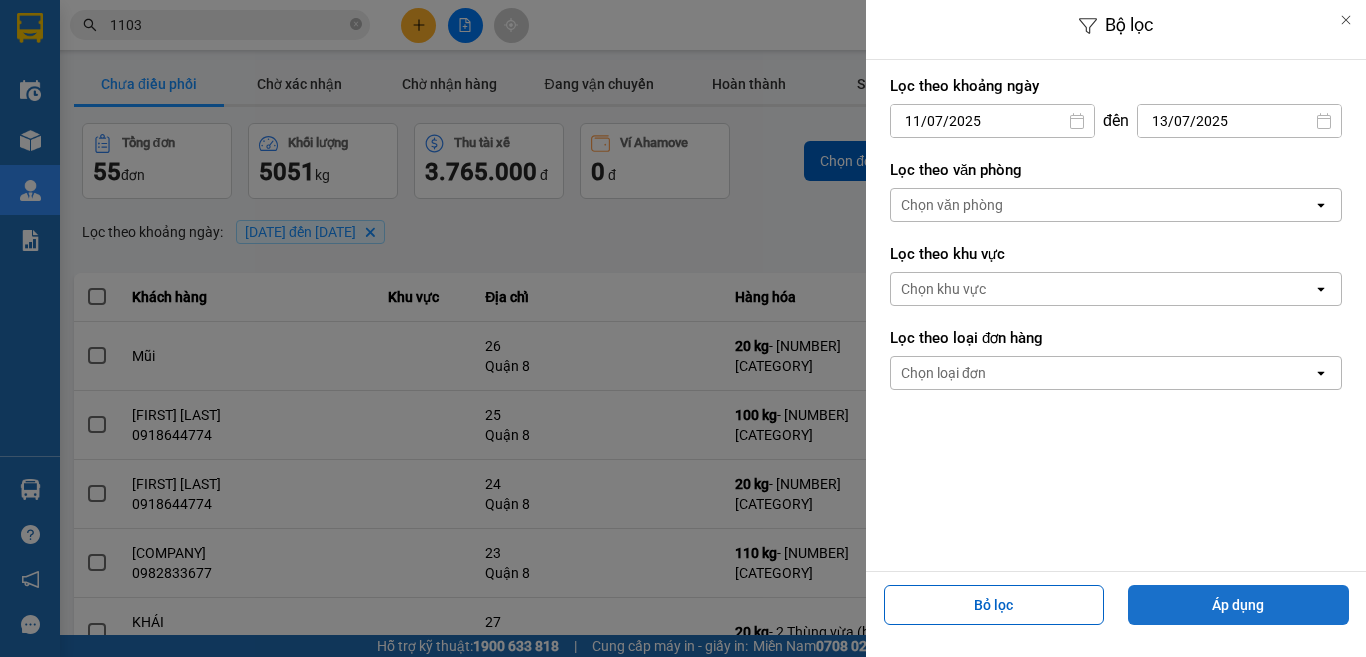click on "Áp dụng" at bounding box center [1238, 605] 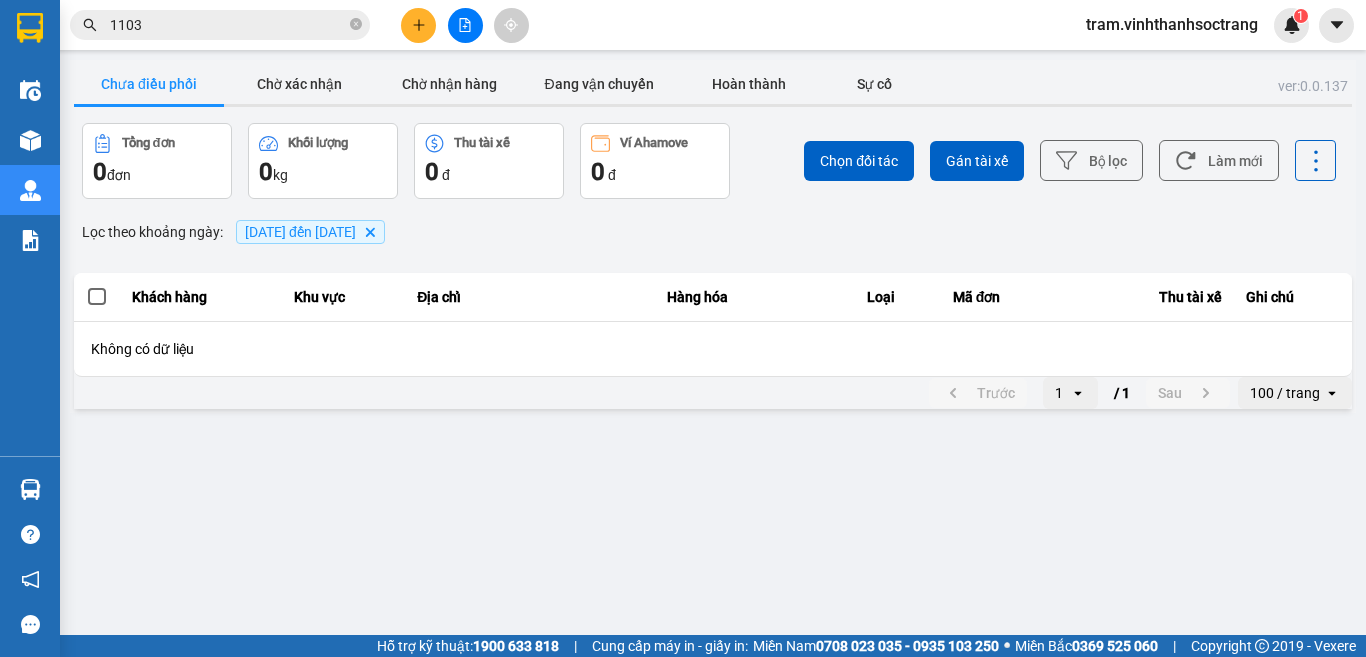 click on "1103" at bounding box center (228, 25) 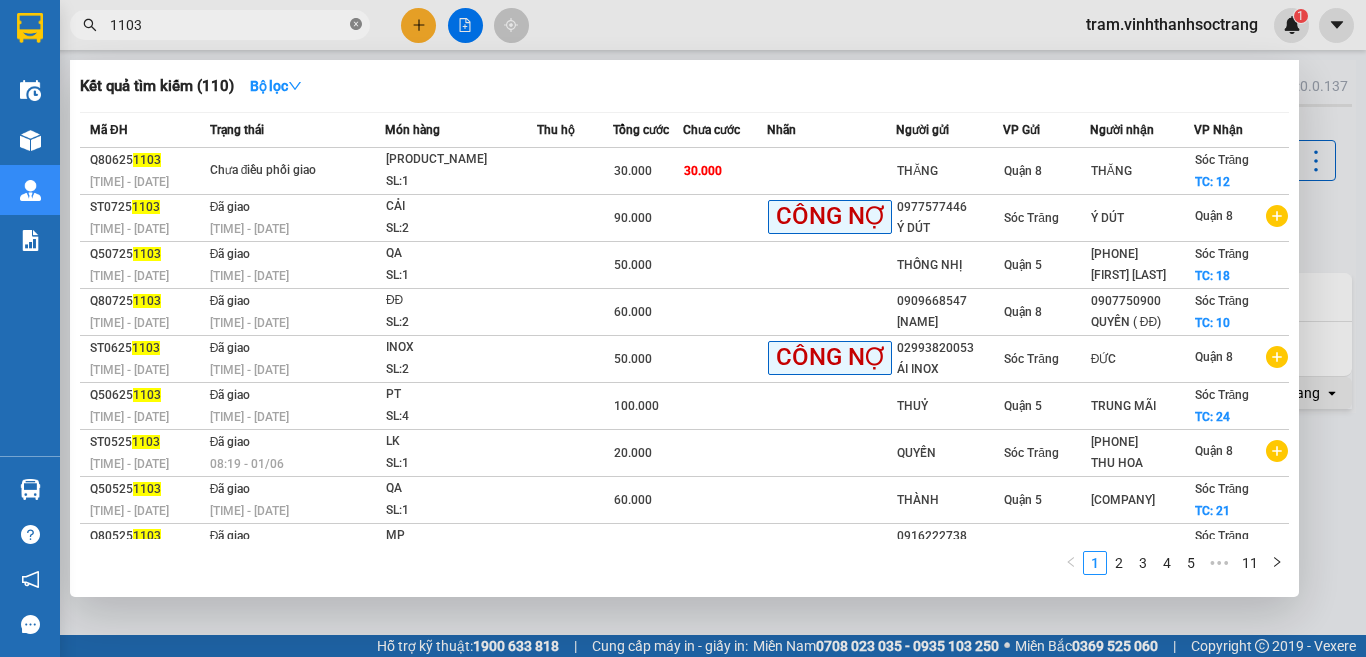 click 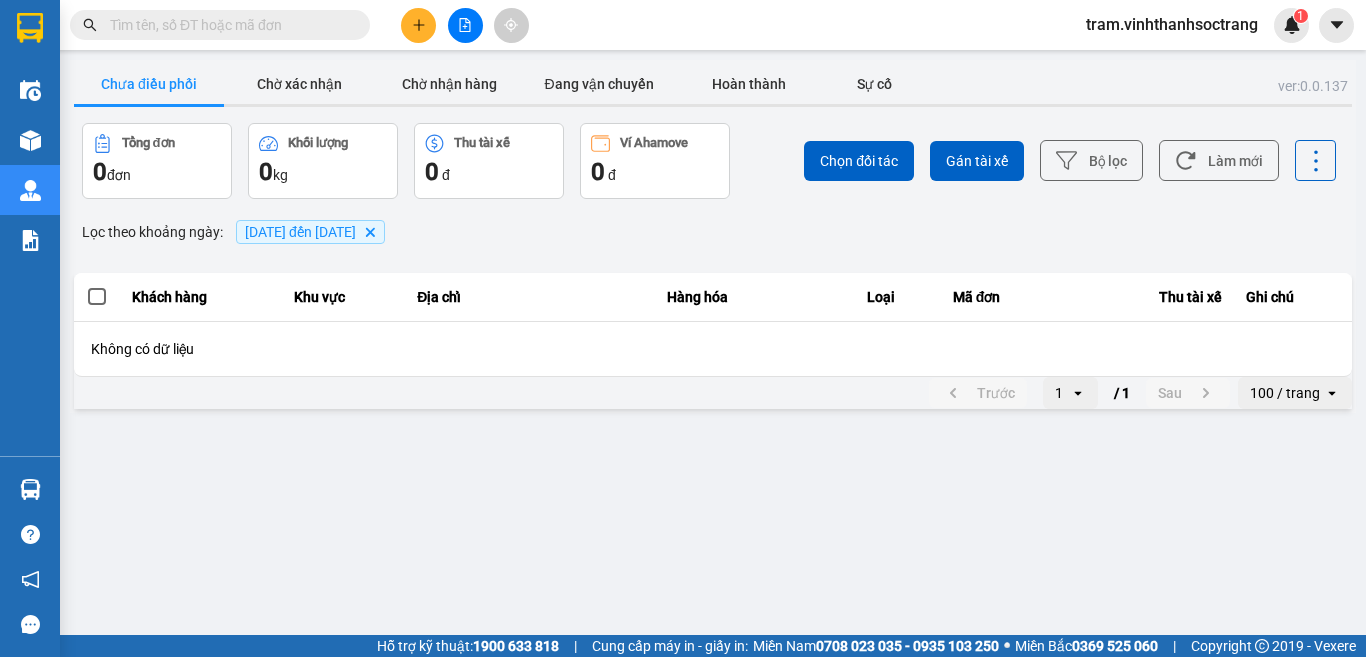 click on "11/07/2025 đến 13/07/2025 Delete" at bounding box center [310, 232] 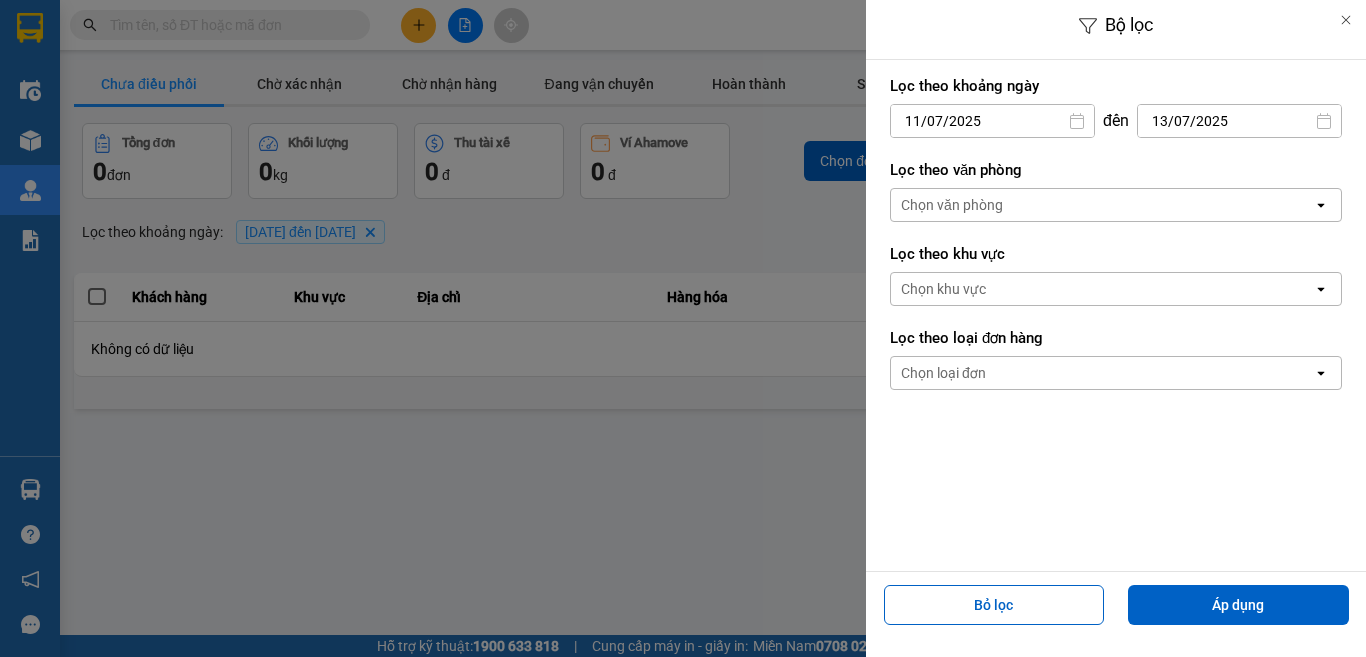 click at bounding box center [683, 328] 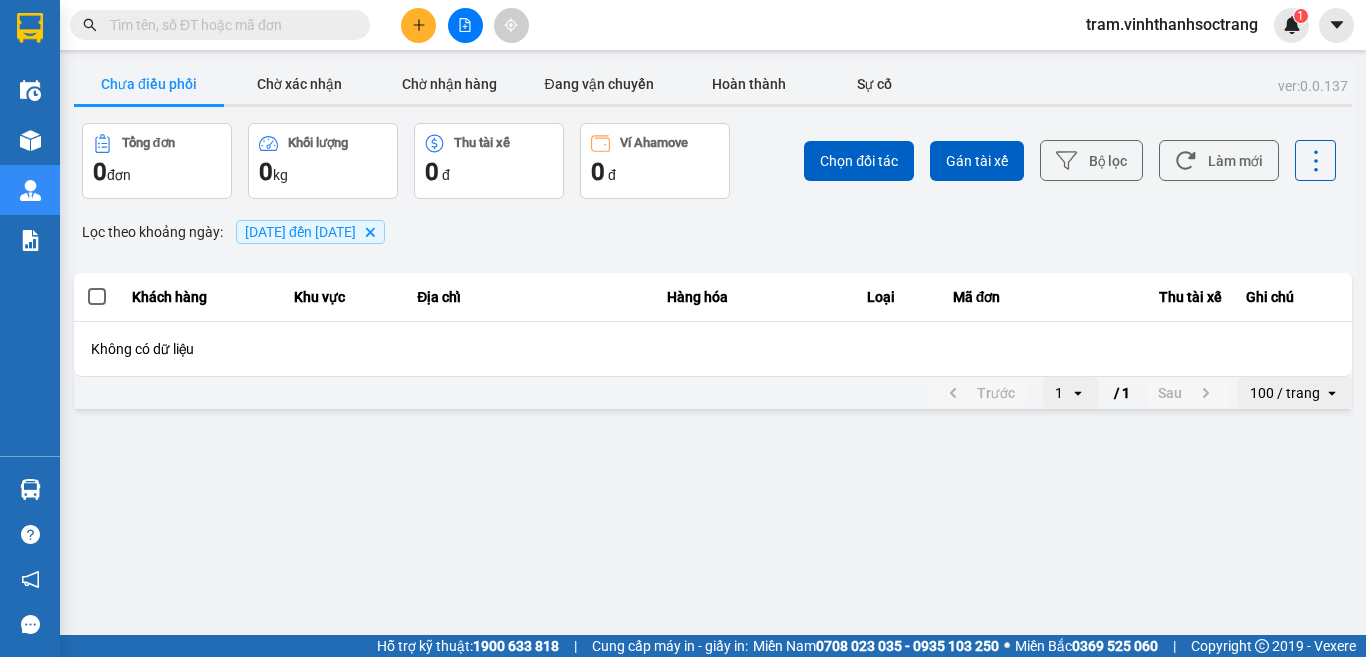 click on "Delete" 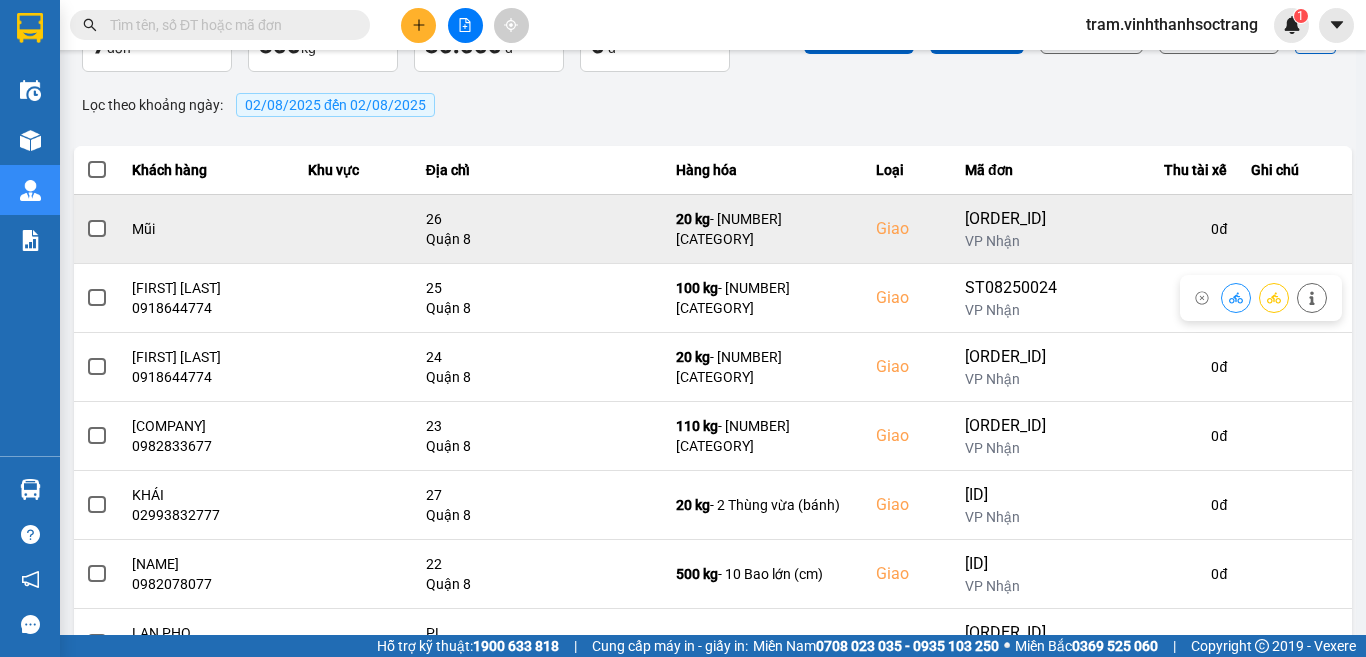 scroll, scrollTop: 0, scrollLeft: 0, axis: both 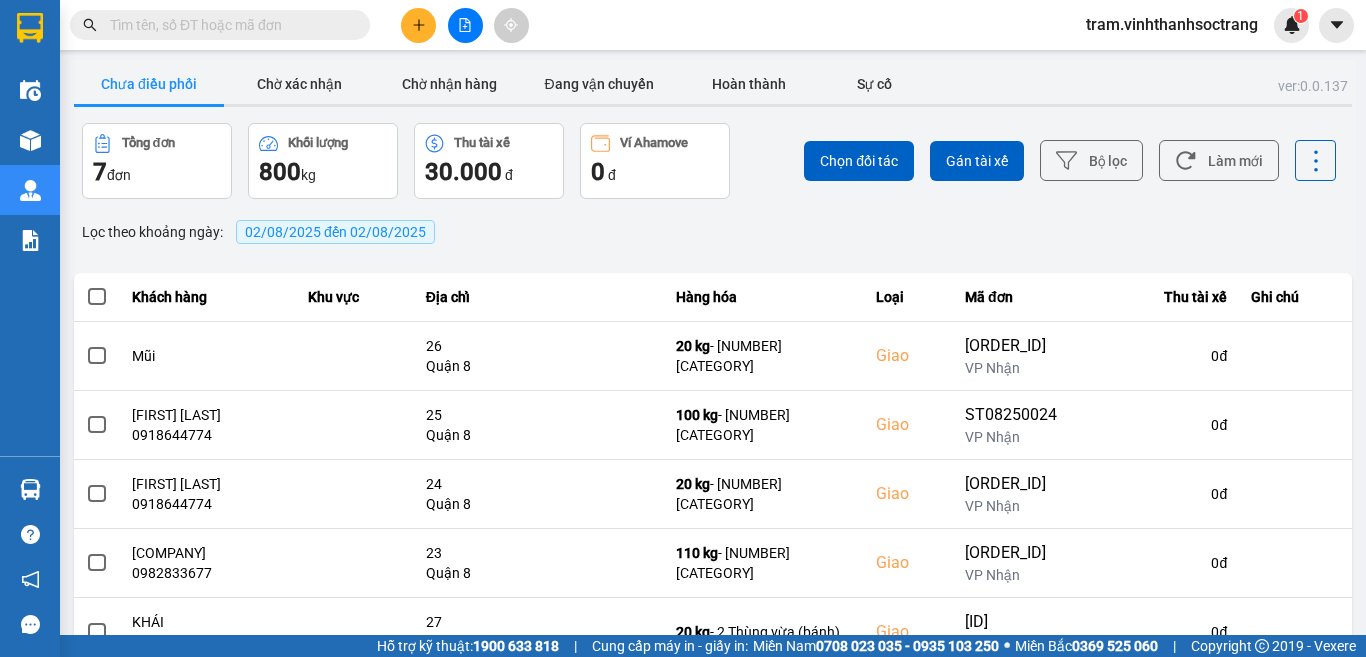 click on "02/08/2025 đến 02/08/2025" at bounding box center [335, 232] 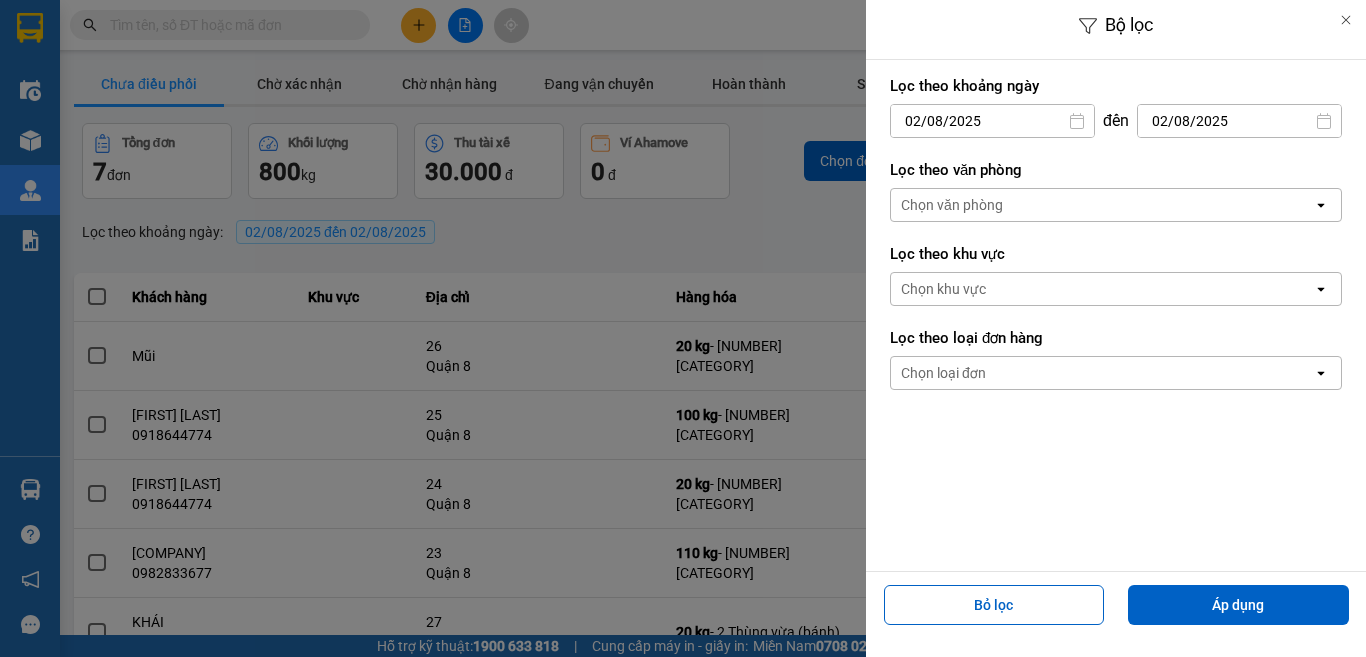 click on "02/08/2025" at bounding box center [992, 121] 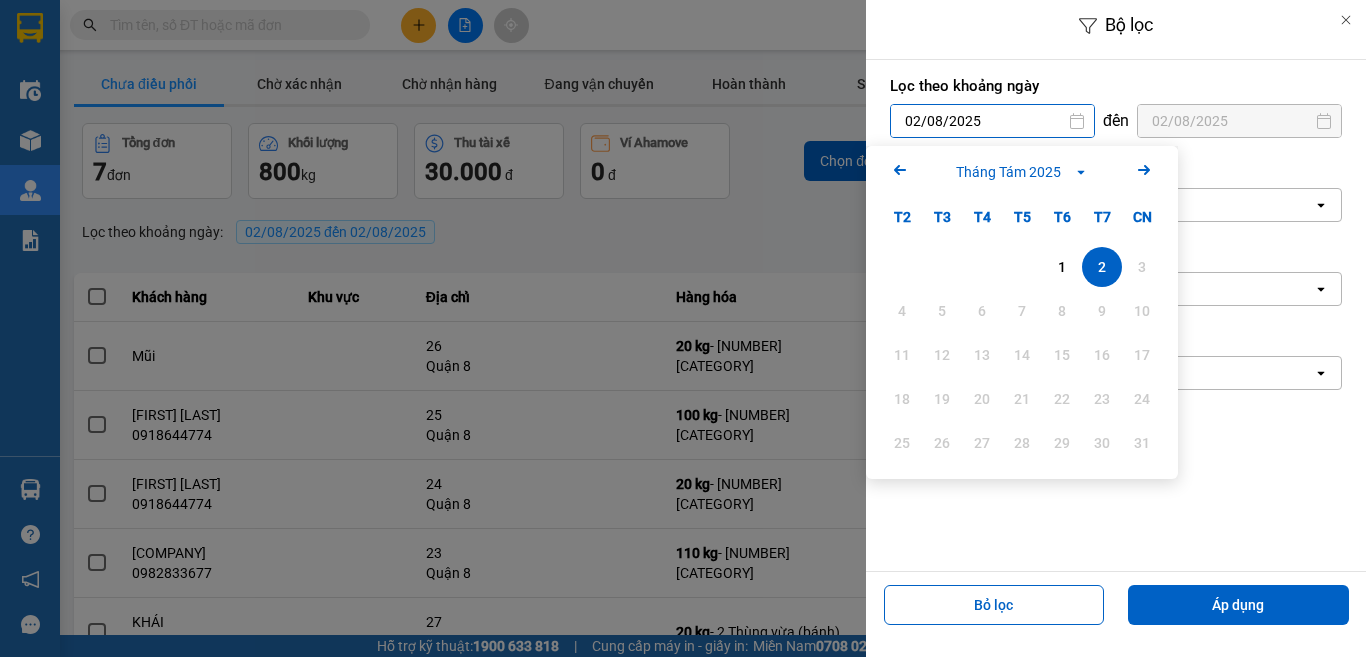 click on "Arrow Left" 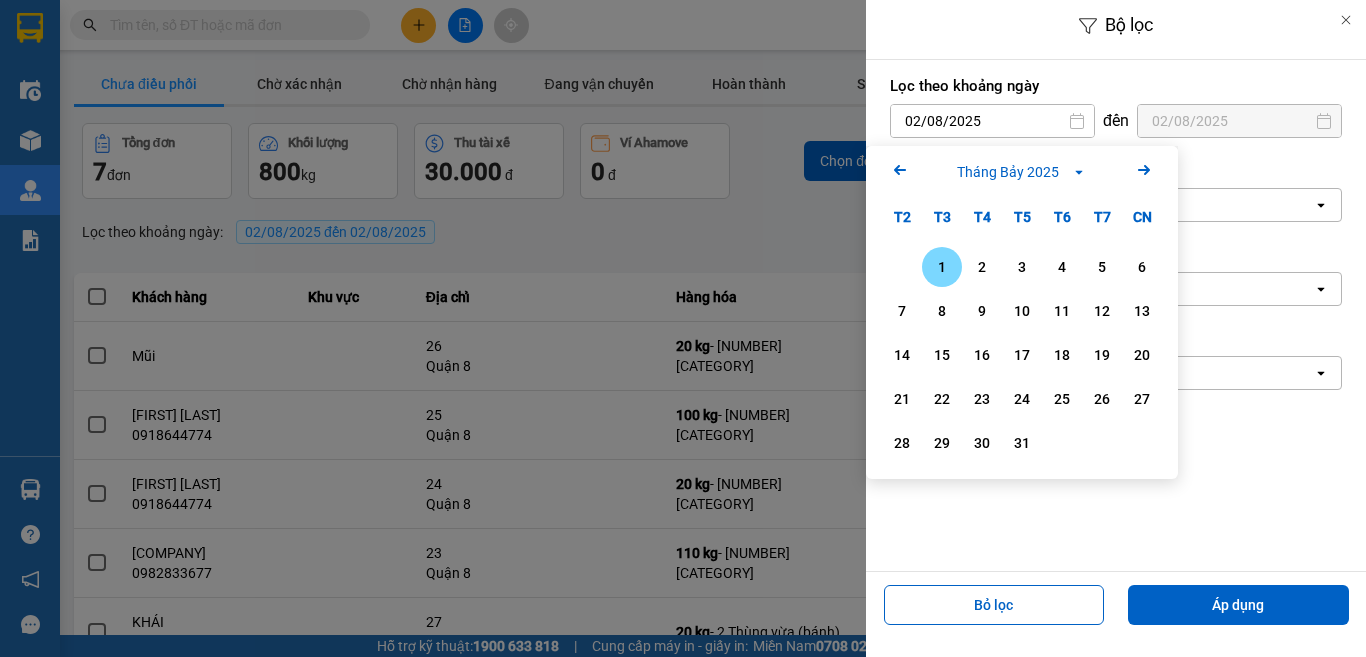 click on "1" at bounding box center (942, 267) 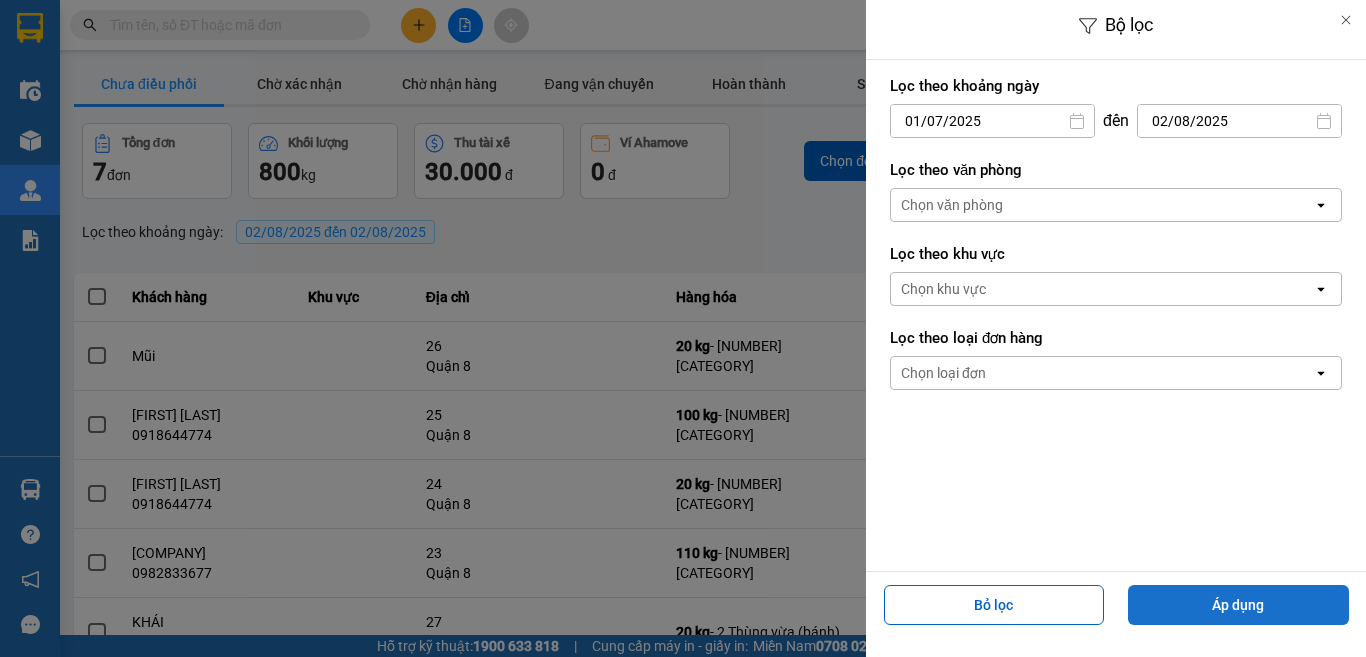 click on "Áp dụng" at bounding box center [1238, 605] 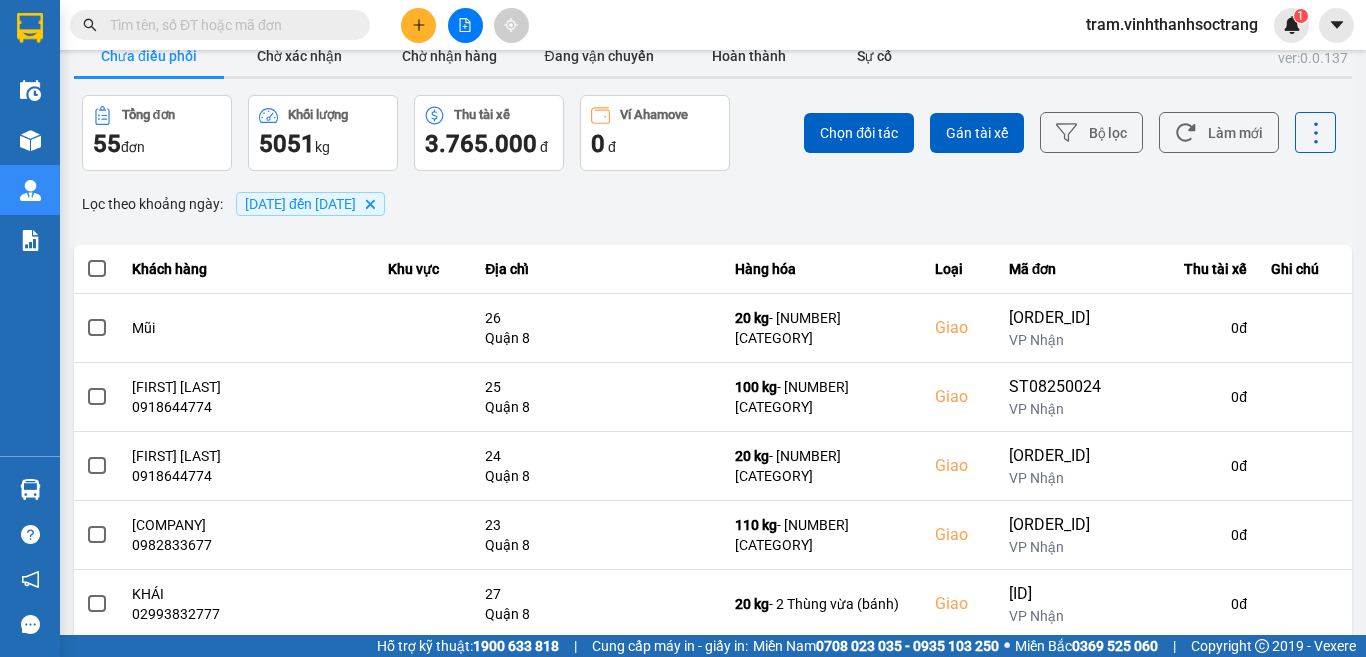 scroll, scrollTop: 0, scrollLeft: 0, axis: both 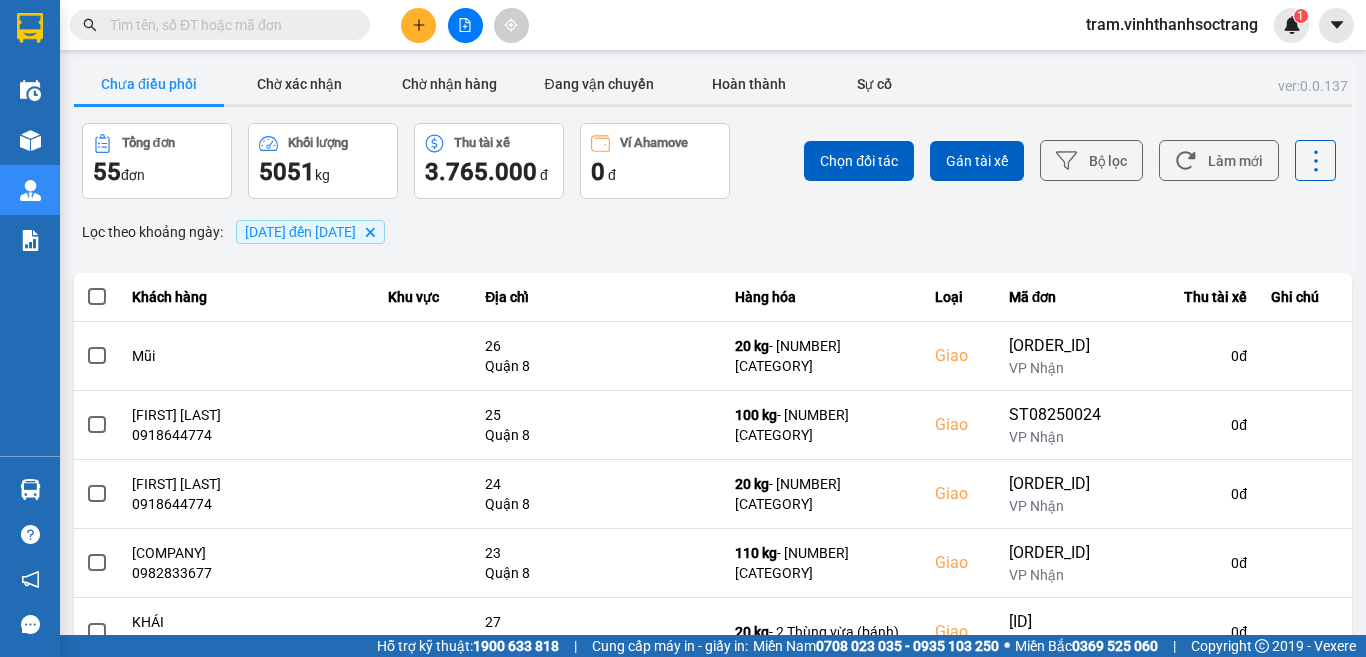 click at bounding box center (228, 25) 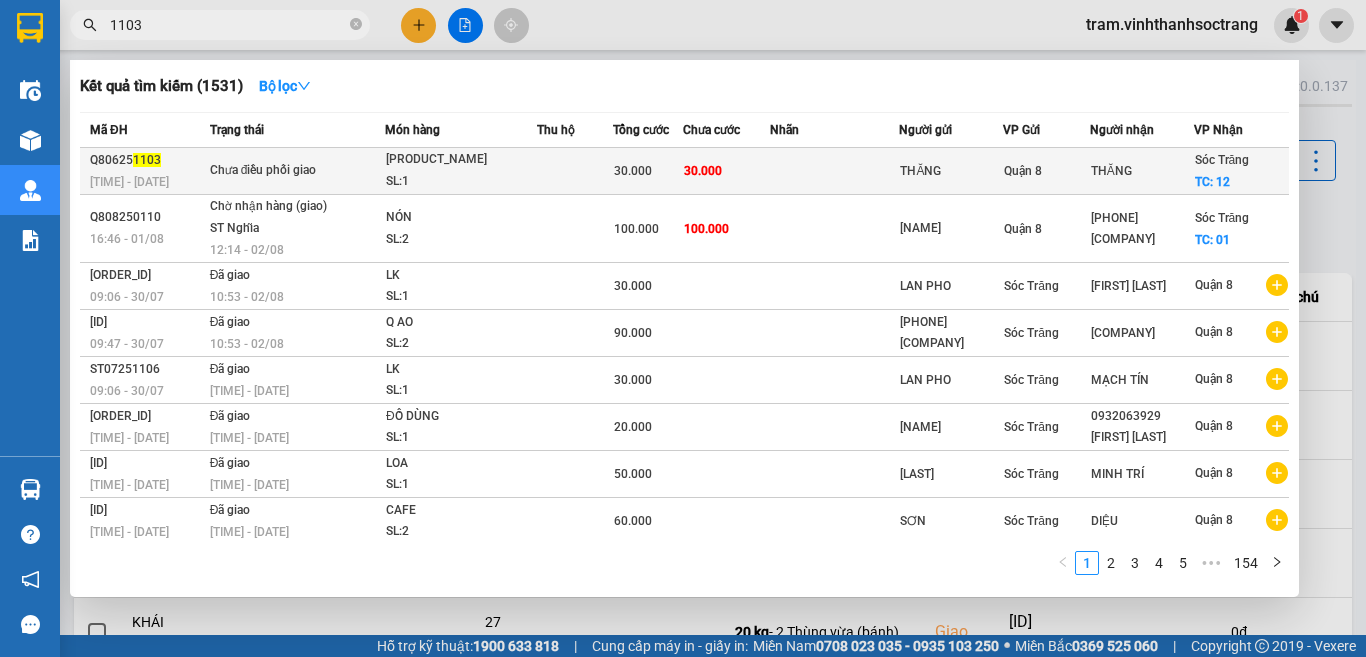 type on "1103" 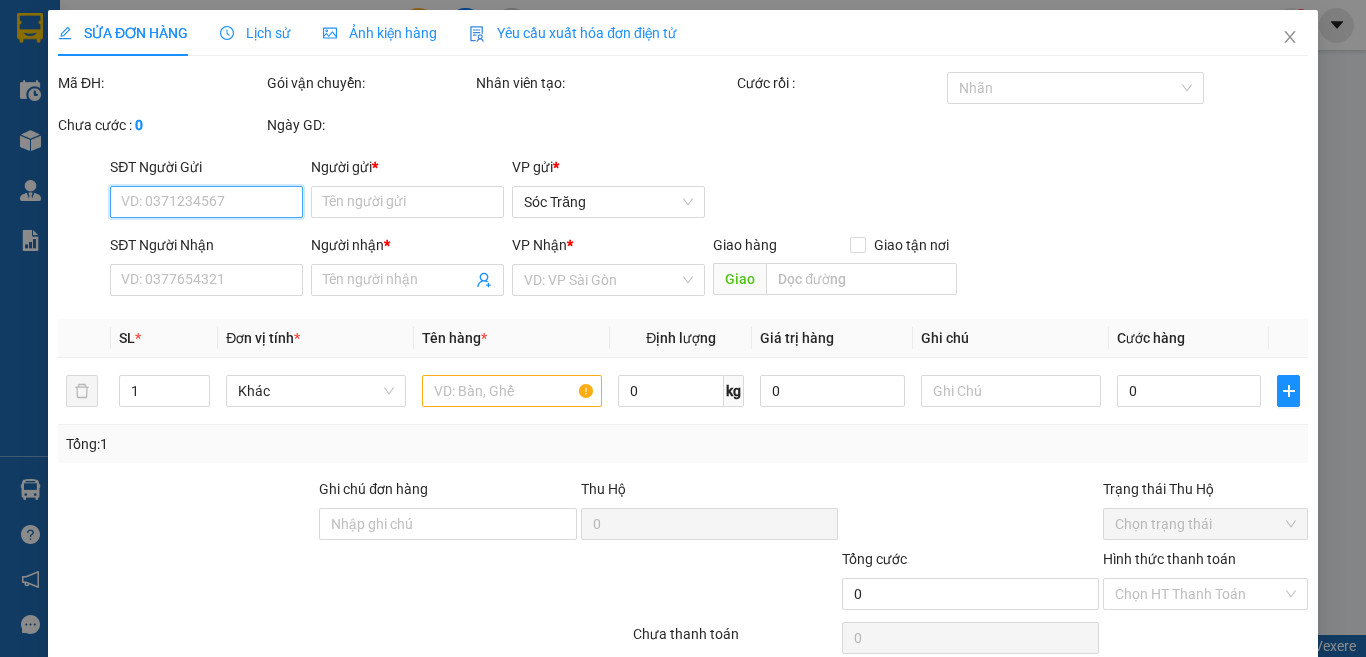 type on "THĂNG" 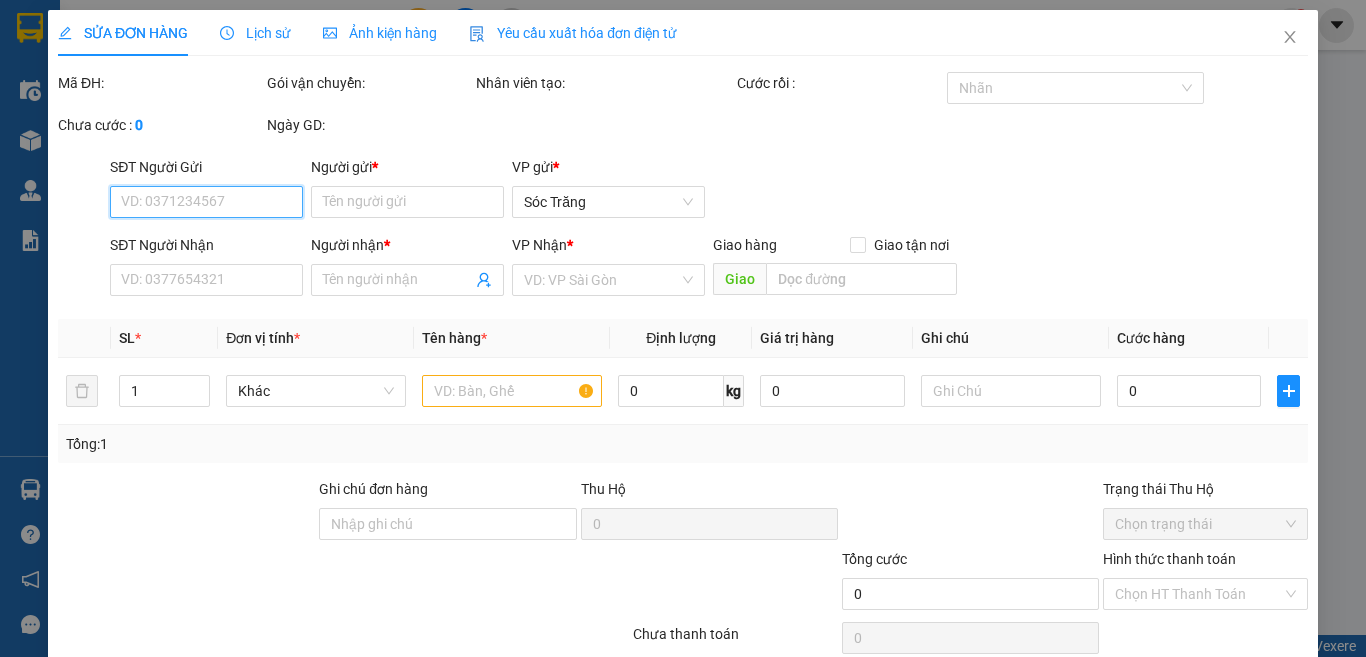type on "THĂNG" 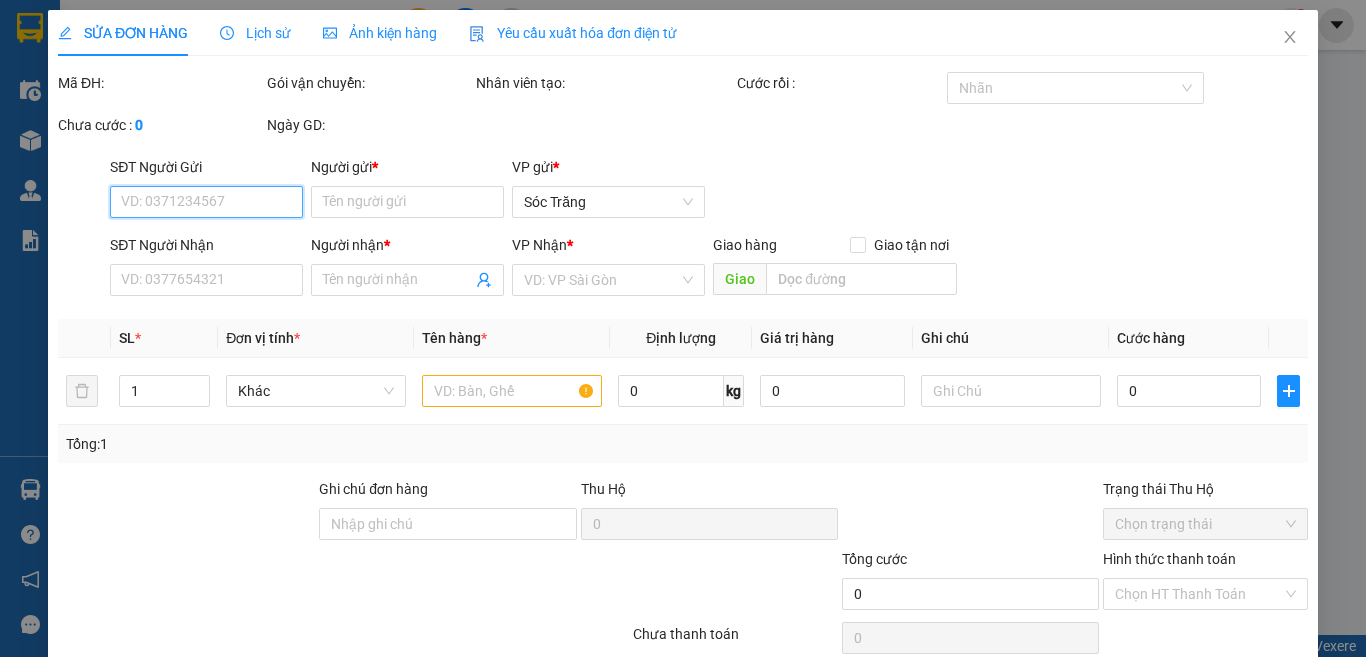 type on "12" 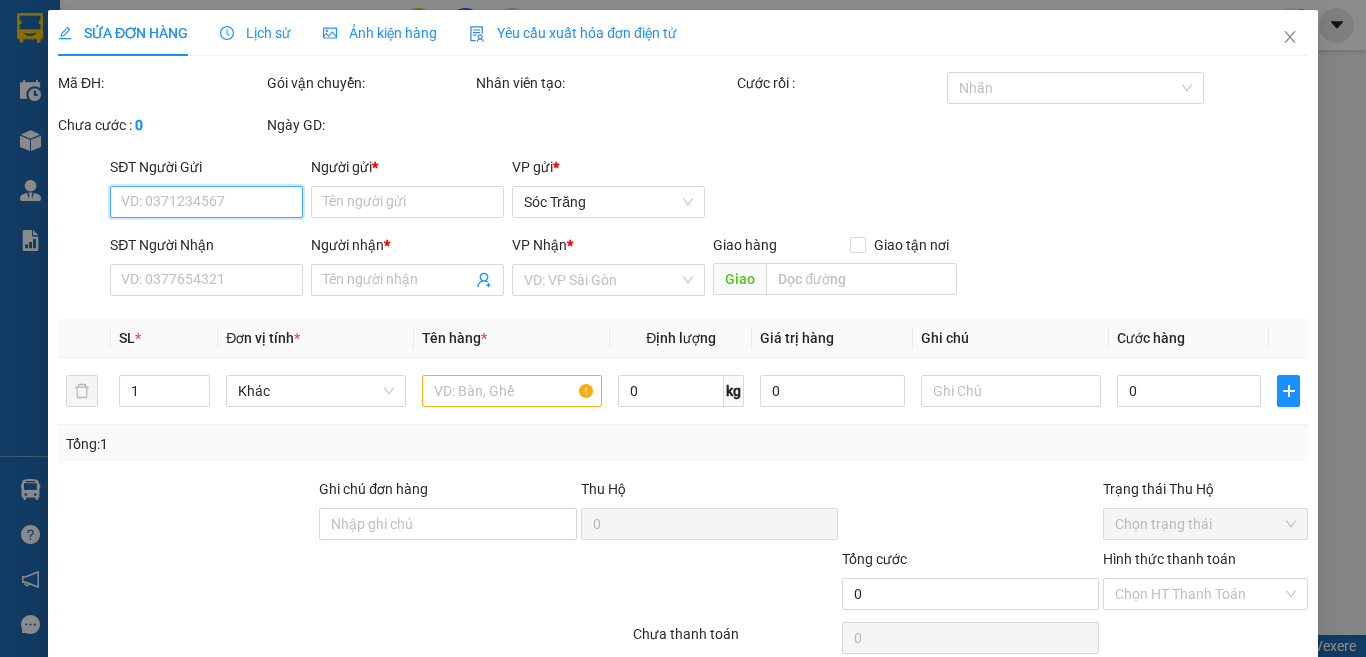 type on "30.000" 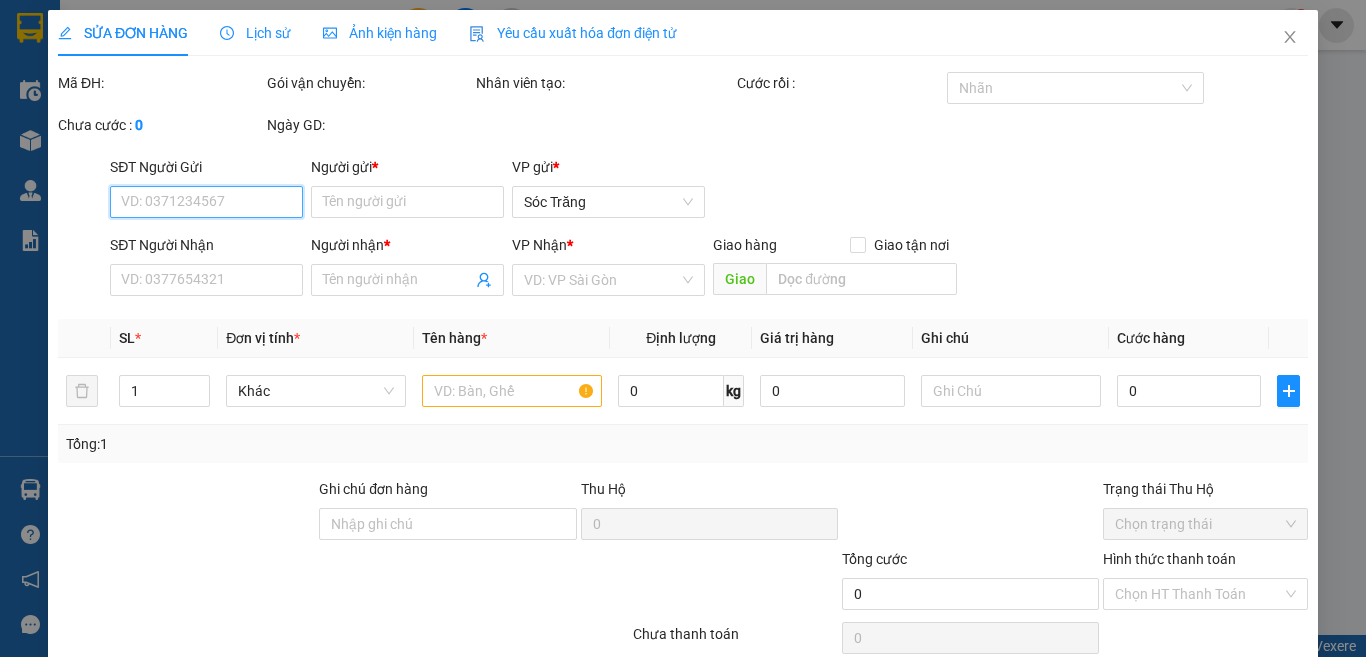 type on "30.000" 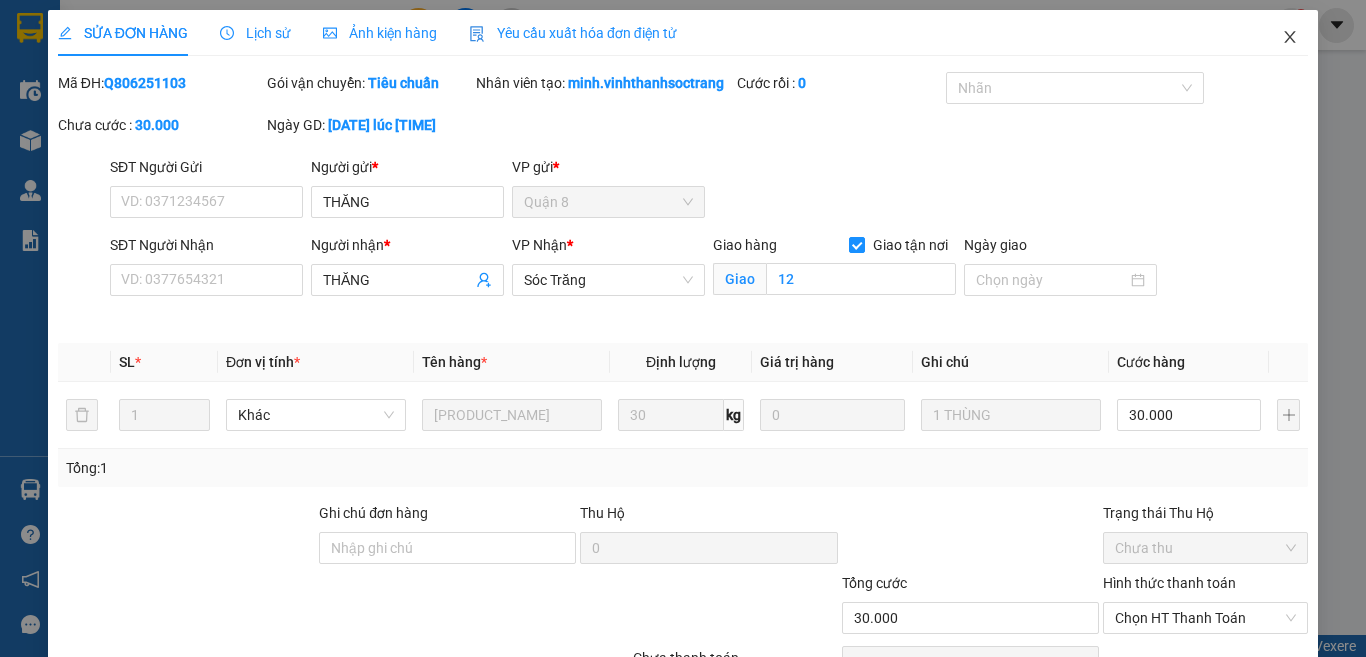 click 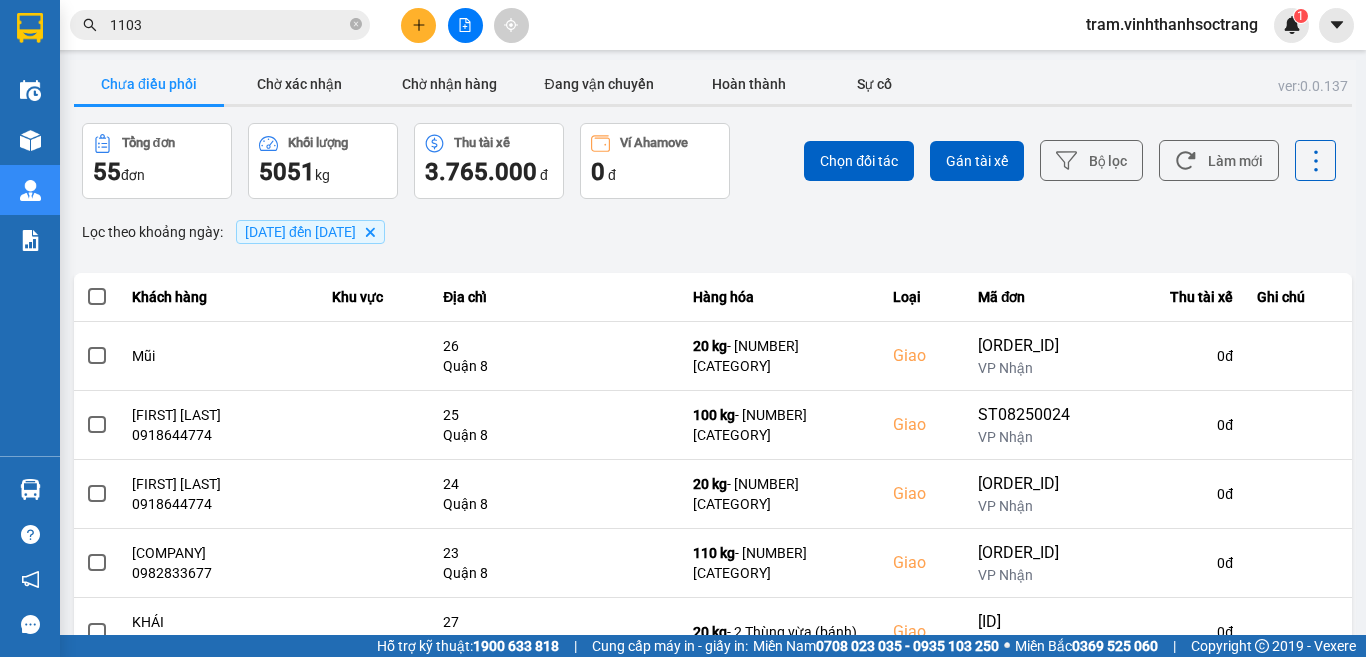 click on "01/07/2025 đến 02/08/2025" at bounding box center (300, 232) 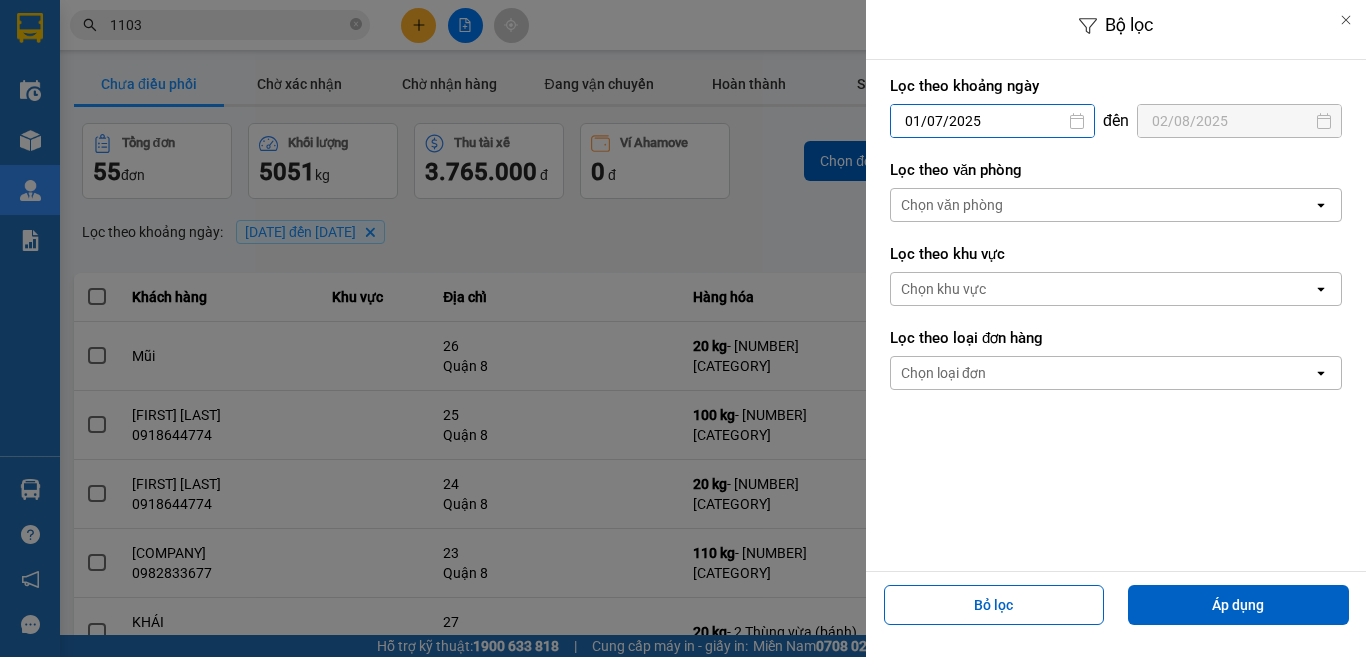 click on "01/07/2025" at bounding box center [992, 121] 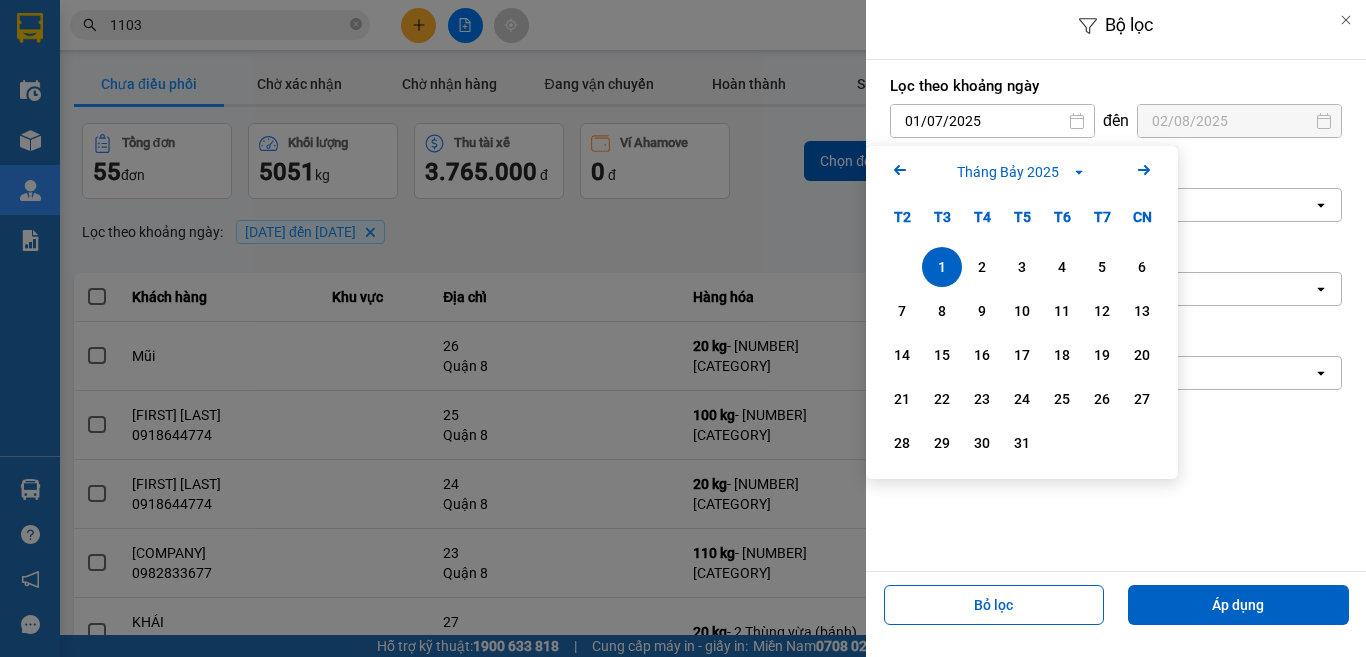 click on "Arrow Left" 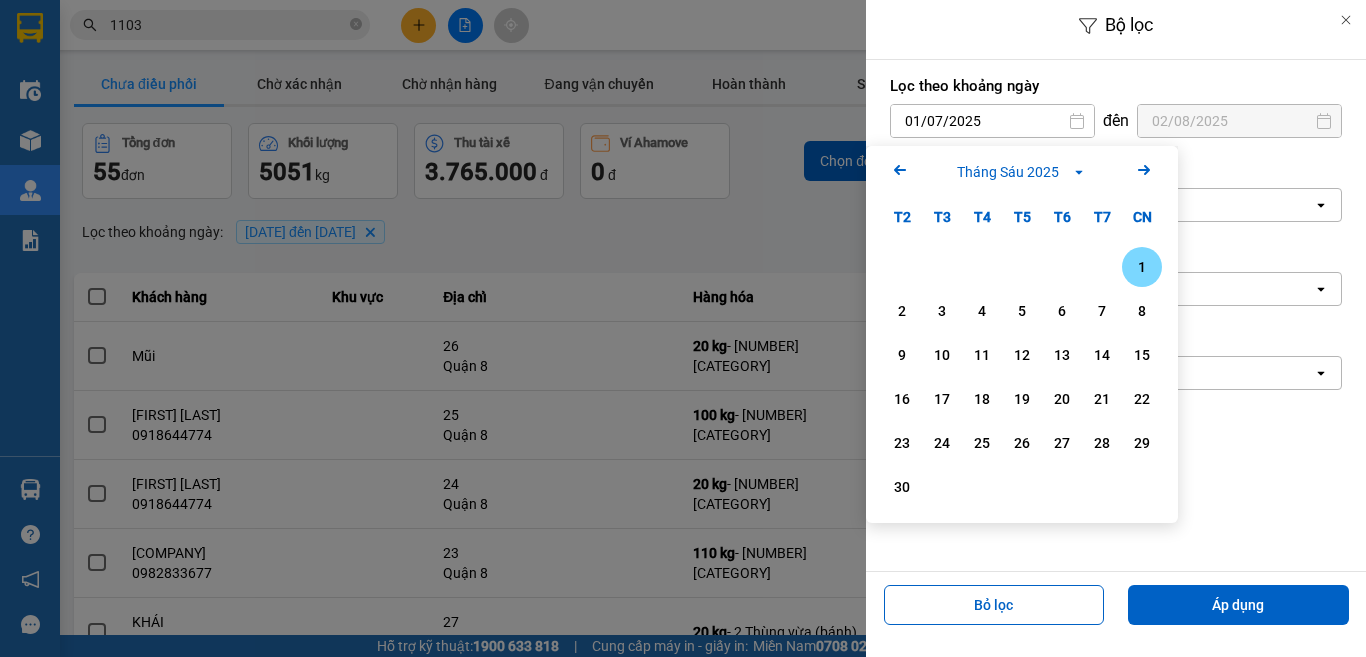 click on "1" at bounding box center [1142, 267] 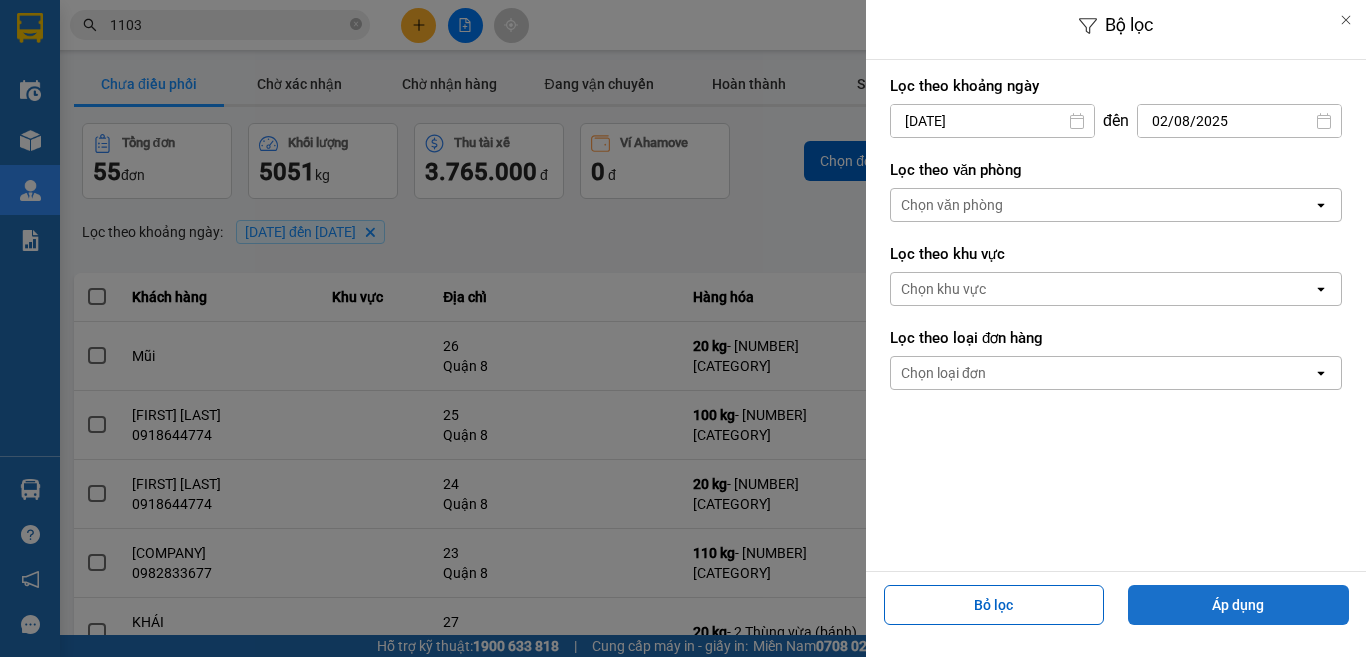 click on "Áp dụng" at bounding box center (1238, 605) 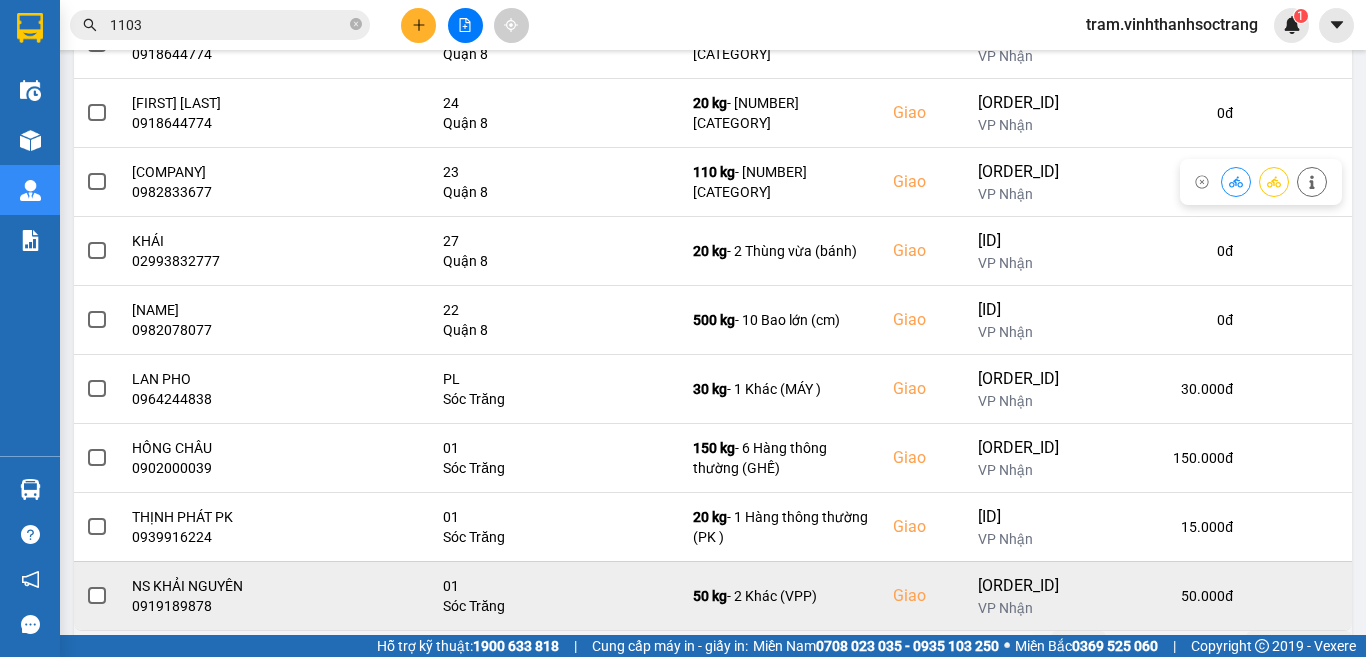 scroll, scrollTop: 423, scrollLeft: 0, axis: vertical 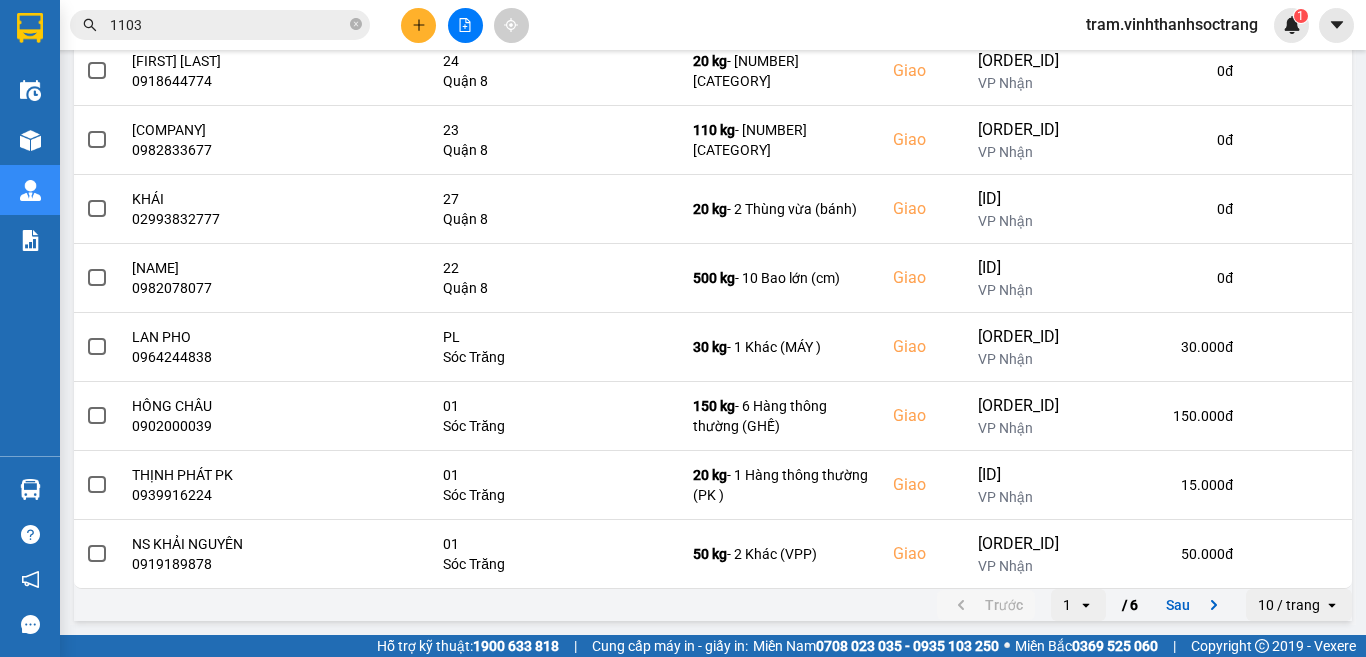 click on "10 / trang" at bounding box center (1289, 605) 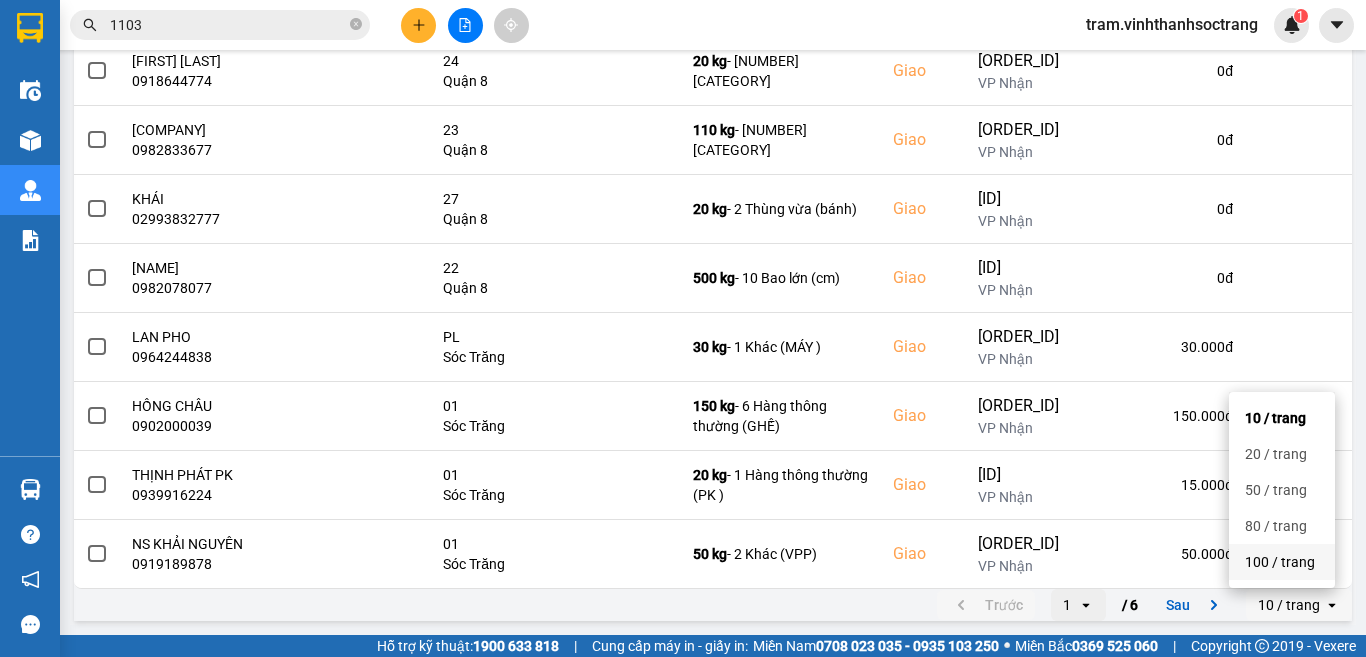 click on "100 / trang" at bounding box center (1282, 562) 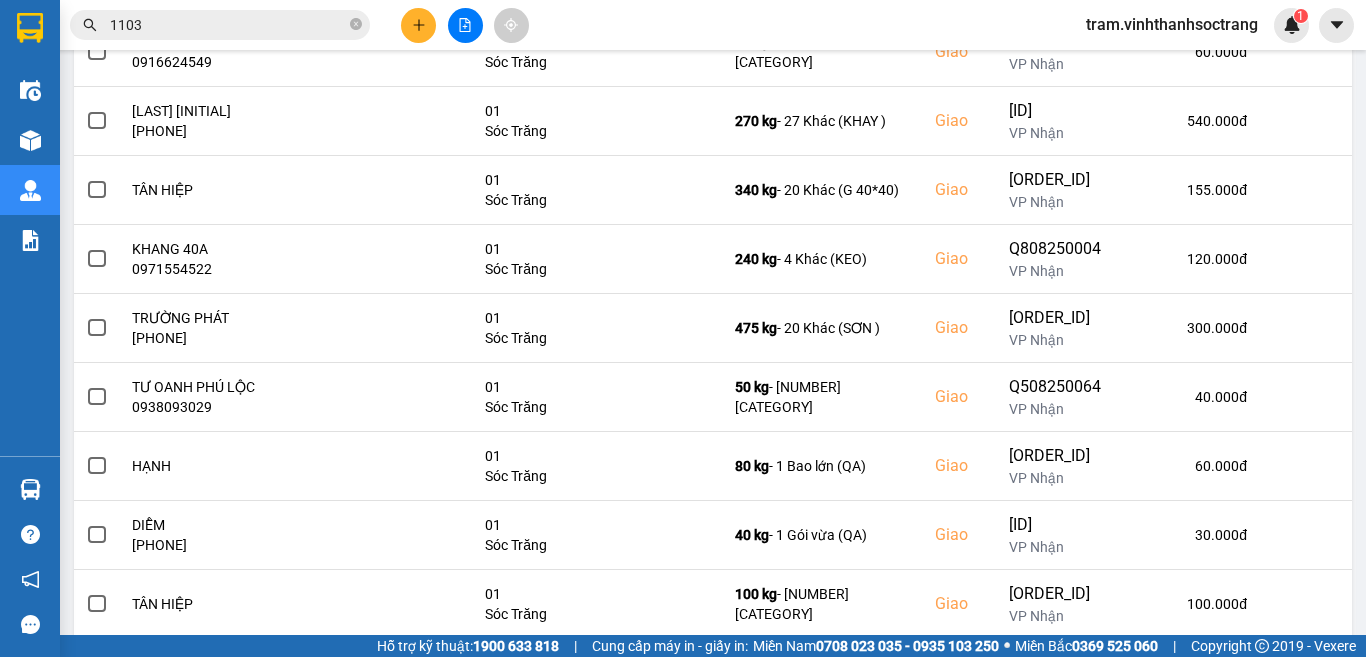scroll, scrollTop: 3597, scrollLeft: 0, axis: vertical 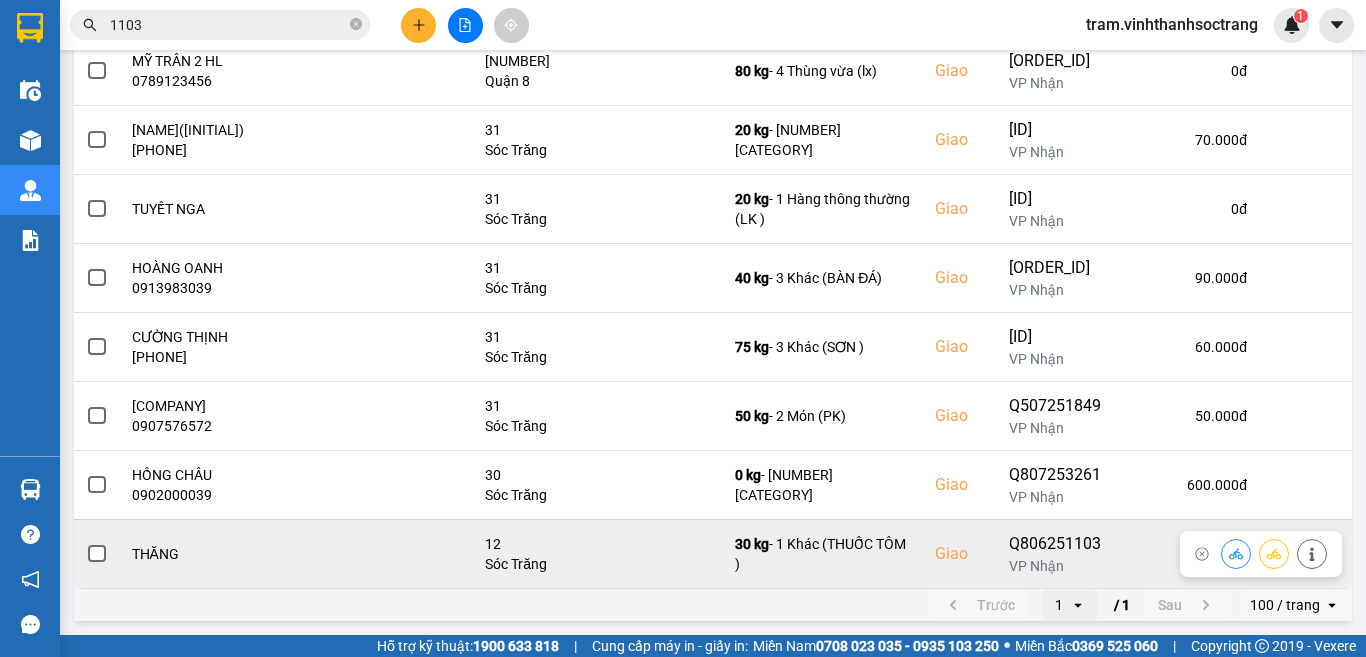 click at bounding box center (97, 554) 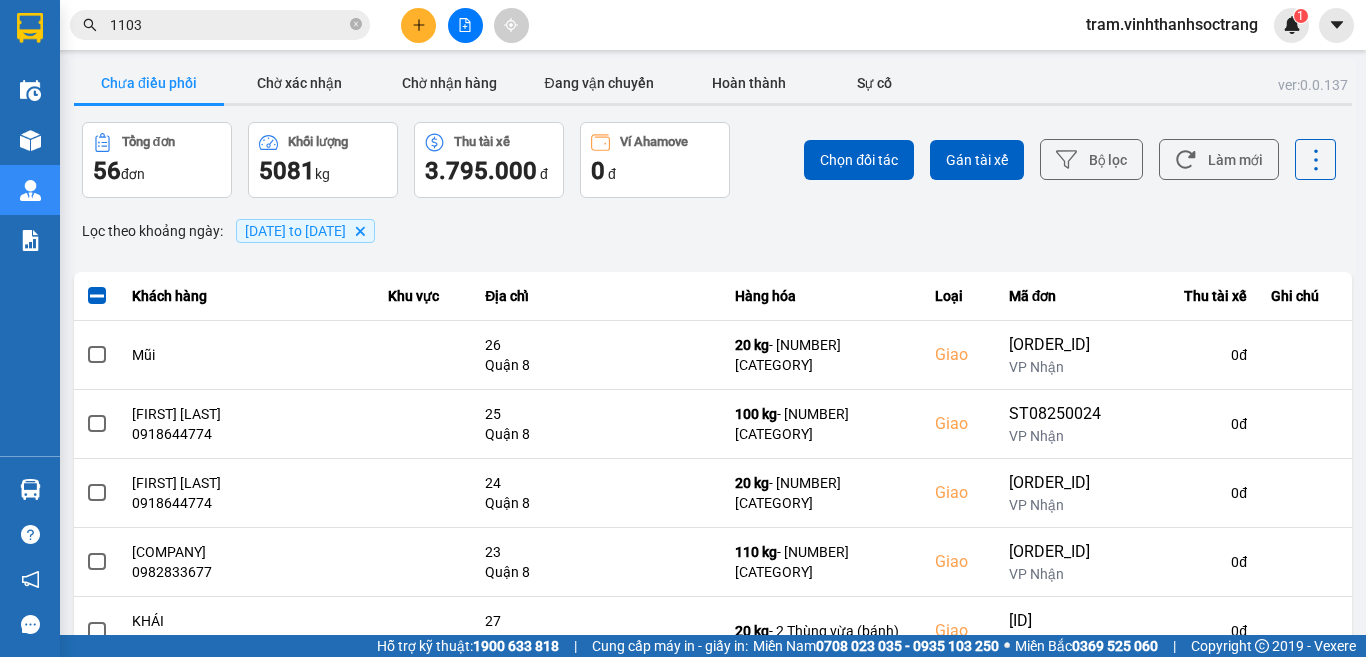 scroll, scrollTop: 0, scrollLeft: 0, axis: both 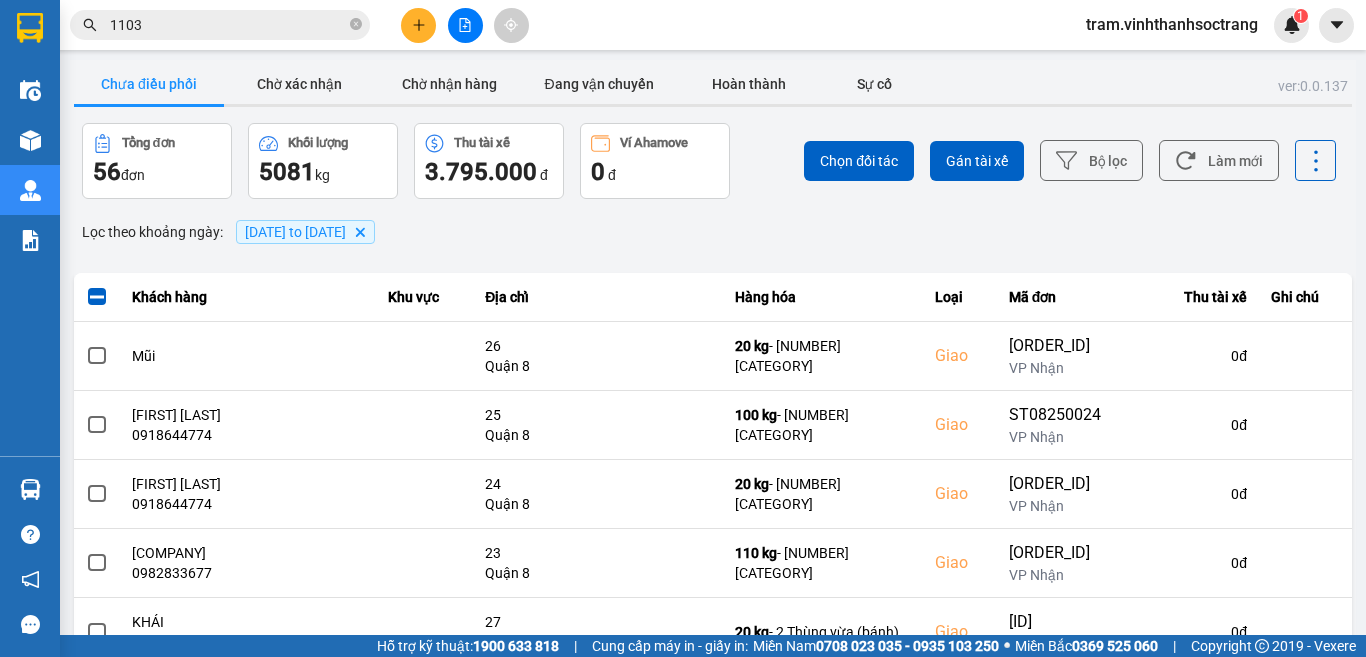 click on "Chưa điều phối" at bounding box center [149, 84] 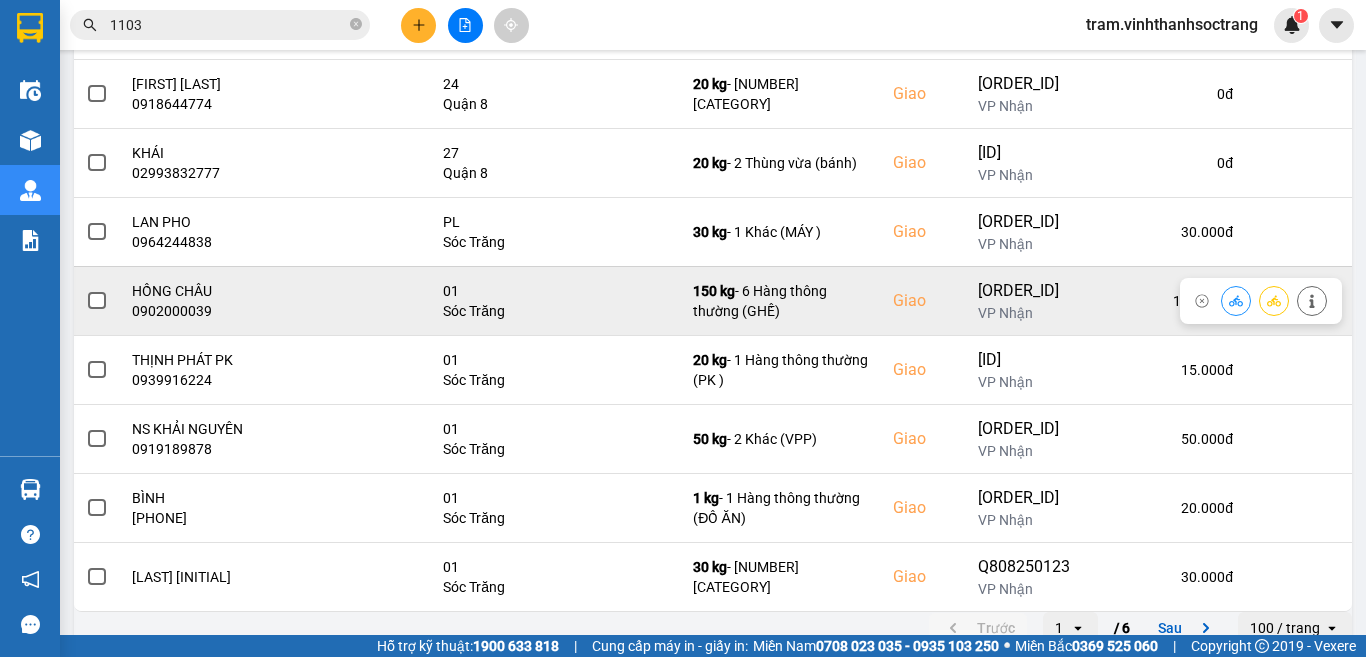 scroll, scrollTop: 423, scrollLeft: 0, axis: vertical 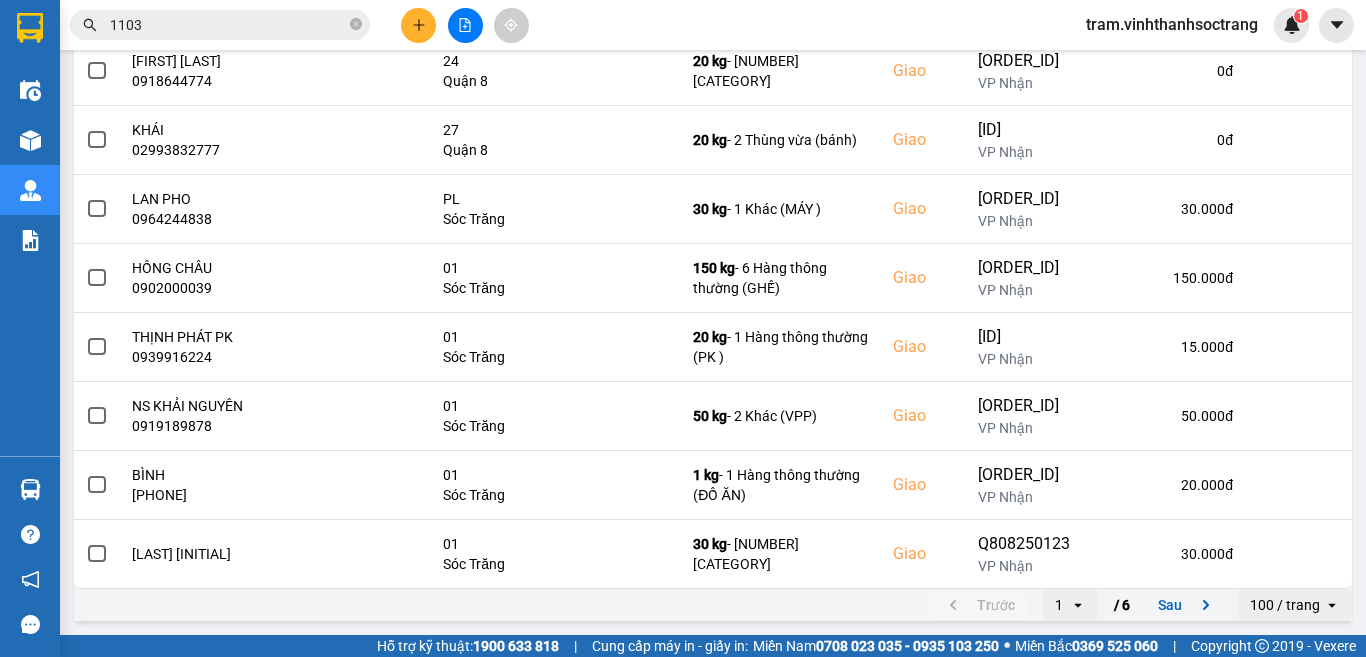 click on "open" 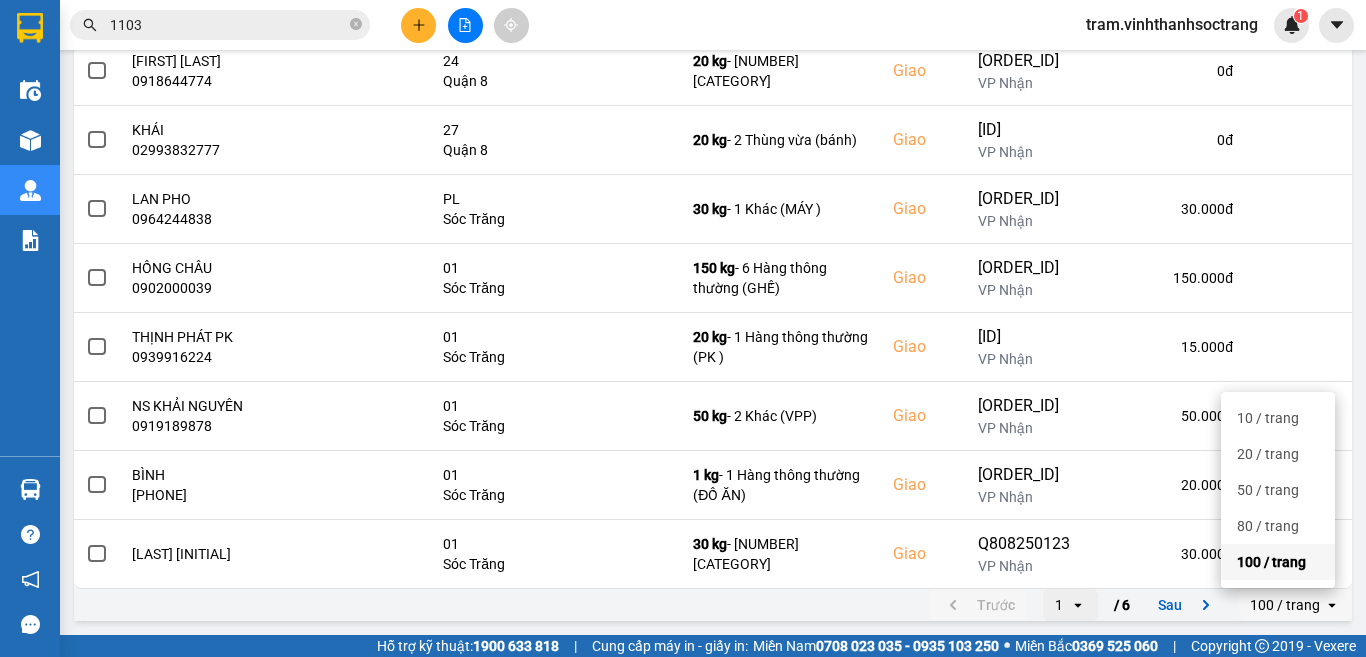 click on "100 / trang" at bounding box center (1278, 562) 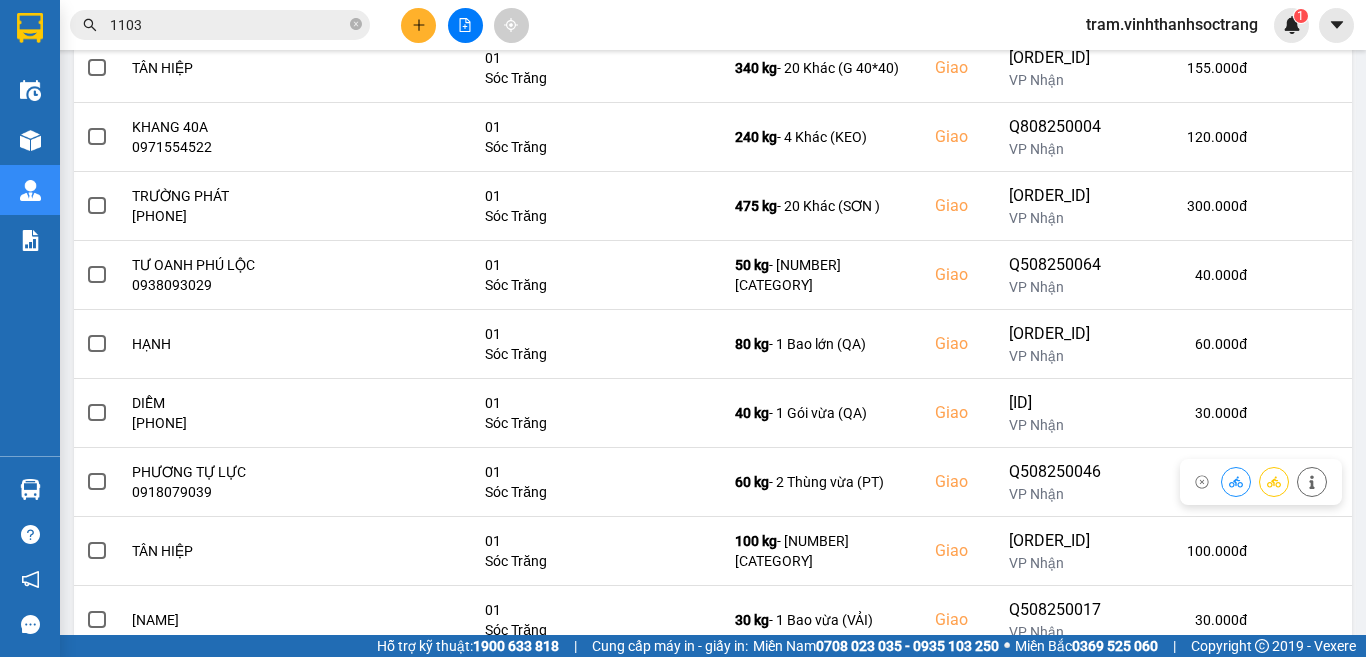 scroll, scrollTop: 2600, scrollLeft: 0, axis: vertical 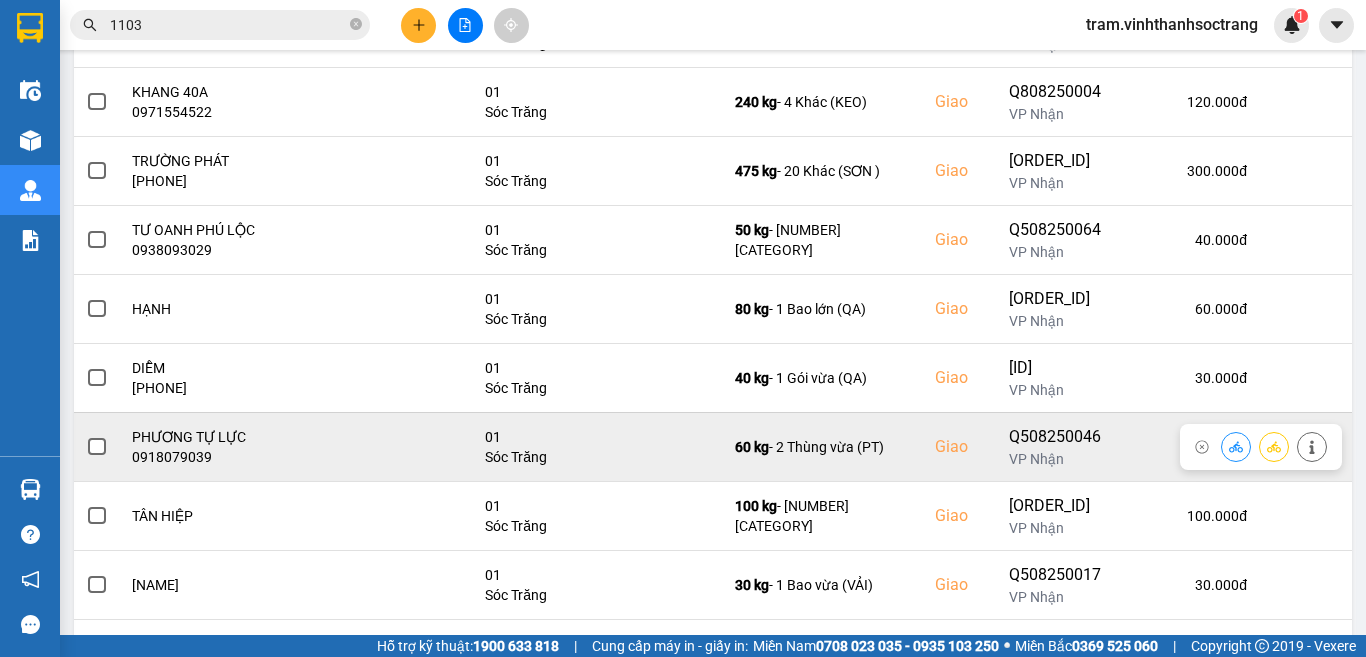 click at bounding box center (97, 447) 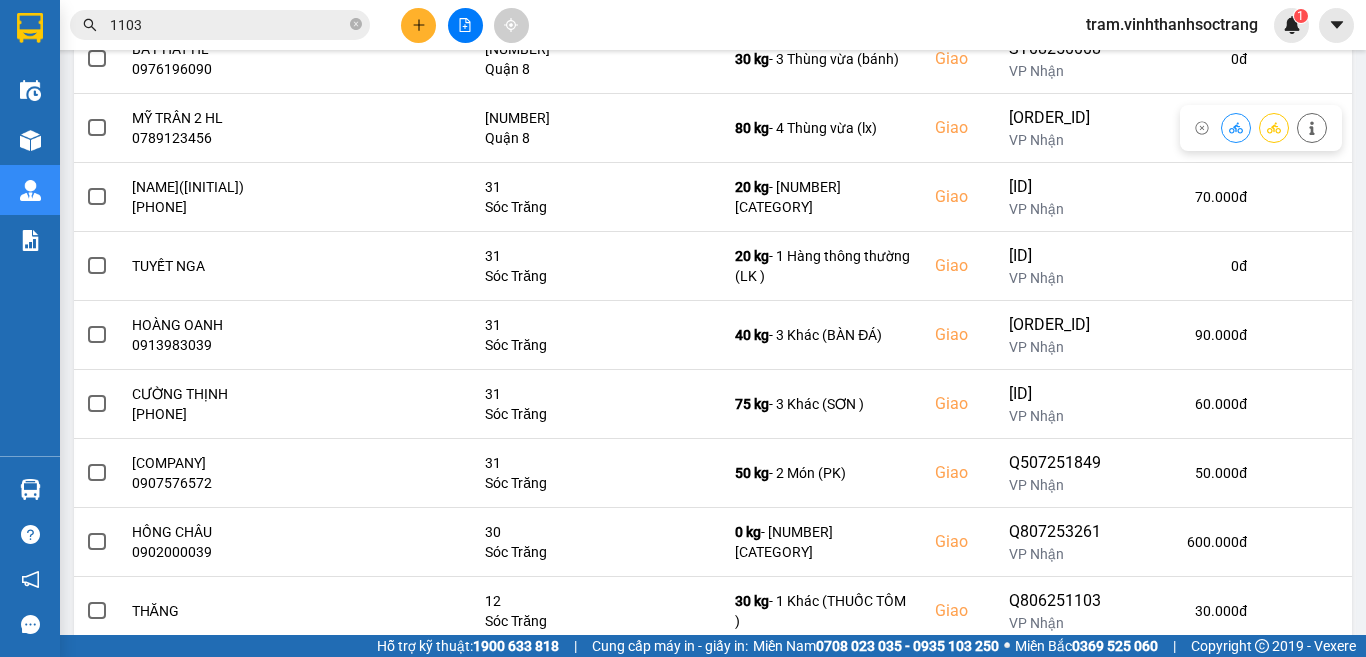 scroll, scrollTop: 3459, scrollLeft: 0, axis: vertical 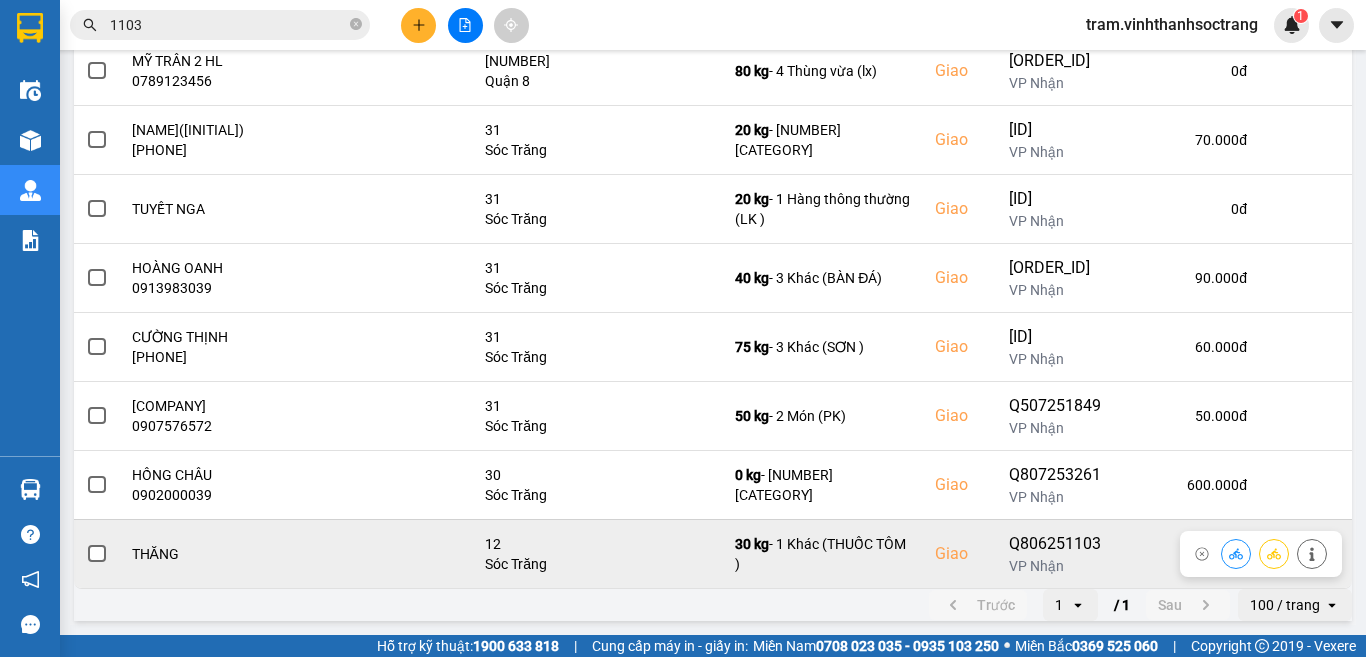 click at bounding box center [97, 554] 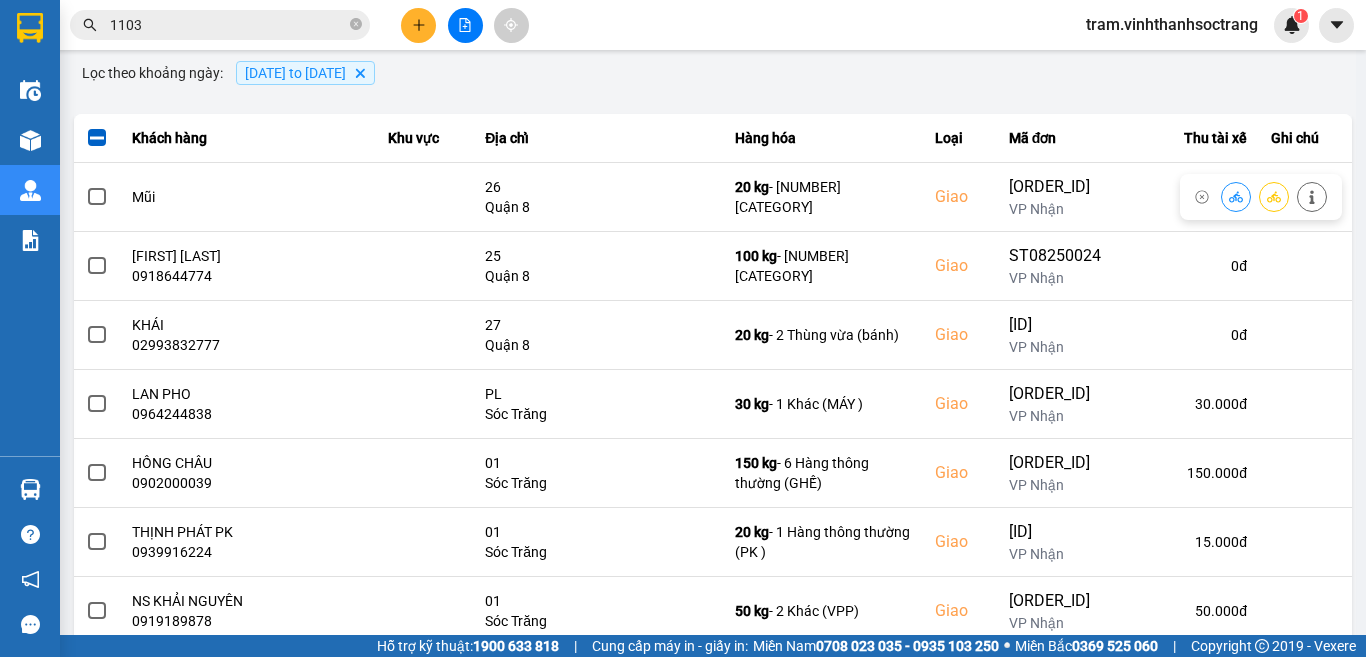 scroll, scrollTop: 0, scrollLeft: 0, axis: both 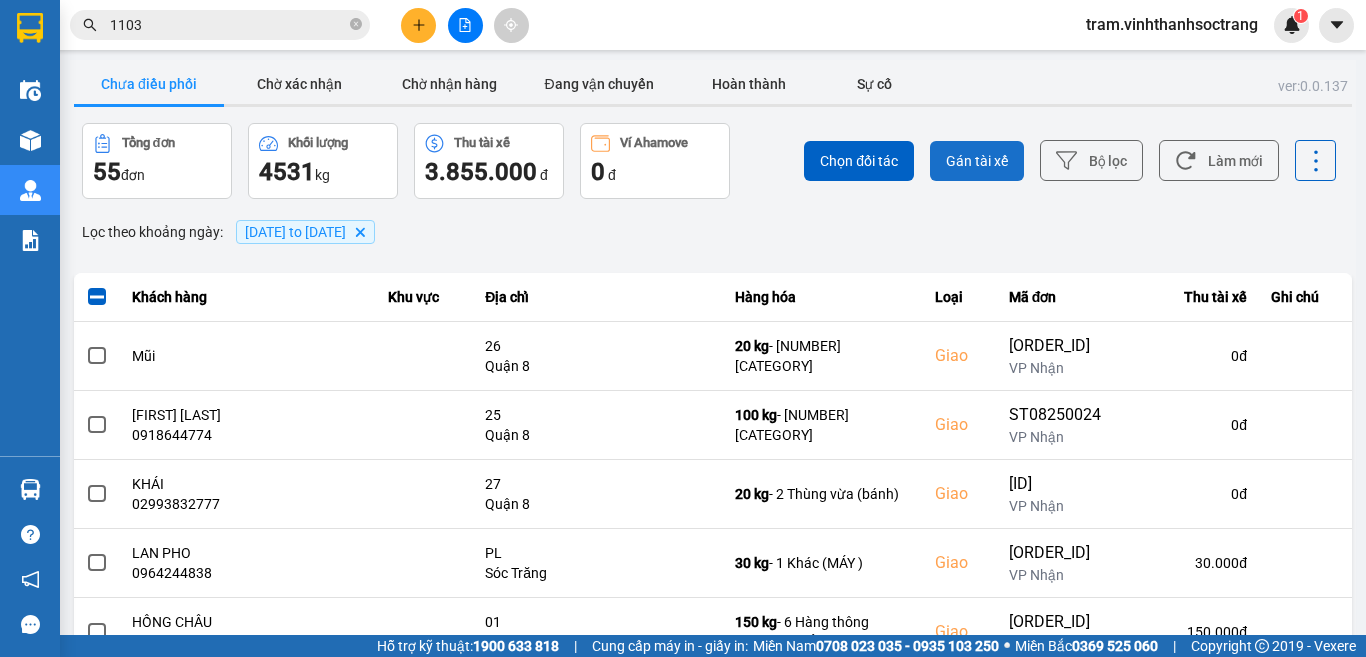click on "Gán tài xế" at bounding box center (977, 161) 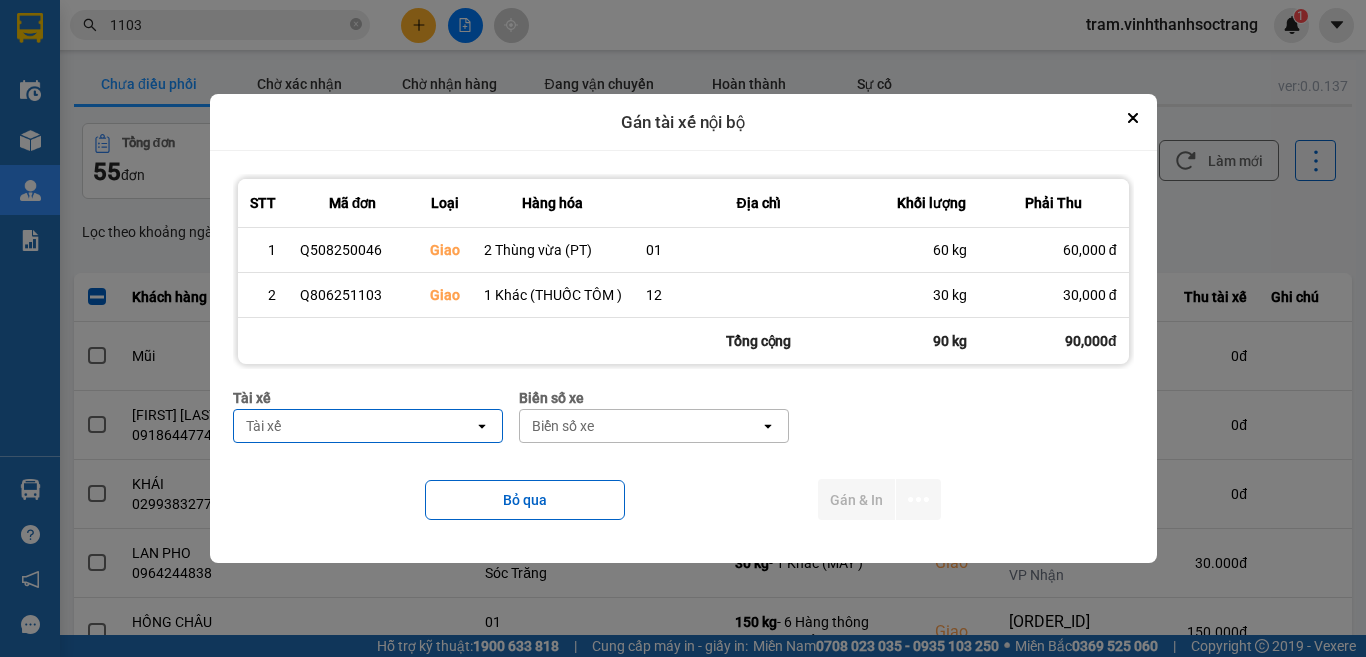 click on "Tài xế Tài xế open" at bounding box center [368, 423] 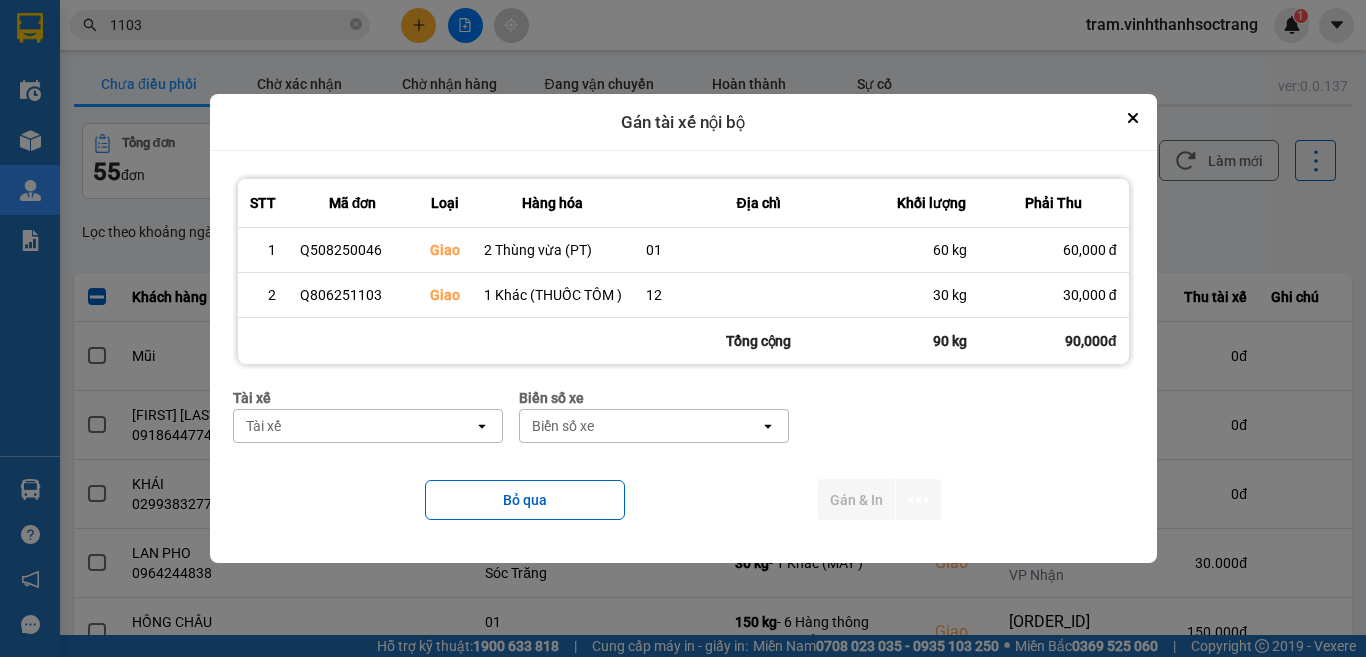 click on "Tài xế" at bounding box center (354, 426) 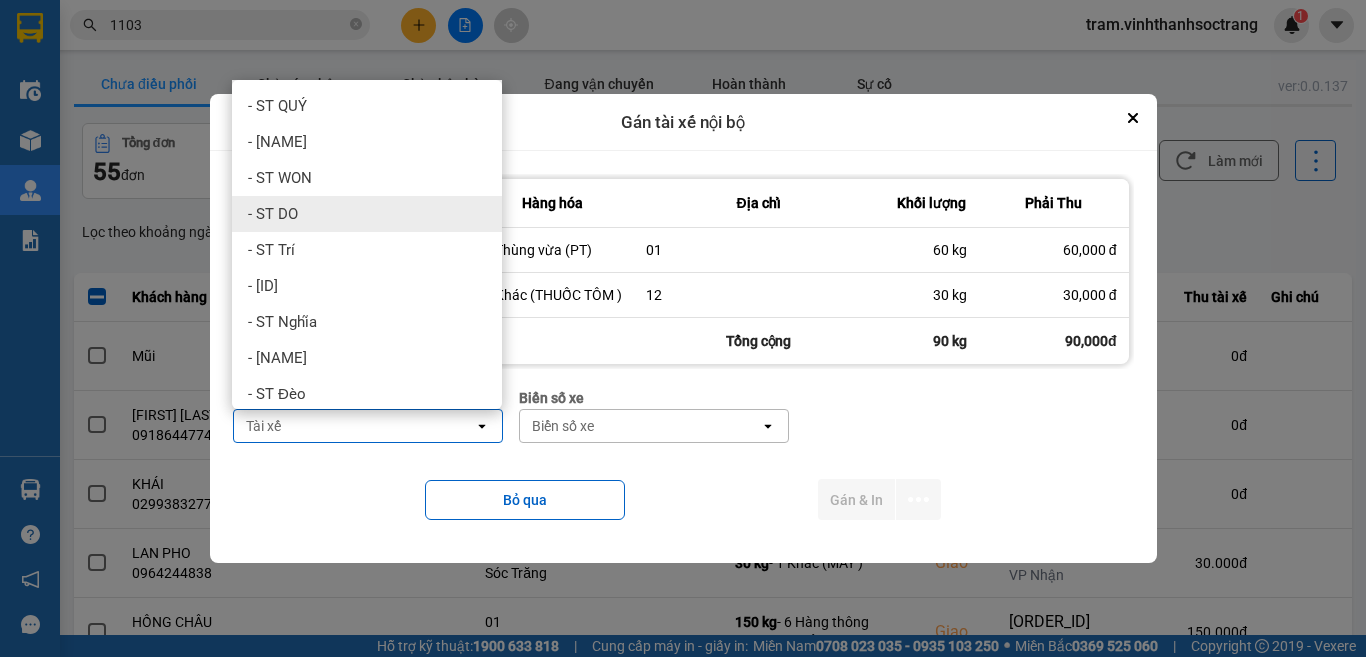 click on "- ST DO" at bounding box center (367, 214) 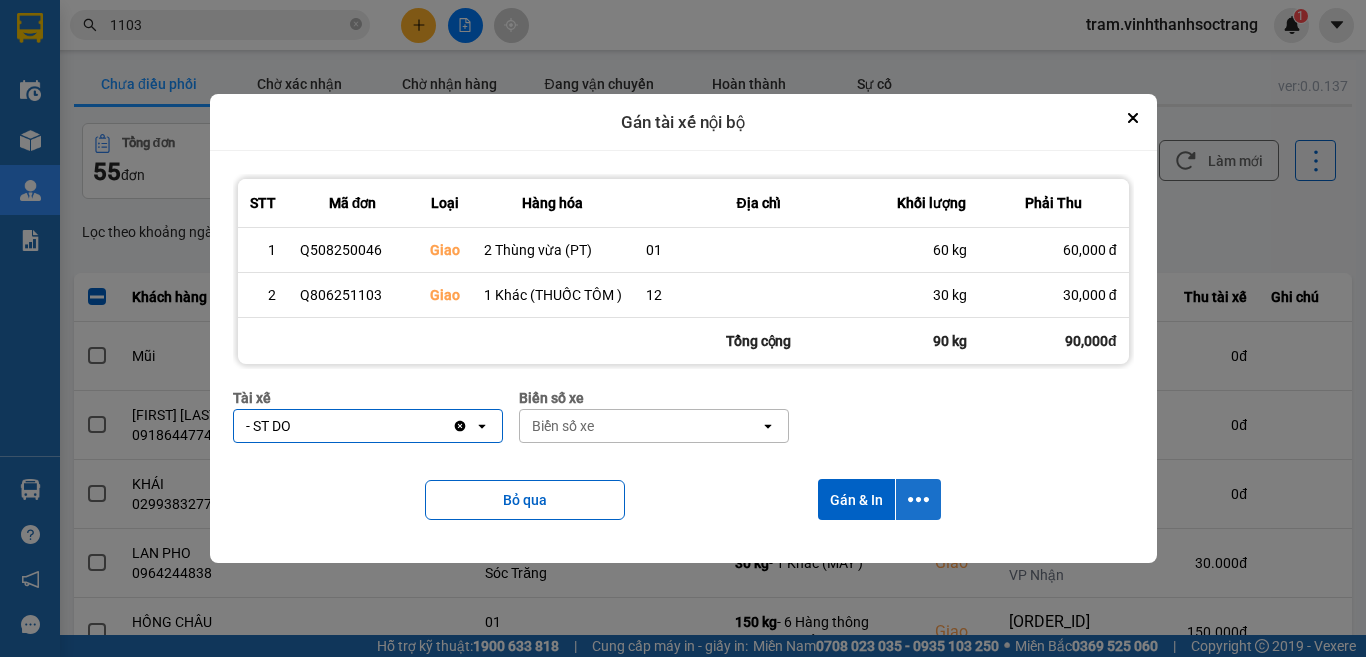 click 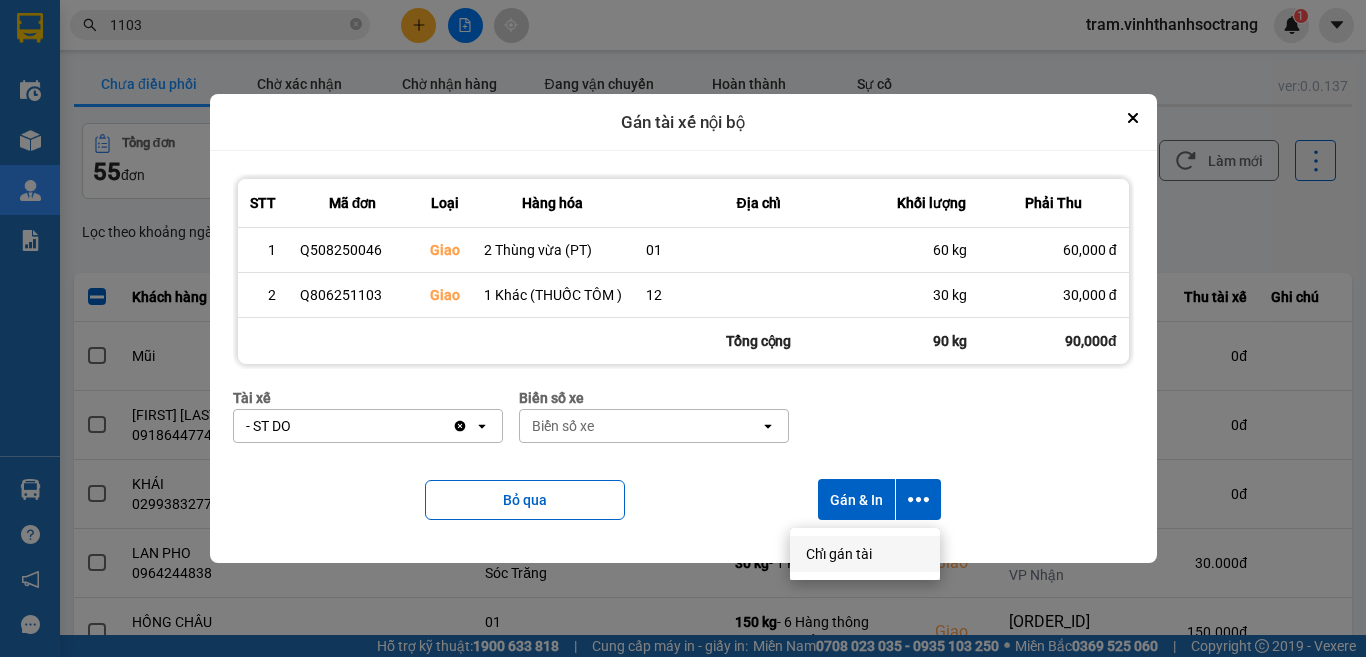 click on "Chỉ gán tài" at bounding box center [839, 554] 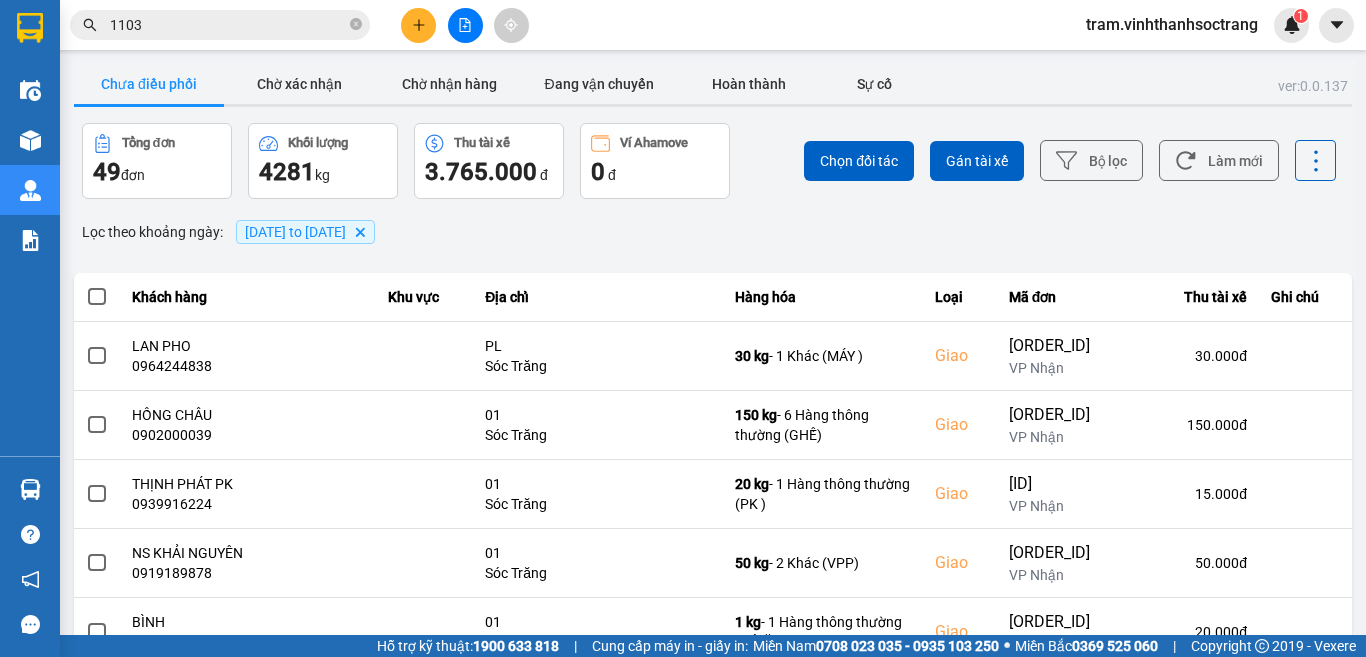 click on "Chưa điều phối" at bounding box center (149, 84) 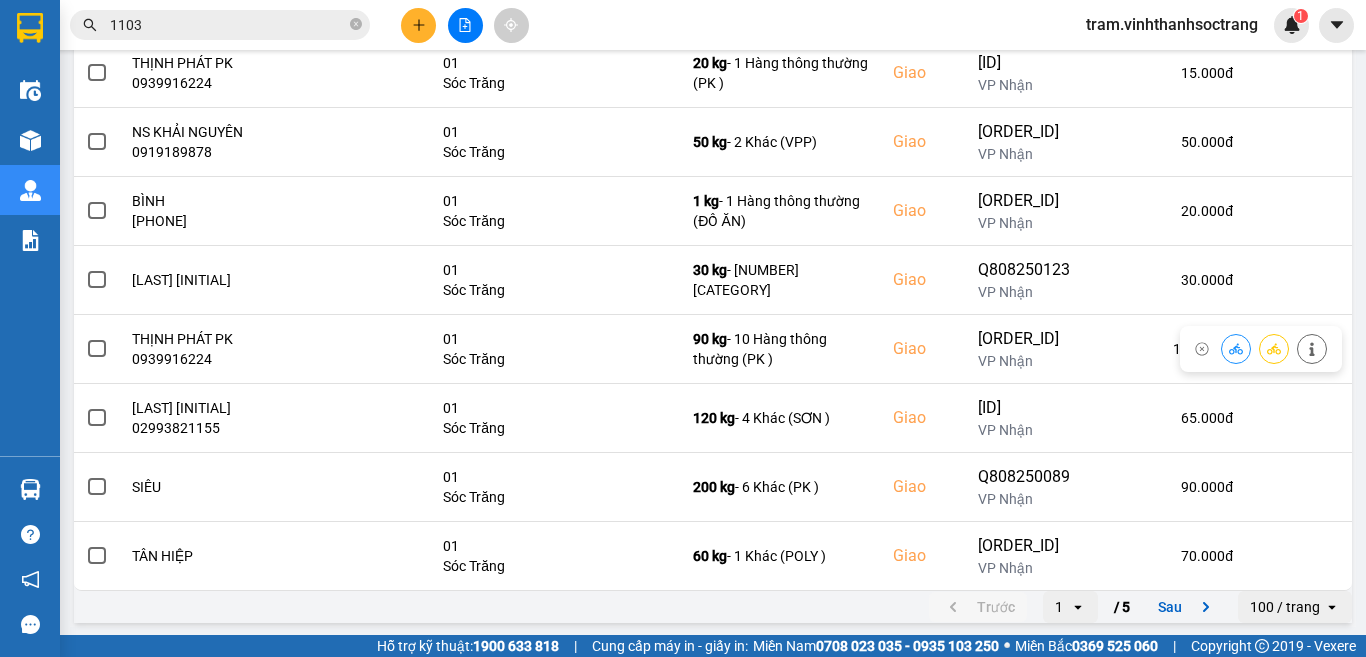 scroll, scrollTop: 423, scrollLeft: 0, axis: vertical 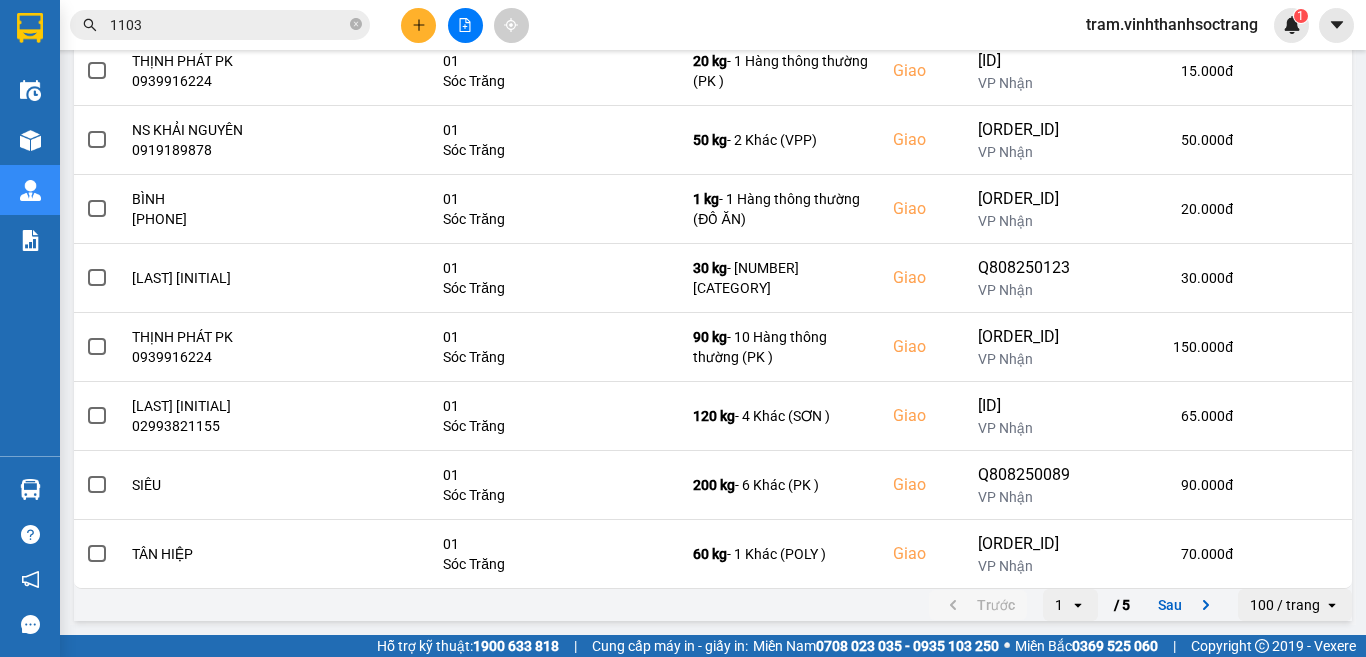 click on "100 / trang" at bounding box center (1285, 605) 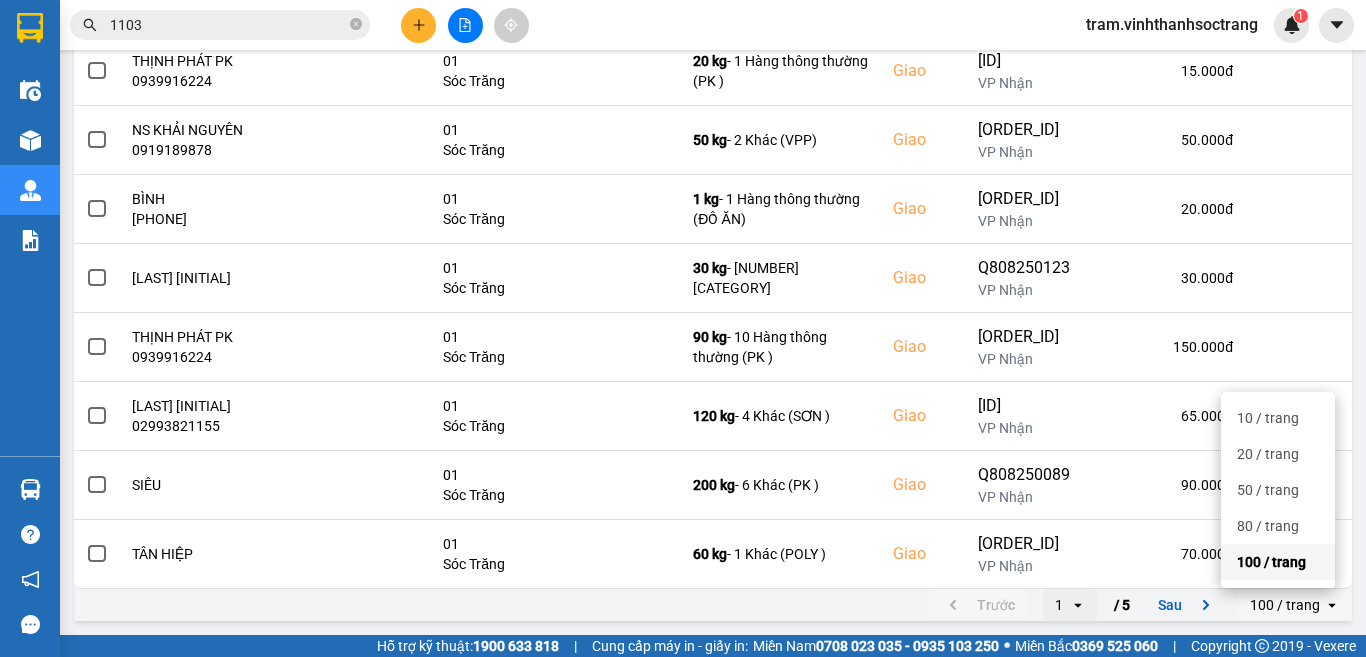 click on "100 / trang" at bounding box center [1278, 562] 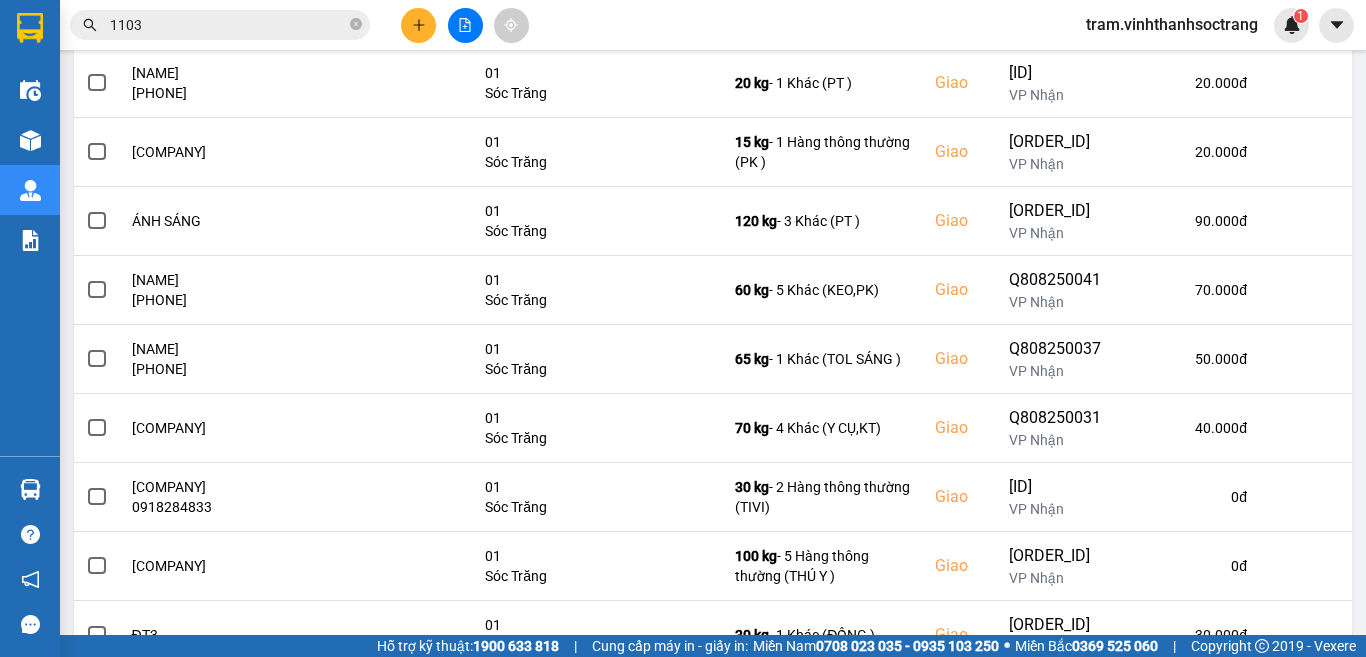 scroll, scrollTop: 1400, scrollLeft: 0, axis: vertical 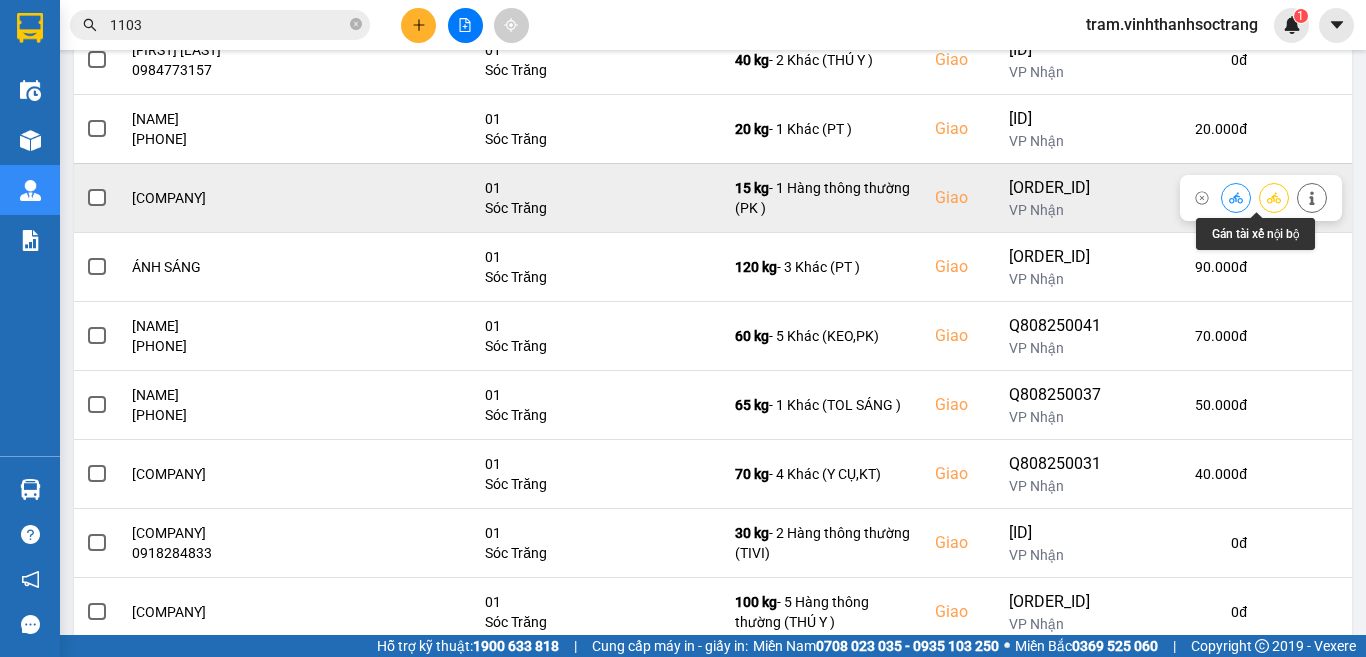click 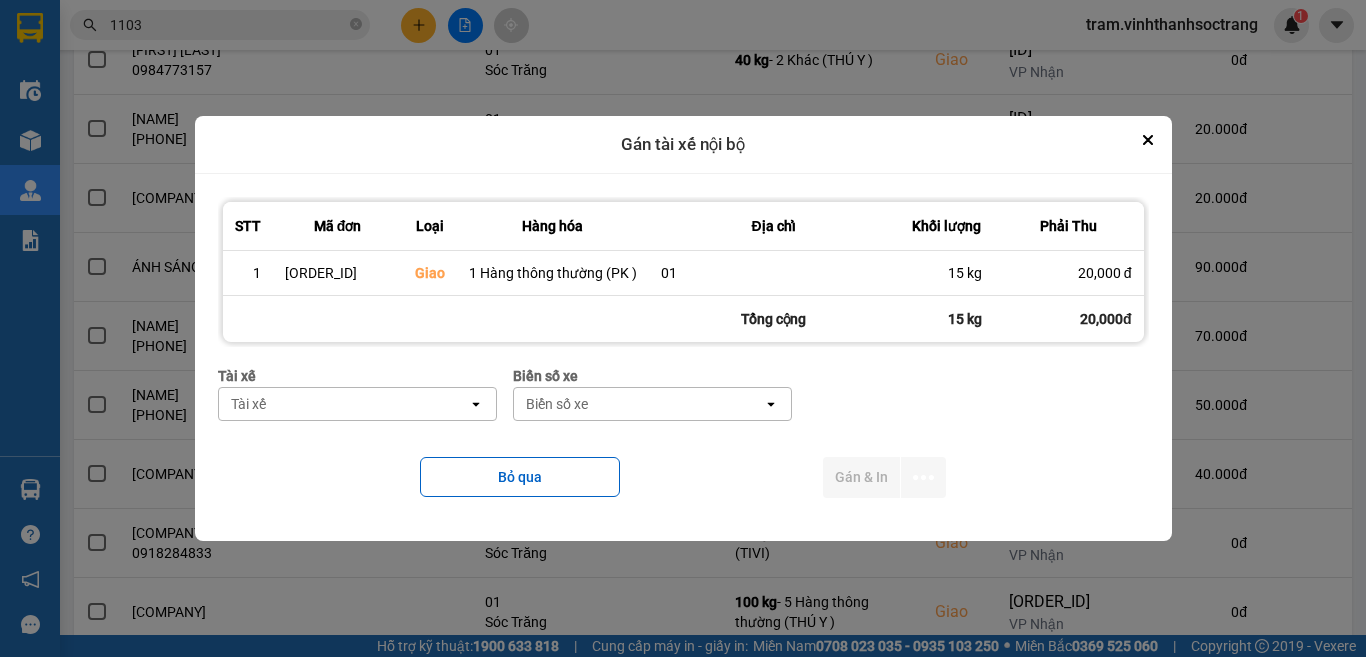 click on "Tài xế" at bounding box center (343, 404) 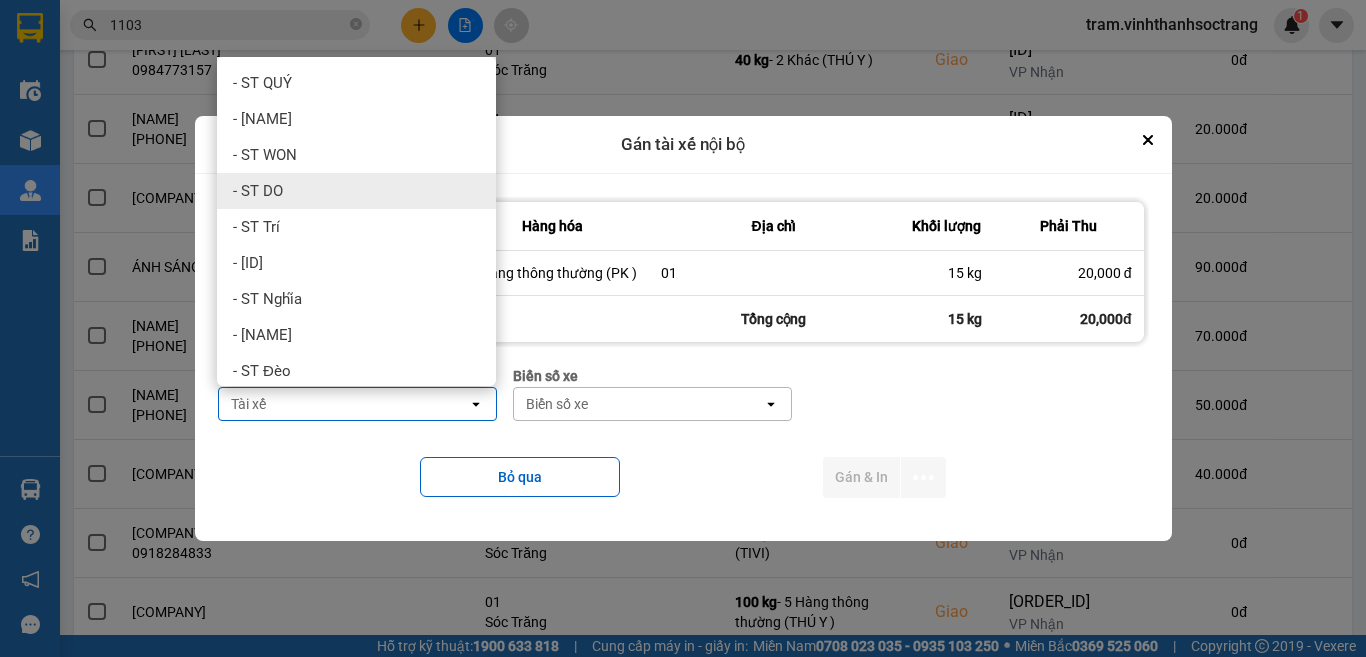 click on "- ST DO" at bounding box center (356, 191) 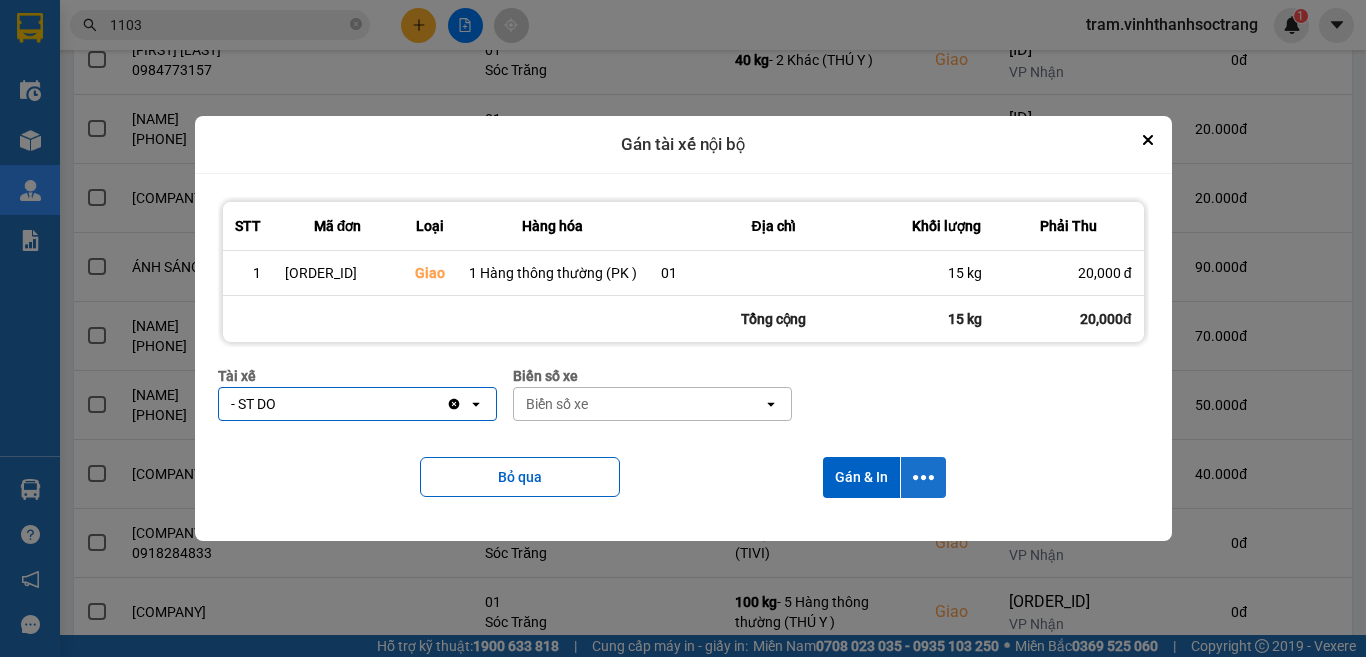 click 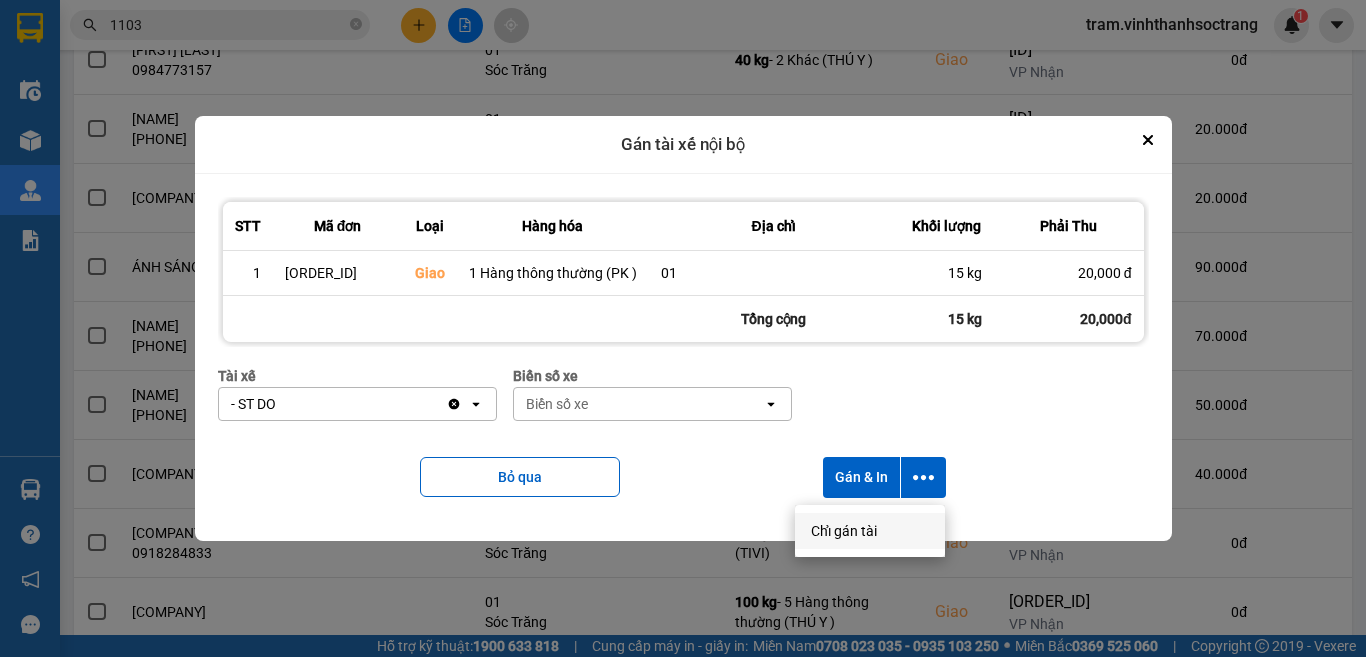 click on "Chỉ gán tài" at bounding box center (870, 531) 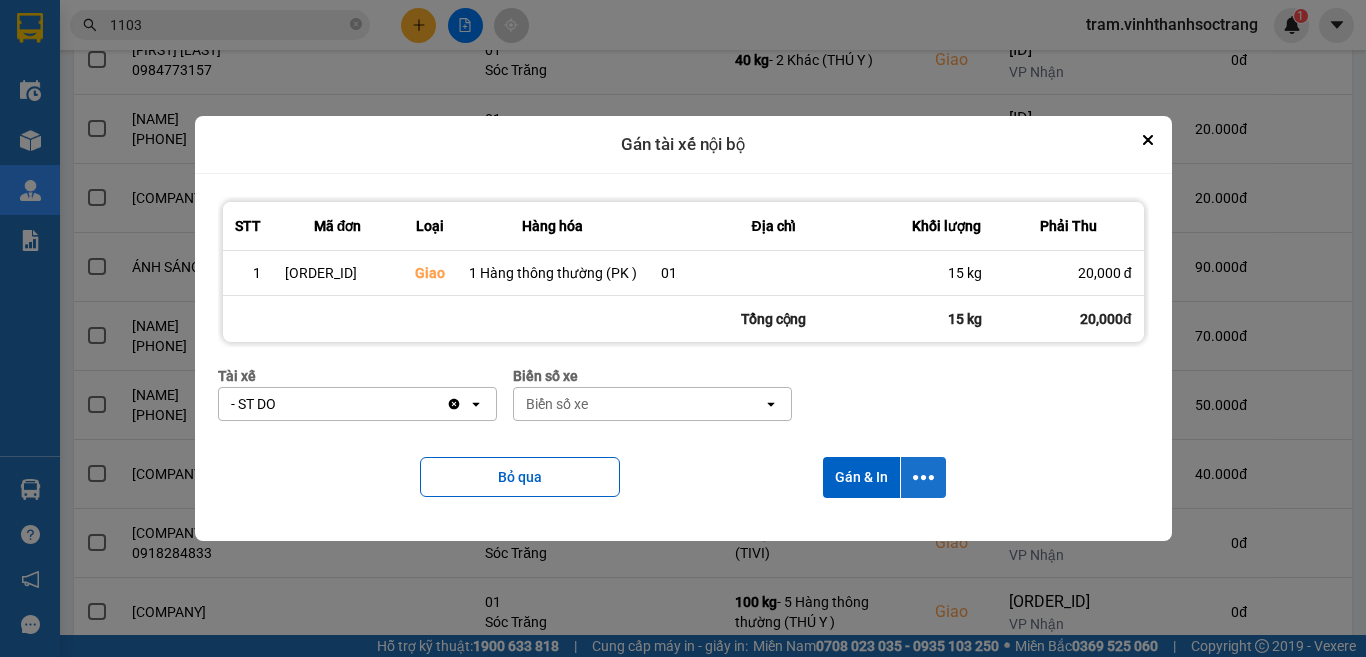 click at bounding box center (923, 477) 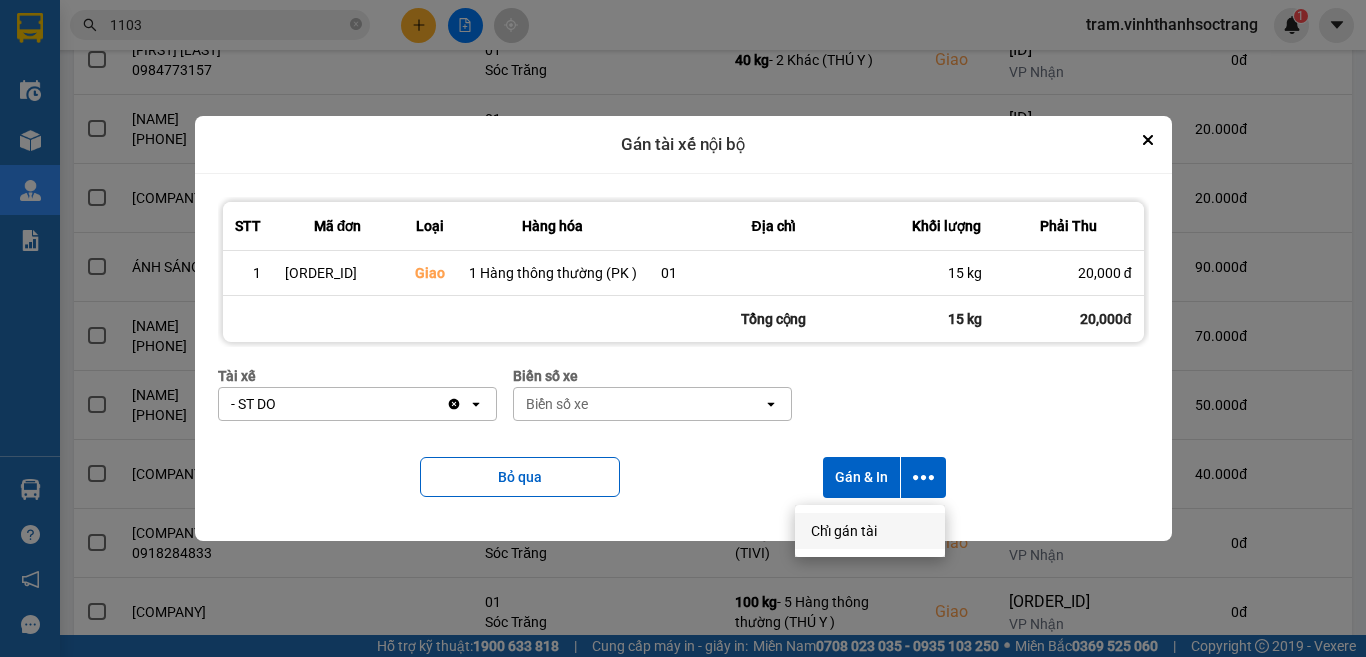 click on "Chỉ gán tài" at bounding box center [870, 531] 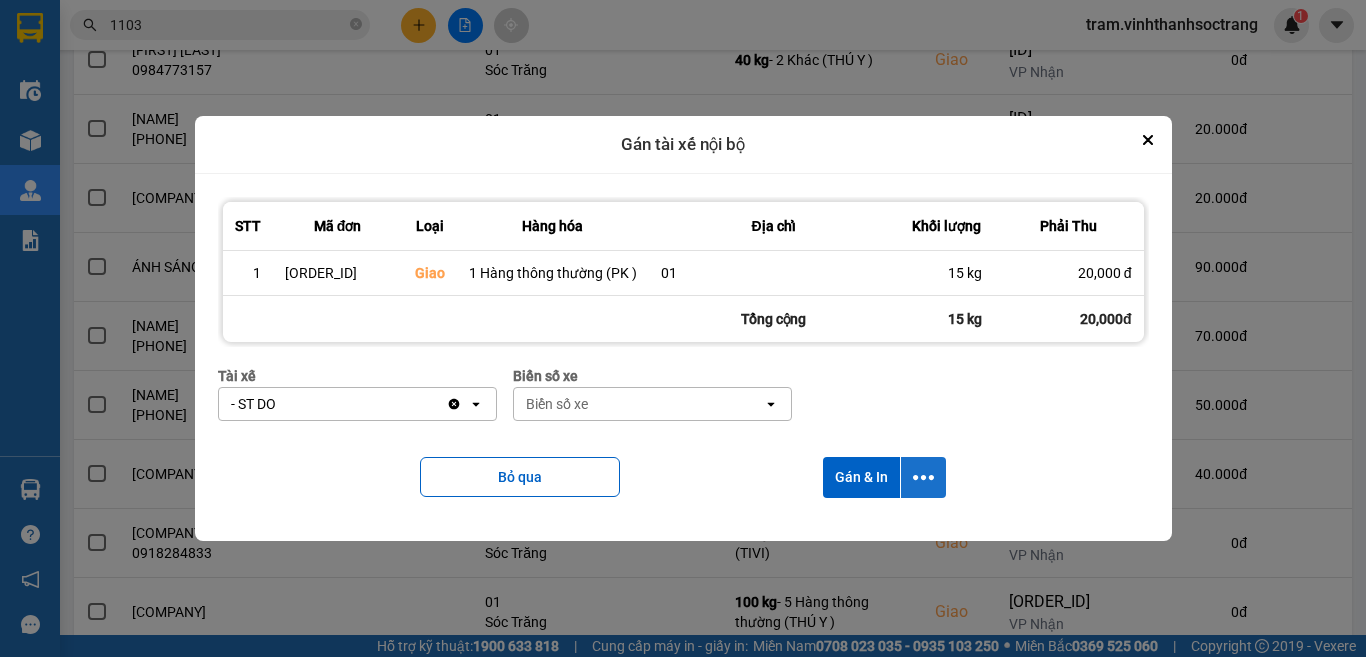 click 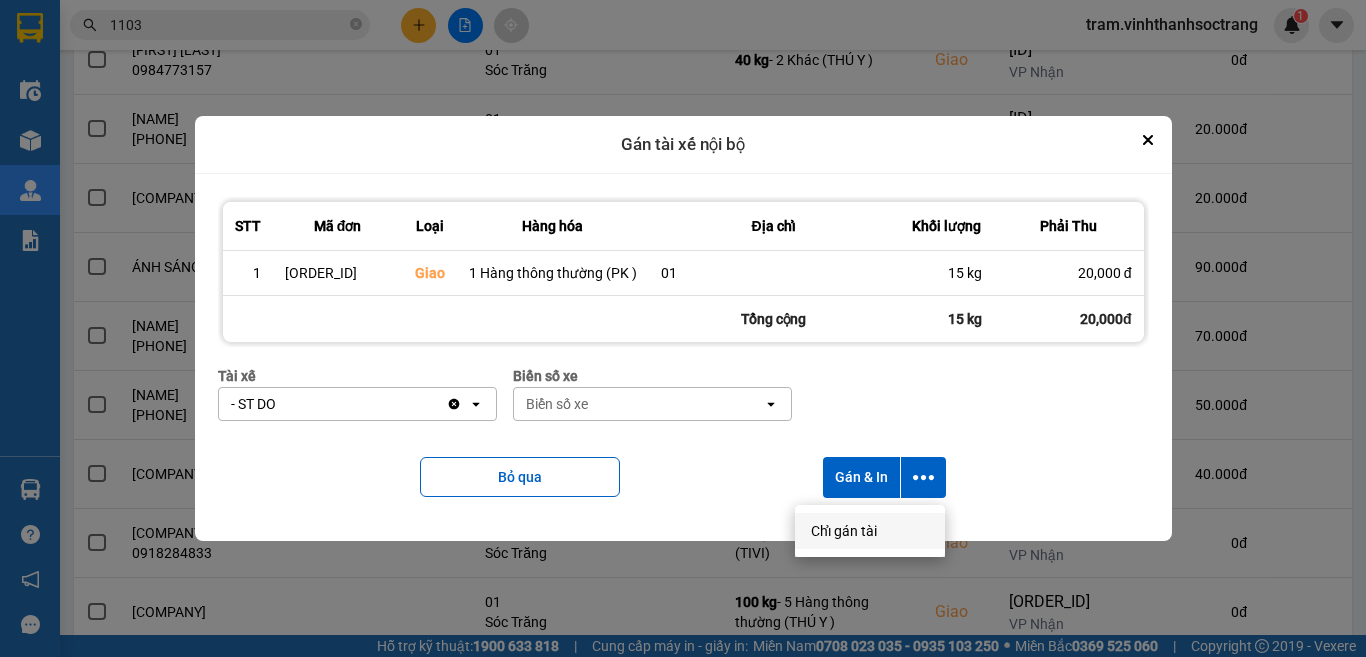 click on "Chỉ gán tài" at bounding box center [870, 531] 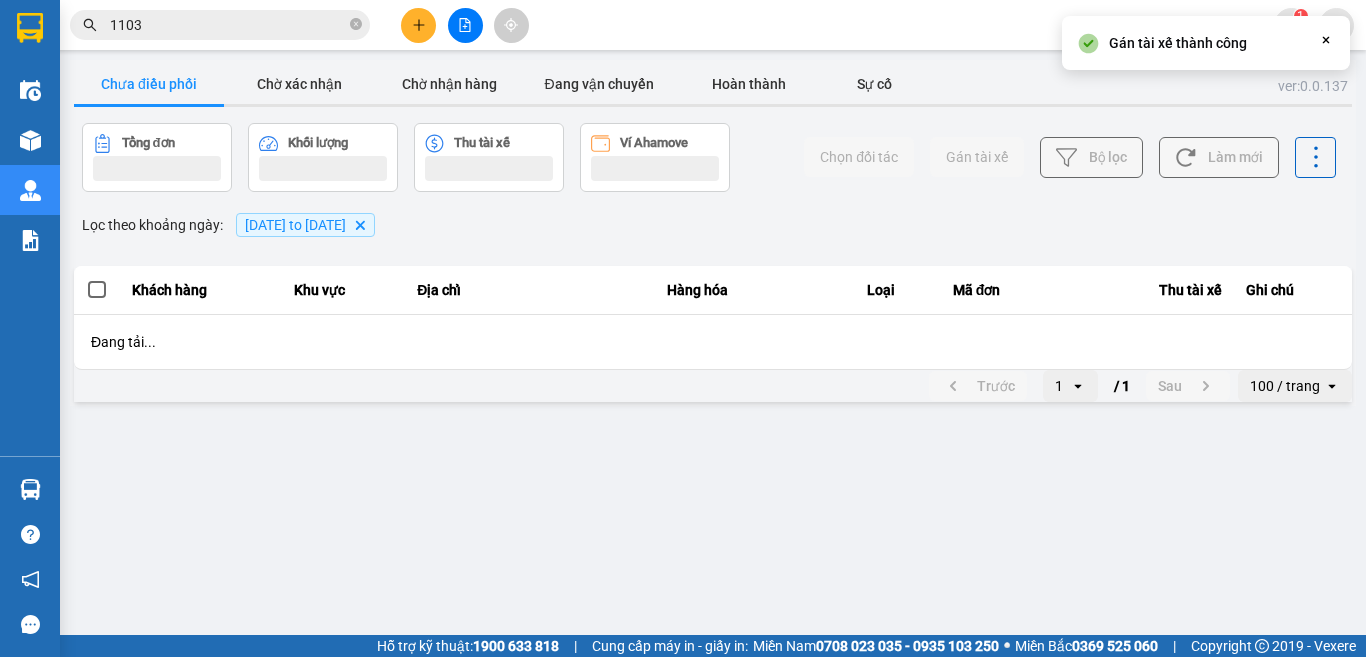 scroll, scrollTop: 0, scrollLeft: 0, axis: both 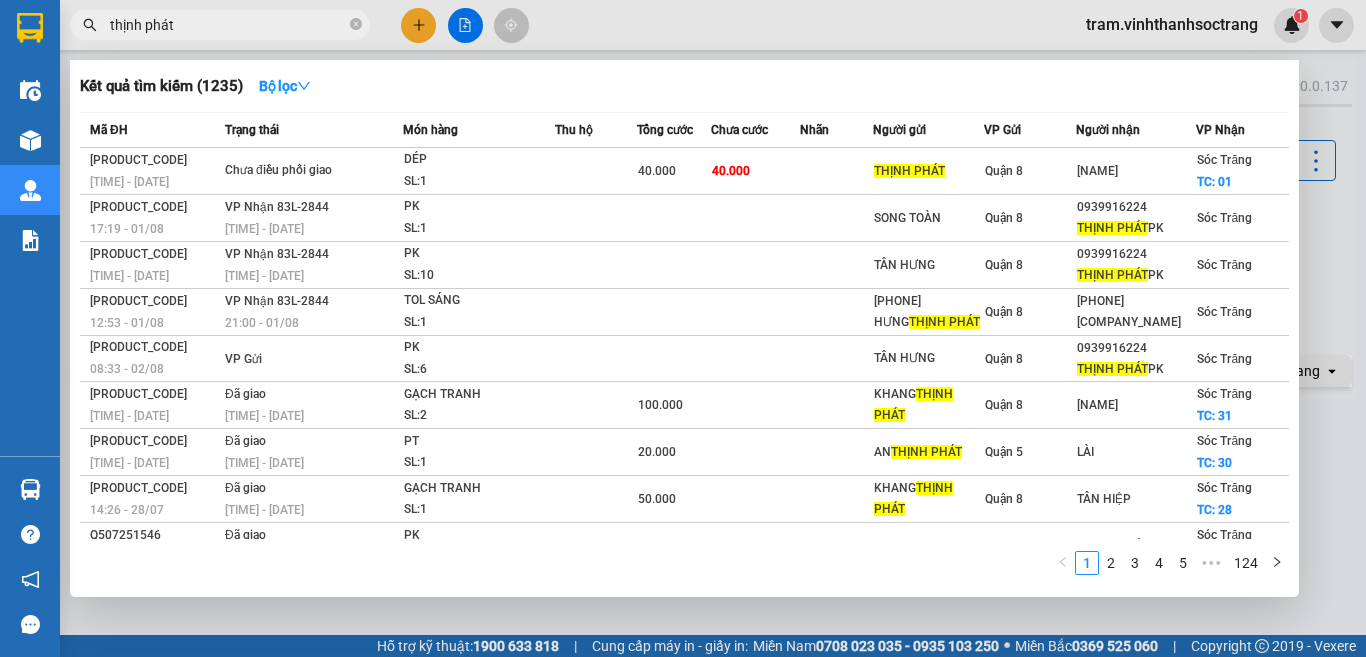 click on "thịnh phát" at bounding box center (228, 25) 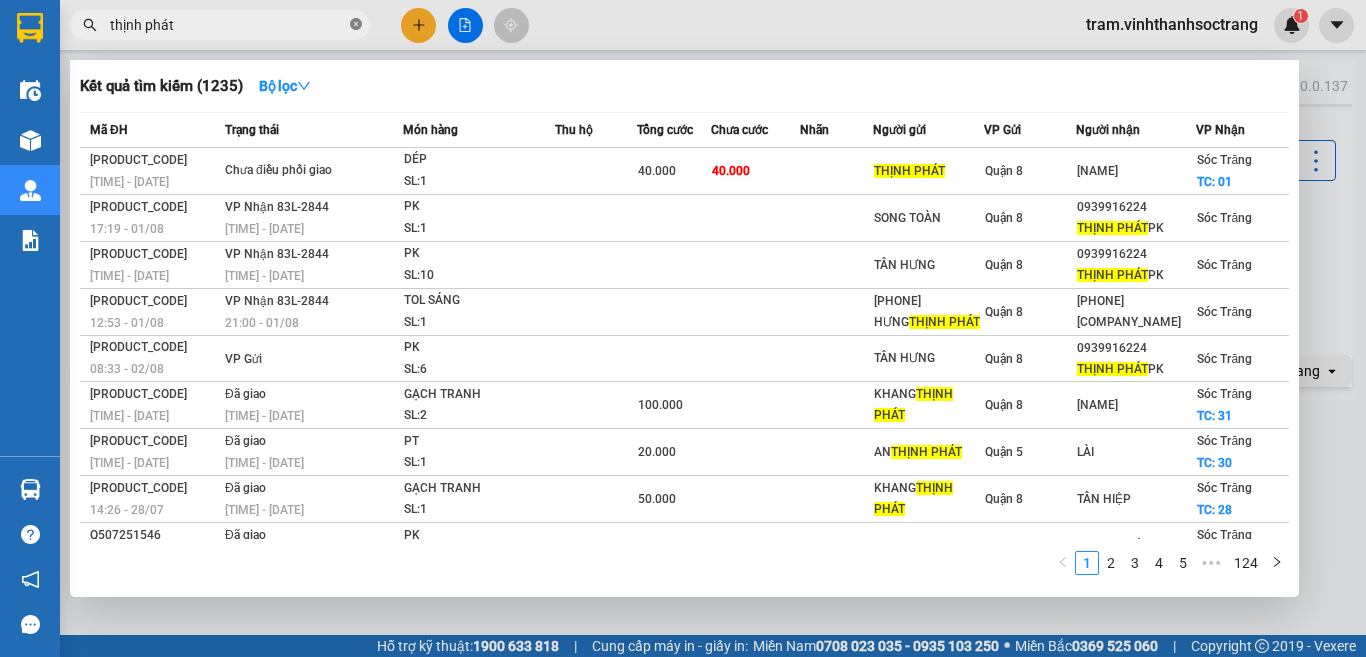 click 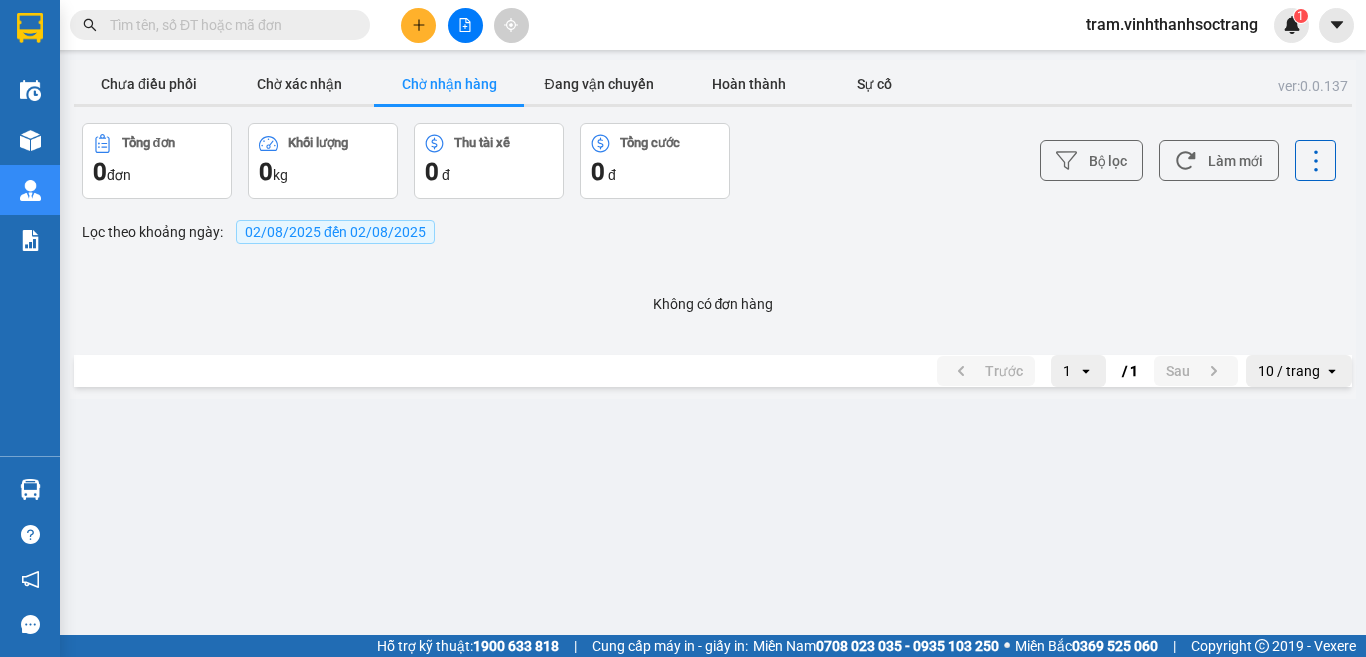 click on "Chờ nhận hàng" at bounding box center (449, 84) 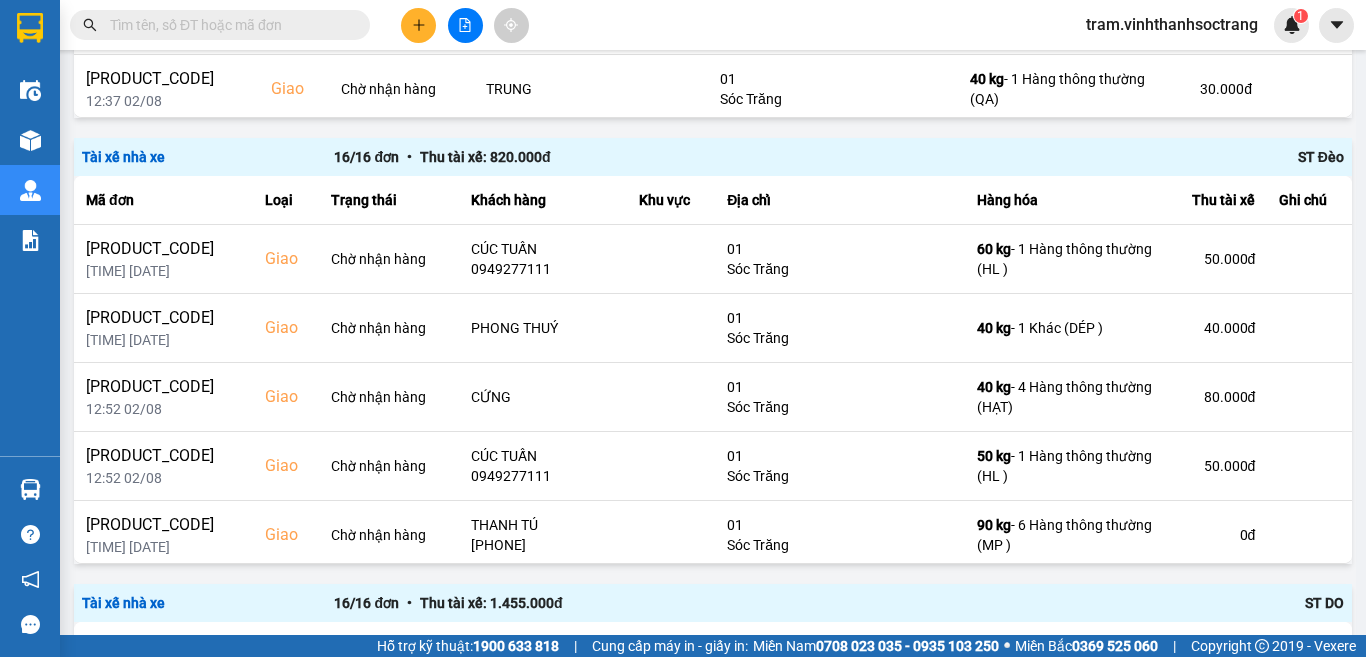 scroll, scrollTop: 1467, scrollLeft: 0, axis: vertical 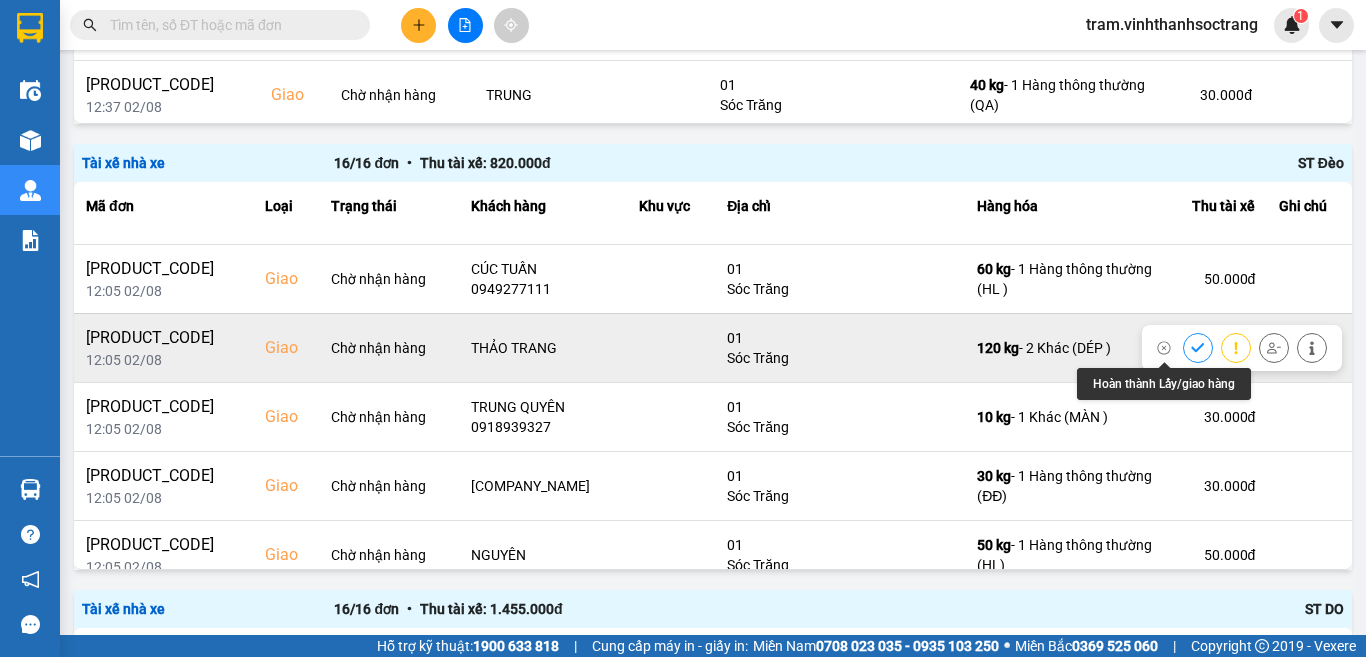 click at bounding box center [1198, 347] 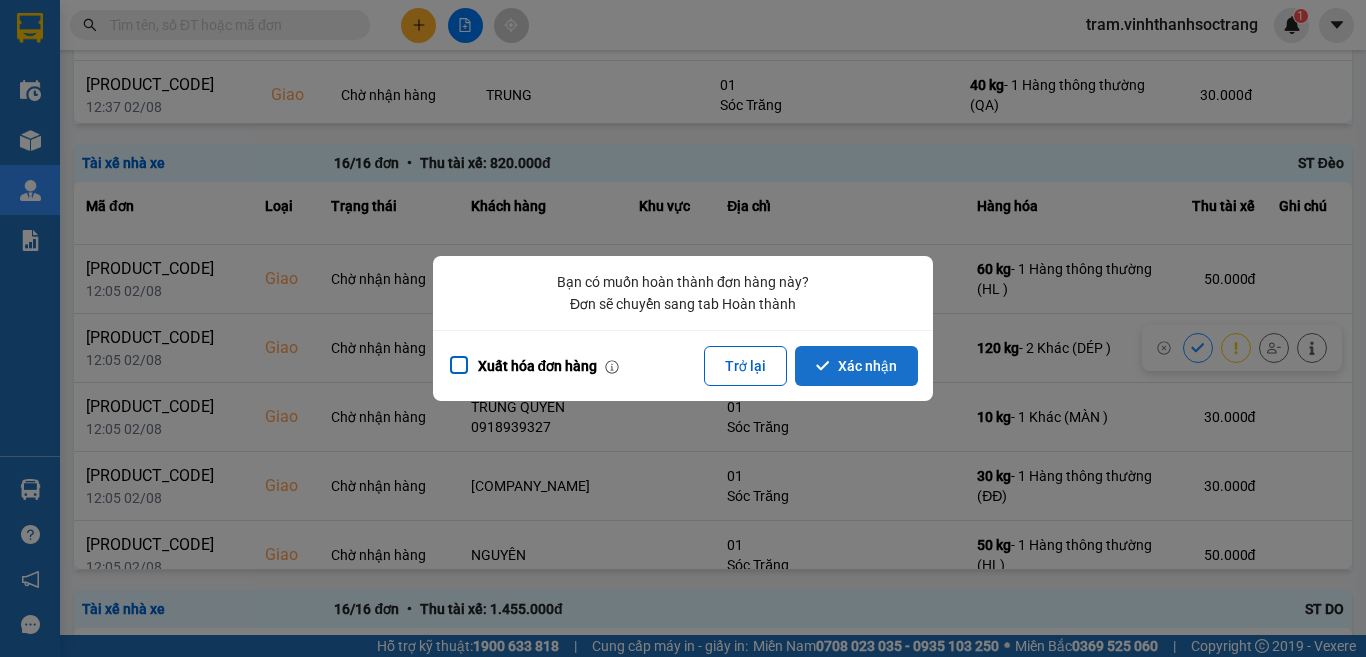 click on "Xác nhận" at bounding box center [856, 366] 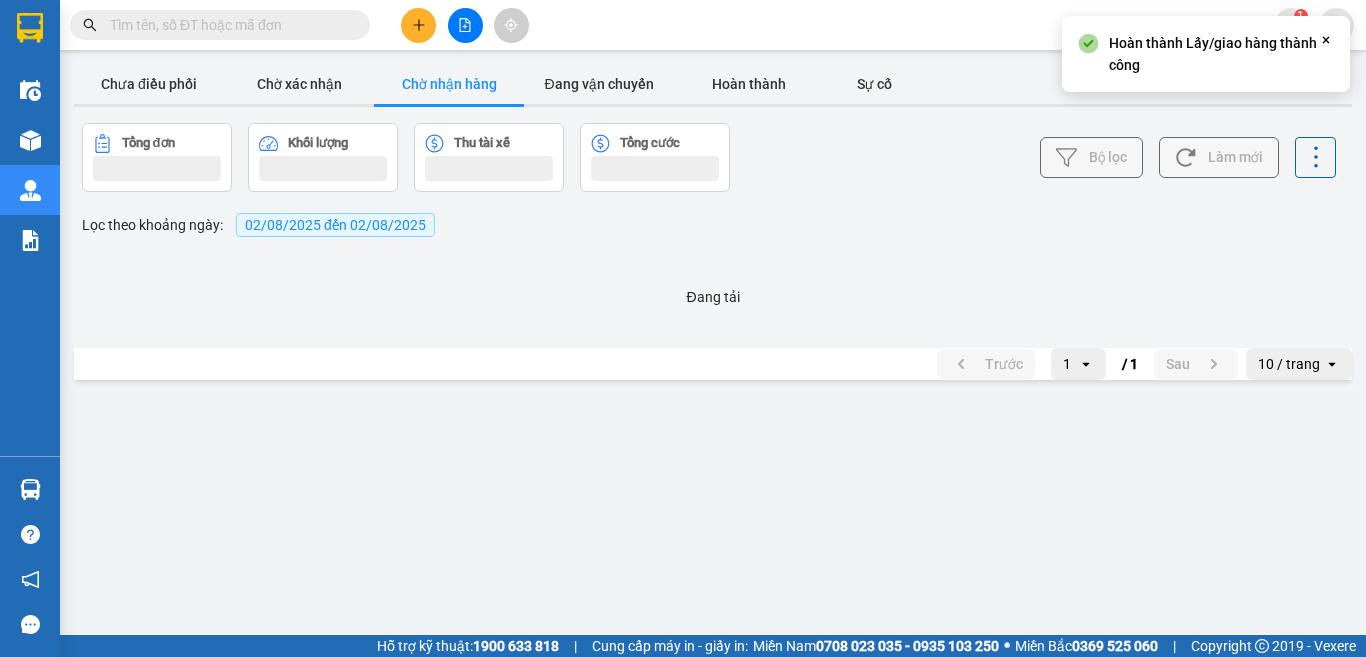 scroll, scrollTop: 0, scrollLeft: 0, axis: both 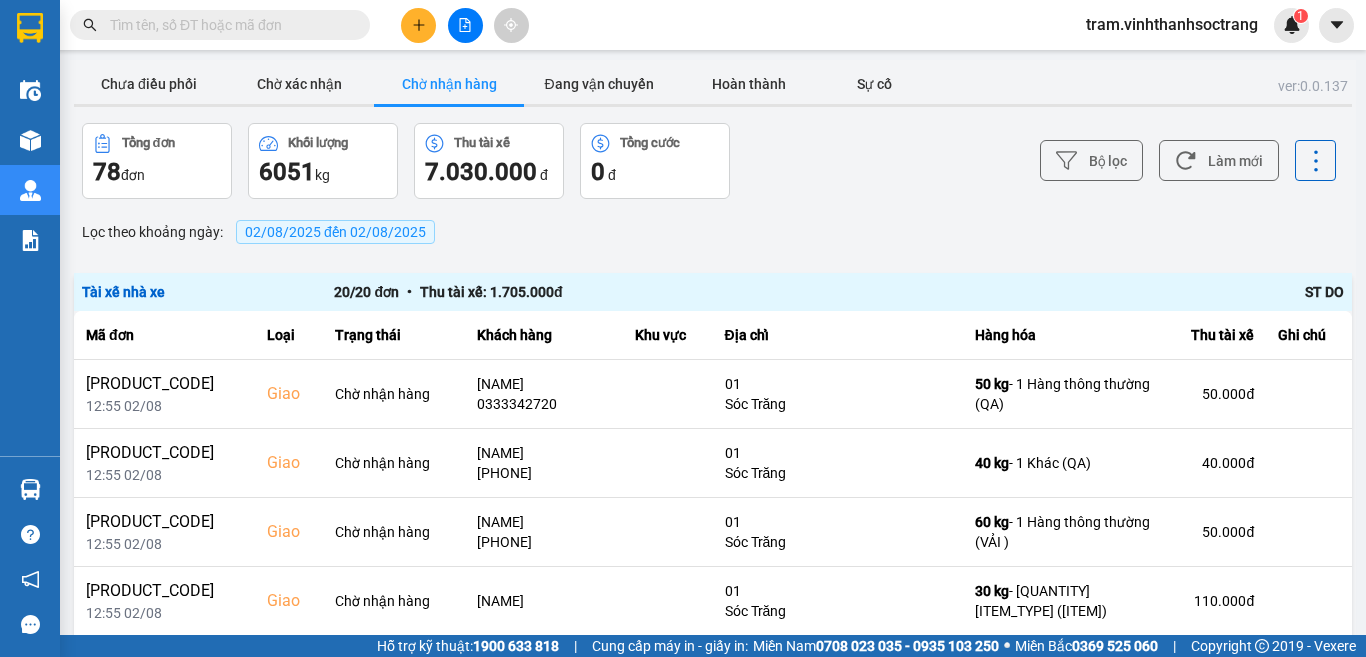 click on "Chờ nhận hàng" at bounding box center [449, 84] 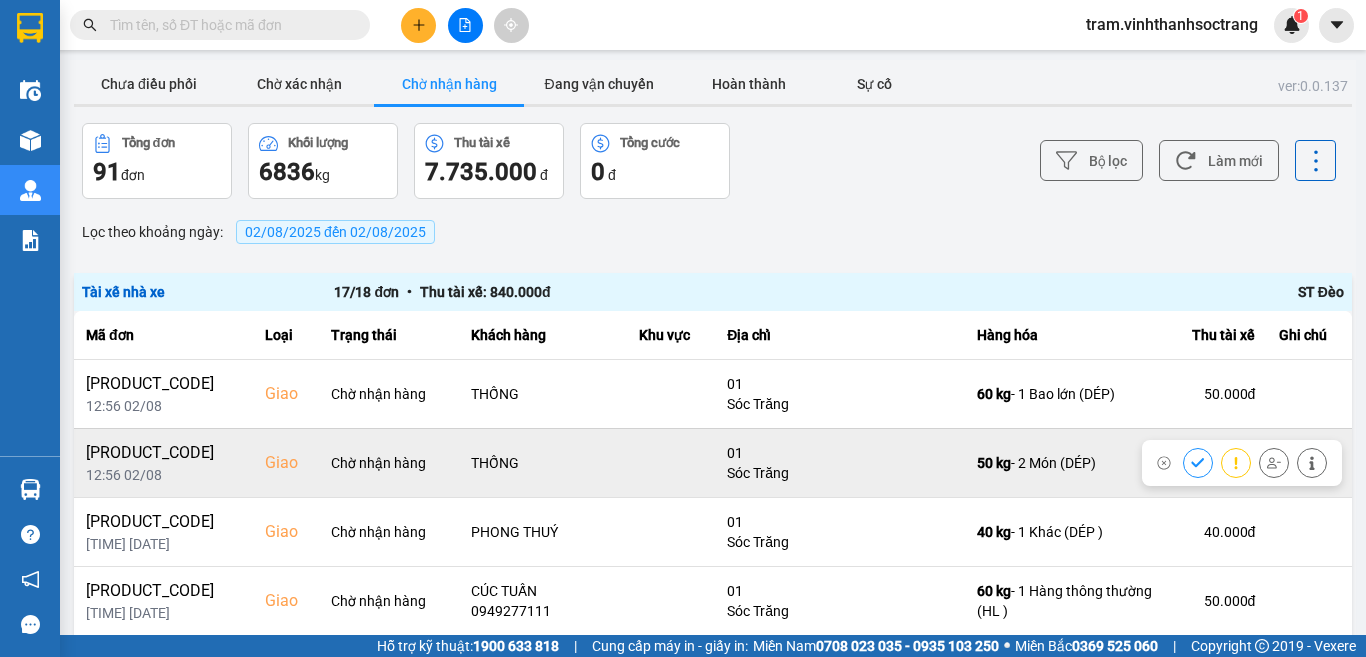 click 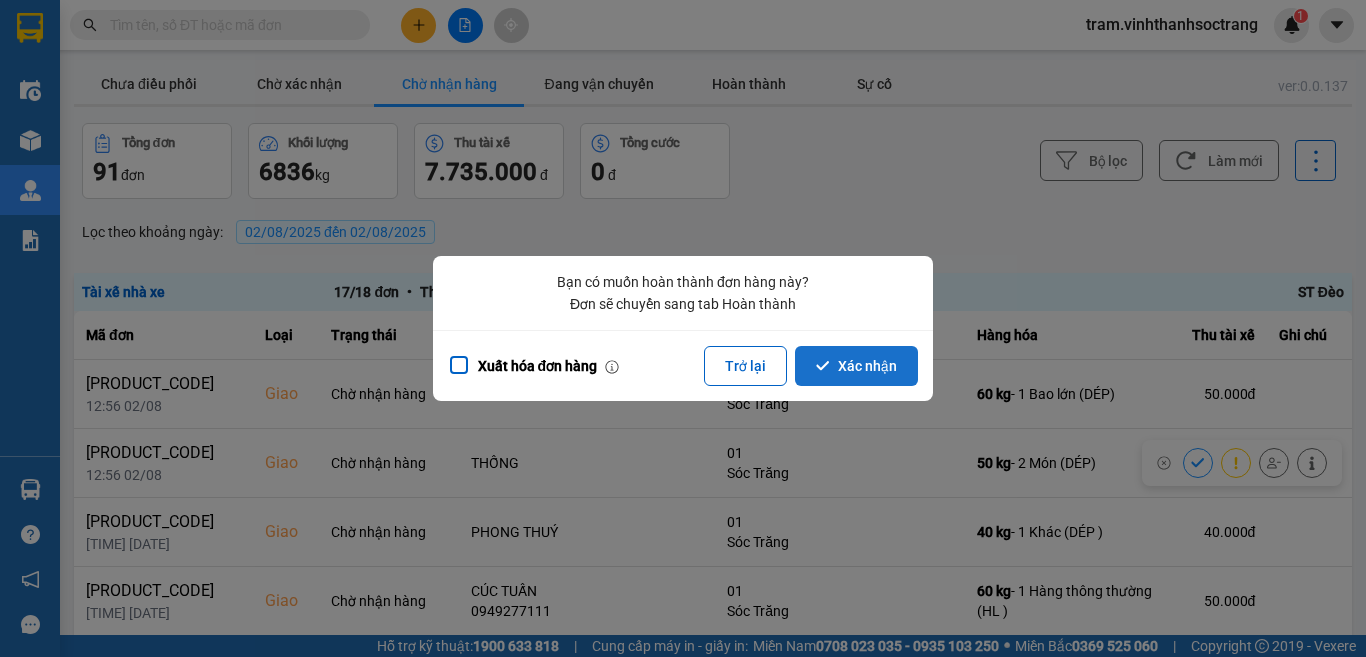 click on "Xác nhận" at bounding box center (856, 366) 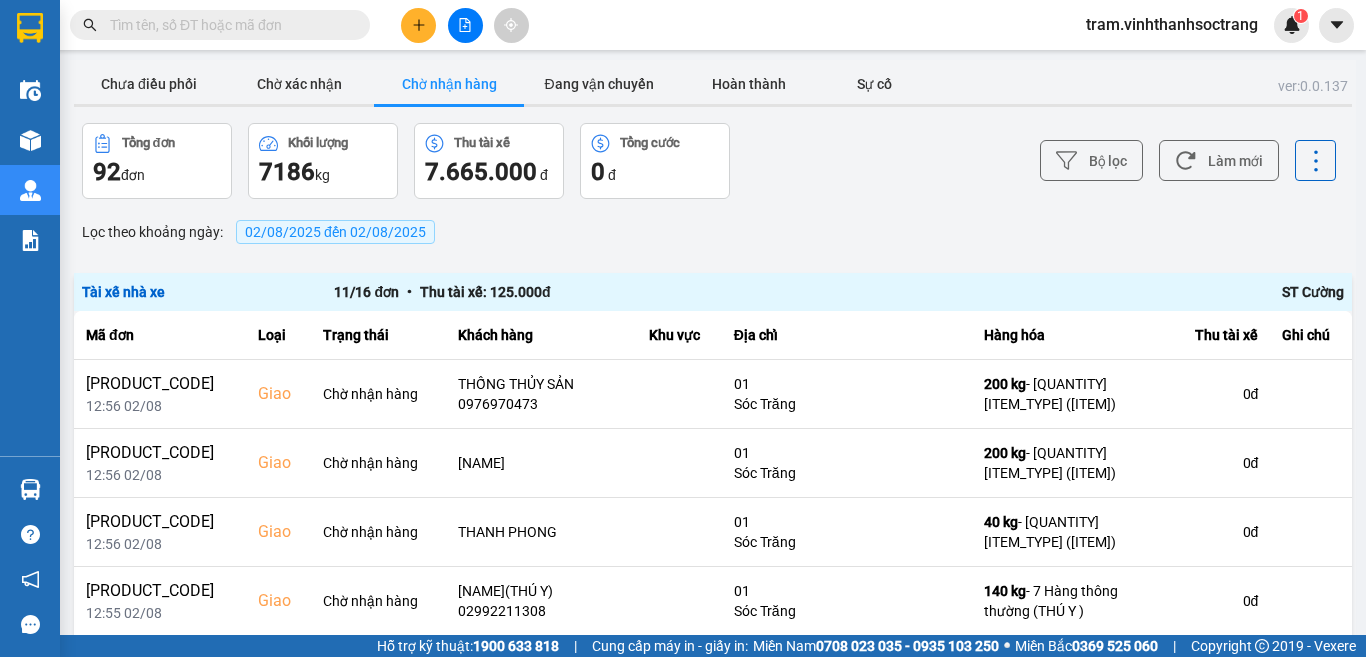 scroll, scrollTop: 556, scrollLeft: 0, axis: vertical 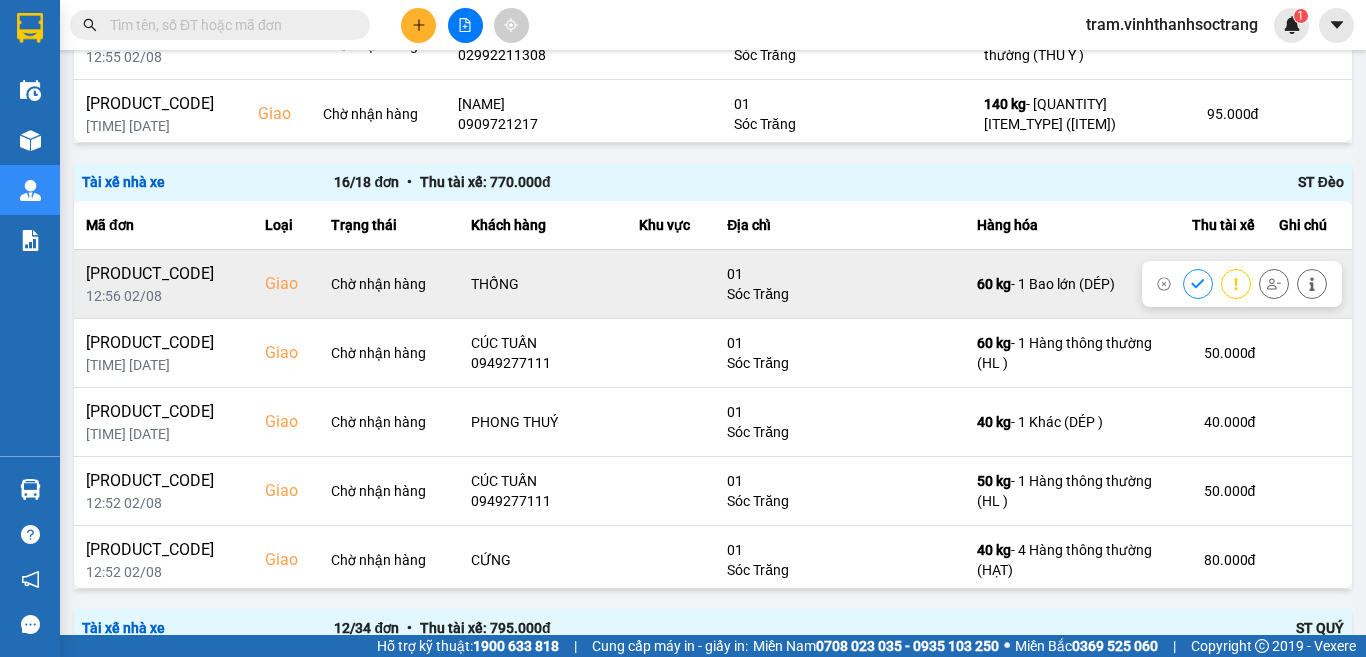 click at bounding box center [1198, 283] 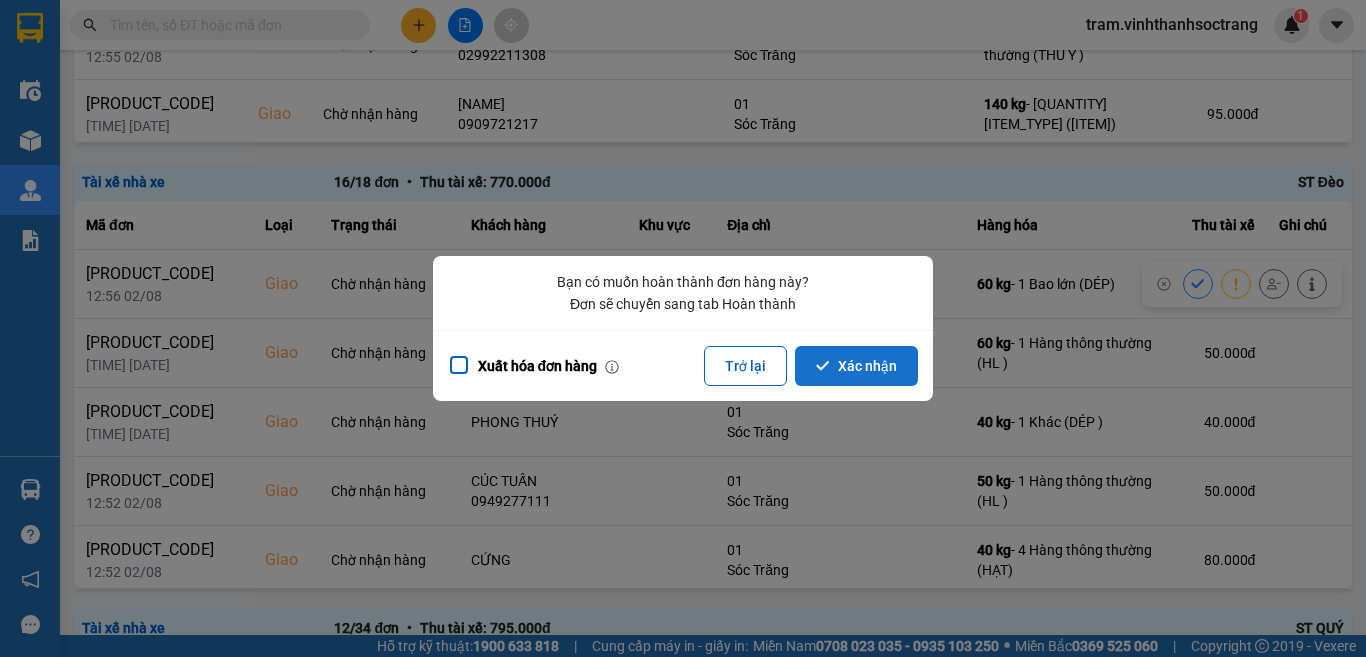 click on "Xác nhận" at bounding box center (856, 366) 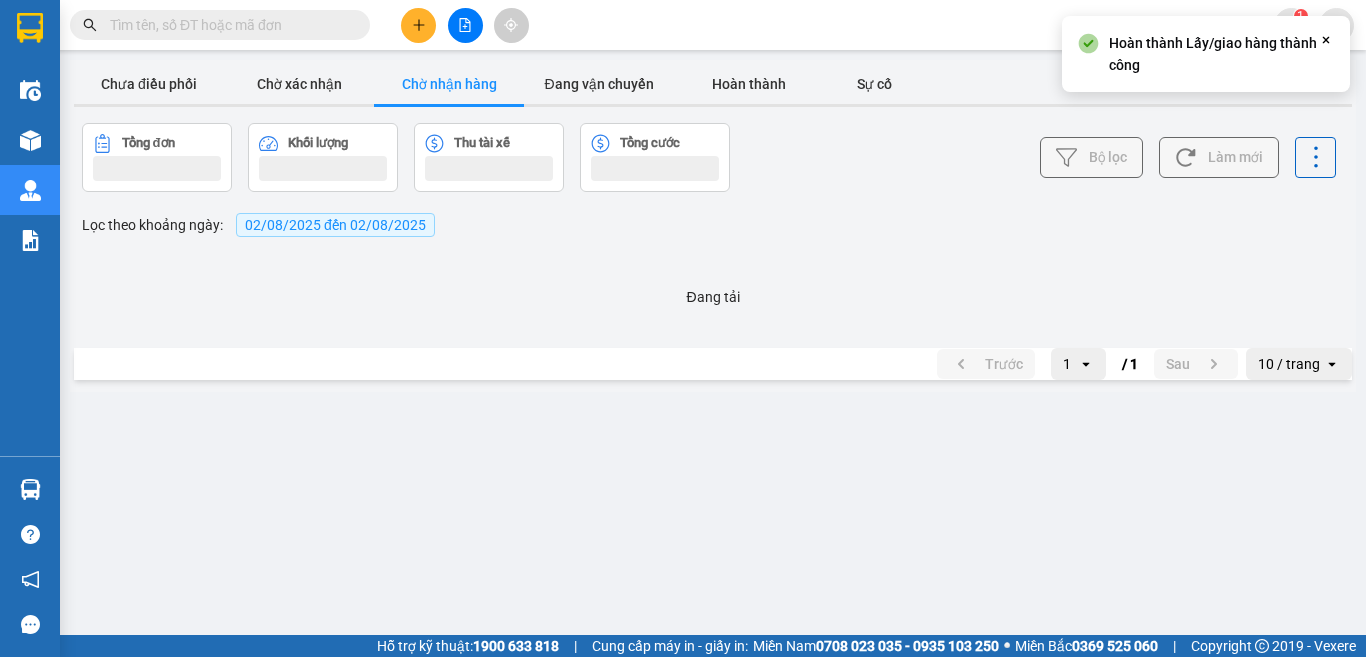 scroll, scrollTop: 0, scrollLeft: 0, axis: both 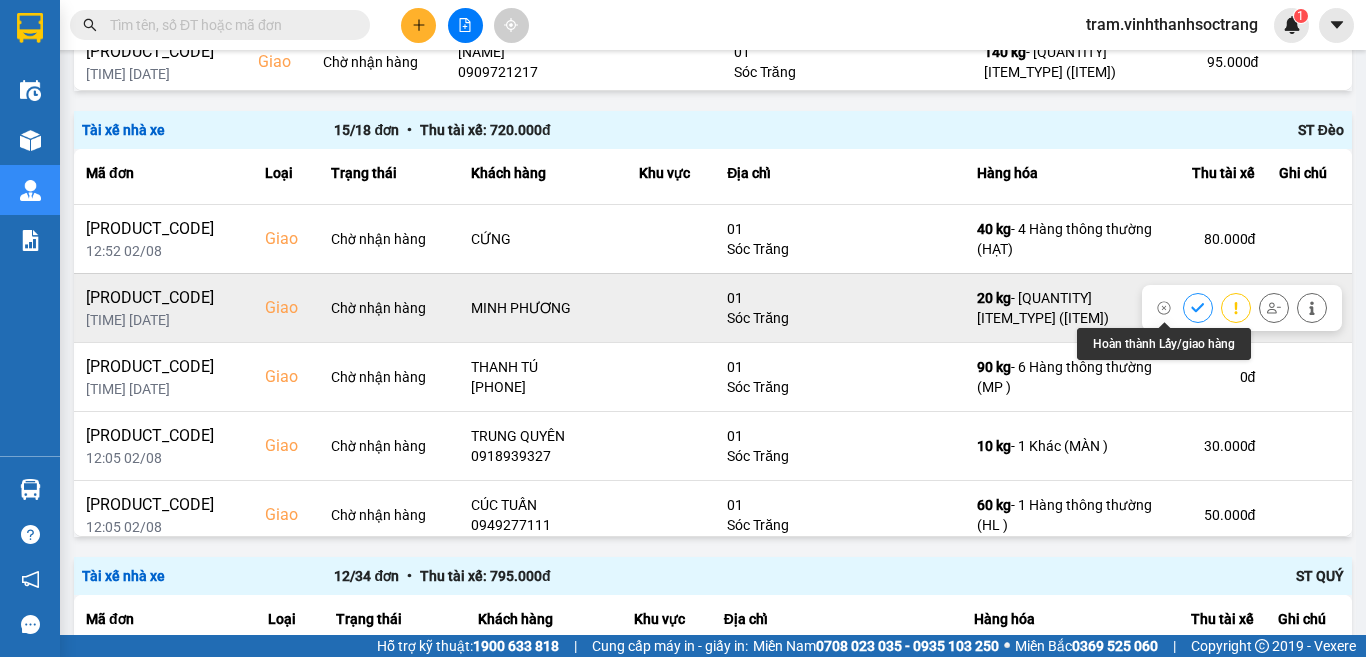 click at bounding box center [1198, 307] 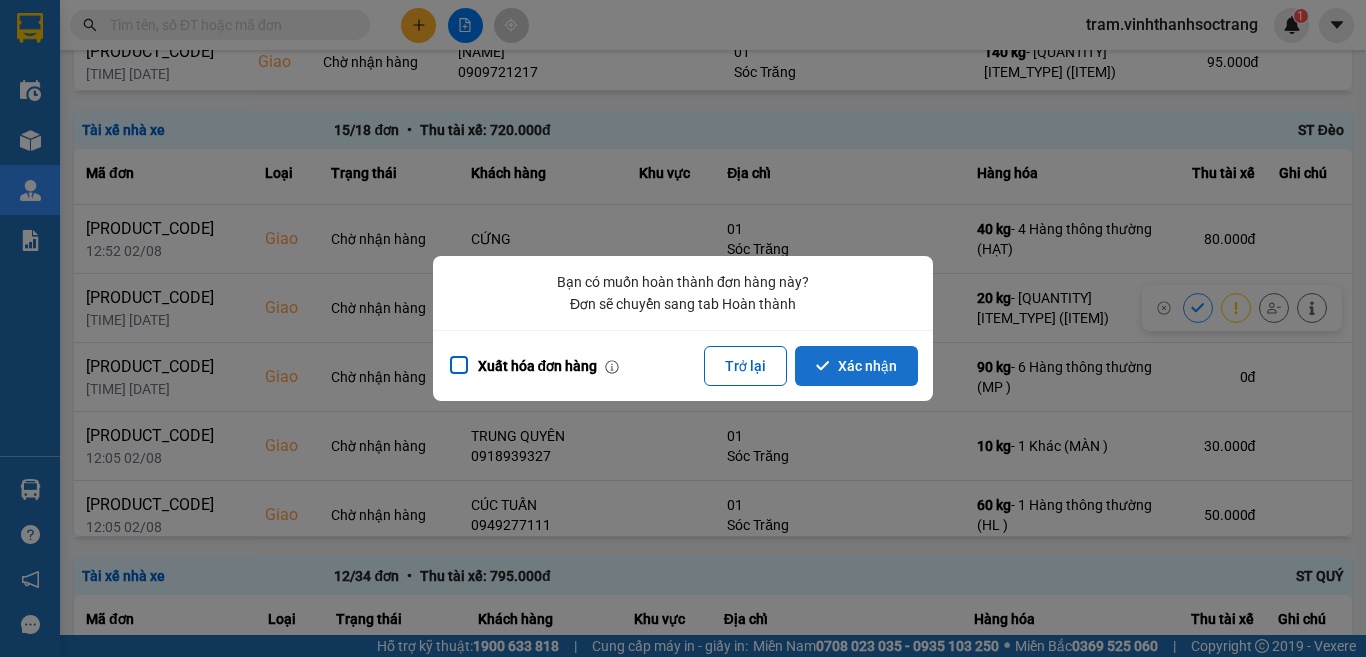 click on "Xác nhận" at bounding box center [856, 366] 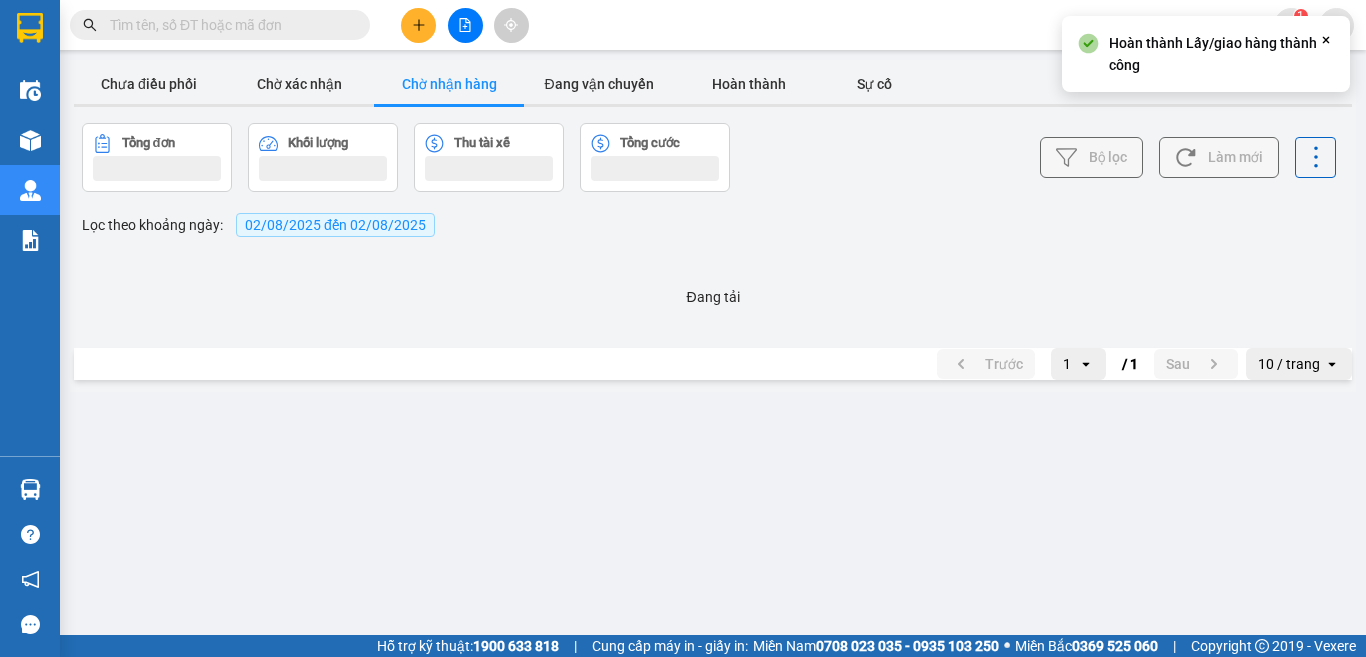 scroll, scrollTop: 0, scrollLeft: 0, axis: both 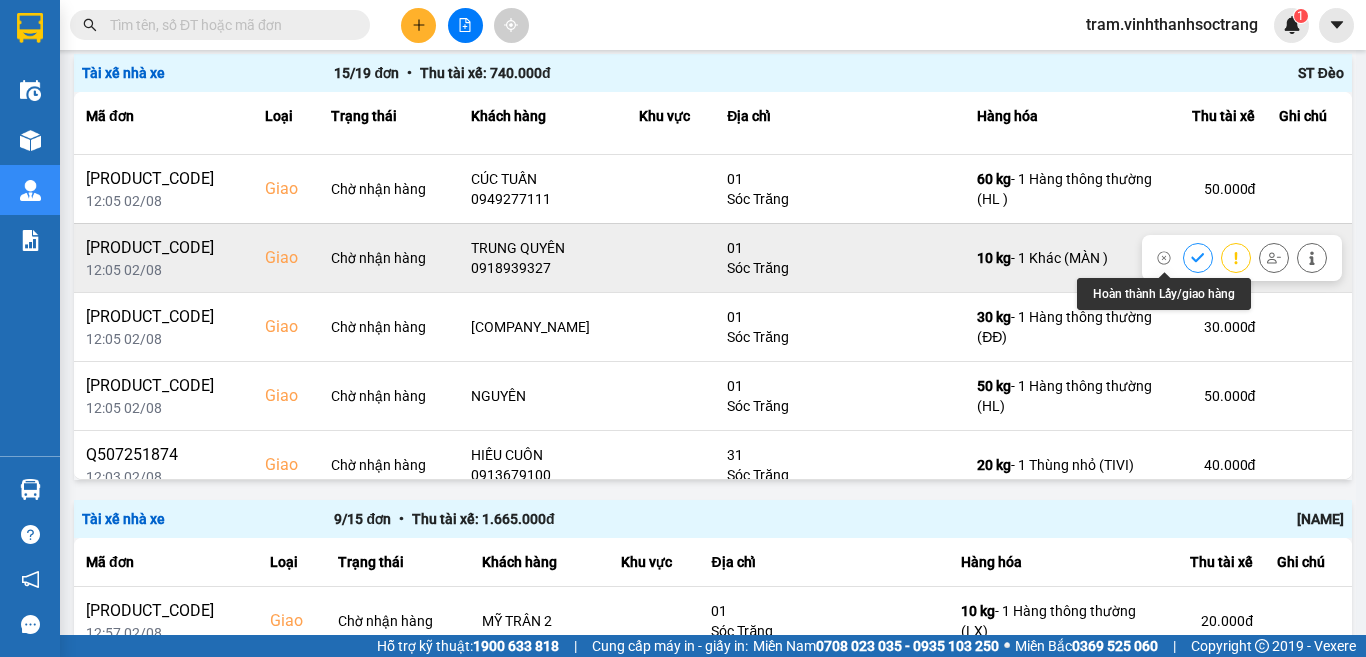 click 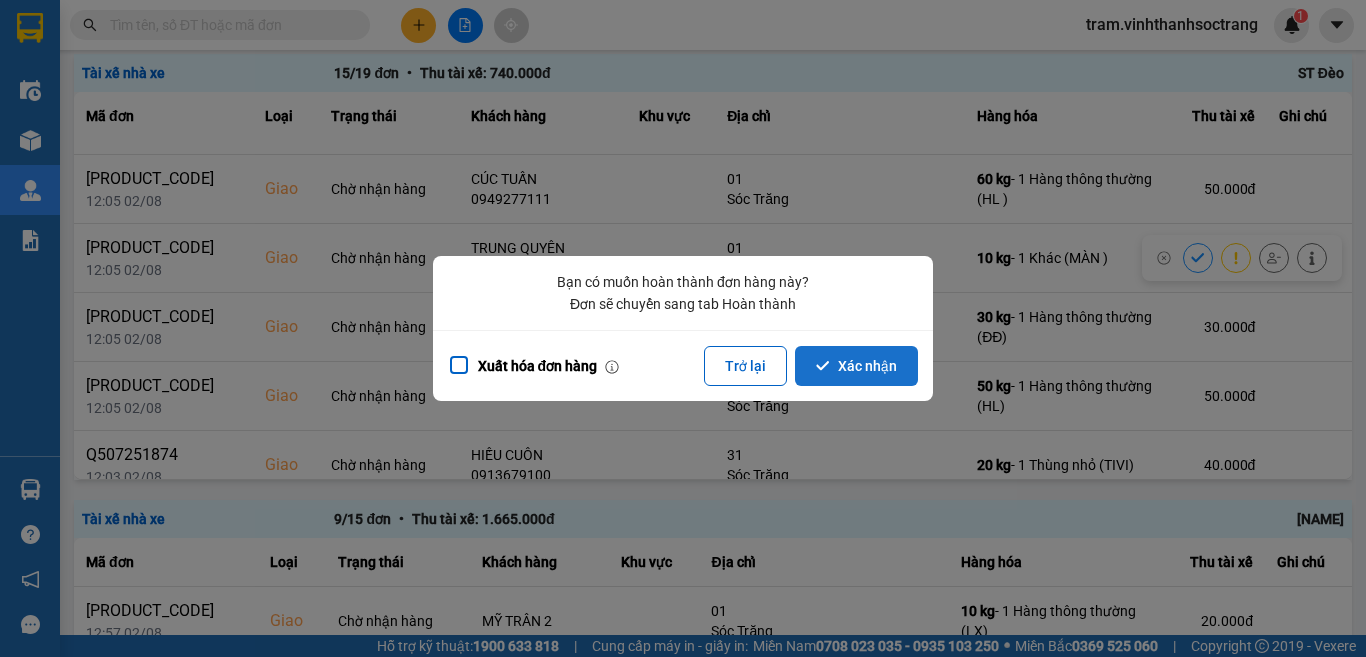 click on "Xác nhận" at bounding box center (856, 366) 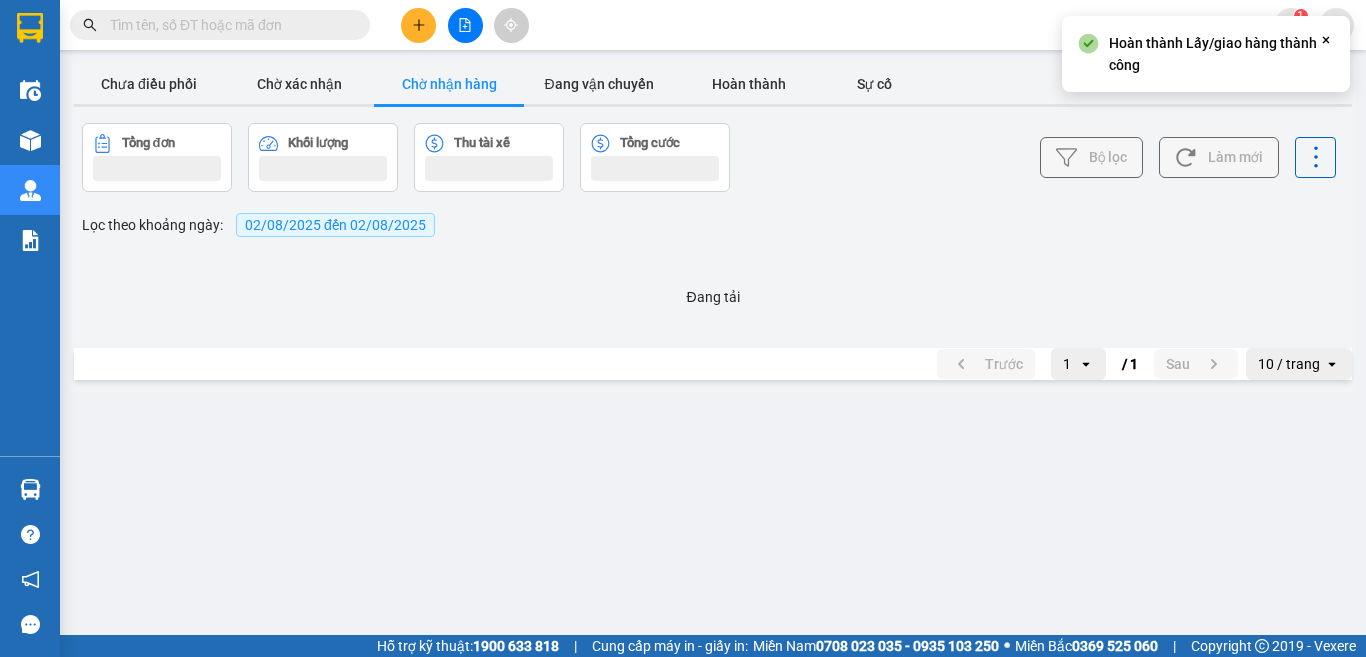 scroll, scrollTop: 0, scrollLeft: 0, axis: both 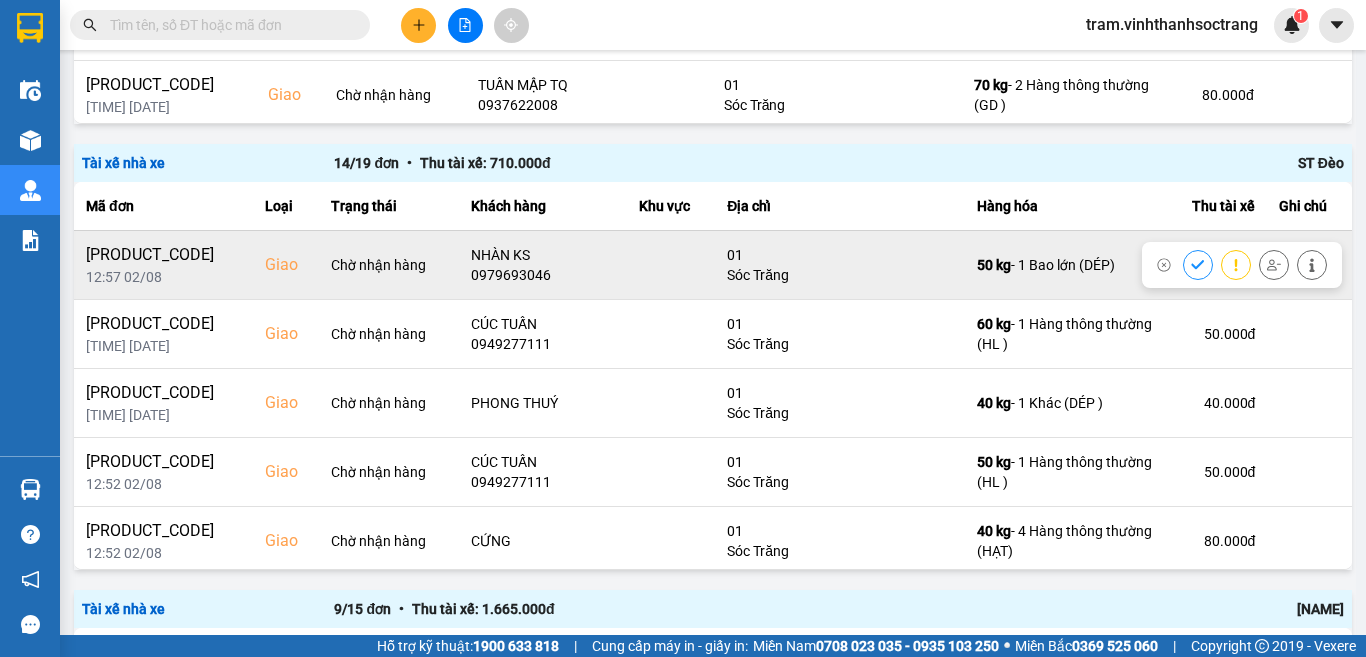 click 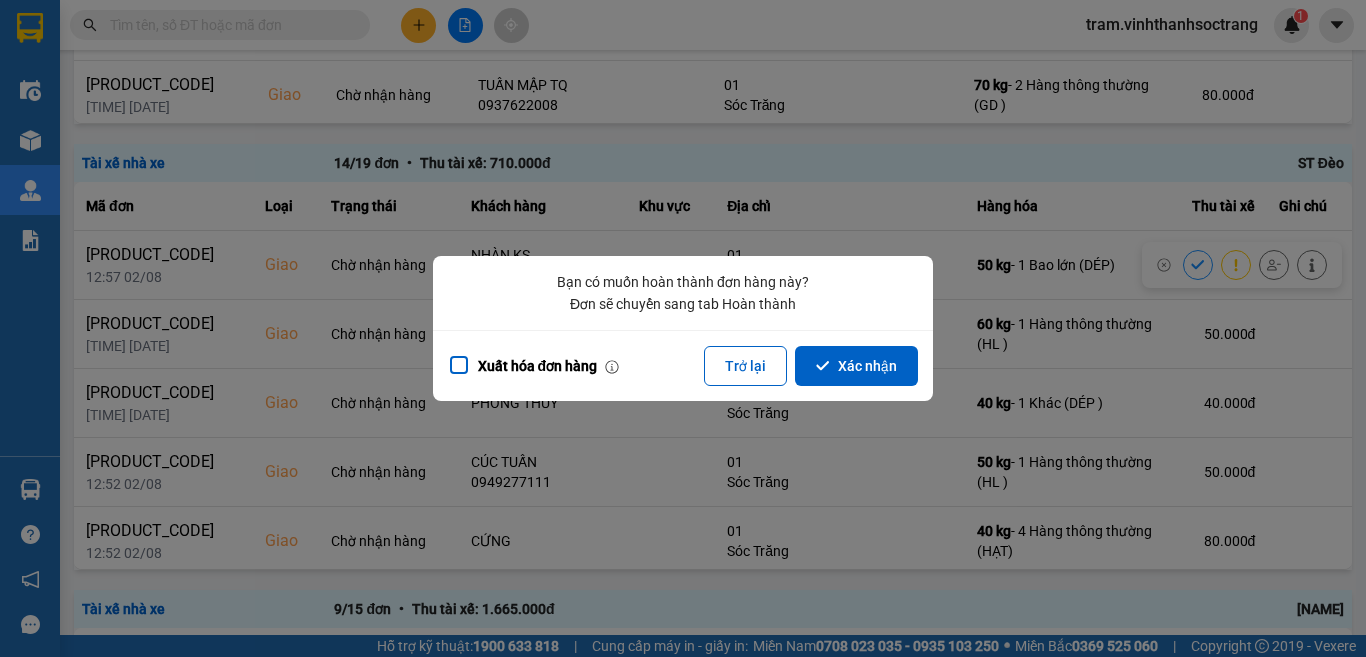 click on "Xuất hóa đơn hàng Trở lại Xác nhận" at bounding box center [683, 365] 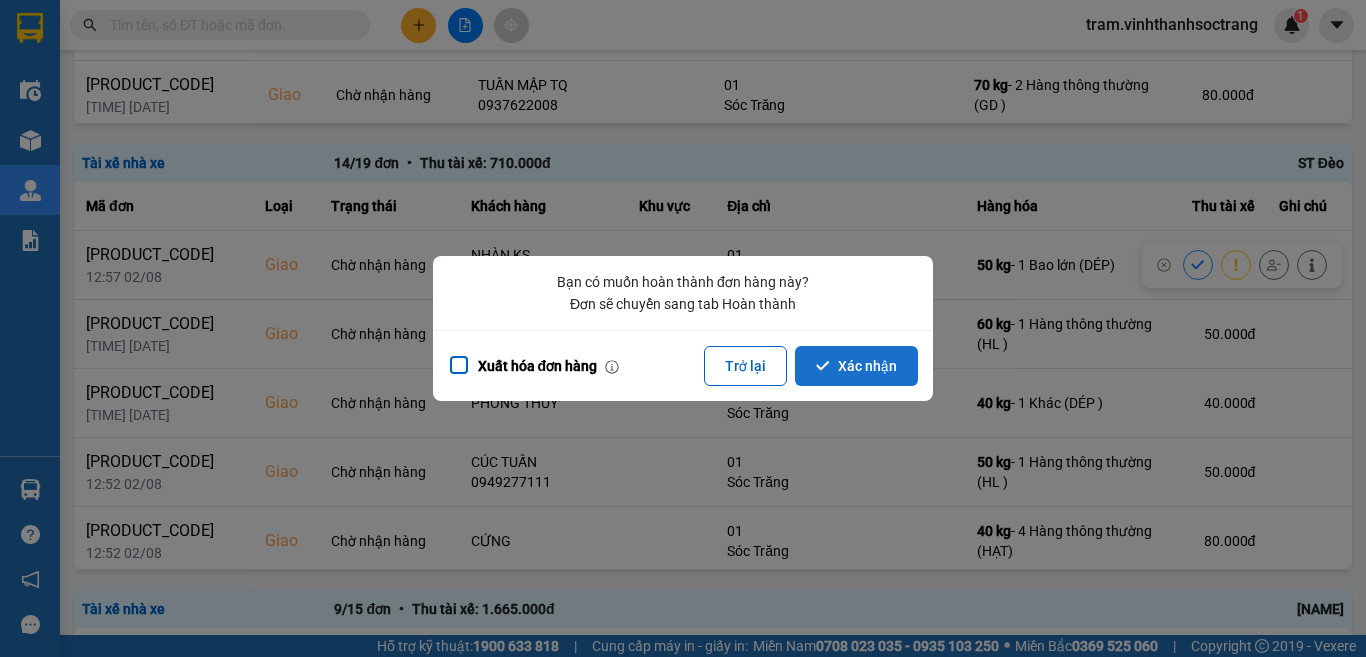 click on "Xác nhận" at bounding box center [856, 366] 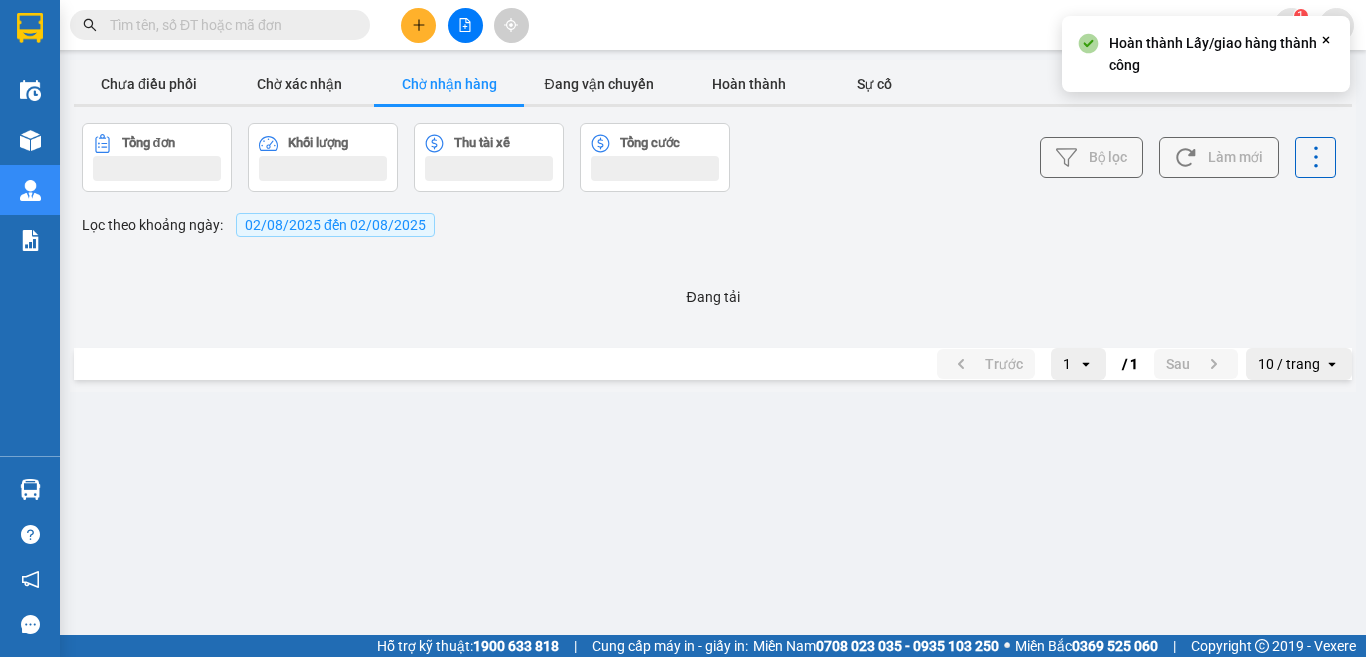 scroll, scrollTop: 0, scrollLeft: 0, axis: both 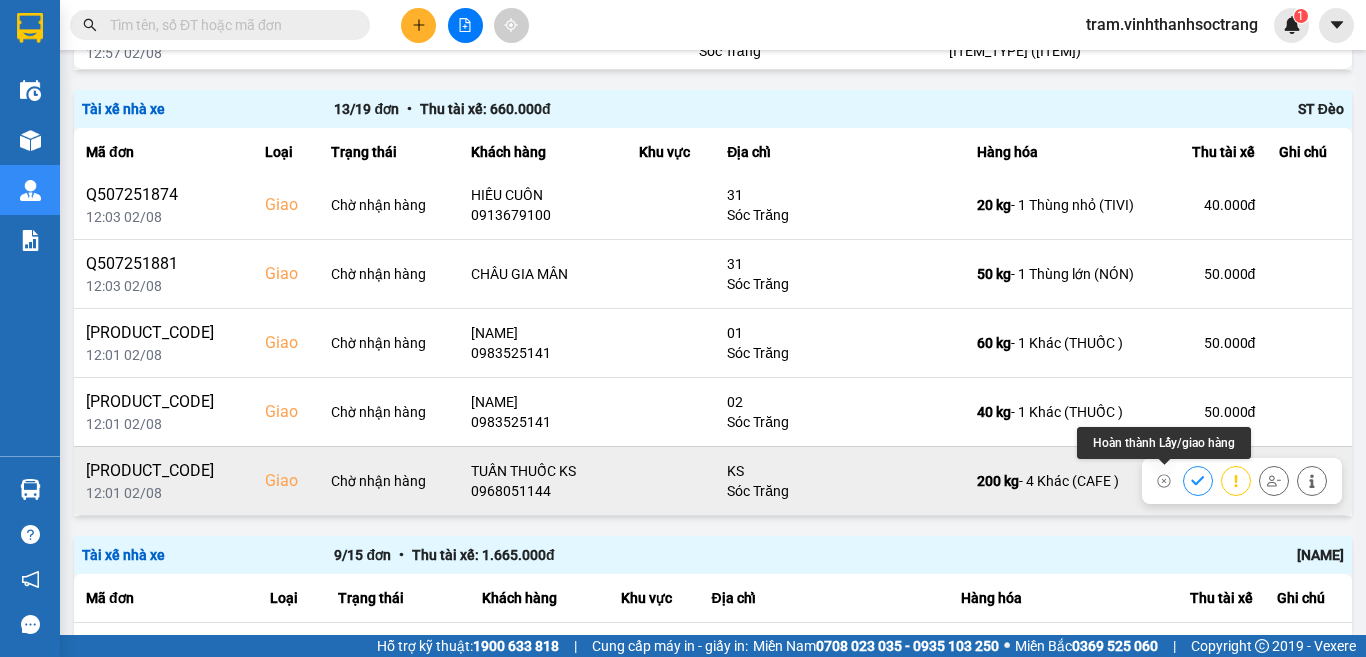 click 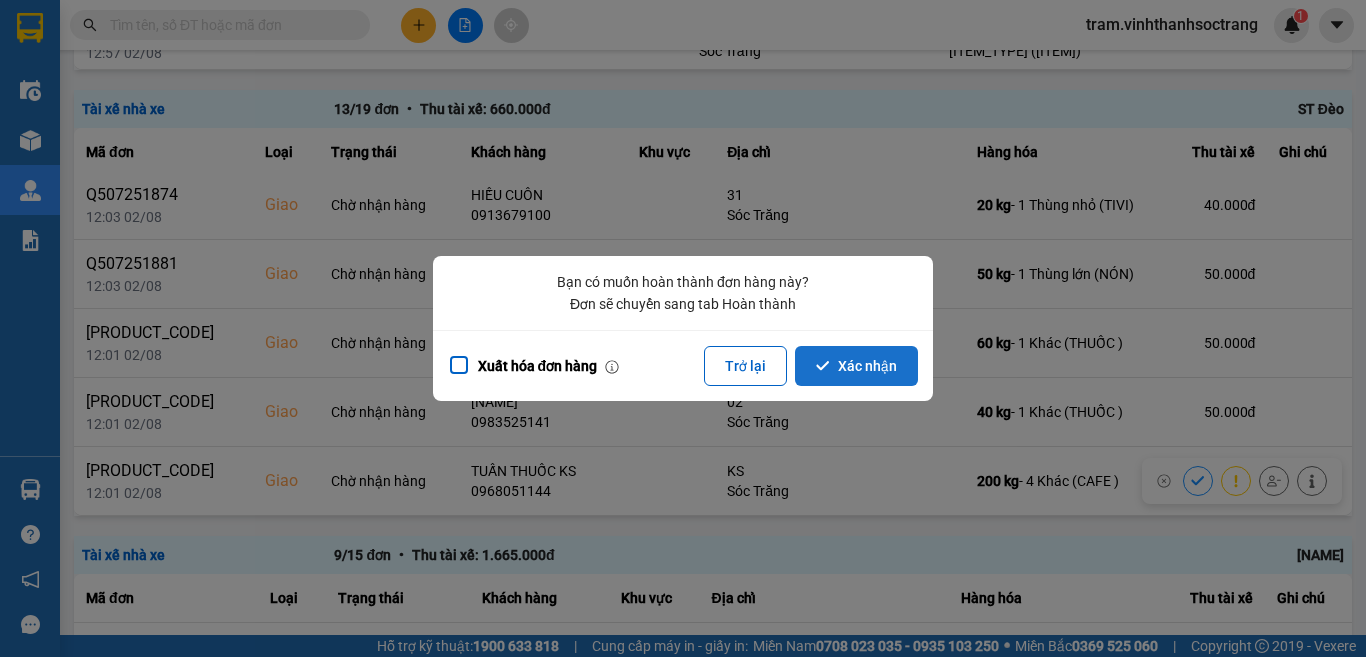 click on "Xác nhận" at bounding box center [856, 366] 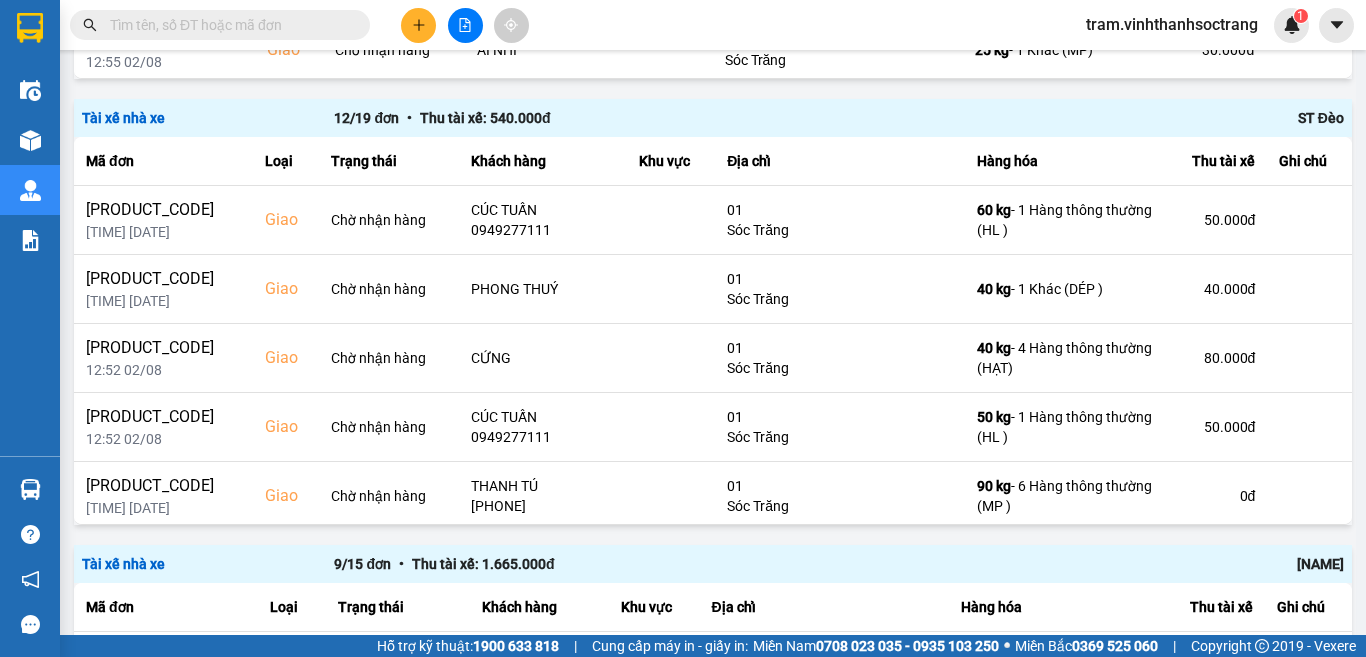 scroll, scrollTop: 1967, scrollLeft: 0, axis: vertical 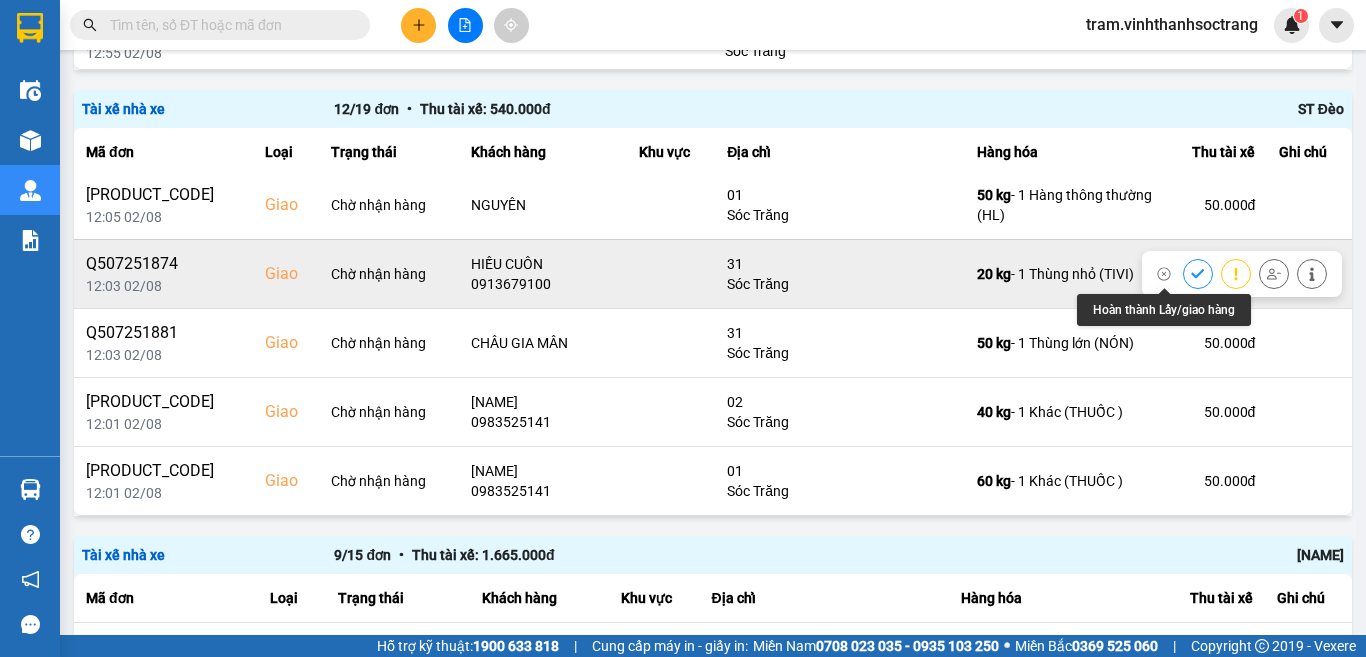 click at bounding box center [1198, 273] 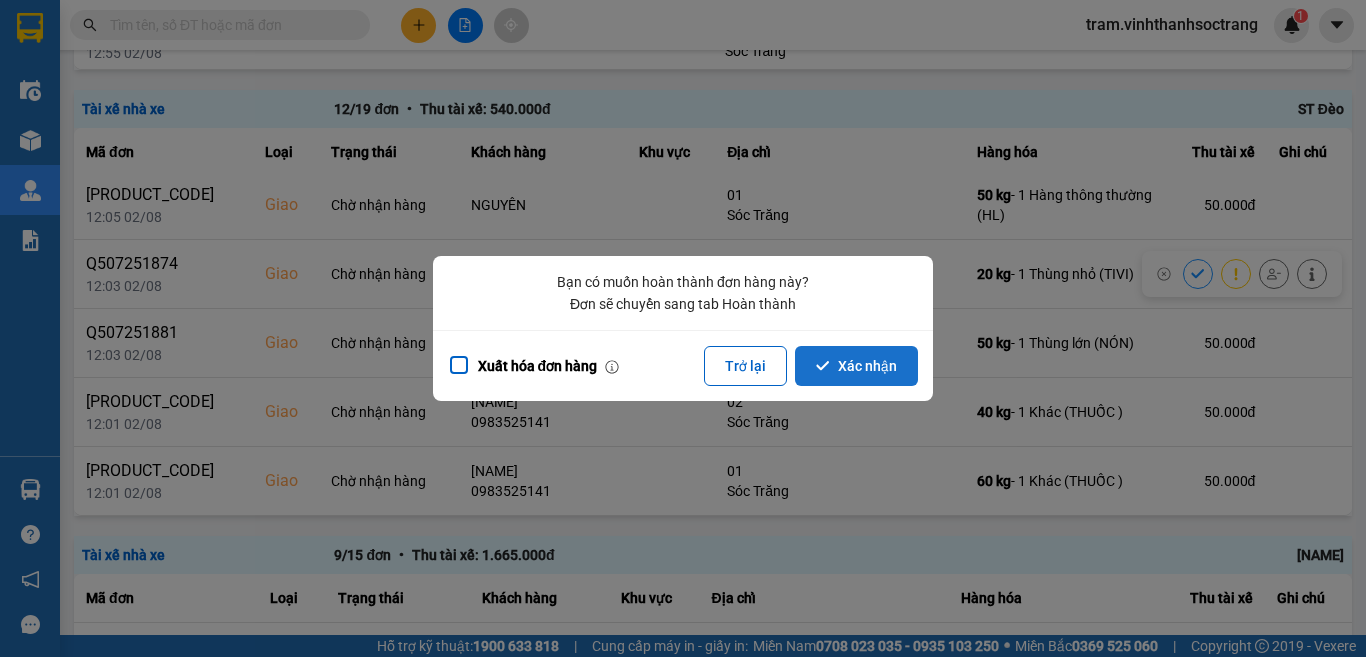 click on "Xác nhận" at bounding box center [856, 366] 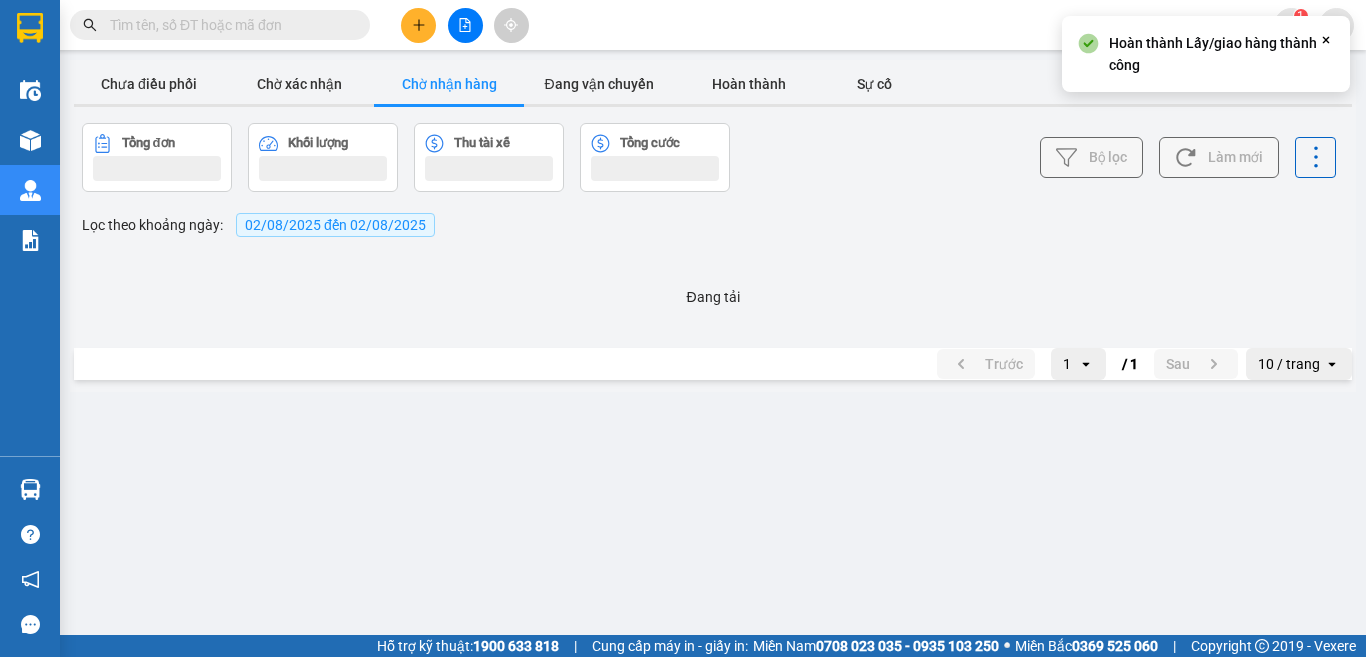 scroll, scrollTop: 0, scrollLeft: 0, axis: both 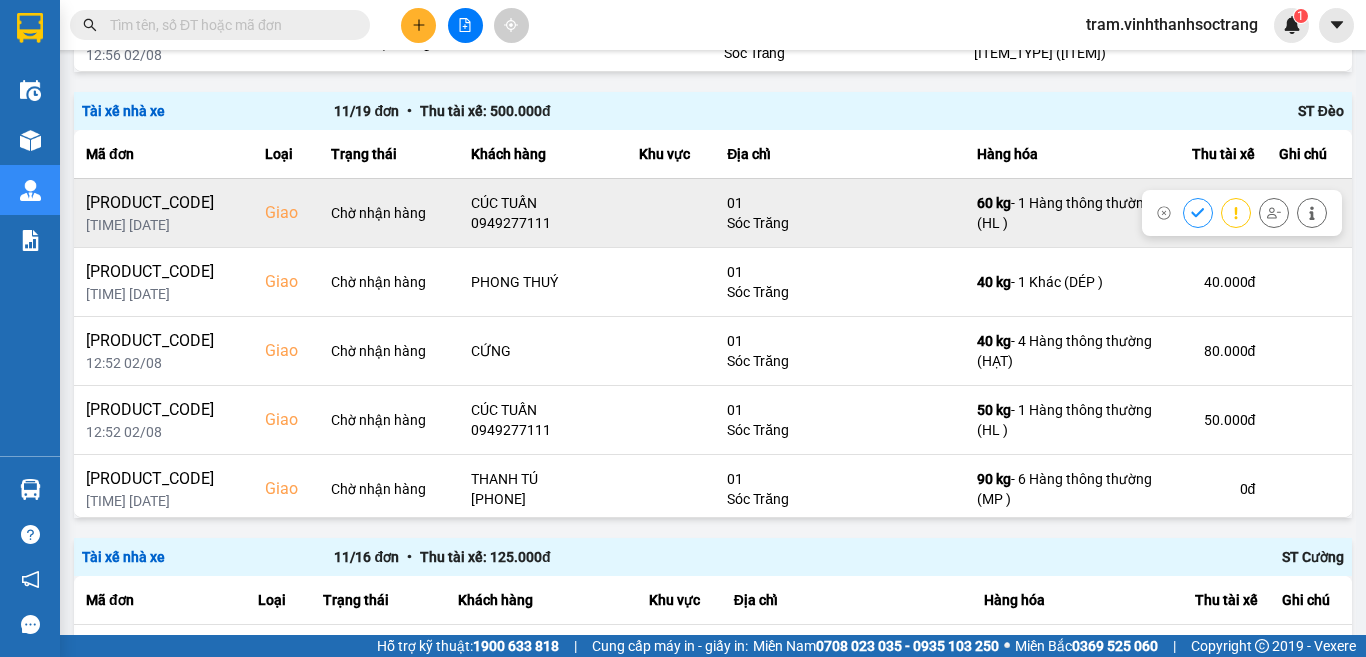 click 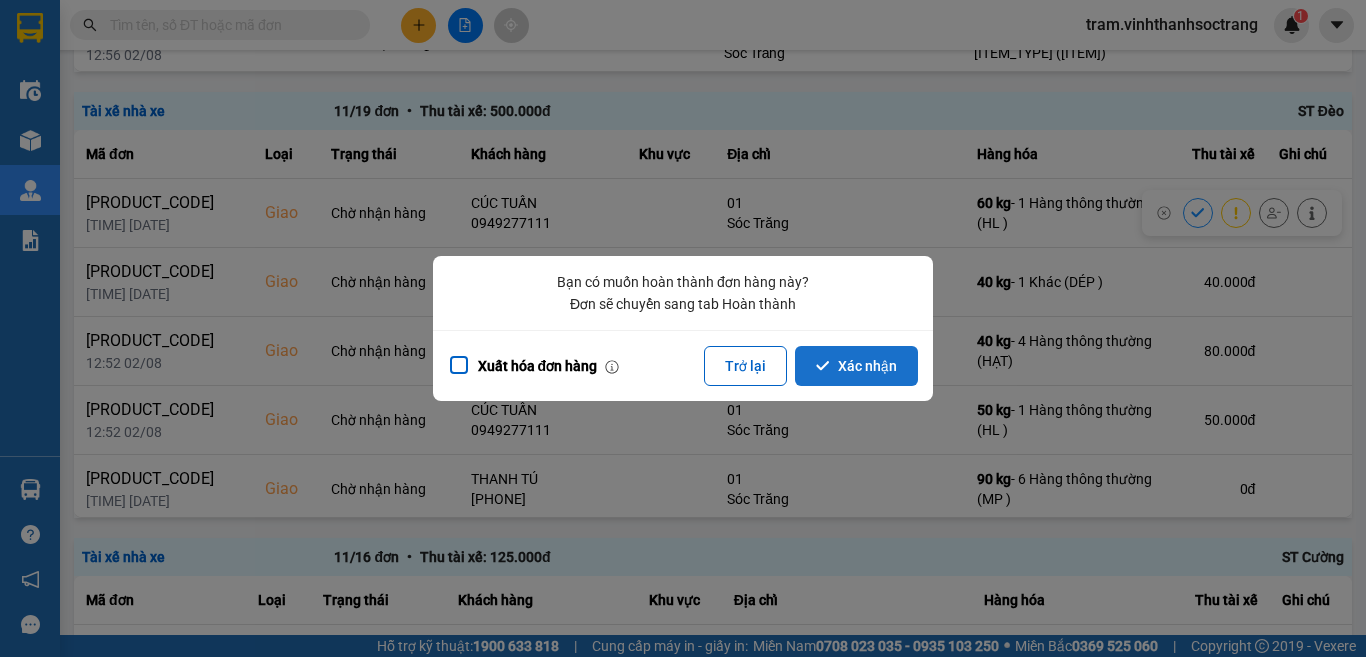 click on "Xác nhận" at bounding box center (856, 366) 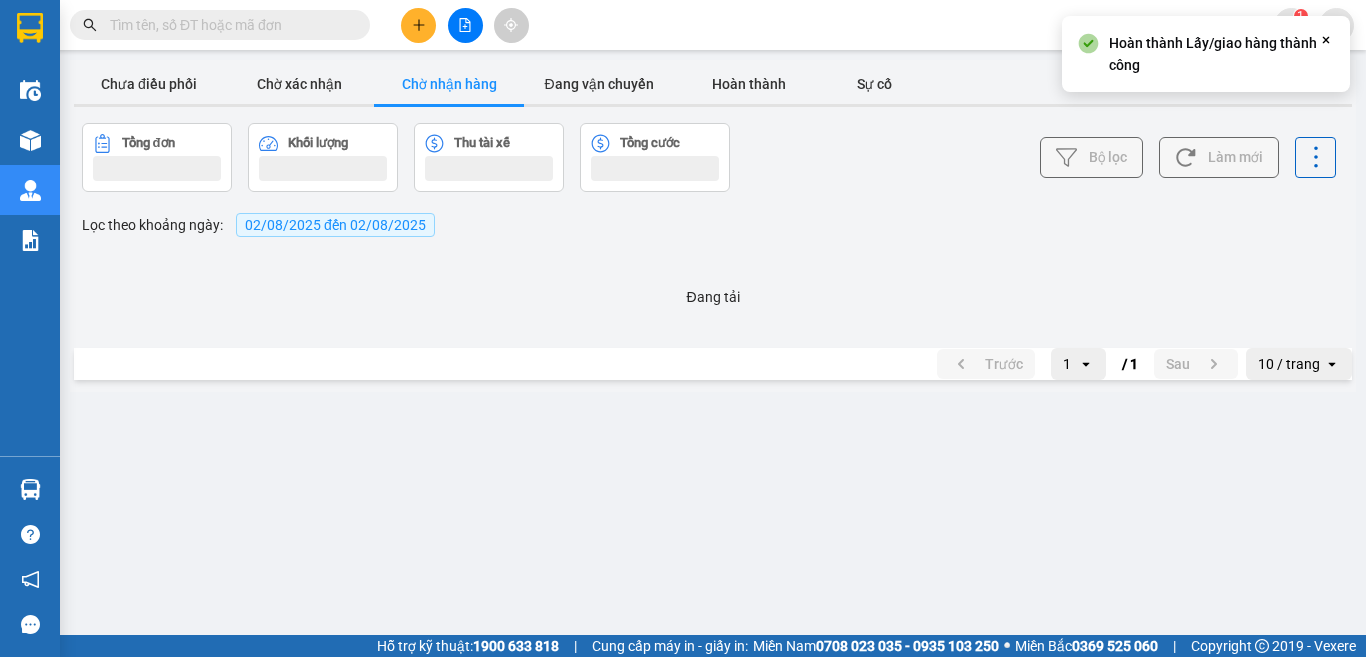 scroll, scrollTop: 0, scrollLeft: 0, axis: both 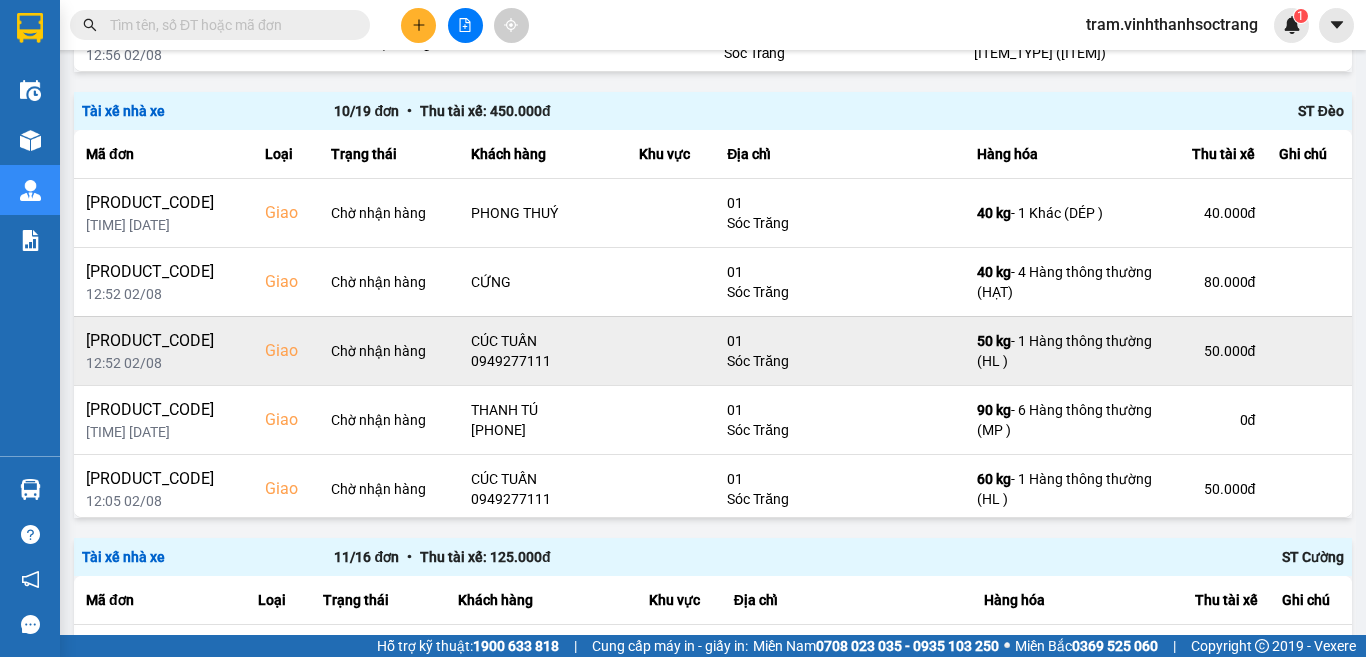 click on "50.000 đ" at bounding box center (1216, 351) 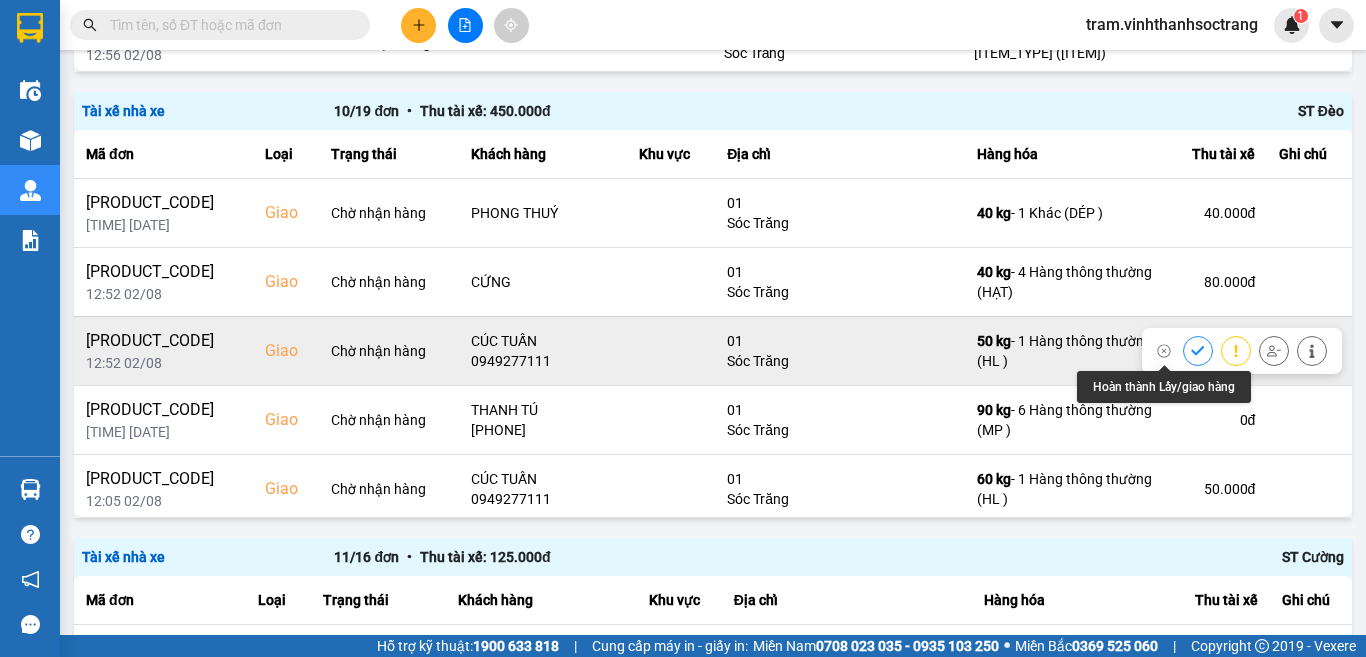 click at bounding box center (1198, 350) 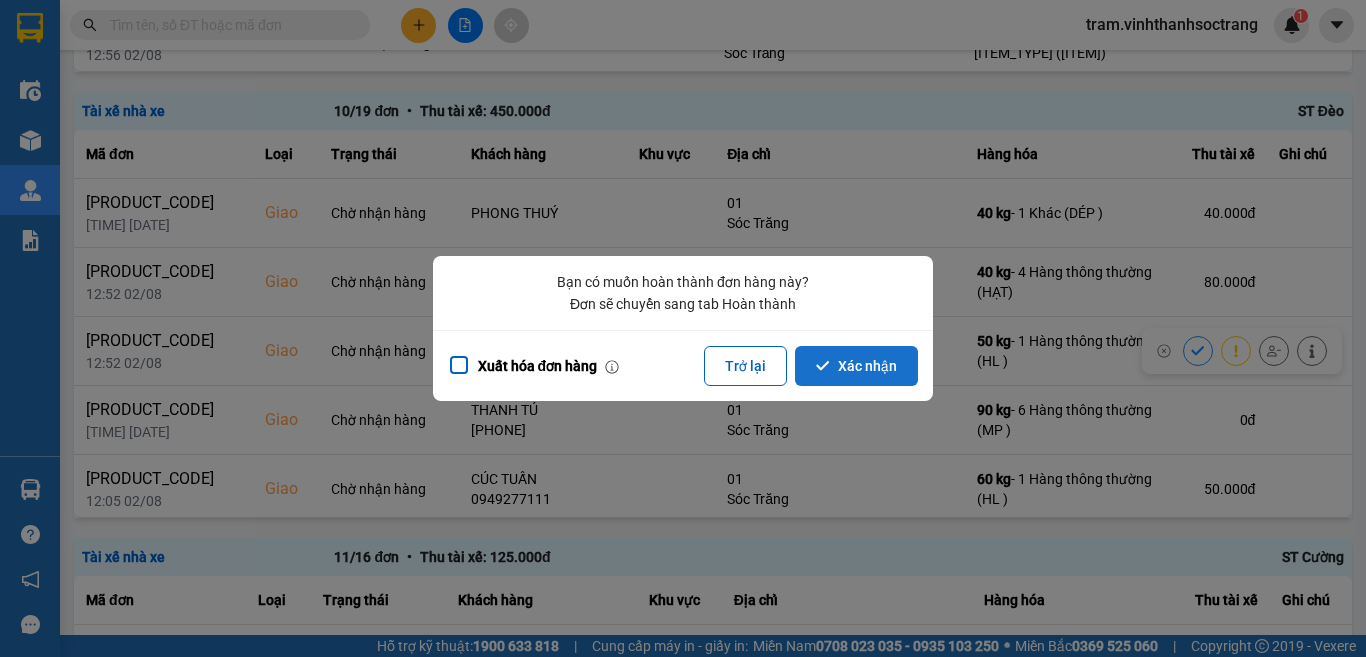 click on "Xác nhận" at bounding box center [856, 366] 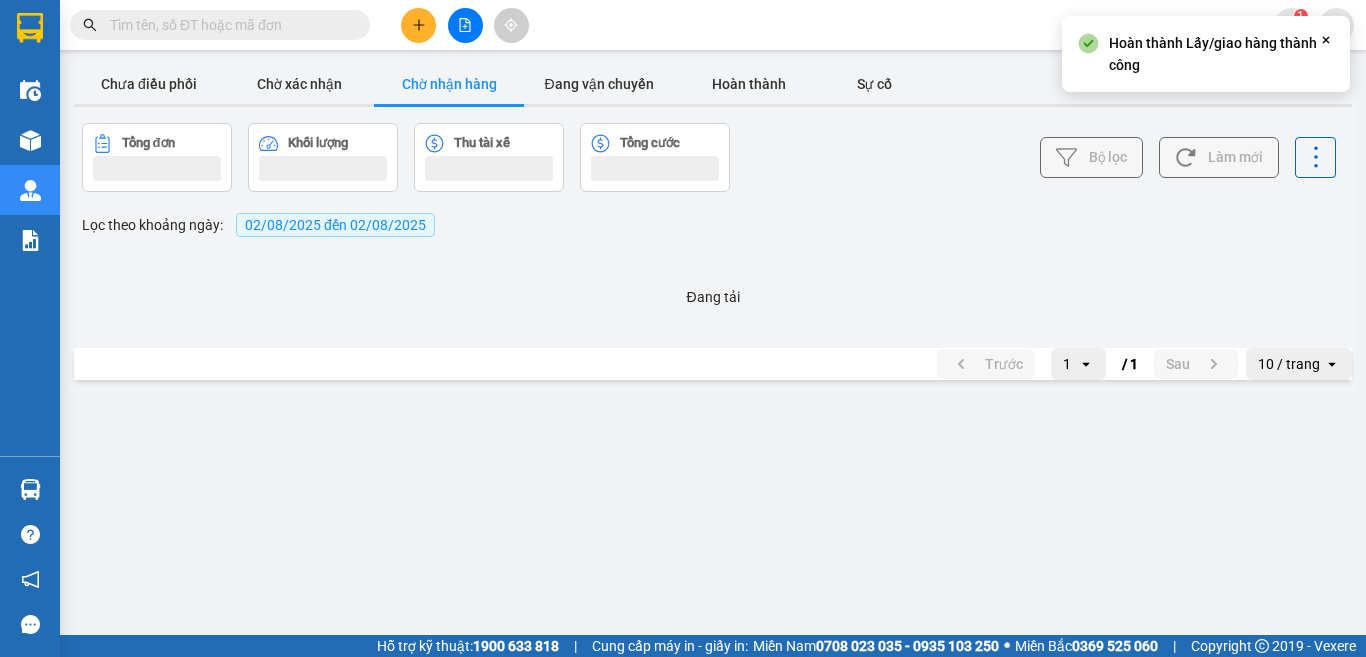 scroll, scrollTop: 0, scrollLeft: 0, axis: both 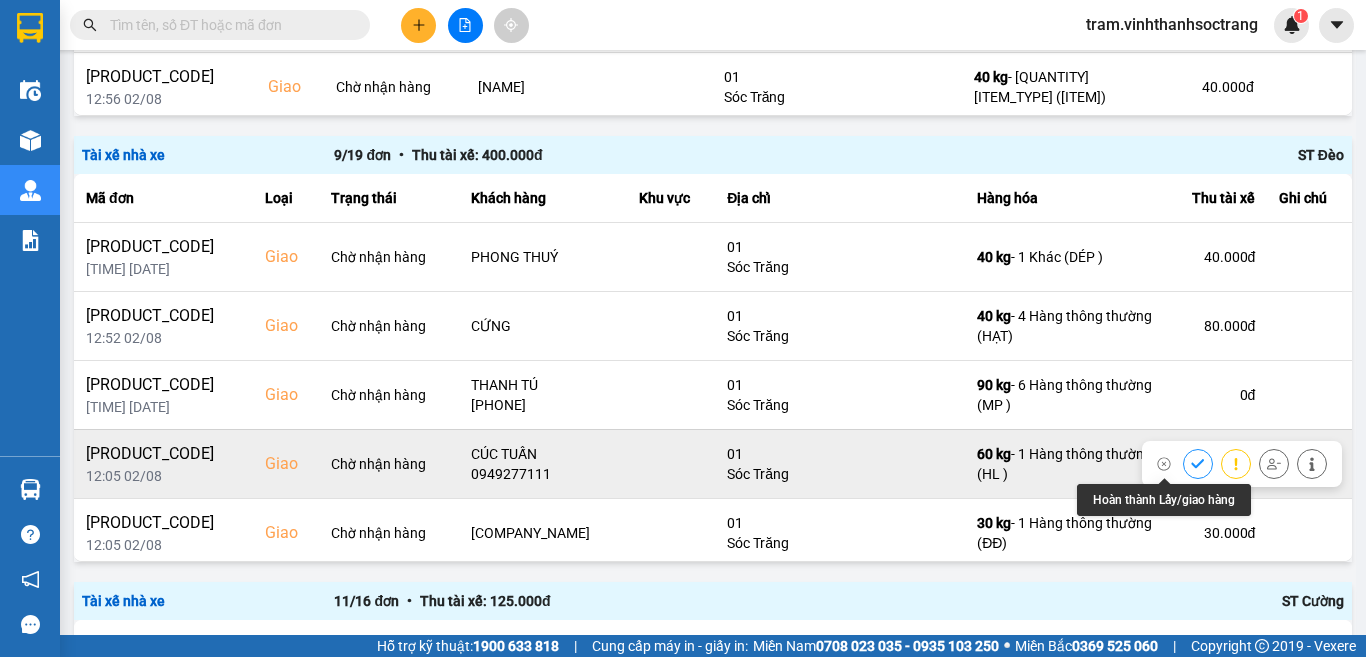 click 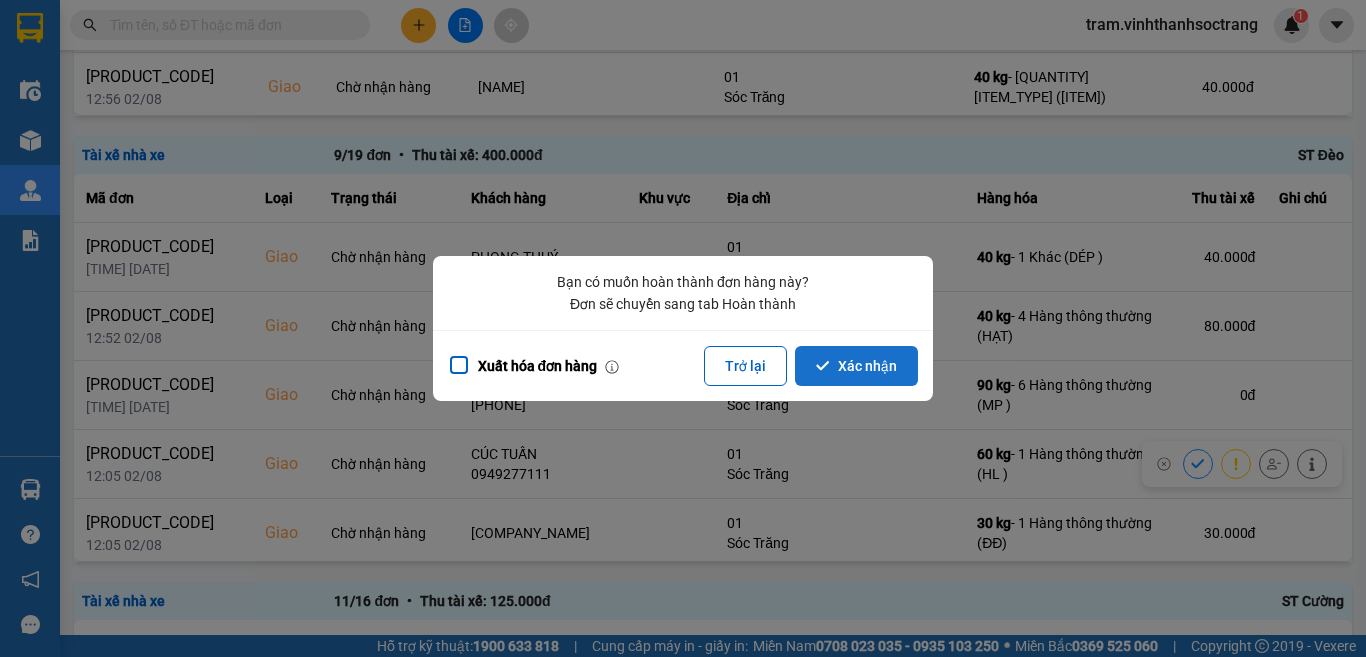 click on "Xác nhận" at bounding box center (856, 366) 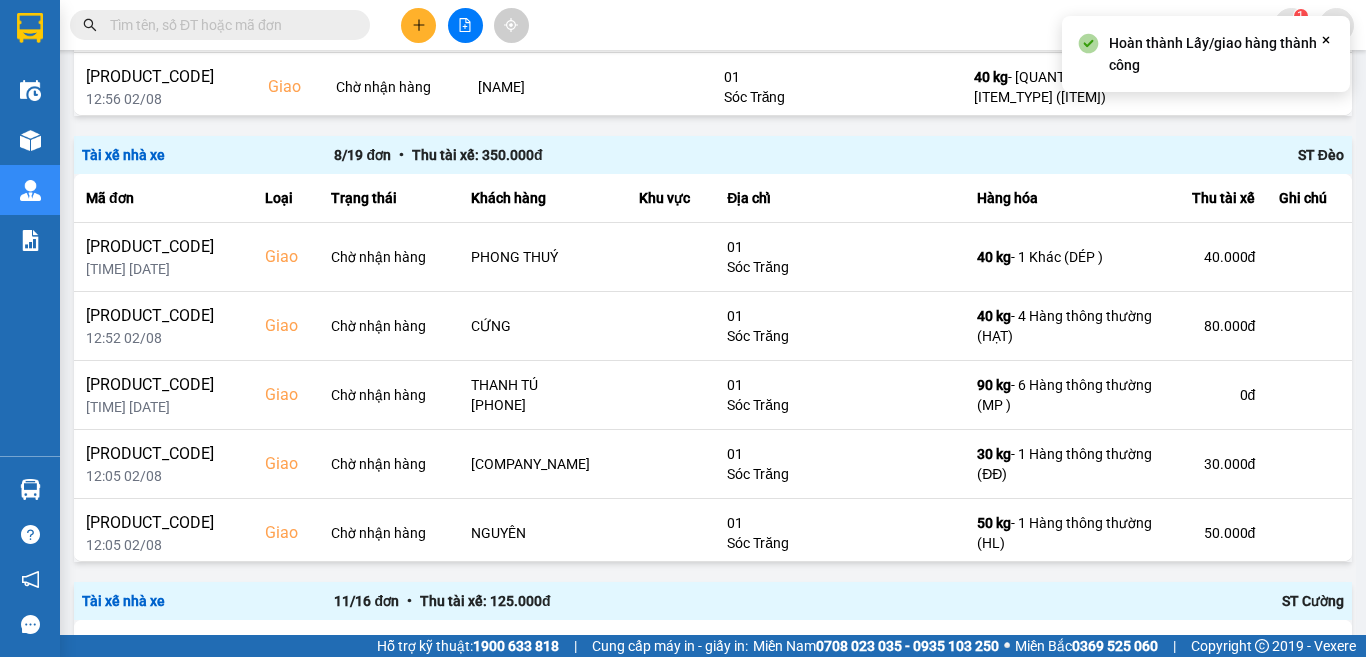 scroll, scrollTop: 0, scrollLeft: 0, axis: both 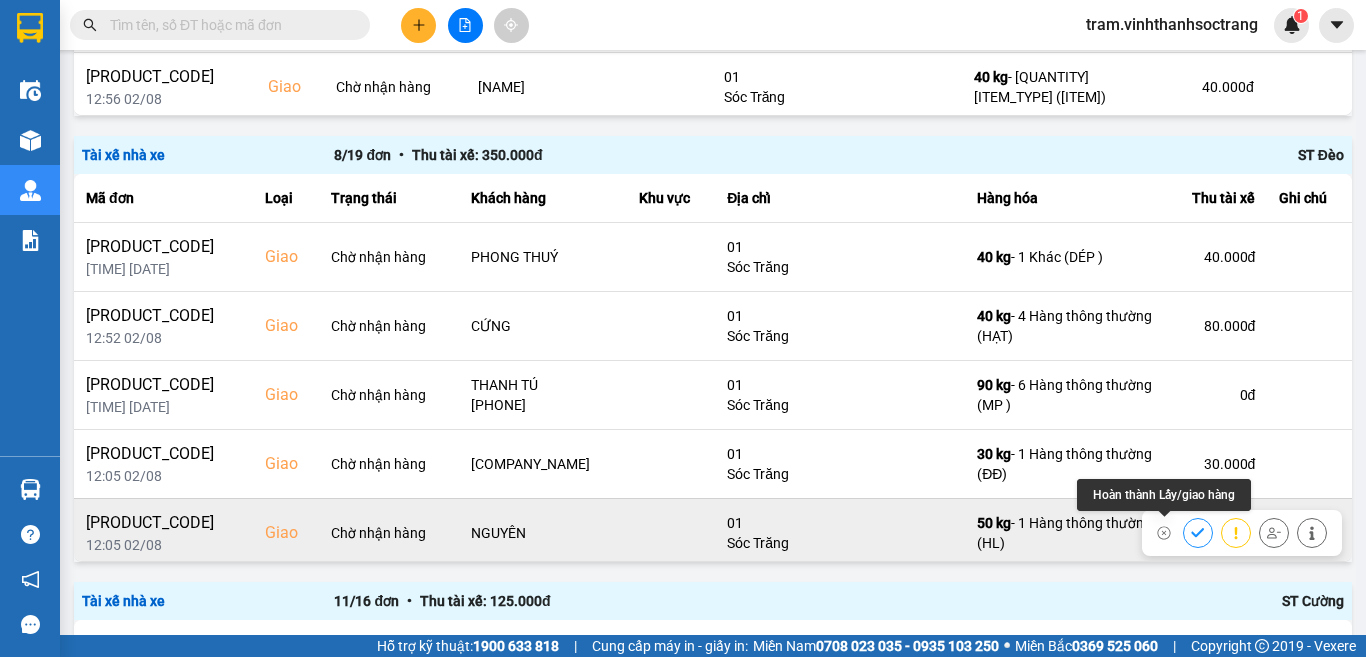click 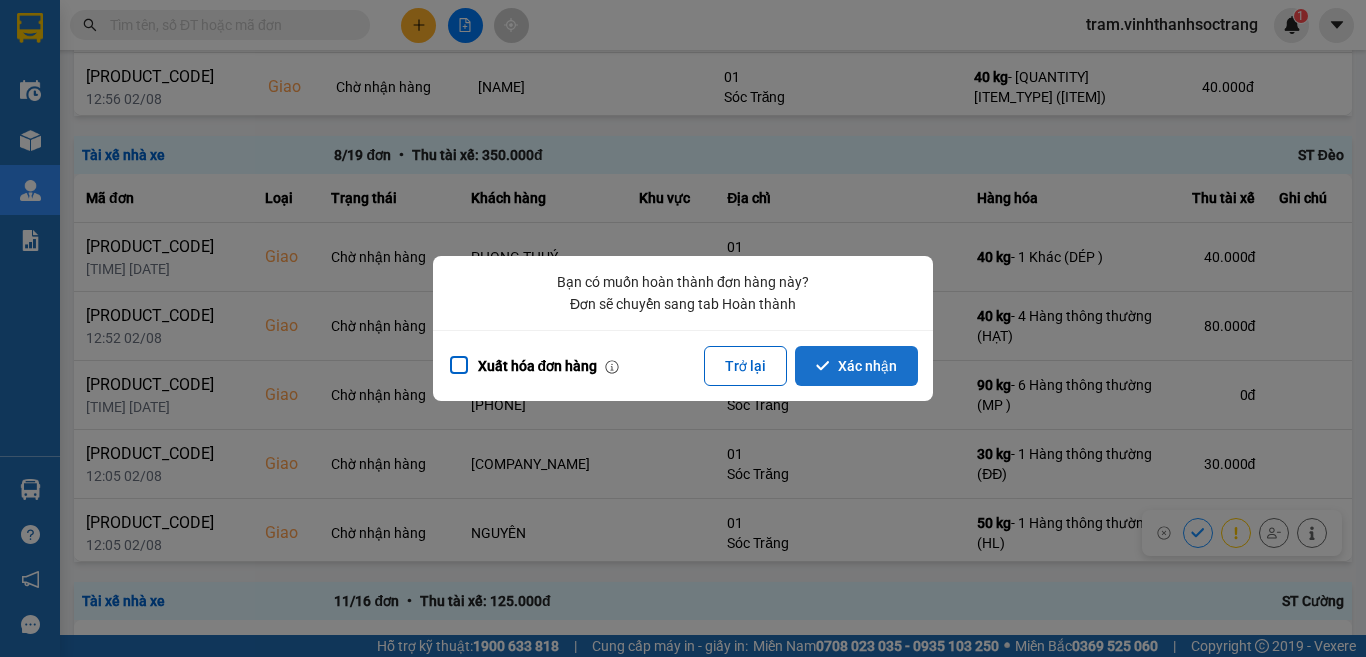 click on "Xác nhận" at bounding box center [856, 366] 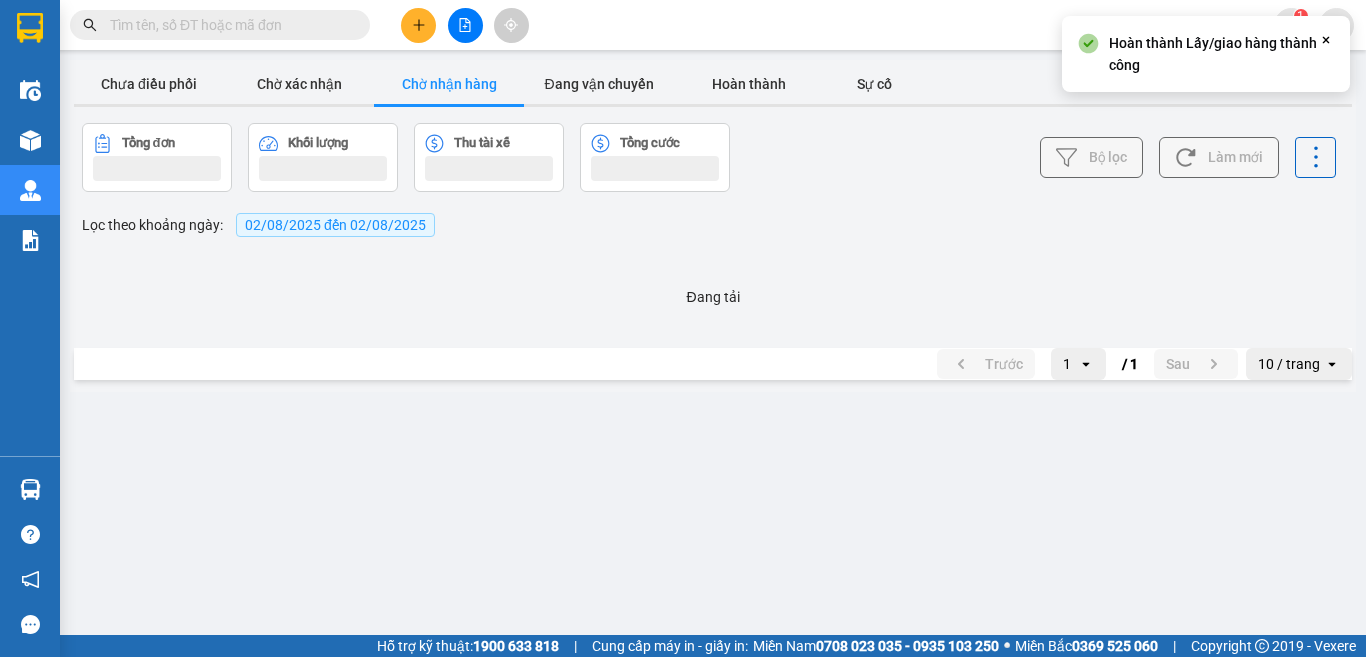 scroll, scrollTop: 0, scrollLeft: 0, axis: both 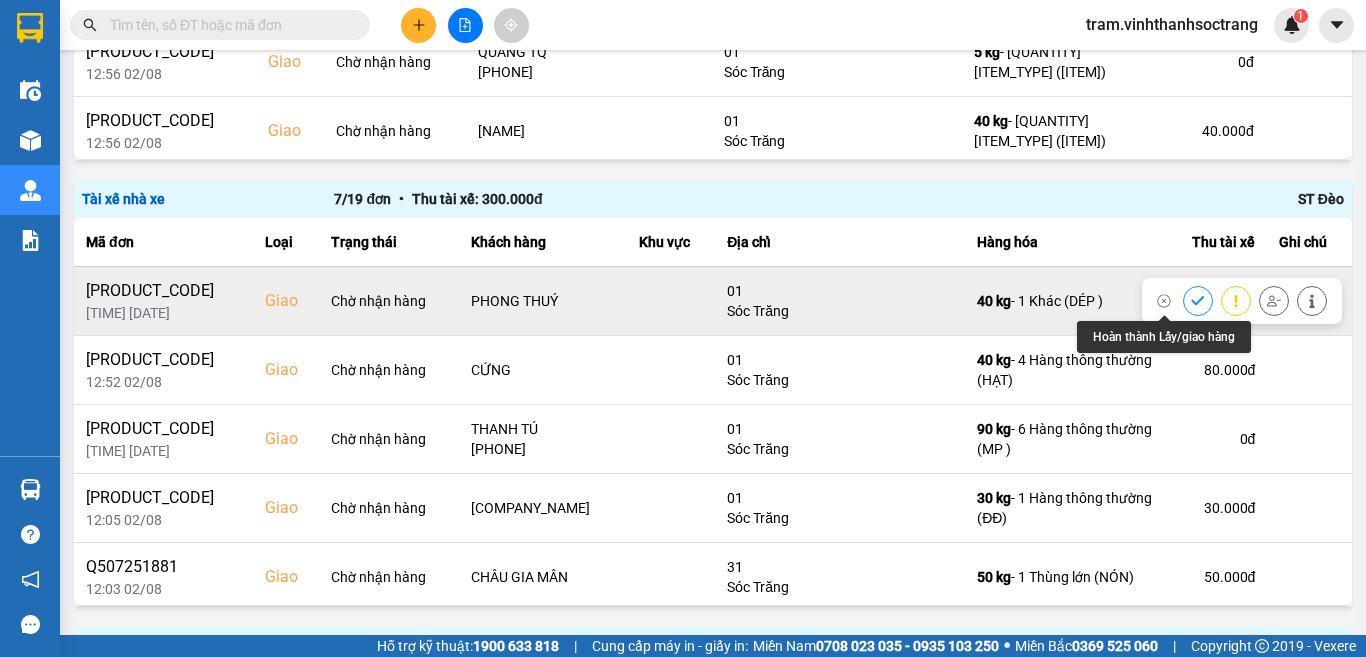 click at bounding box center [1198, 300] 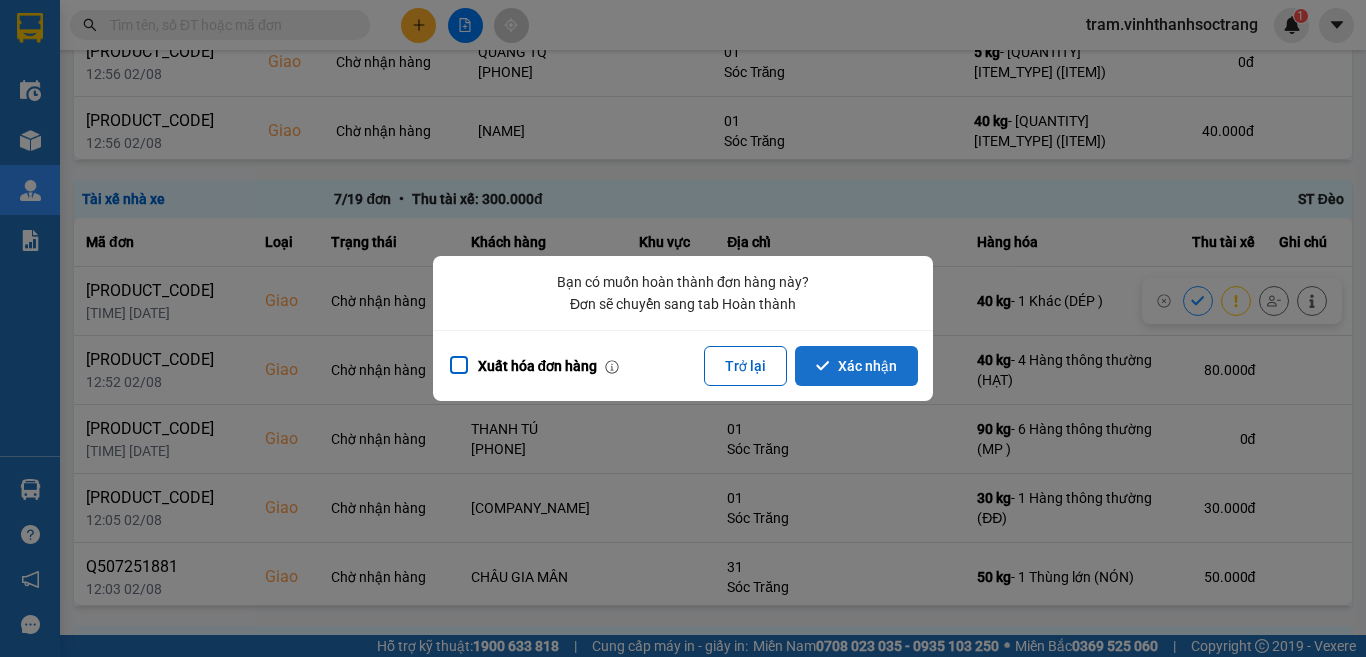 click on "Xác nhận" at bounding box center (856, 366) 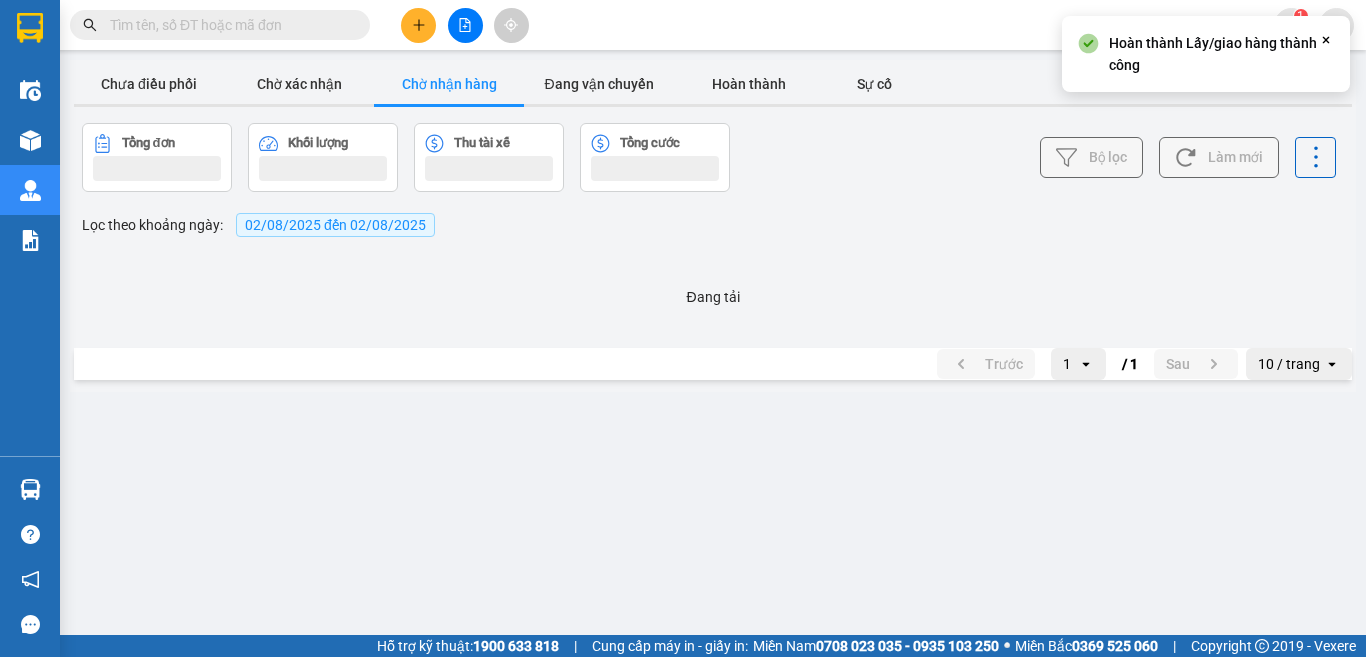 scroll, scrollTop: 0, scrollLeft: 0, axis: both 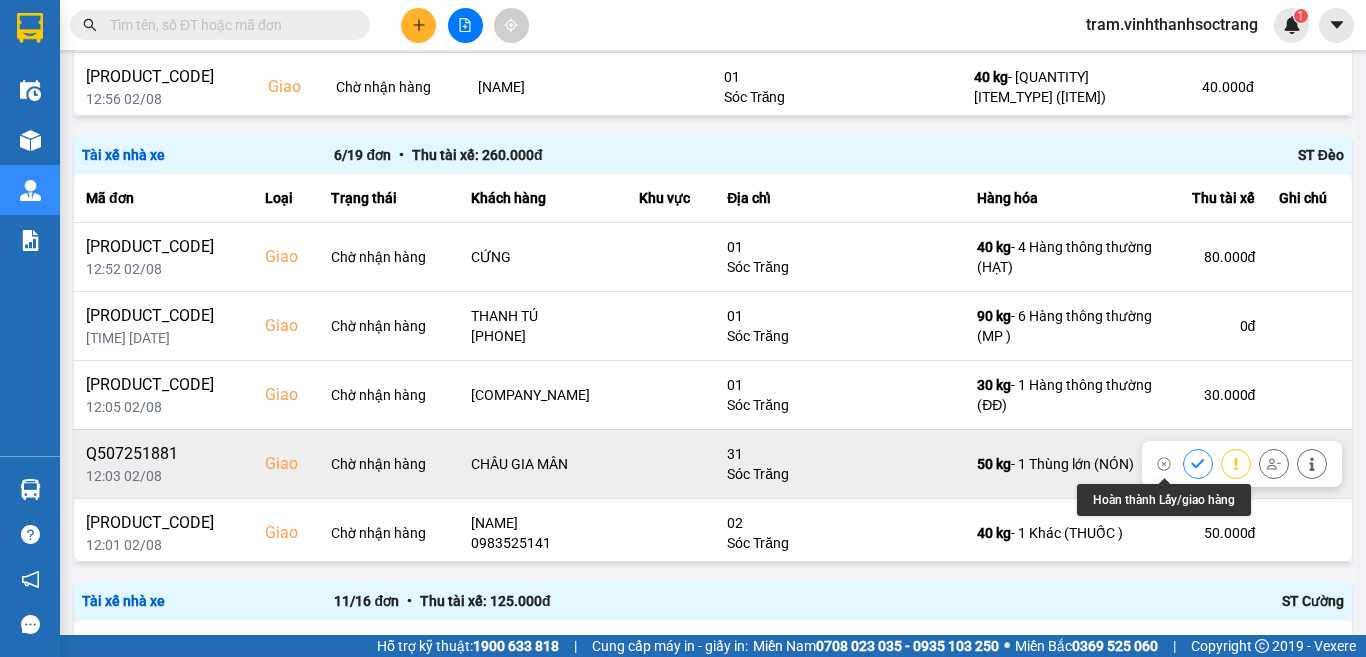click at bounding box center [1198, 463] 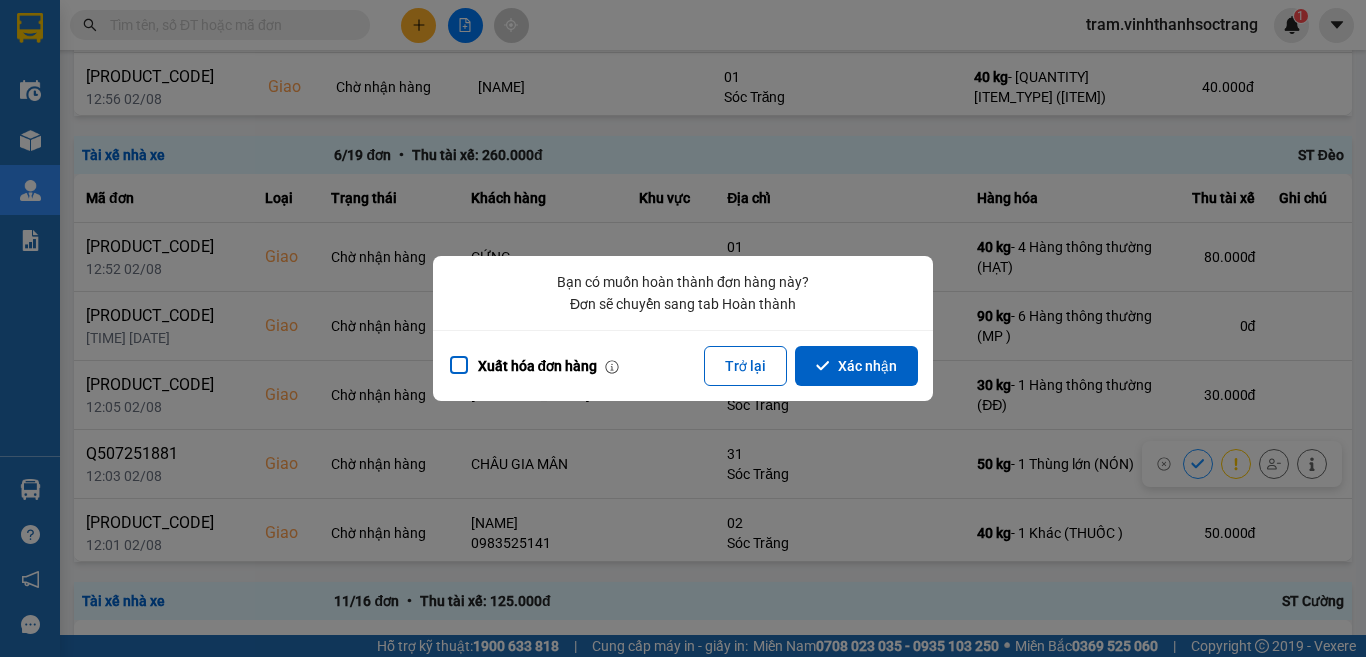click on "Xuất hóa đơn hàng Trở lại Xác nhận" at bounding box center [683, 365] 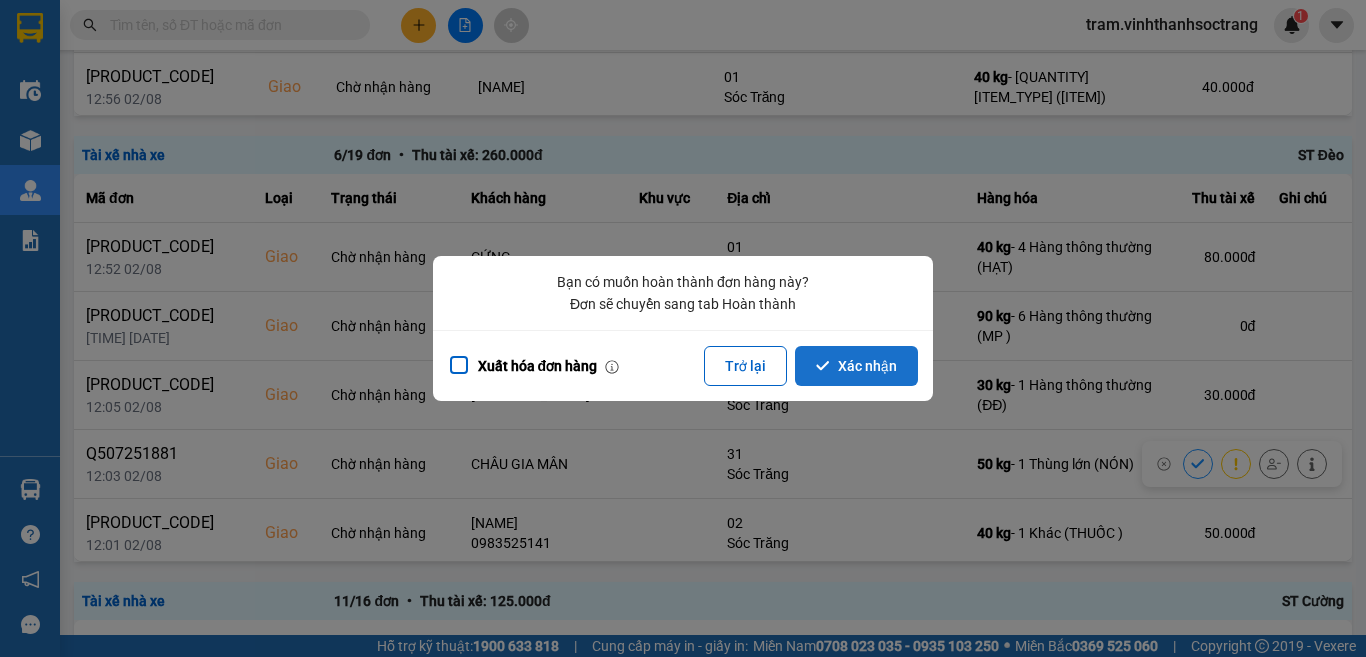 click on "Xác nhận" at bounding box center (856, 366) 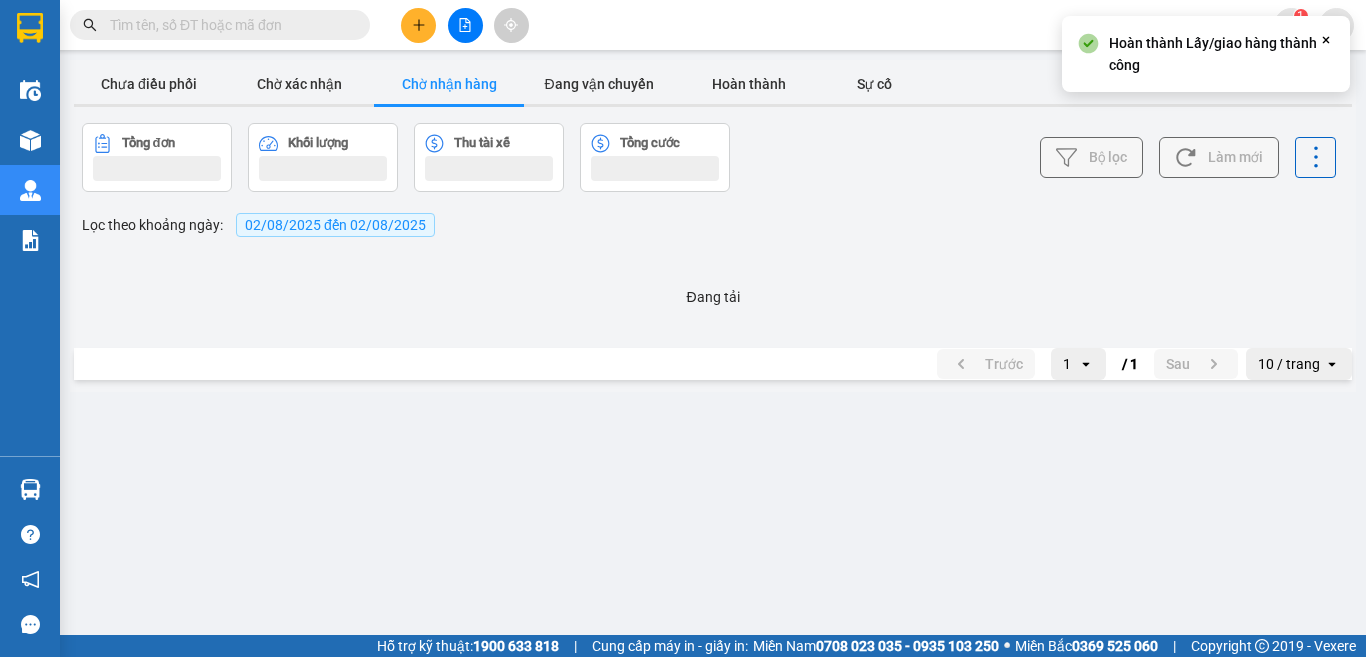 scroll, scrollTop: 0, scrollLeft: 0, axis: both 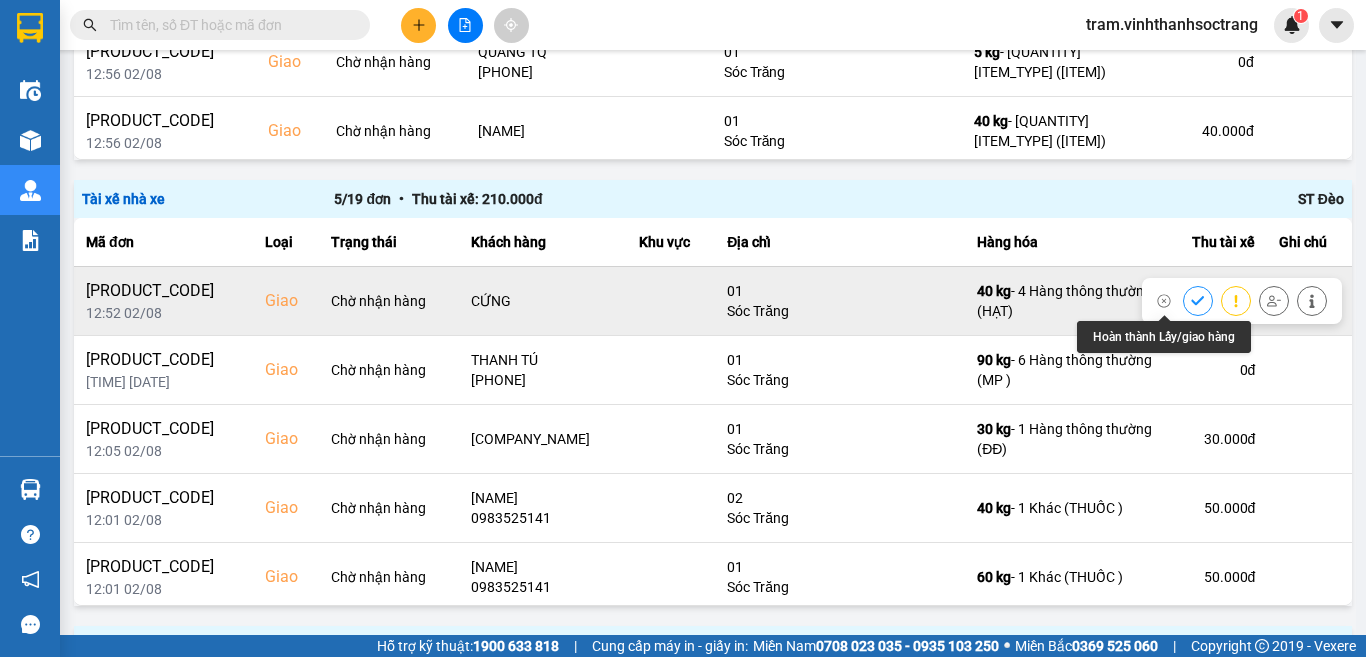click 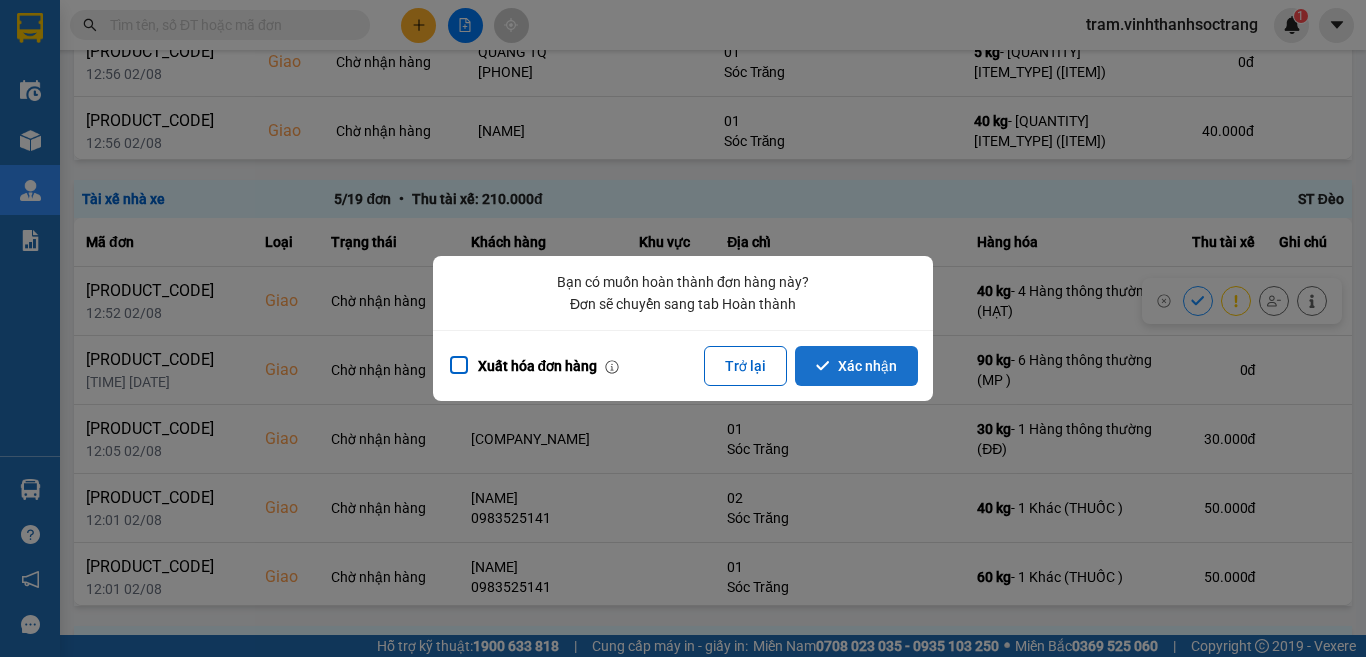 click on "Xác nhận" at bounding box center (856, 366) 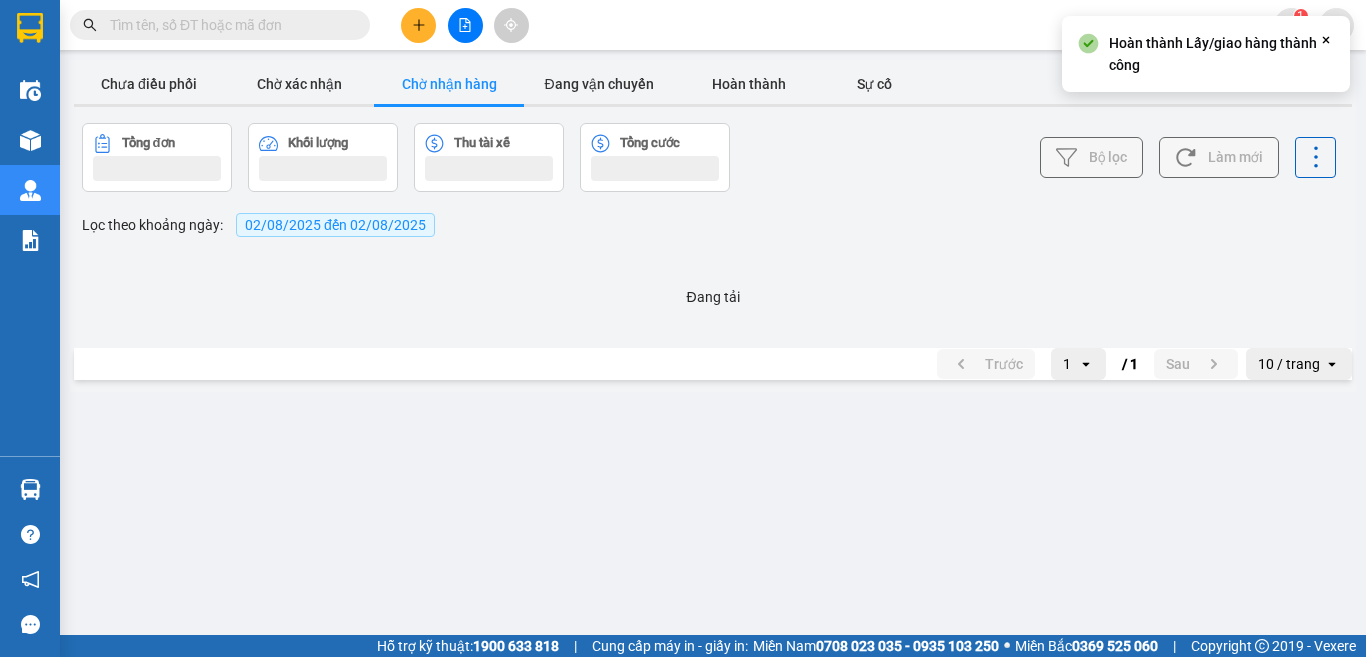 scroll, scrollTop: 0, scrollLeft: 0, axis: both 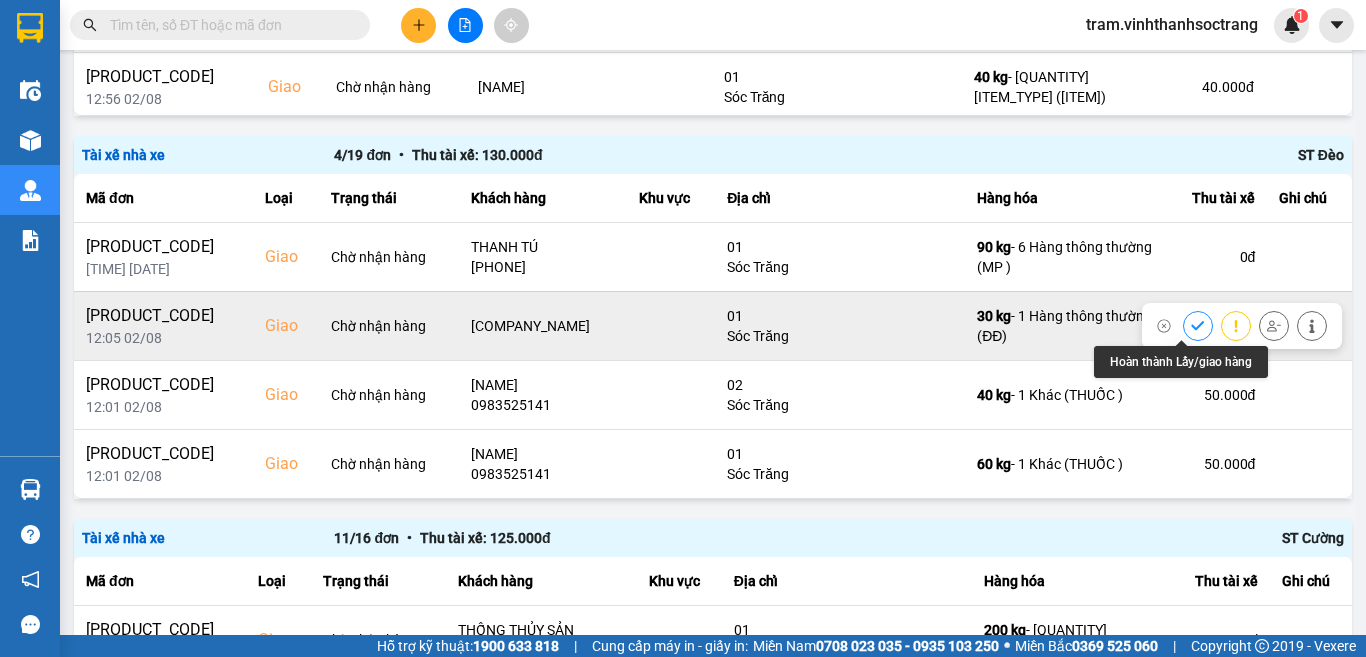 click at bounding box center (1198, 325) 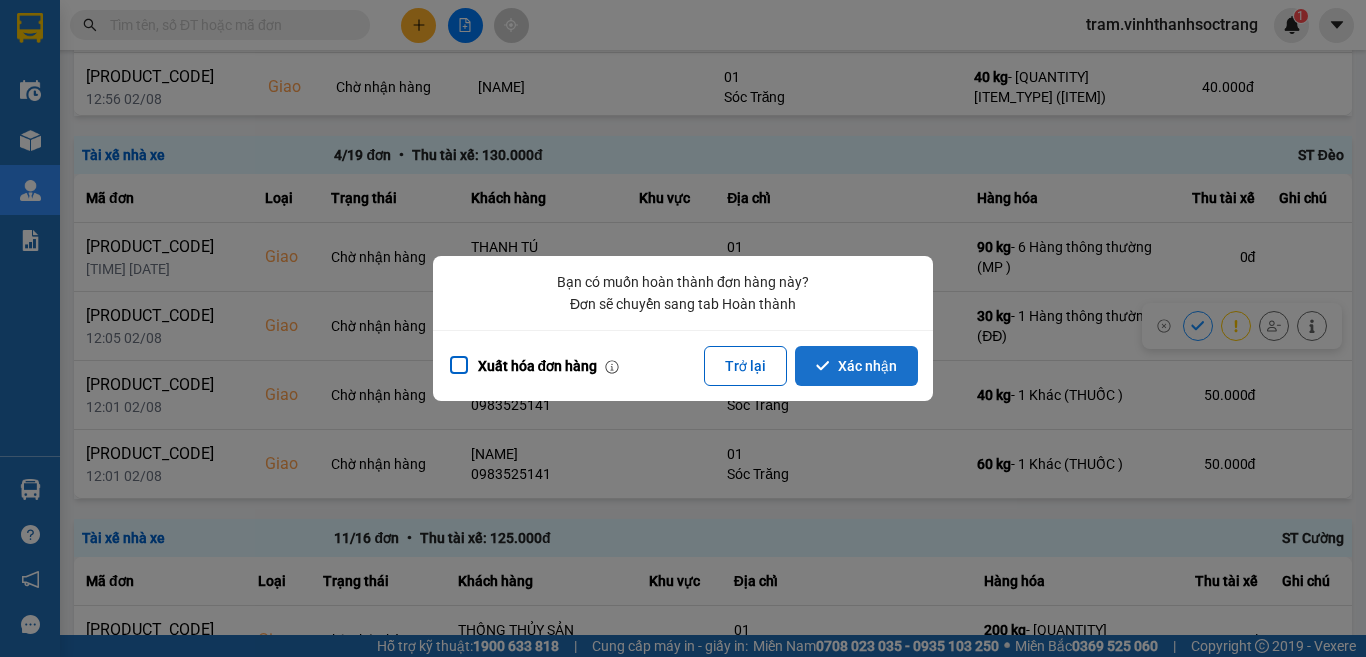 click on "Xác nhận" at bounding box center (856, 366) 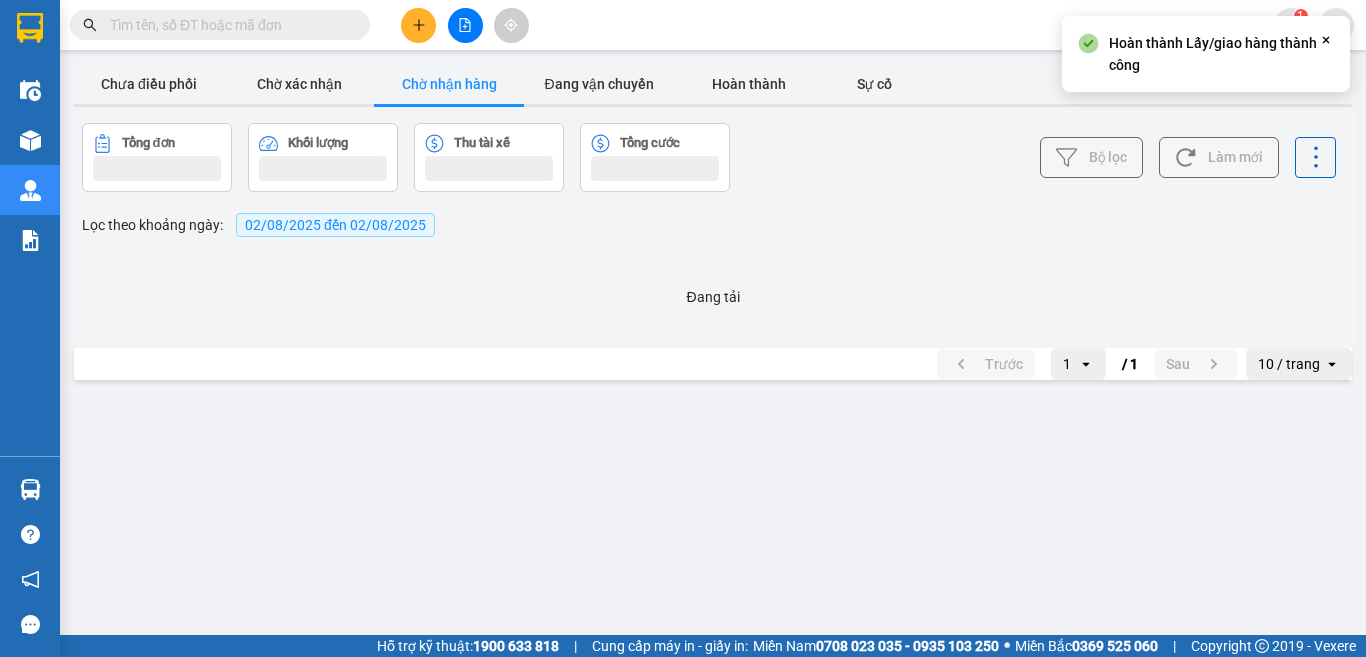 scroll, scrollTop: 0, scrollLeft: 0, axis: both 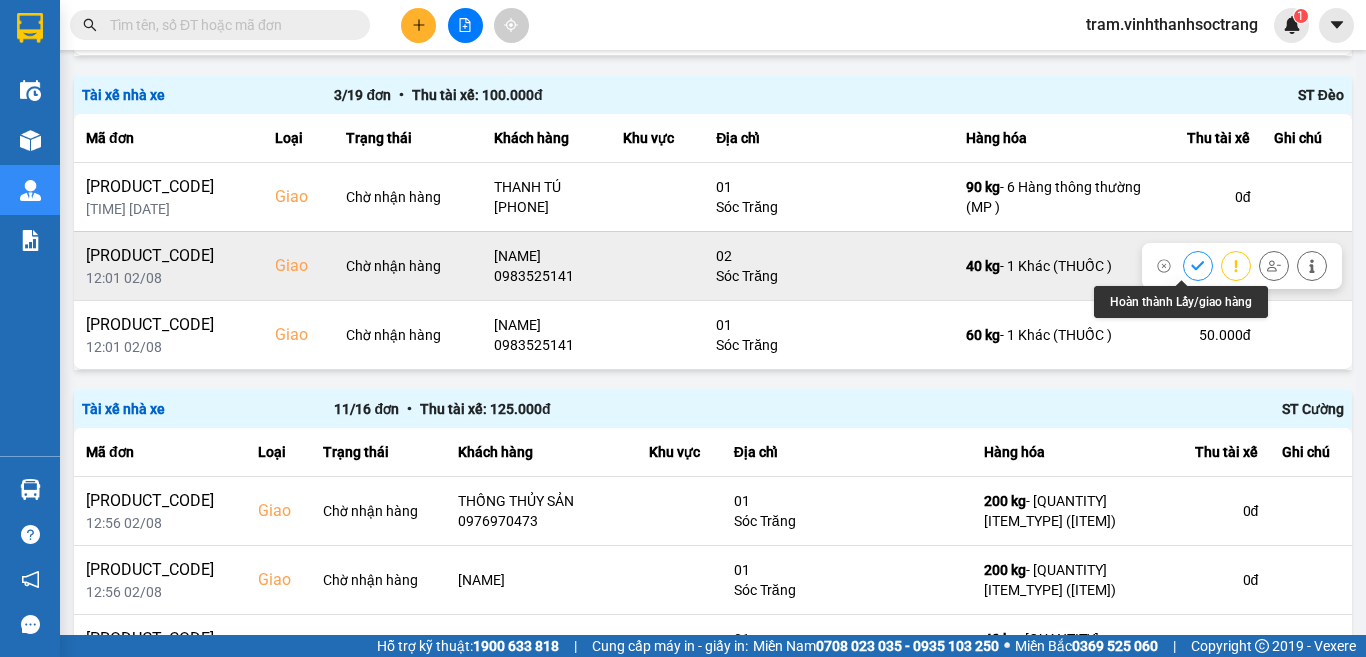 click 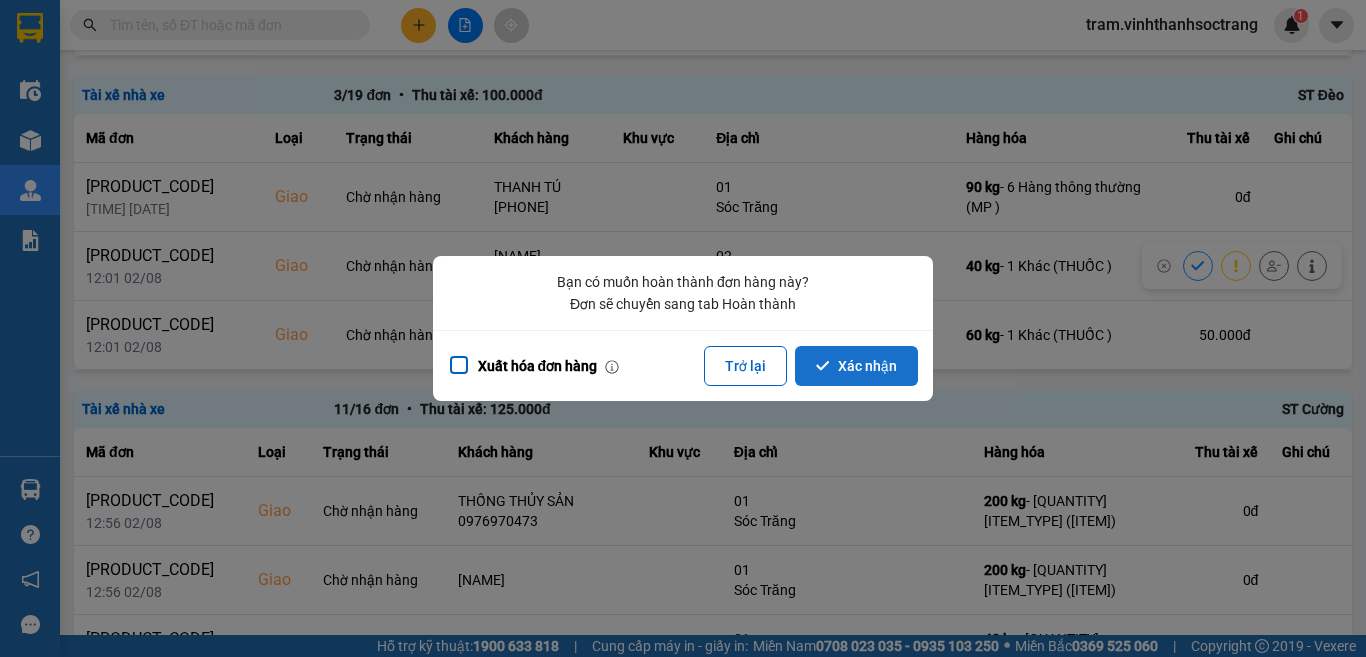 click on "Xác nhận" at bounding box center (856, 366) 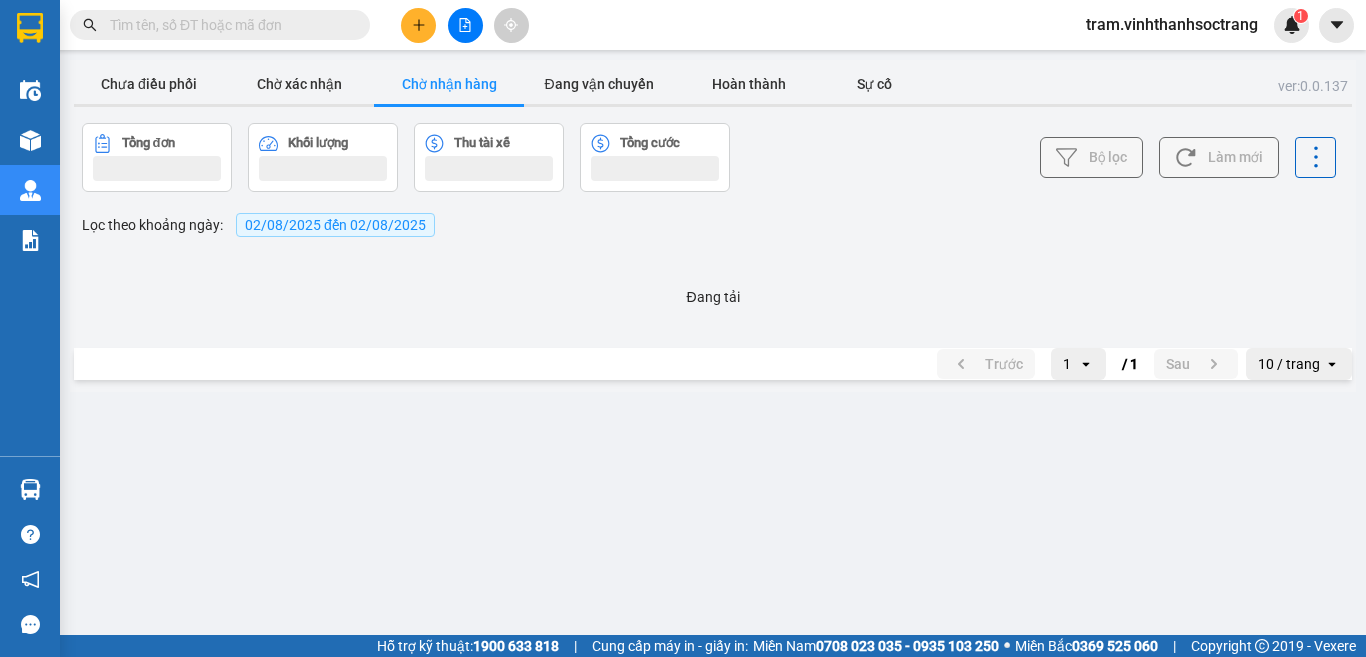 scroll, scrollTop: 0, scrollLeft: 0, axis: both 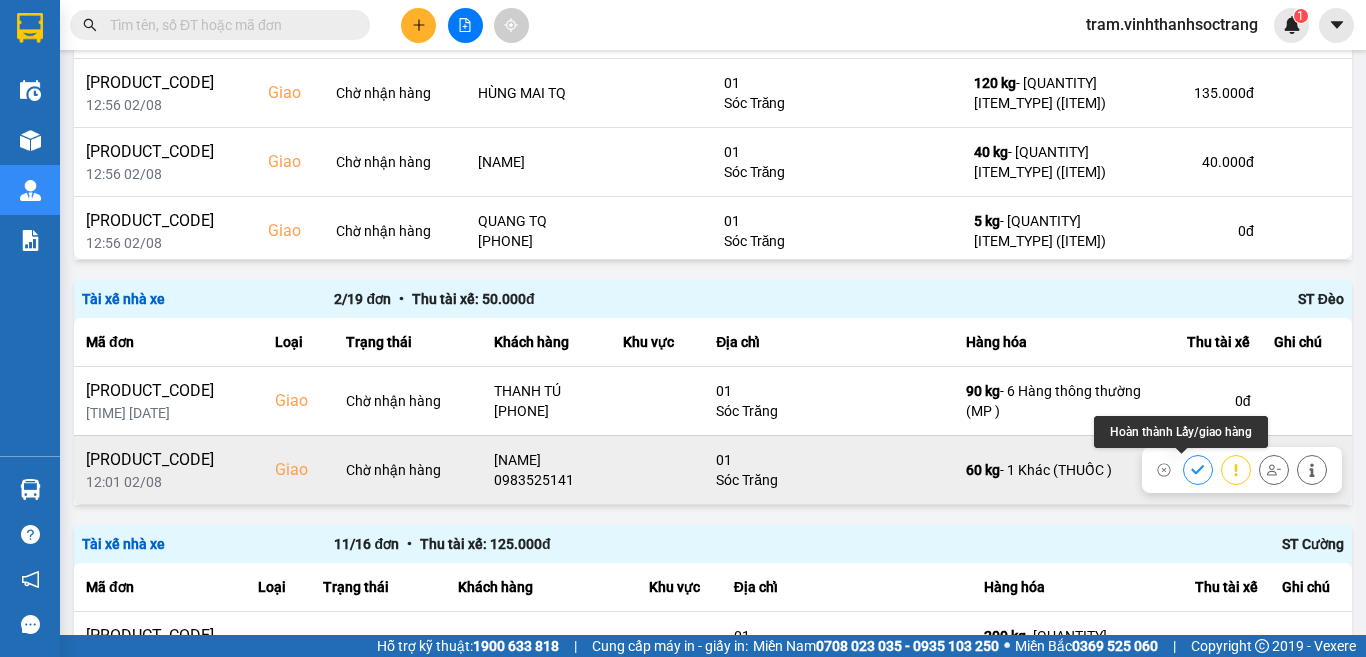 click 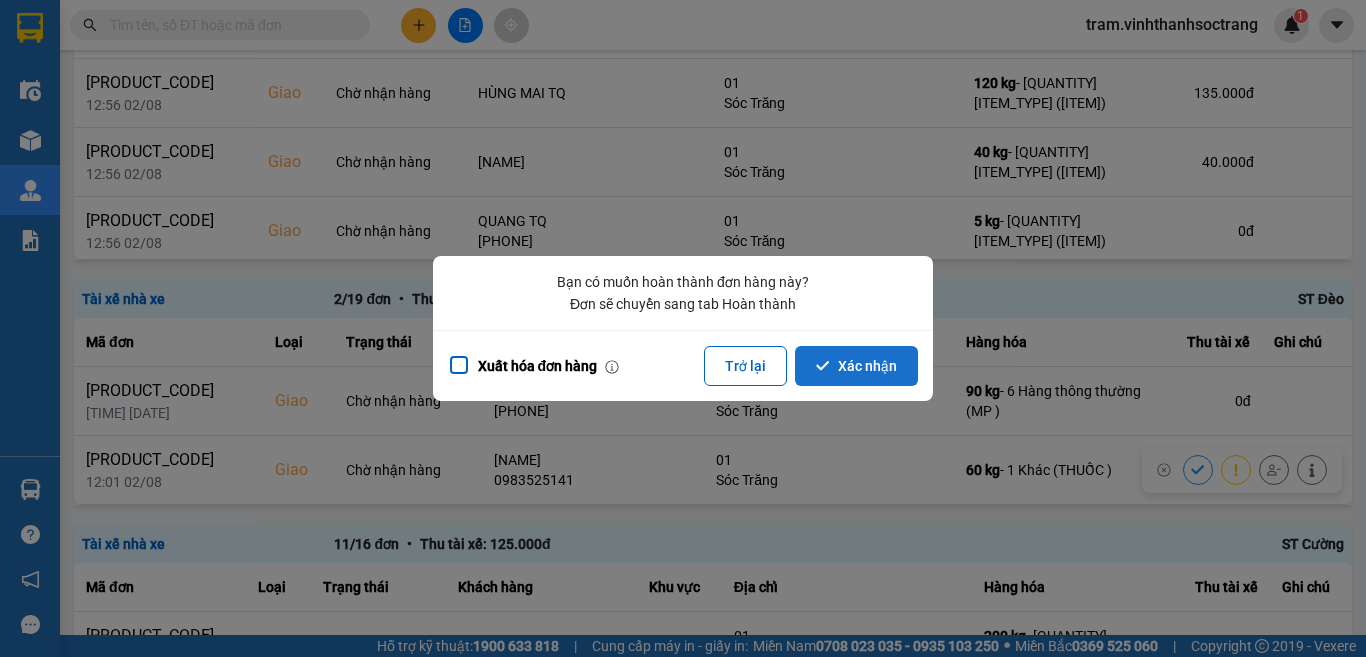 click on "Xác nhận" at bounding box center [856, 366] 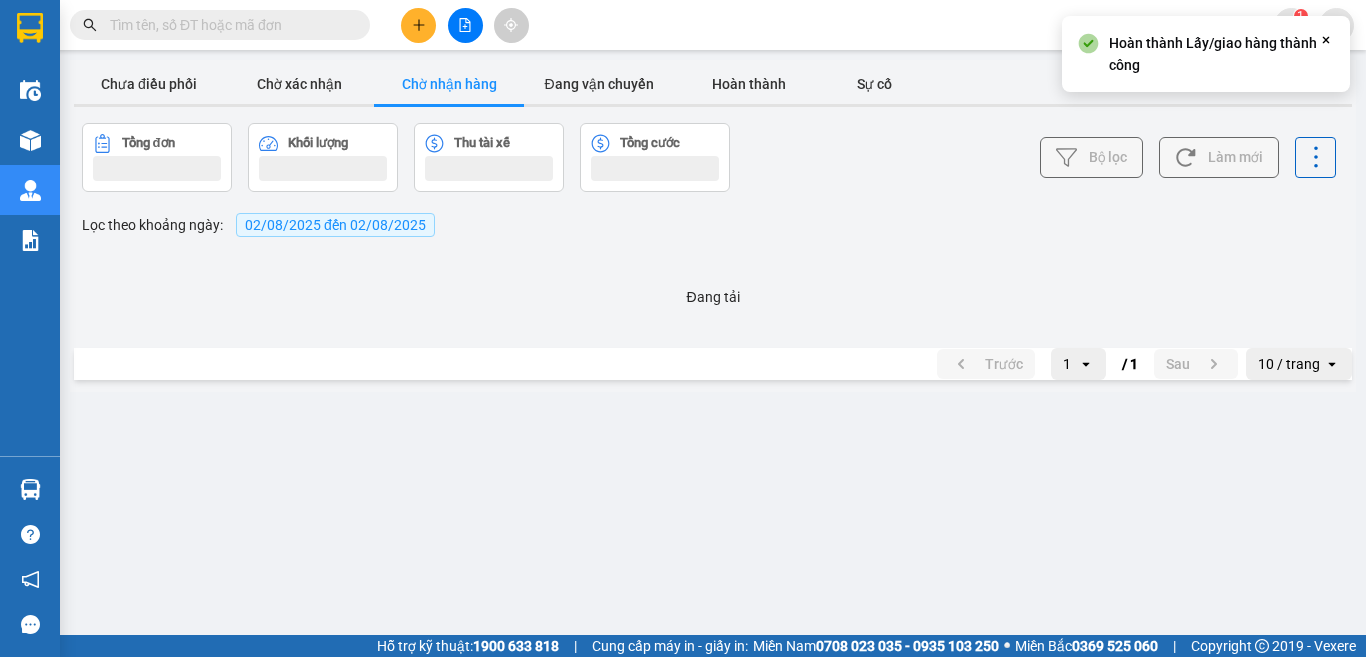 scroll, scrollTop: 0, scrollLeft: 0, axis: both 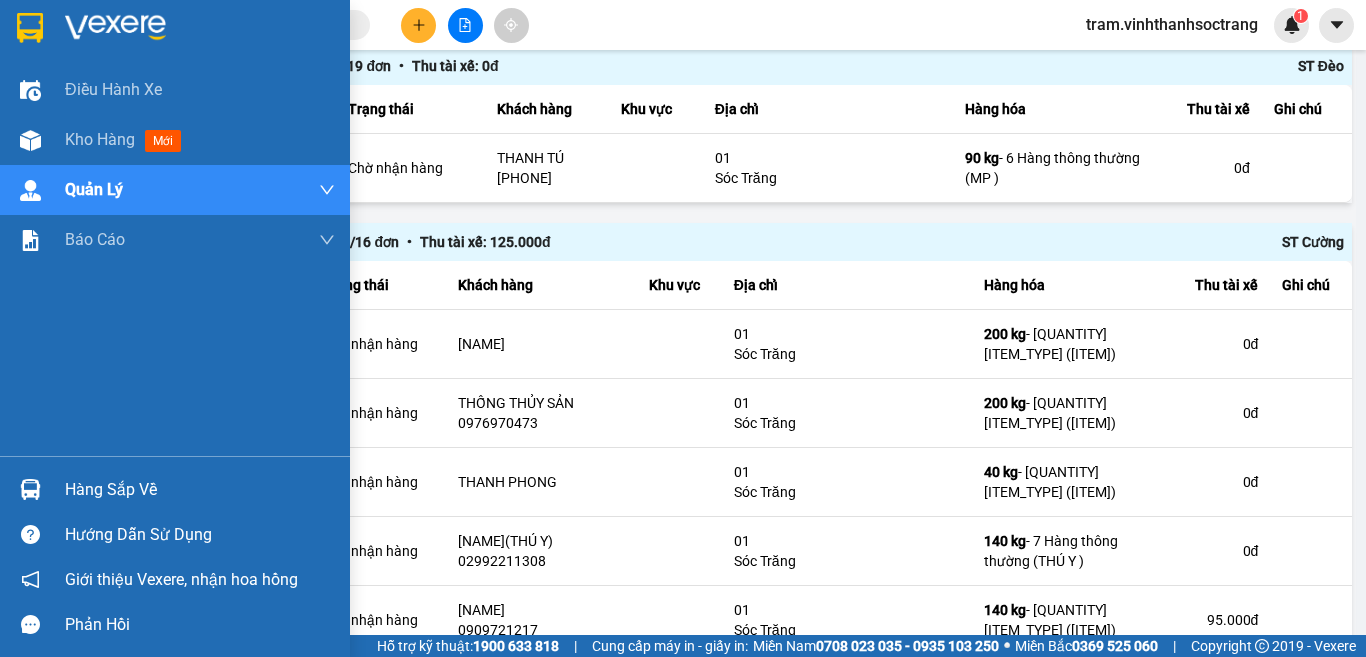 click at bounding box center [175, 32] 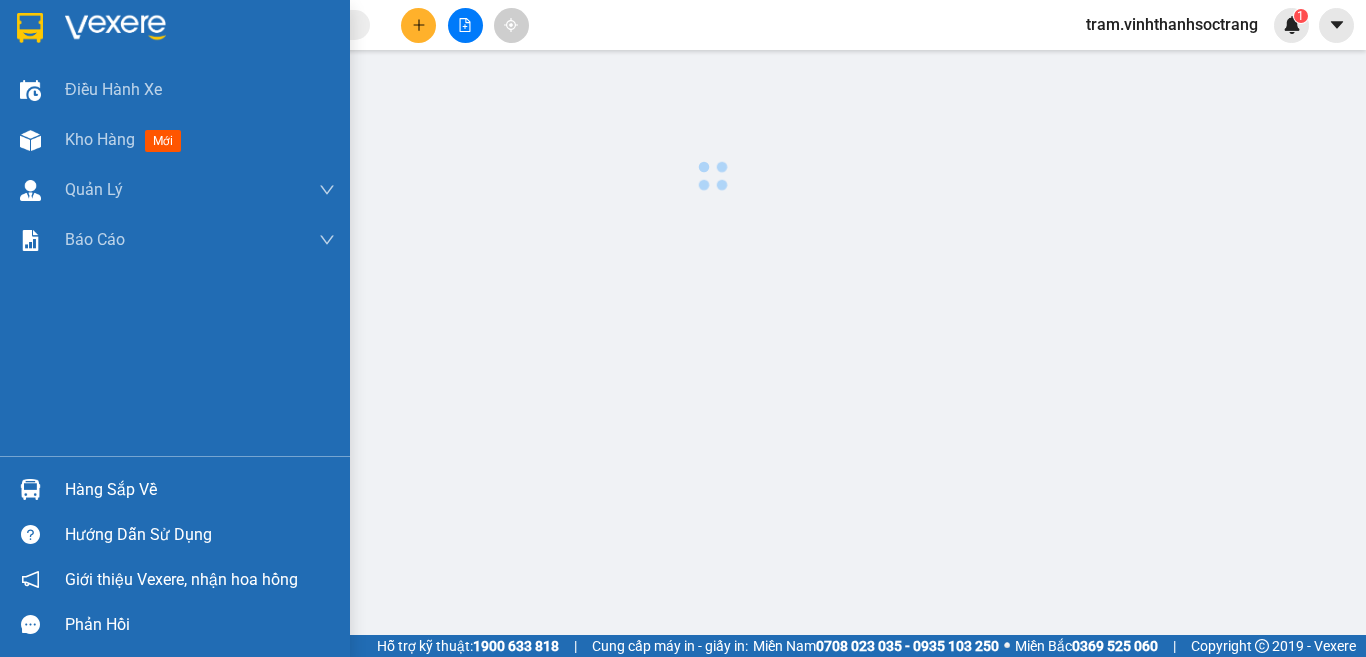 scroll, scrollTop: 0, scrollLeft: 0, axis: both 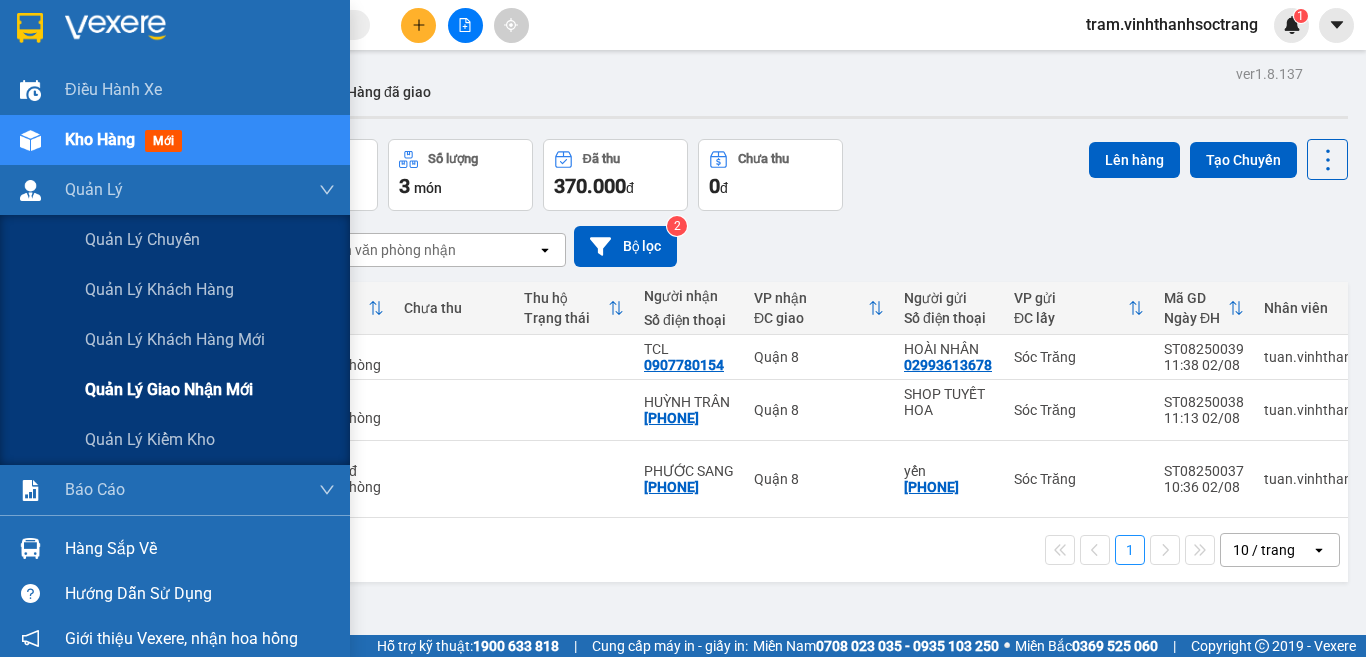 click on "Quản lý giao nhận mới" at bounding box center (169, 389) 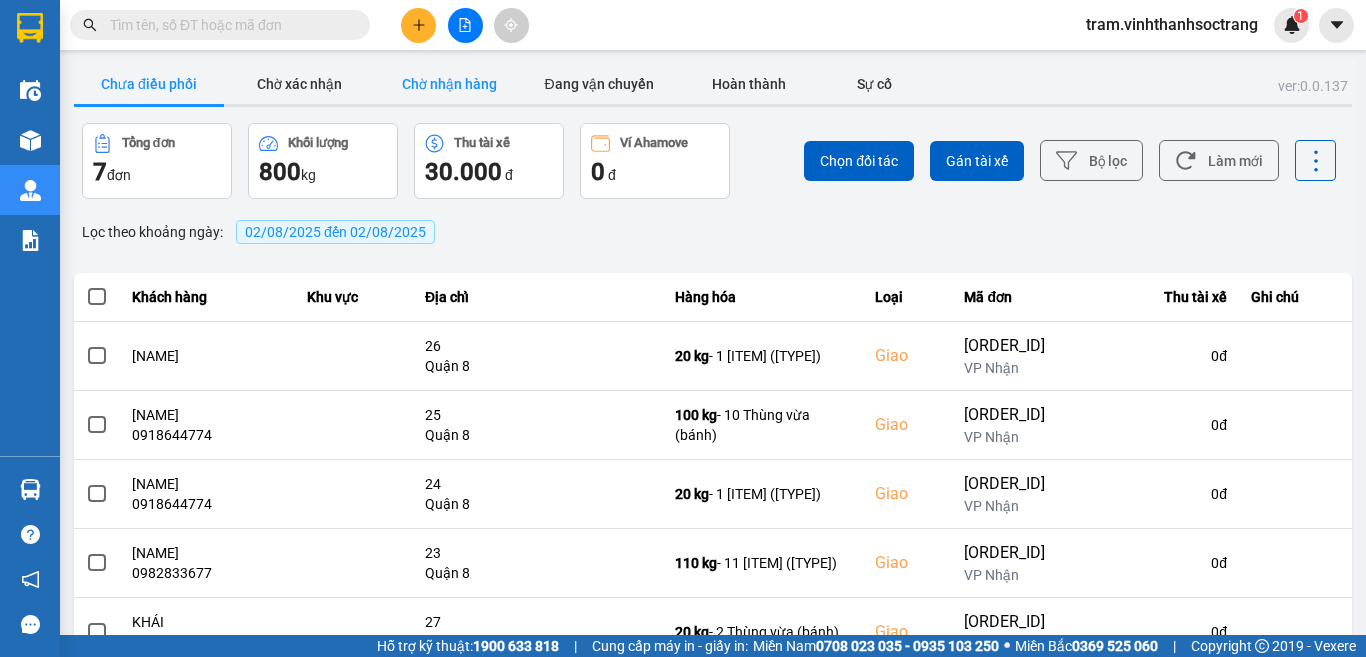 click on "Chờ nhận hàng" at bounding box center [449, 84] 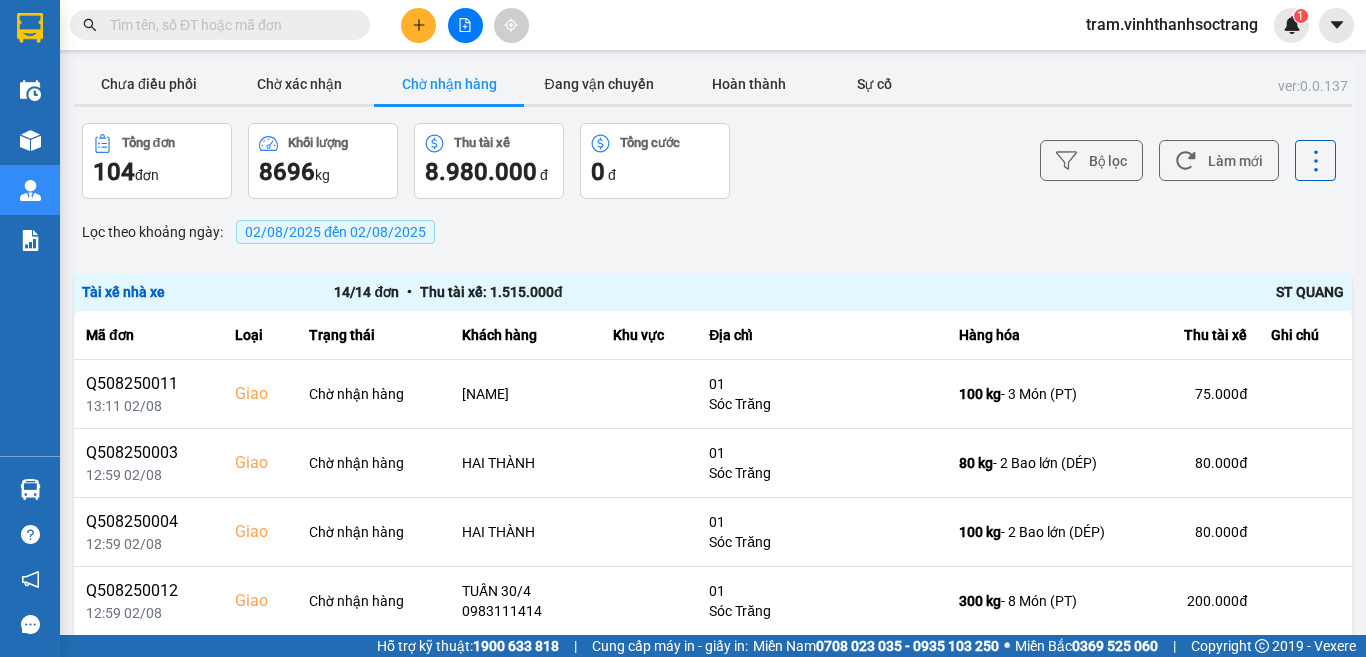 click on "Chờ nhận hàng" at bounding box center [449, 84] 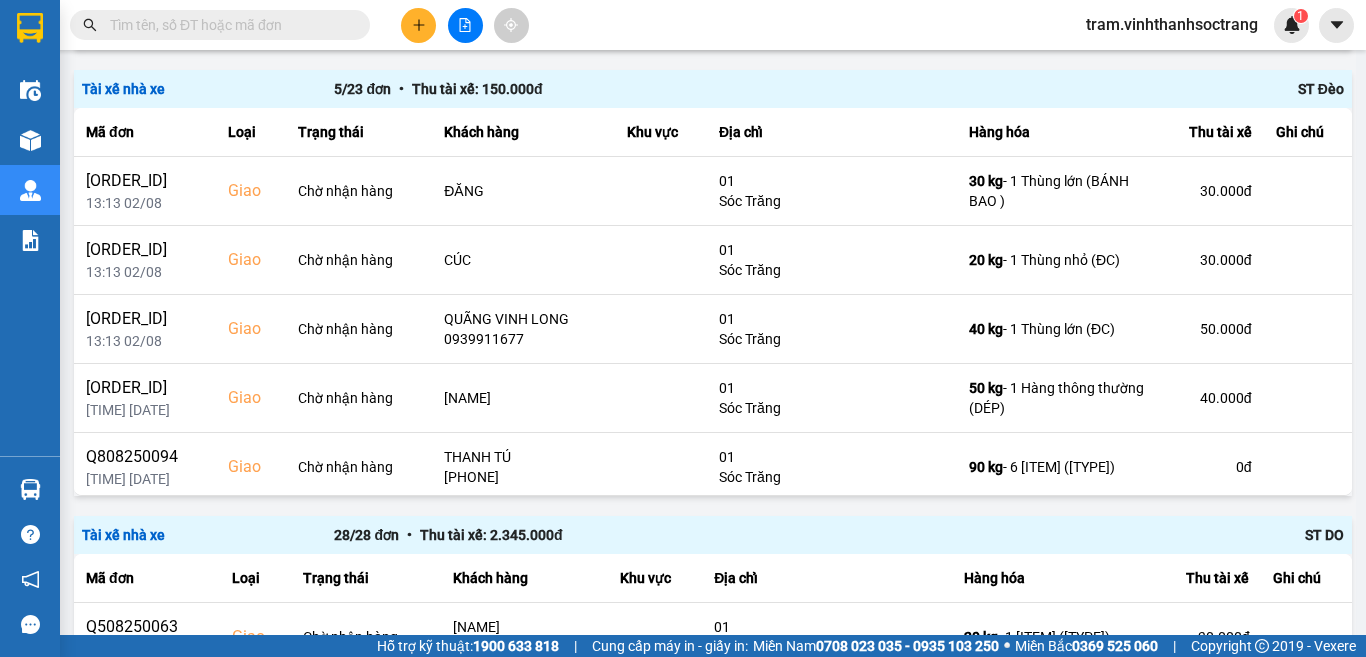 scroll, scrollTop: 700, scrollLeft: 0, axis: vertical 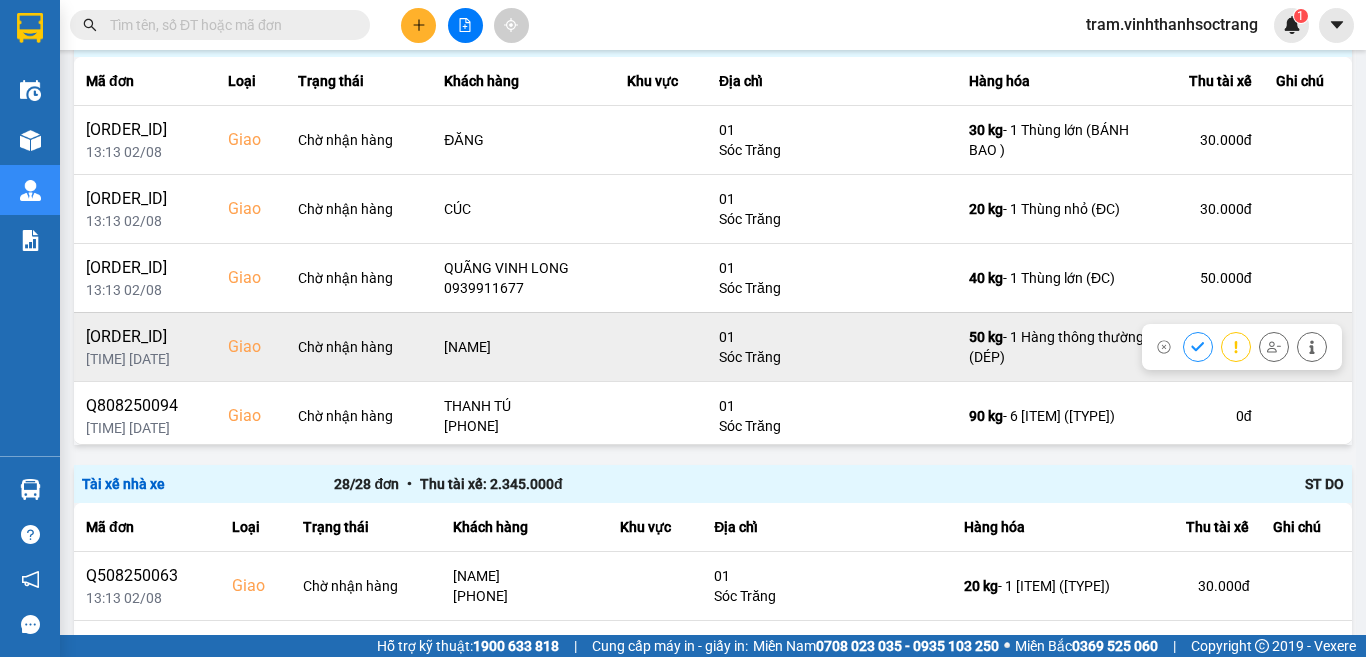 click 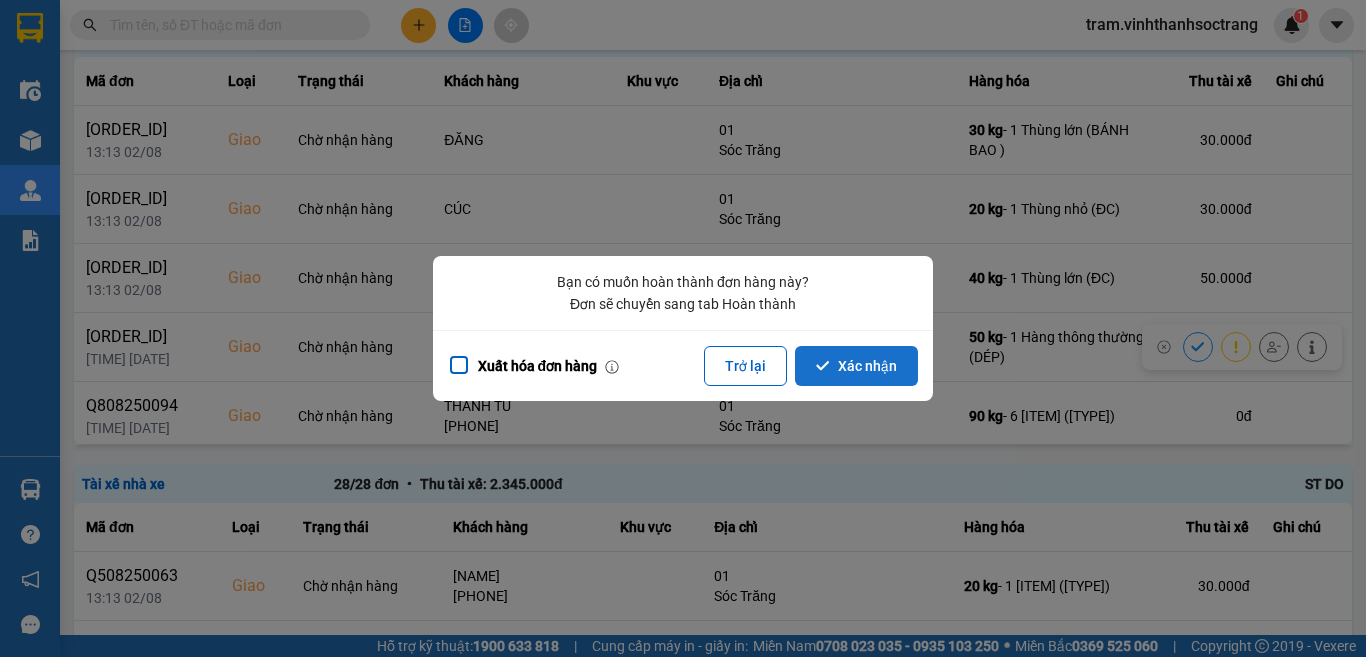 click on "Xác nhận" at bounding box center [856, 366] 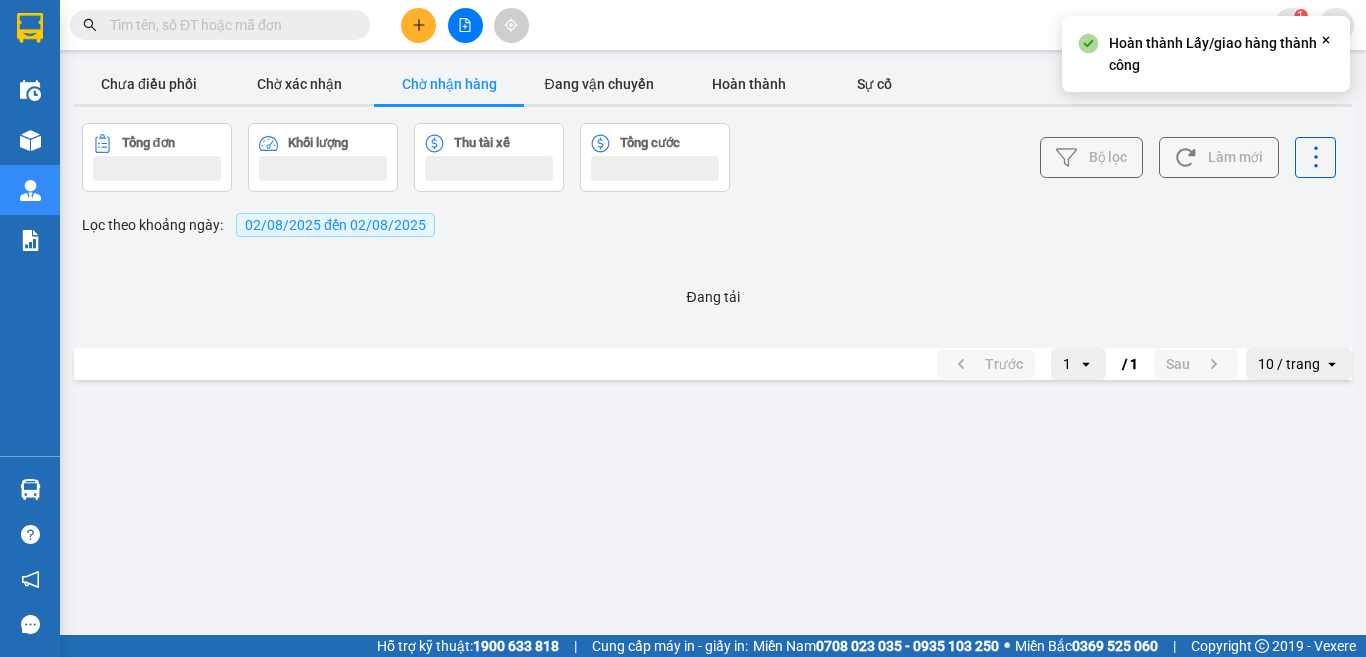 scroll, scrollTop: 0, scrollLeft: 0, axis: both 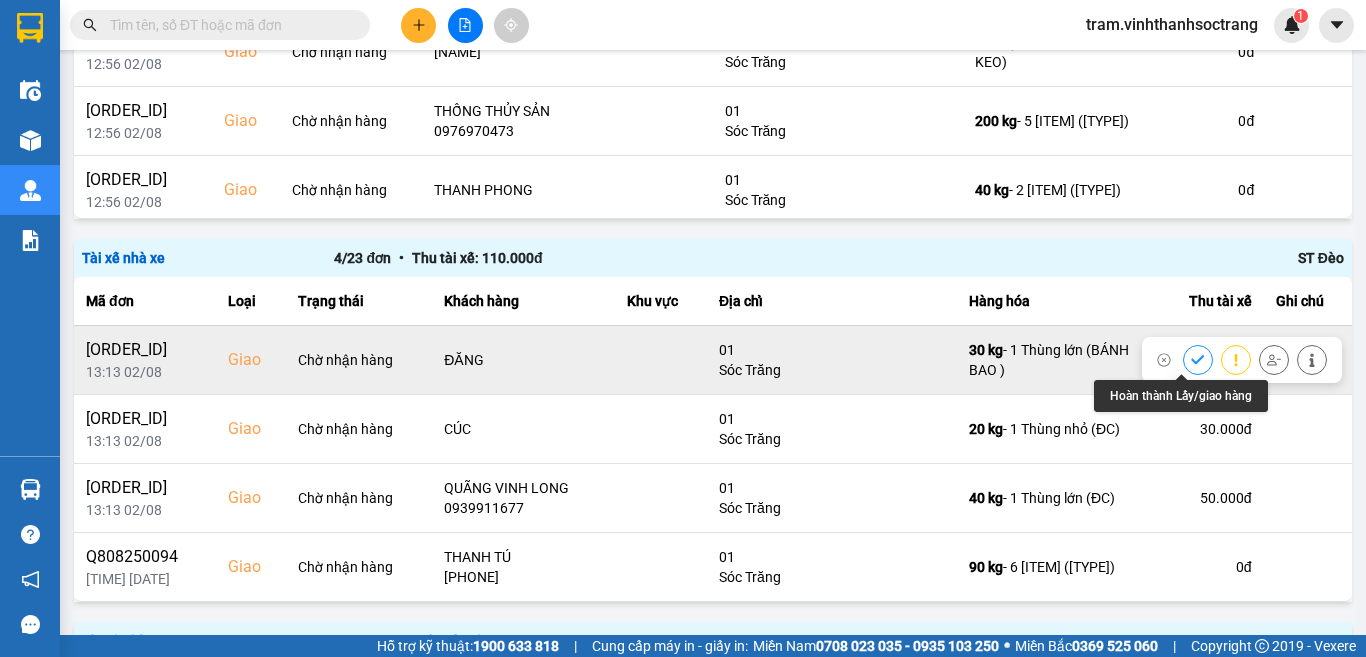 click 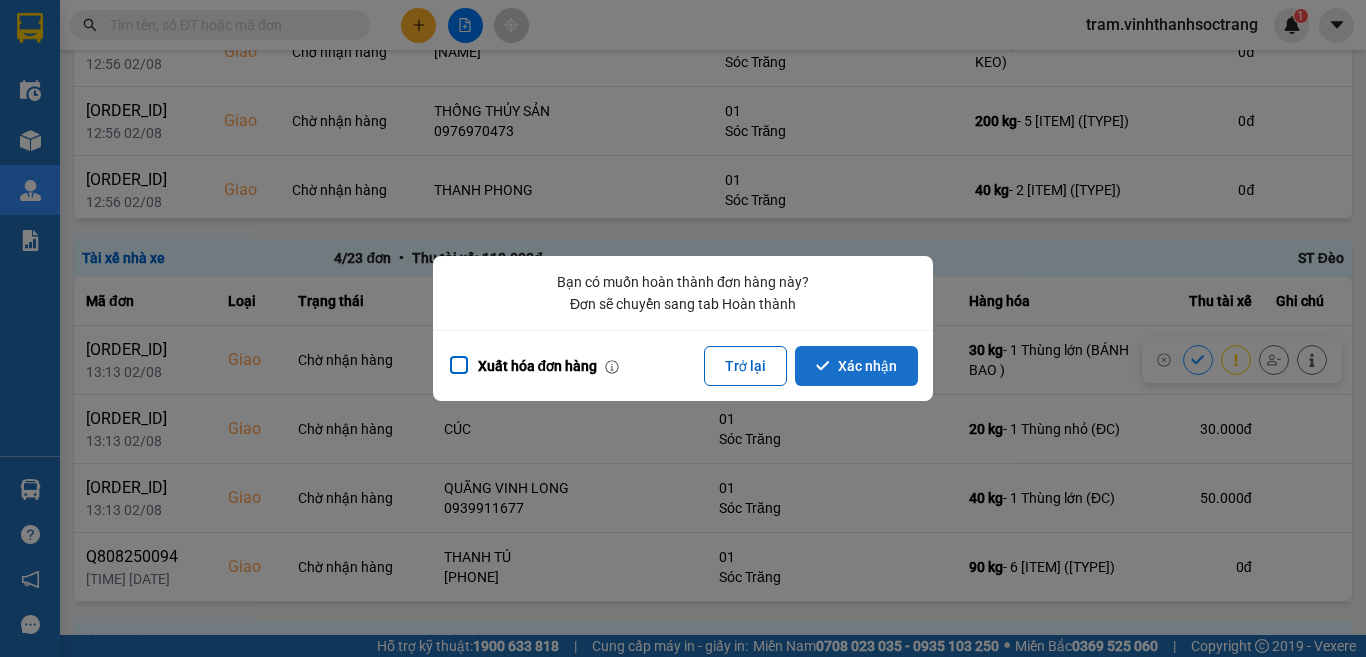 click on "Xác nhận" at bounding box center [856, 366] 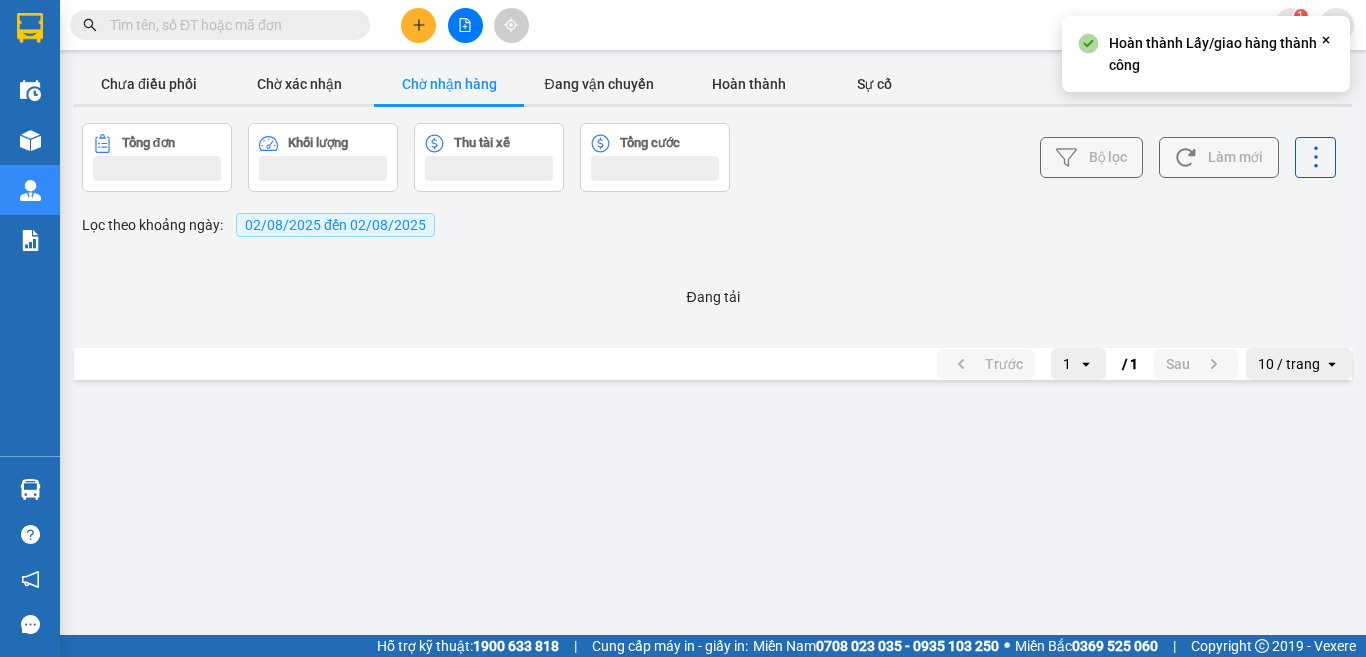 scroll, scrollTop: 0, scrollLeft: 0, axis: both 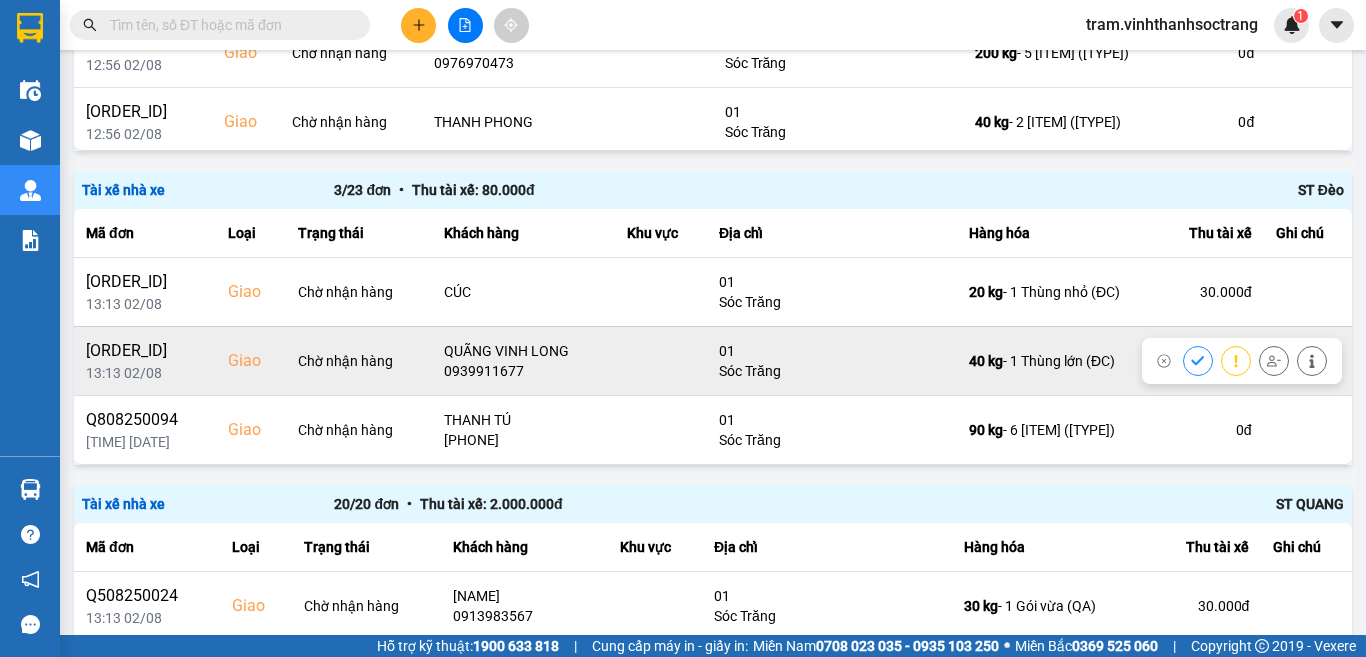 click 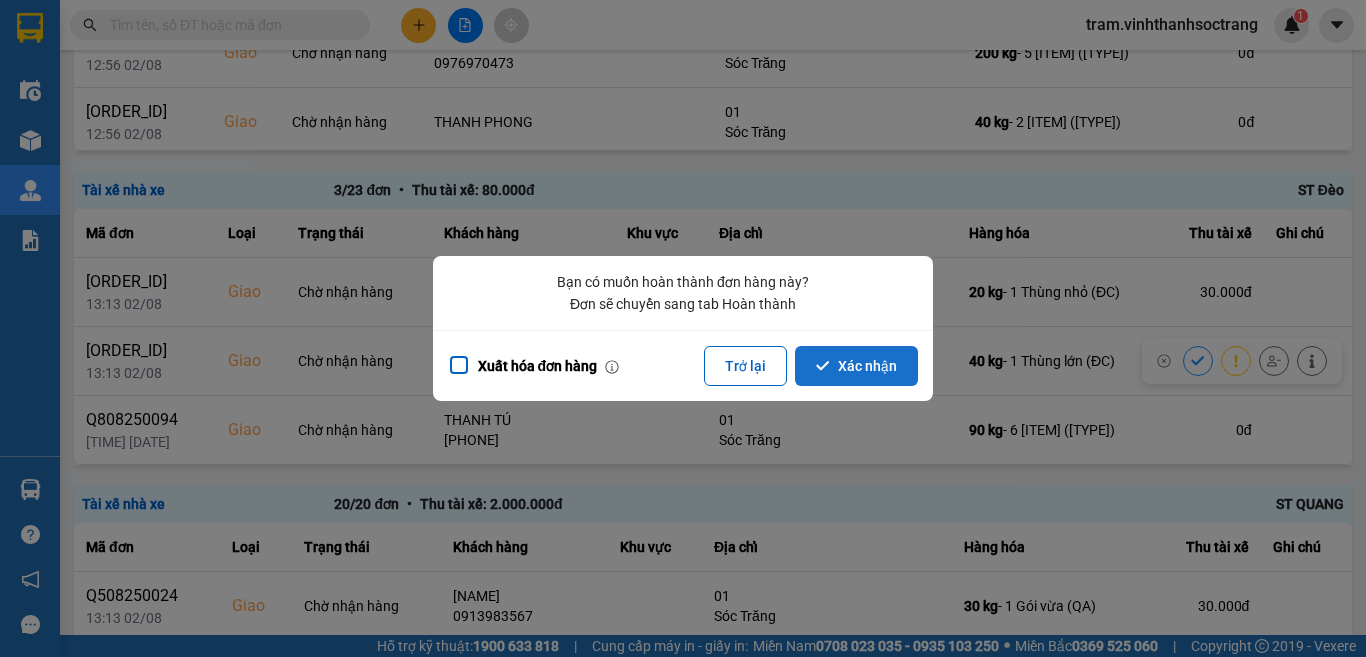 click on "Xác nhận" at bounding box center [856, 366] 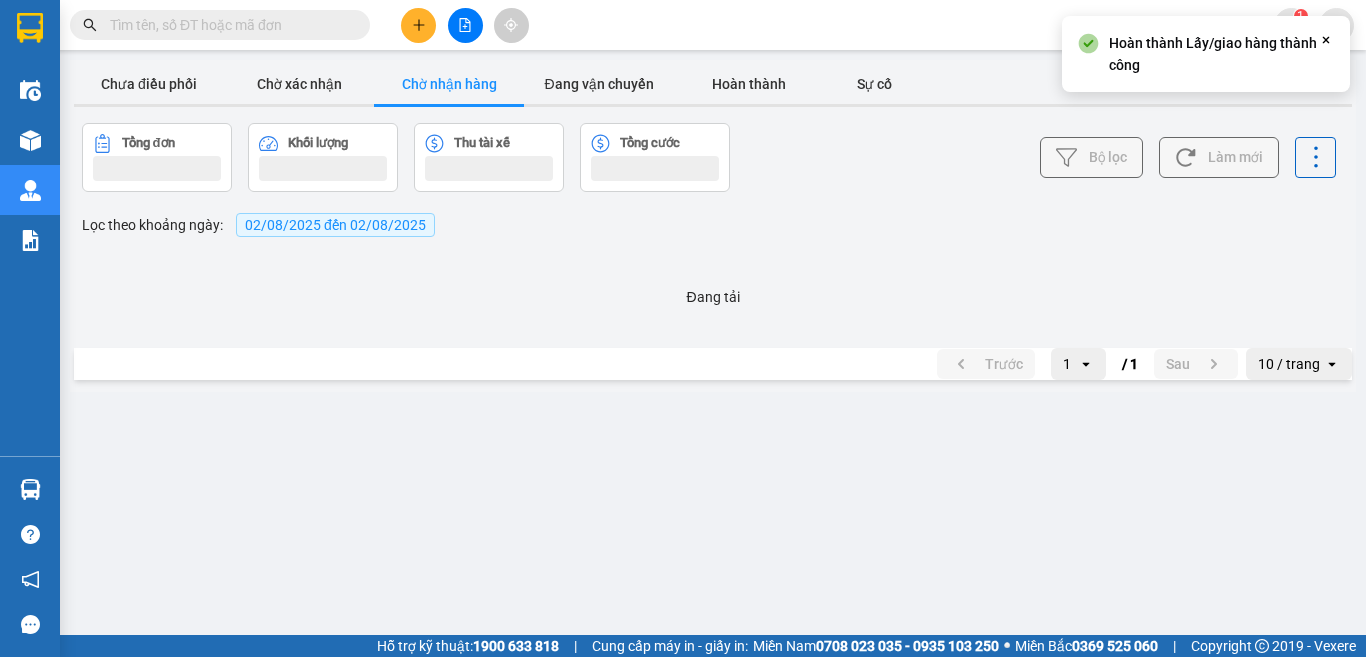 scroll, scrollTop: 0, scrollLeft: 0, axis: both 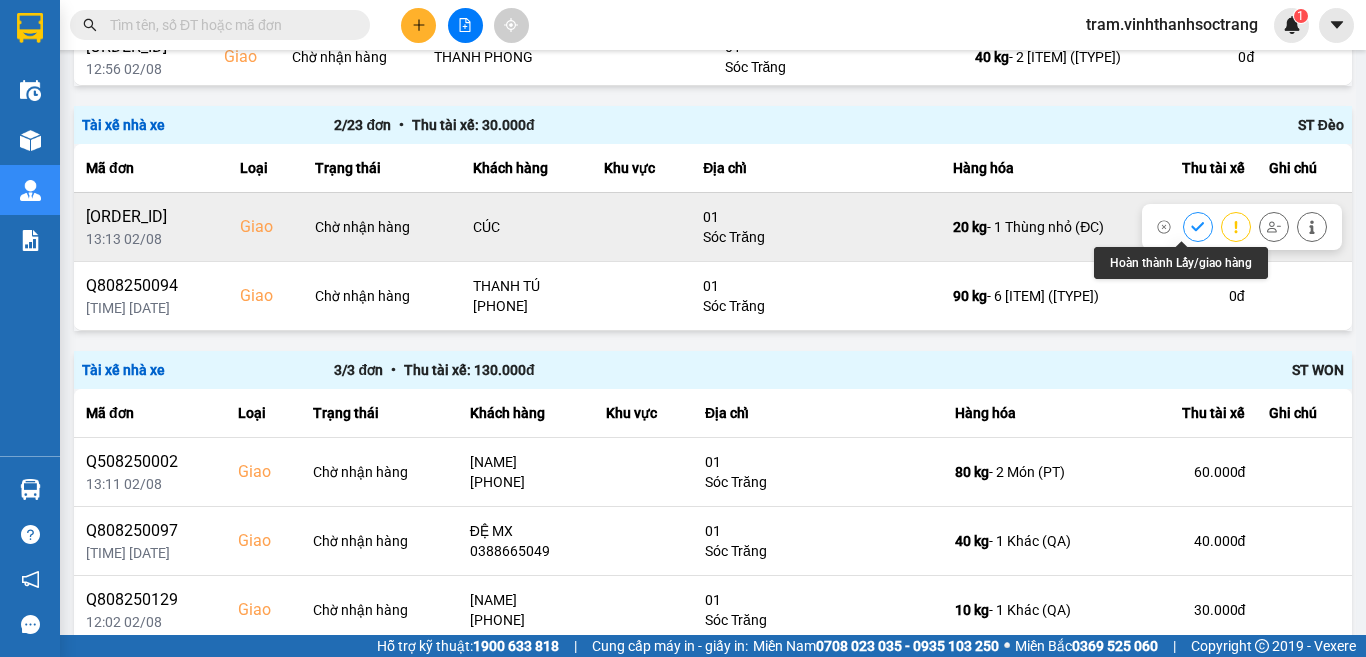click 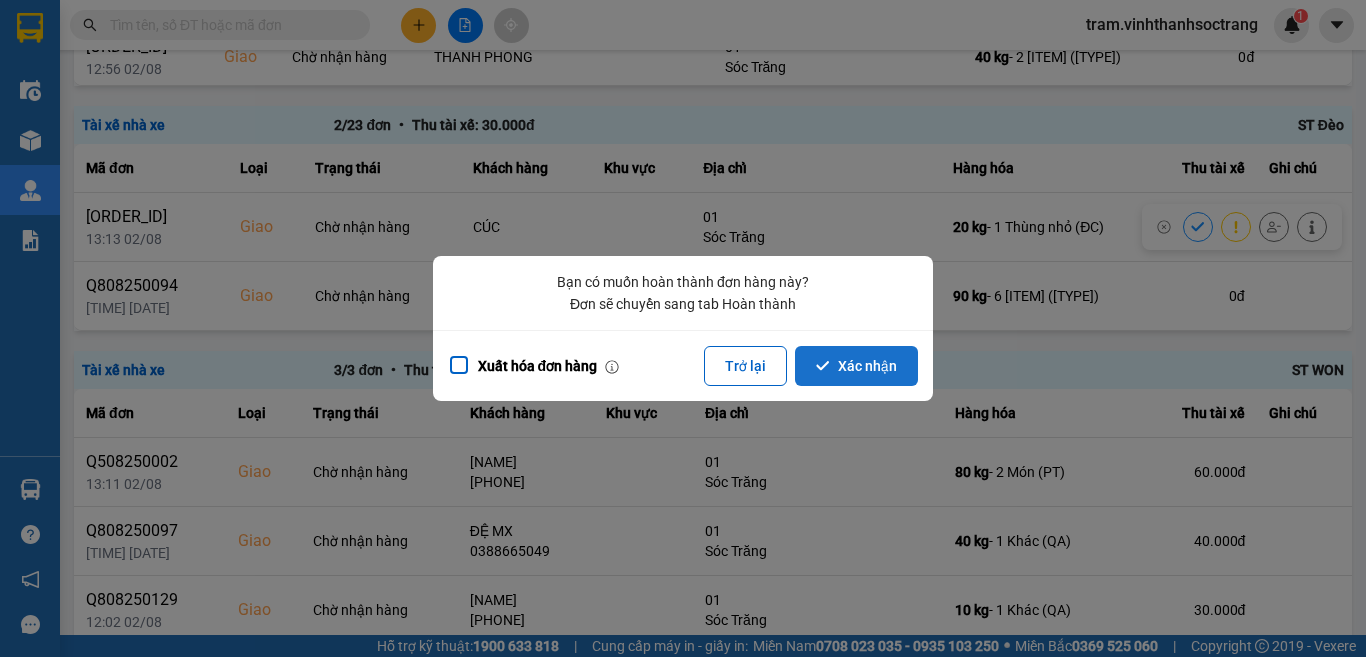 click on "Xác nhận" at bounding box center (856, 366) 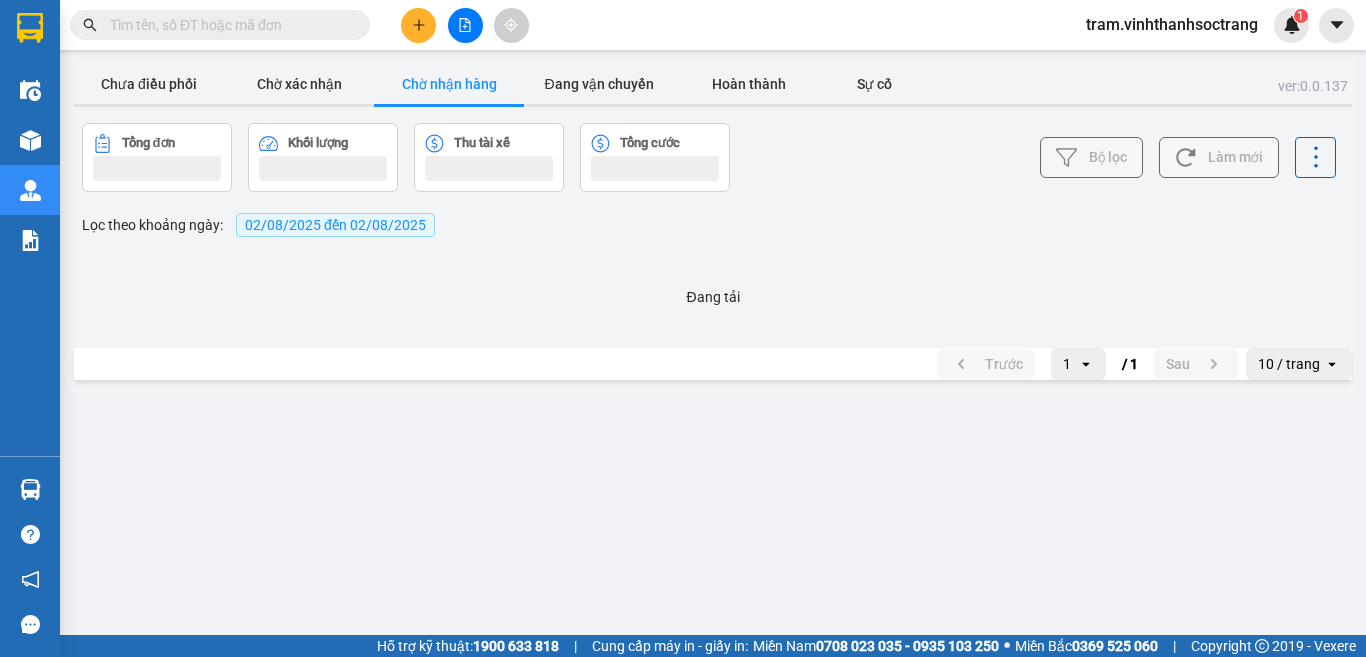scroll, scrollTop: 0, scrollLeft: 0, axis: both 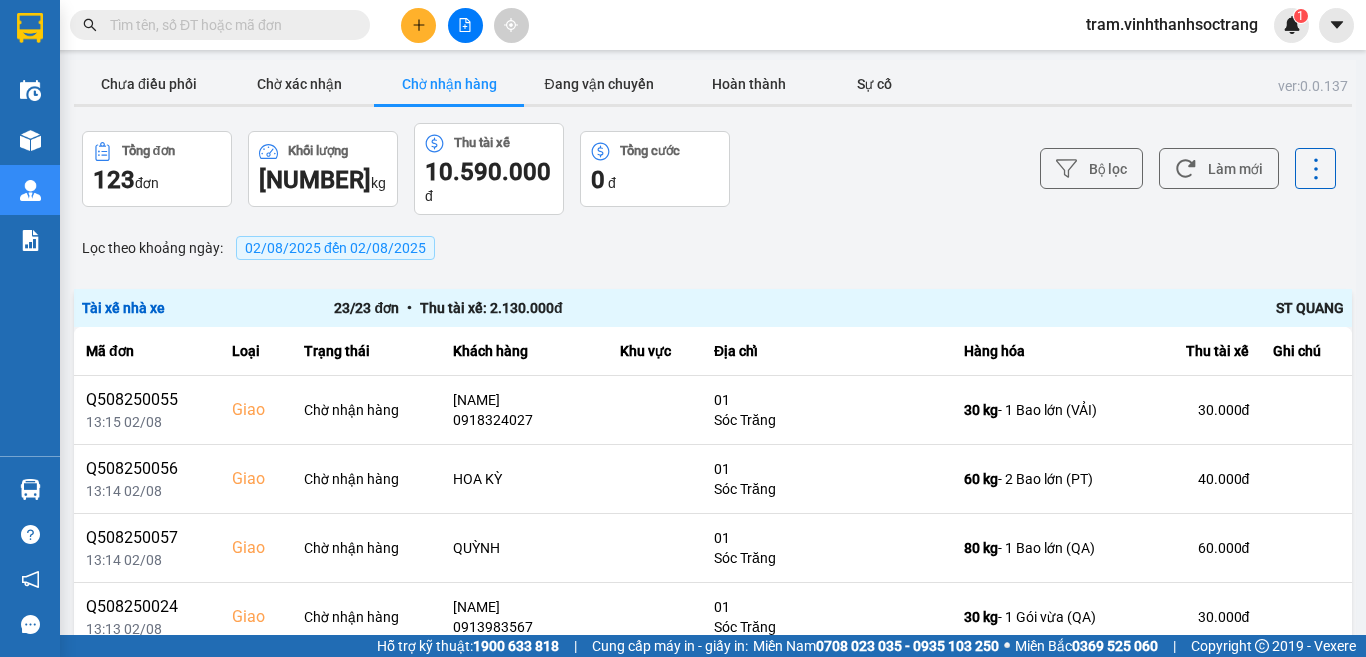 click on "Chờ nhận hàng" at bounding box center (449, 84) 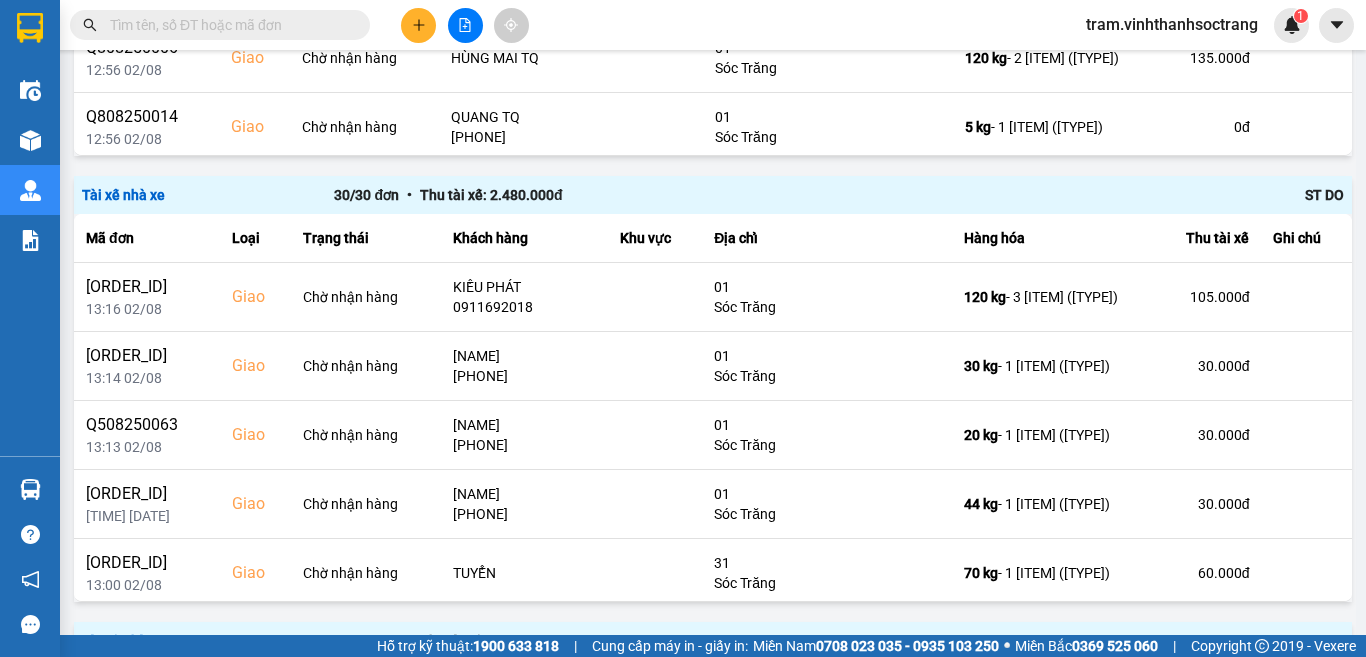 scroll, scrollTop: 1600, scrollLeft: 0, axis: vertical 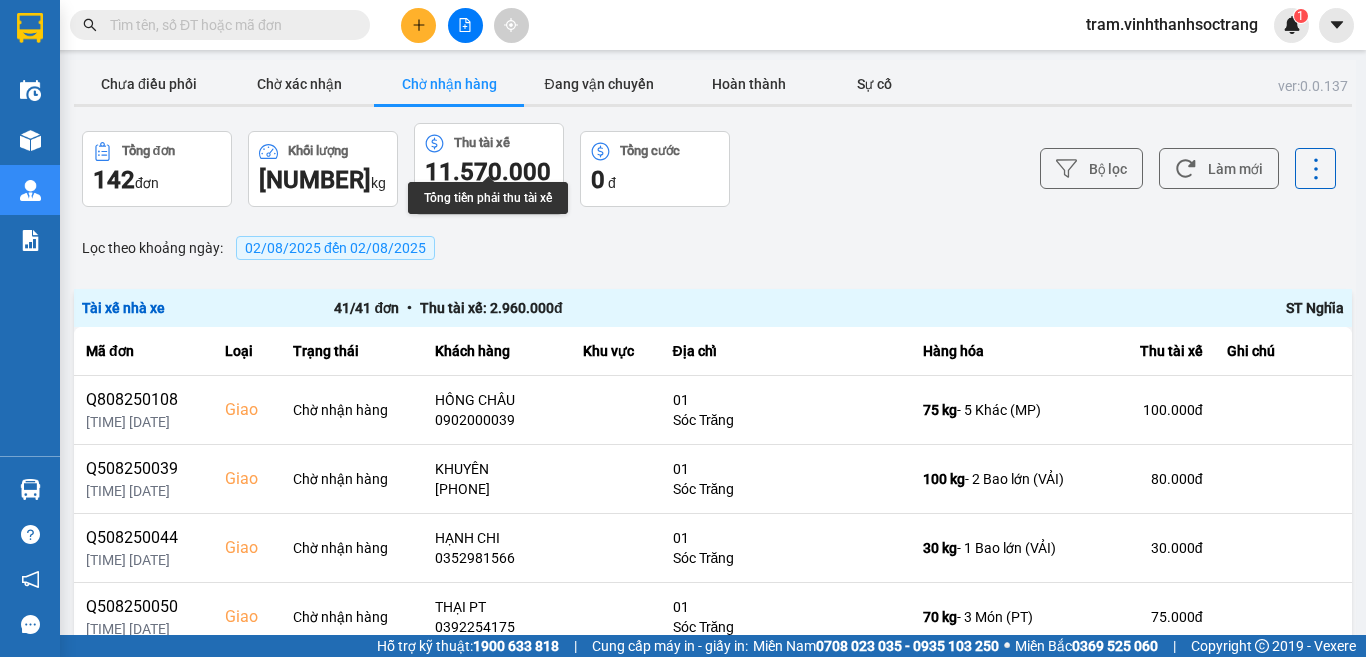 click at bounding box center (449, 105) 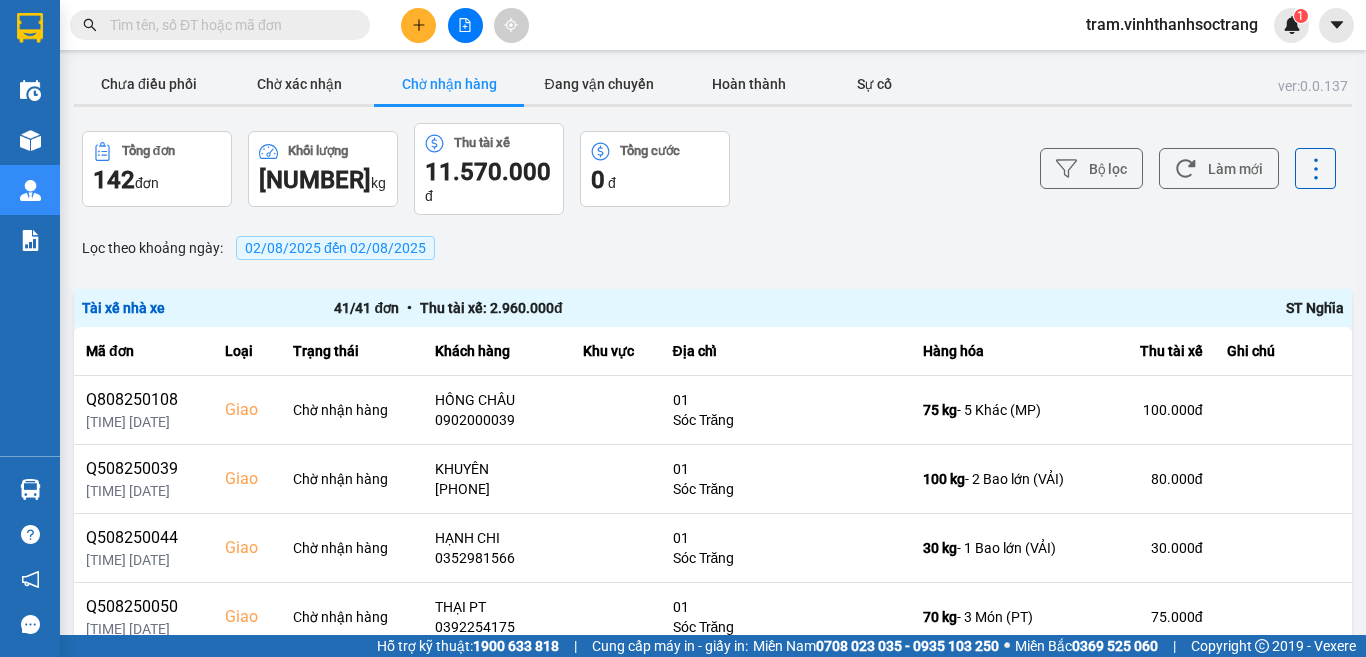 click on "Chờ nhận hàng" at bounding box center [449, 84] 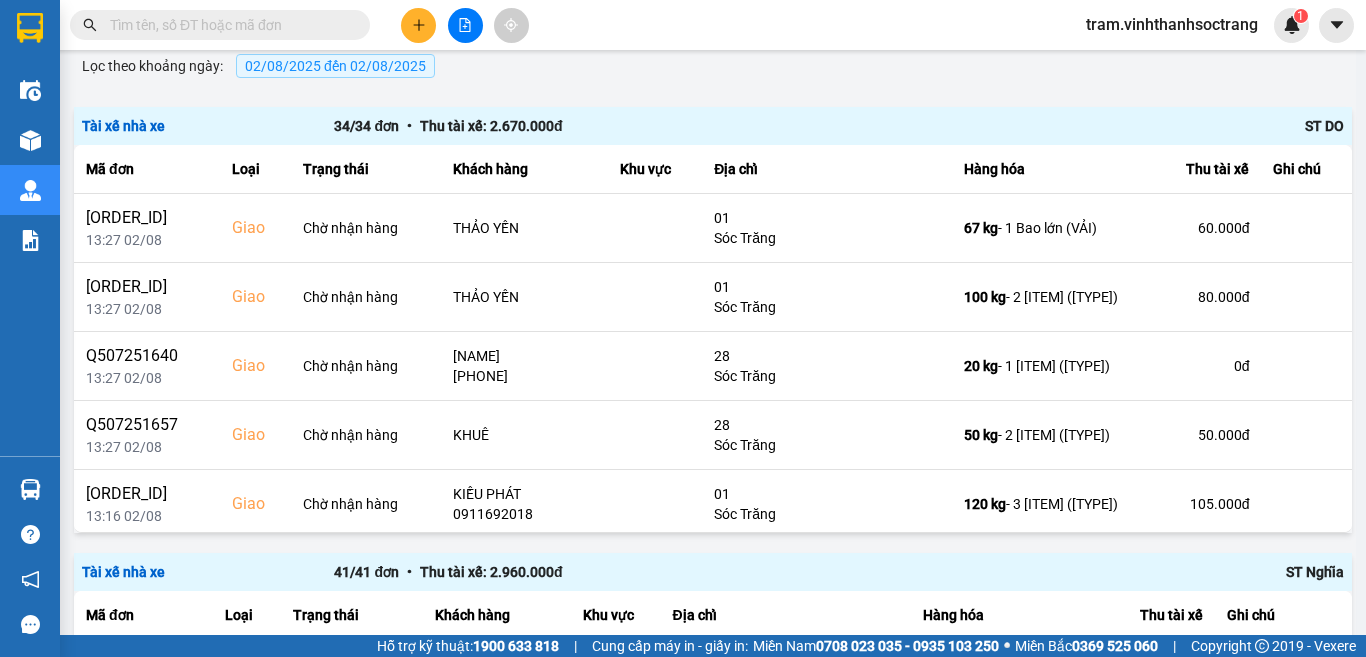 scroll, scrollTop: 200, scrollLeft: 0, axis: vertical 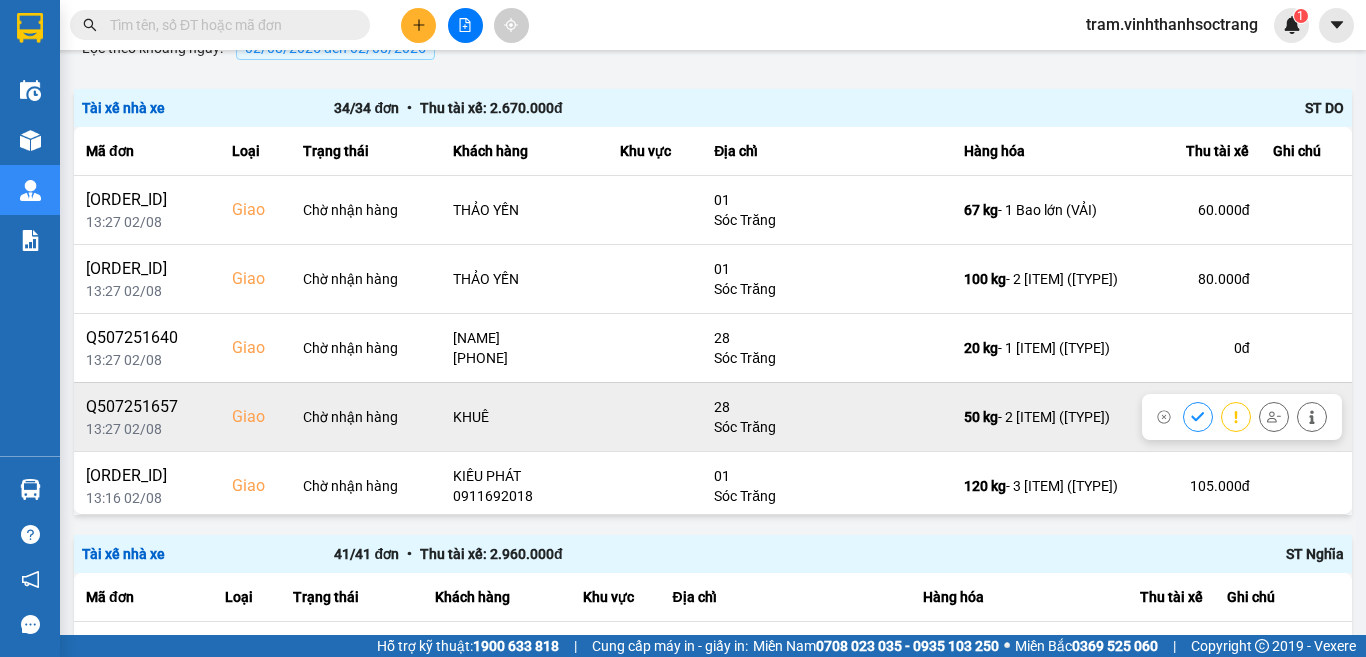 click 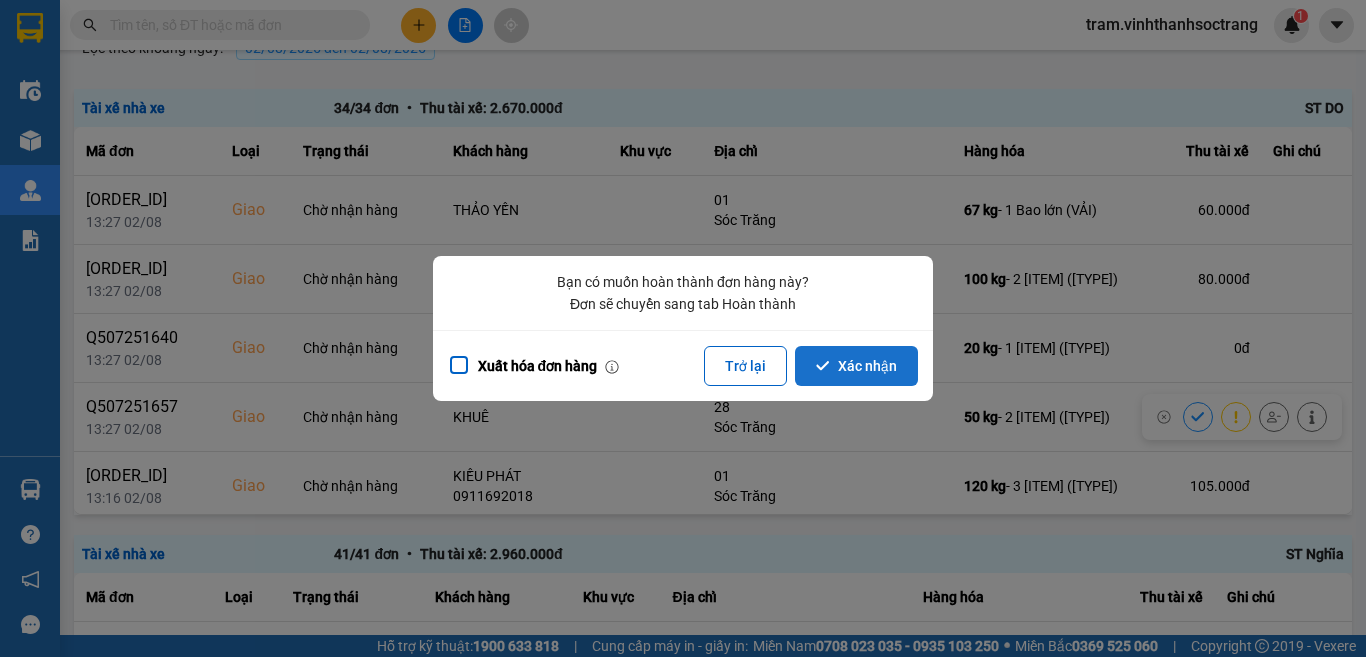 click on "Xác nhận" at bounding box center (856, 366) 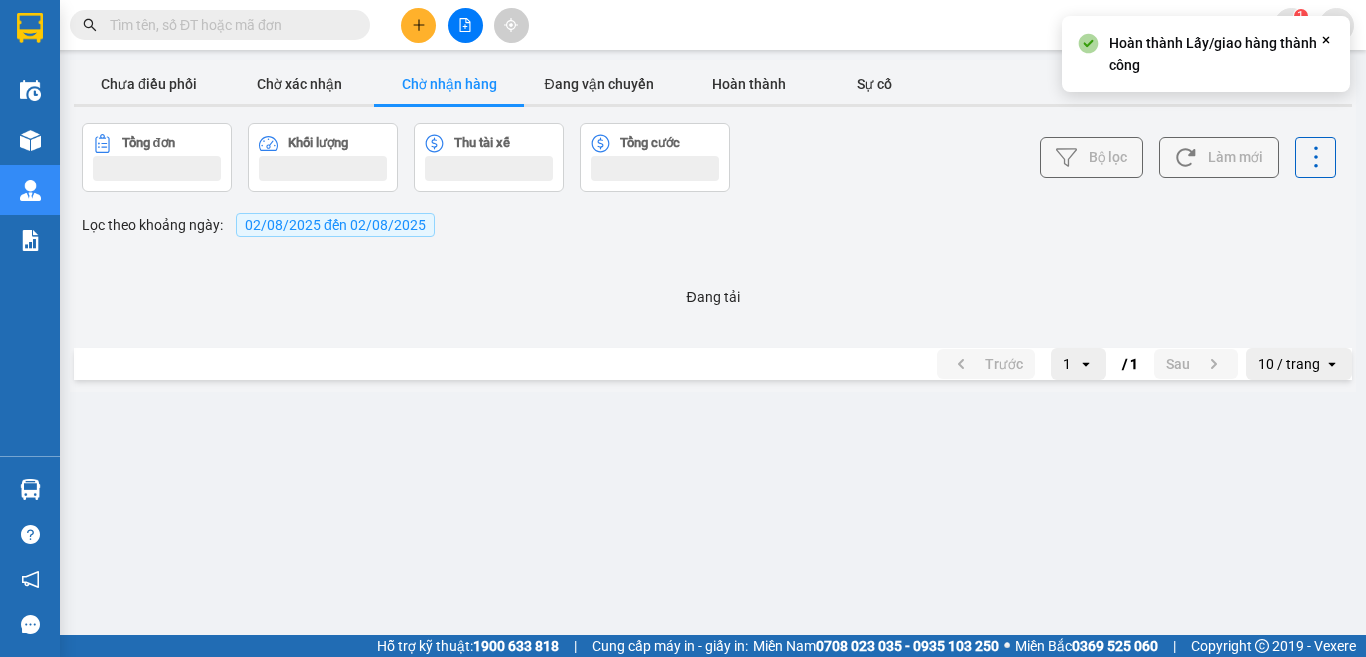 scroll, scrollTop: 0, scrollLeft: 0, axis: both 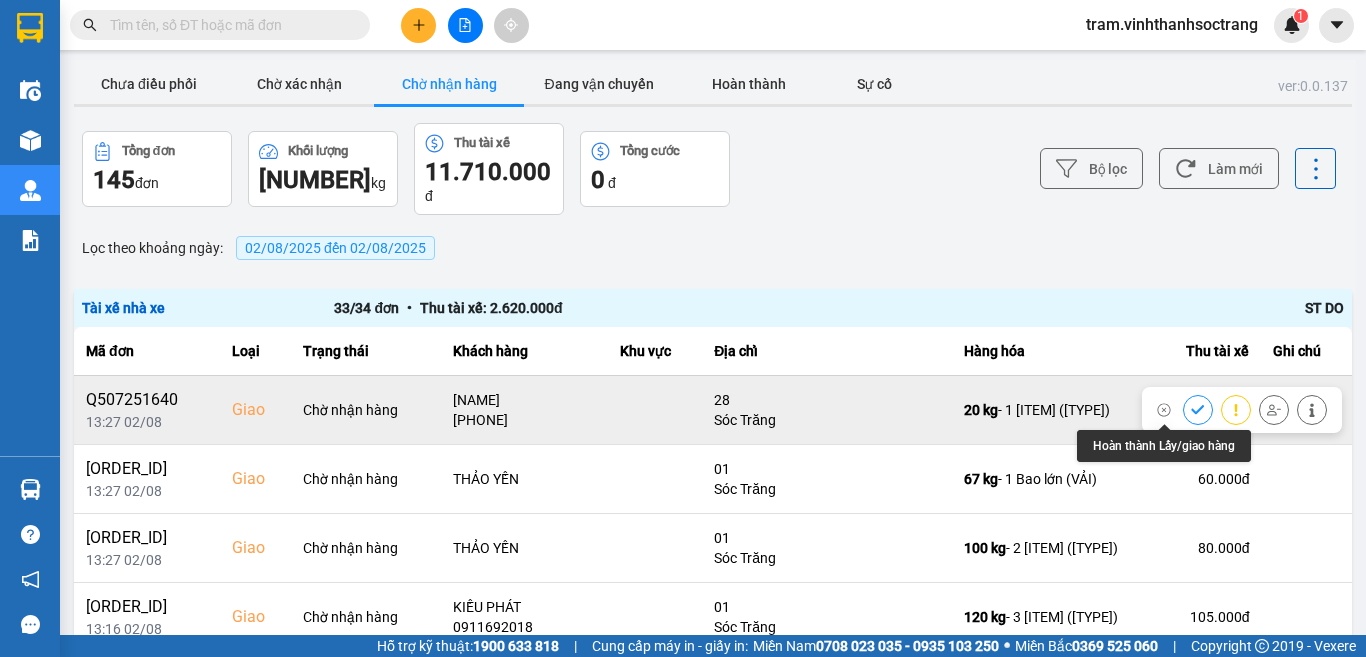 click at bounding box center (1198, 409) 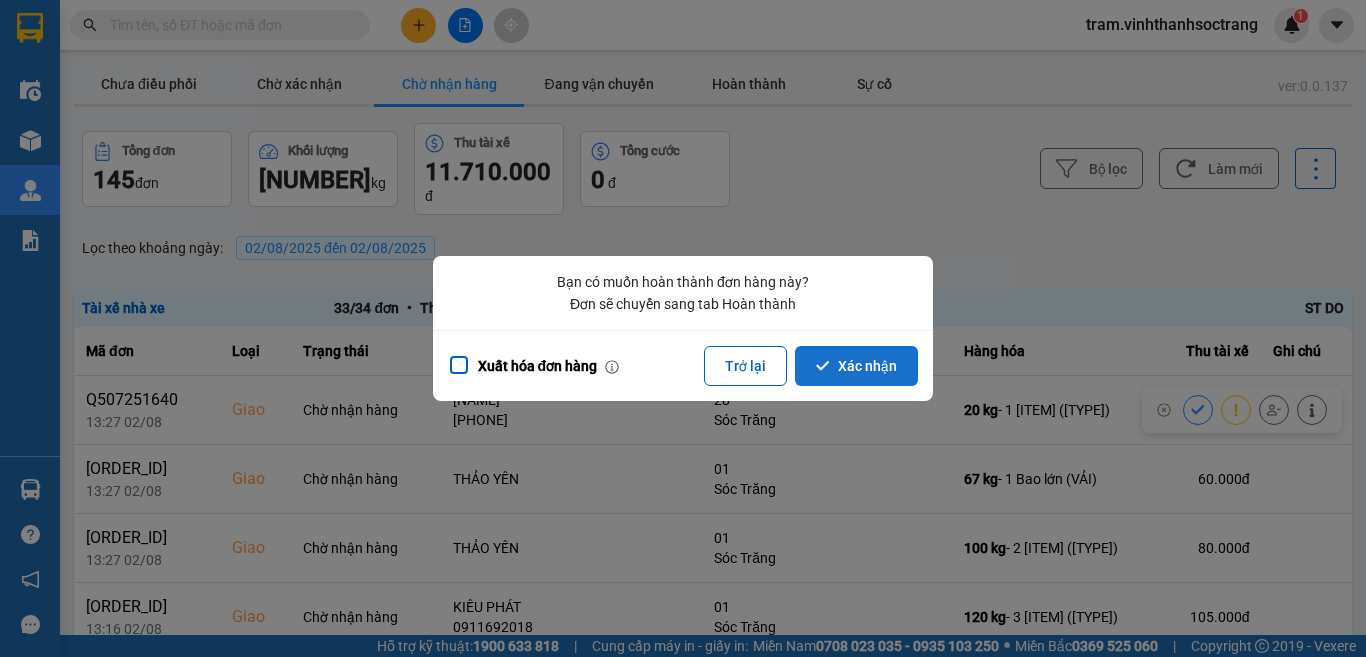 click on "Xác nhận" at bounding box center [856, 366] 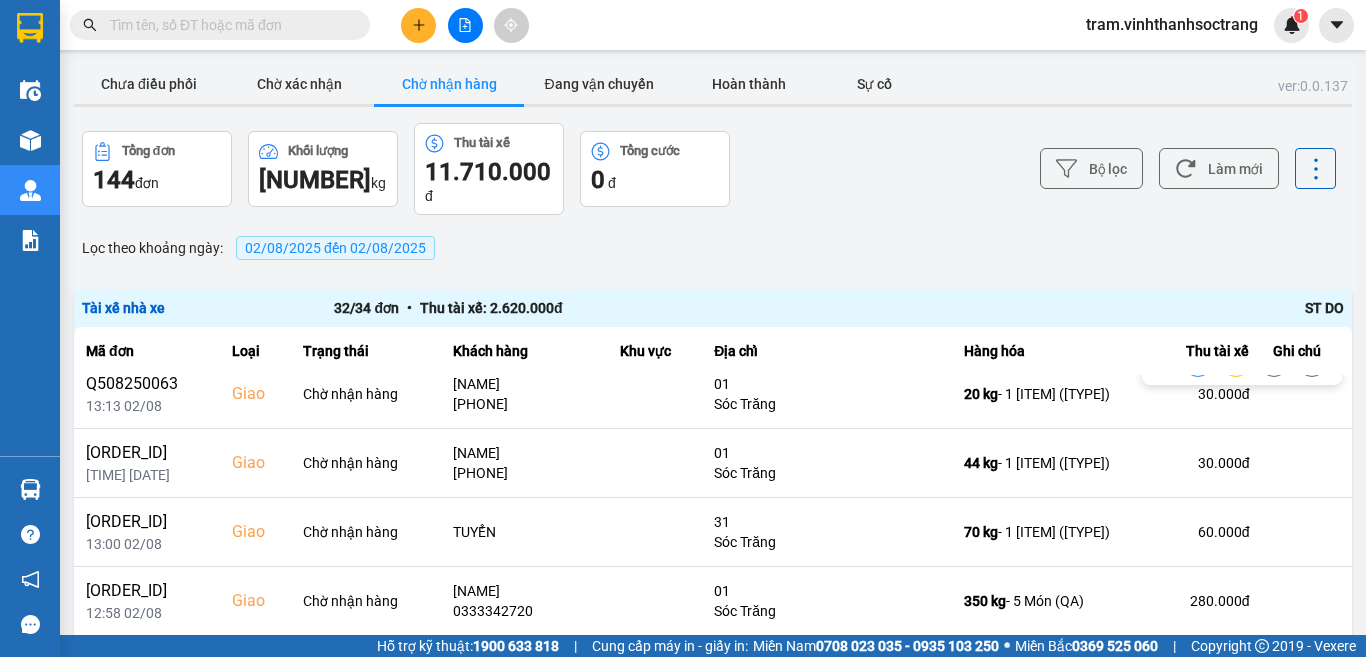 scroll, scrollTop: 300, scrollLeft: 0, axis: vertical 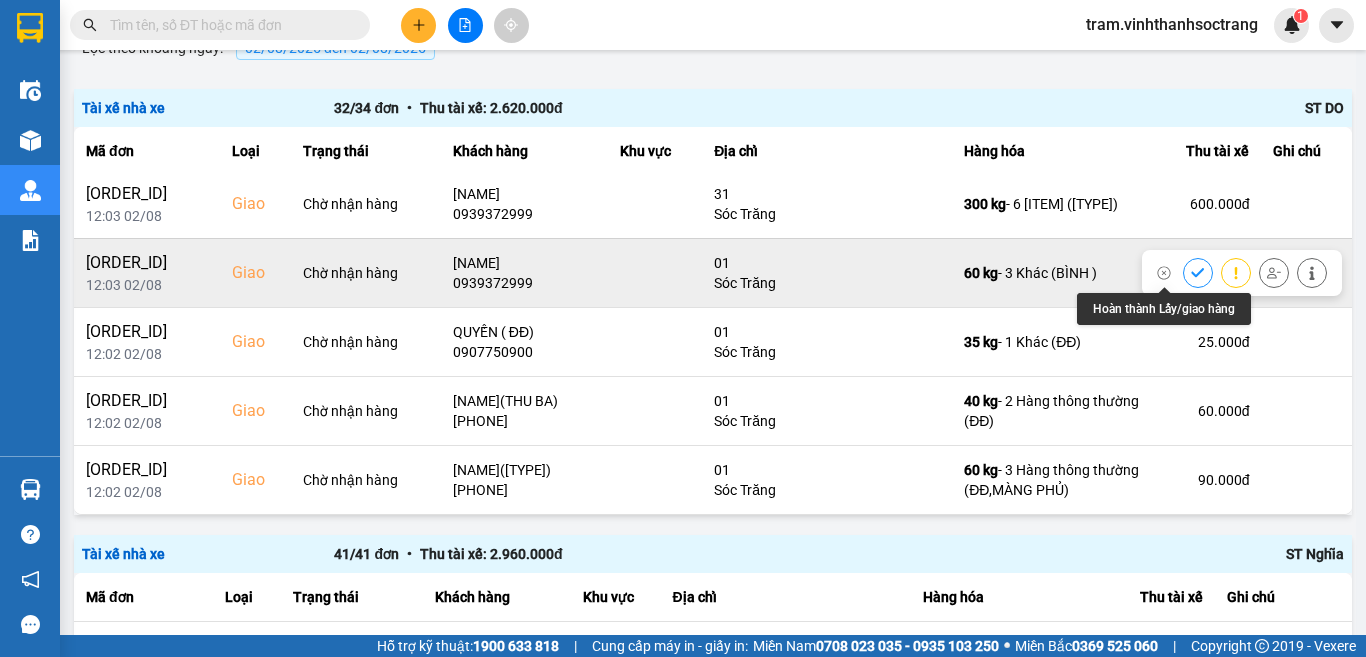 click 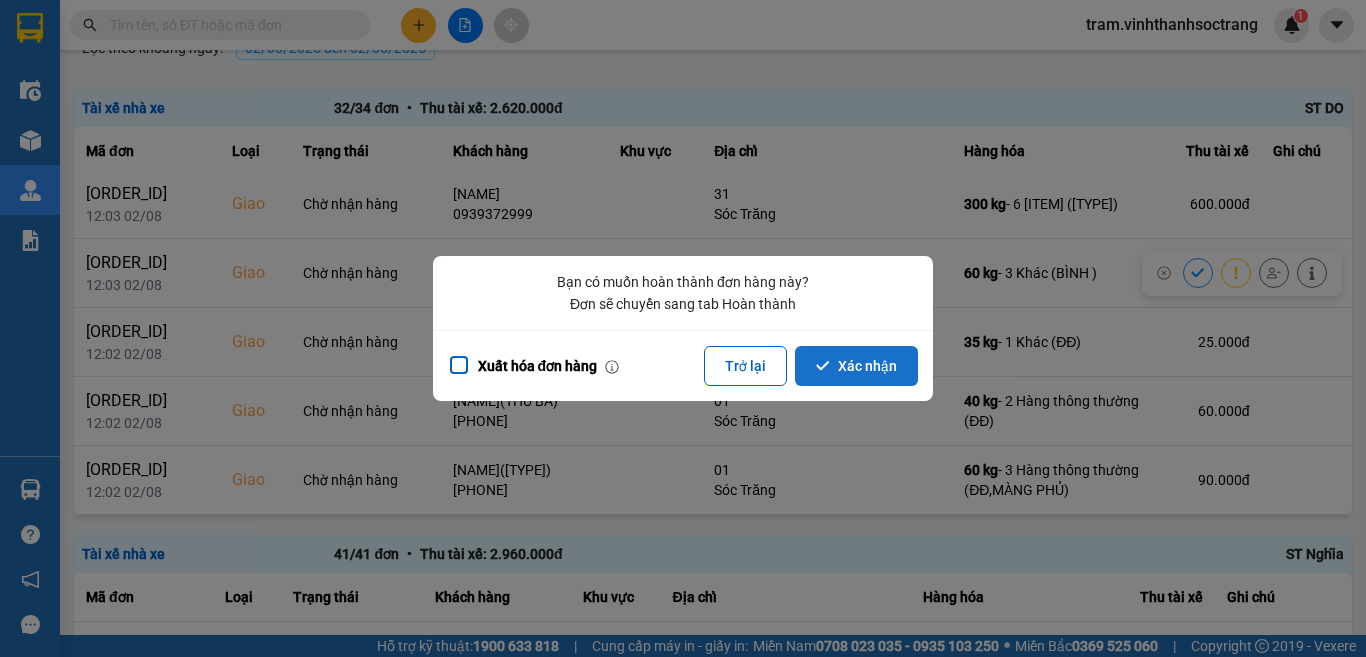 click on "Xác nhận" at bounding box center [856, 366] 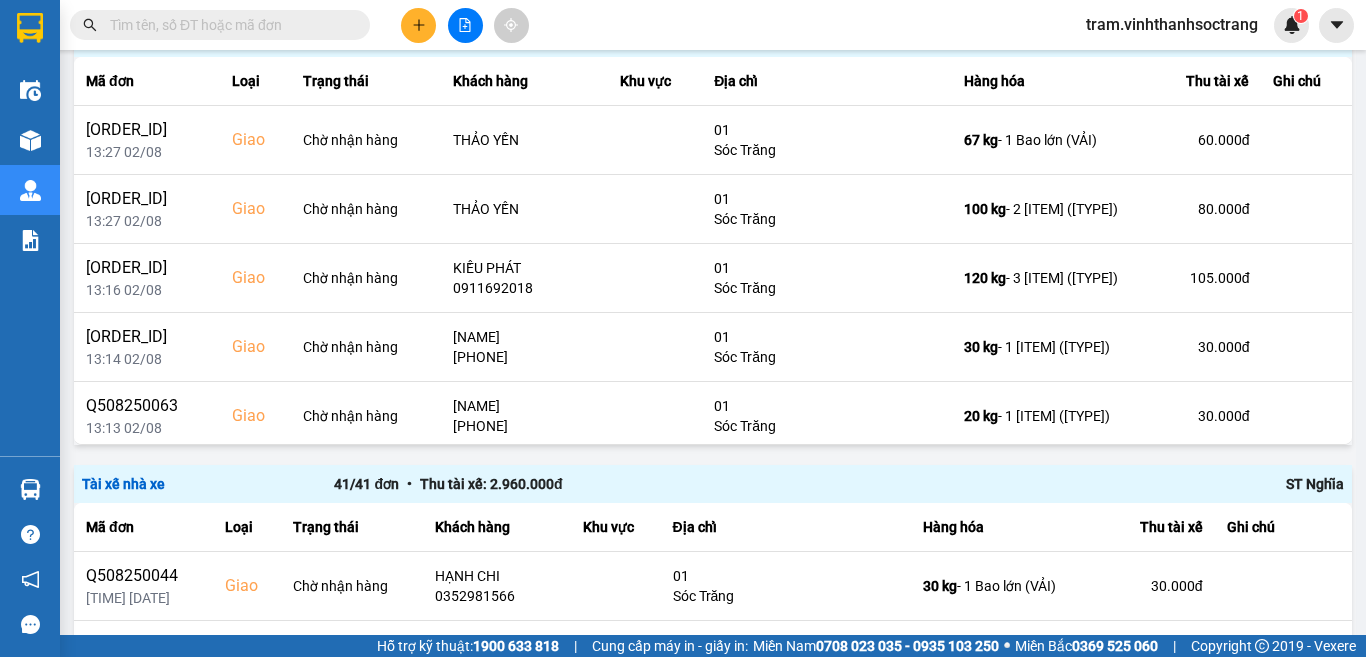 scroll, scrollTop: 200, scrollLeft: 0, axis: vertical 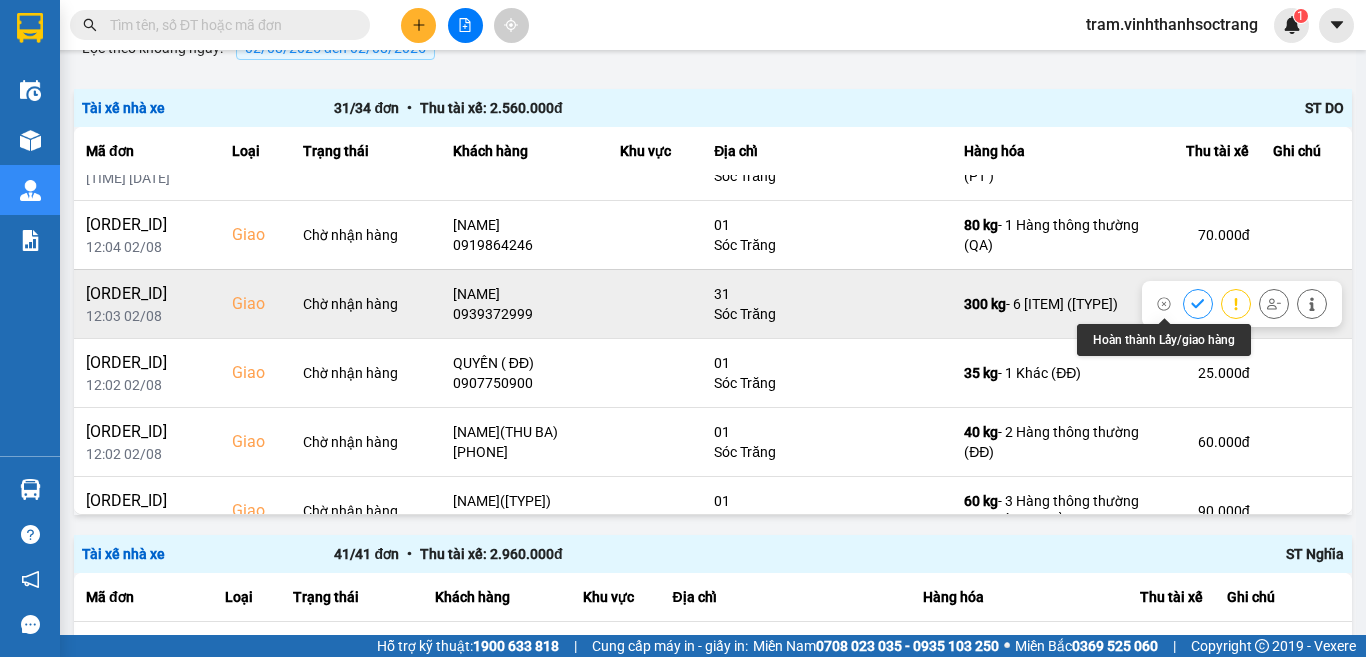 click at bounding box center [1198, 303] 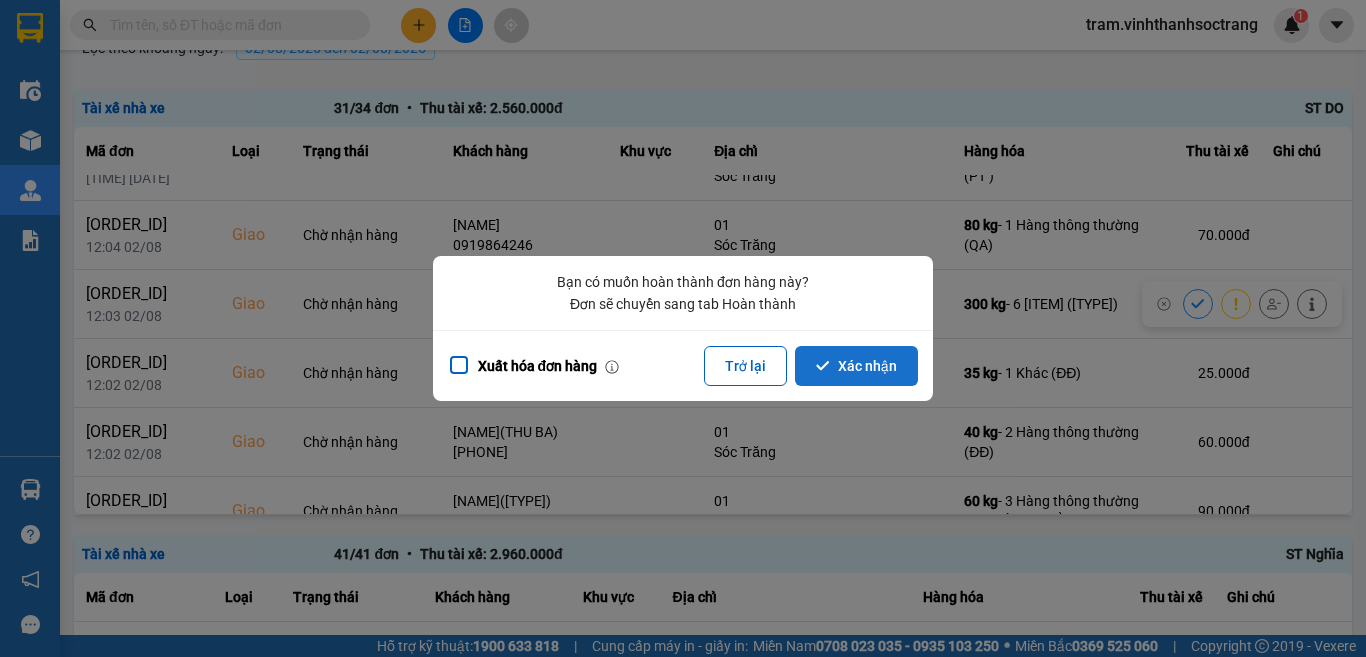 click on "Xác nhận" at bounding box center (856, 366) 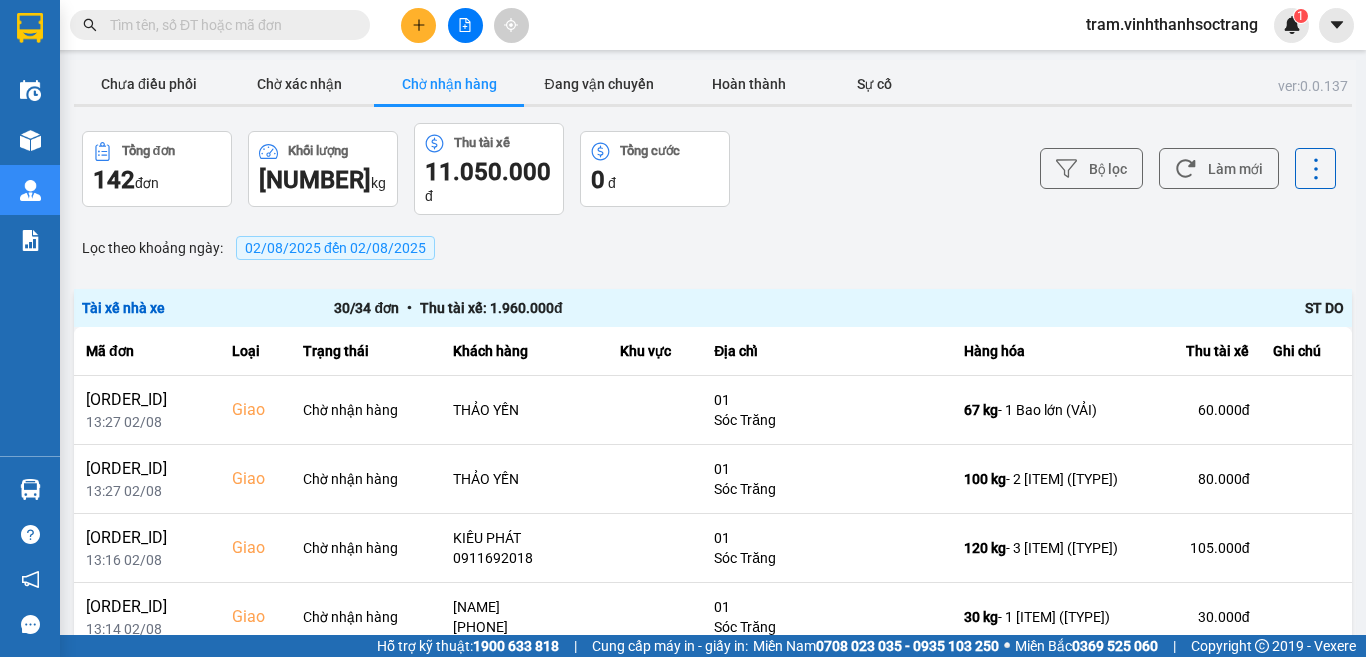 scroll, scrollTop: 100, scrollLeft: 0, axis: vertical 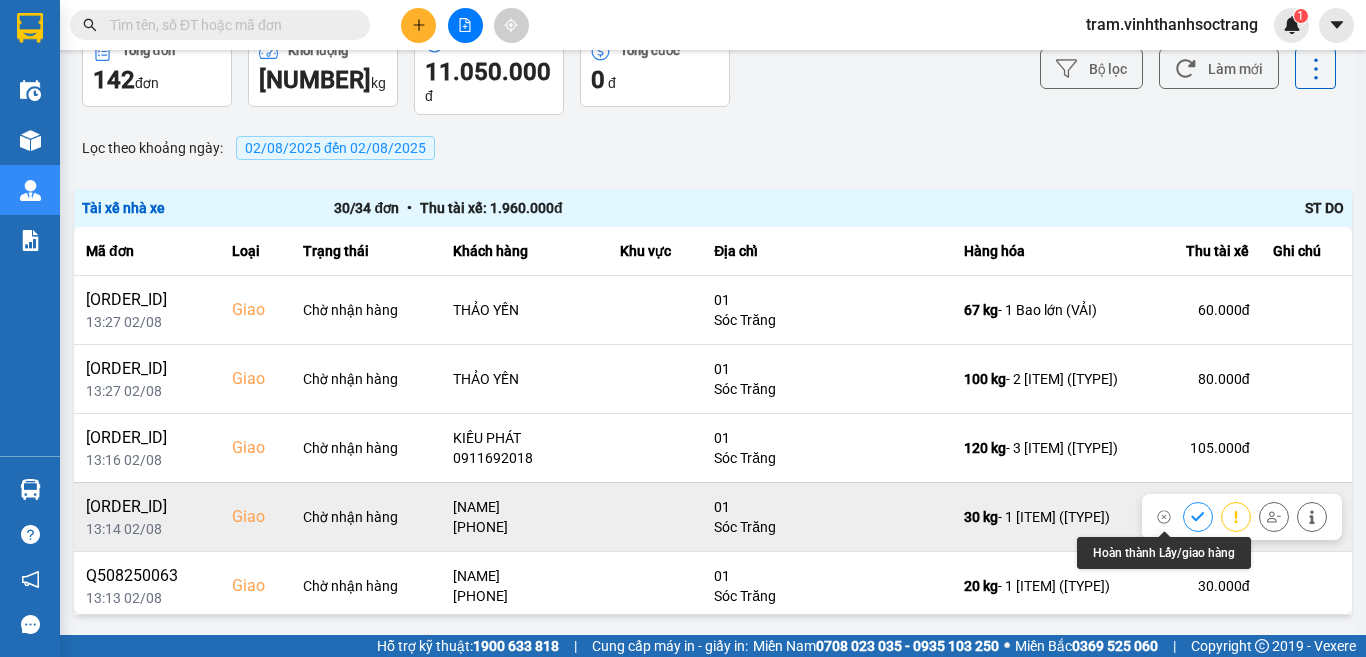 click 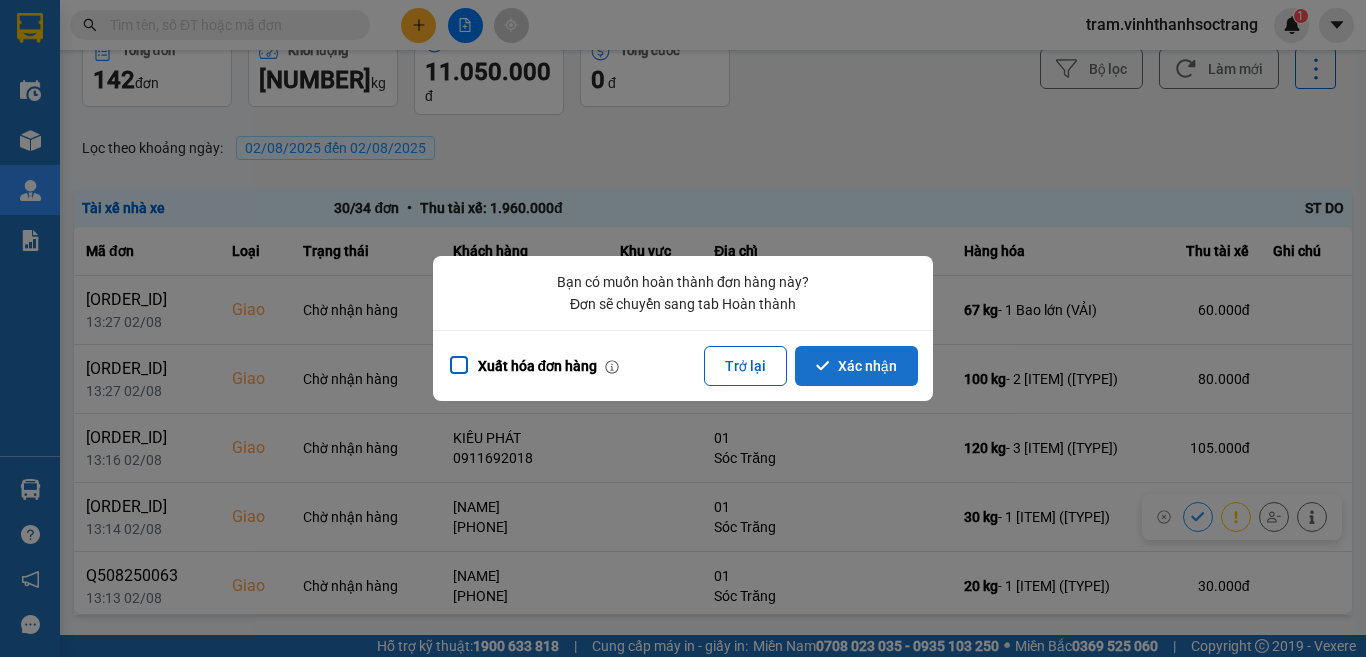 click on "Xác nhận" at bounding box center (856, 366) 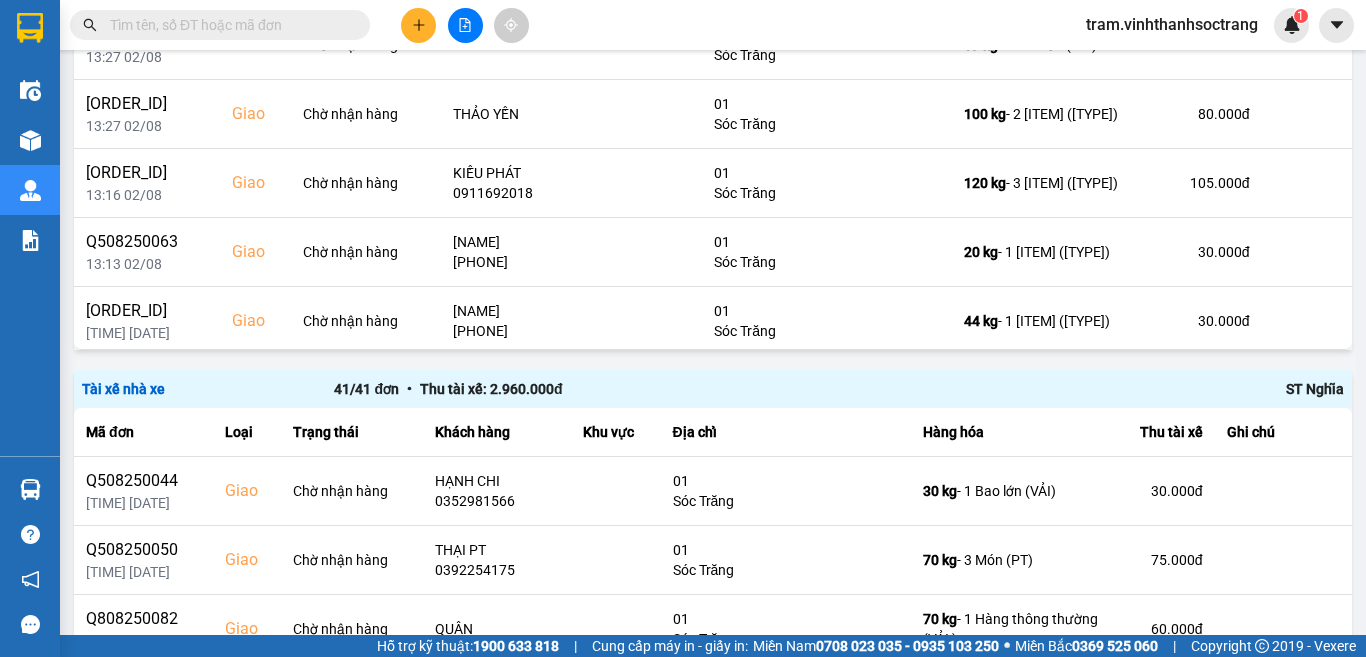 scroll, scrollTop: 400, scrollLeft: 0, axis: vertical 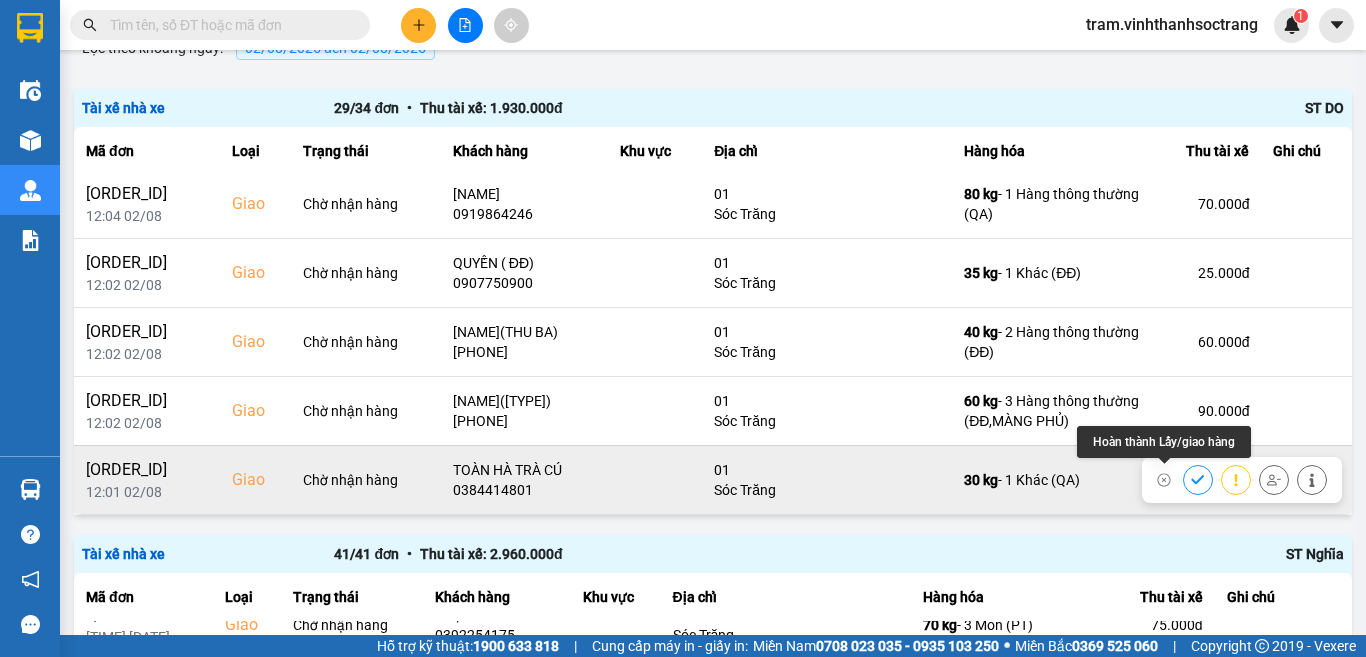 click at bounding box center (1198, 479) 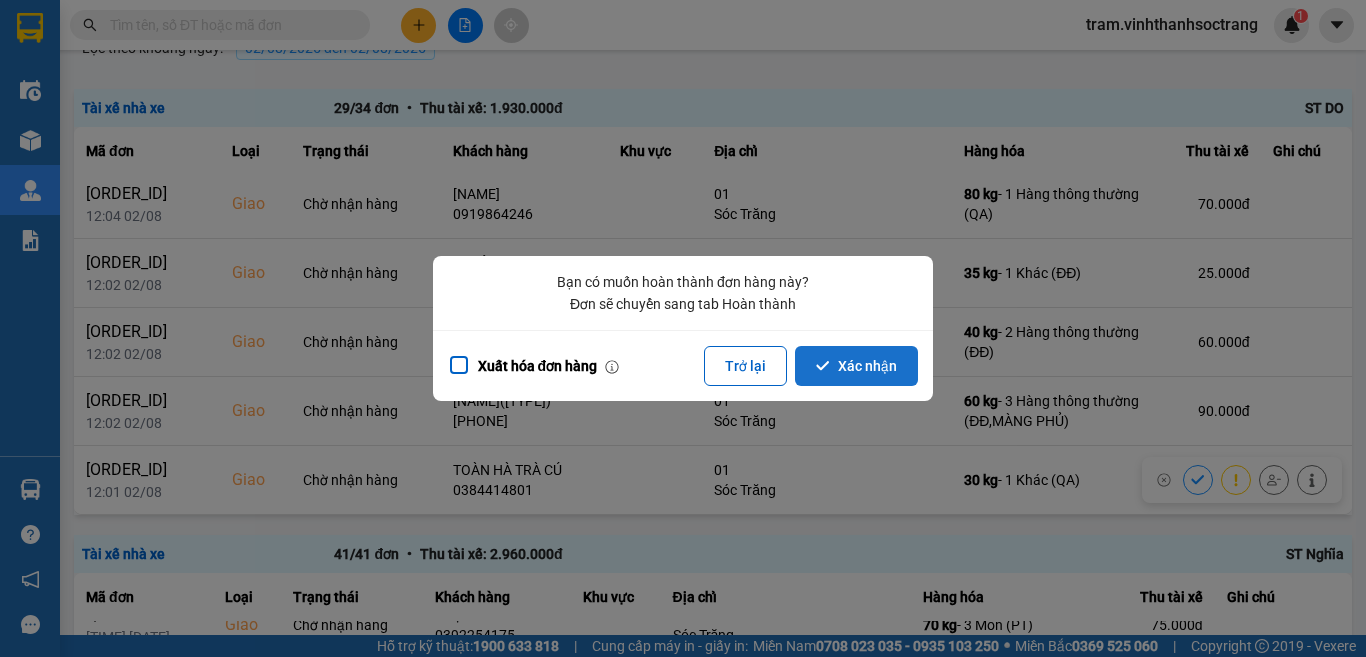 click on "Xác nhận" at bounding box center [856, 366] 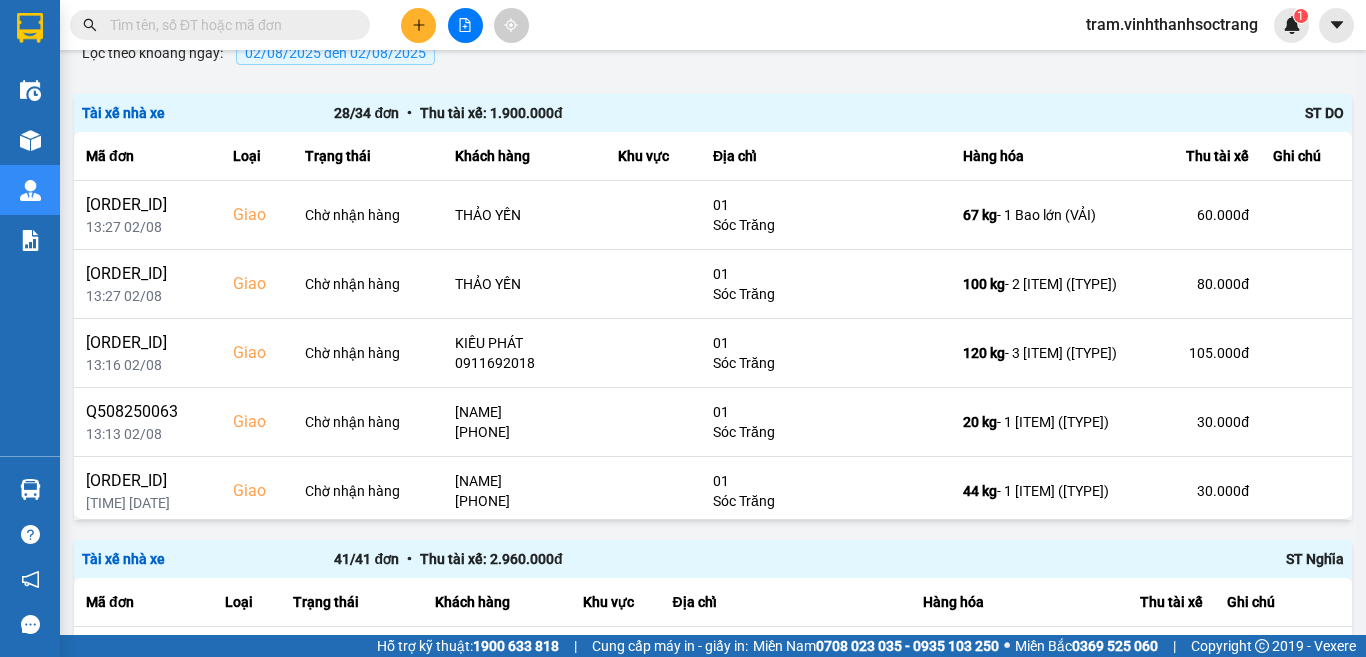 scroll, scrollTop: 200, scrollLeft: 0, axis: vertical 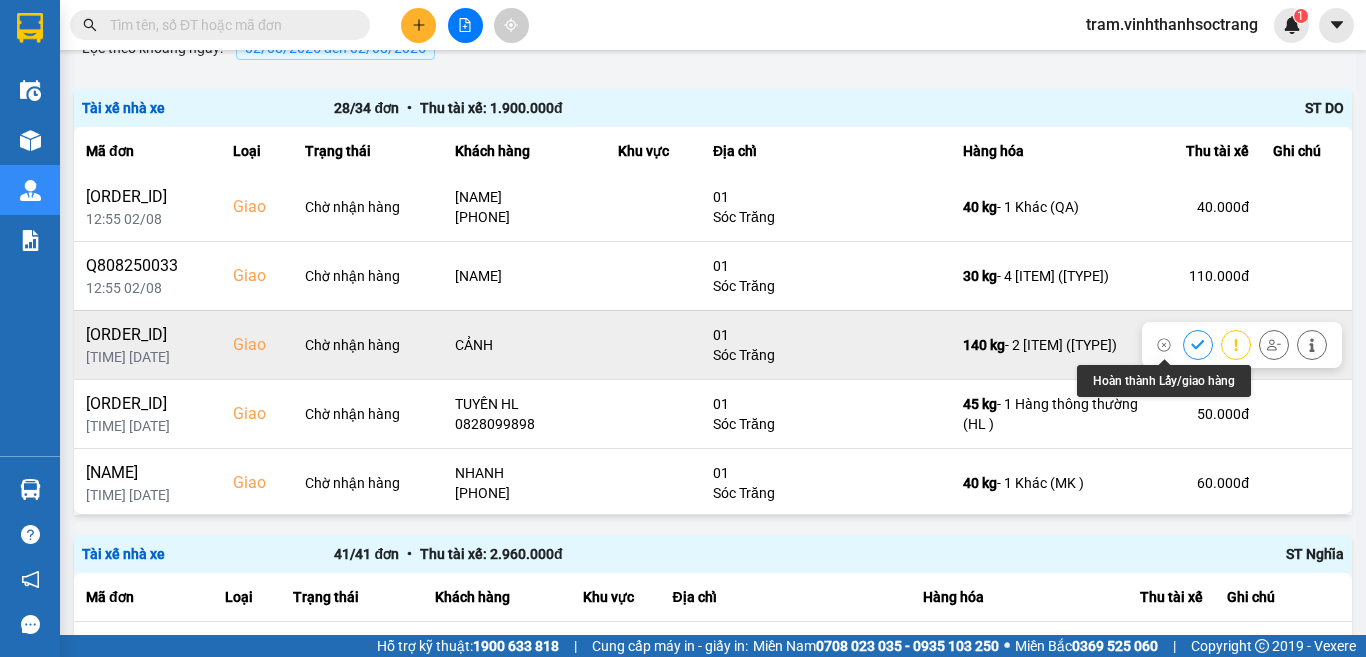 click 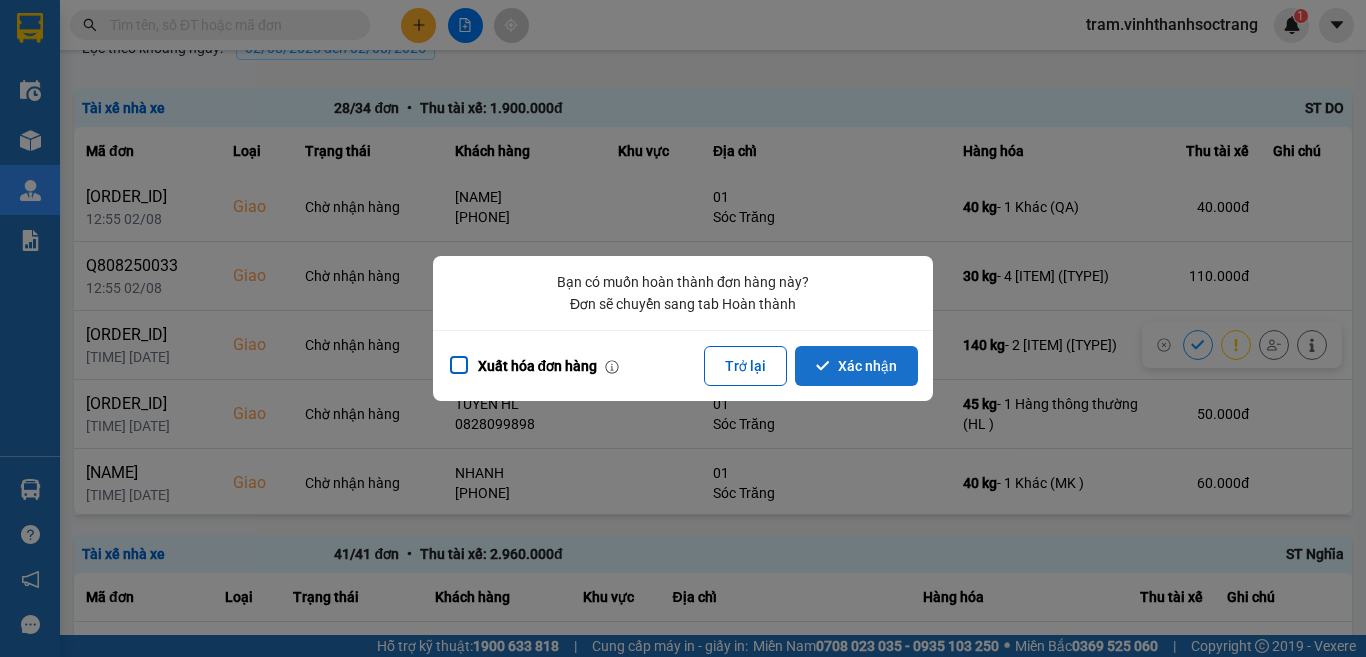 click on "Xác nhận" at bounding box center [856, 366] 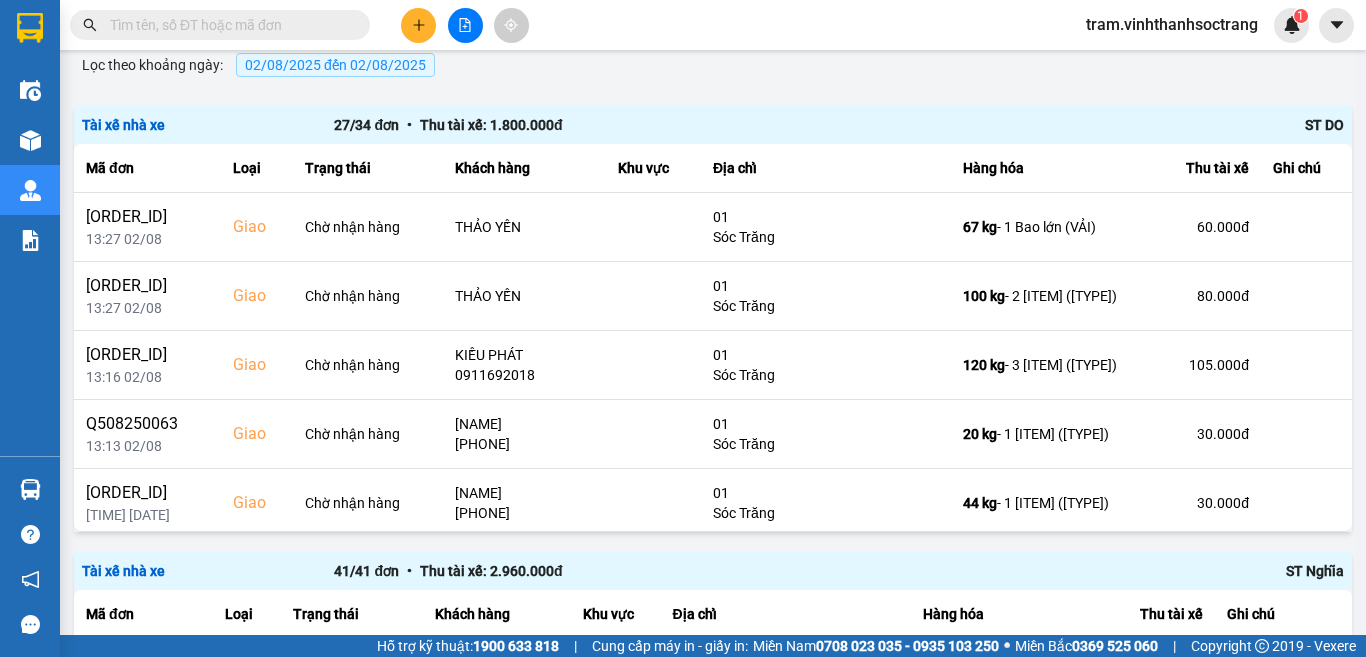 scroll, scrollTop: 200, scrollLeft: 0, axis: vertical 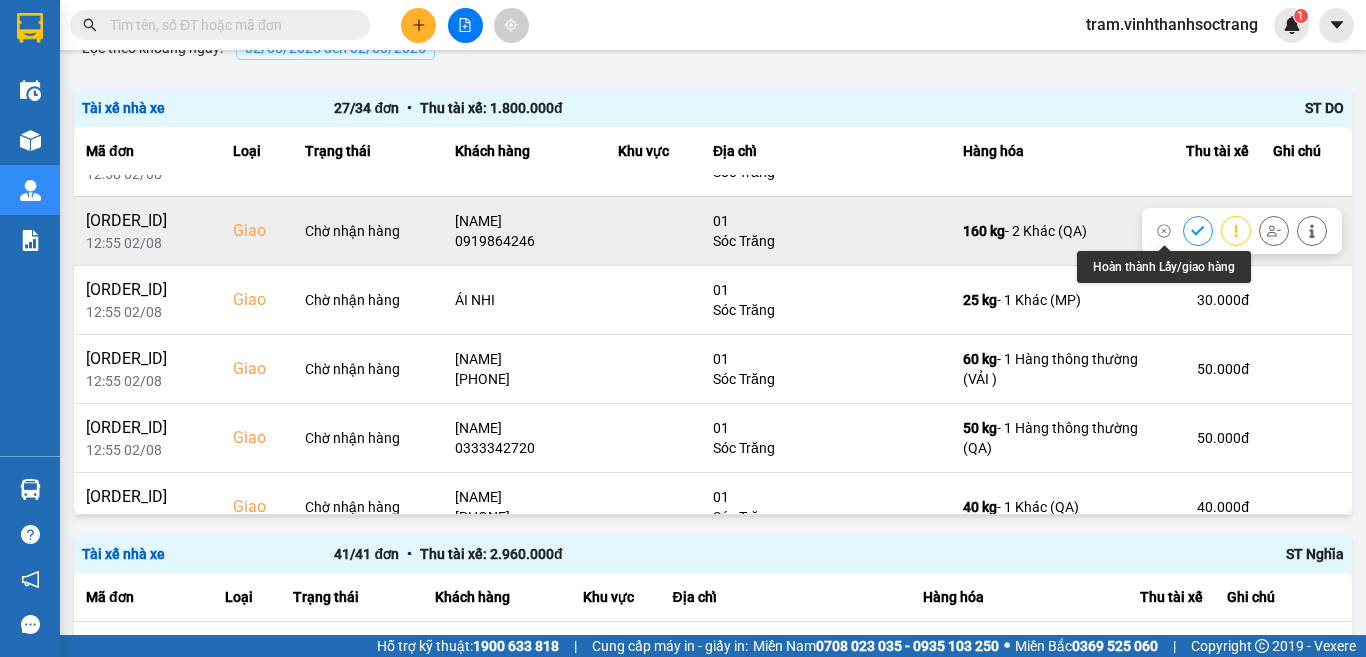click 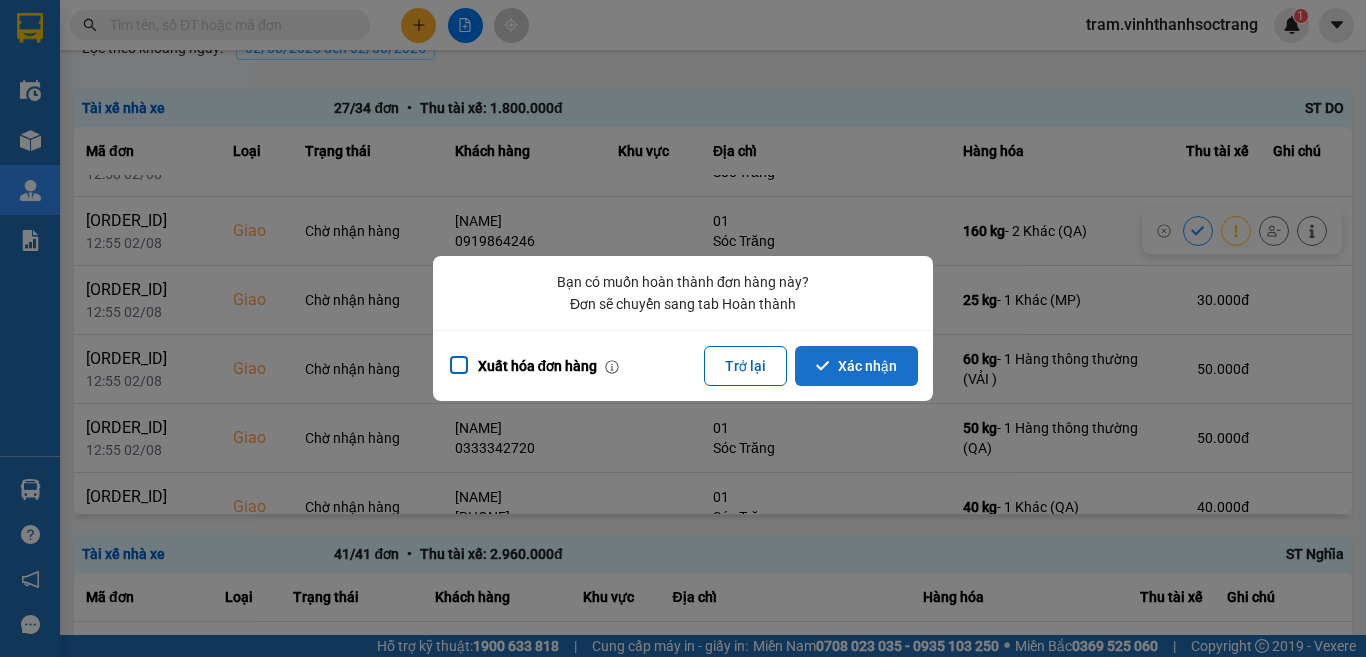 click on "Xác nhận" at bounding box center [856, 366] 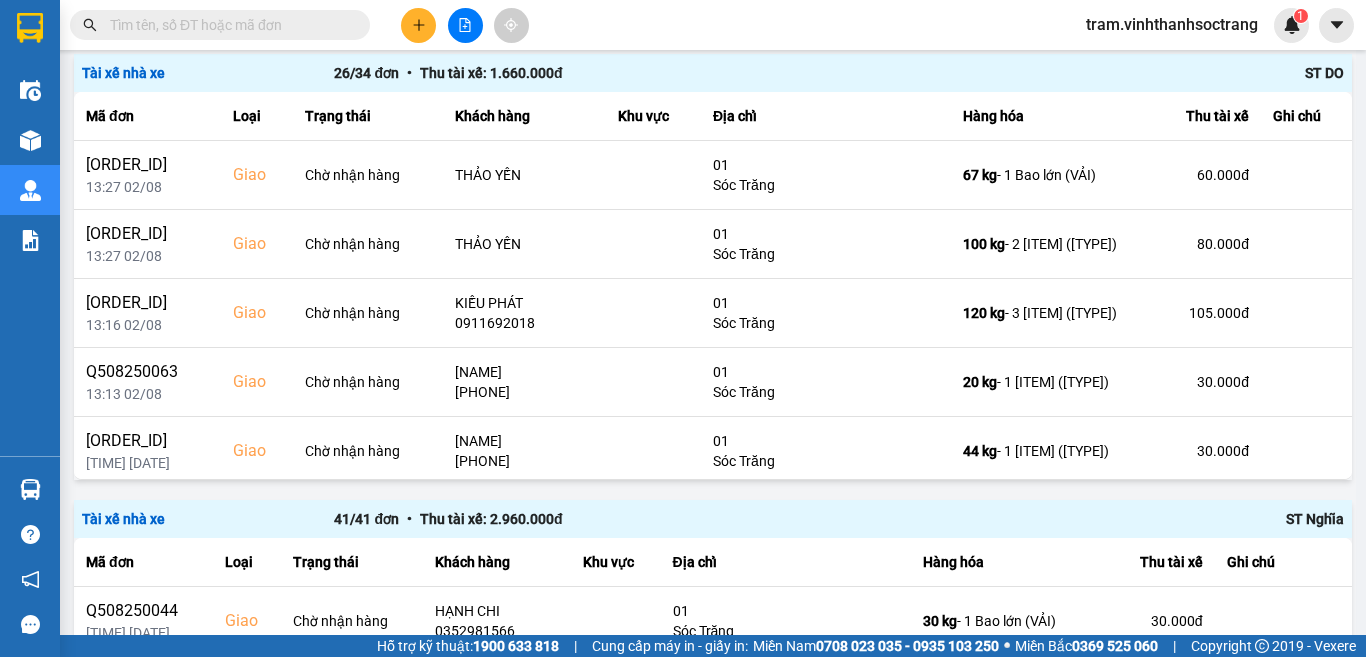 scroll, scrollTop: 200, scrollLeft: 0, axis: vertical 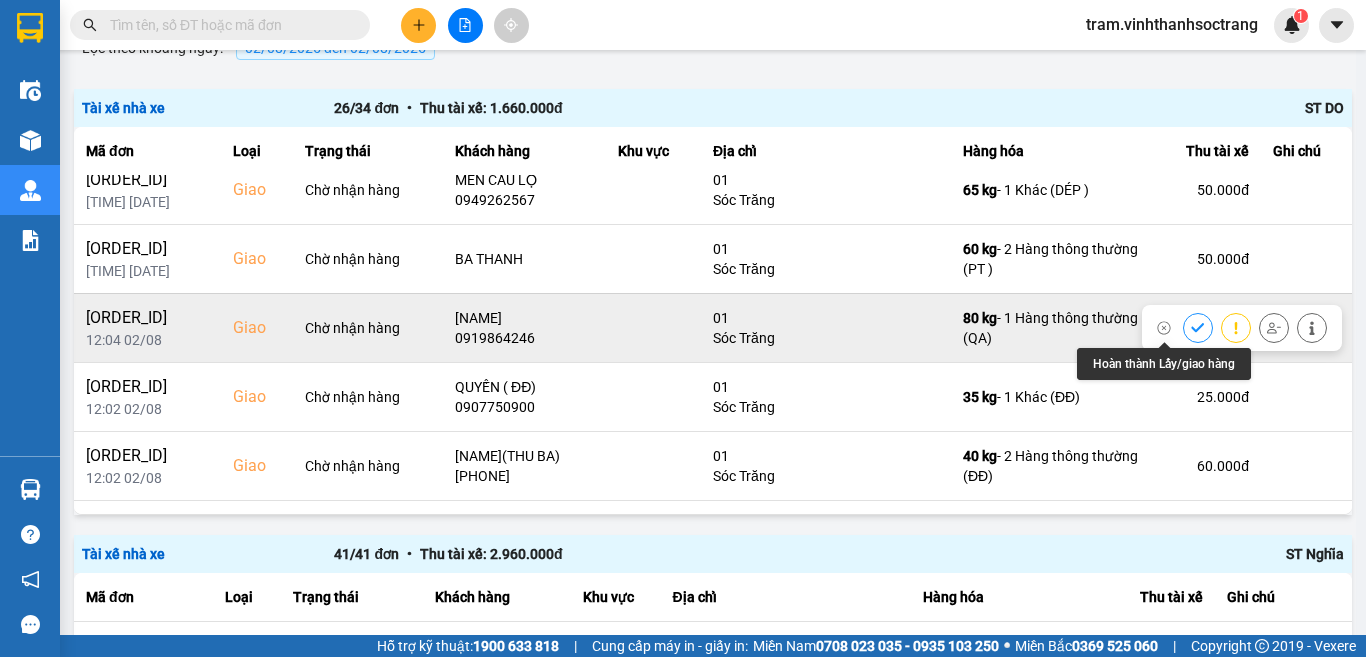 click at bounding box center (1198, 327) 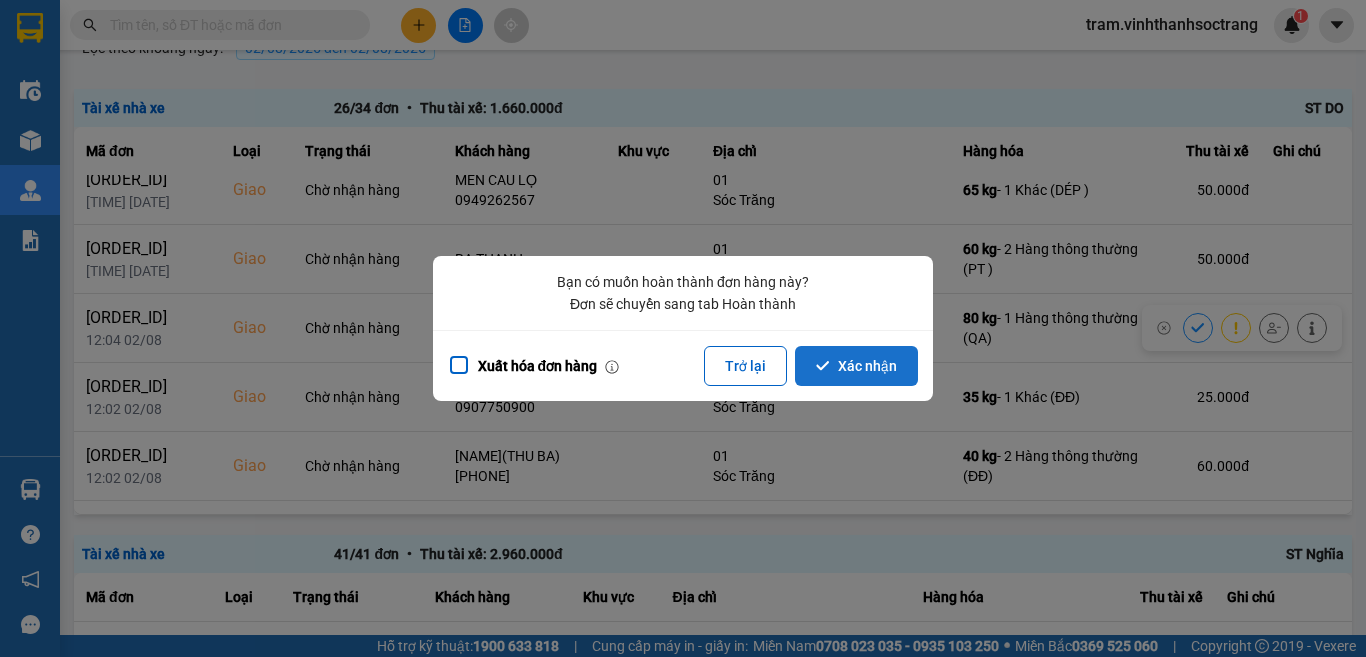 click on "Xác nhận" at bounding box center [856, 366] 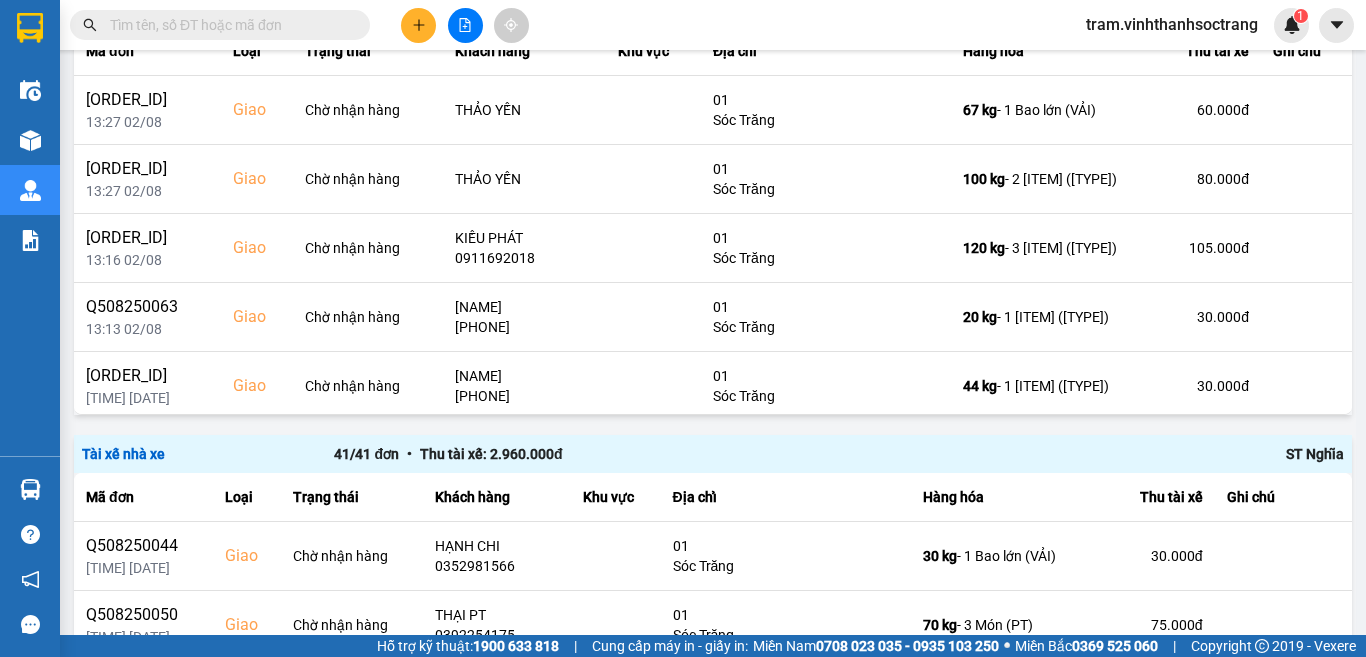 scroll, scrollTop: 200, scrollLeft: 0, axis: vertical 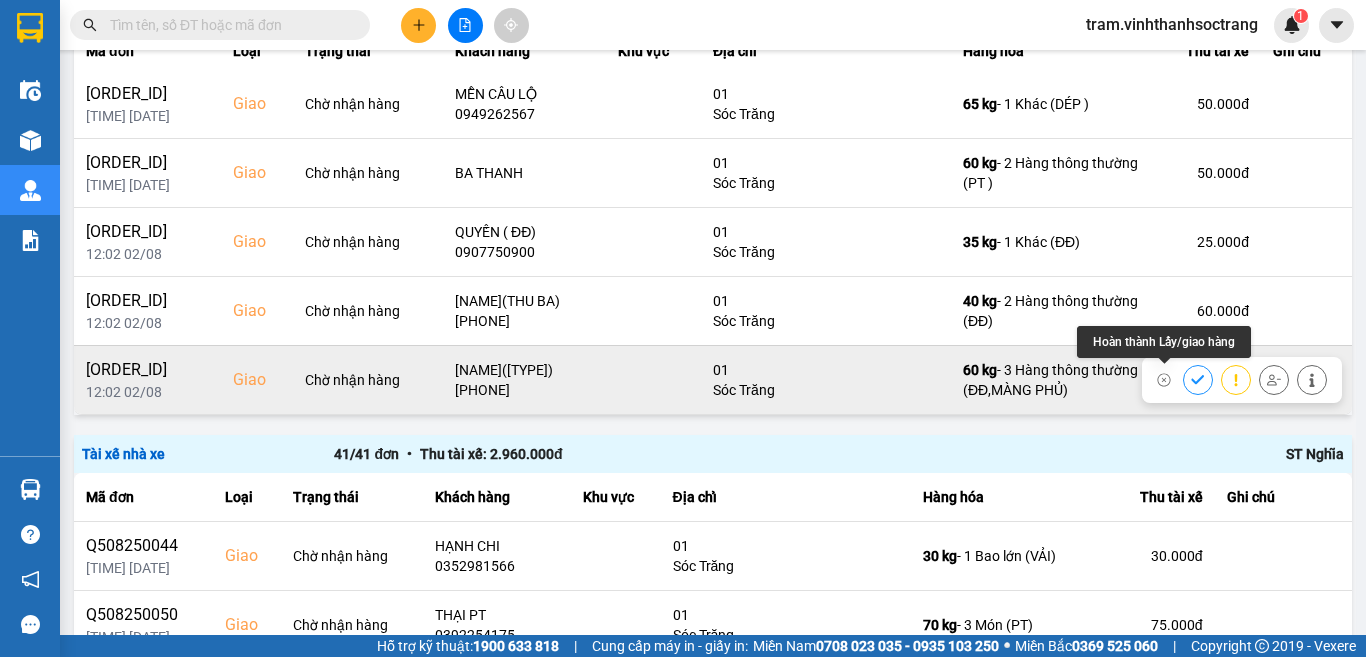 click at bounding box center [1198, 379] 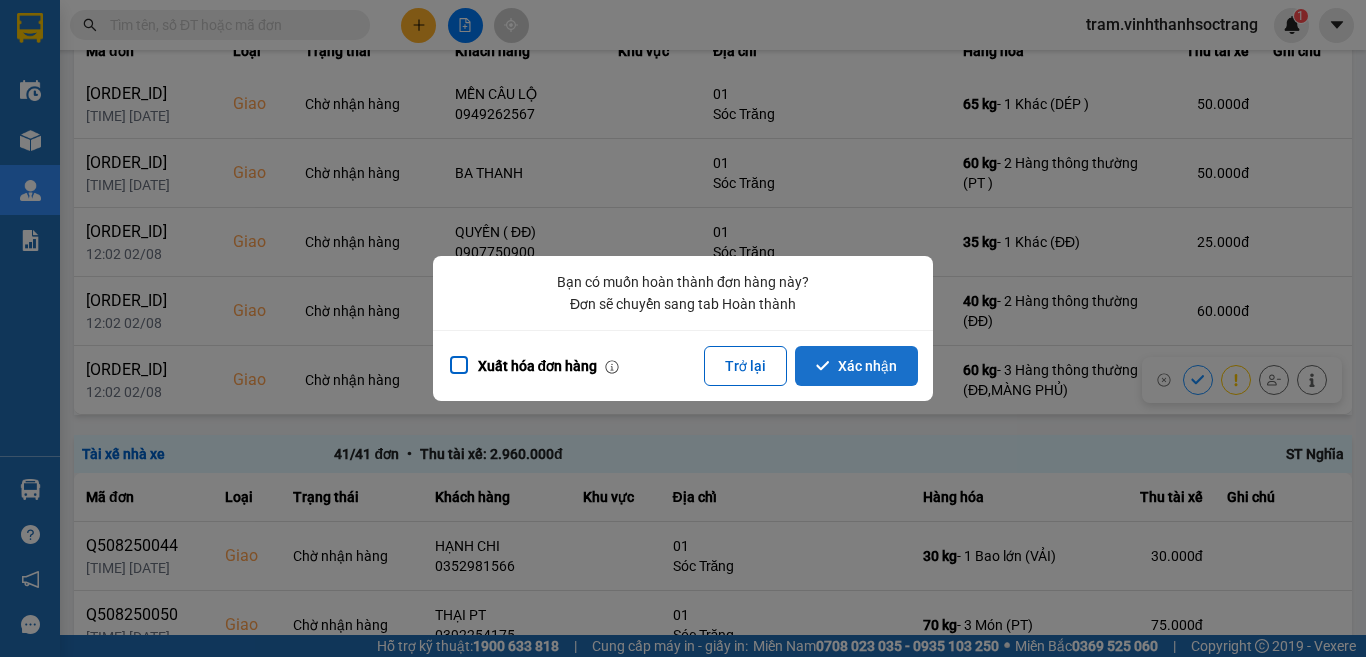 click on "Xác nhận" at bounding box center (856, 366) 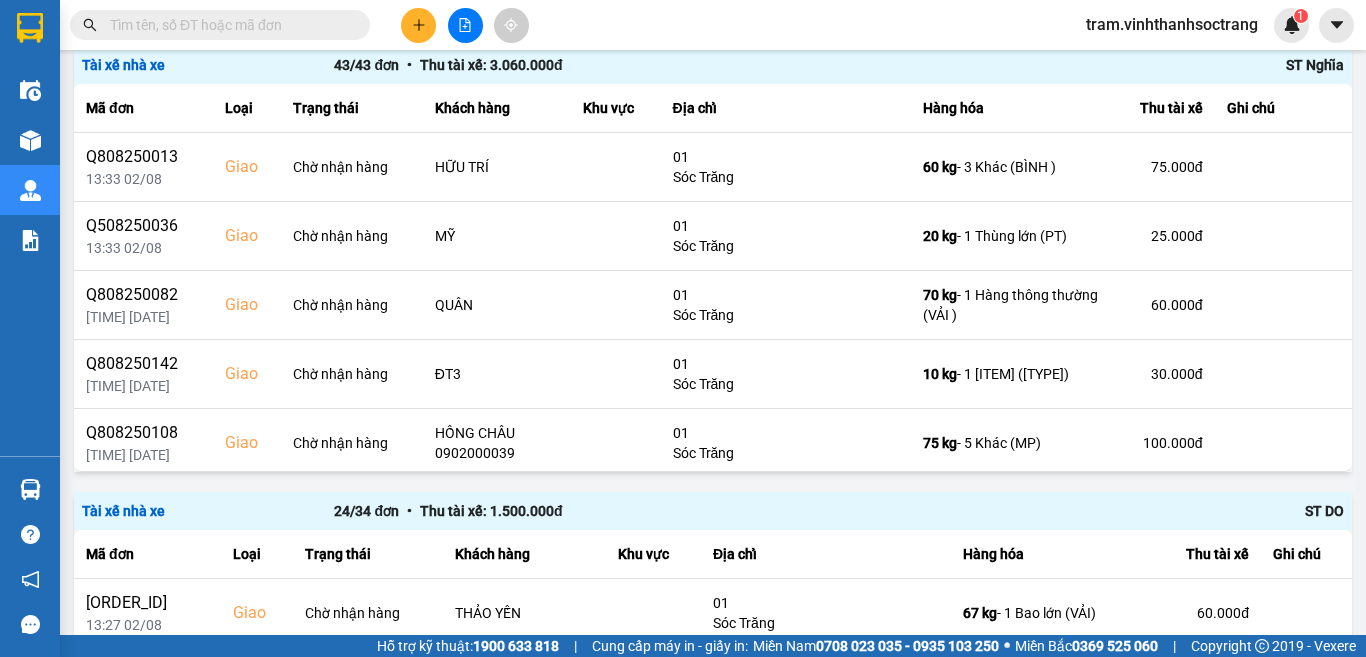 scroll, scrollTop: 600, scrollLeft: 0, axis: vertical 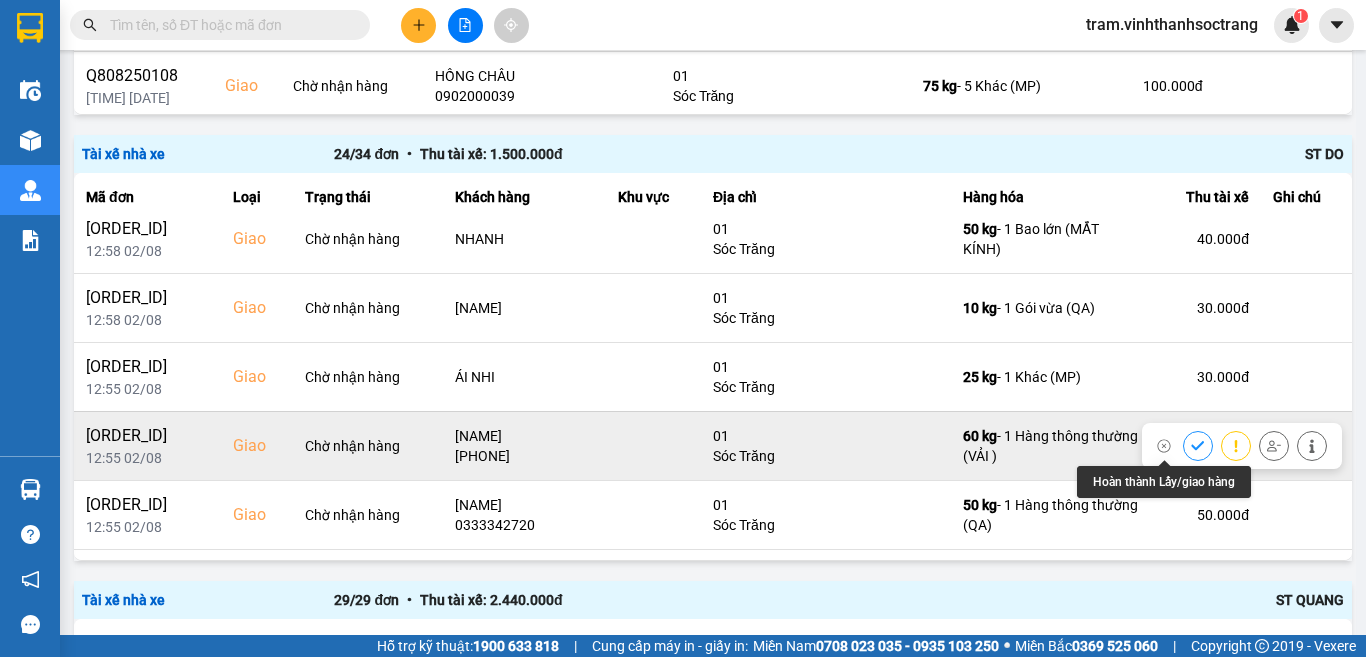 click 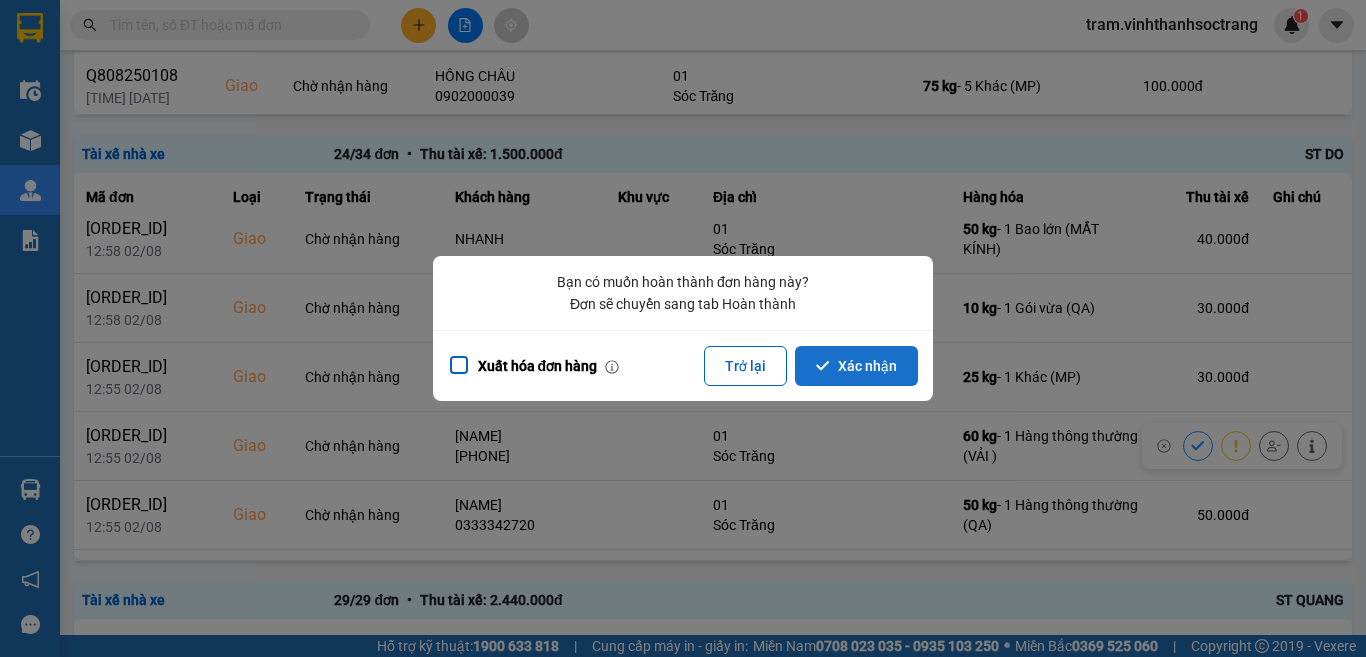 click on "Xác nhận" at bounding box center (856, 366) 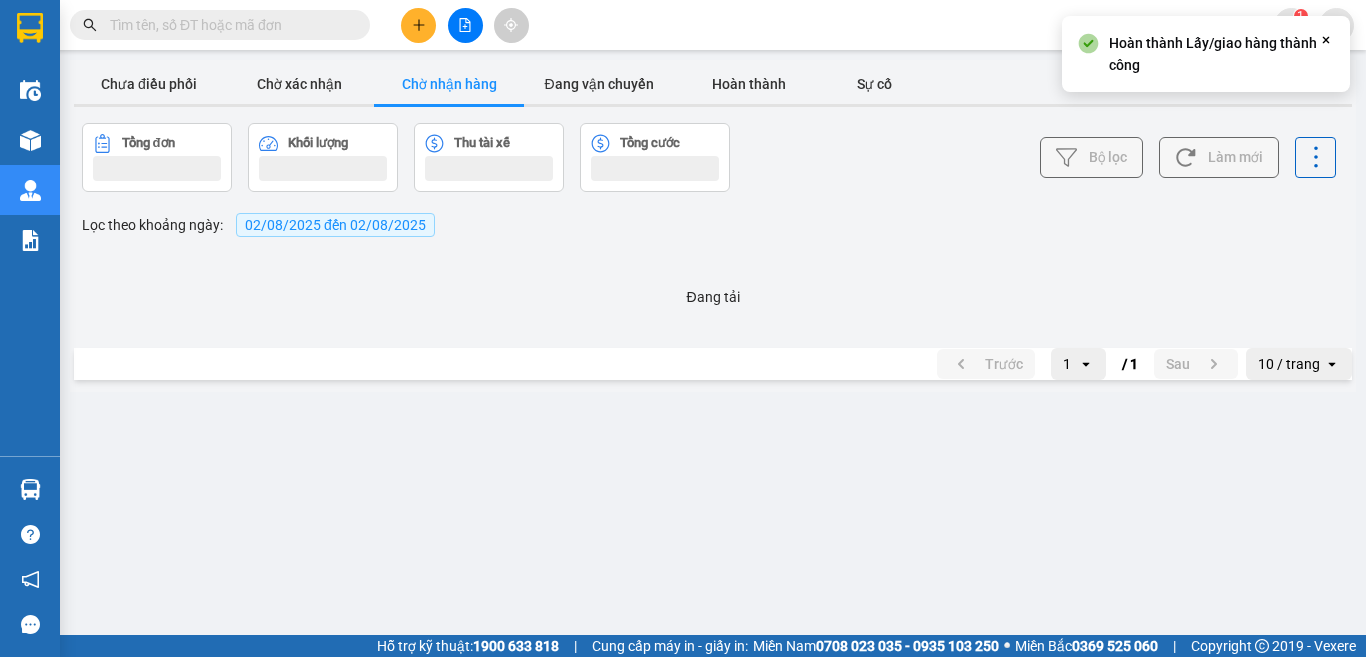 scroll, scrollTop: 0, scrollLeft: 0, axis: both 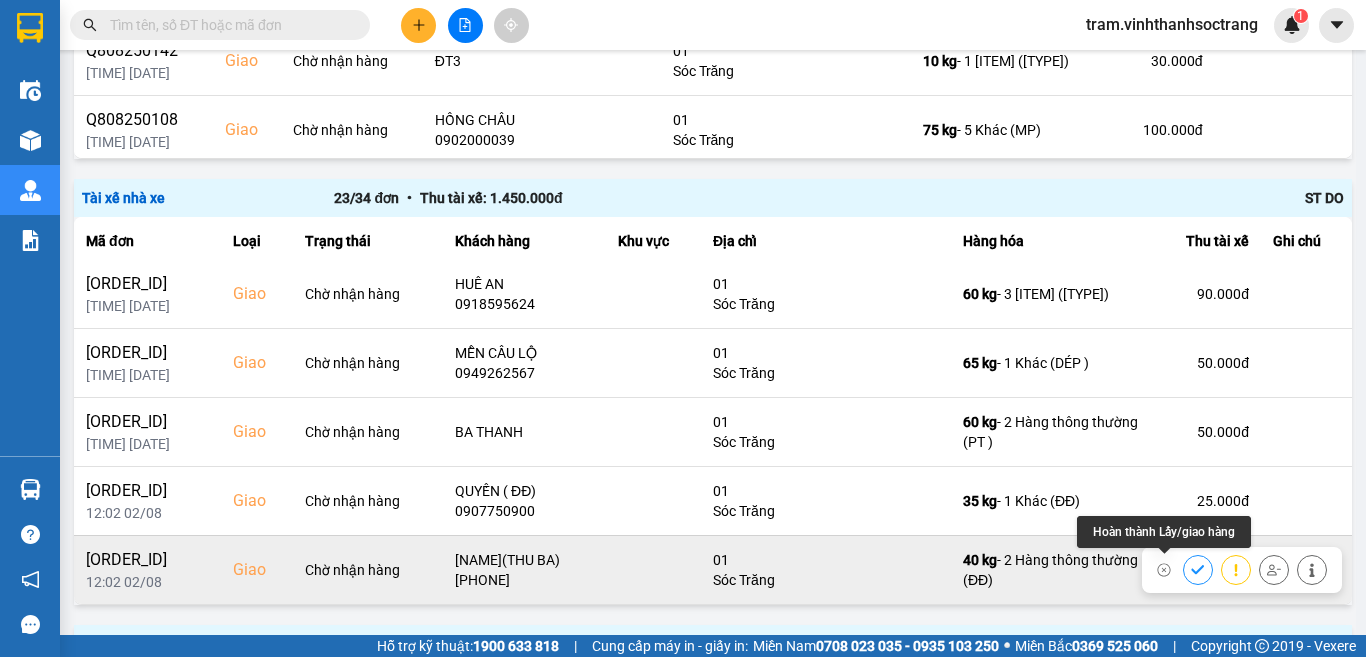 click 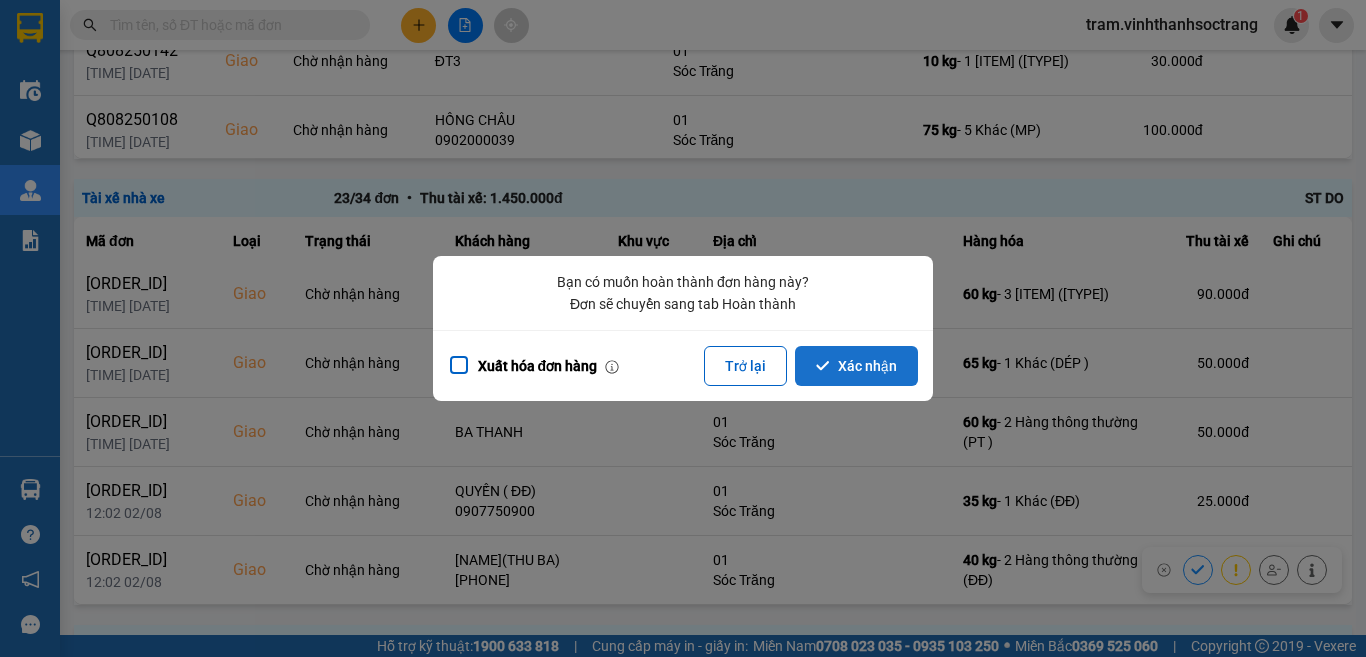 click on "Xác nhận" at bounding box center [856, 366] 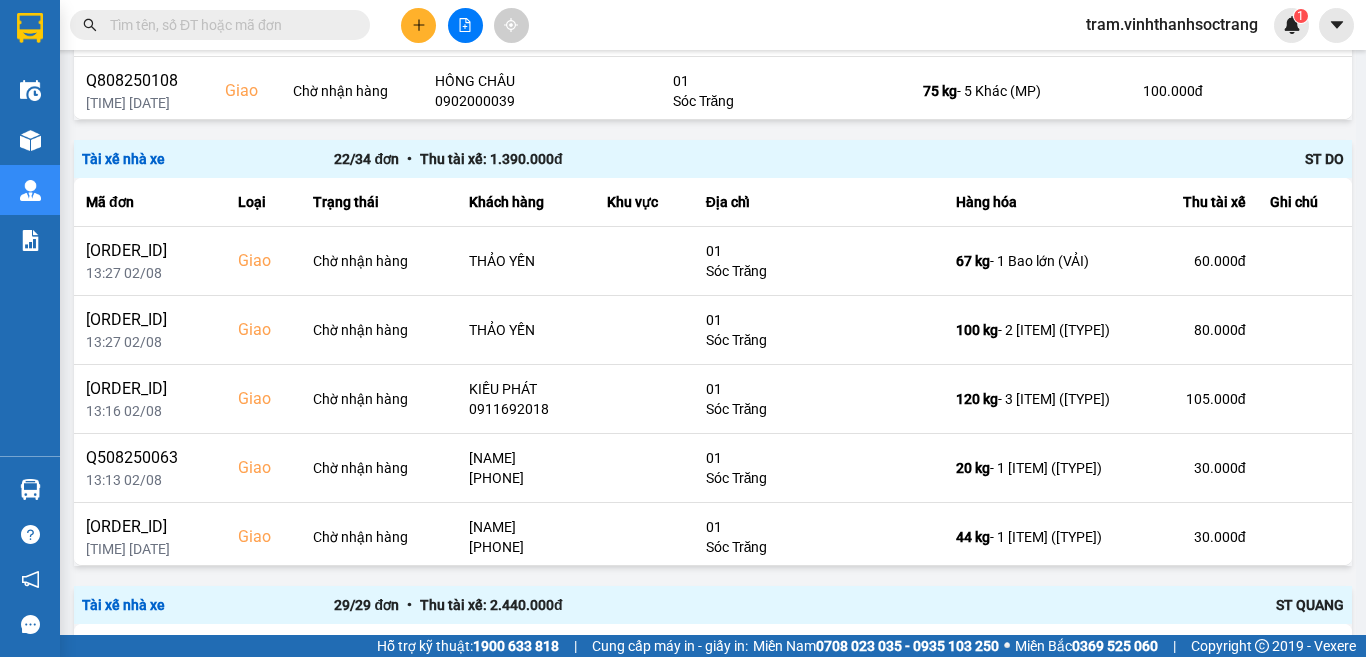 scroll, scrollTop: 600, scrollLeft: 0, axis: vertical 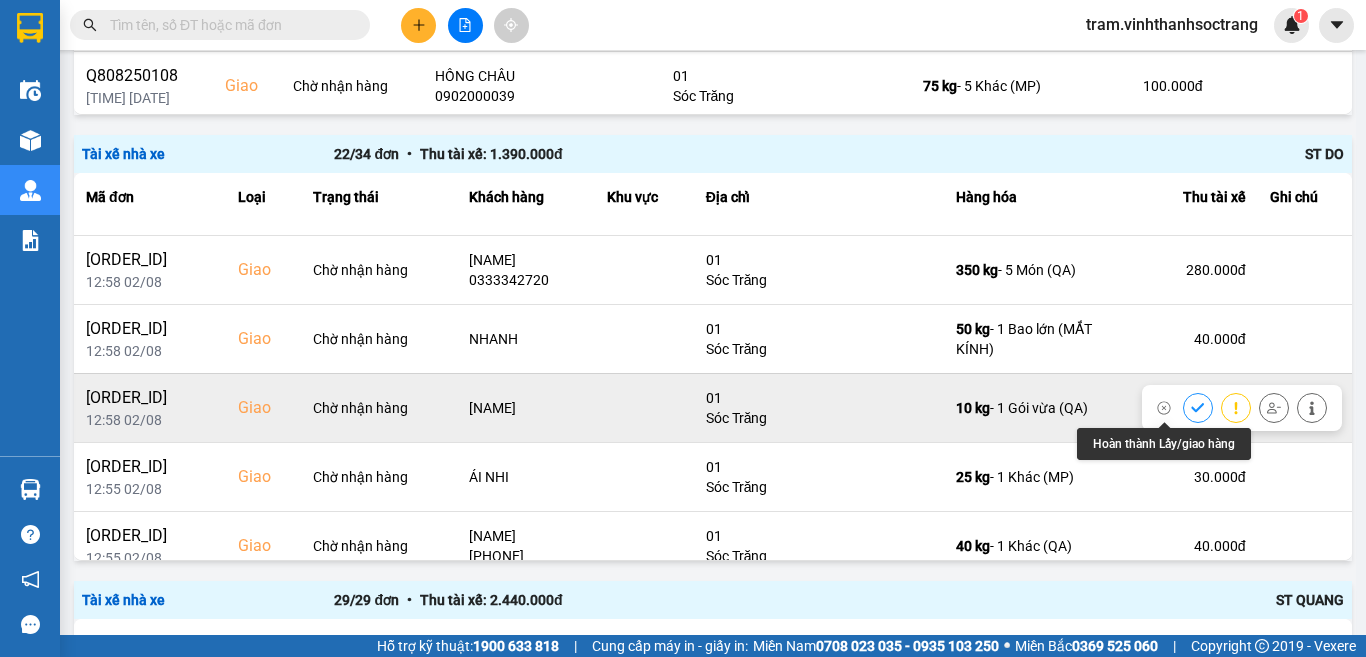 click 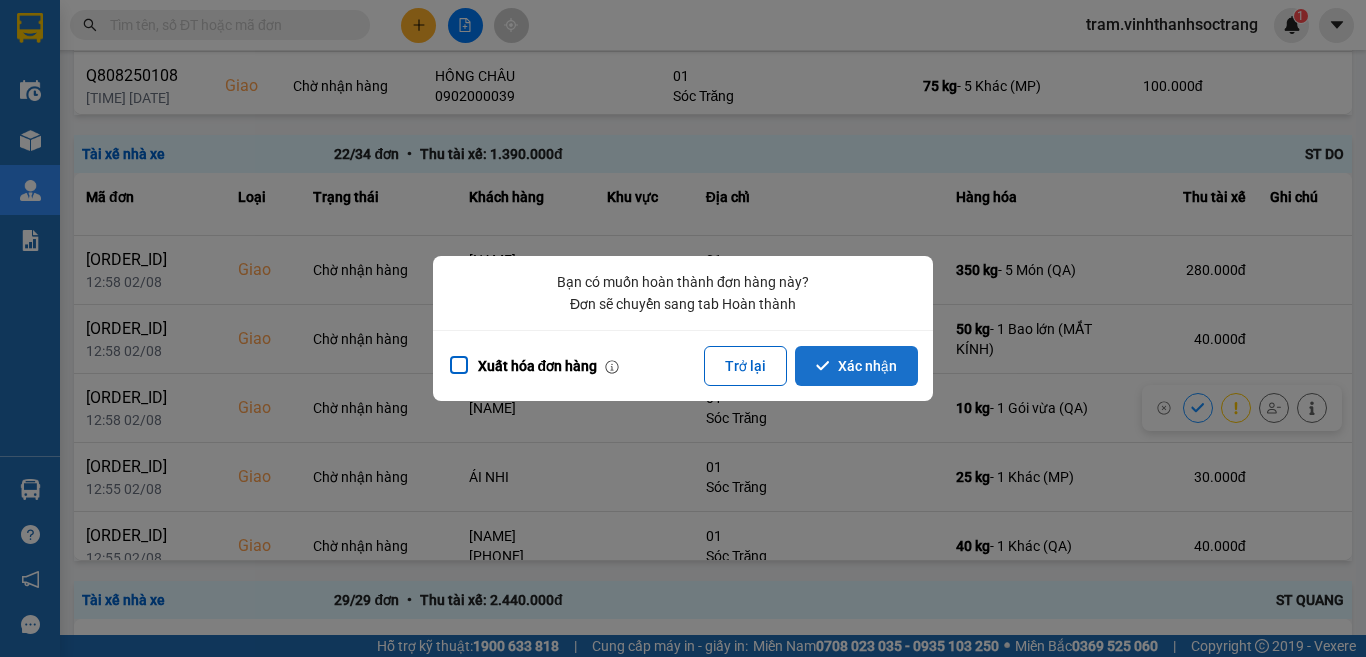 click on "Xác nhận" at bounding box center (856, 366) 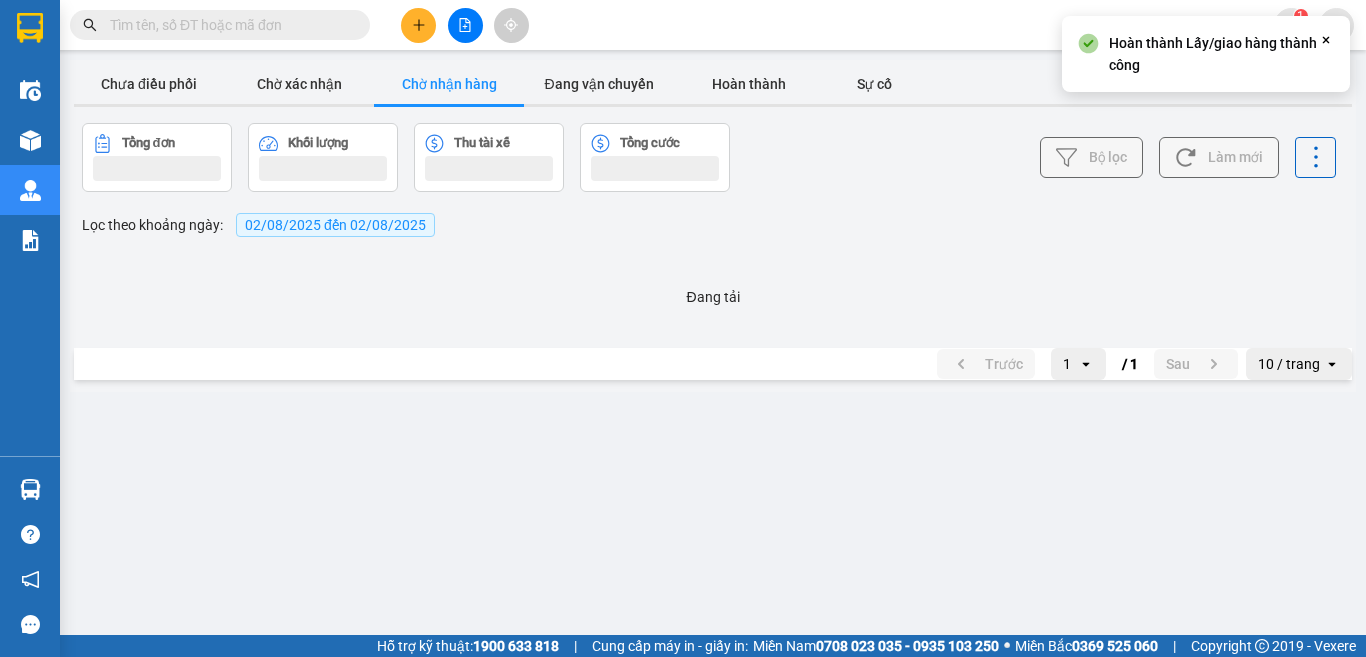 scroll, scrollTop: 0, scrollLeft: 0, axis: both 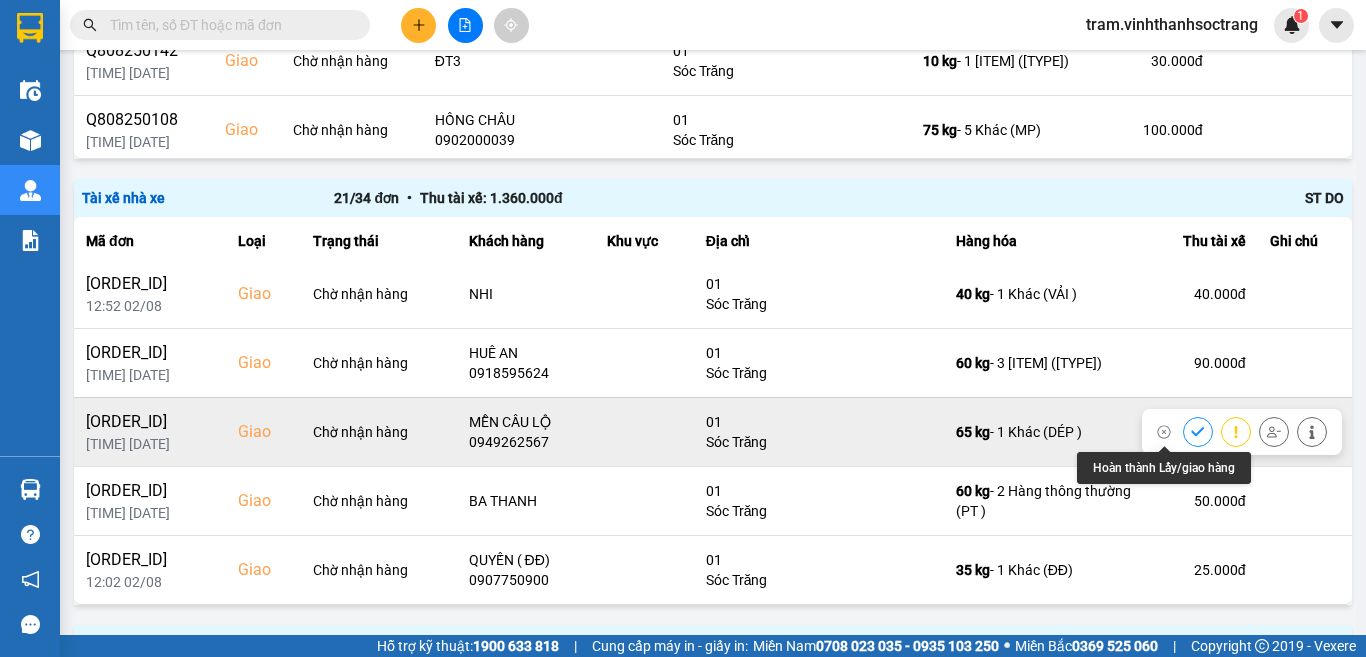 click 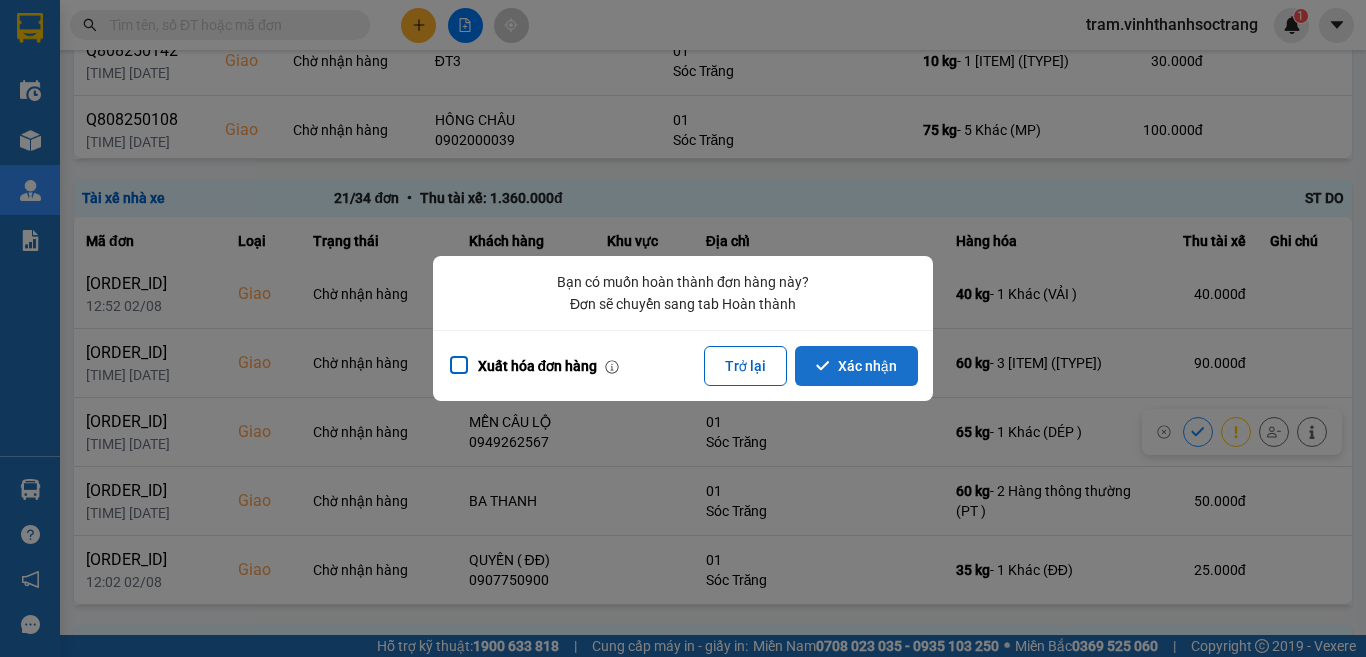 click on "Xác nhận" at bounding box center (856, 366) 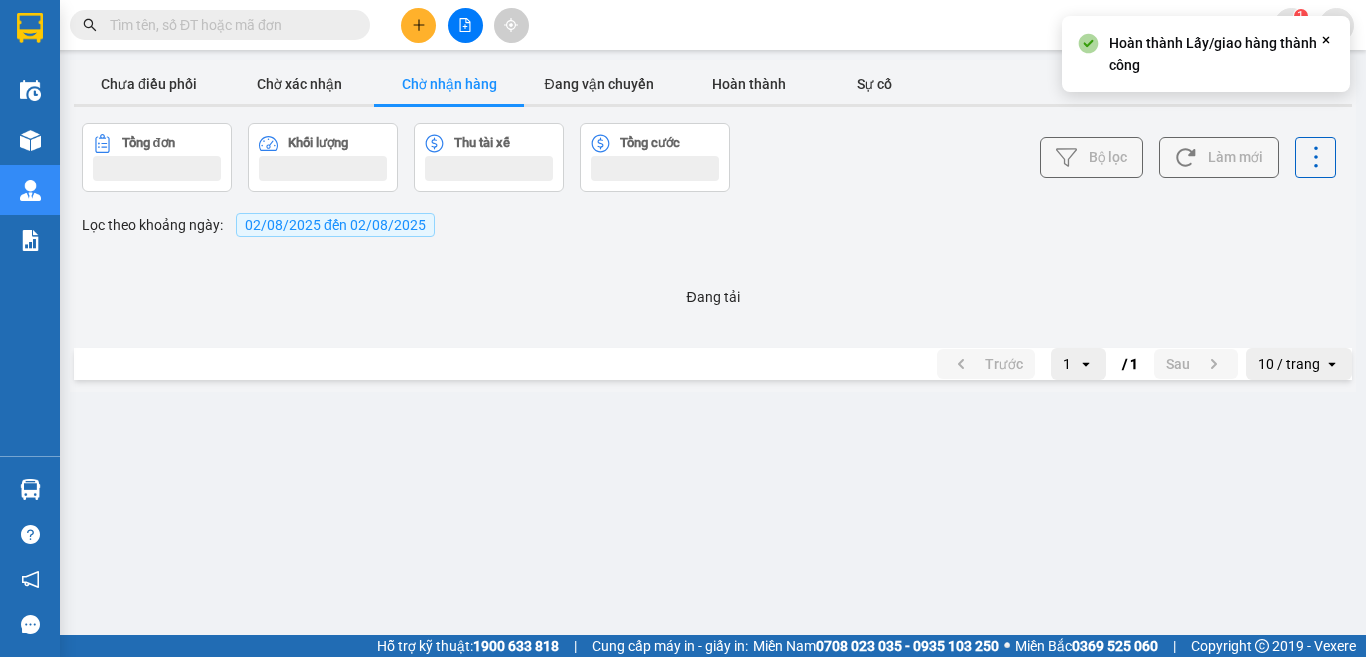 scroll, scrollTop: 0, scrollLeft: 0, axis: both 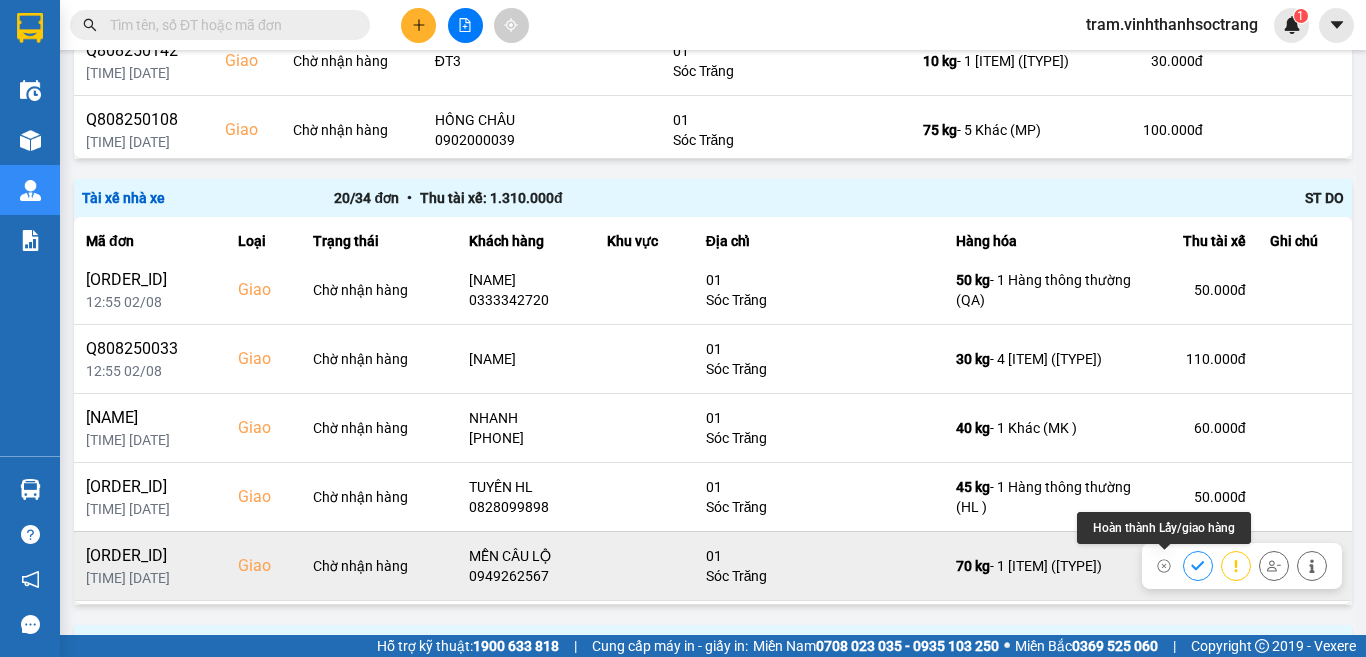 click 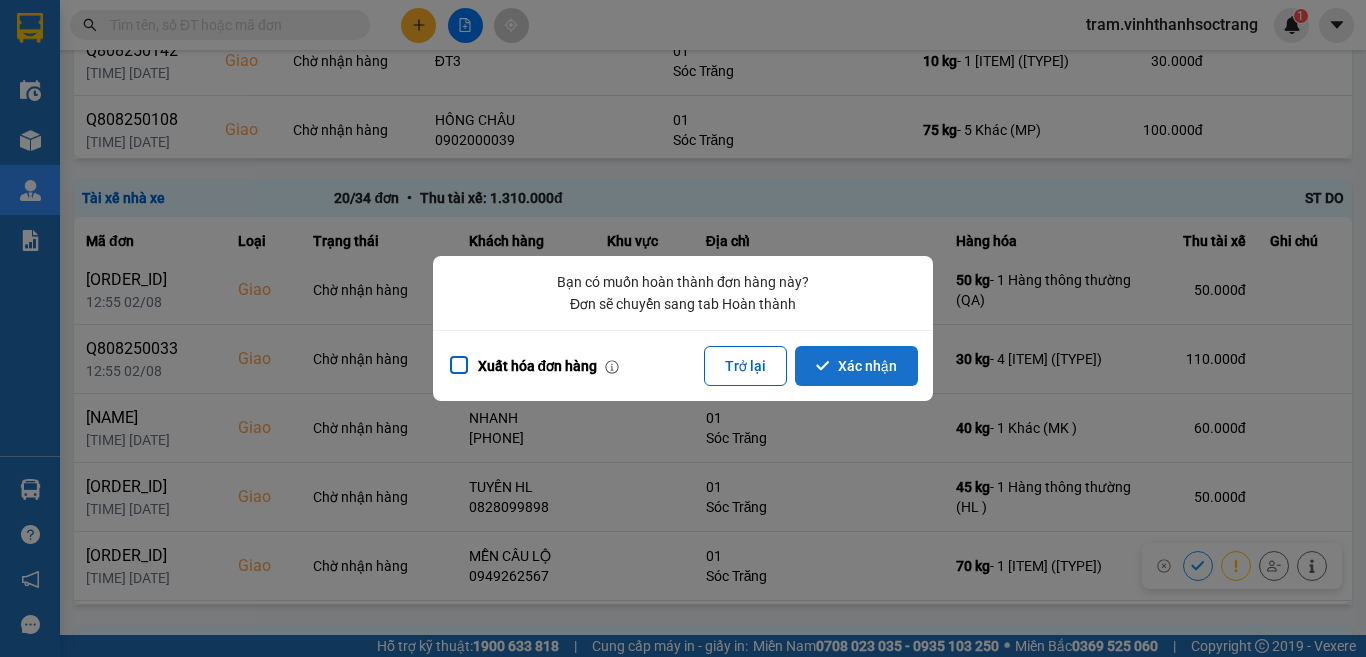 click on "Xác nhận" at bounding box center [856, 366] 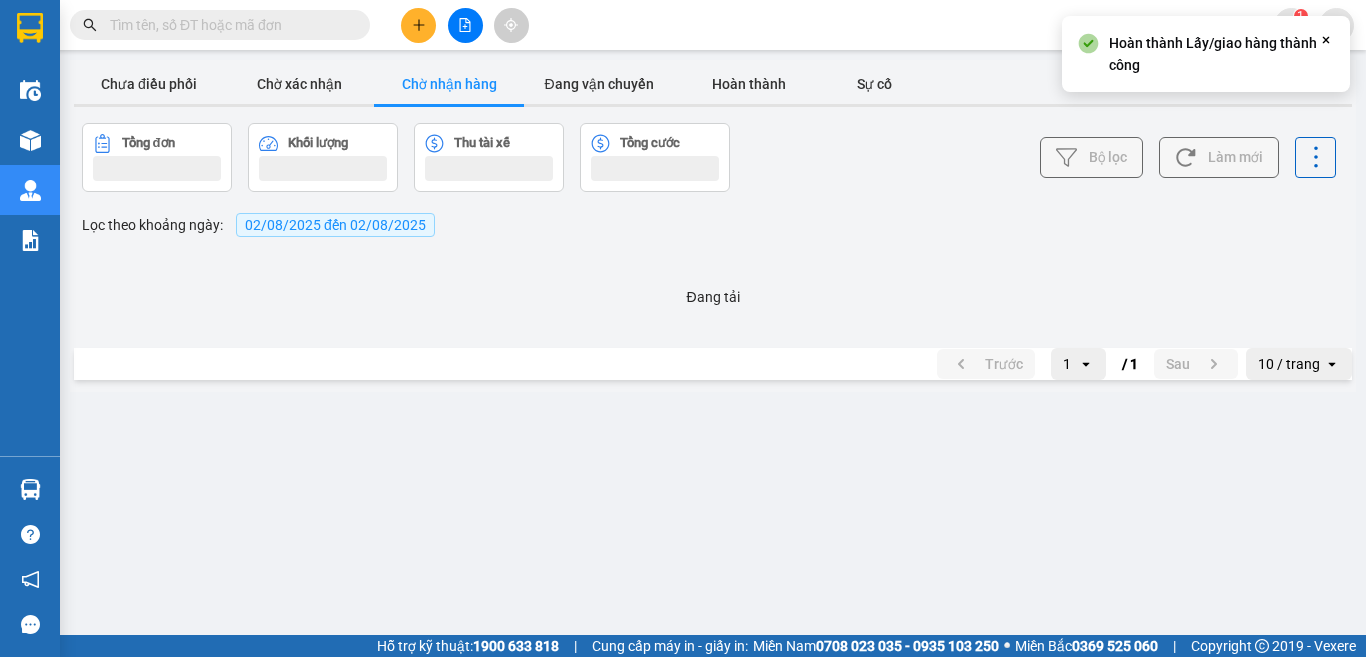 scroll, scrollTop: 0, scrollLeft: 0, axis: both 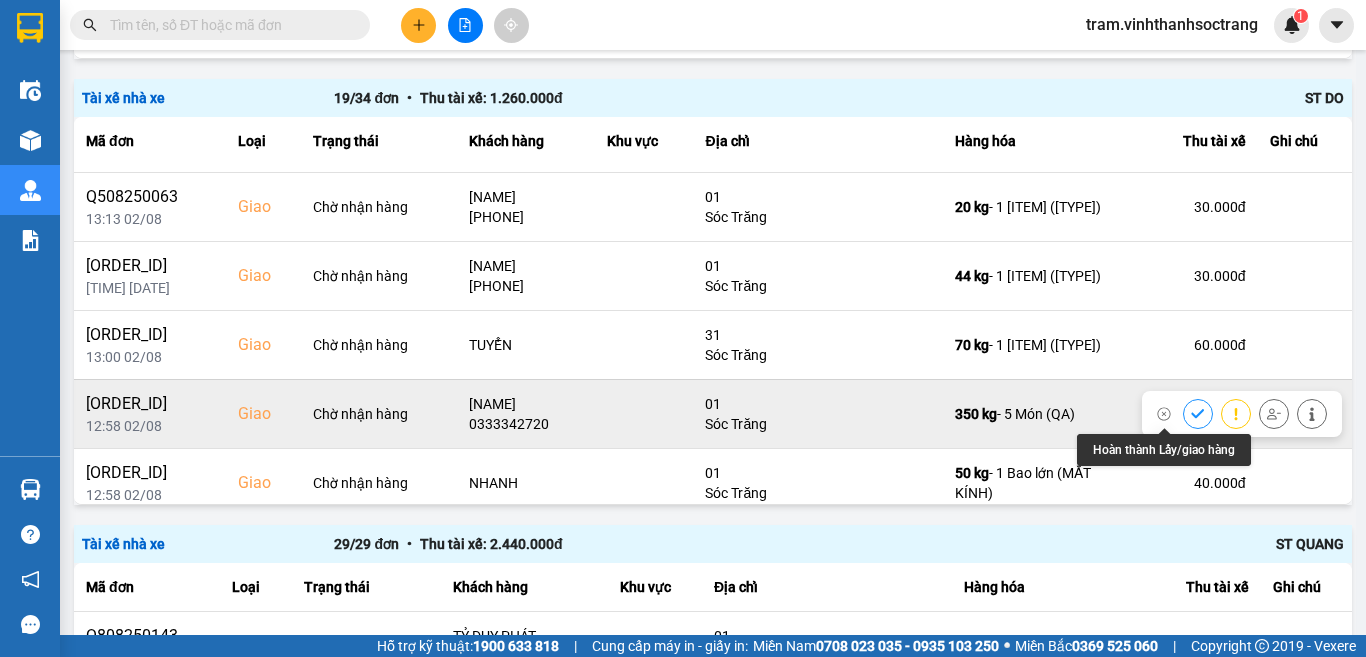 click at bounding box center (1198, 413) 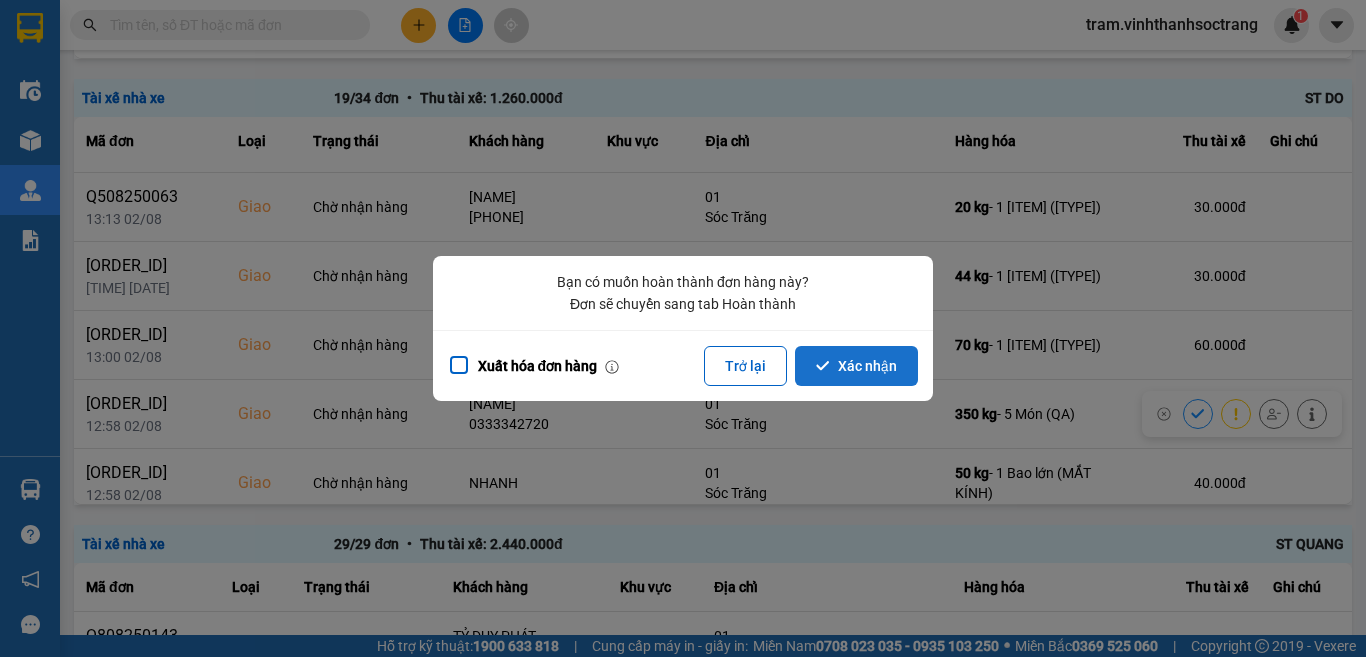 click on "Xác nhận" at bounding box center (856, 366) 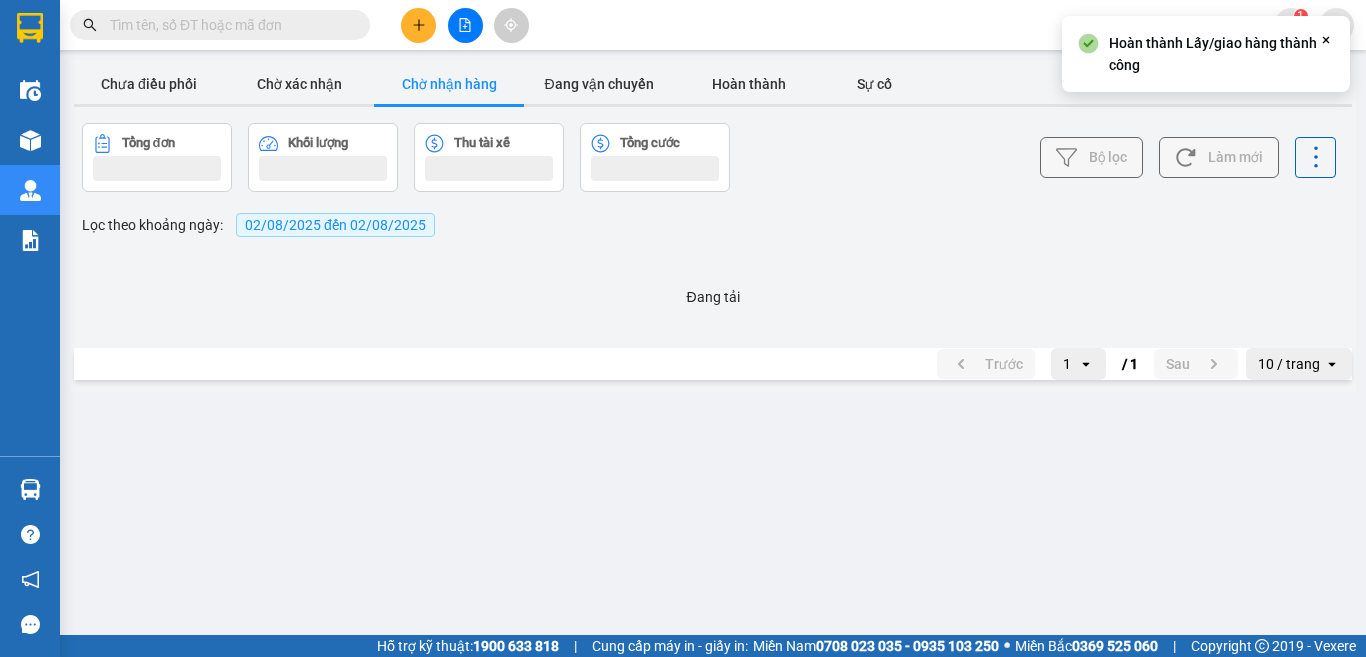 scroll, scrollTop: 0, scrollLeft: 0, axis: both 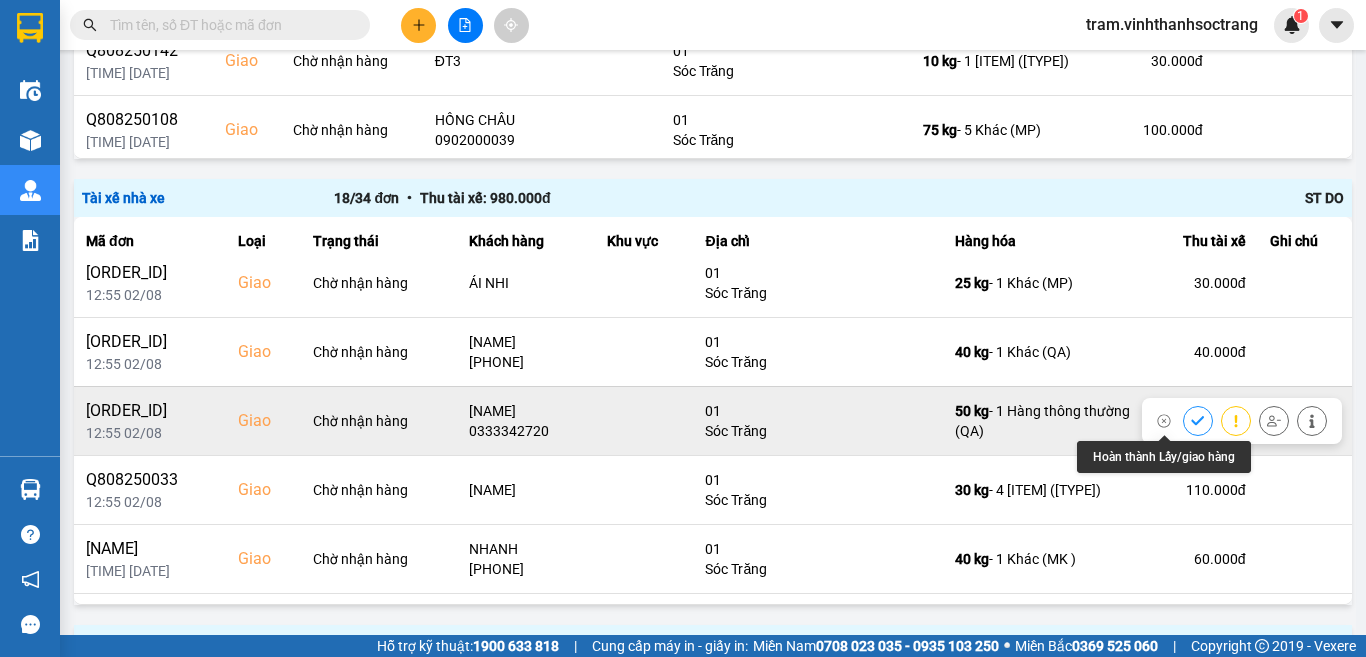 click at bounding box center (1198, 420) 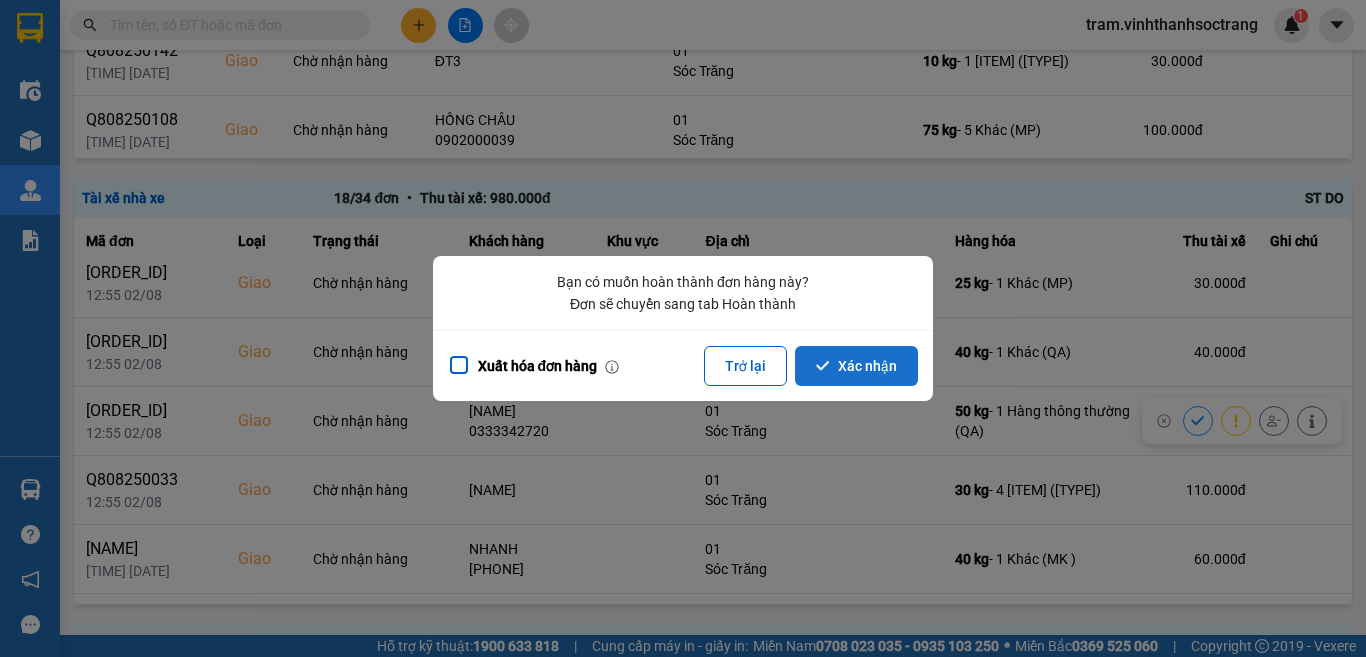 click on "Xác nhận" at bounding box center [856, 366] 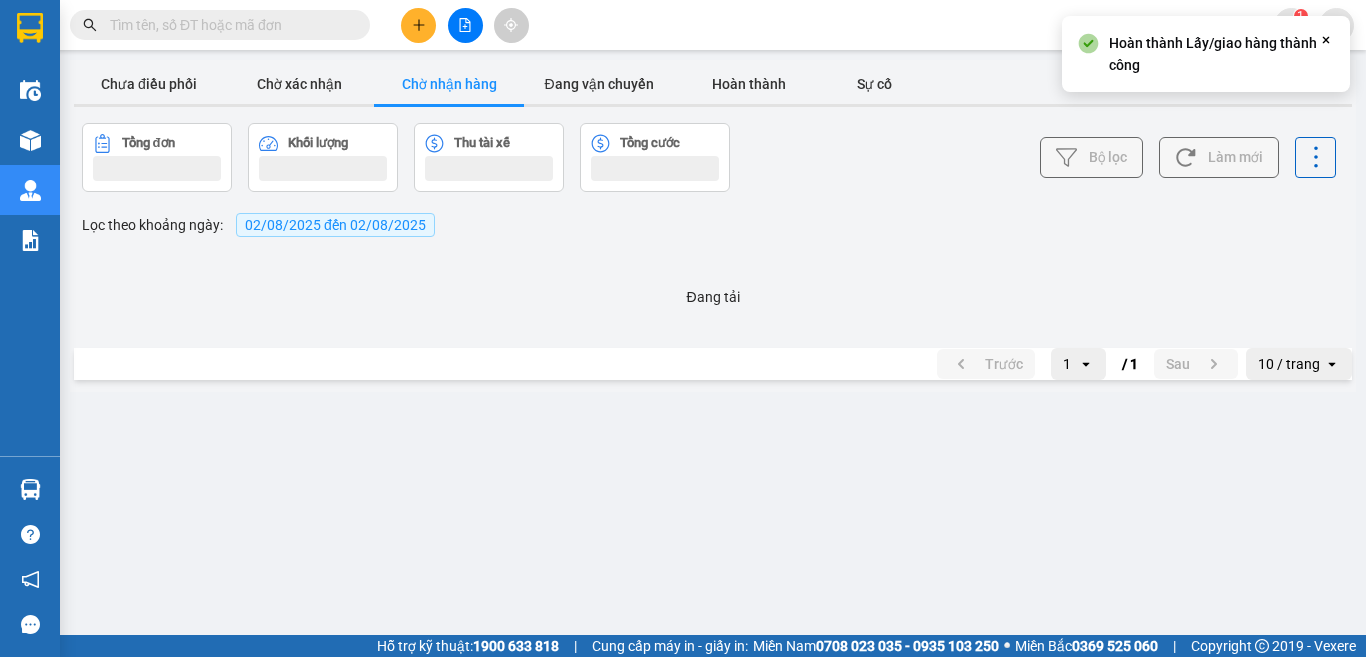 scroll, scrollTop: 0, scrollLeft: 0, axis: both 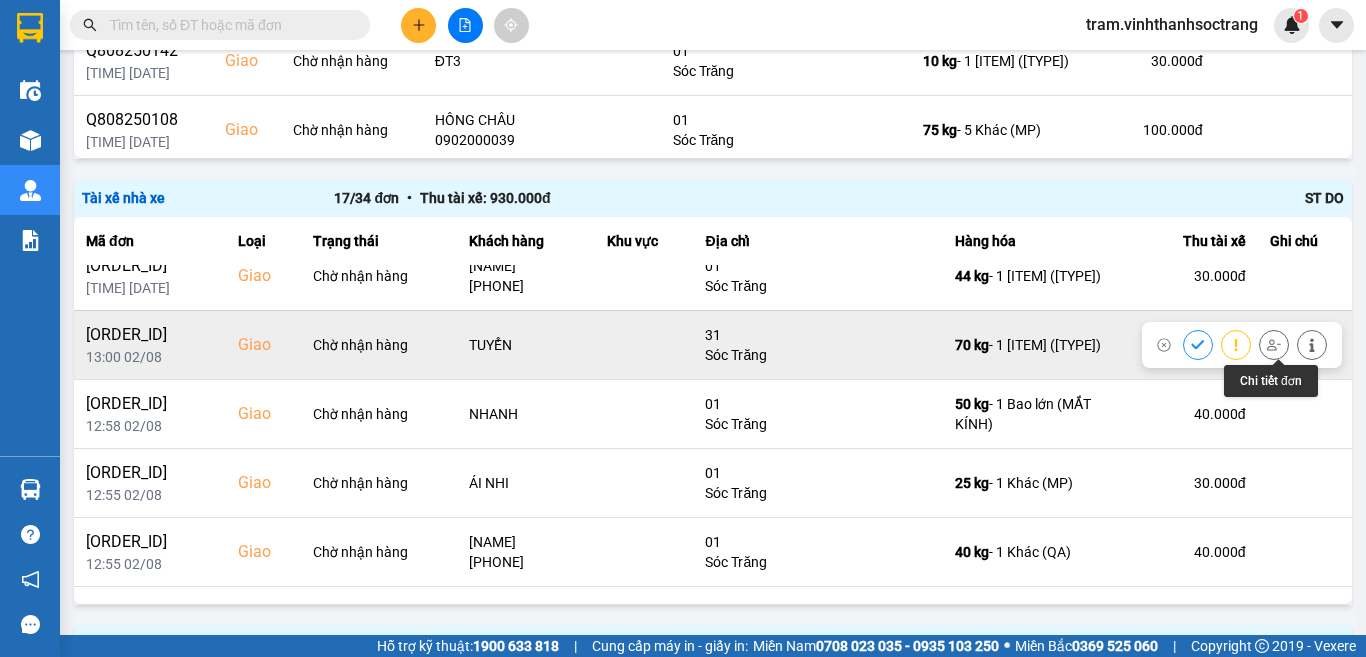 click 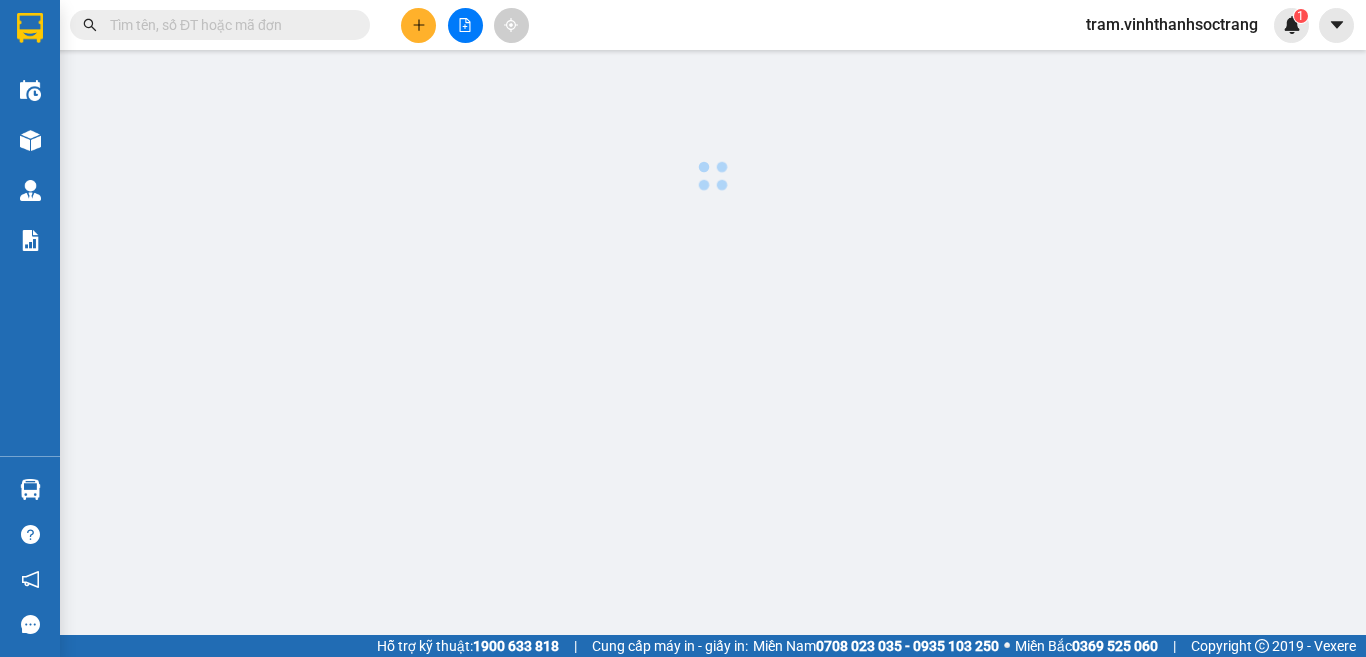 scroll, scrollTop: 0, scrollLeft: 0, axis: both 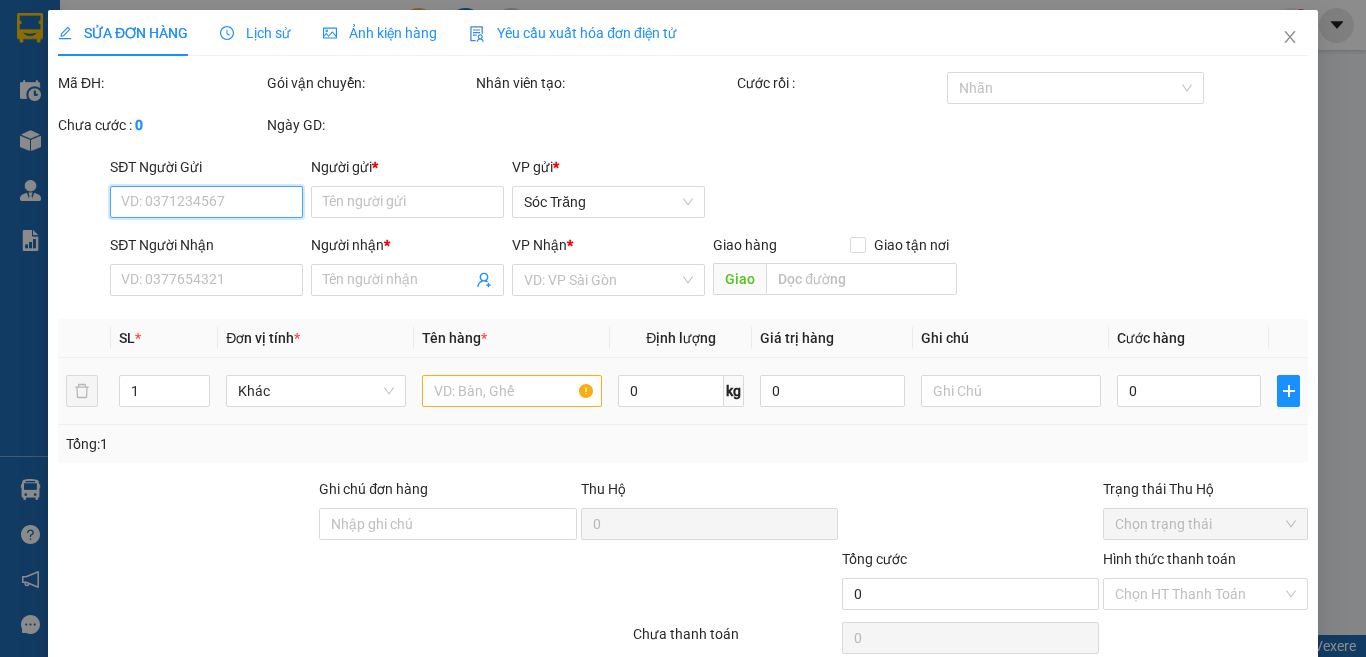type on "0329587389" 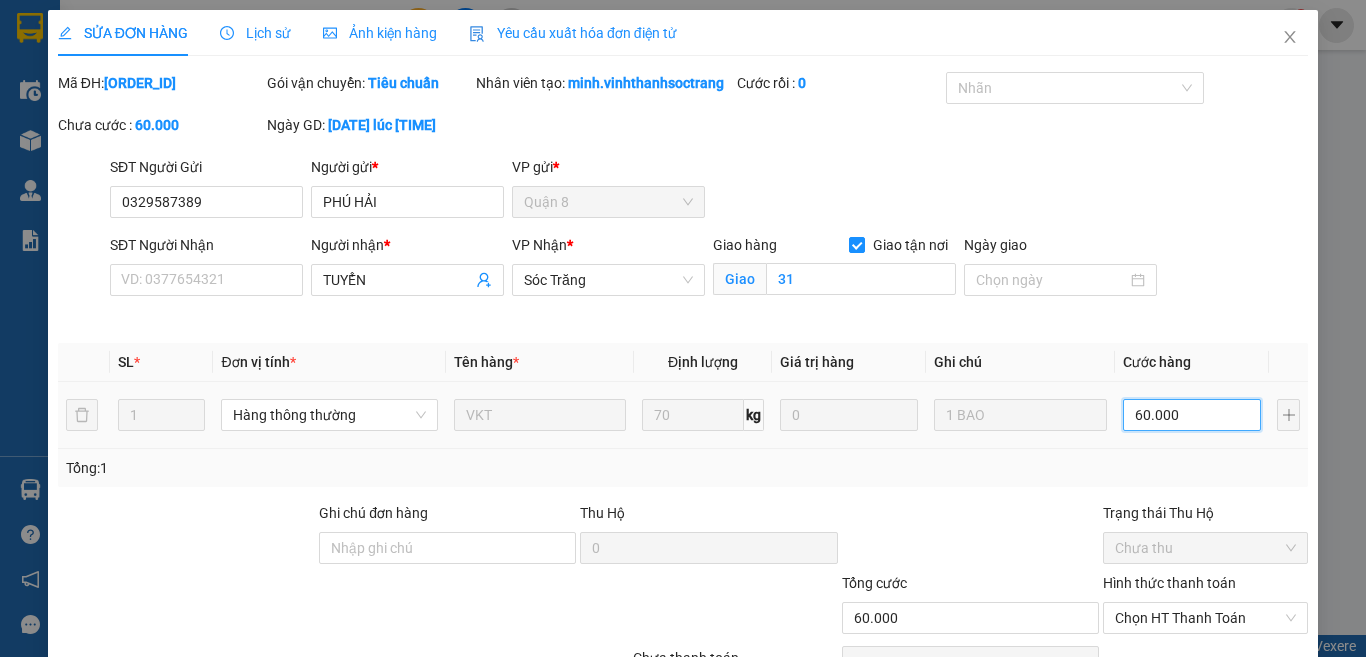 click on "60.000" at bounding box center [1192, 415] 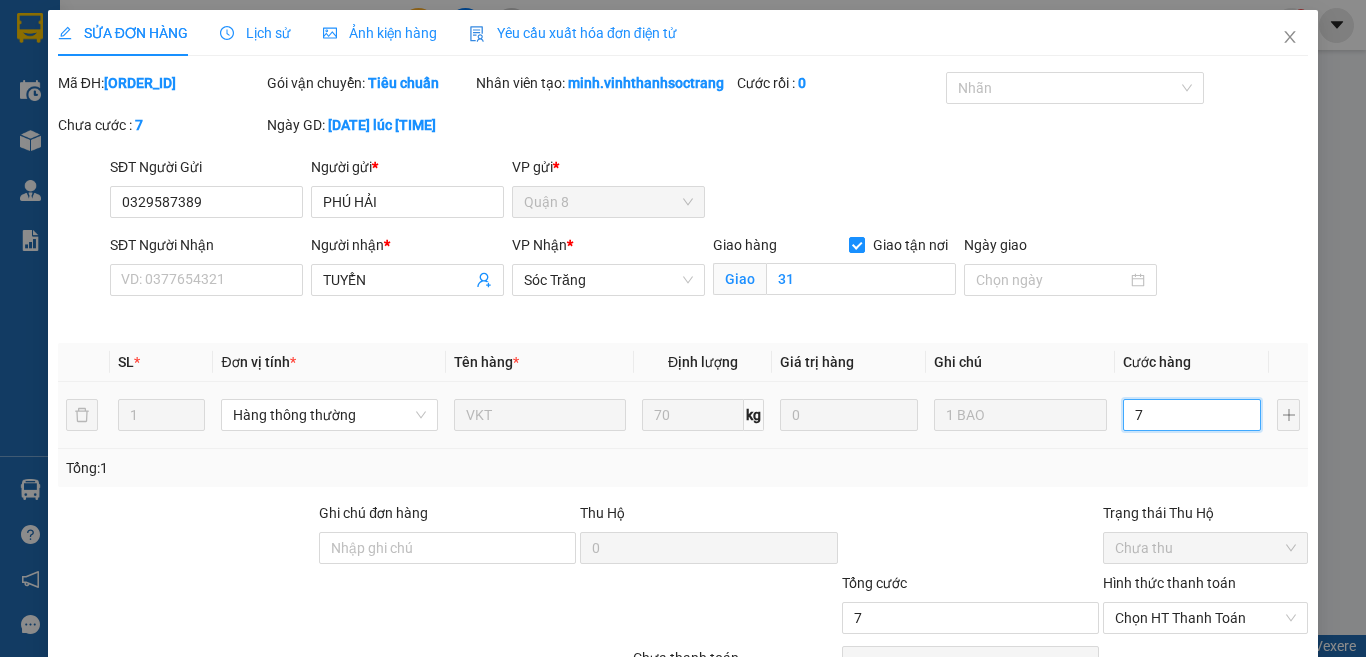 type on "70" 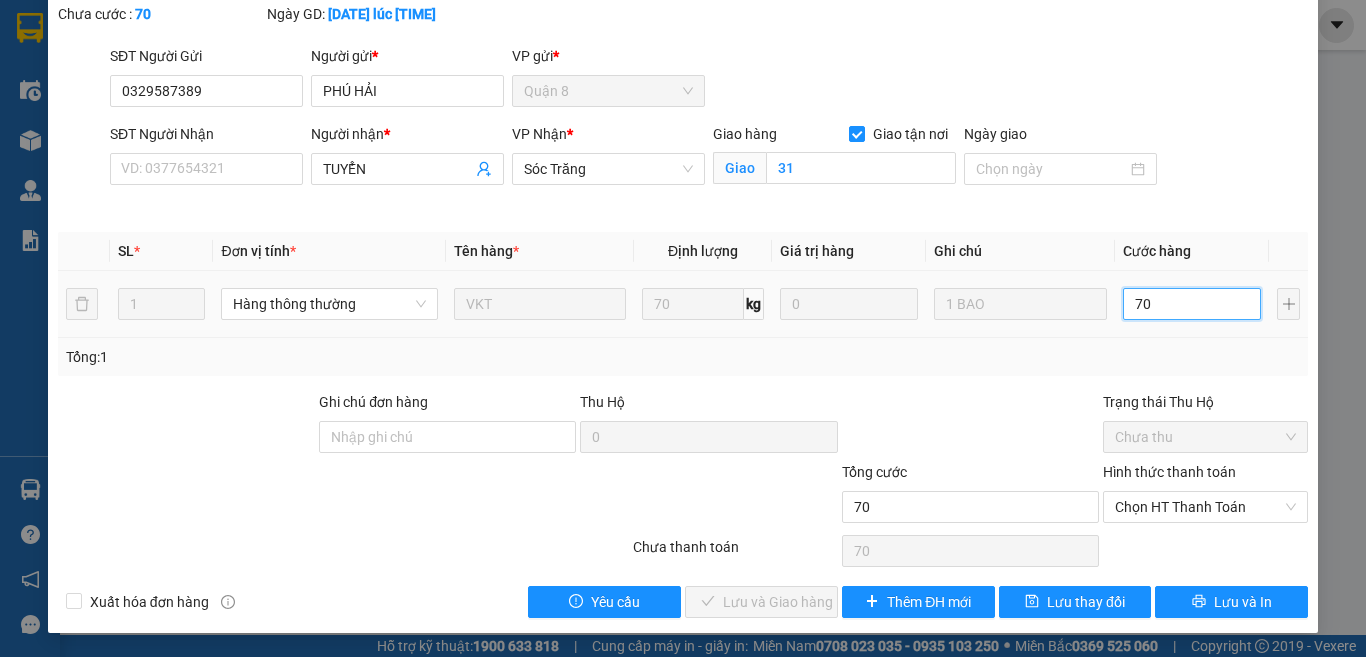 scroll, scrollTop: 133, scrollLeft: 0, axis: vertical 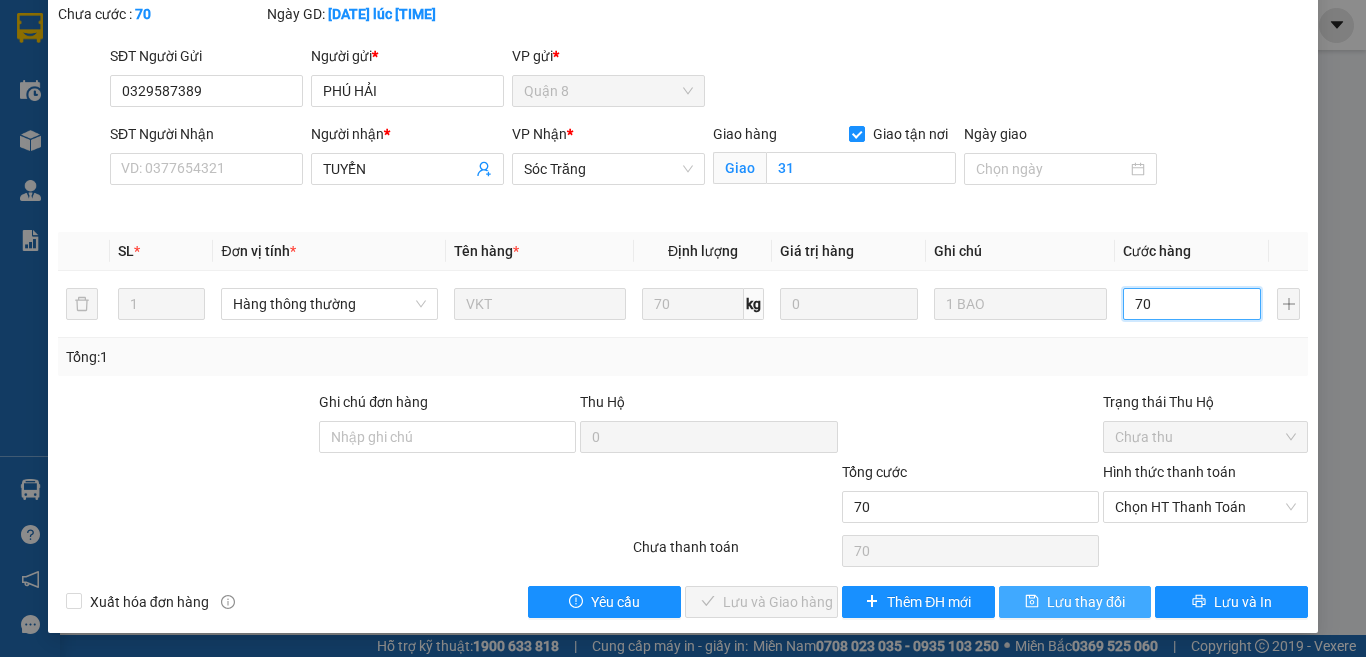 type on "70" 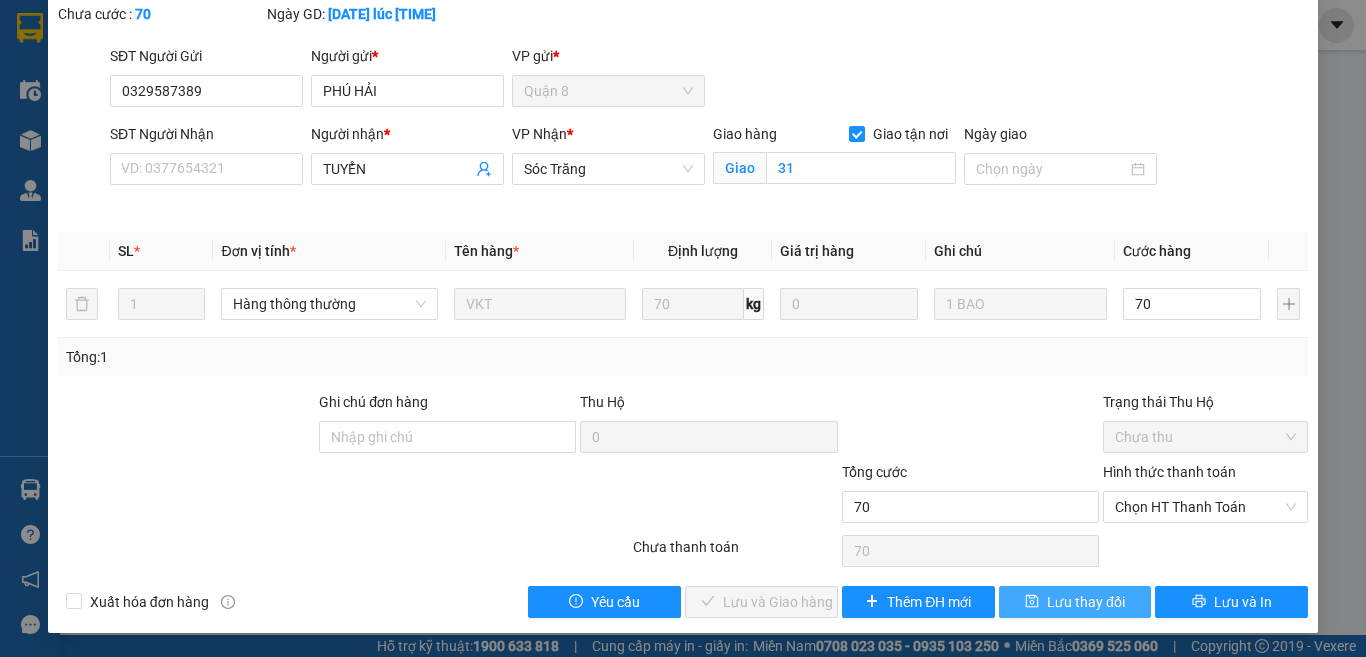 type on "70.000" 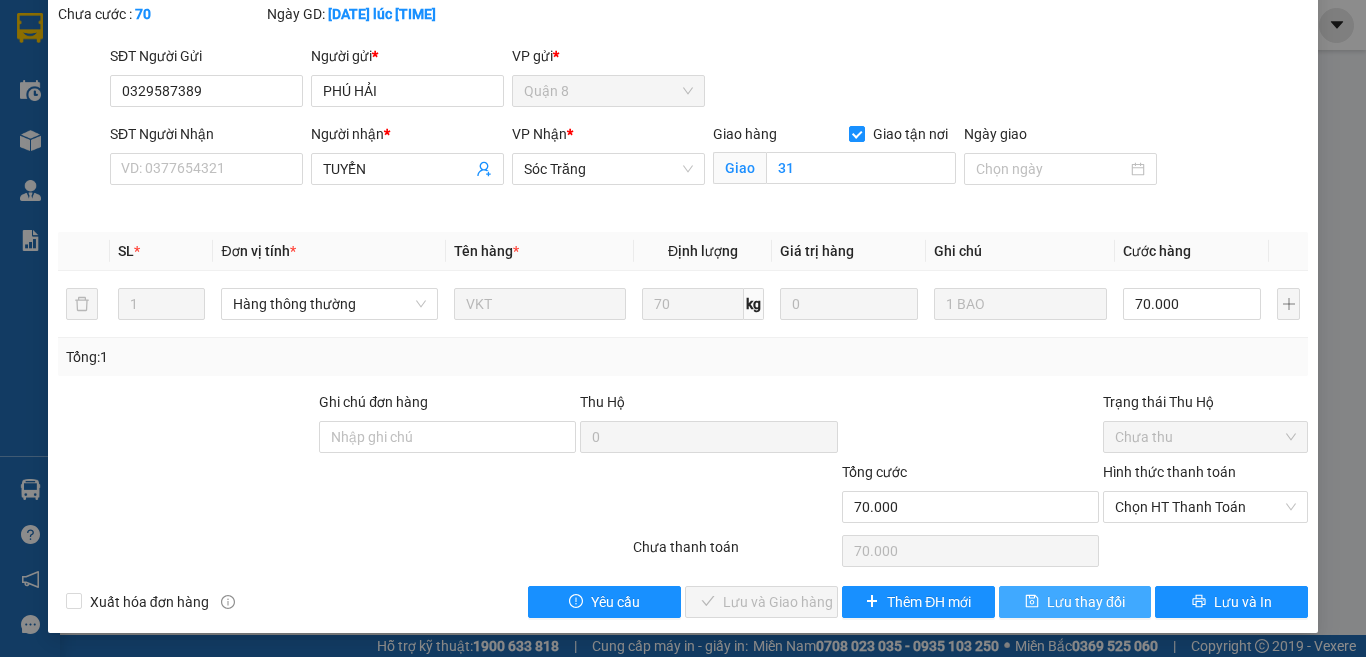 click on "Lưu thay đổi" at bounding box center (1086, 602) 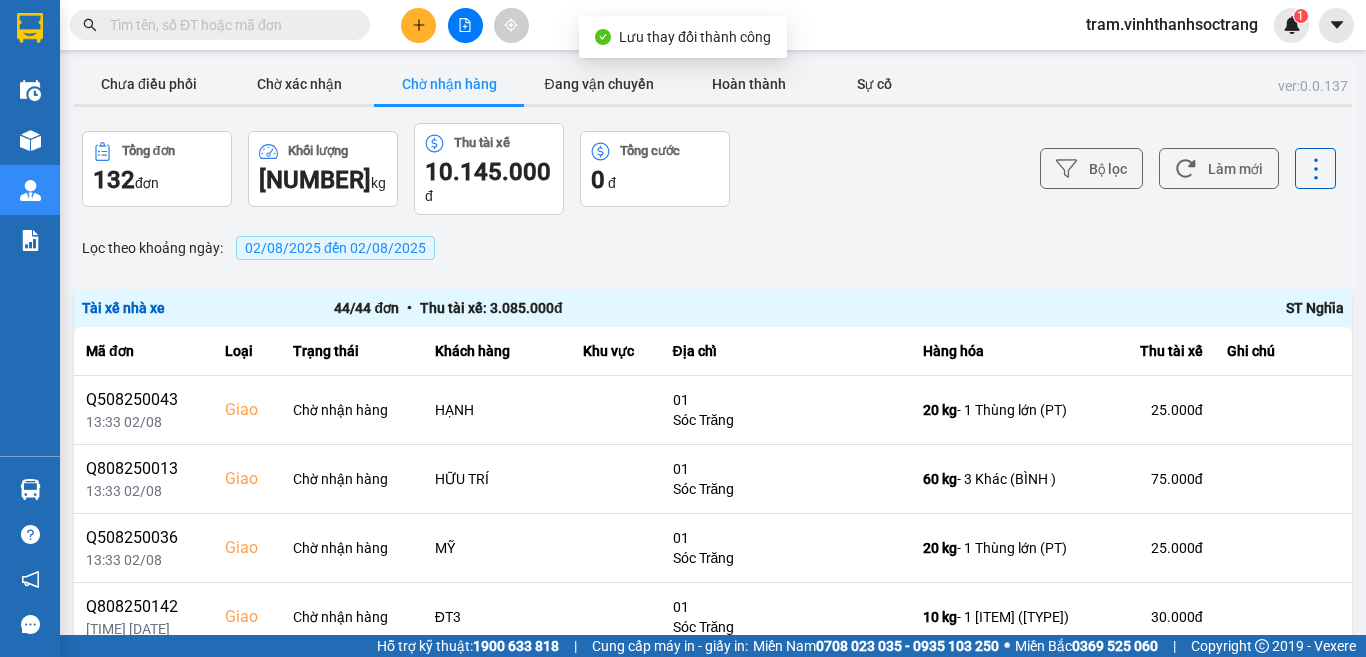 scroll, scrollTop: 556, scrollLeft: 0, axis: vertical 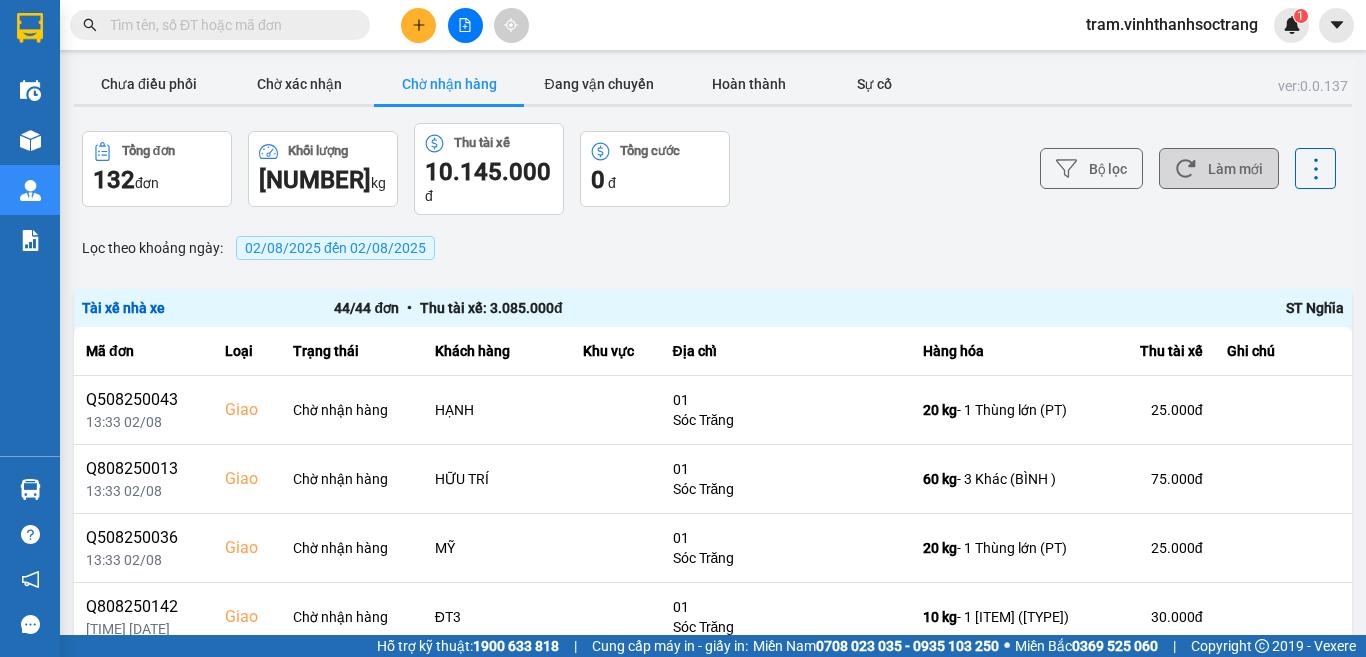 click on "Làm mới" at bounding box center [1219, 168] 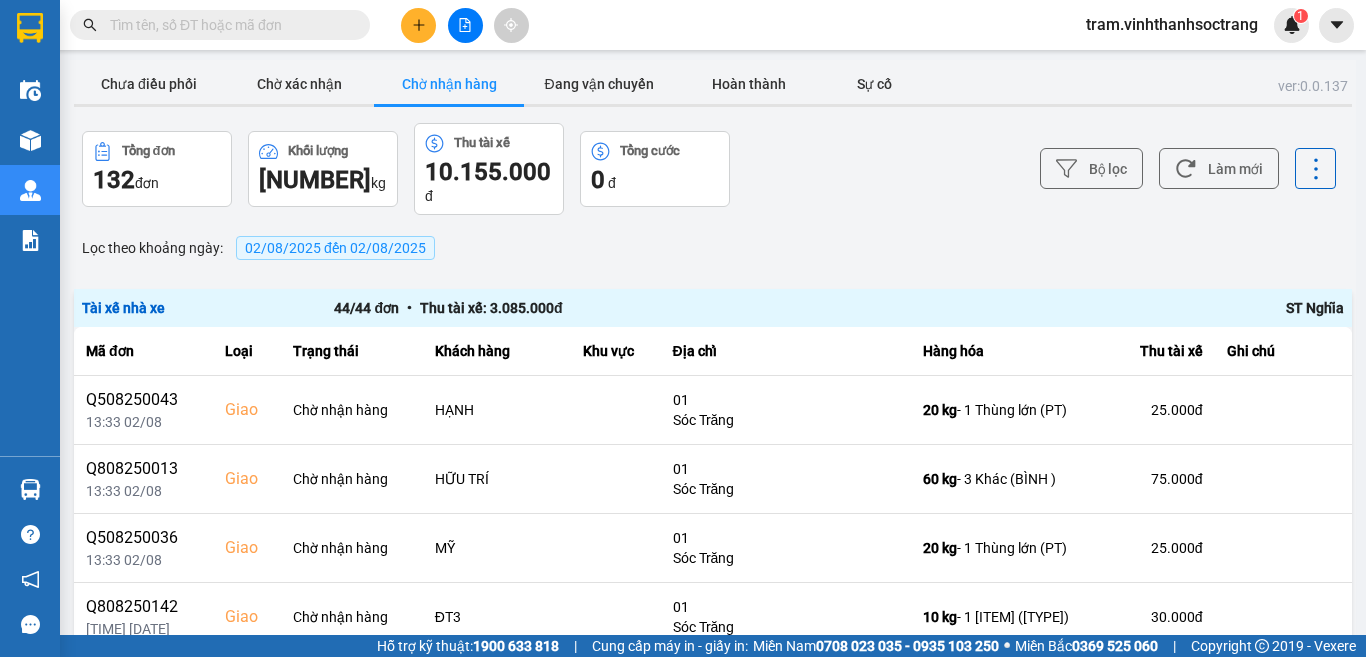 scroll, scrollTop: 556, scrollLeft: 0, axis: vertical 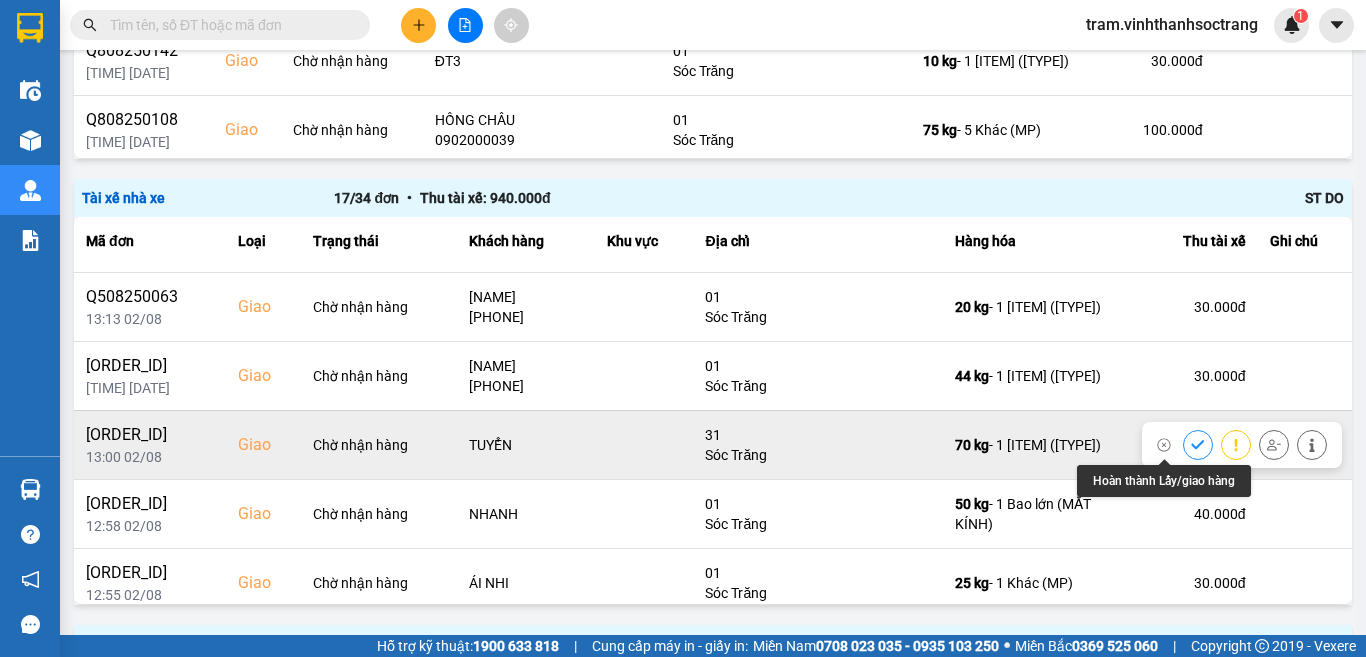 click at bounding box center (1198, 444) 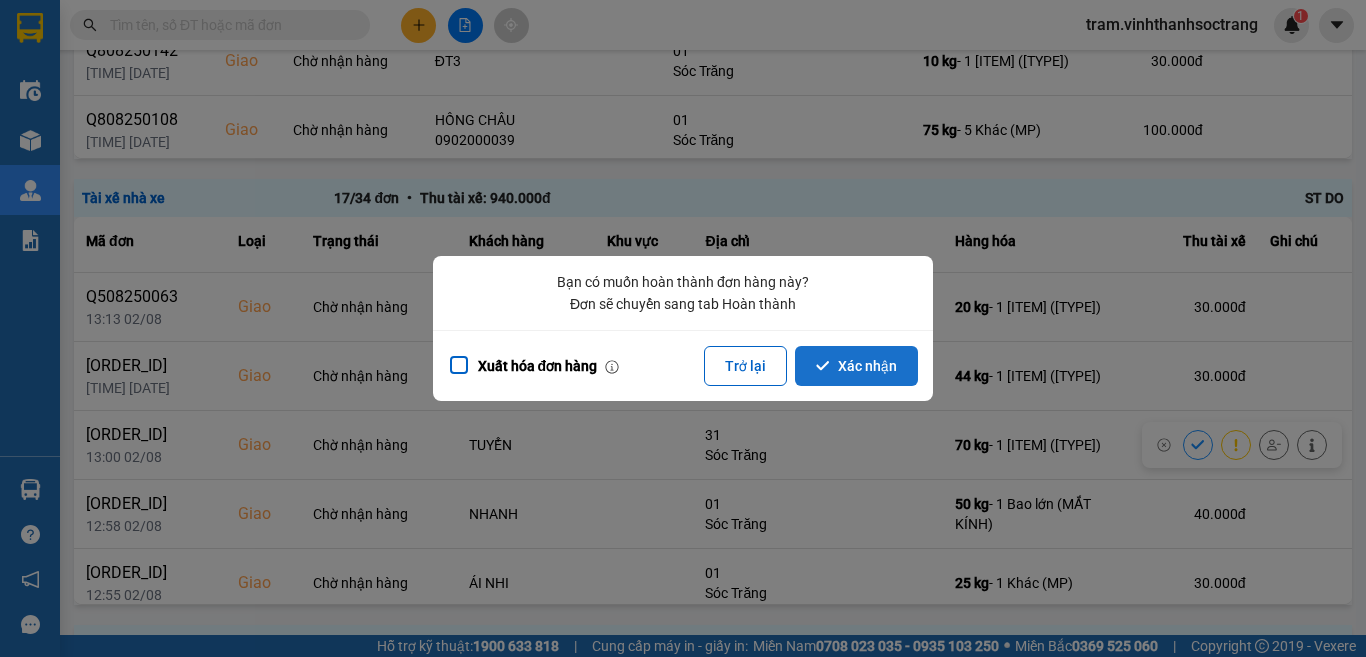click on "Xác nhận" at bounding box center [856, 366] 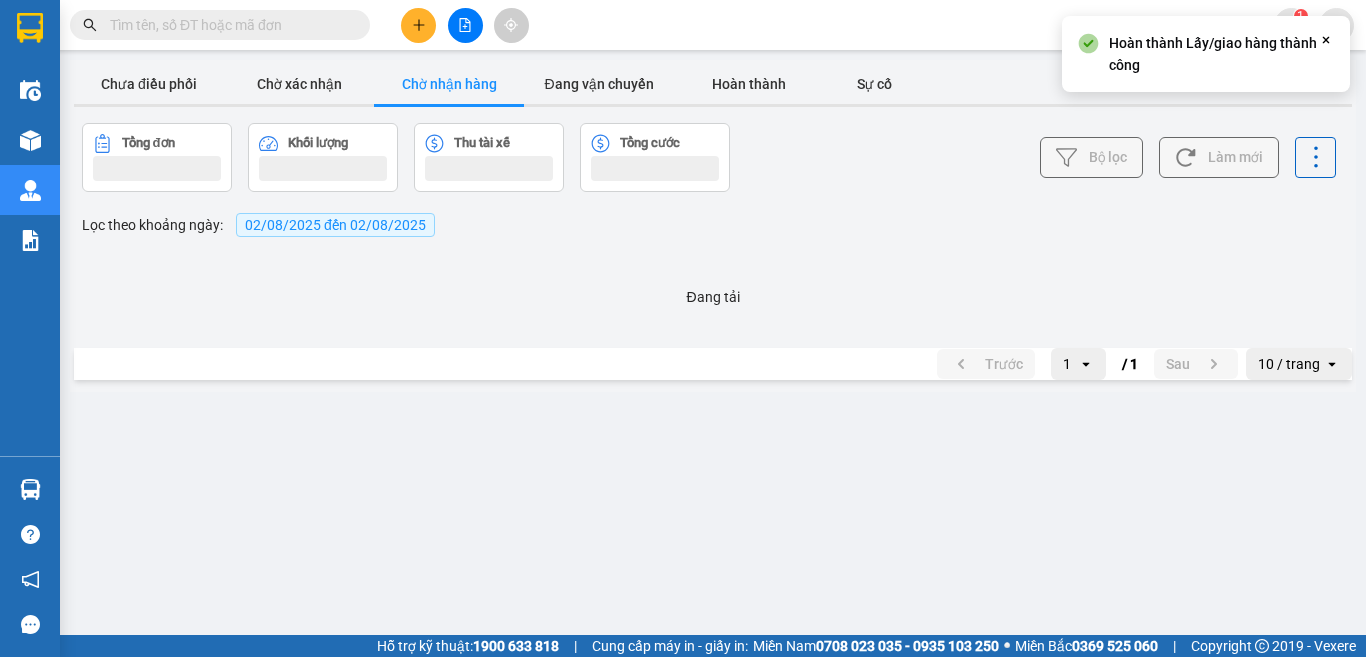scroll, scrollTop: 0, scrollLeft: 0, axis: both 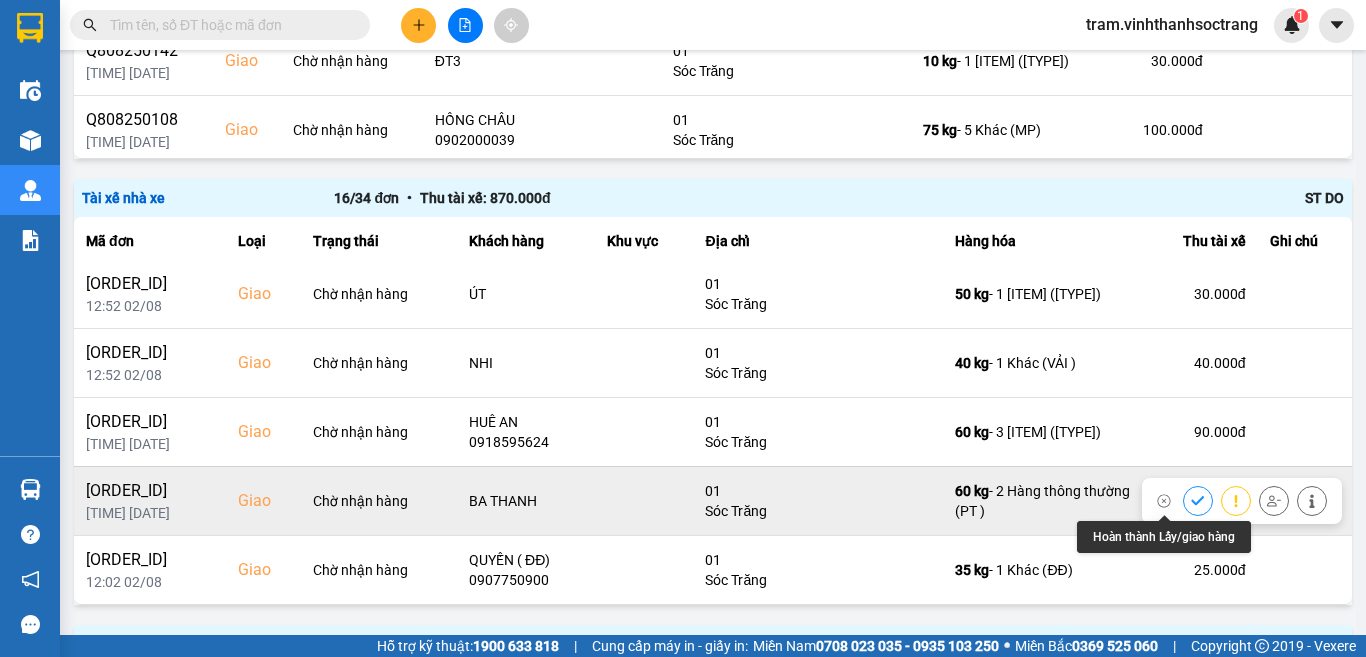 click at bounding box center [1198, 500] 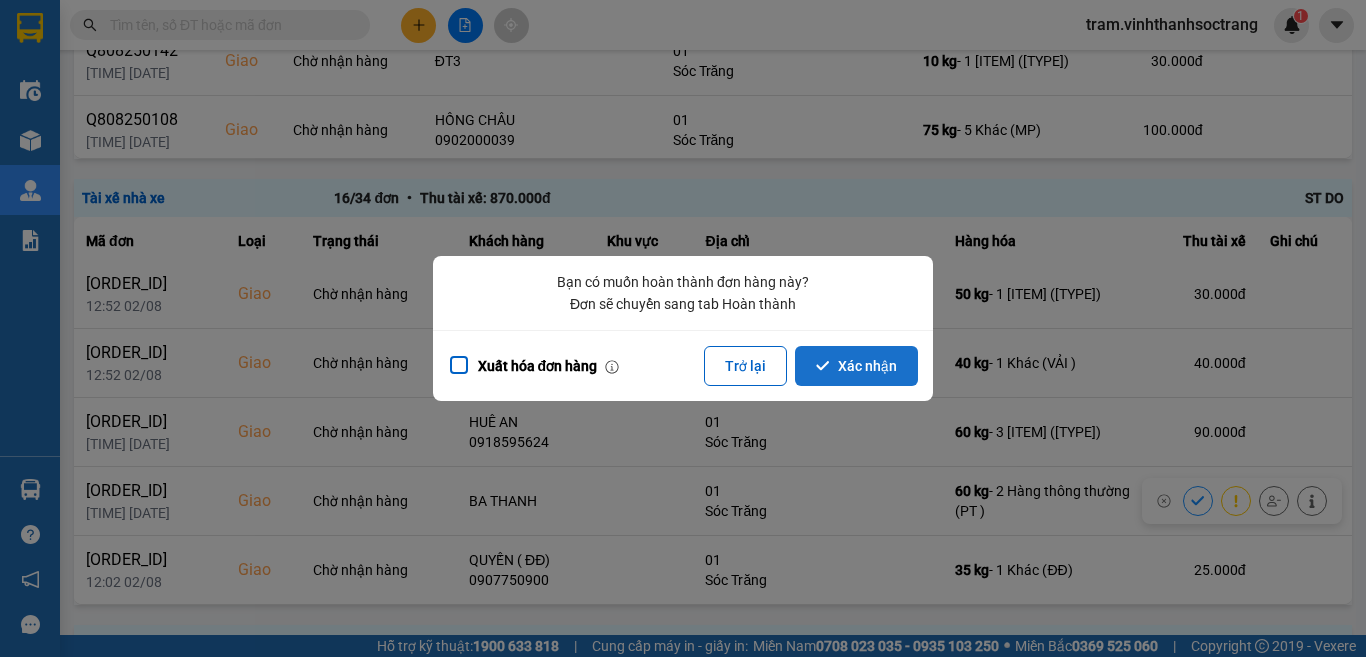 click on "Xác nhận" at bounding box center (856, 366) 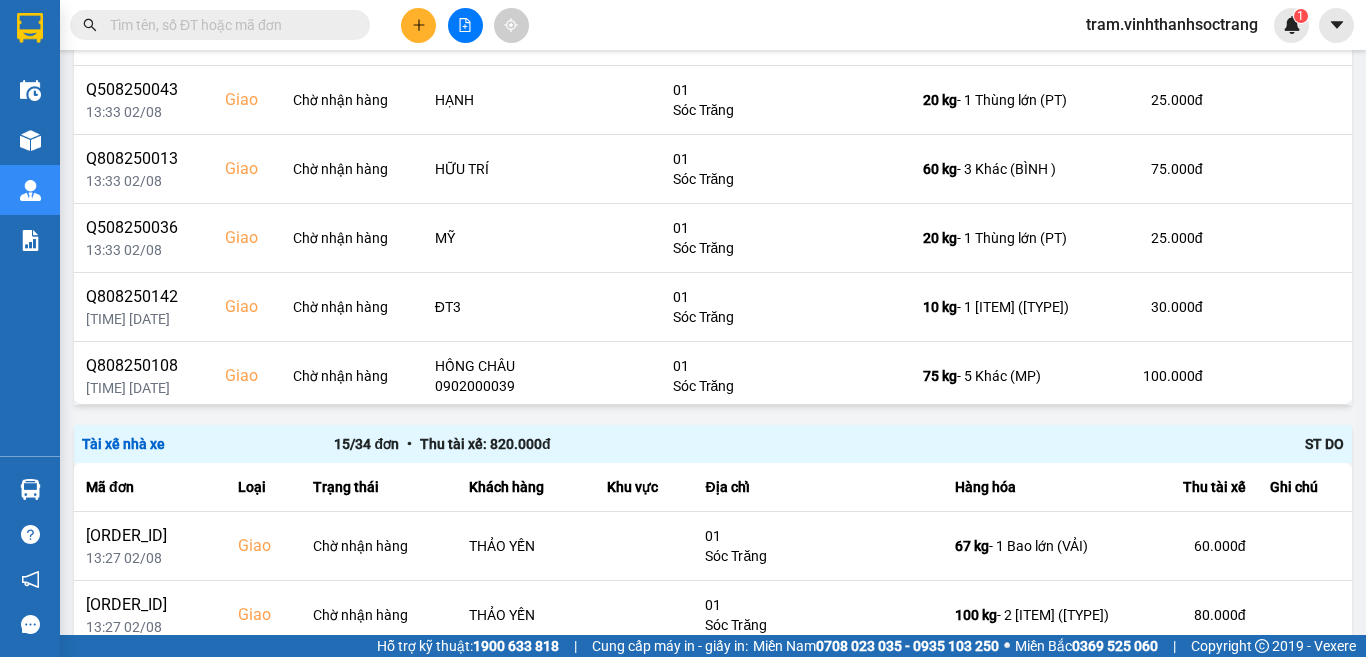 scroll, scrollTop: 700, scrollLeft: 0, axis: vertical 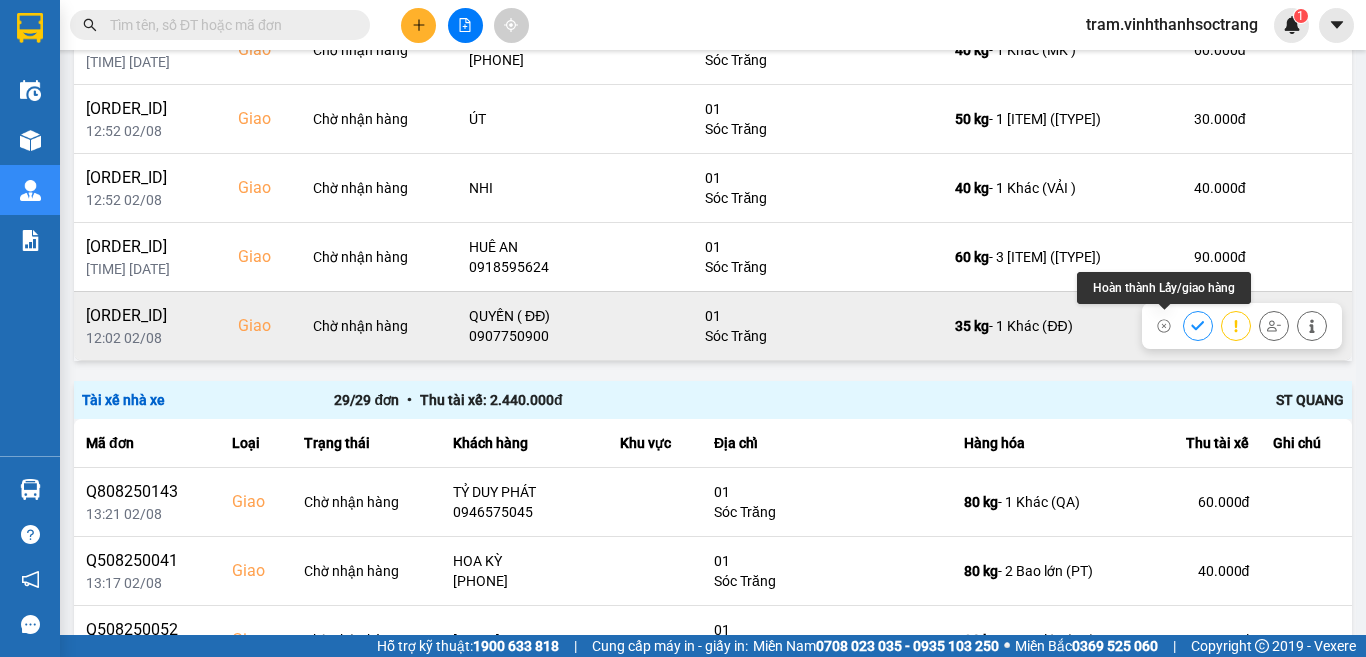 click 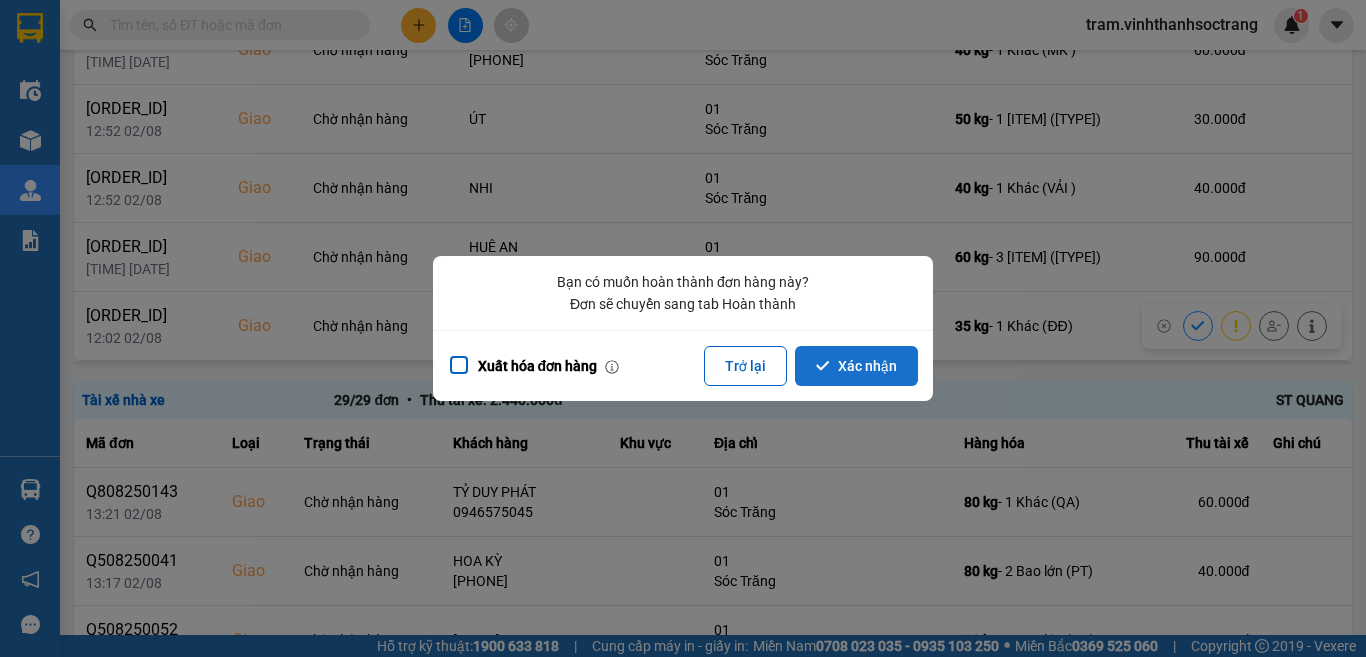 click on "Xác nhận" at bounding box center [856, 366] 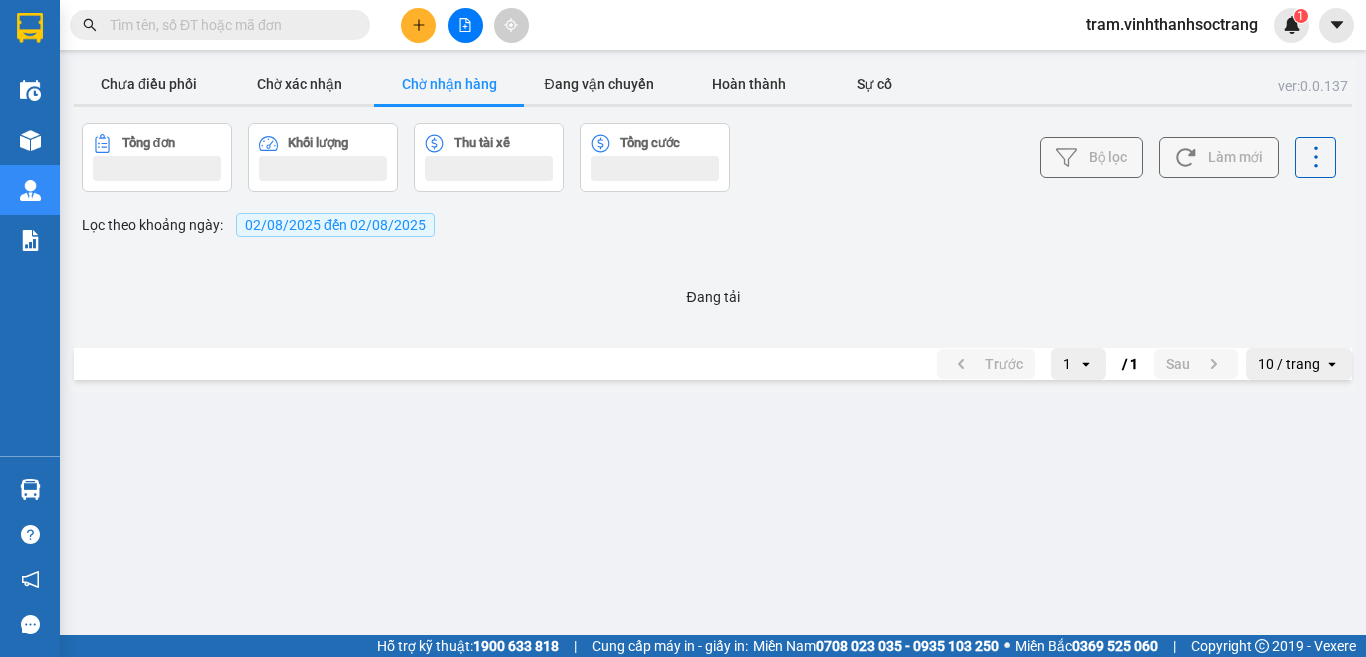 scroll, scrollTop: 0, scrollLeft: 0, axis: both 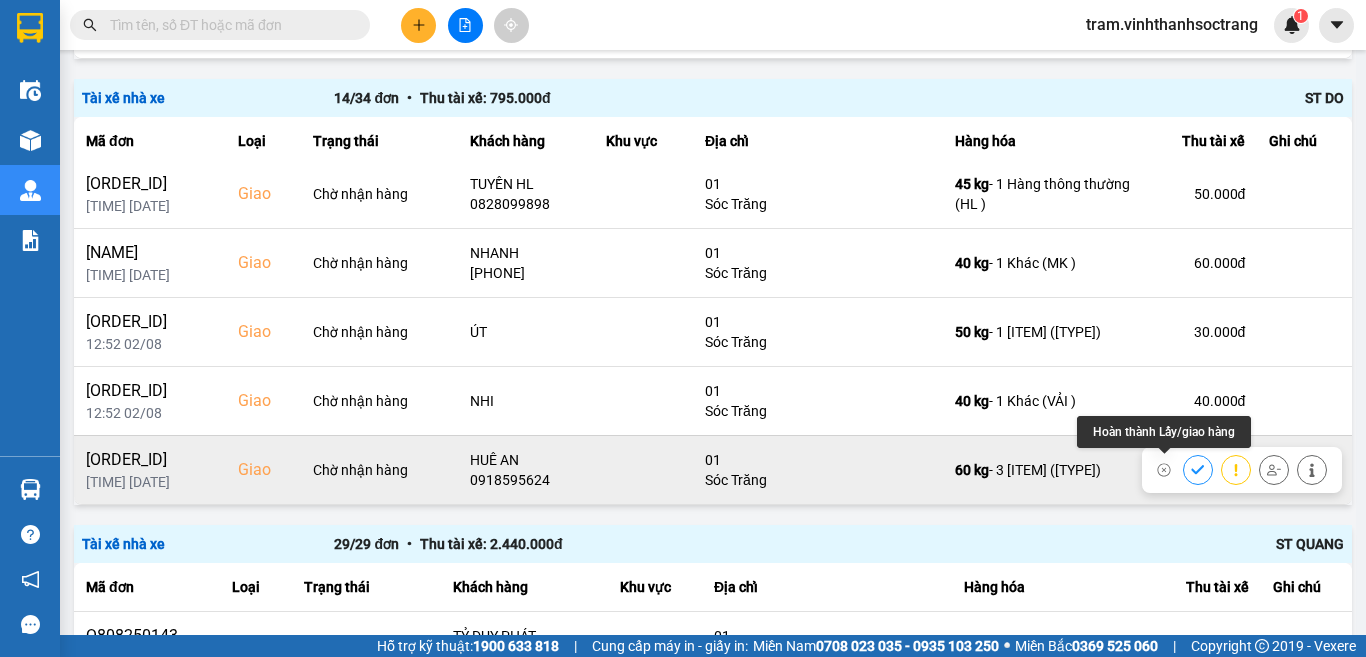 click 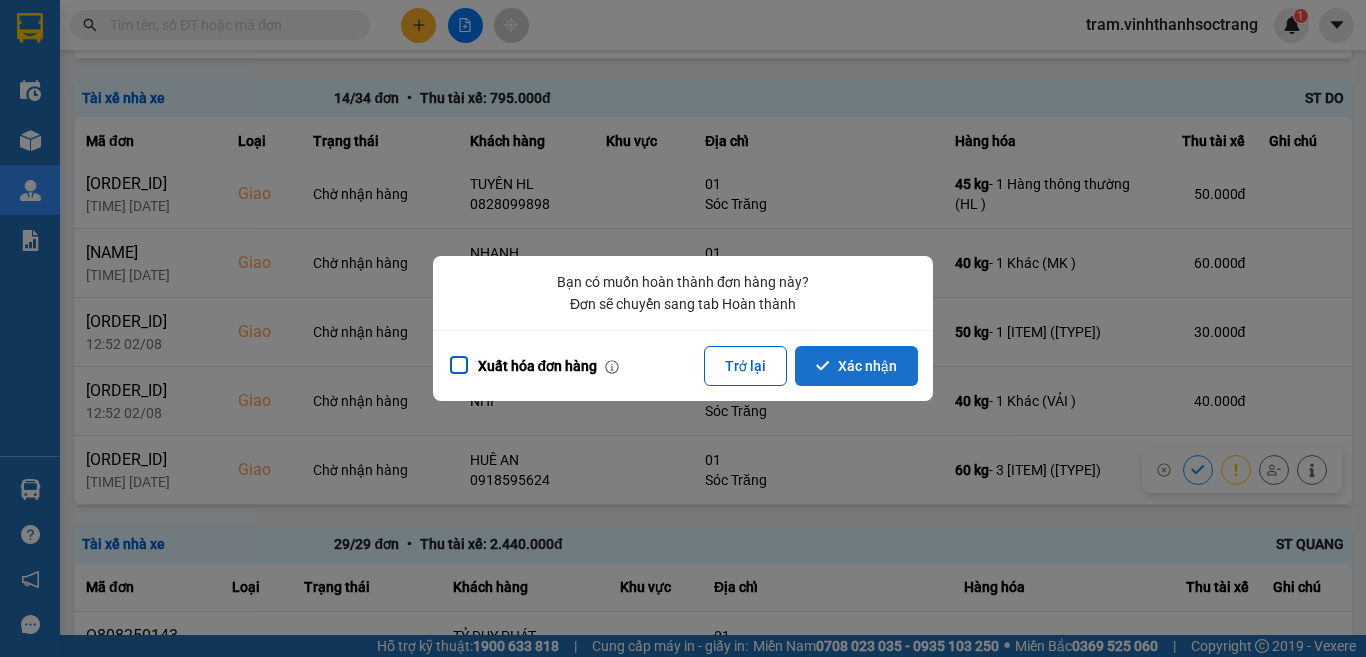 click on "Xác nhận" at bounding box center (856, 366) 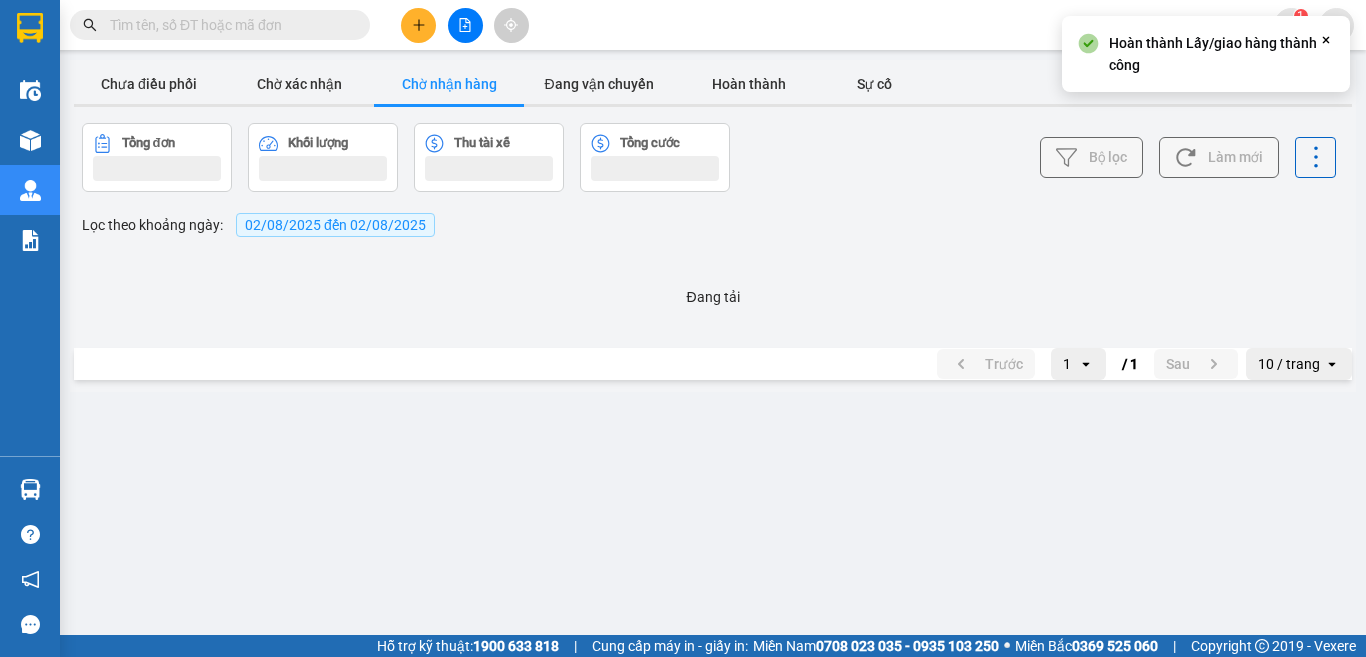 scroll, scrollTop: 0, scrollLeft: 0, axis: both 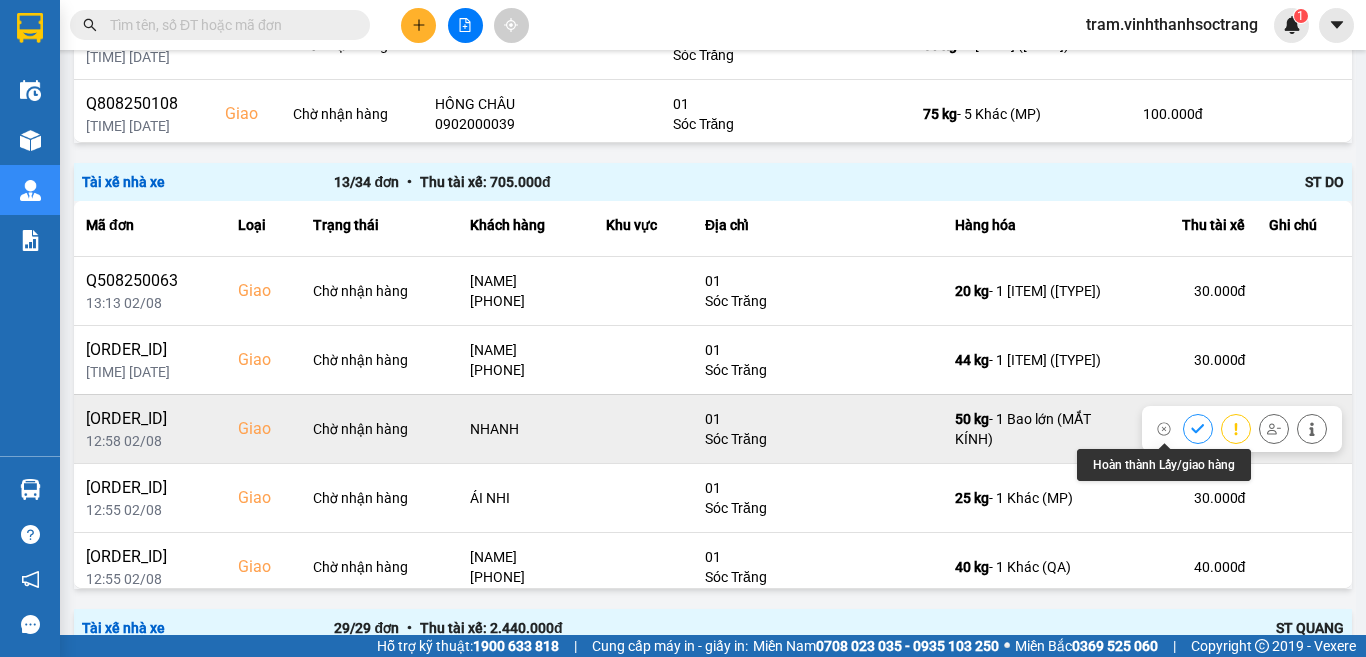 click 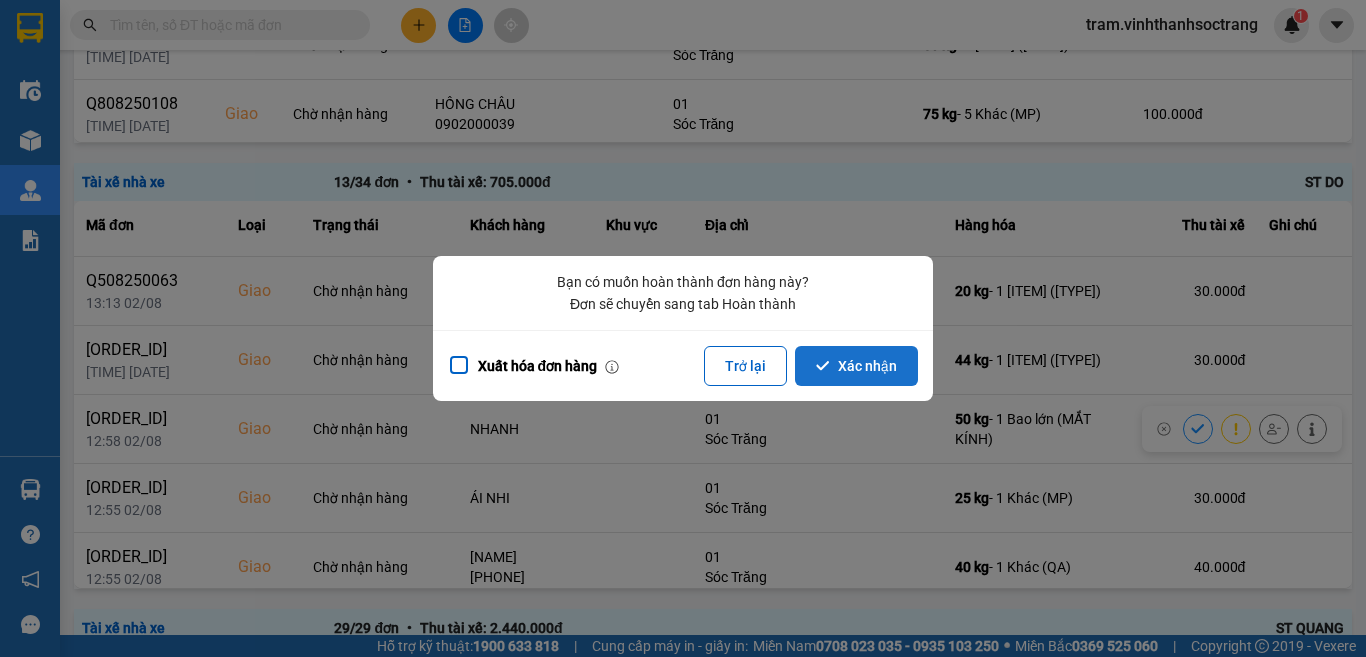 click on "Xác nhận" at bounding box center [856, 366] 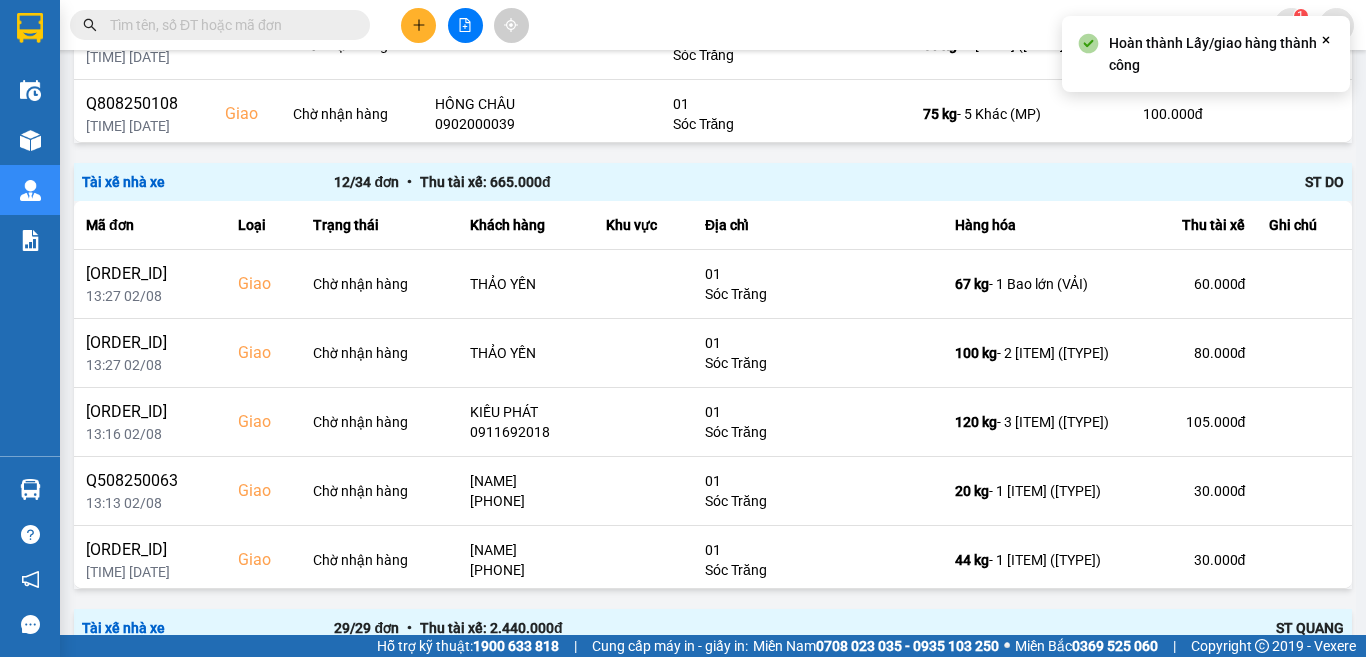 scroll, scrollTop: 0, scrollLeft: 0, axis: both 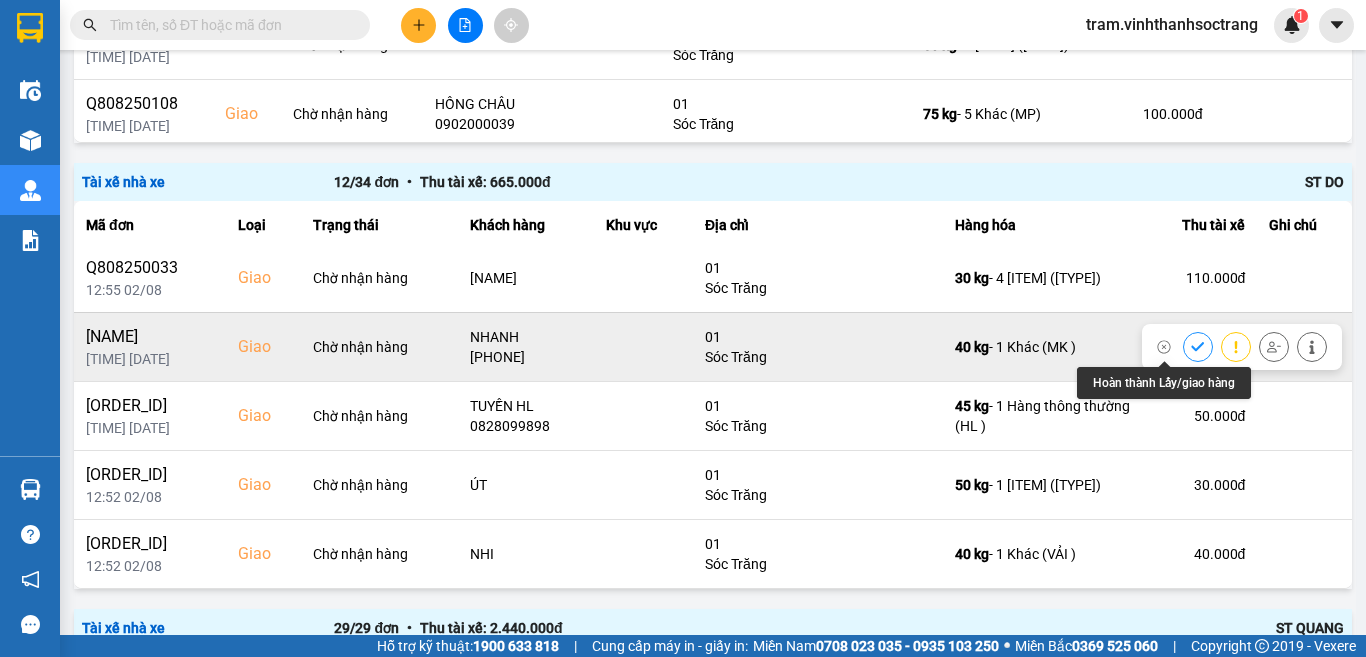 click at bounding box center [1198, 346] 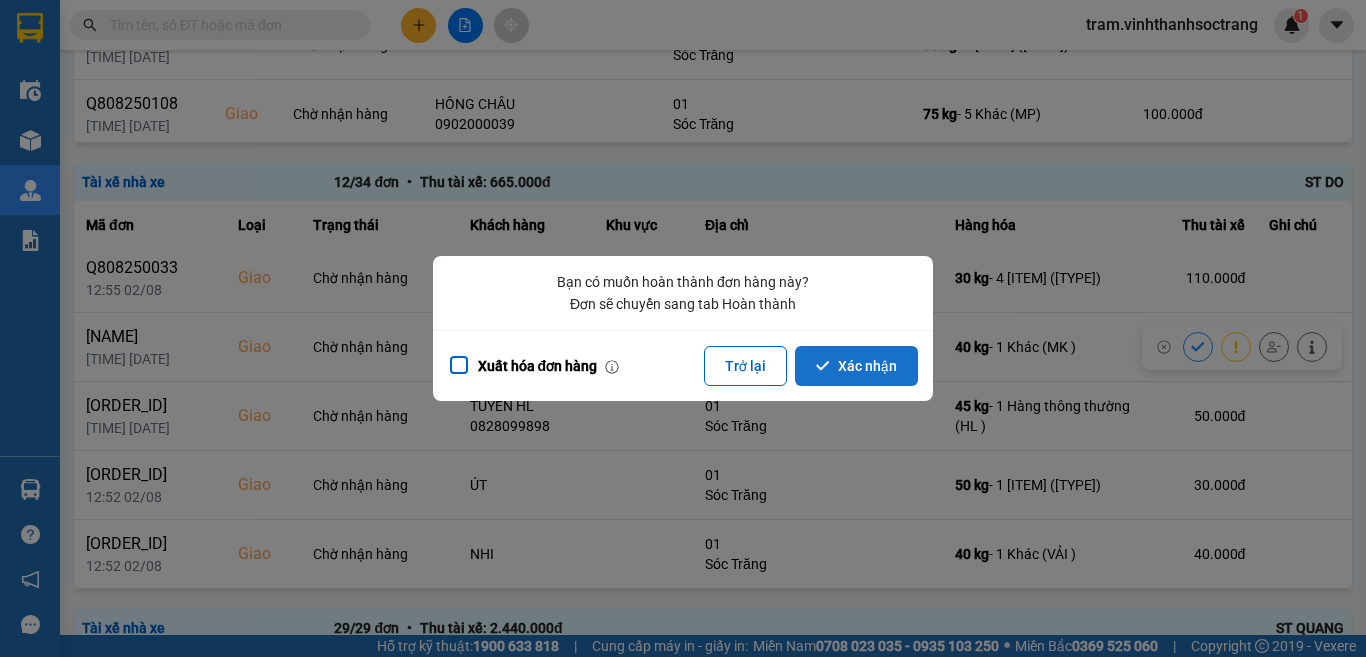 click on "Xác nhận" at bounding box center (856, 366) 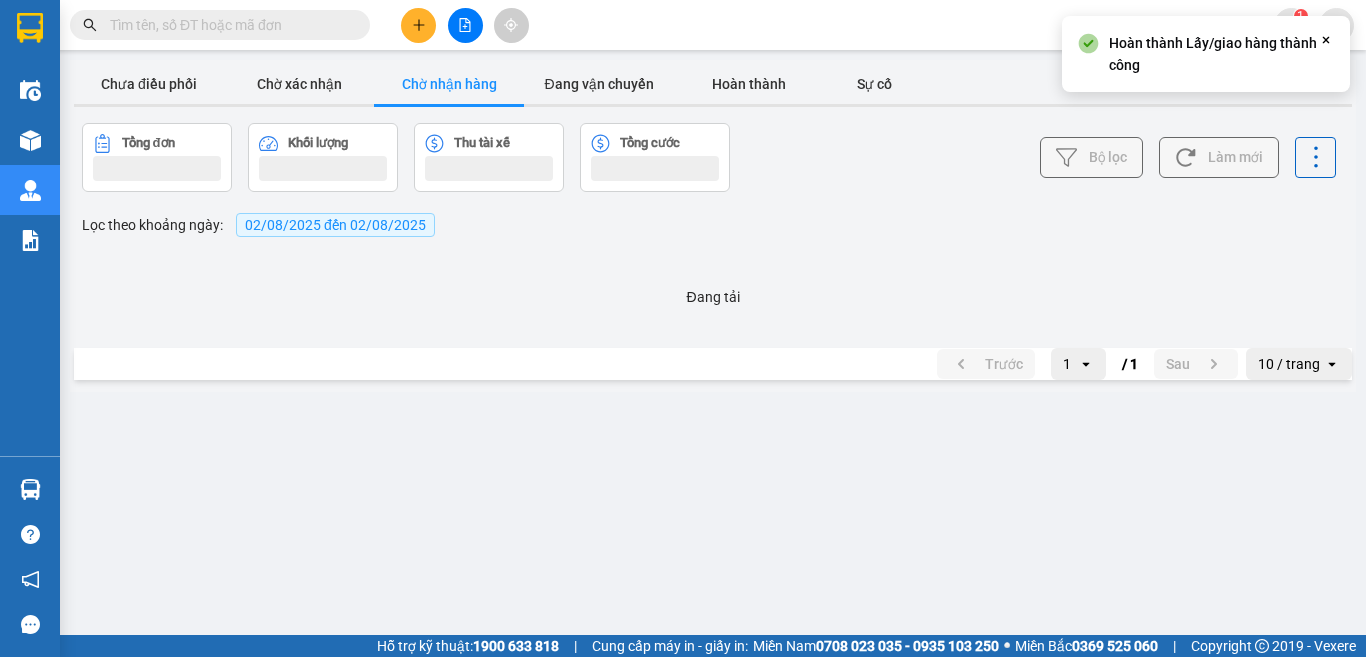 scroll, scrollTop: 0, scrollLeft: 0, axis: both 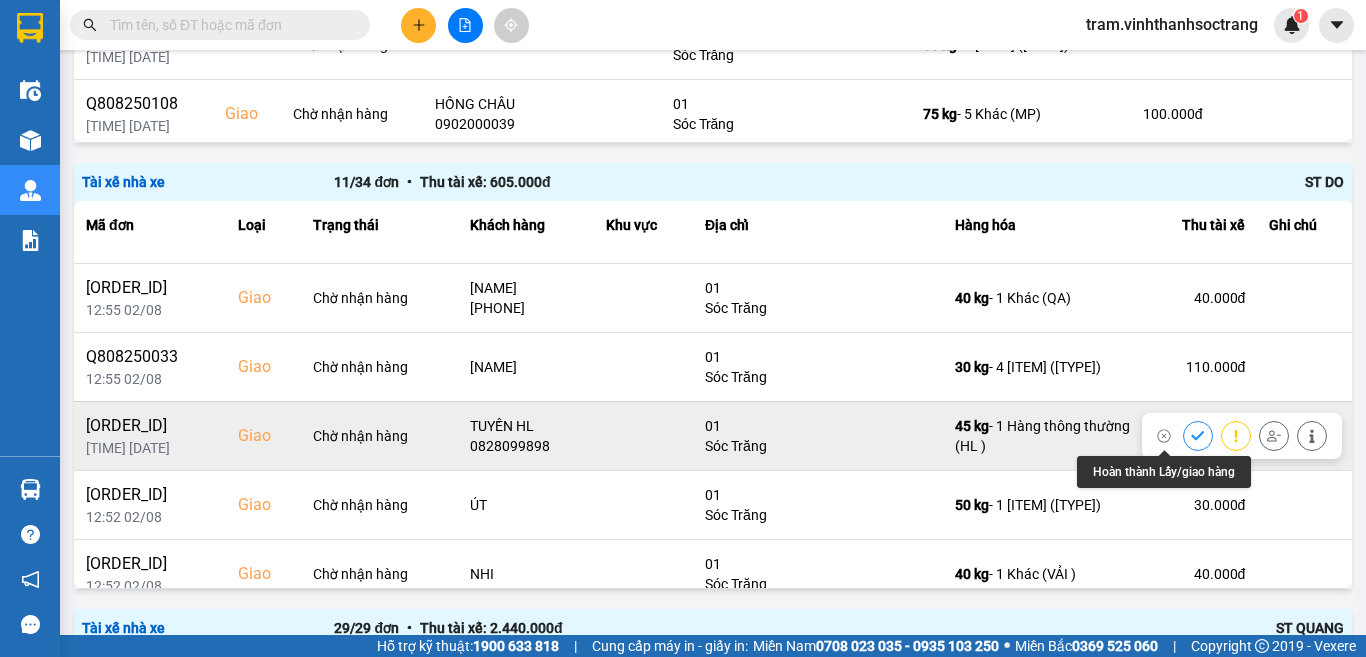 click 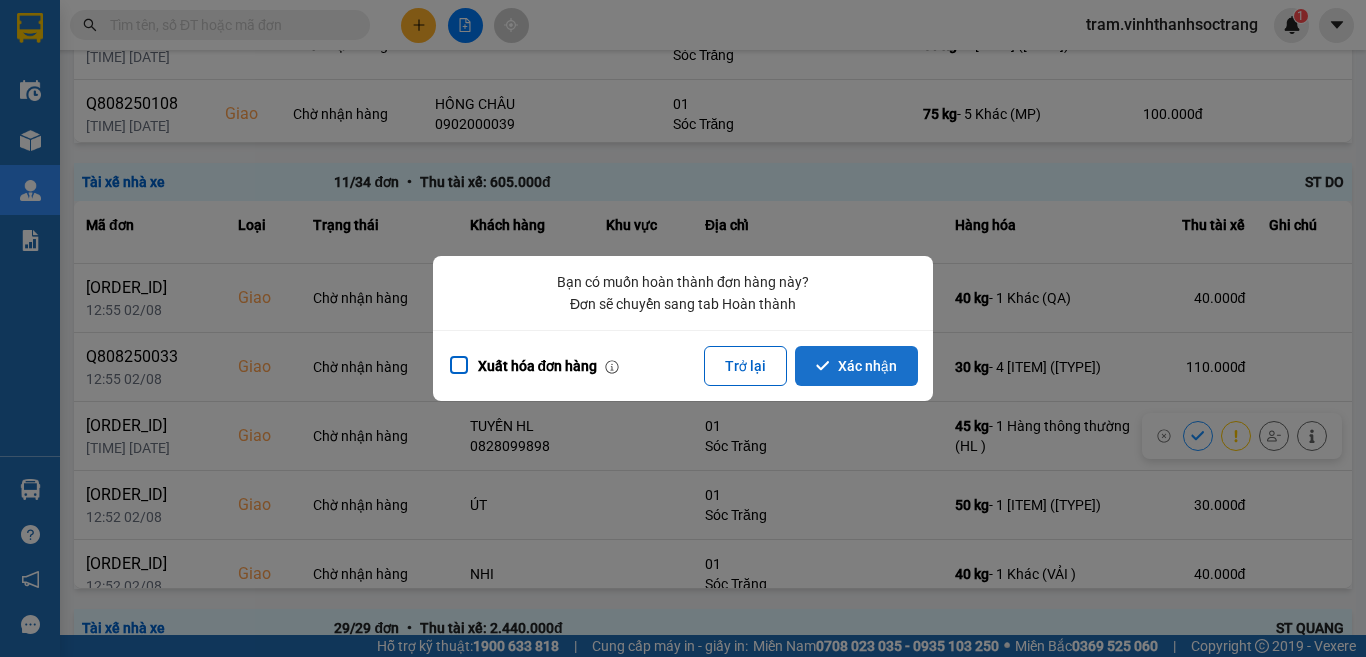 click on "Xác nhận" at bounding box center [856, 366] 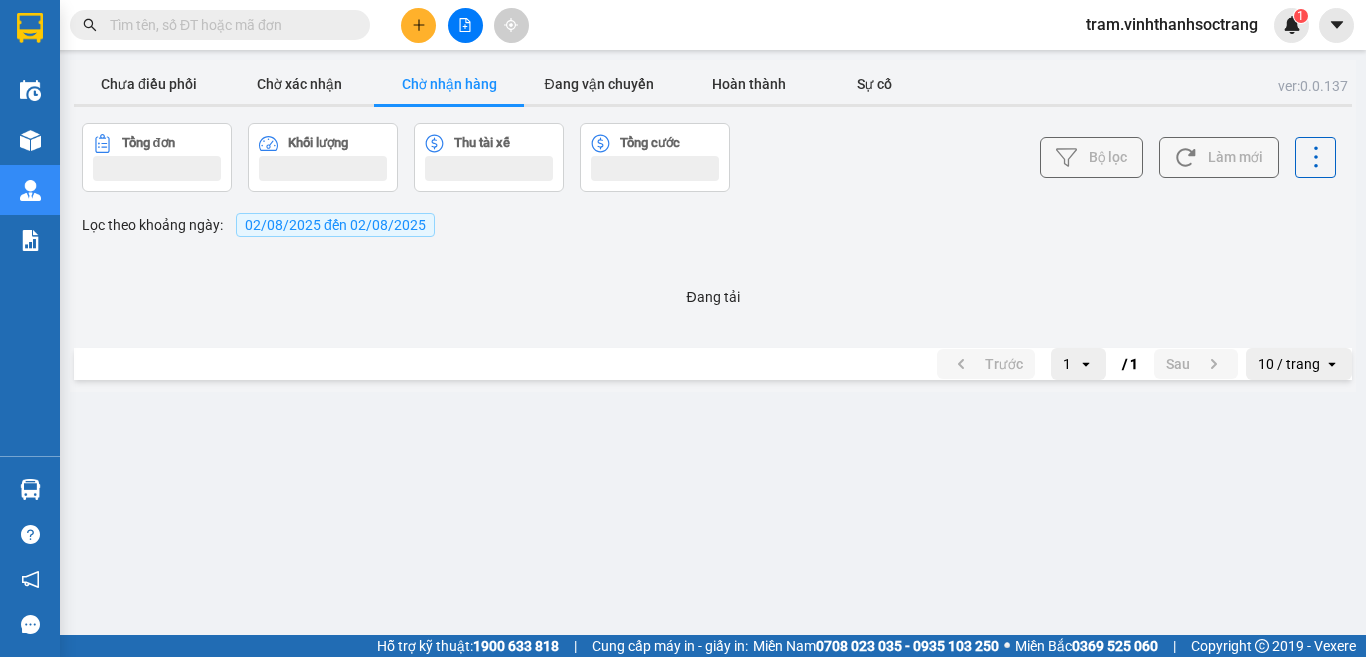 scroll, scrollTop: 0, scrollLeft: 0, axis: both 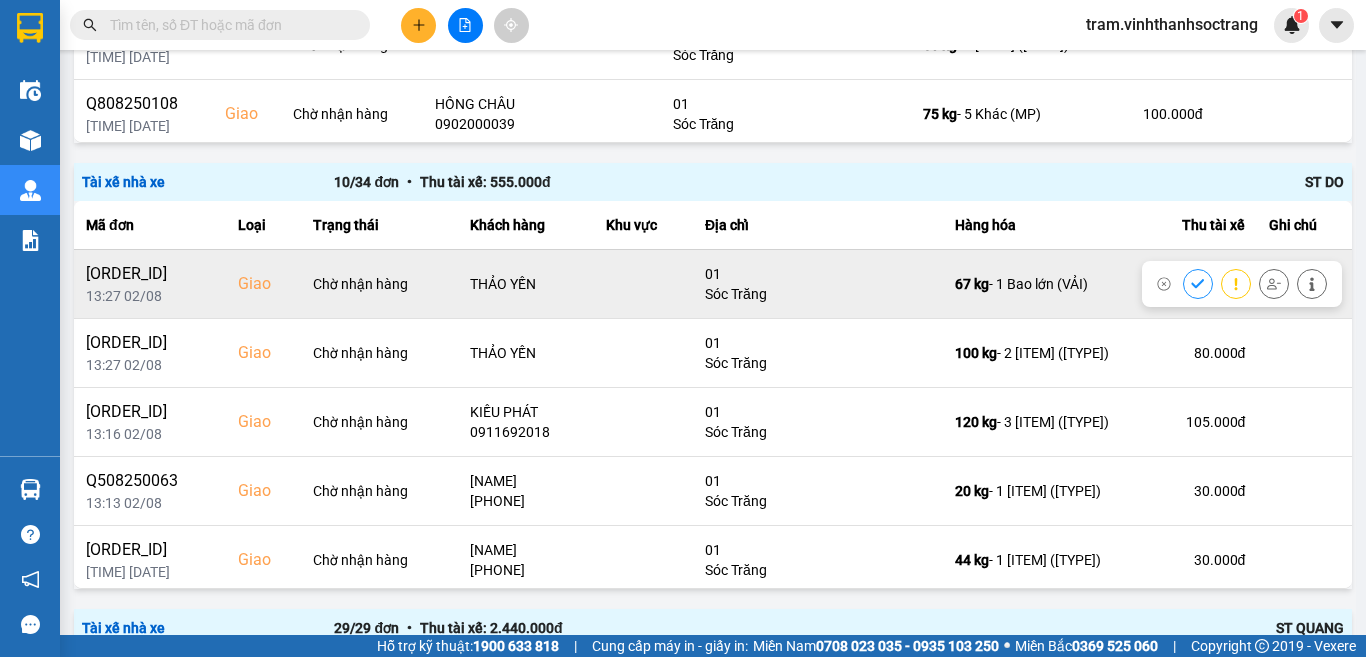 click 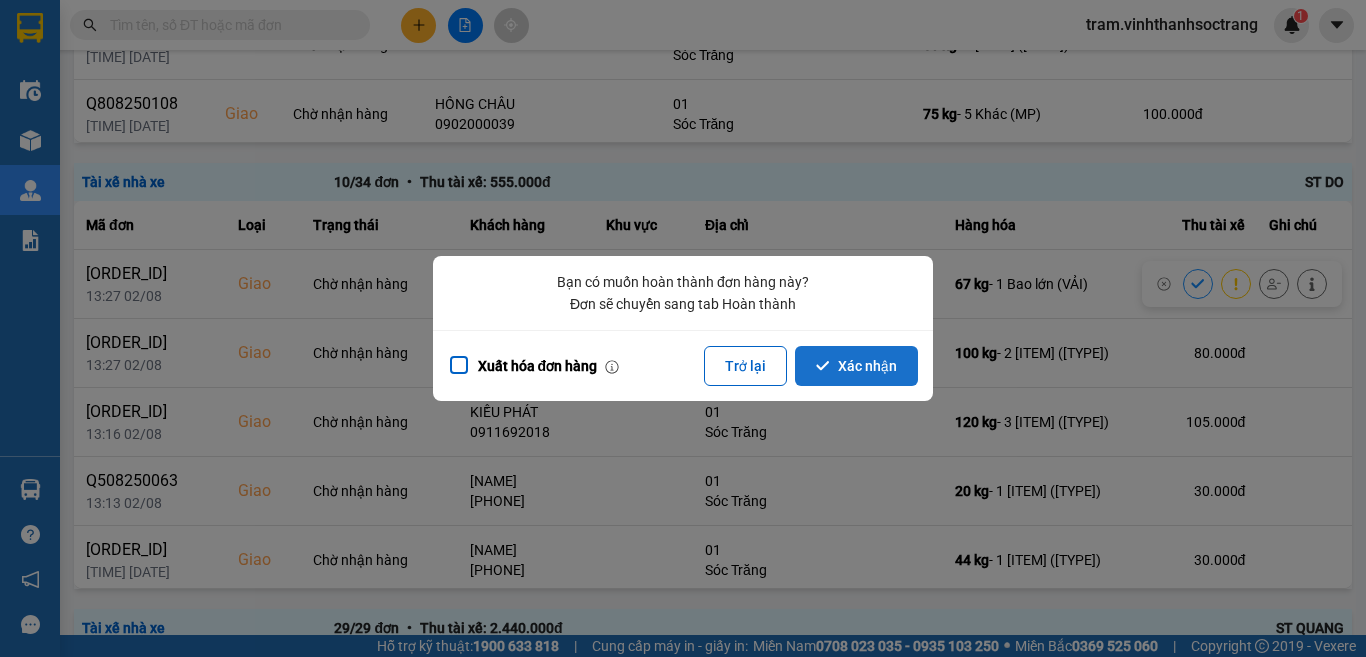 click on "Xác nhận" at bounding box center (856, 366) 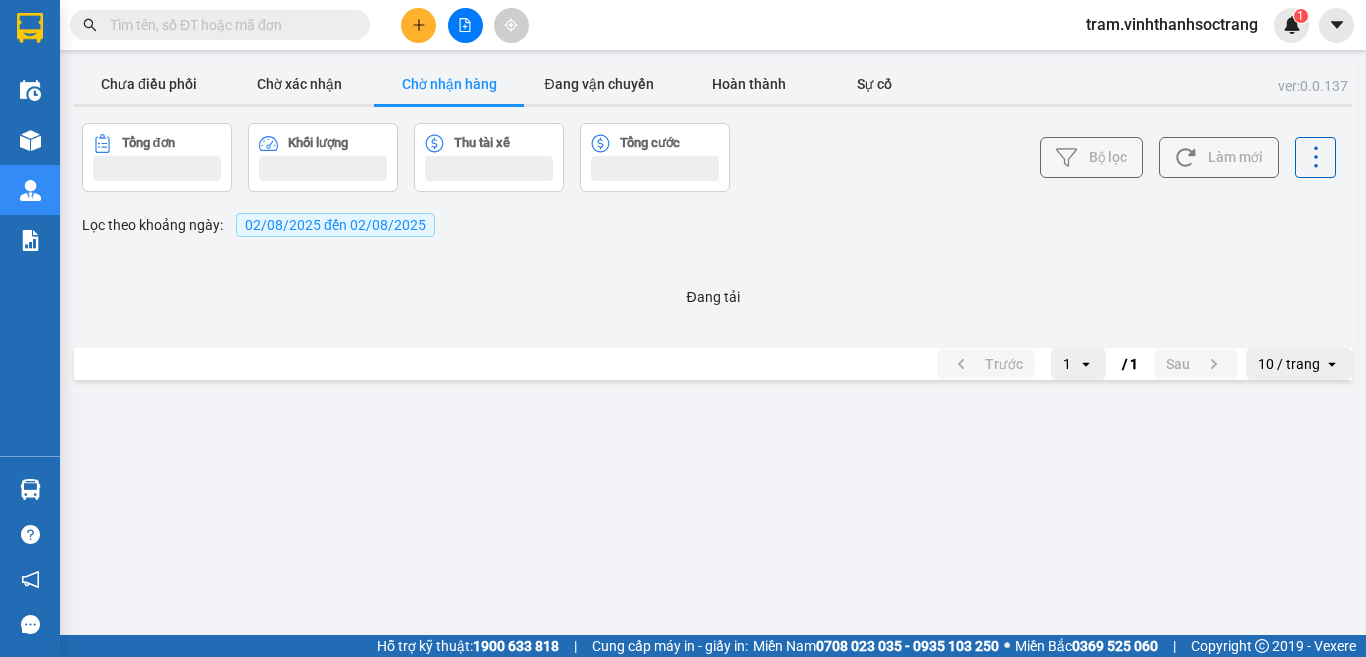 scroll, scrollTop: 0, scrollLeft: 0, axis: both 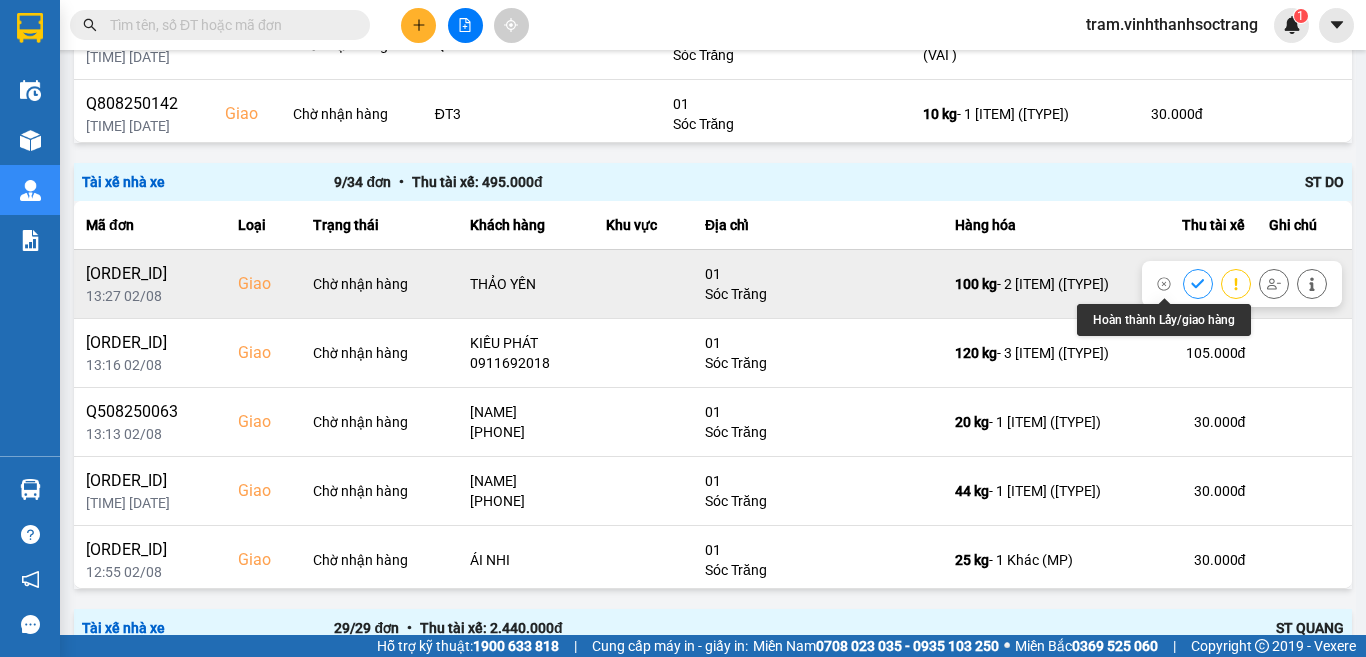 click at bounding box center [1198, 283] 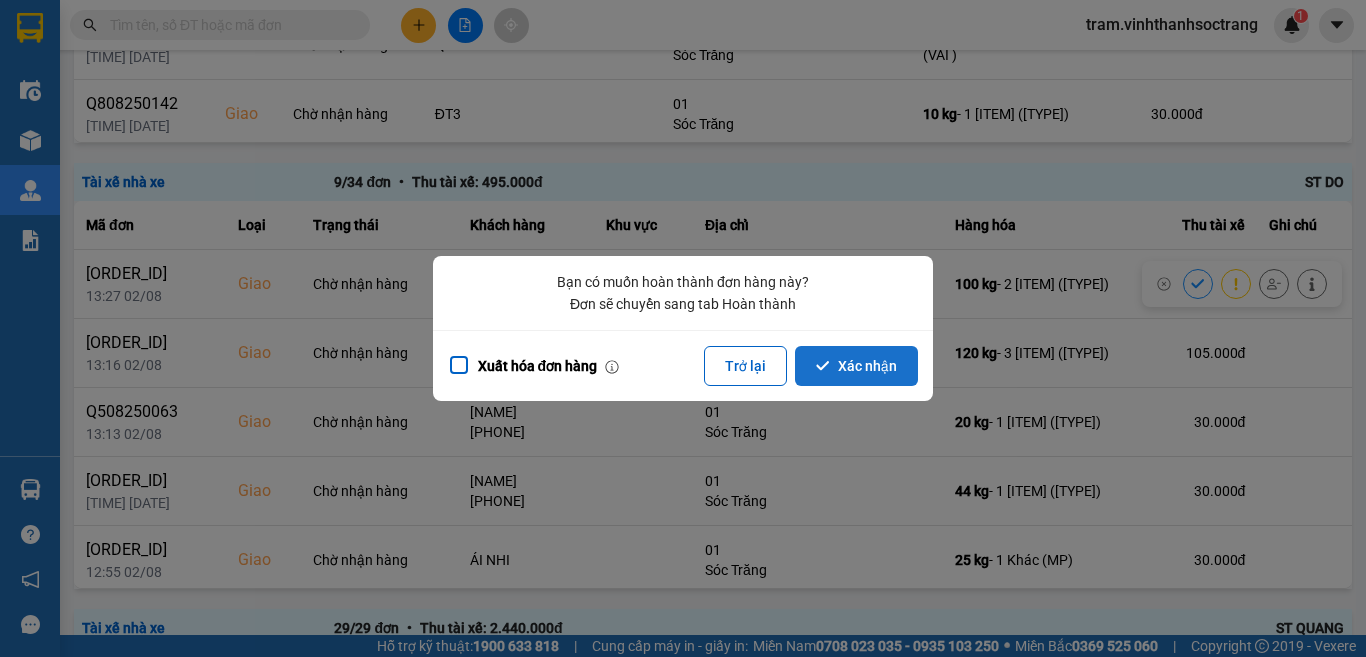 click on "Xác nhận" at bounding box center [856, 366] 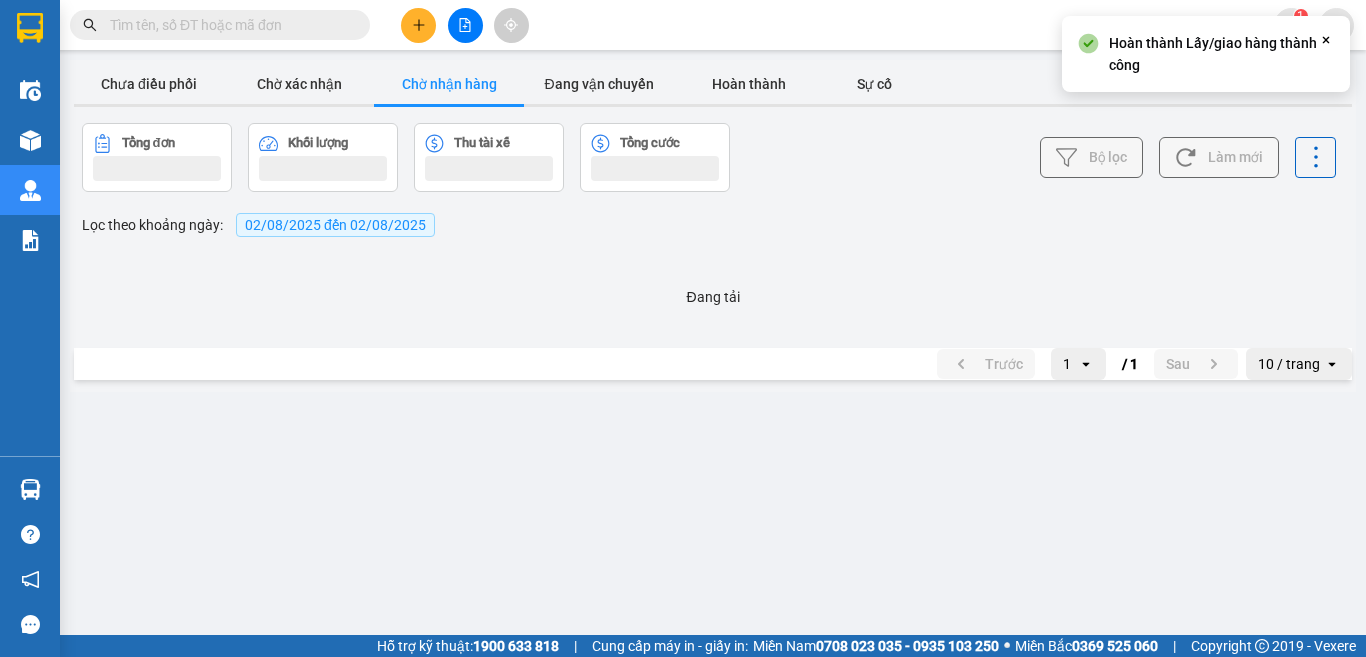 scroll, scrollTop: 0, scrollLeft: 0, axis: both 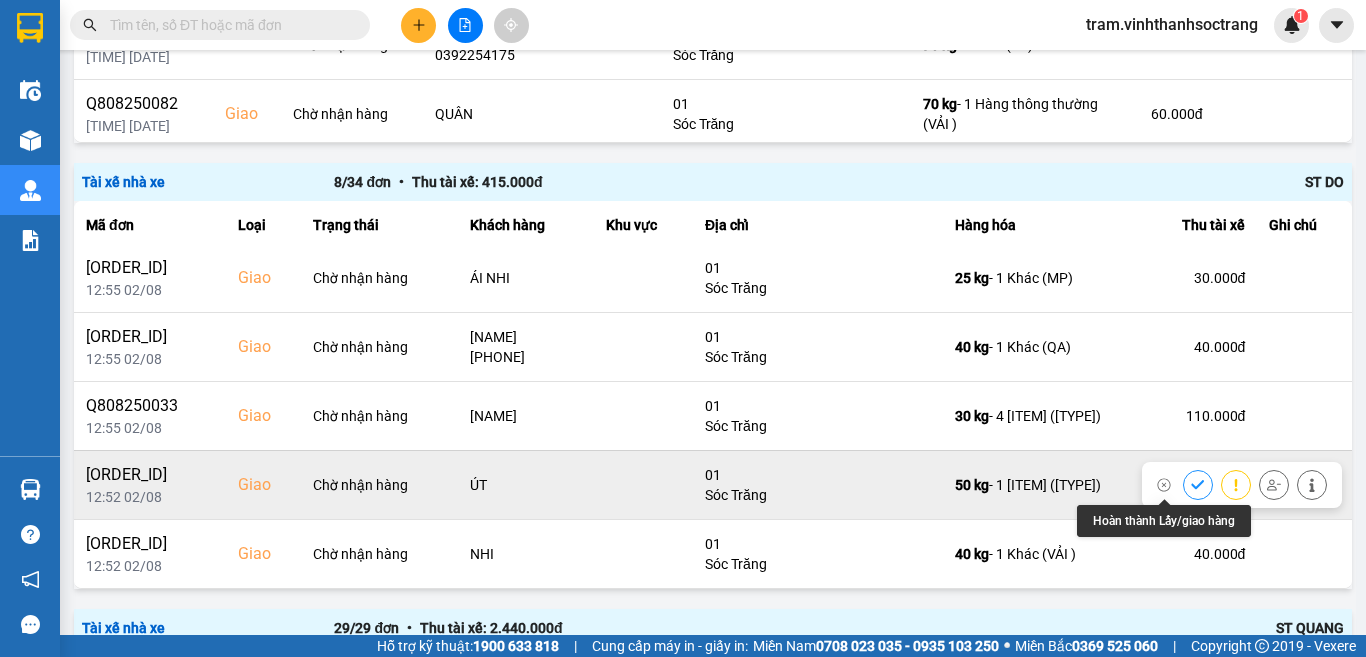 click 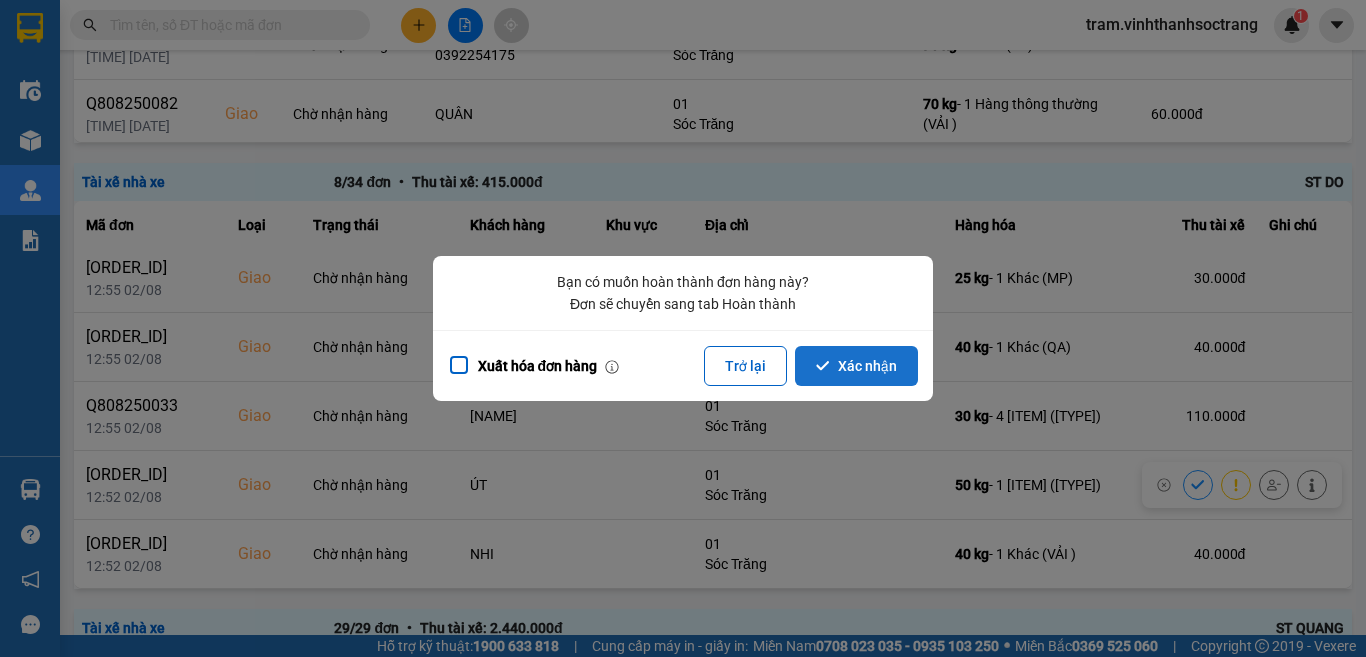click on "Xác nhận" at bounding box center (856, 366) 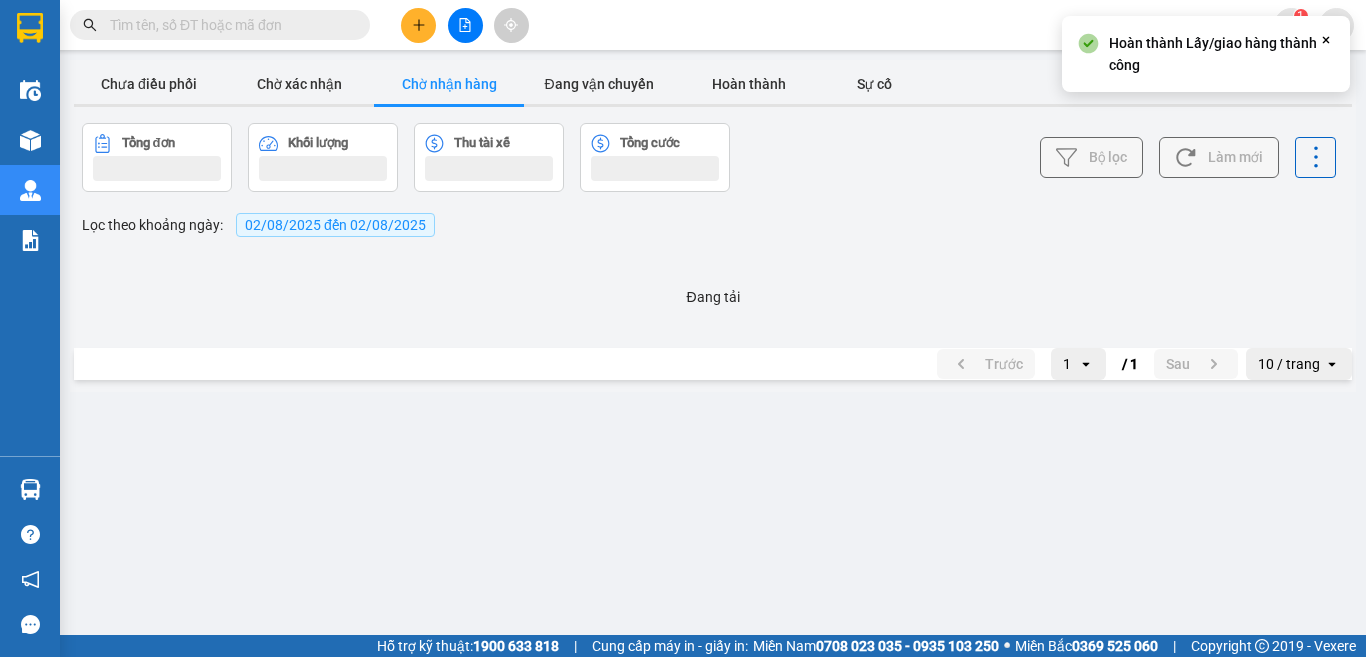 scroll, scrollTop: 0, scrollLeft: 0, axis: both 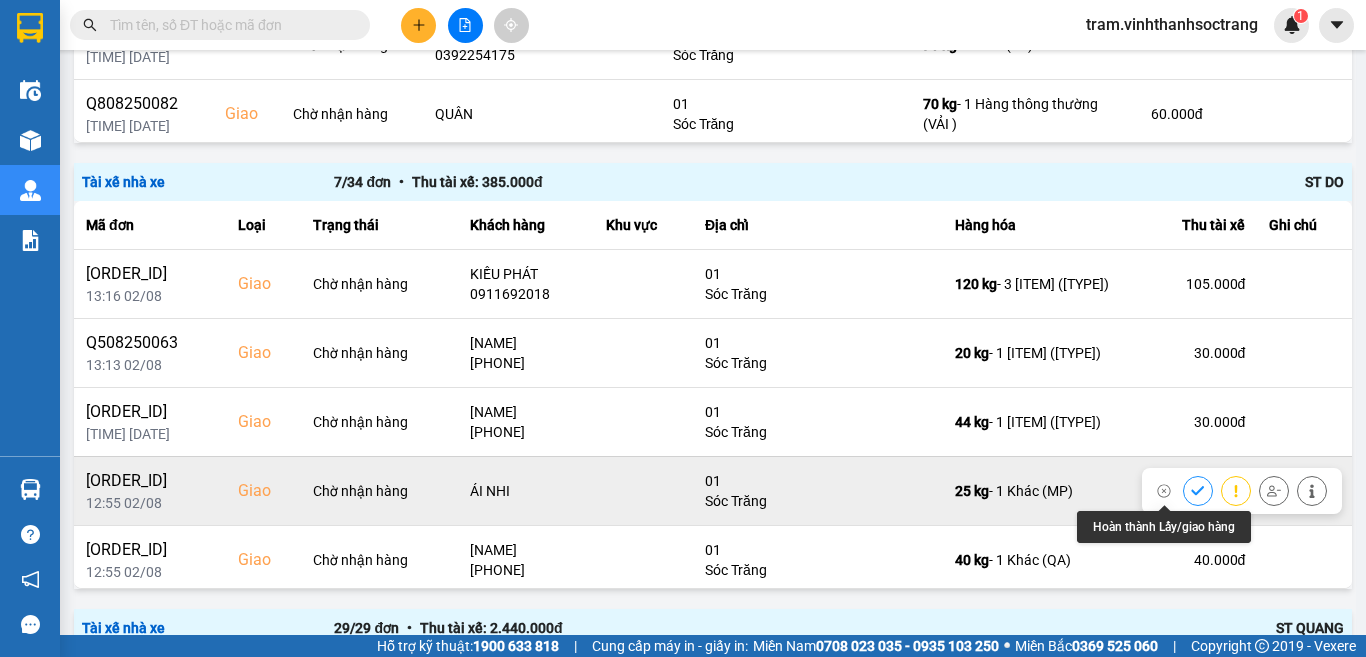 click 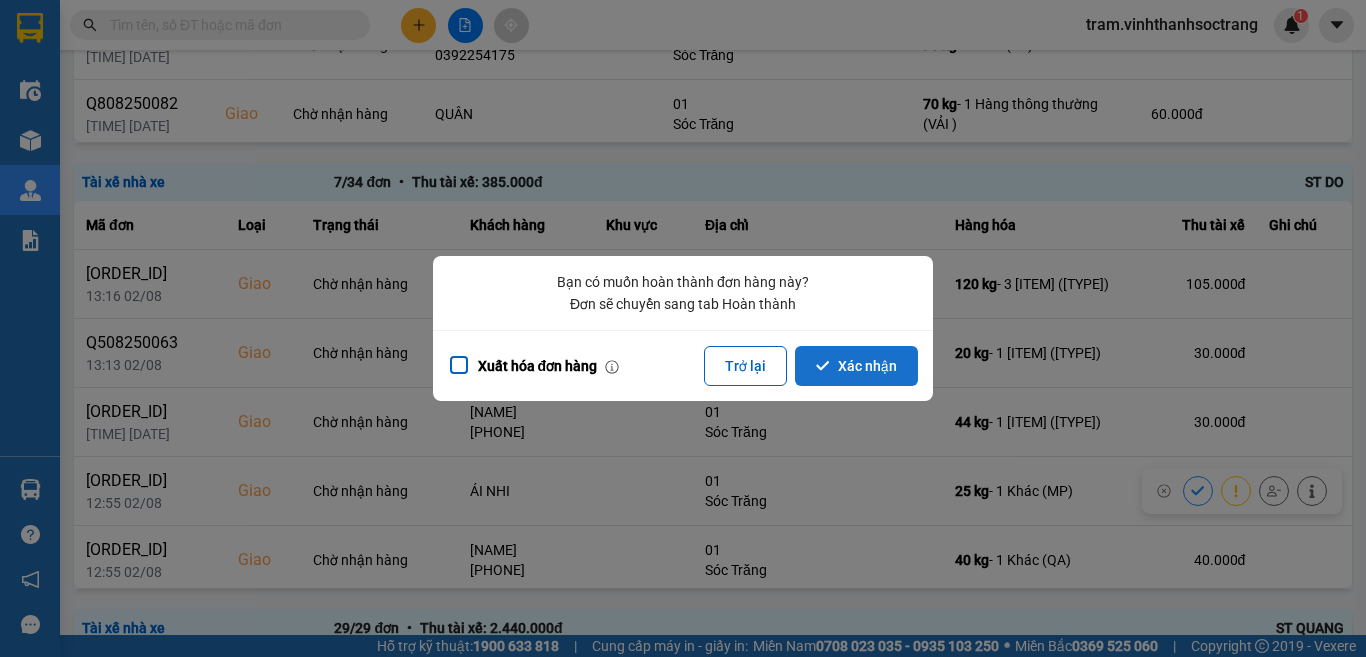 click on "Xác nhận" at bounding box center (856, 366) 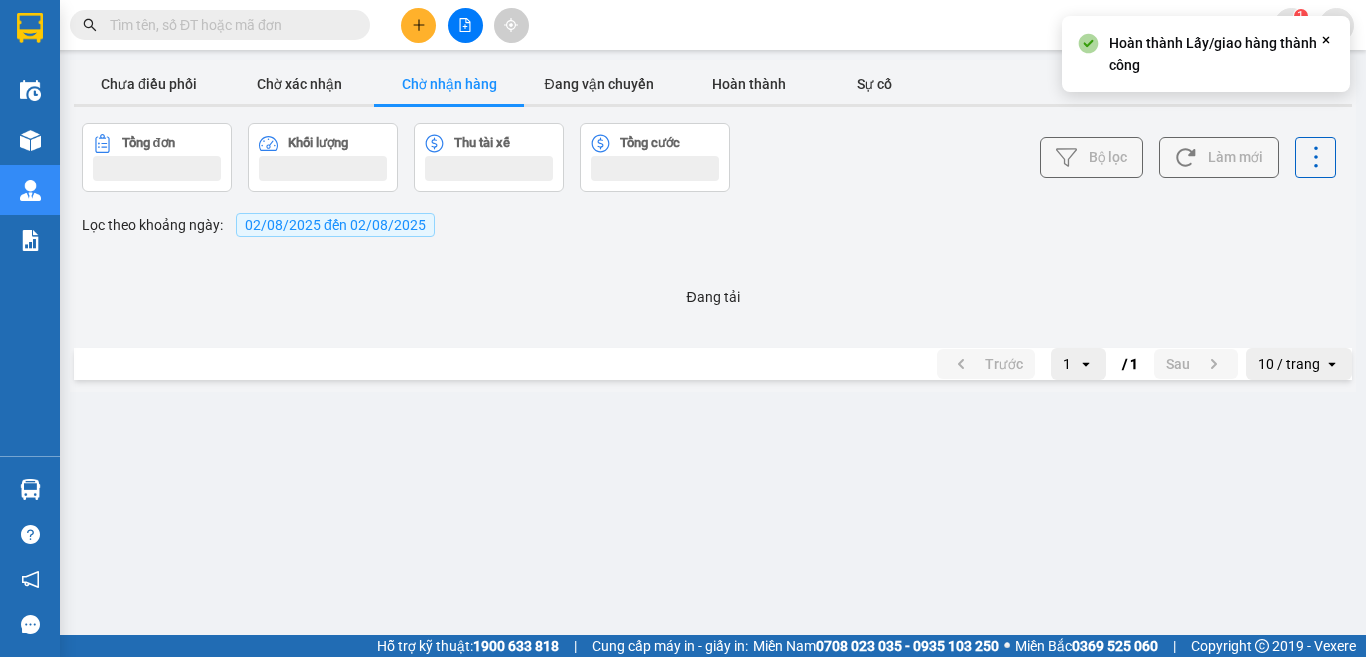 scroll, scrollTop: 0, scrollLeft: 0, axis: both 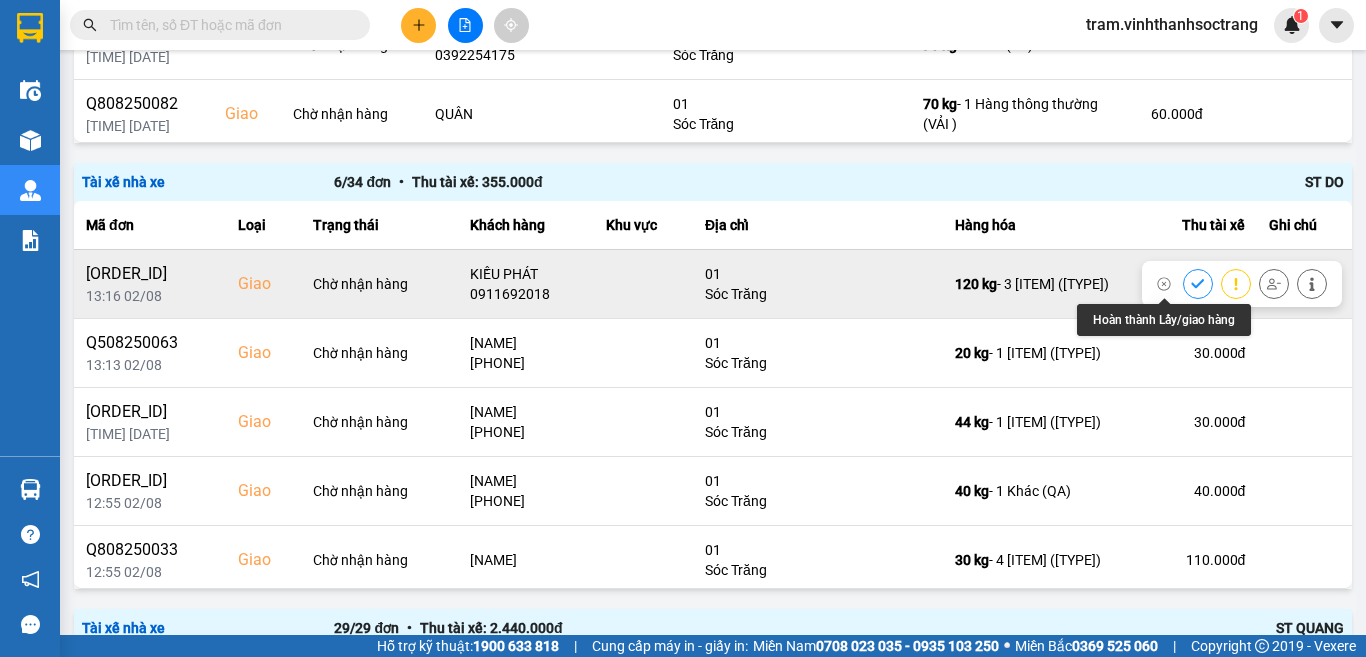 click 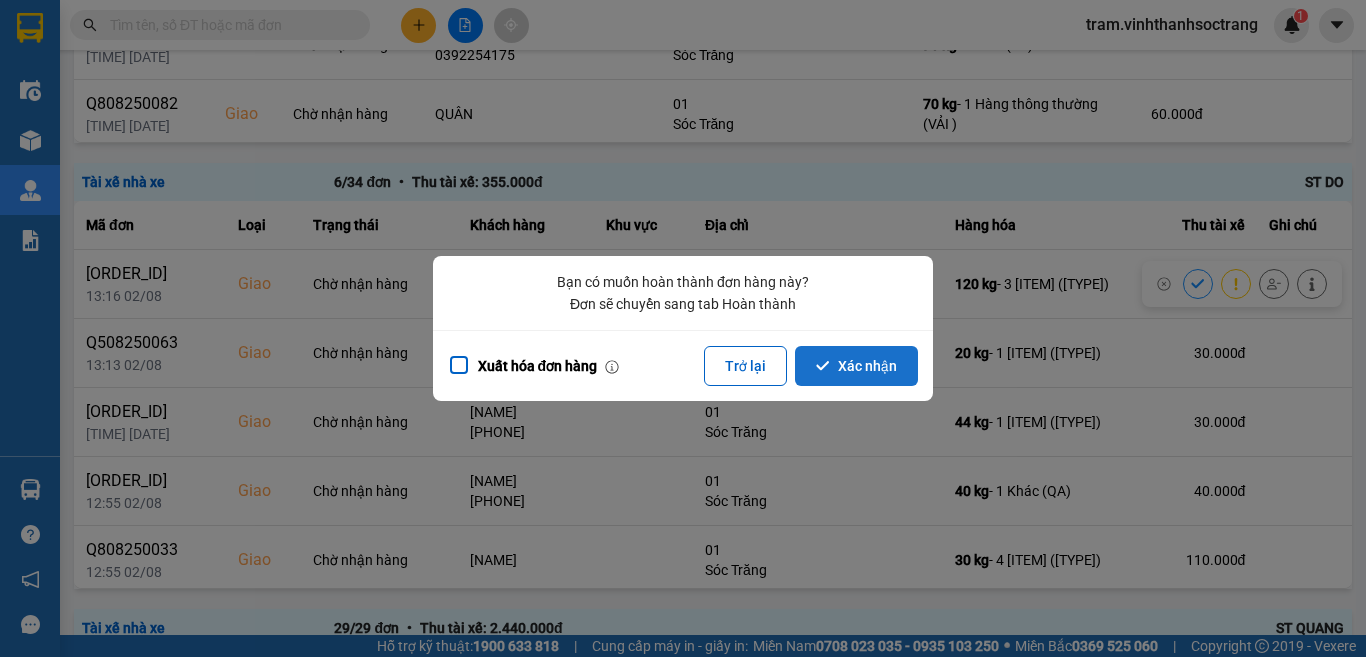 click on "Xác nhận" at bounding box center (856, 366) 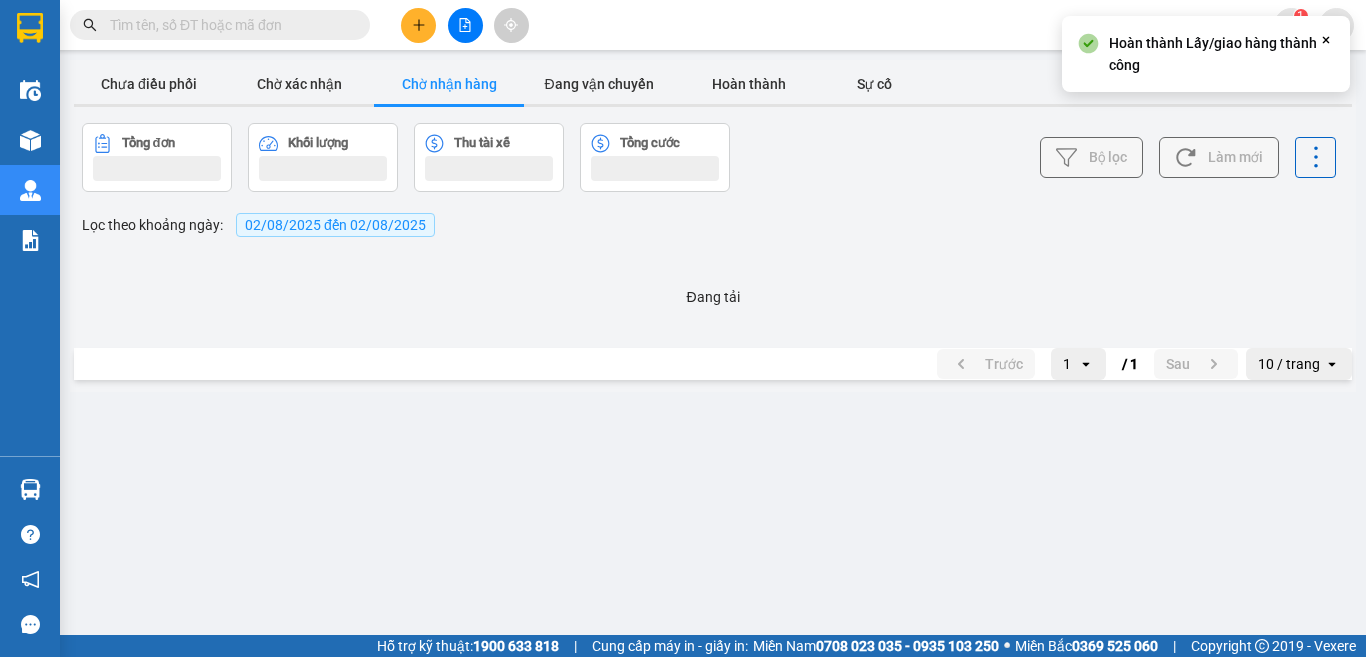 scroll, scrollTop: 0, scrollLeft: 0, axis: both 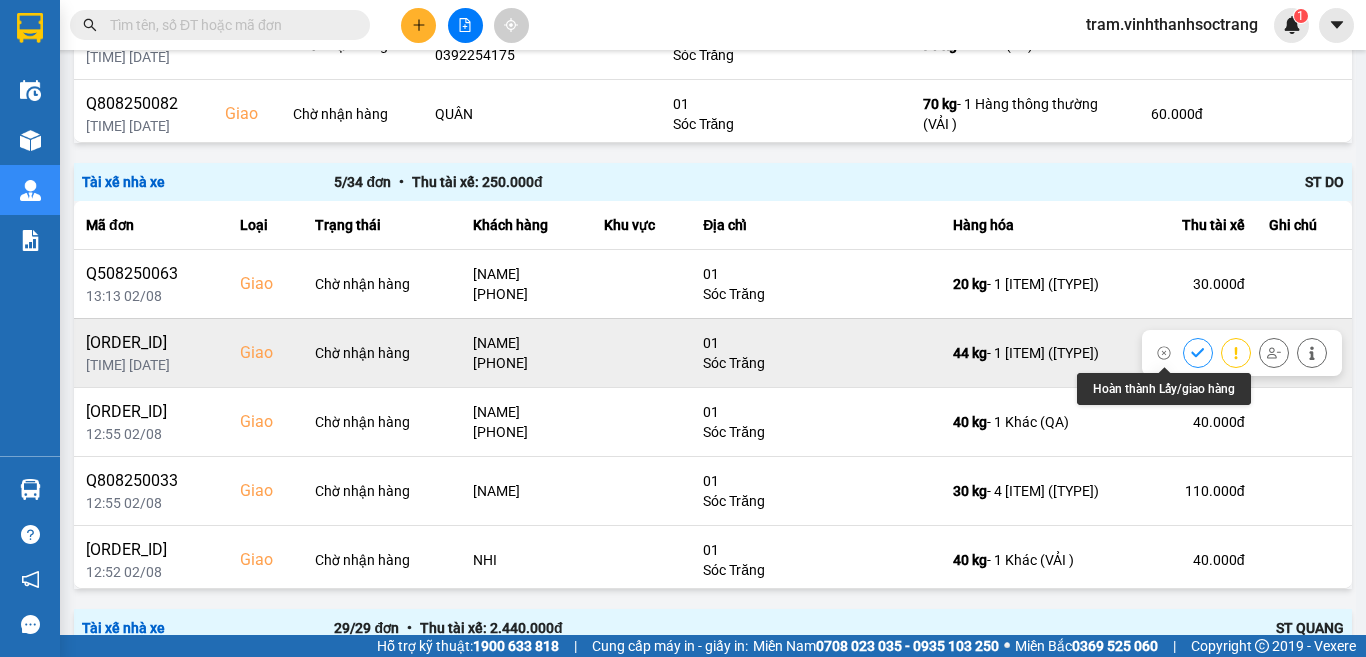 click 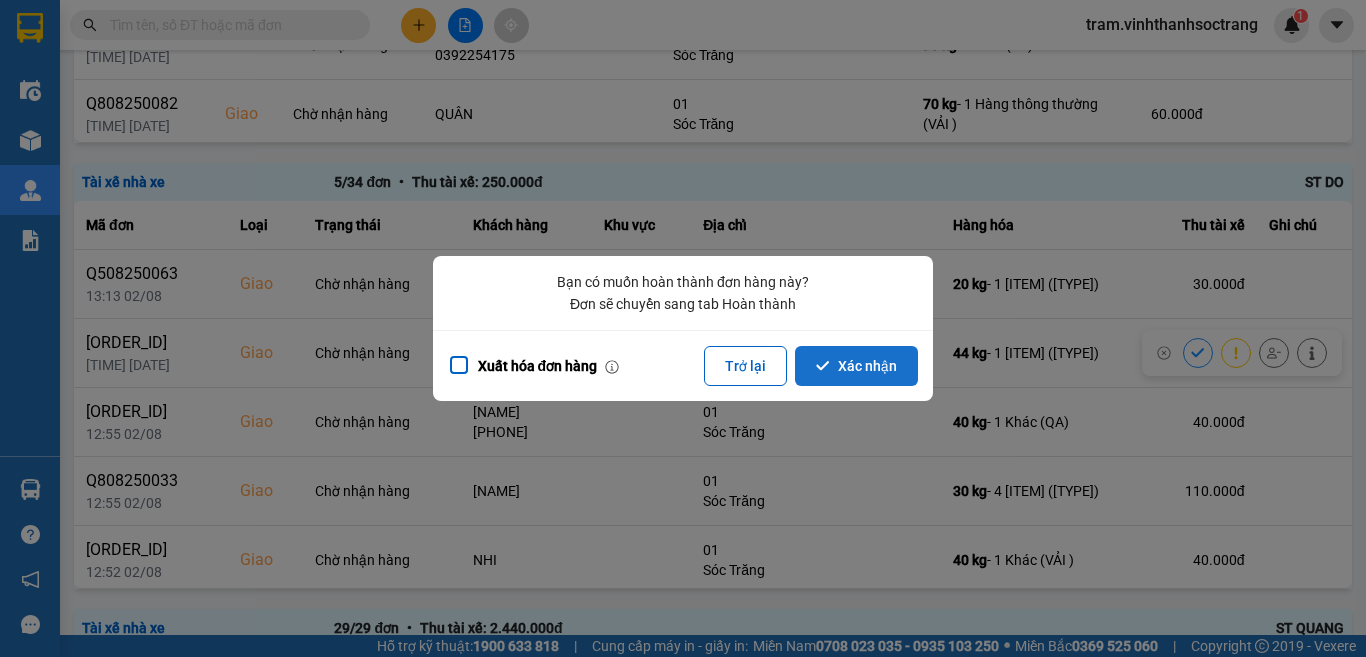 click 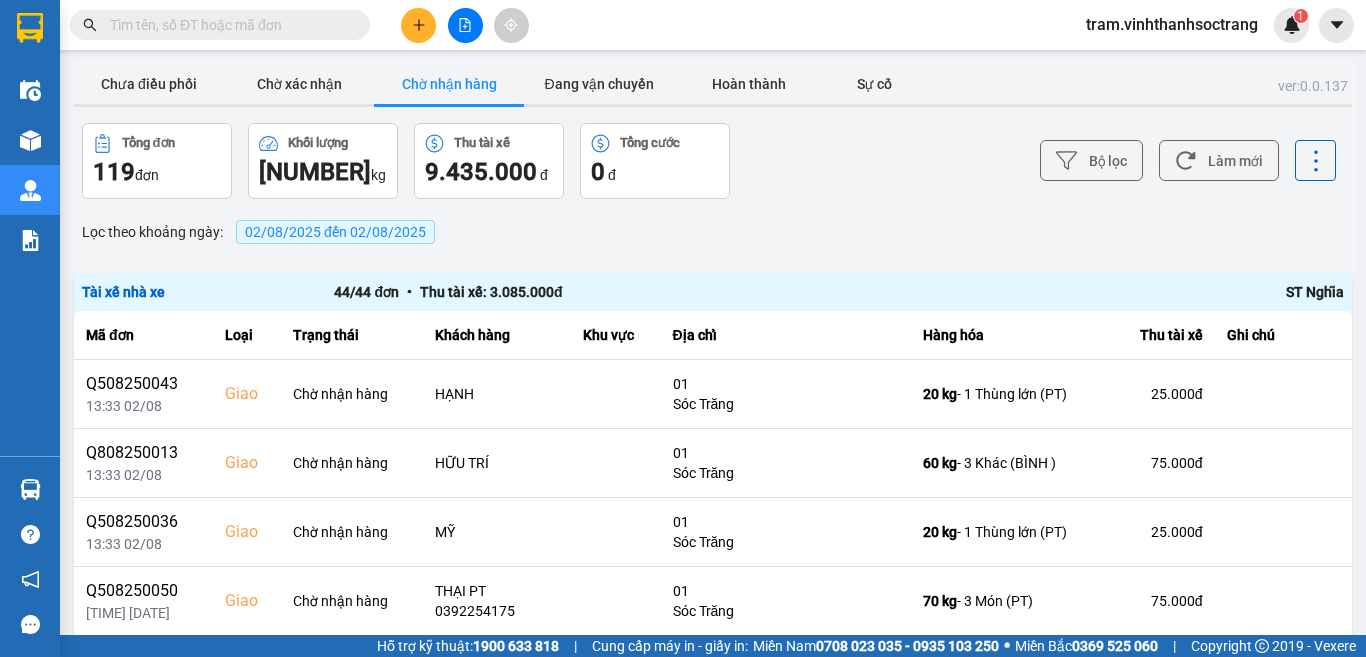 scroll, scrollTop: 556, scrollLeft: 0, axis: vertical 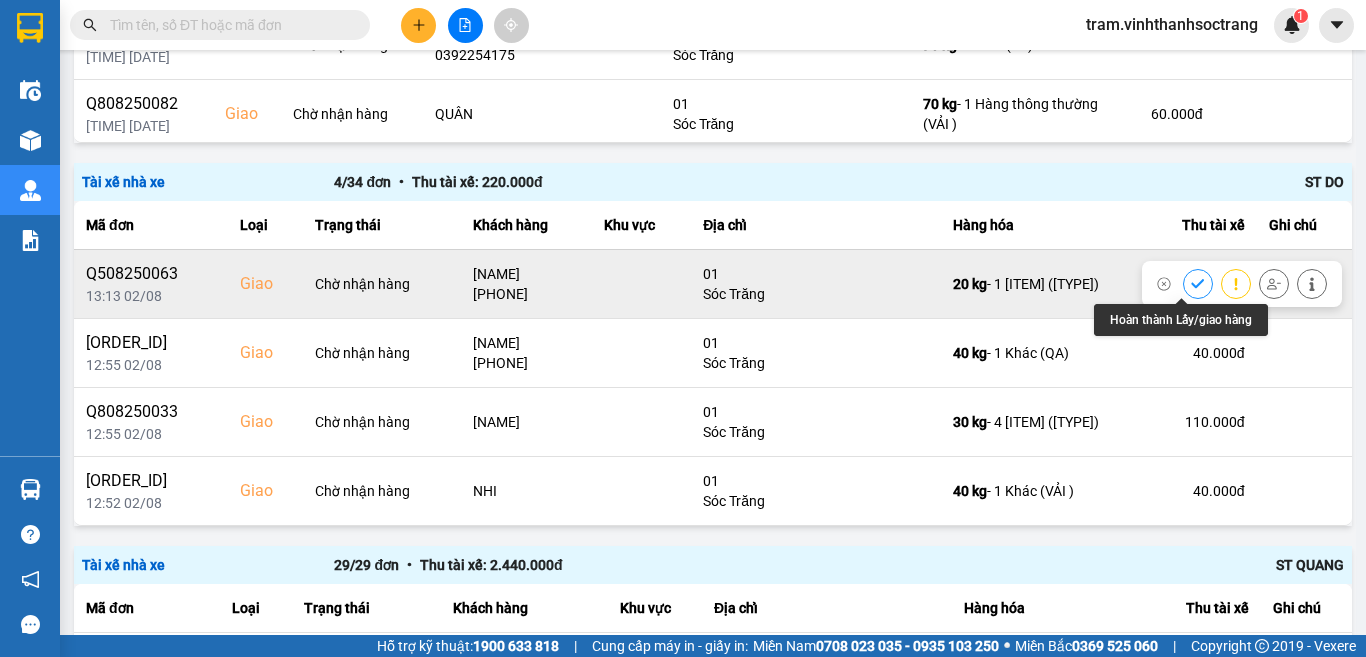 click 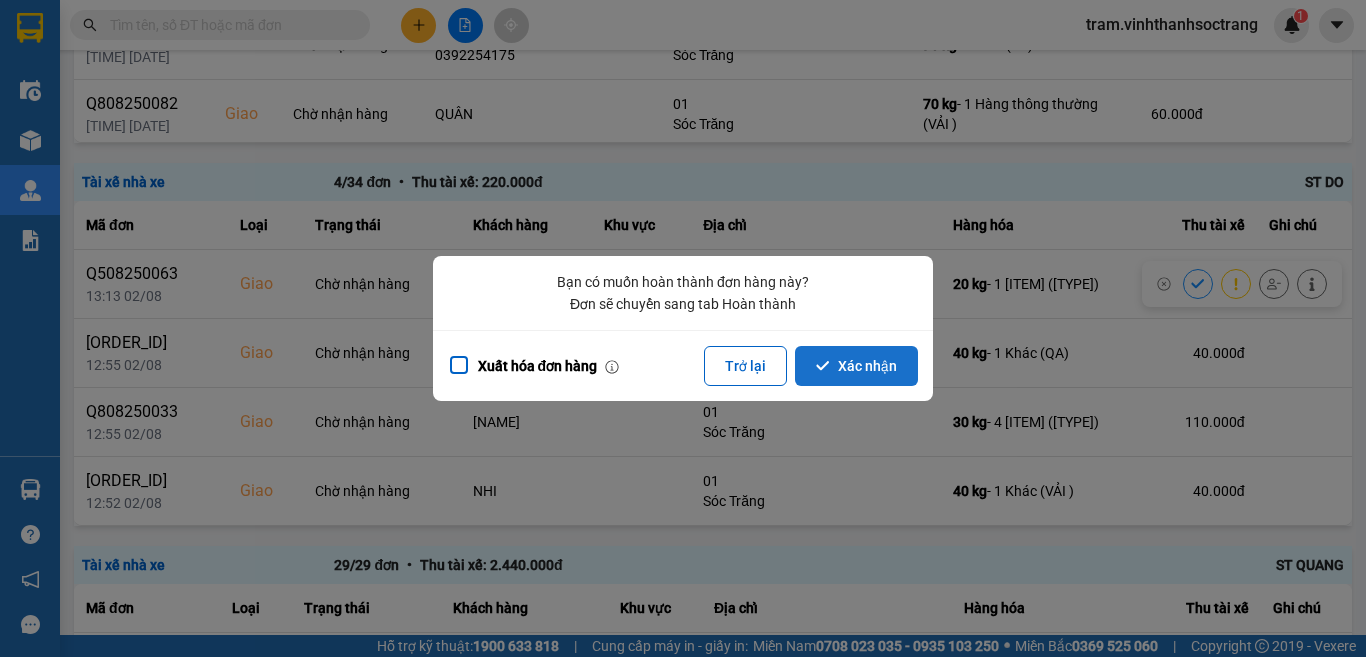 click on "Xác nhận" at bounding box center (856, 366) 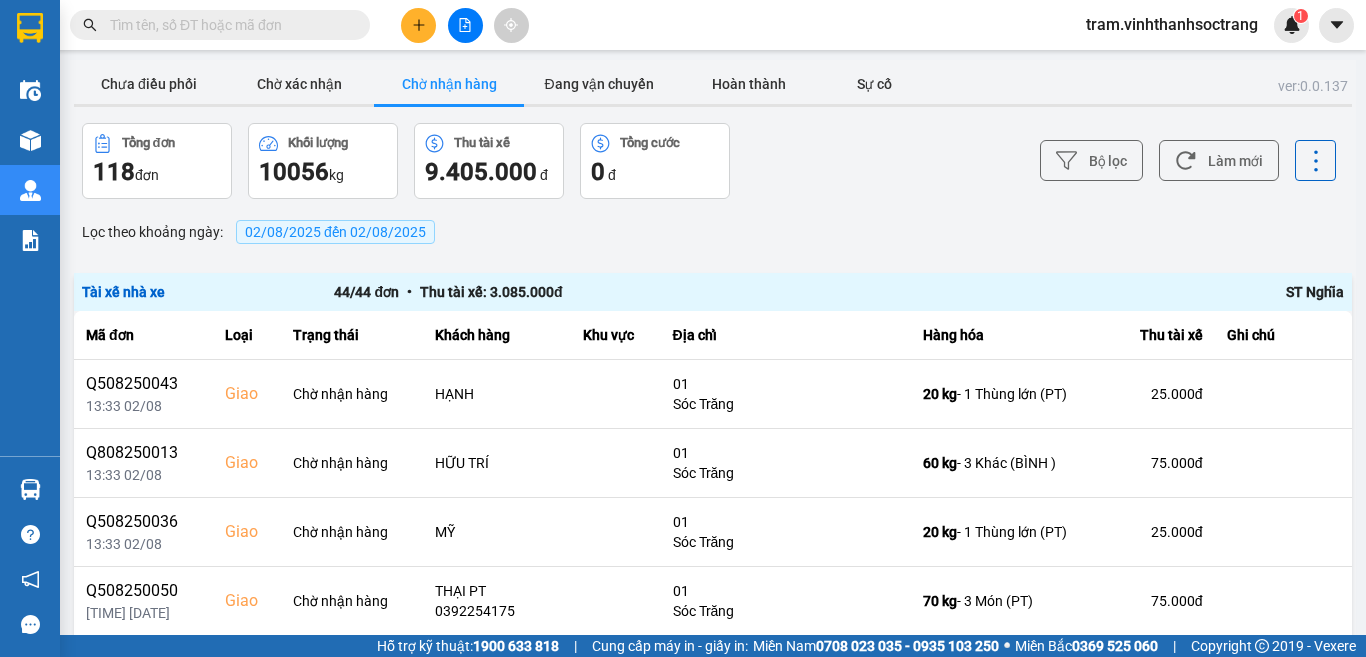 scroll, scrollTop: 556, scrollLeft: 0, axis: vertical 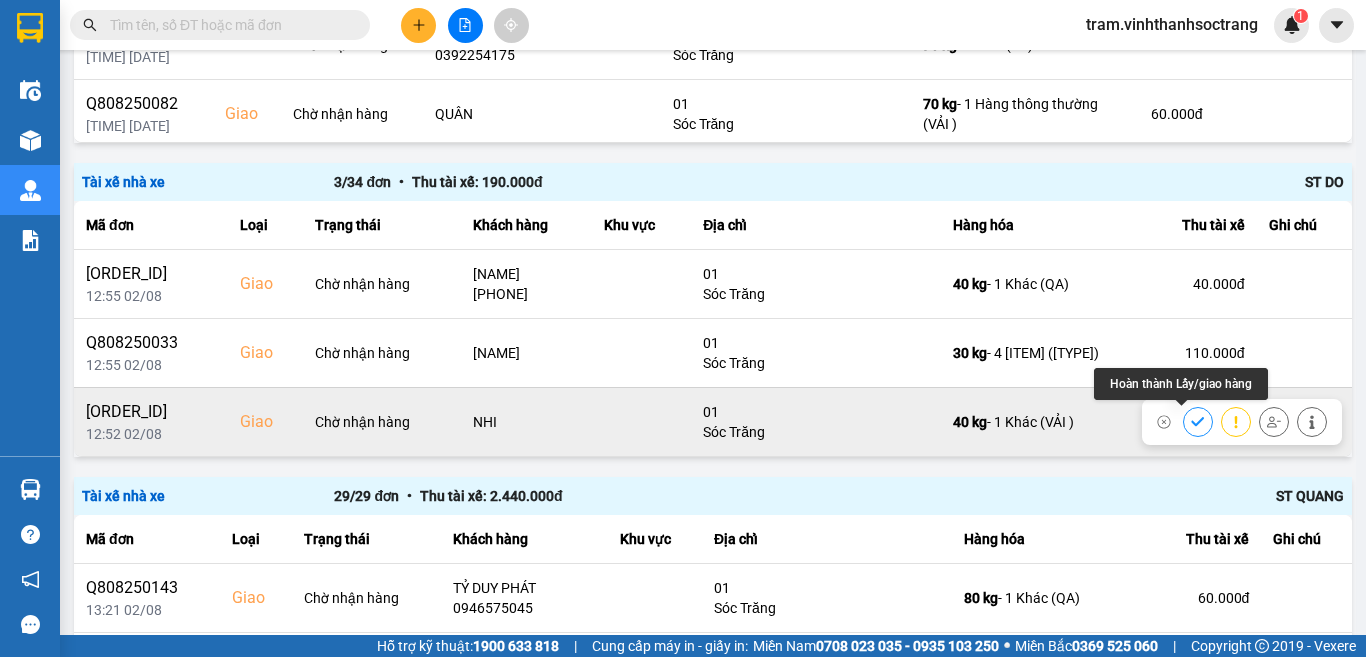 click at bounding box center [1198, 421] 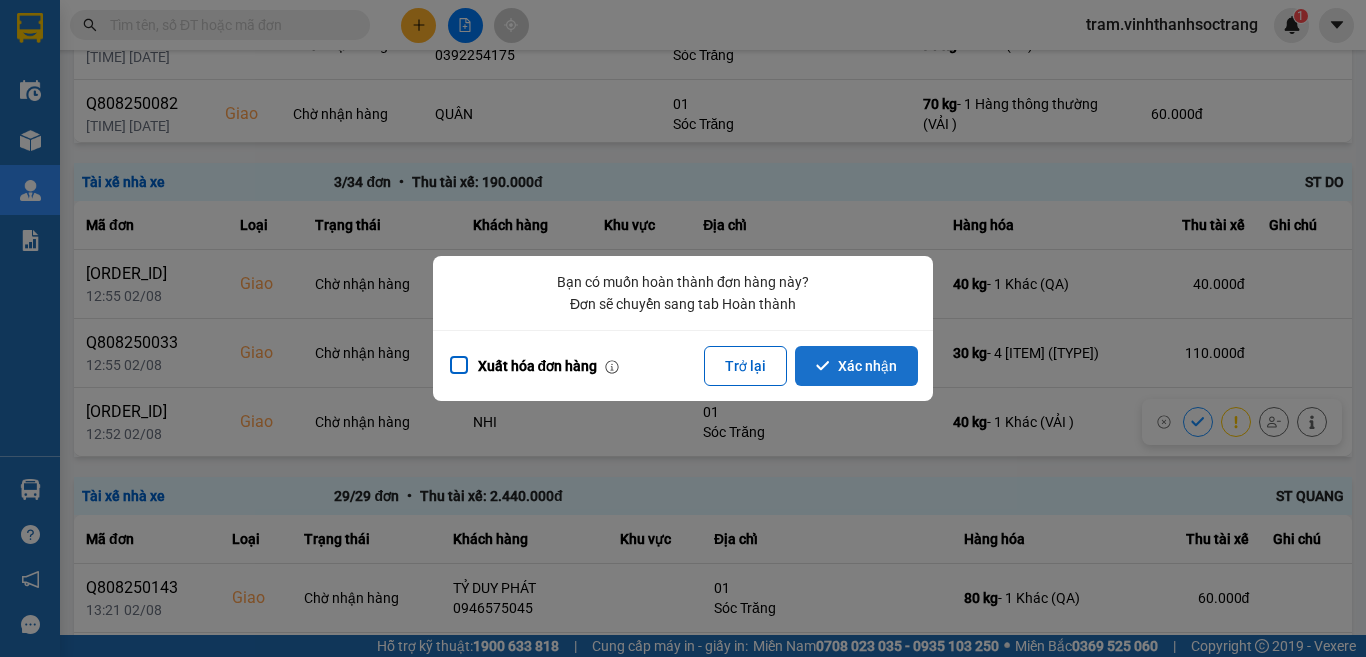 click on "Xác nhận" at bounding box center [856, 366] 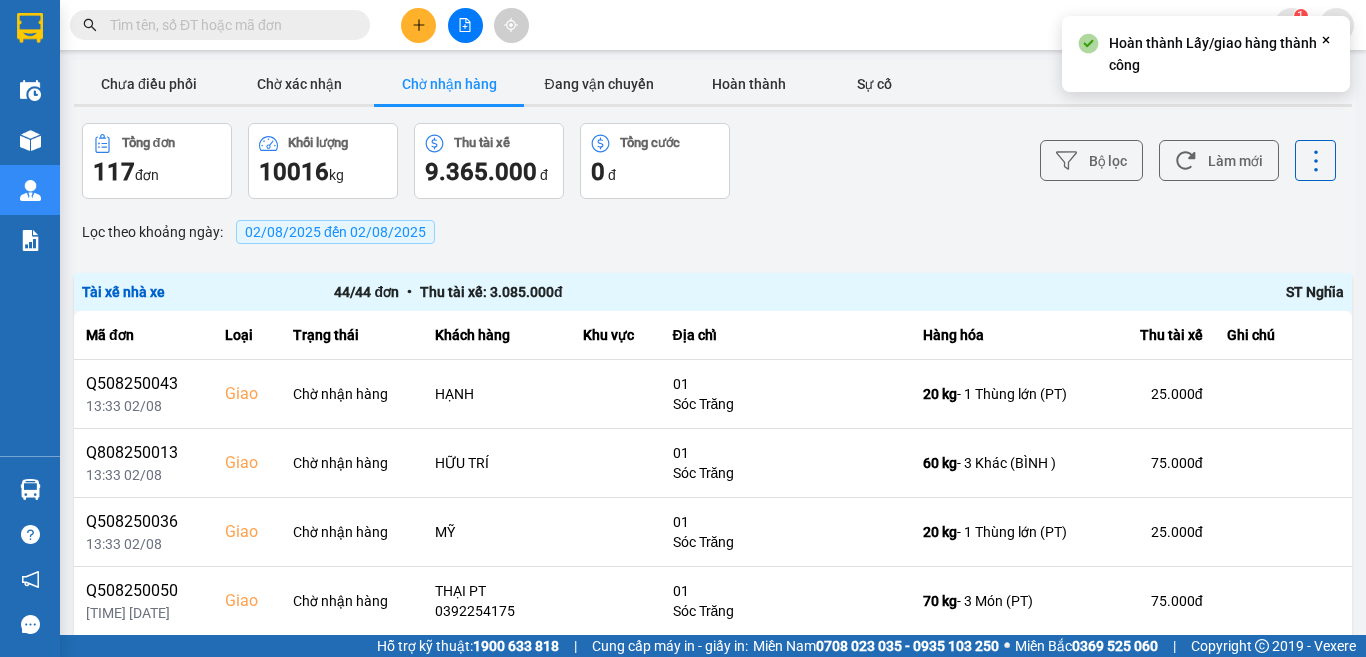 scroll, scrollTop: 556, scrollLeft: 0, axis: vertical 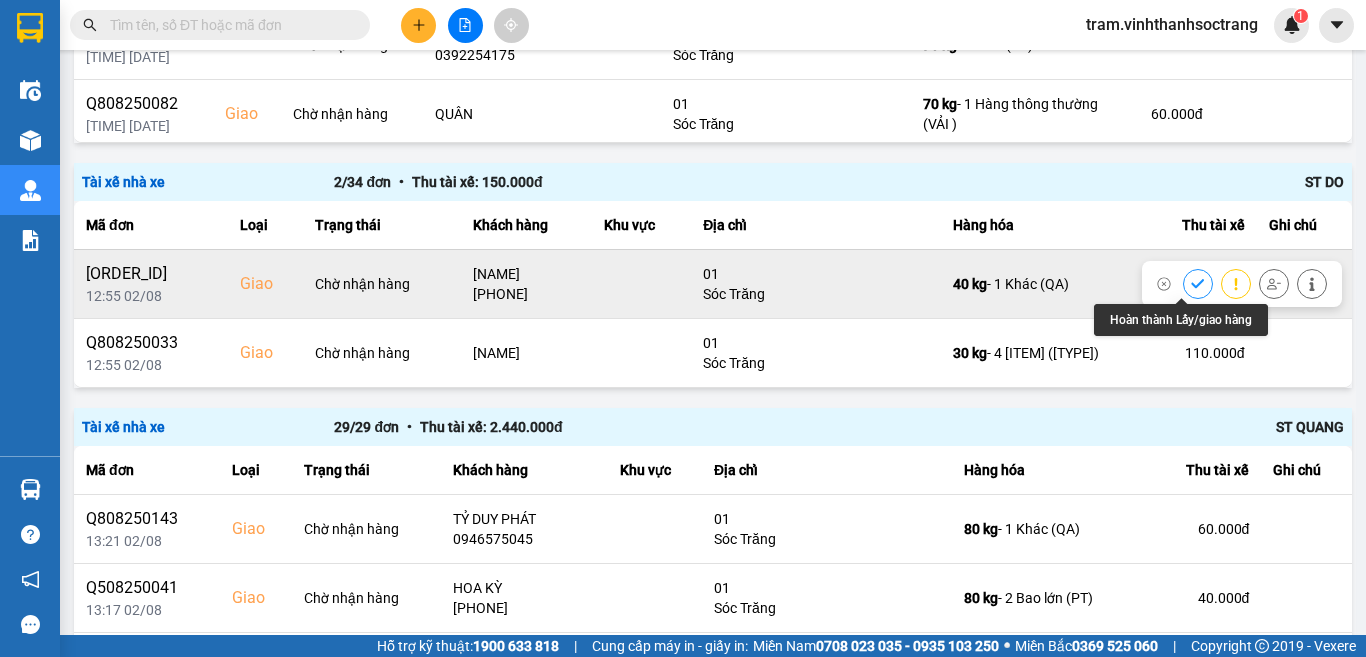 click 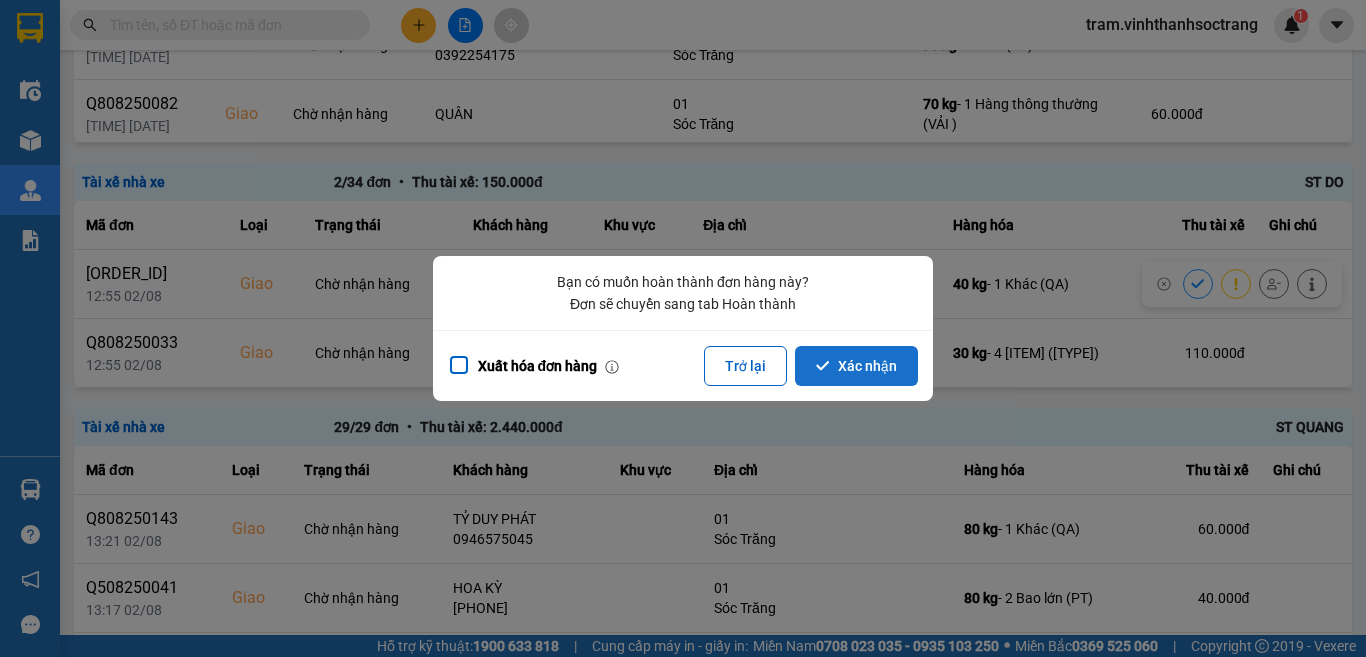 click on "Xác nhận" at bounding box center [856, 366] 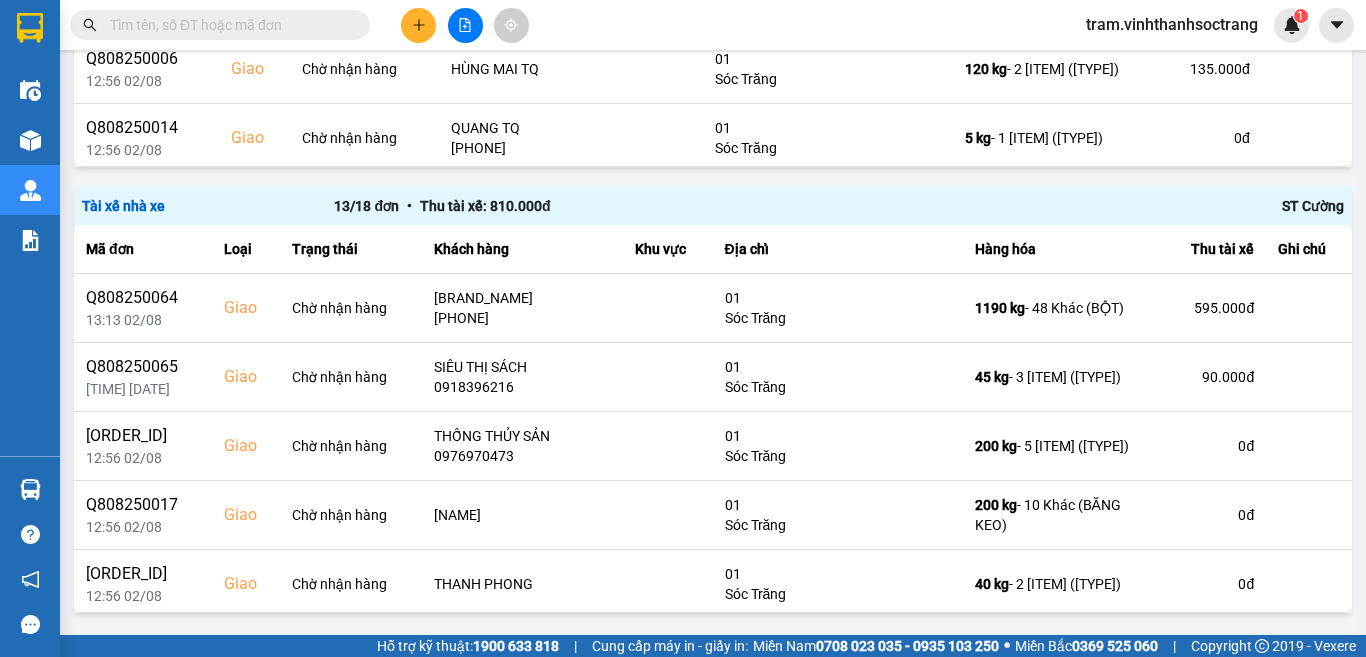 scroll, scrollTop: 1700, scrollLeft: 0, axis: vertical 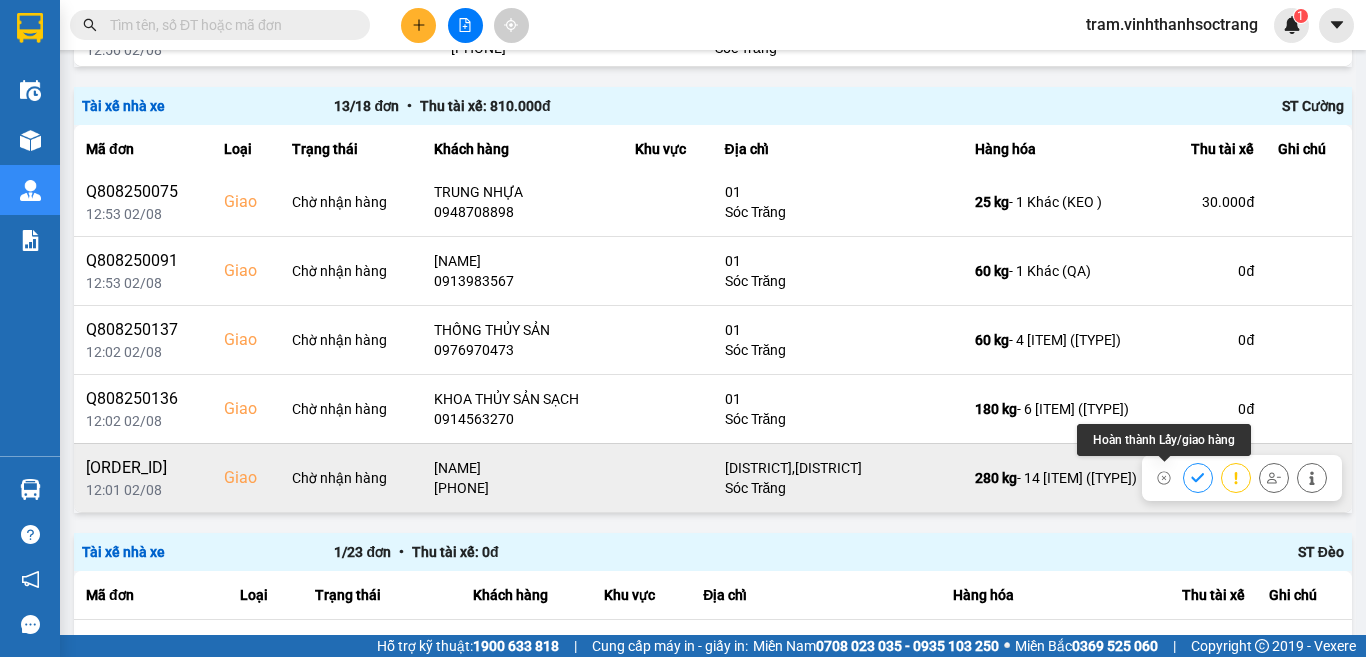 click 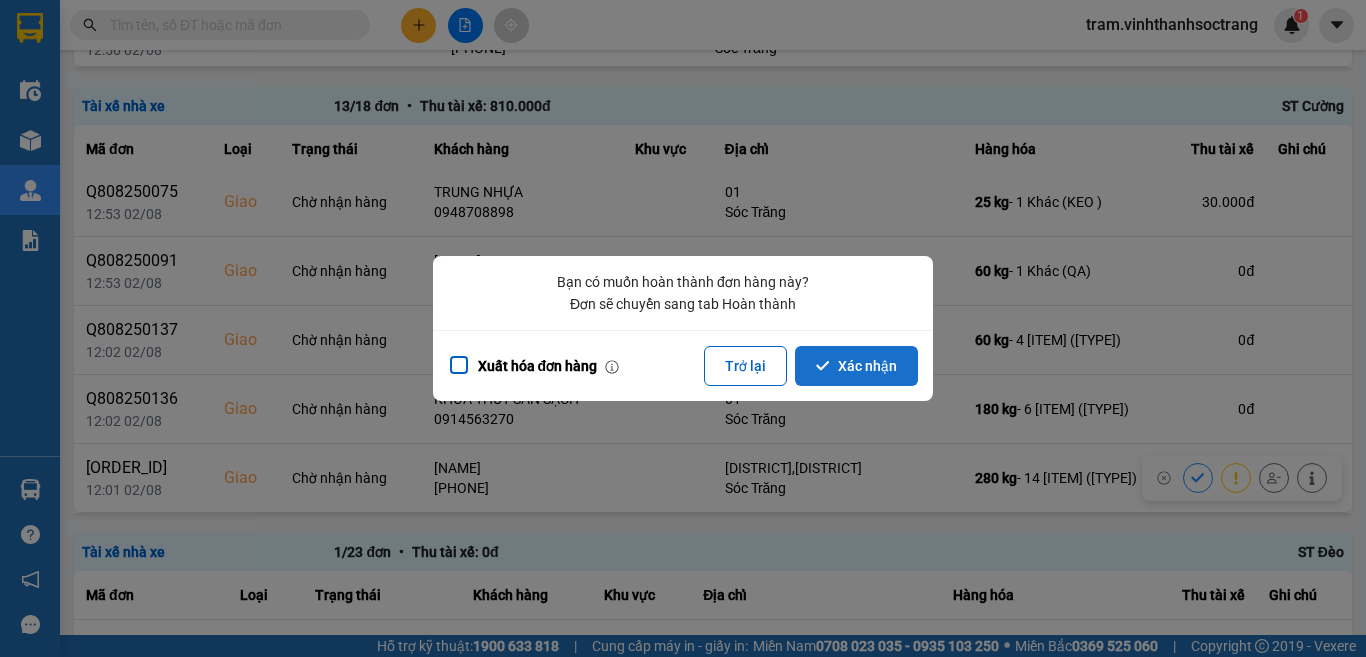 click 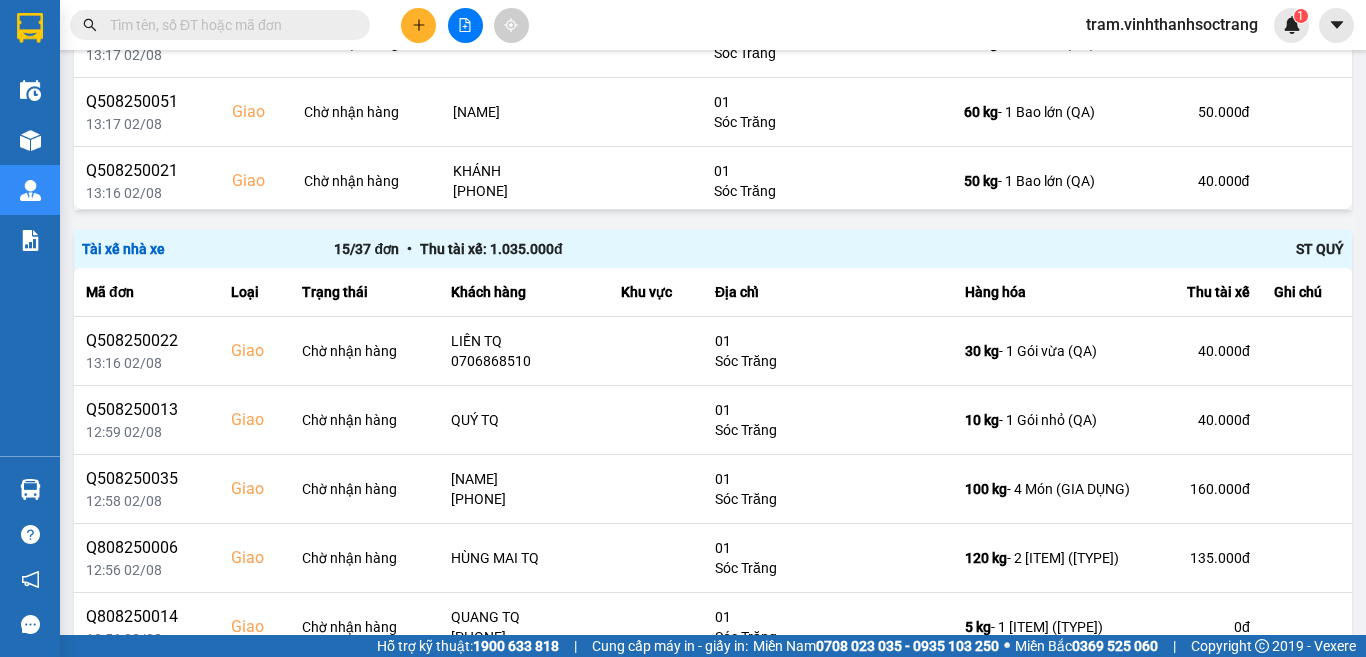 scroll, scrollTop: 1667, scrollLeft: 0, axis: vertical 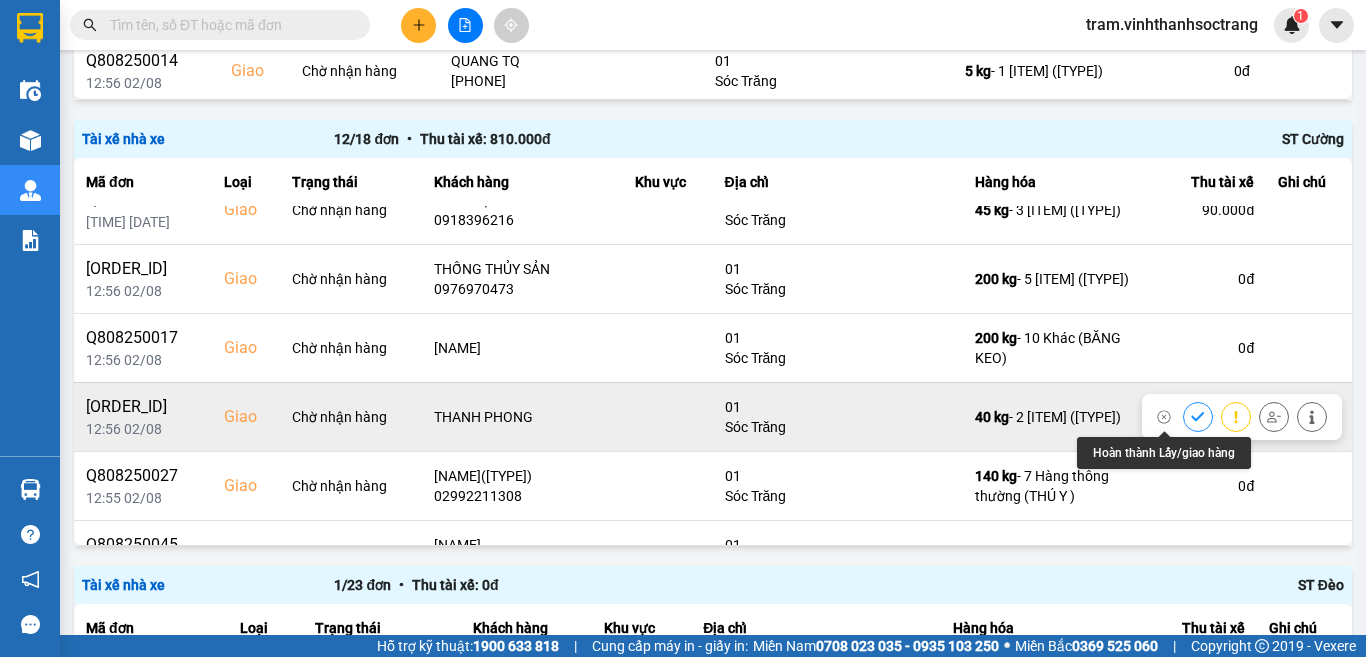click at bounding box center (1198, 416) 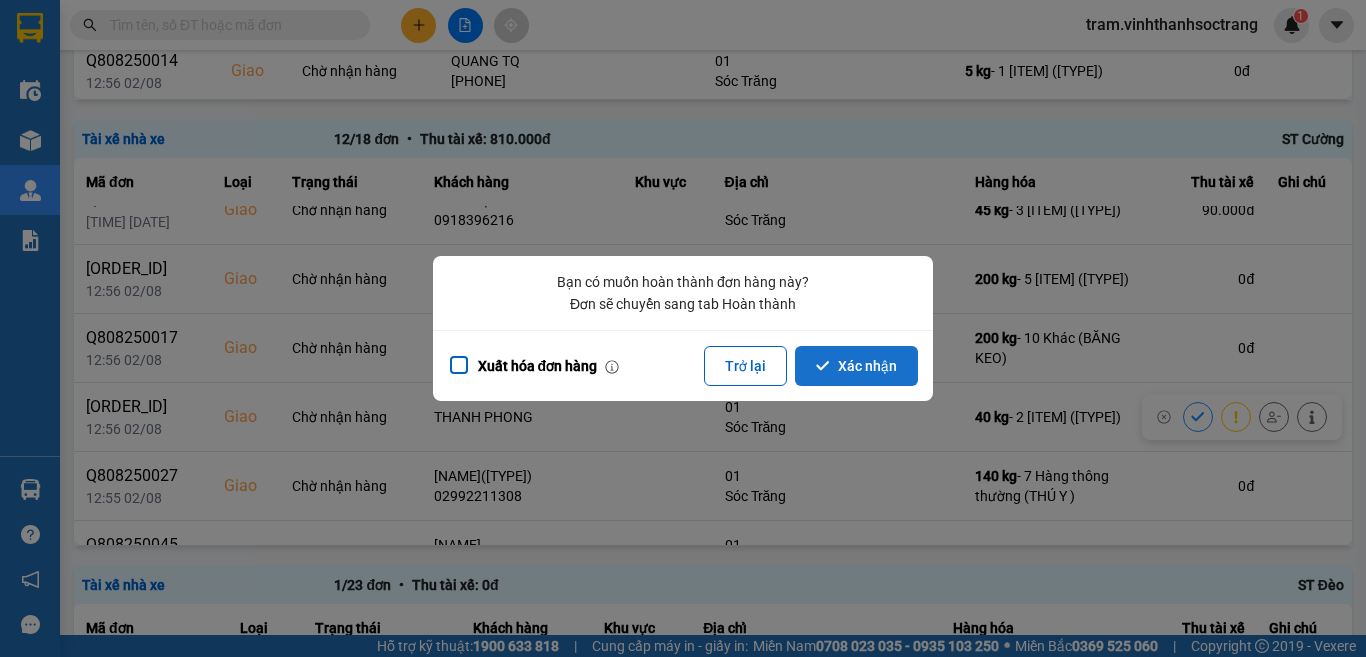 click on "Xác nhận" at bounding box center (856, 366) 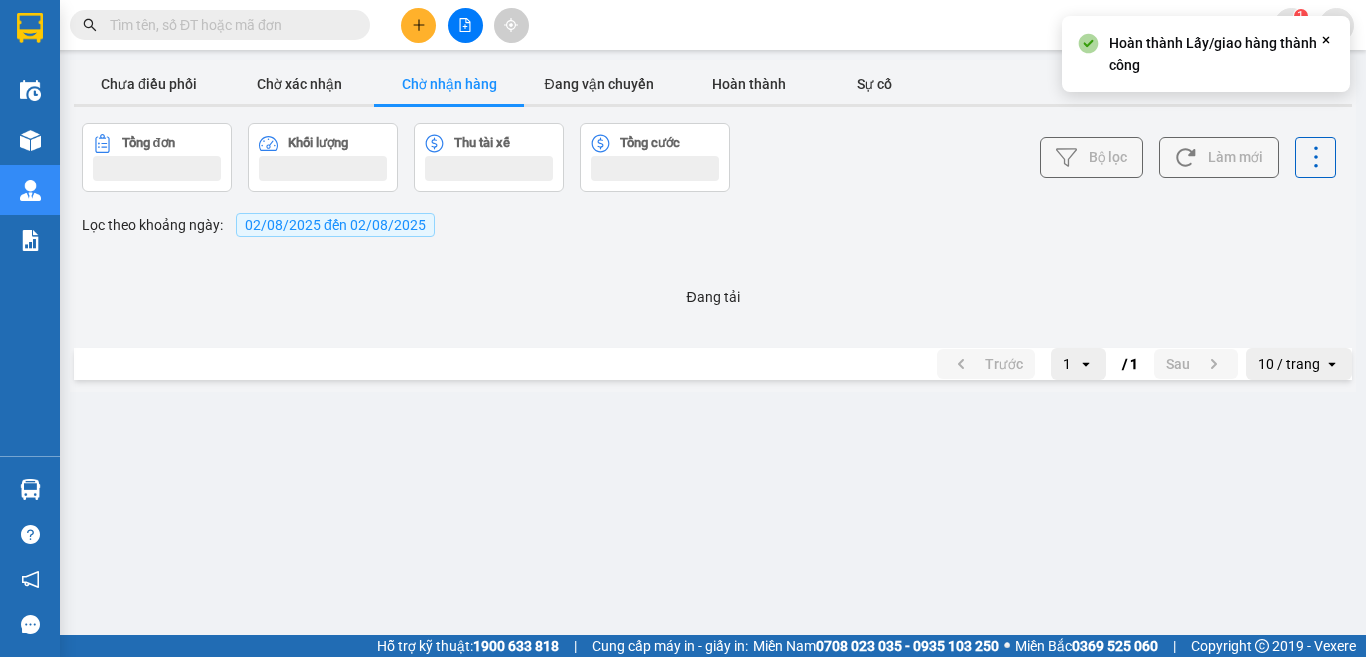 scroll, scrollTop: 0, scrollLeft: 0, axis: both 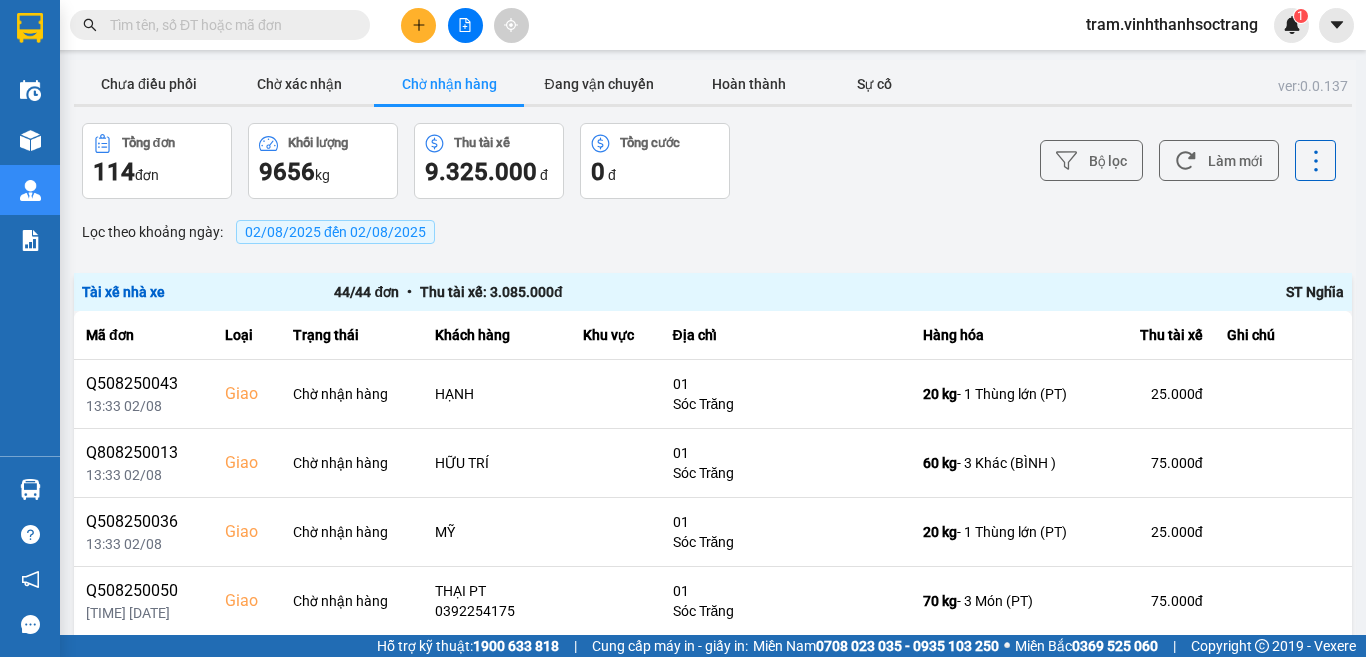 click at bounding box center [228, 25] 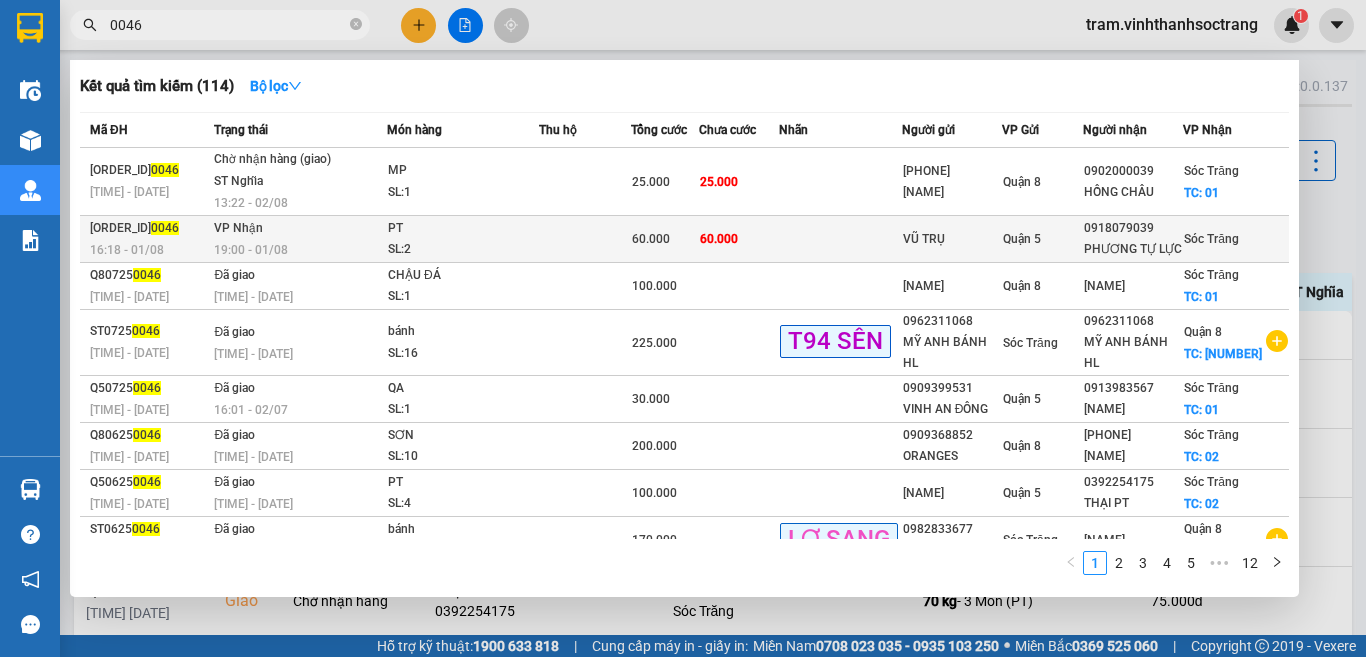type on "0046" 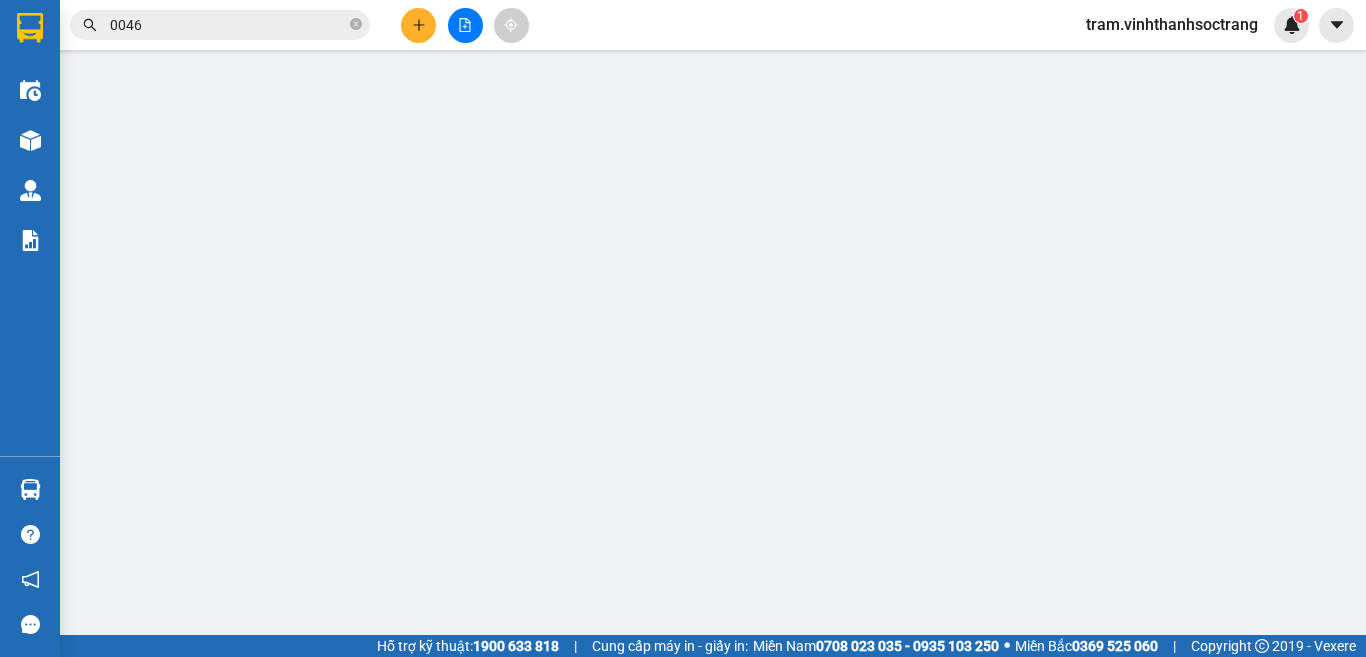 type on "VŨ TRỤ" 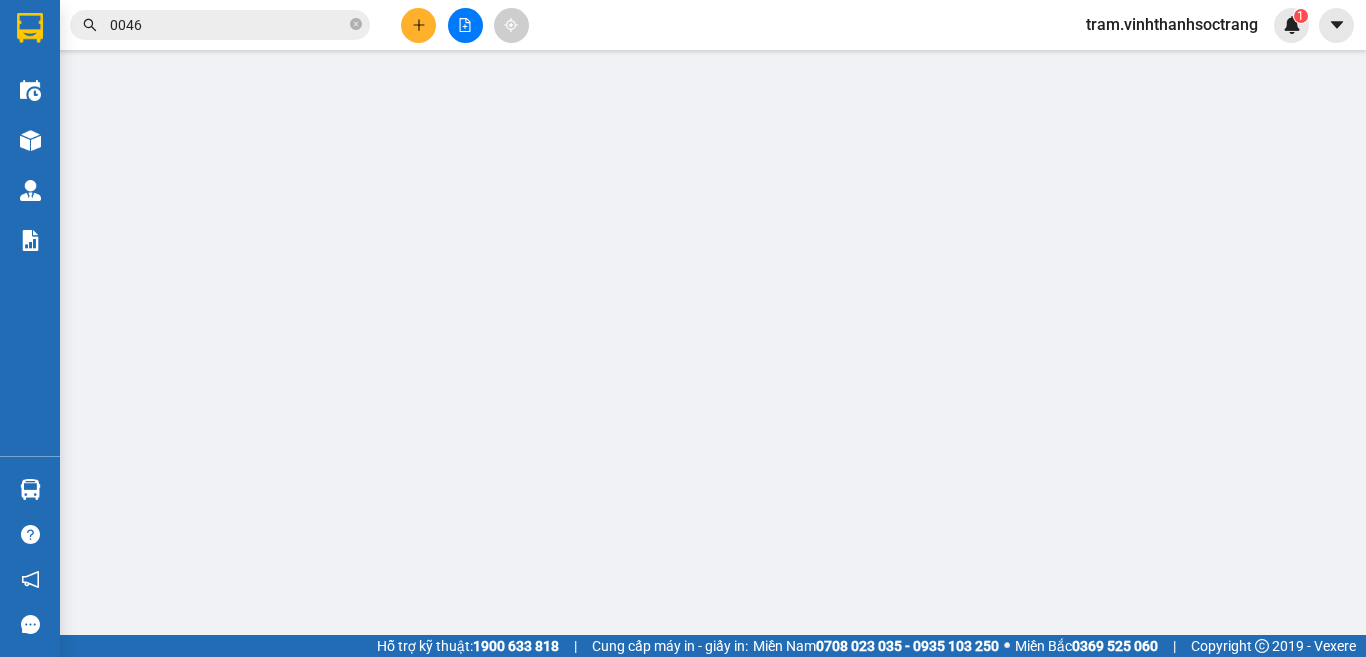 type on "0918079039" 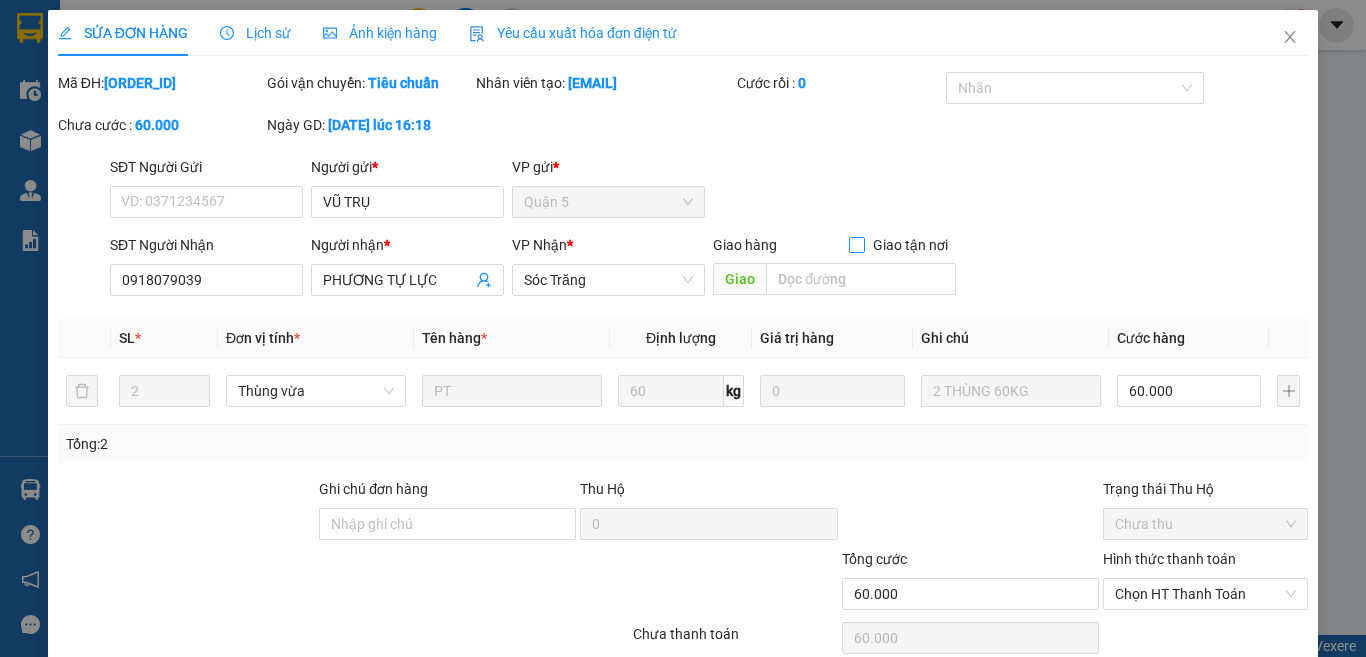 click on "Giao tận nơi" at bounding box center [910, 245] 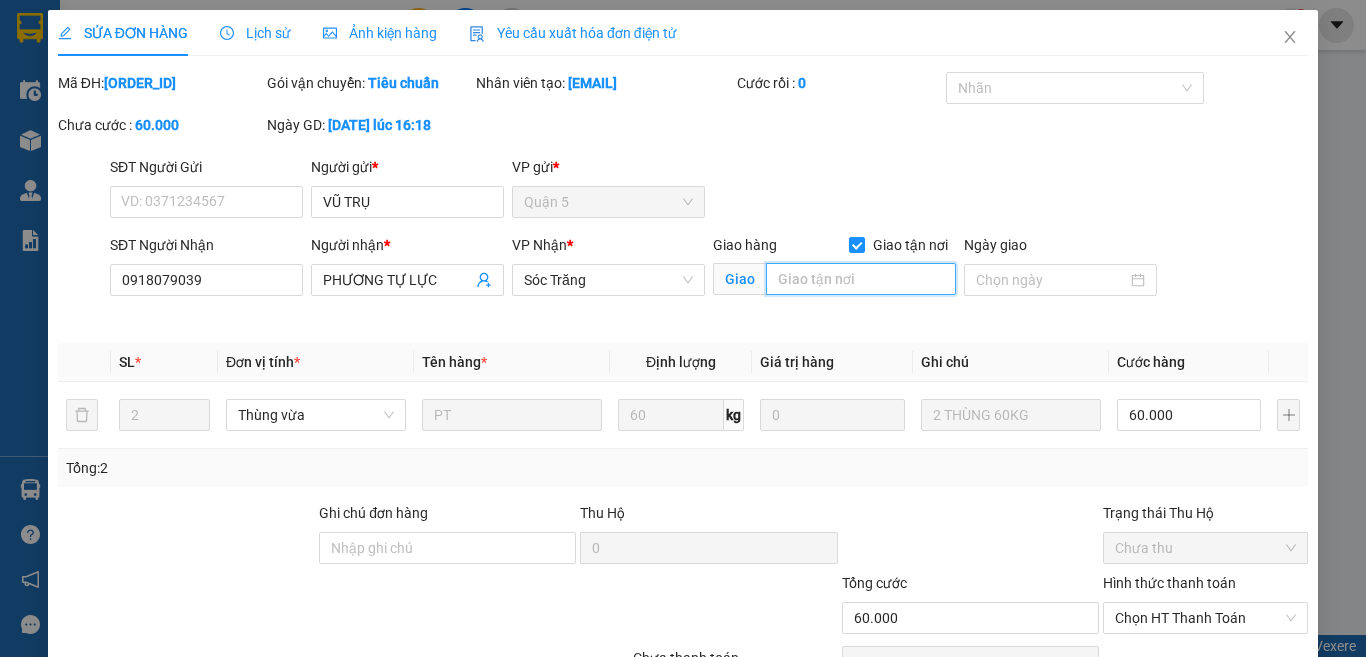 click at bounding box center (861, 279) 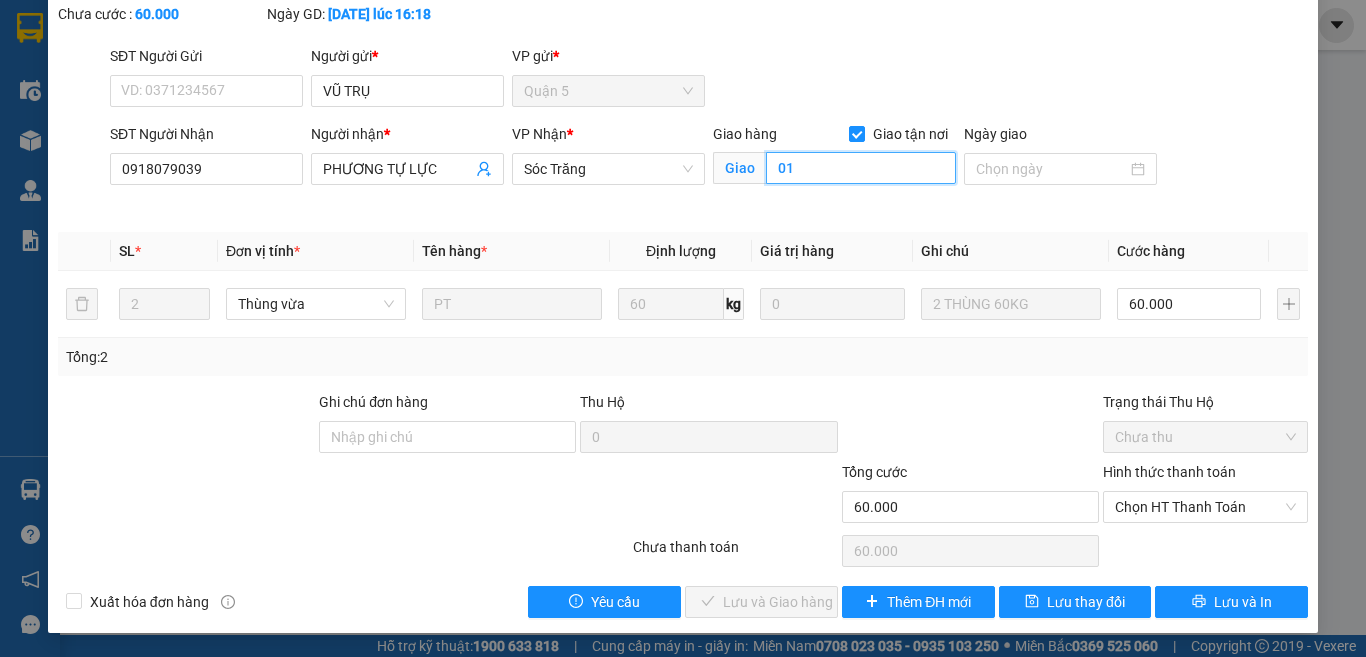 scroll, scrollTop: 133, scrollLeft: 0, axis: vertical 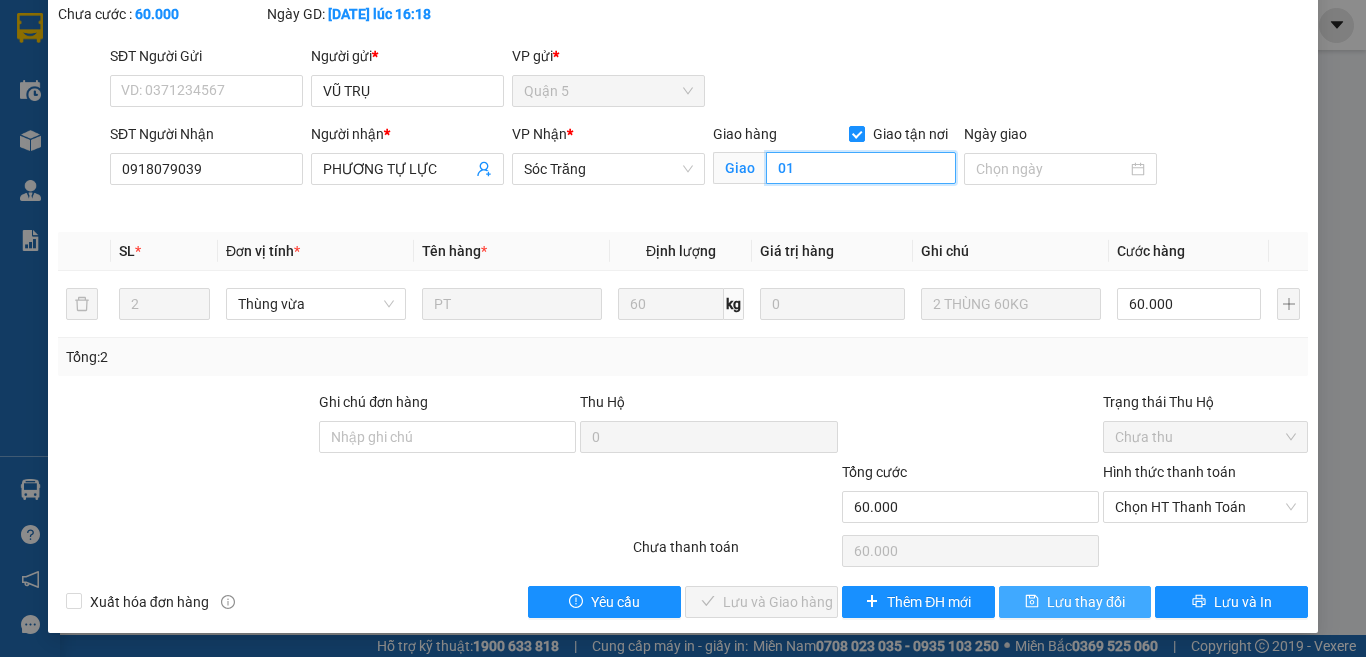 type on "01" 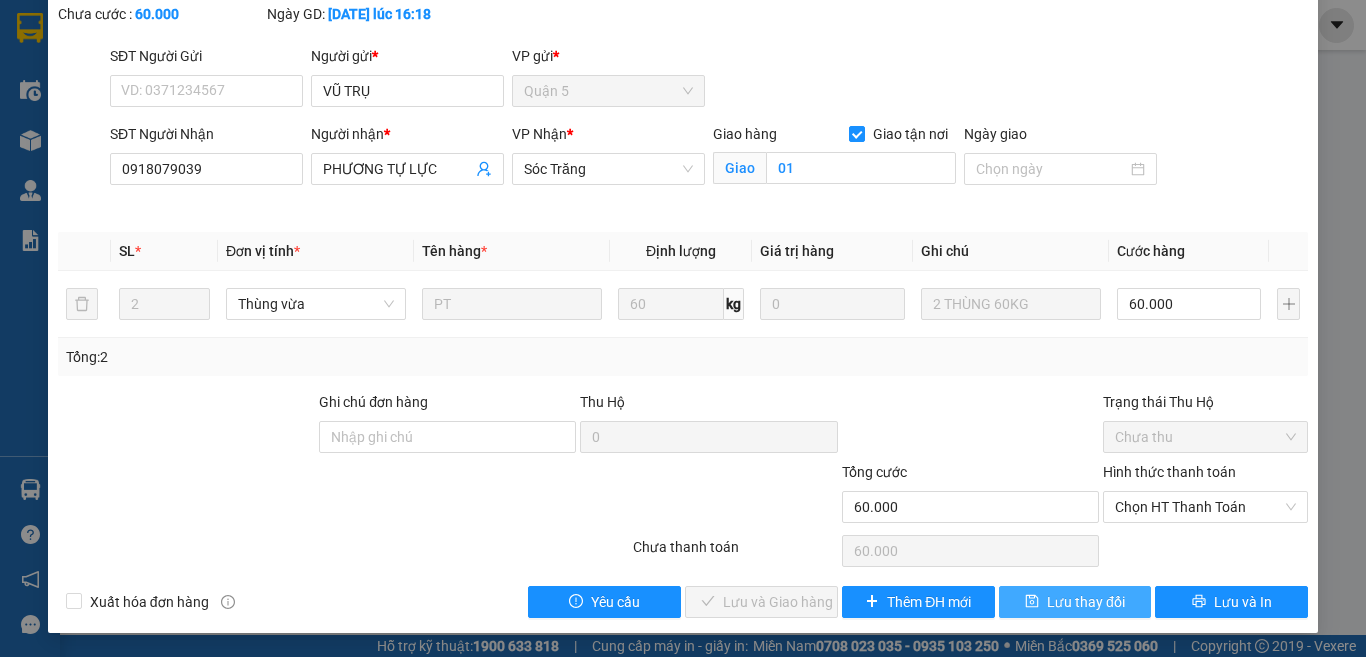 click on "Lưu thay đổi" at bounding box center (1086, 602) 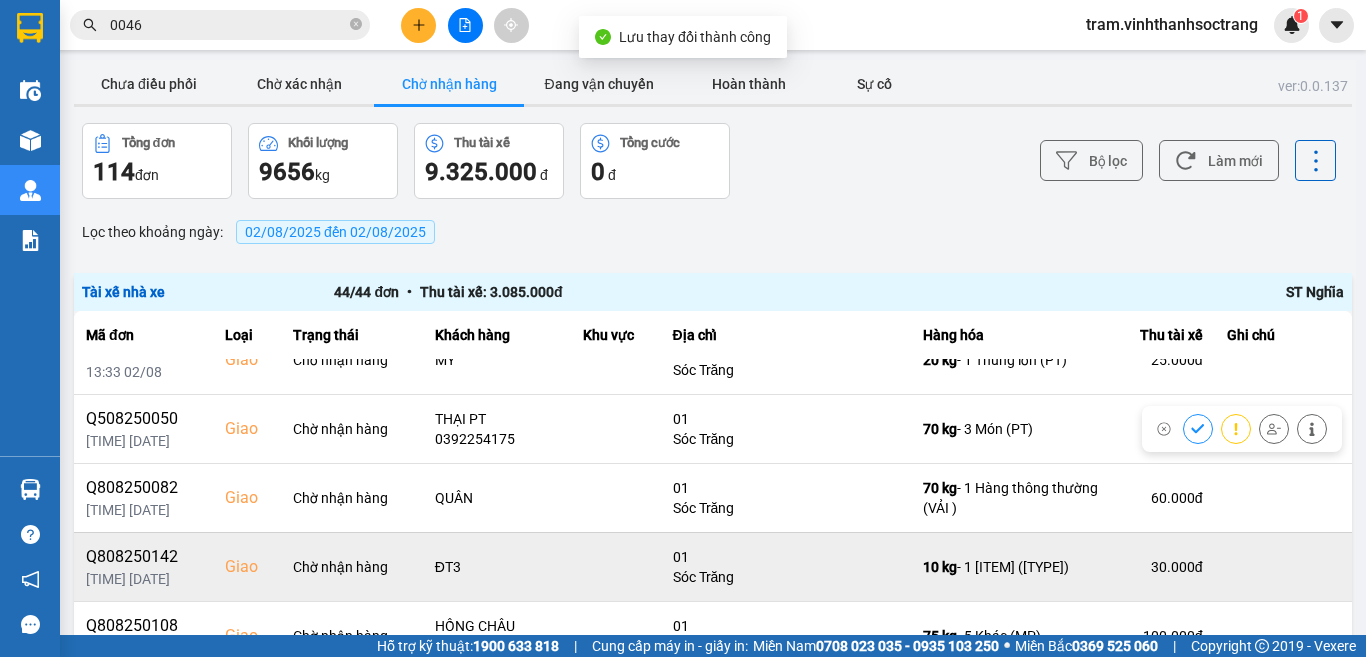 scroll, scrollTop: 200, scrollLeft: 0, axis: vertical 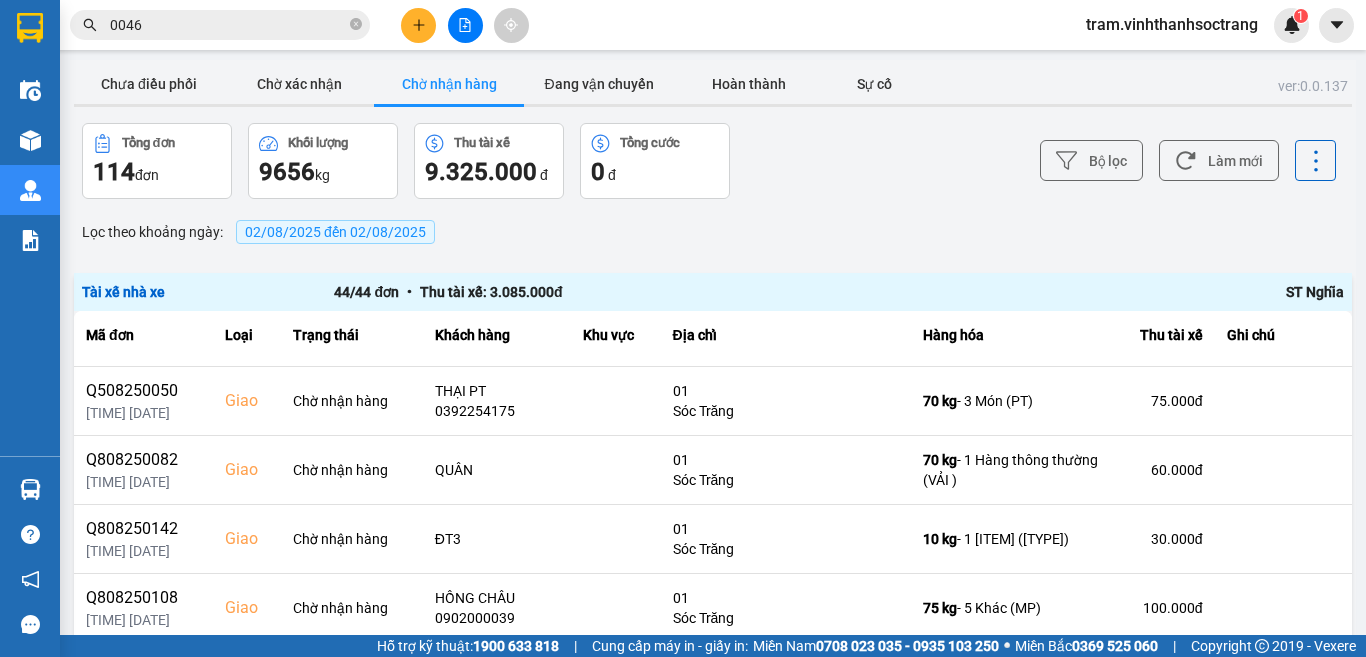 click on "Chờ nhận hàng" at bounding box center (449, 84) 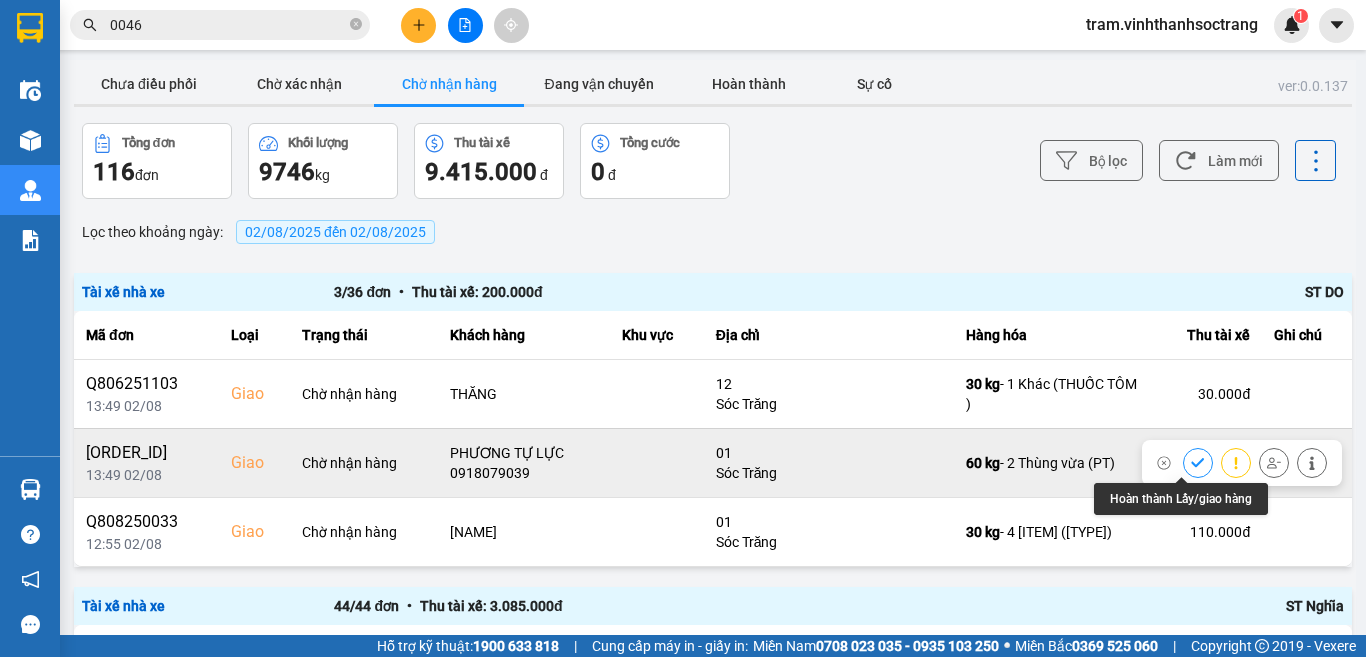 click at bounding box center [1198, 462] 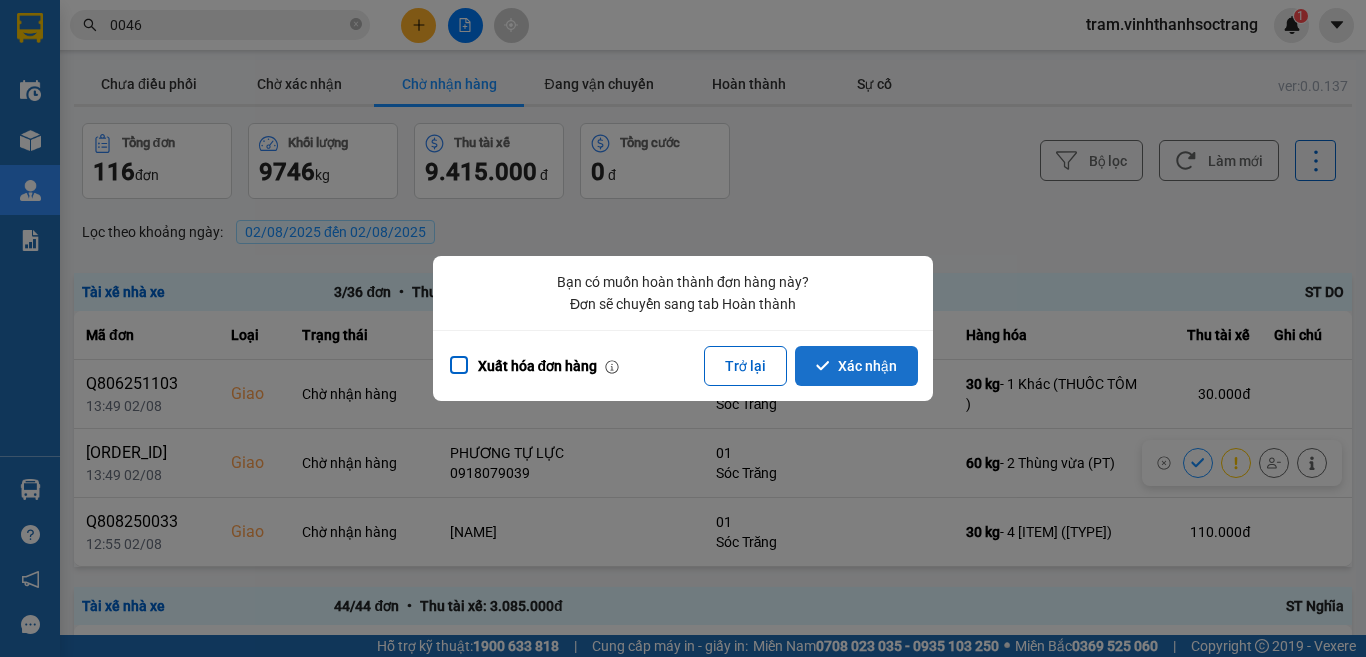 click on "Xác nhận" at bounding box center (856, 366) 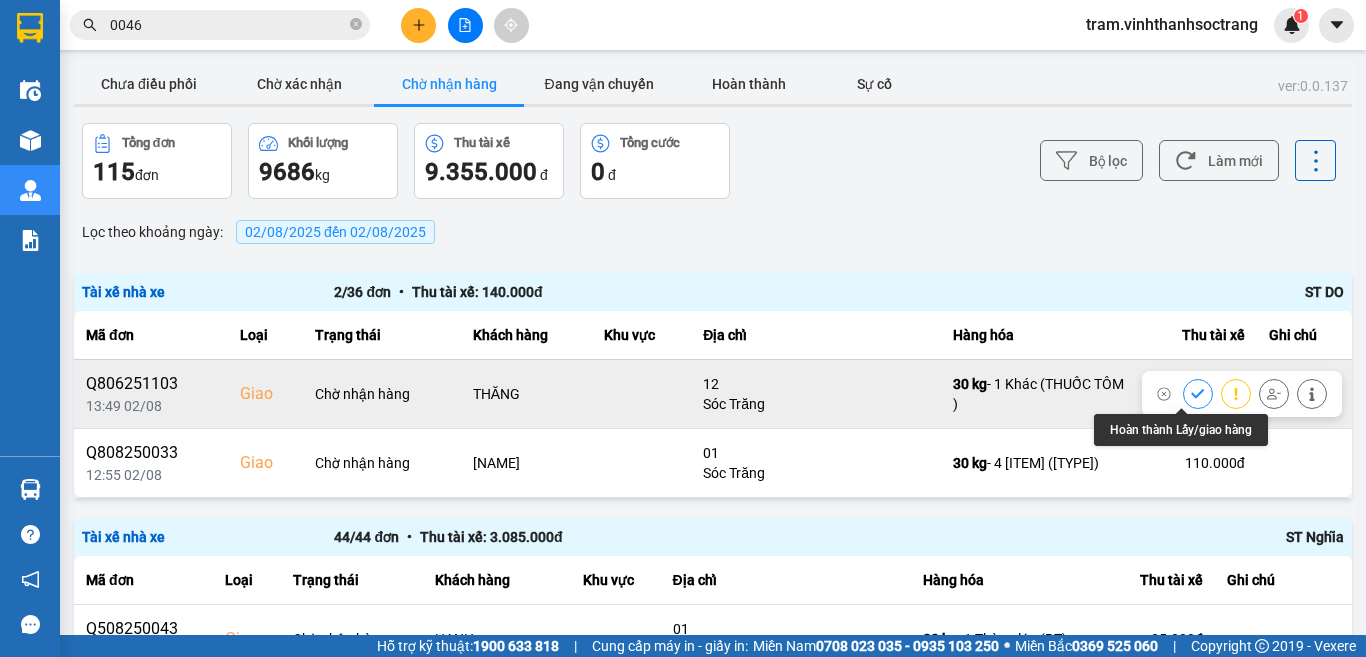 click 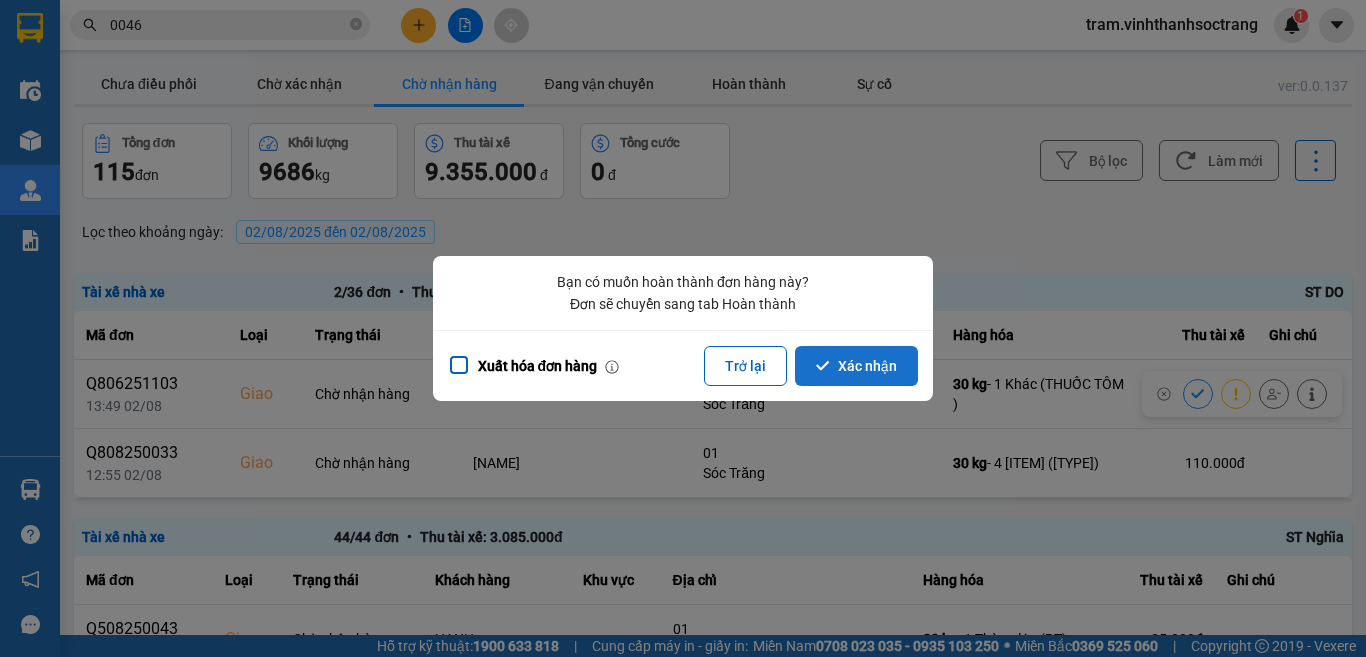 click on "Xác nhận" at bounding box center (856, 366) 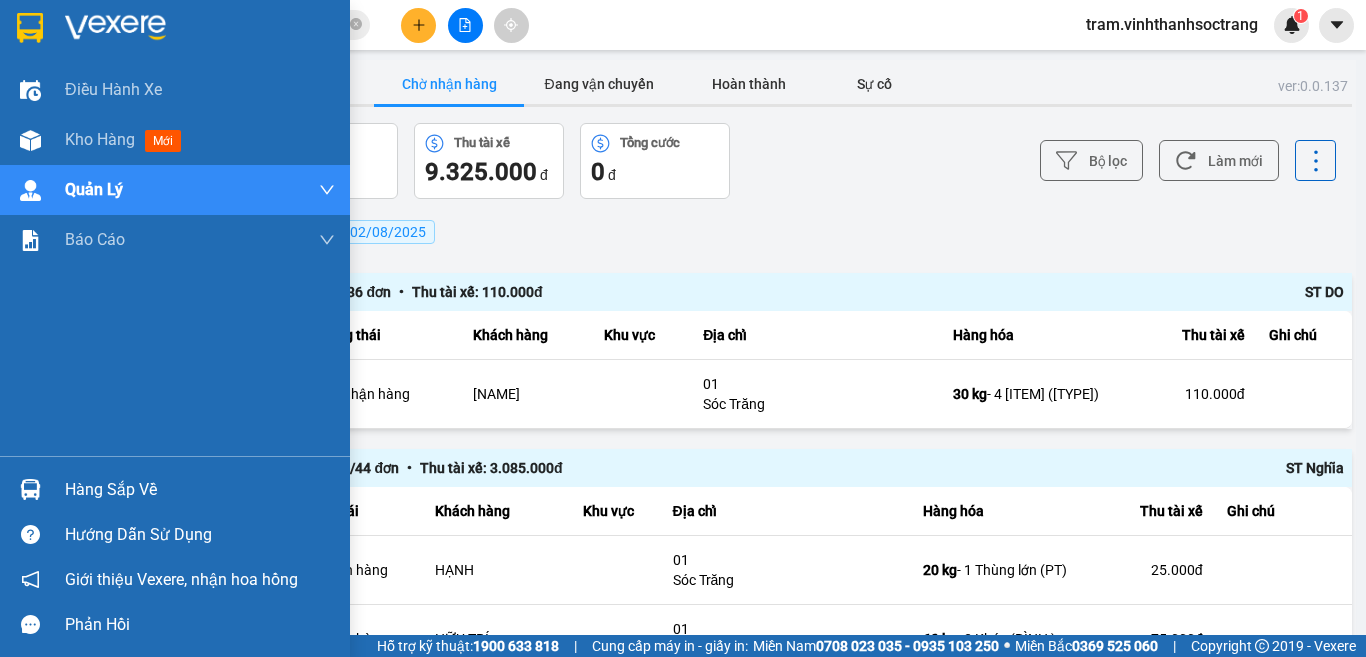 click at bounding box center [115, 28] 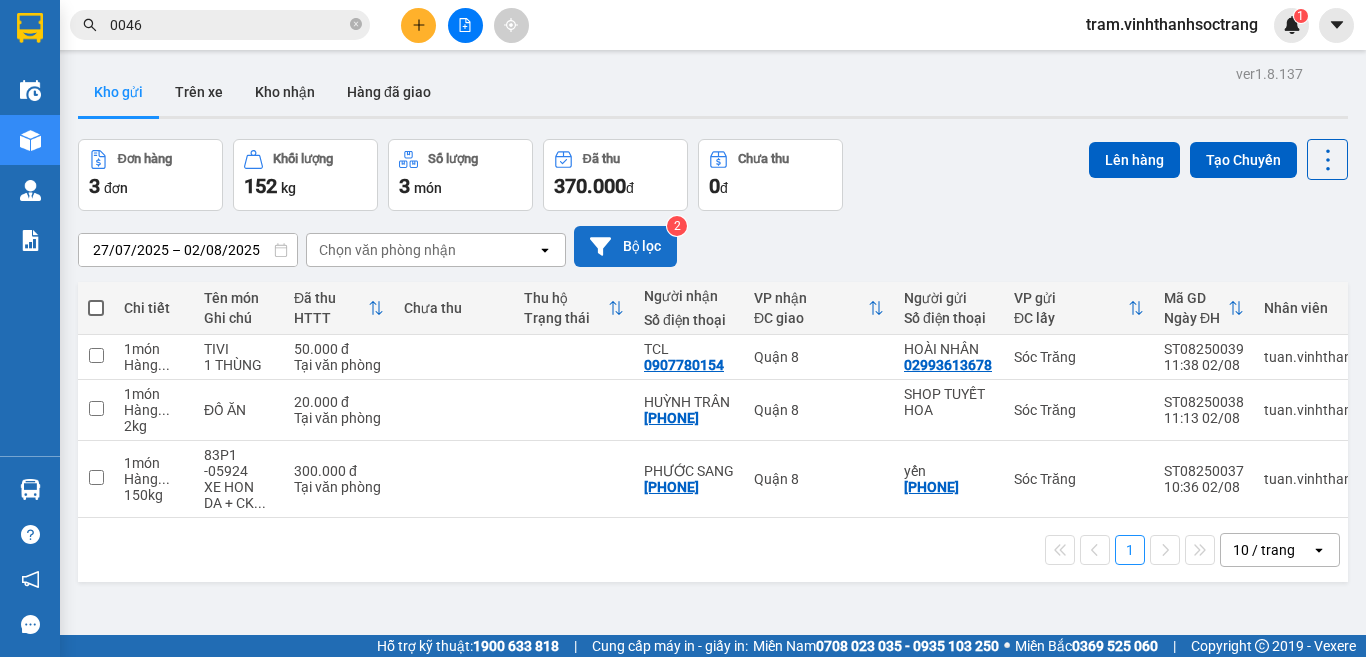 click on "Bộ lọc" at bounding box center [625, 246] 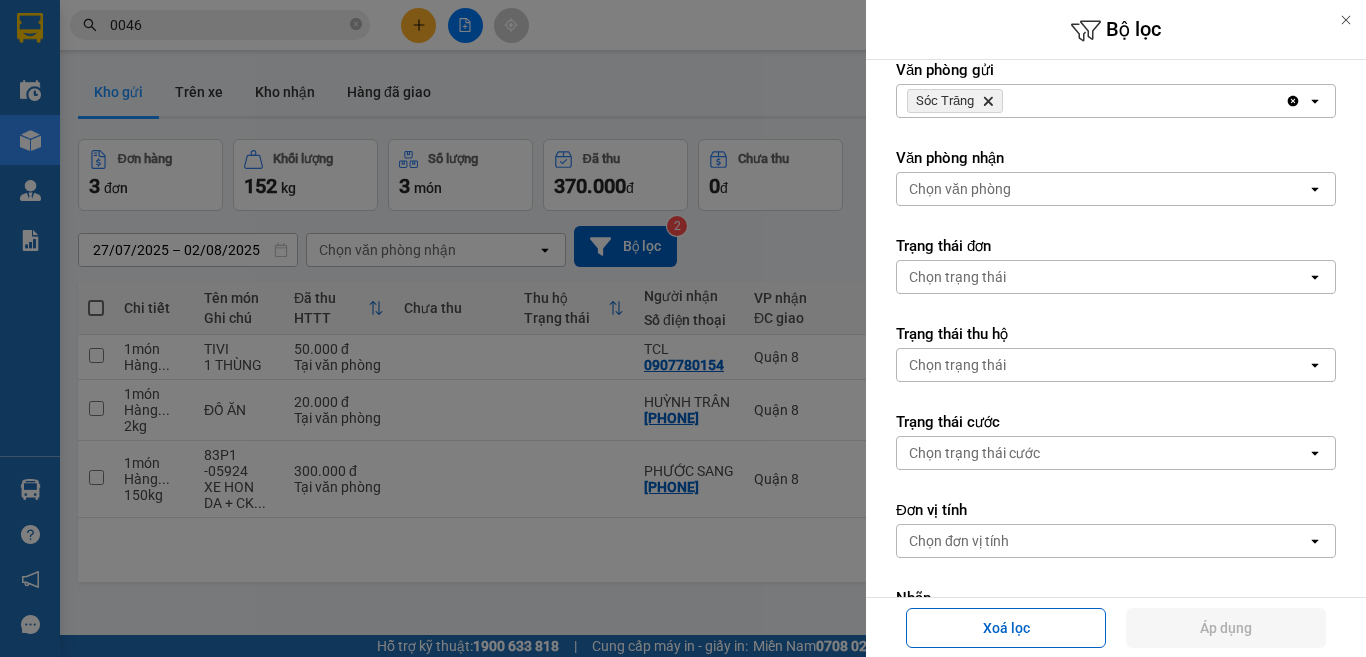 scroll, scrollTop: 355, scrollLeft: 0, axis: vertical 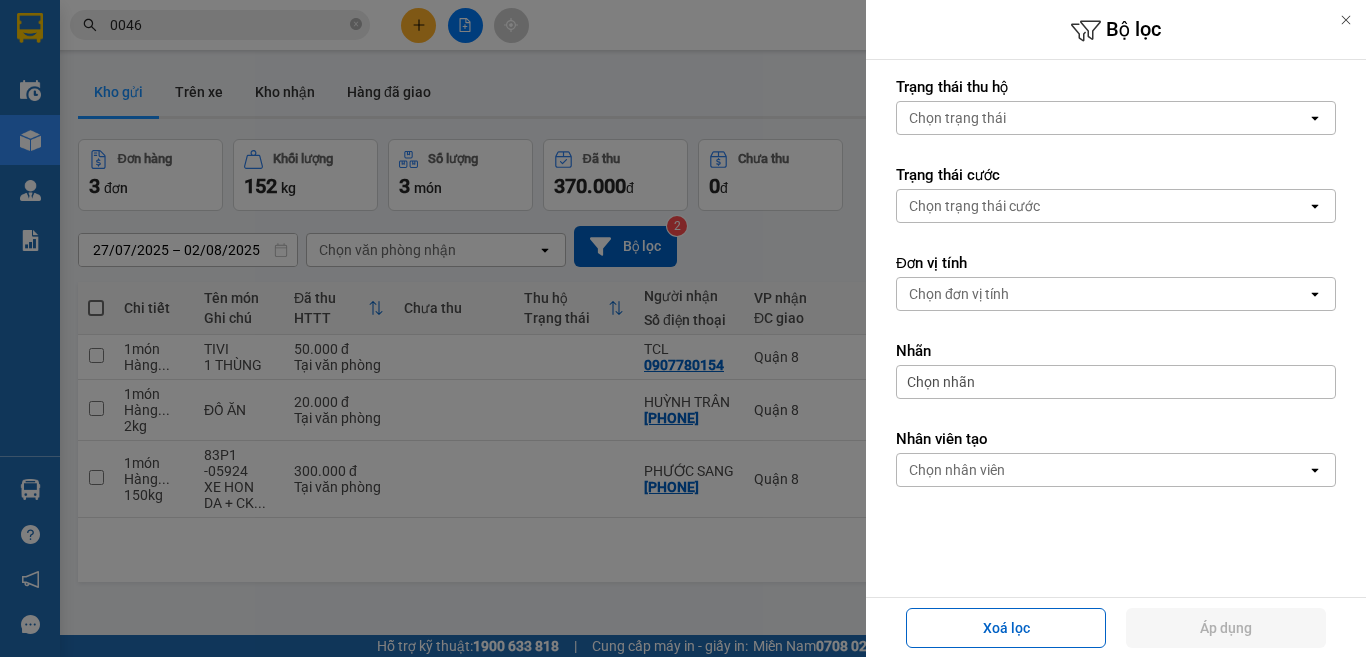 click on "Chọn nhân viên" at bounding box center [1102, 470] 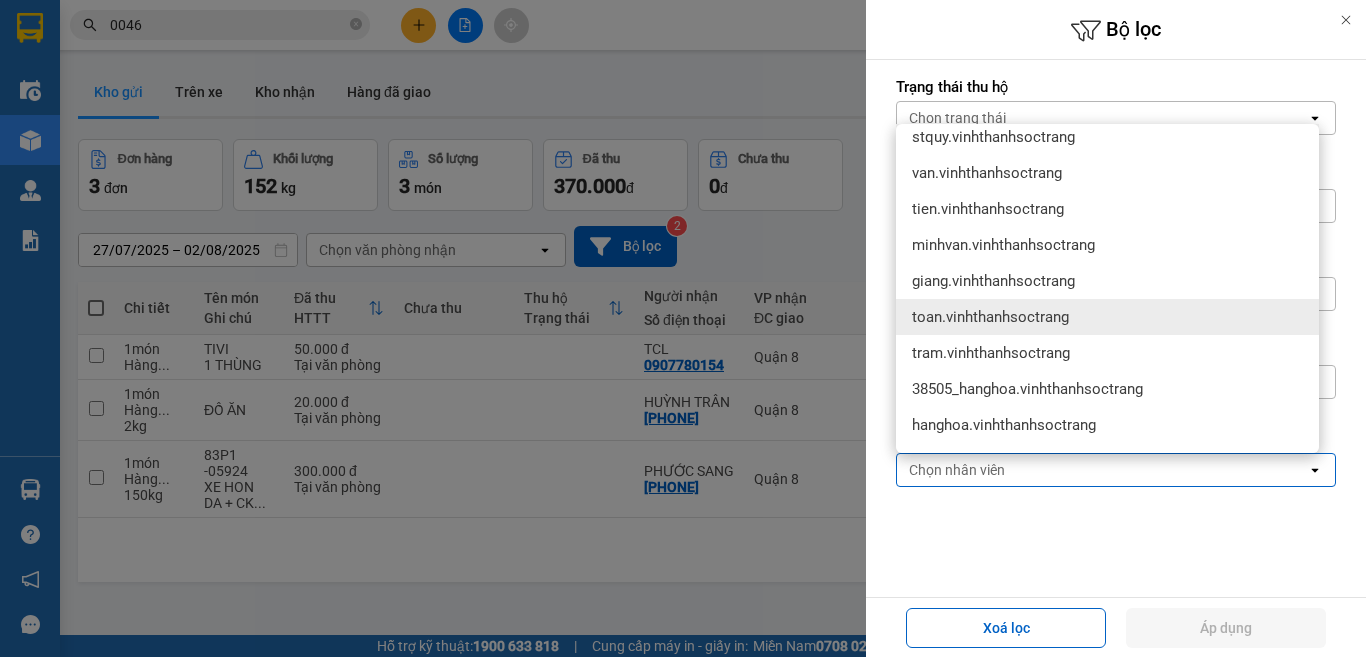 scroll, scrollTop: 300, scrollLeft: 0, axis: vertical 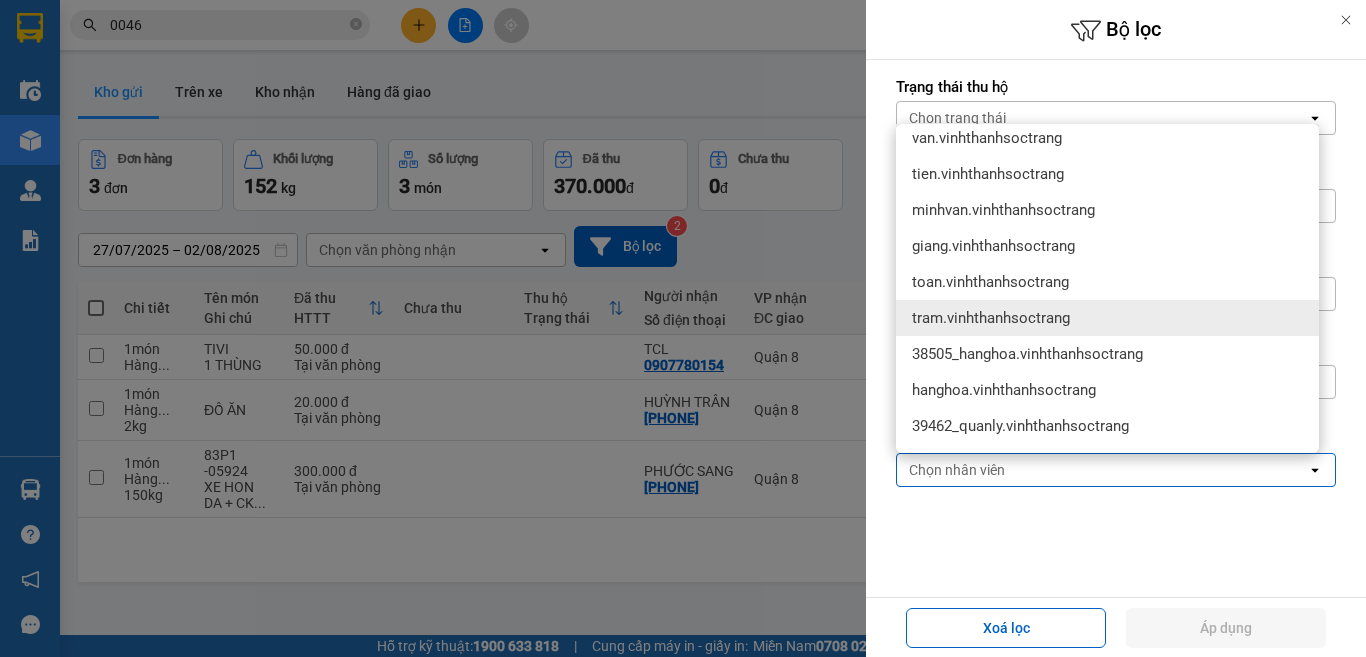 click on "tram.vinhthanhsoctrang" at bounding box center (991, 318) 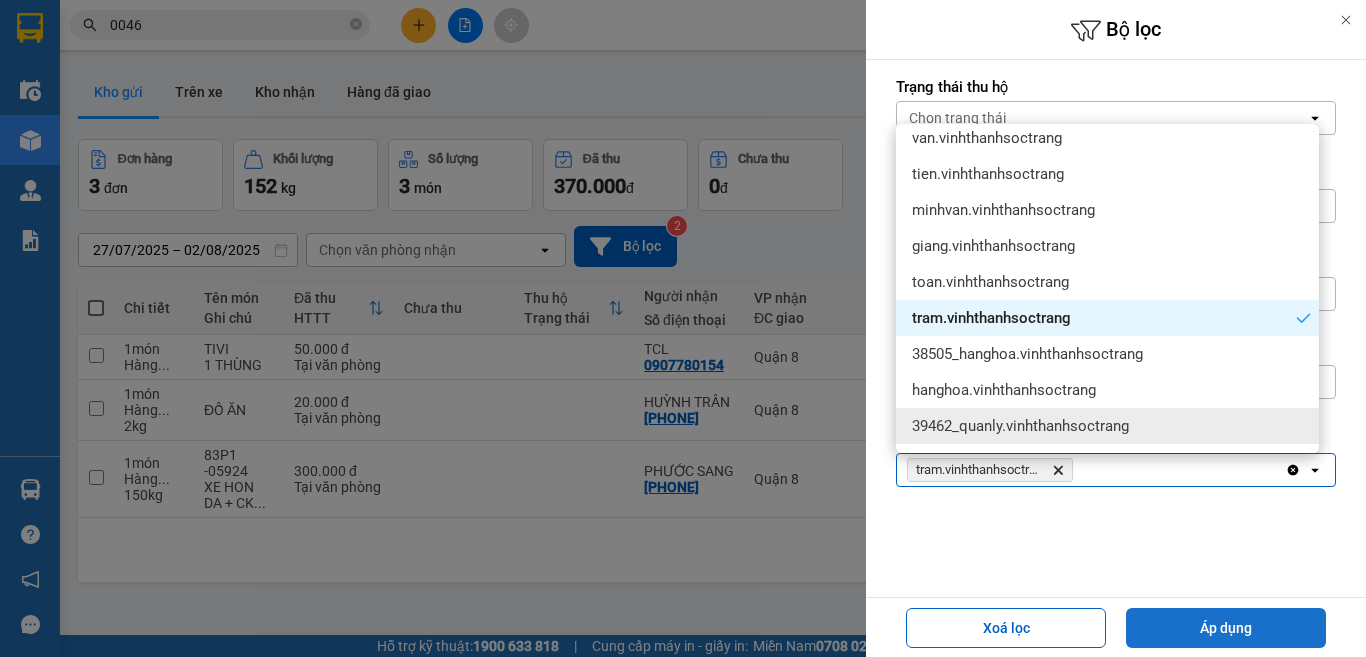 click on "Áp dụng" at bounding box center [1226, 628] 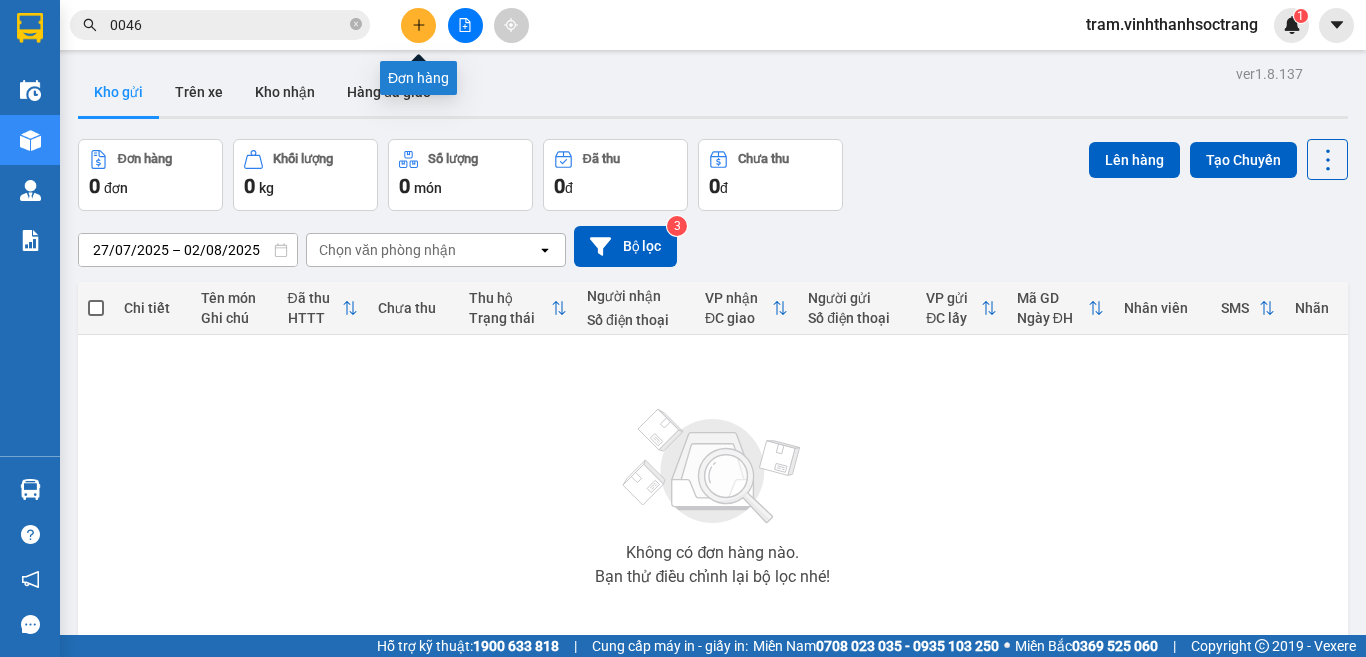 click 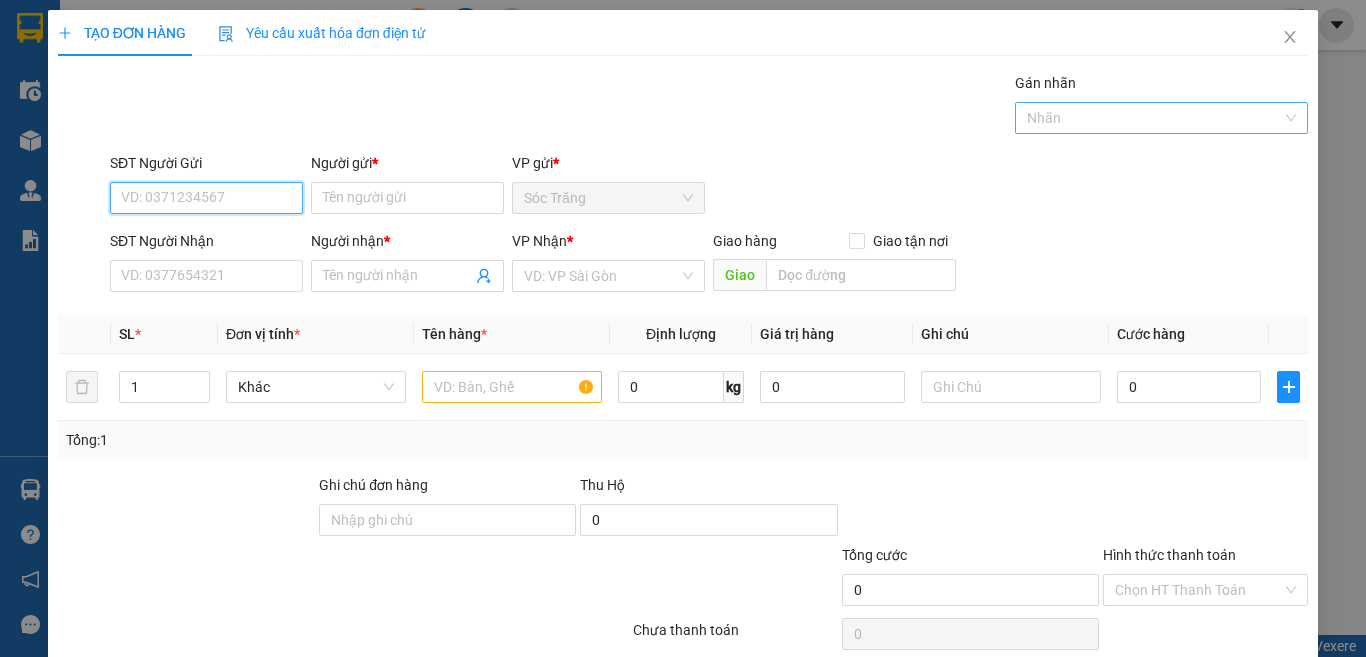 click on "Nhãn" at bounding box center (1162, 118) 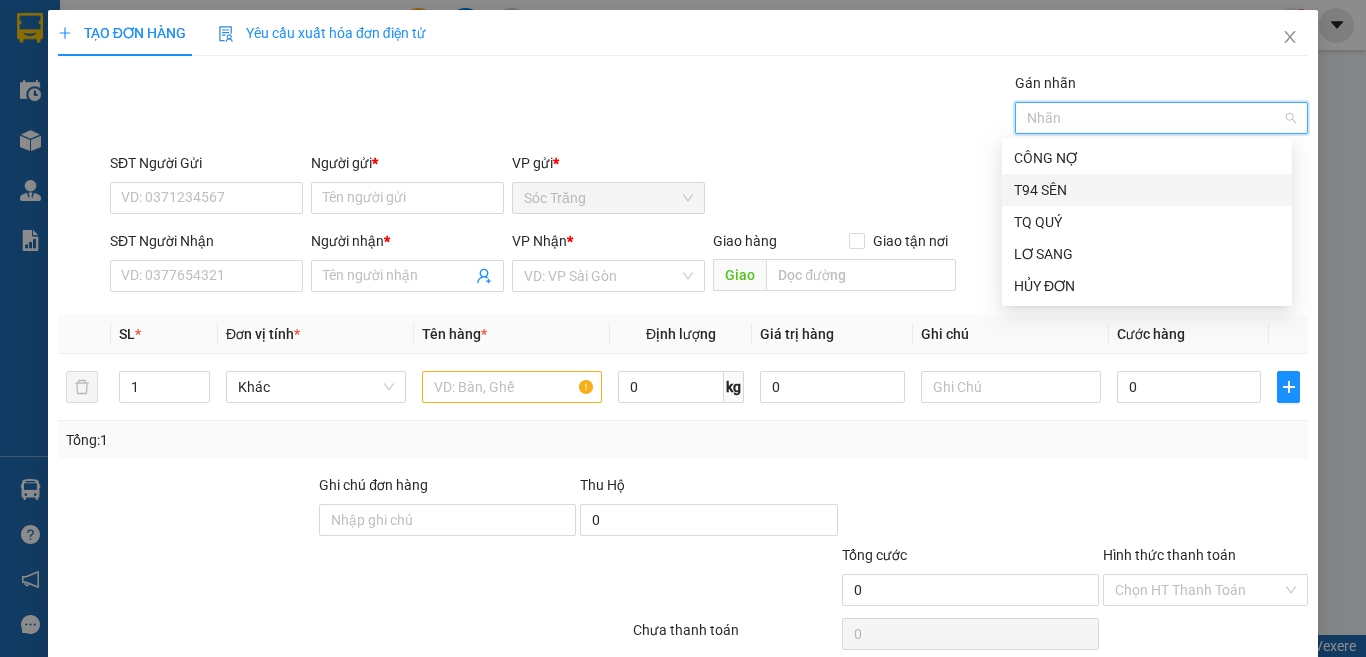 click on "T94 SÊN" at bounding box center [1147, 190] 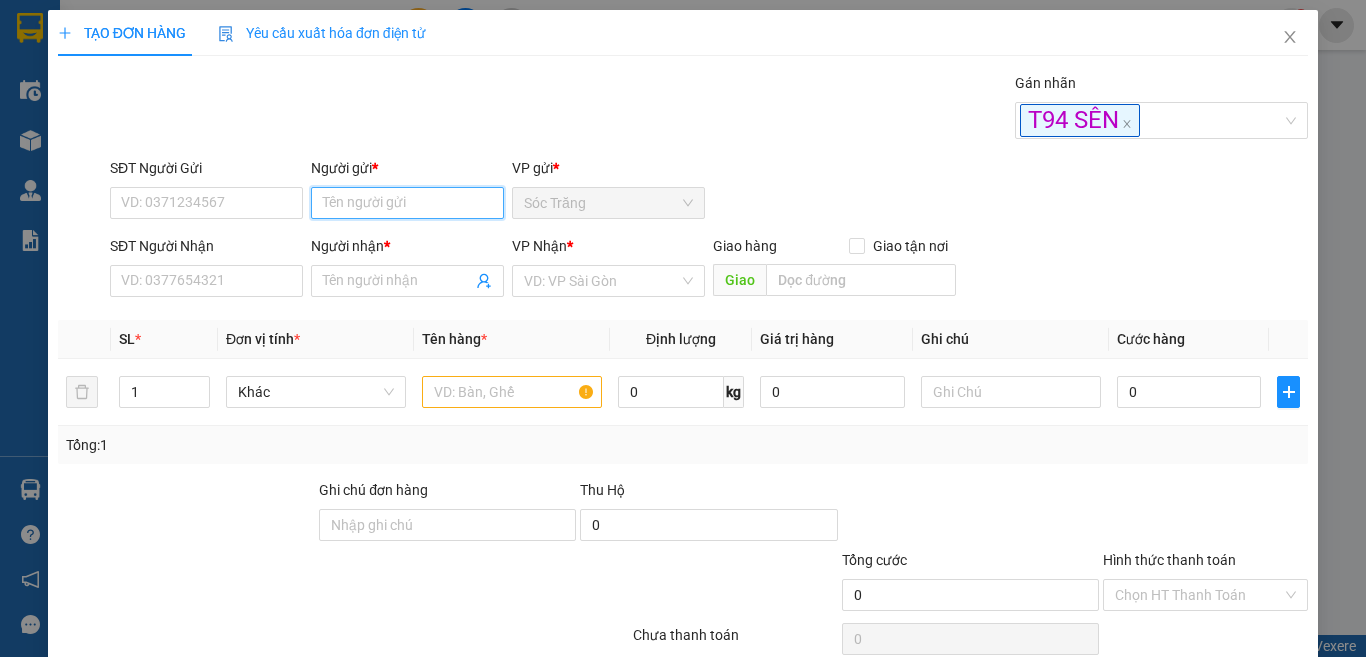 click on "Người gửi  *" at bounding box center (407, 203) 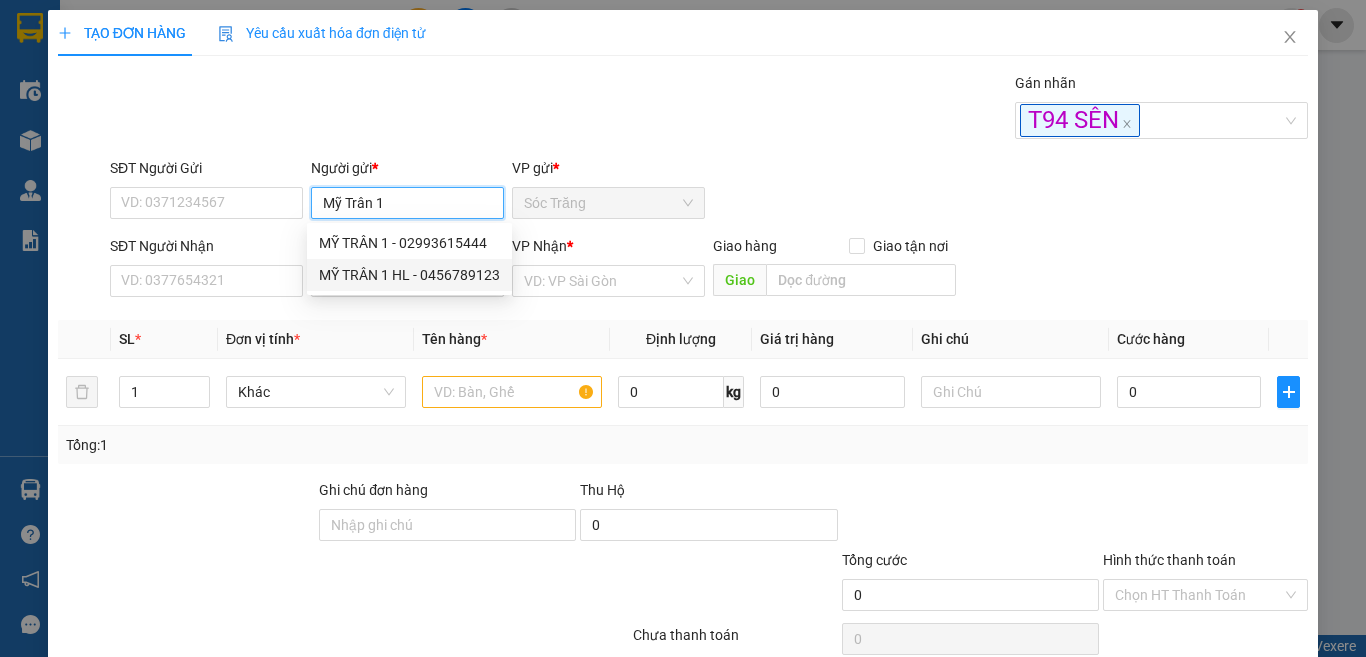 type on "MỸ TRÂN 1 HL" 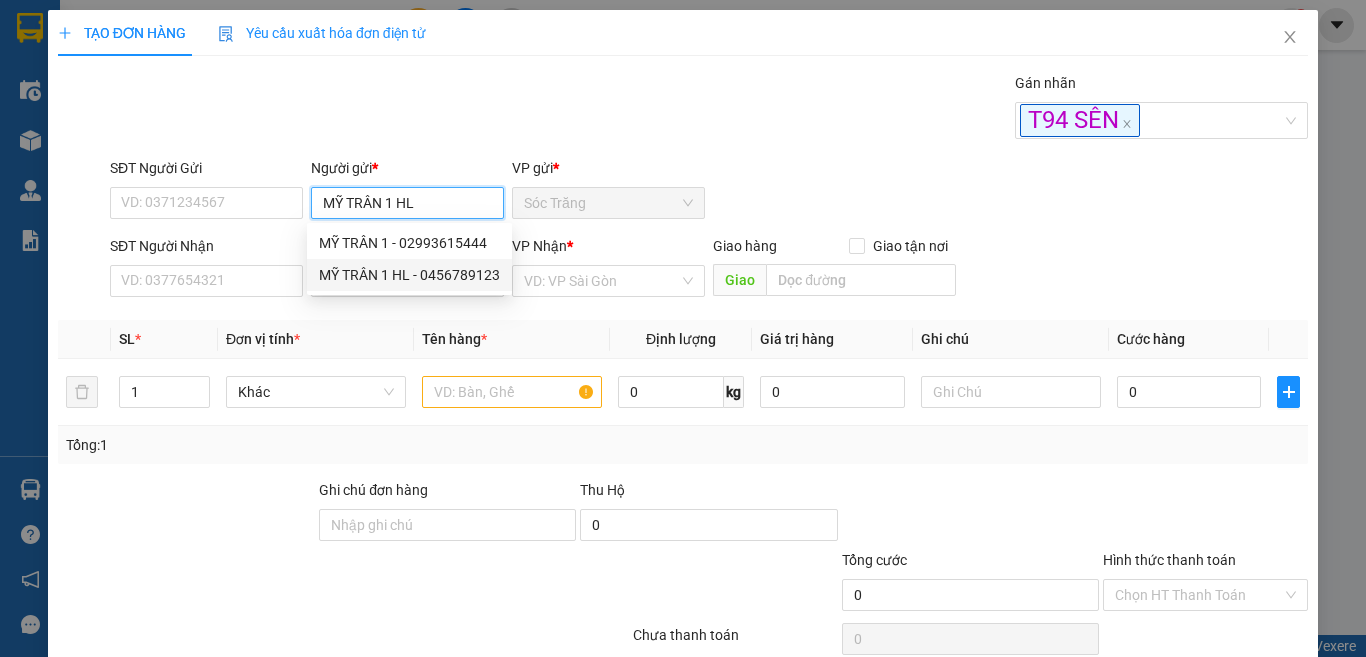 type on "0456789123" 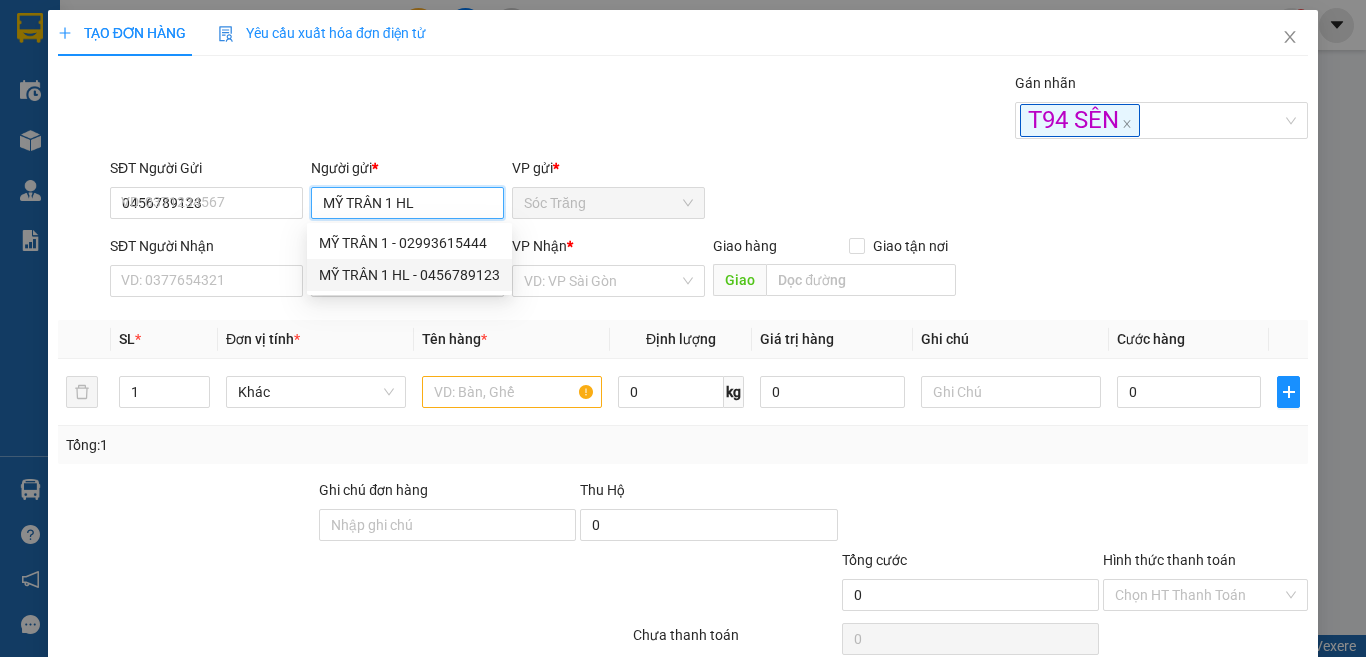 type on "MỸ TRÂN 1 HL" 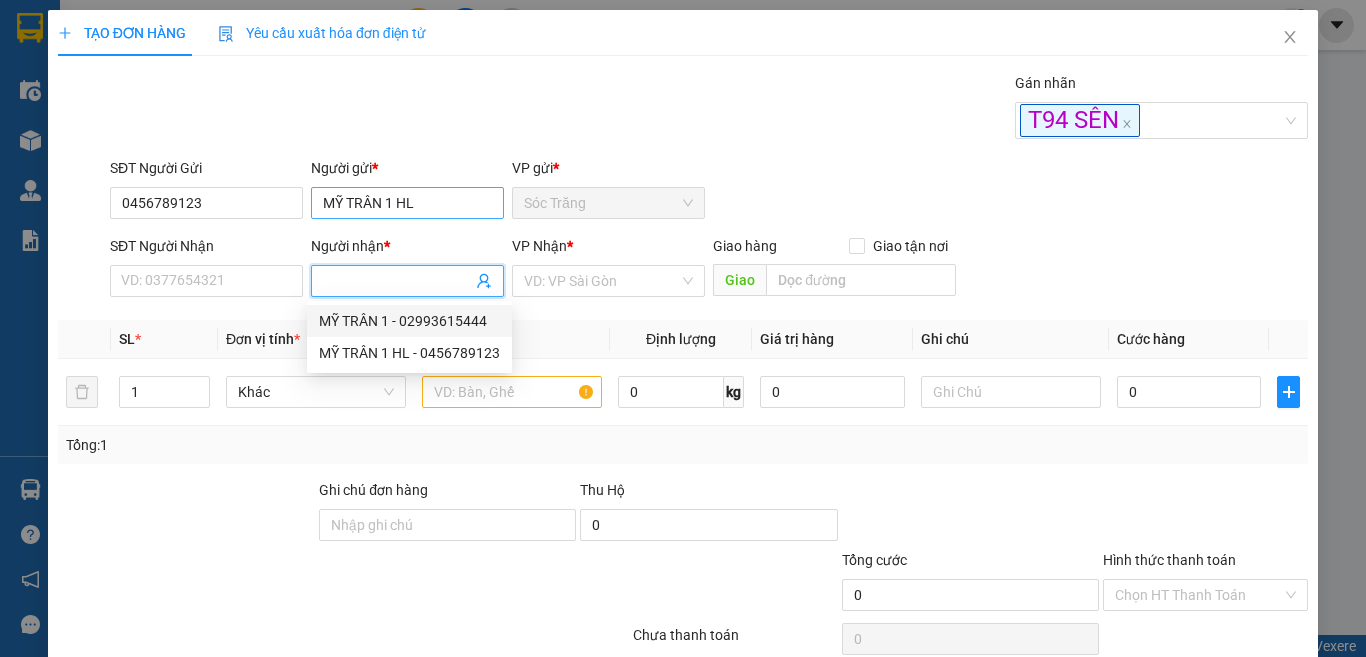 type on "MỸ TRÂN 1" 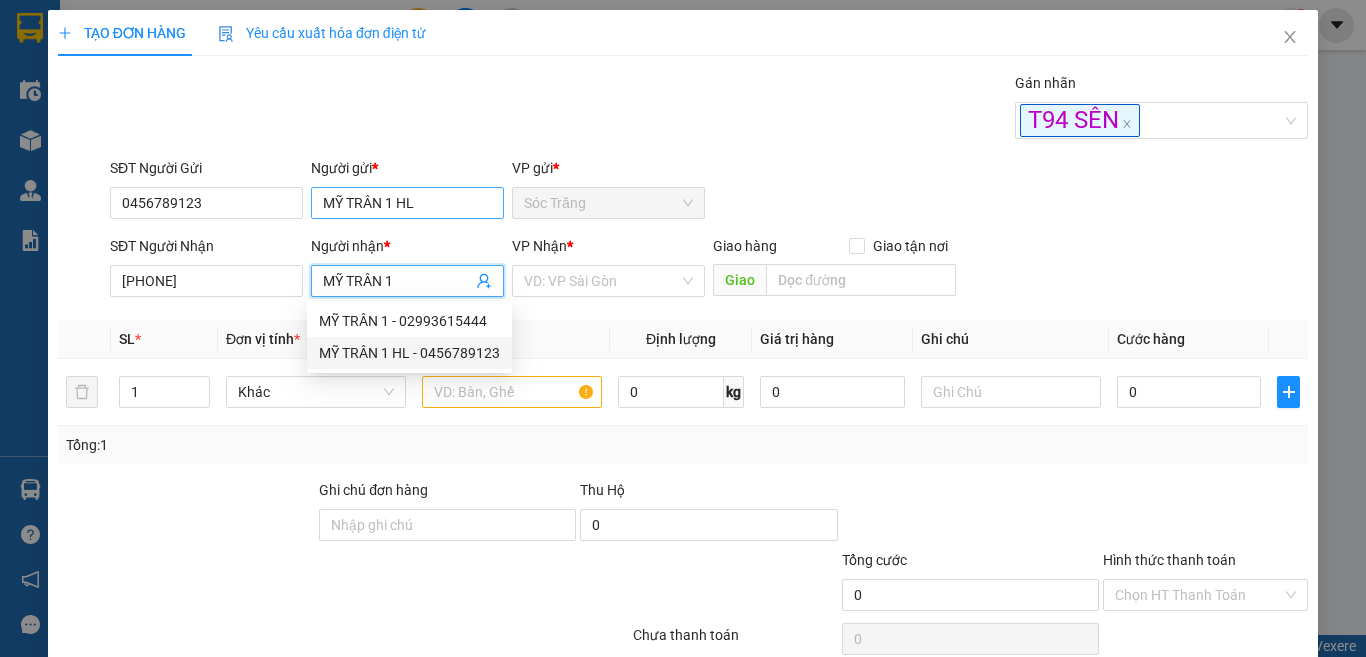 type on "0456789123" 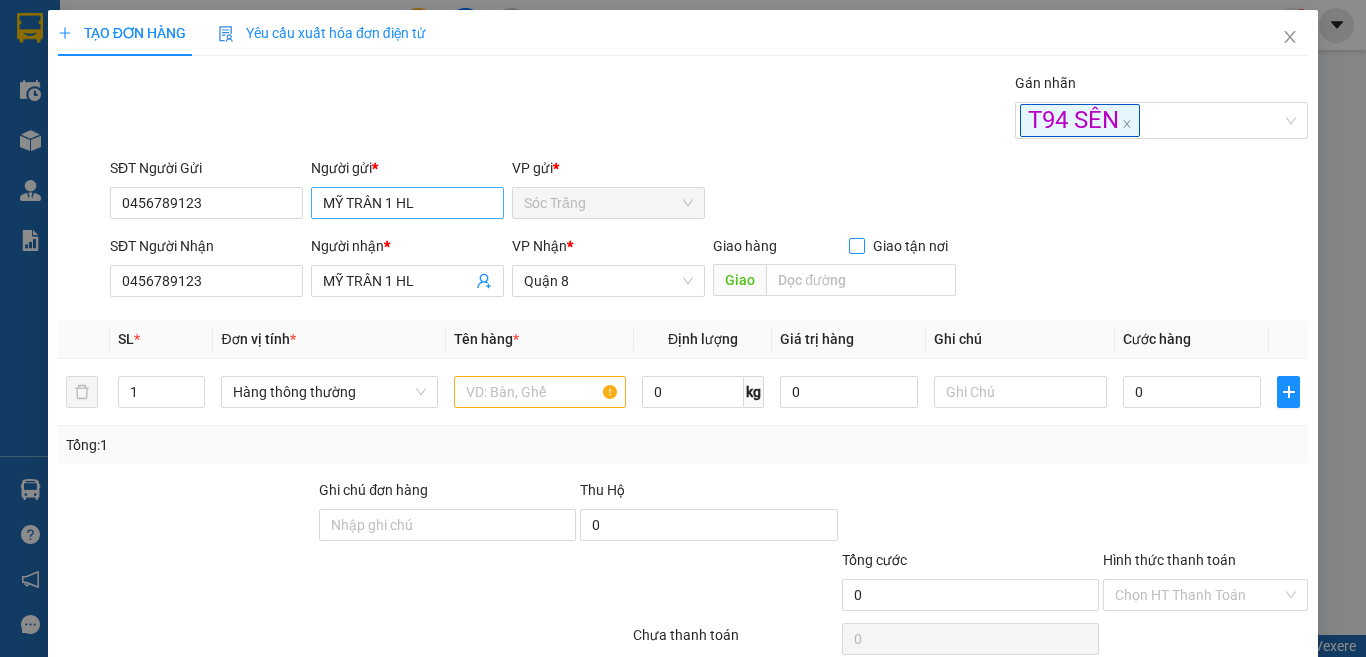 click on "Giao tận nơi" at bounding box center [856, 245] 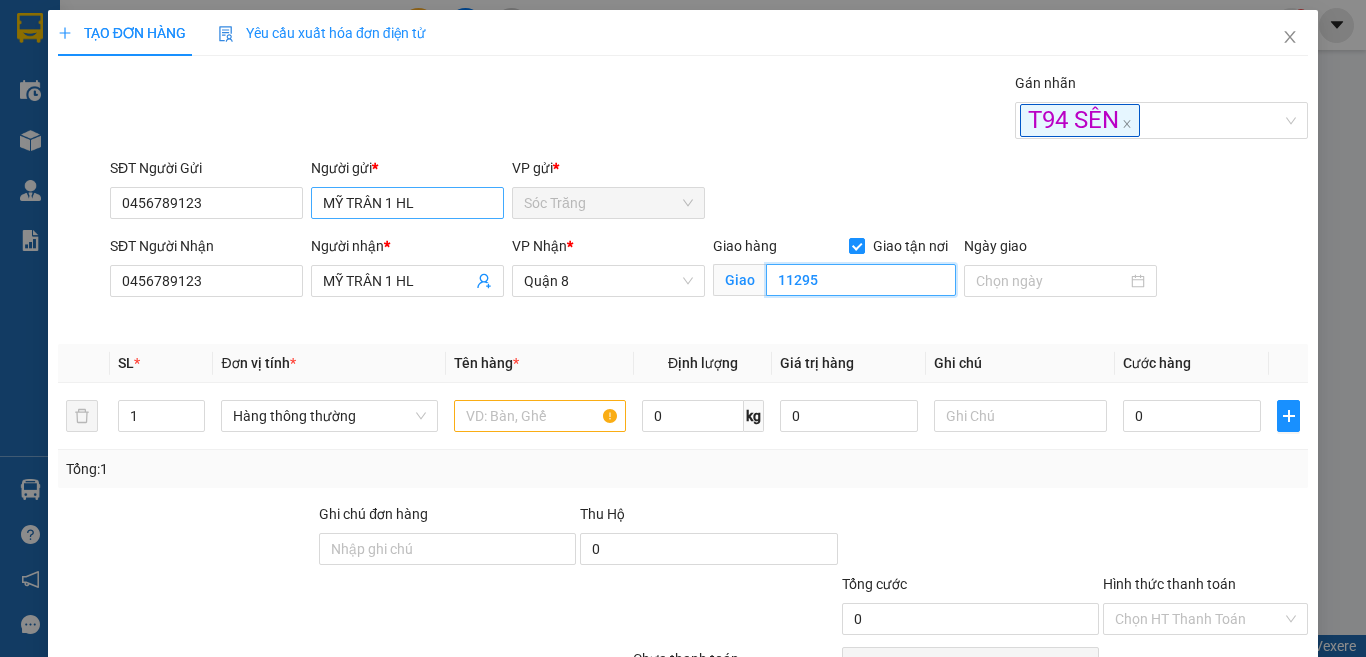 type on "11295" 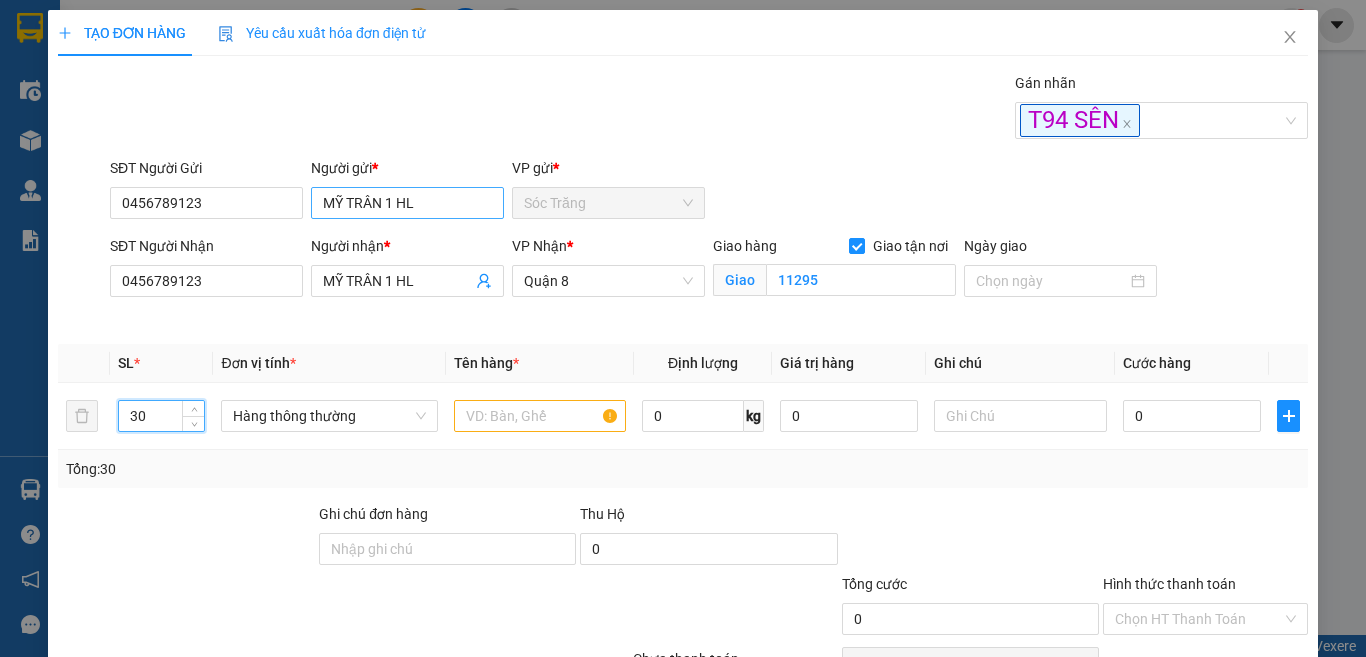 type on "30" 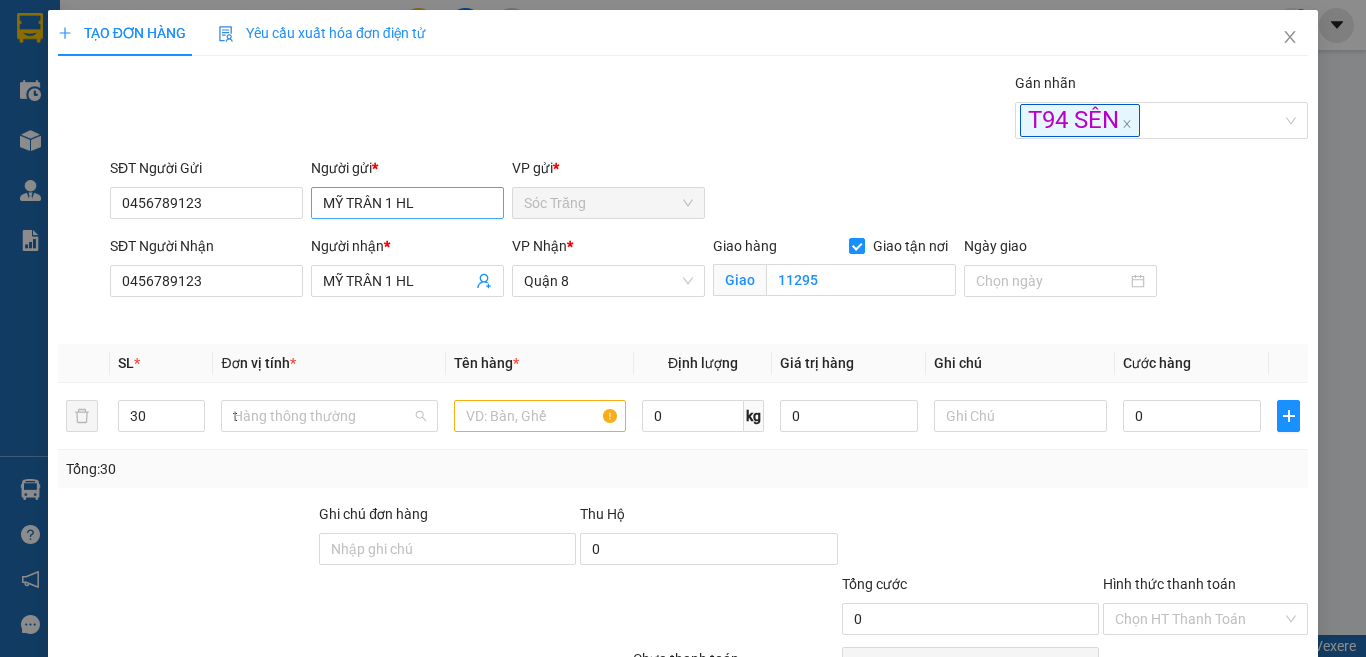 type on "th" 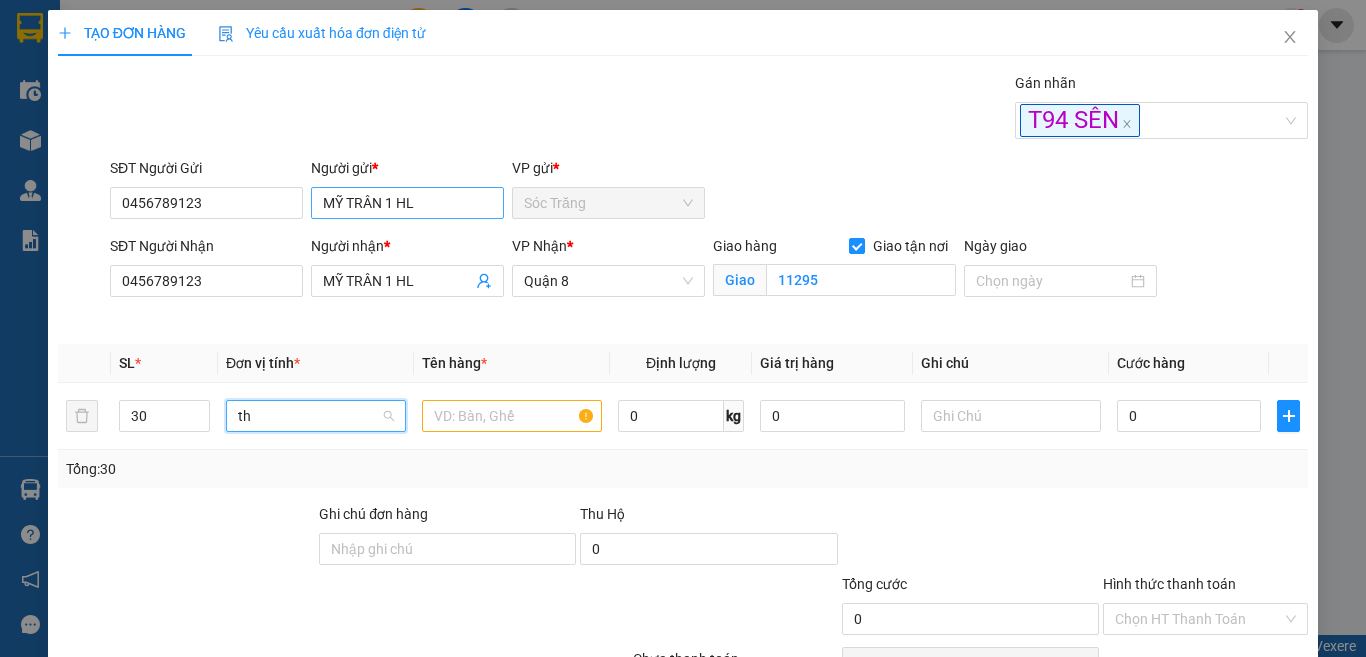 scroll, scrollTop: 0, scrollLeft: 0, axis: both 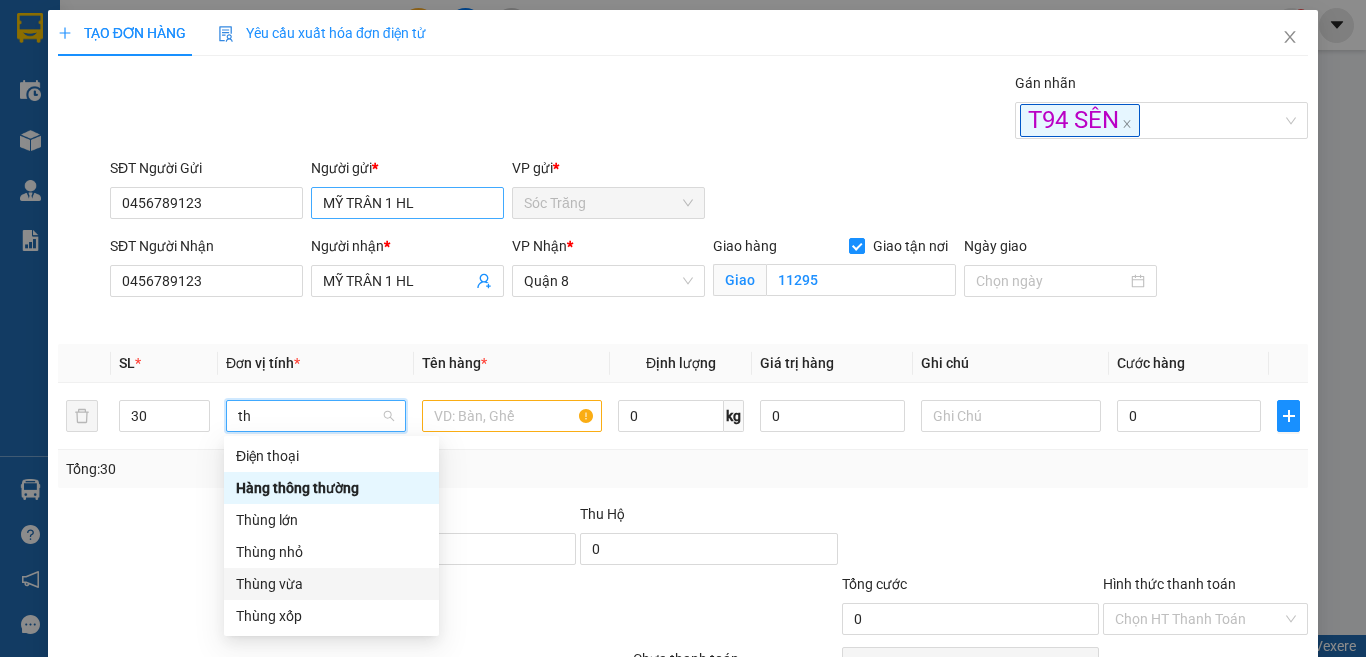 type 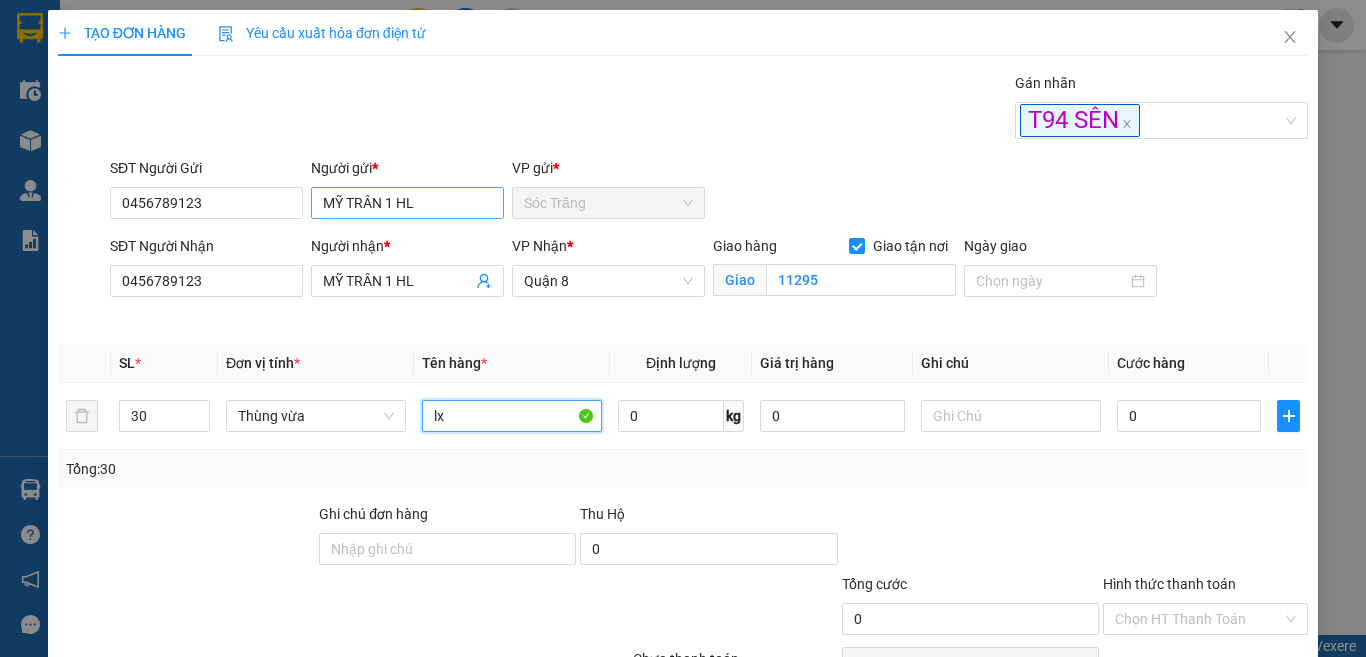 type on "lx" 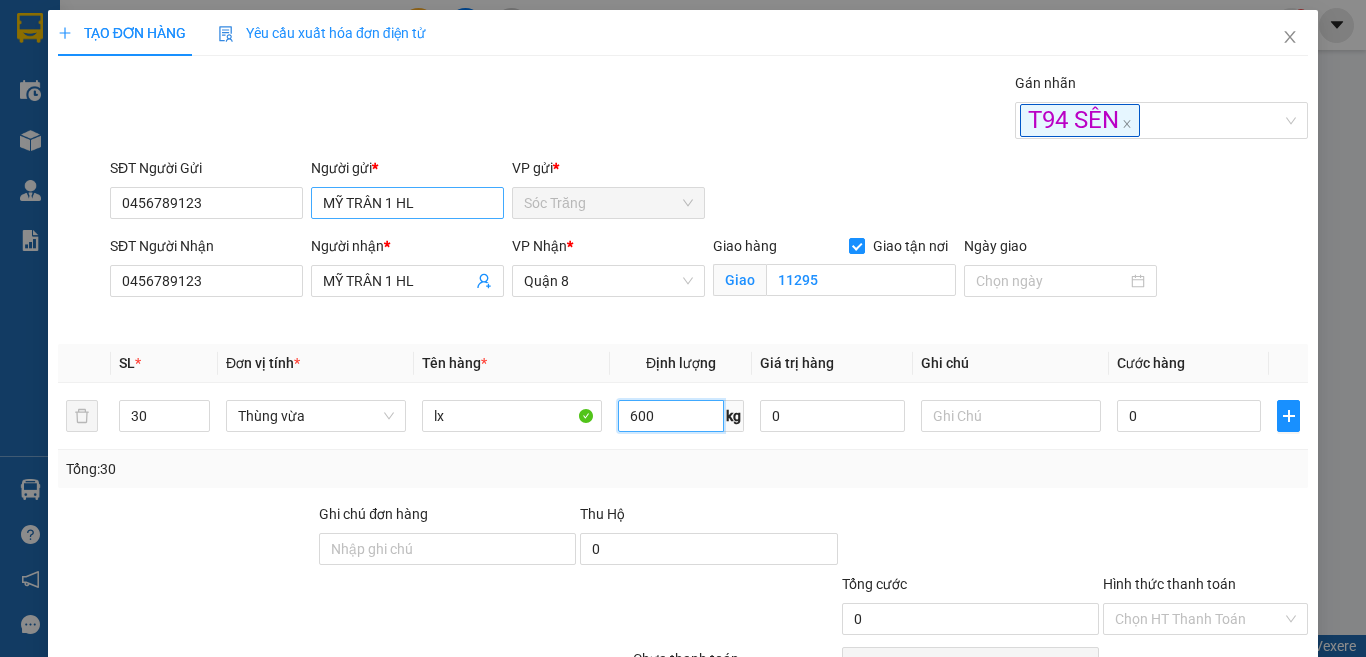type on "600" 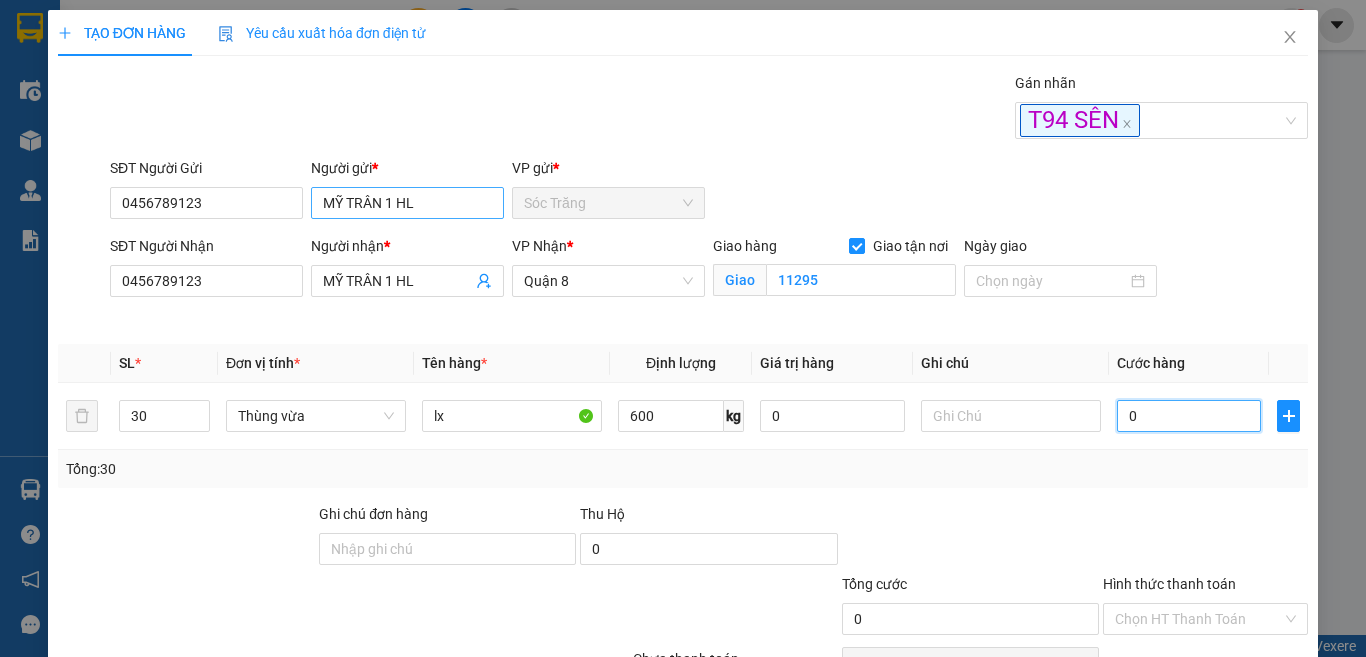 type on "7" 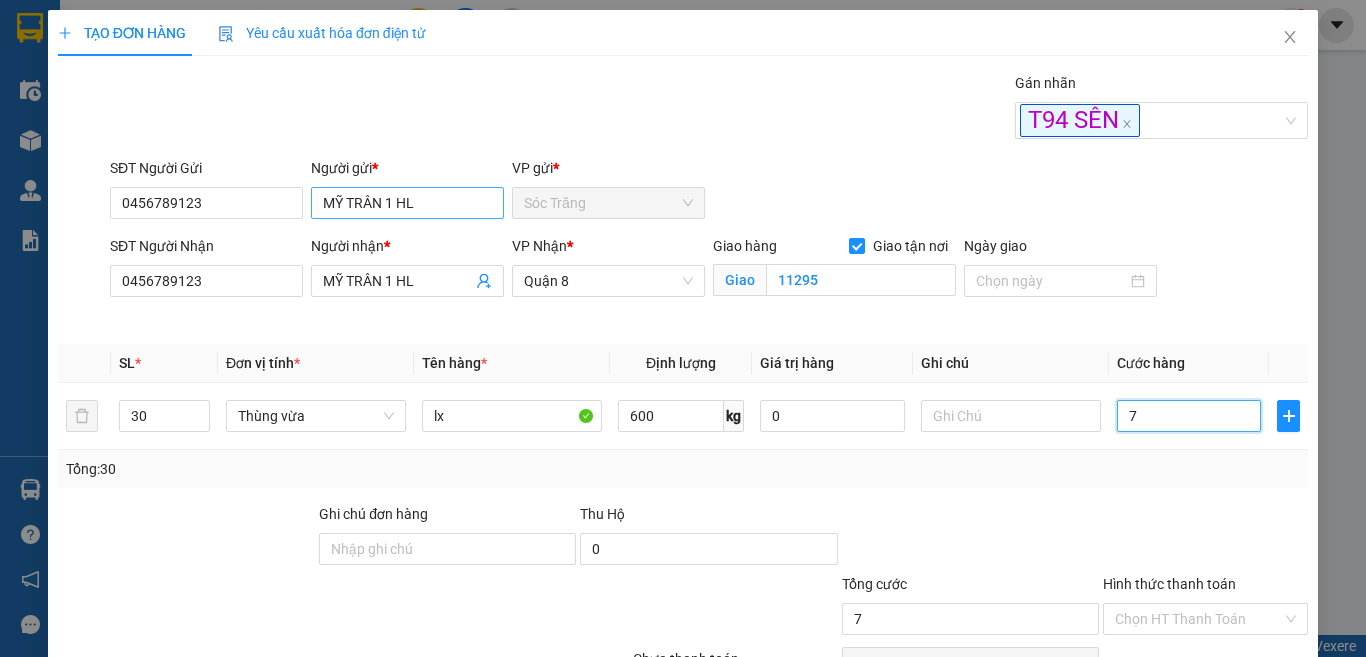 type on "75" 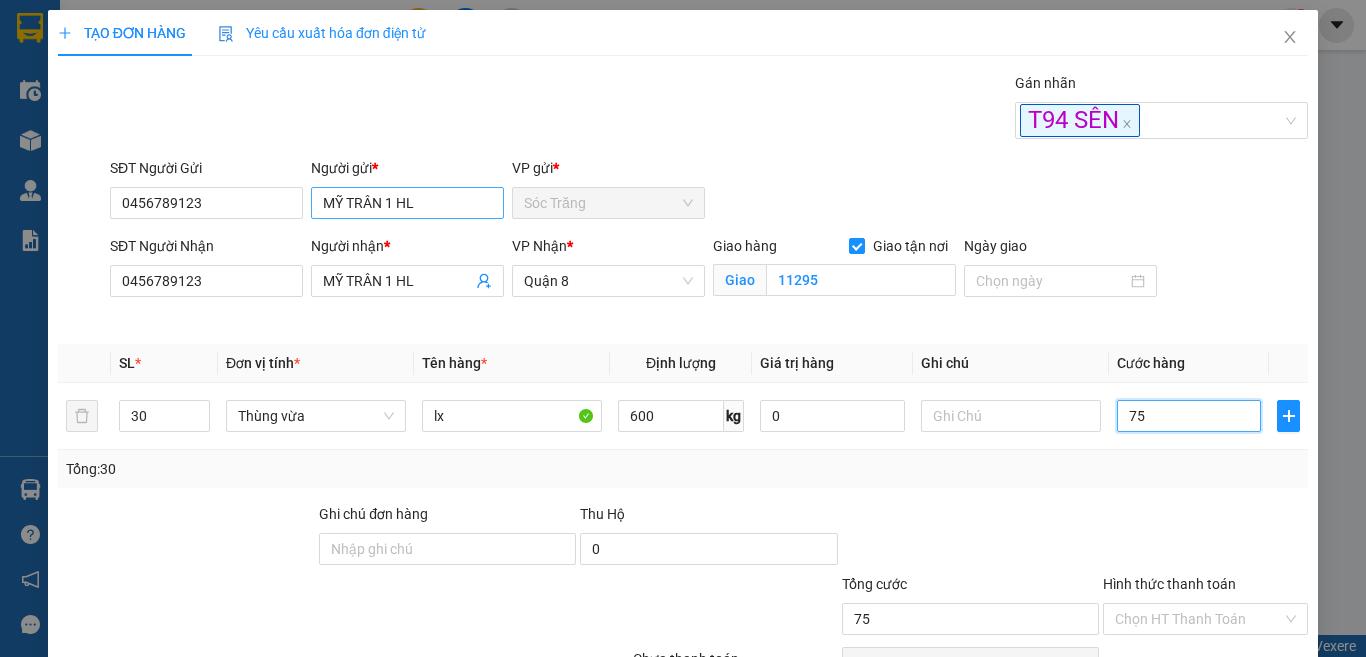 type on "750" 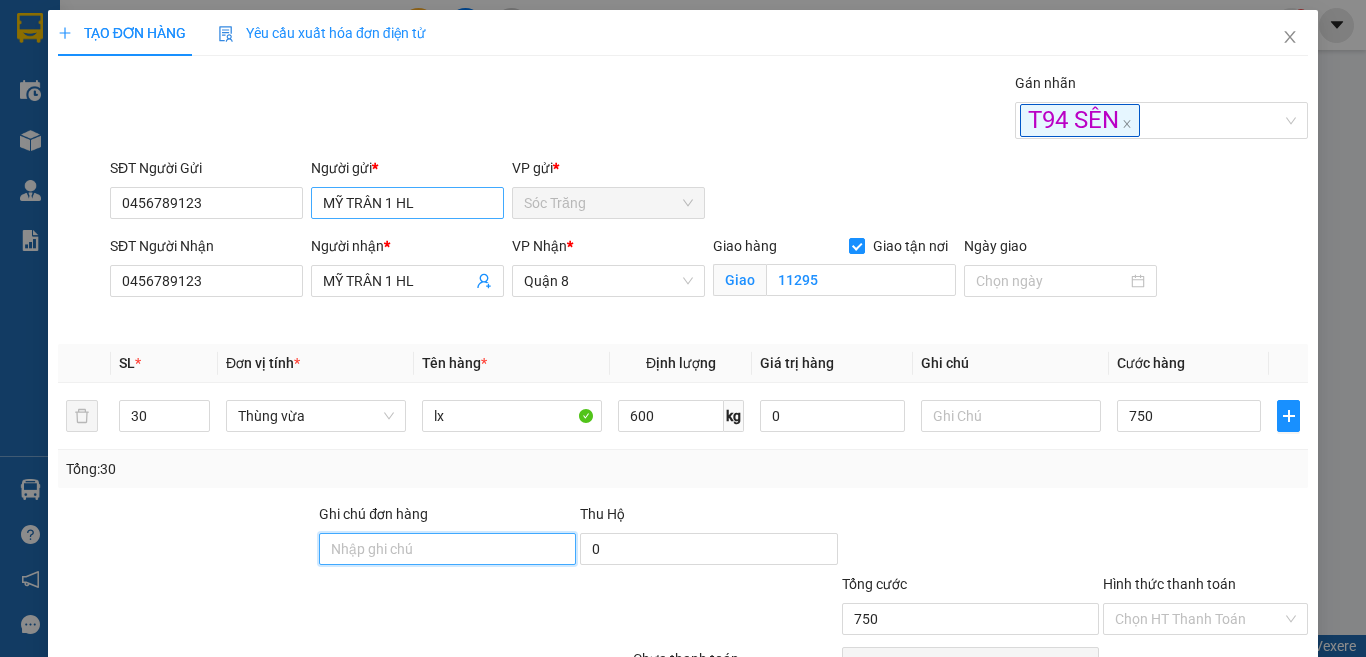 type on "750.000" 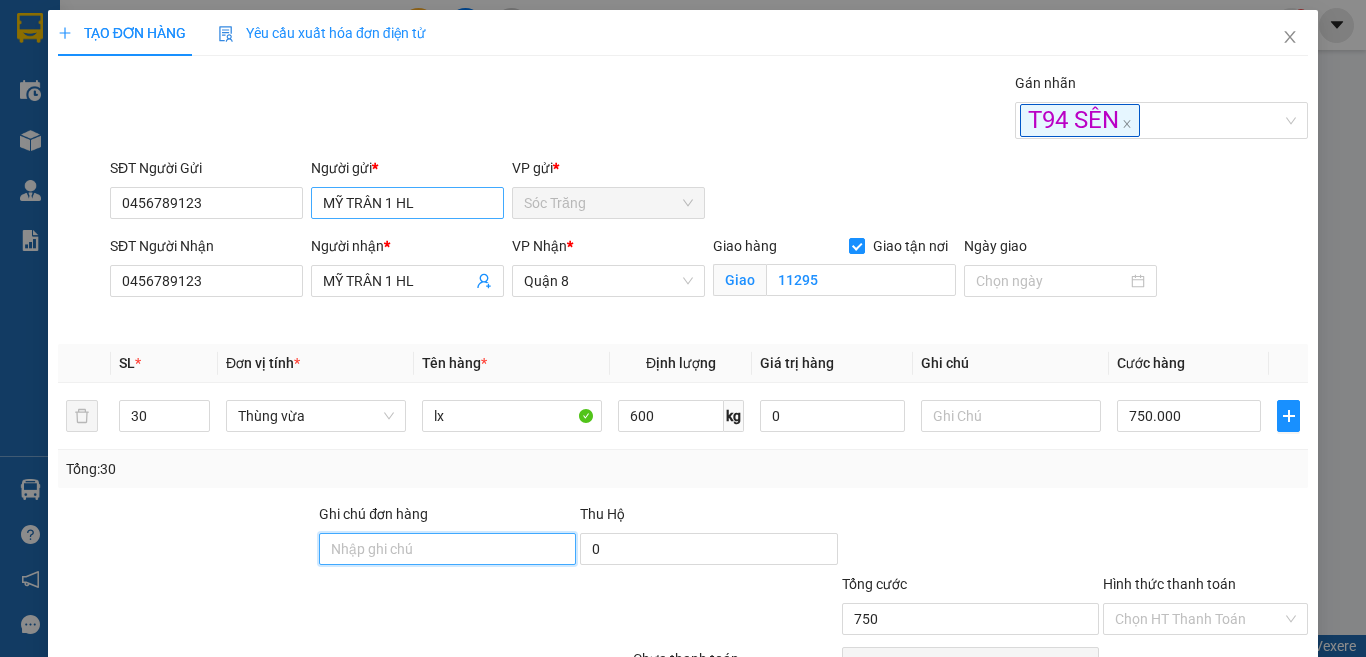 type on "750.000" 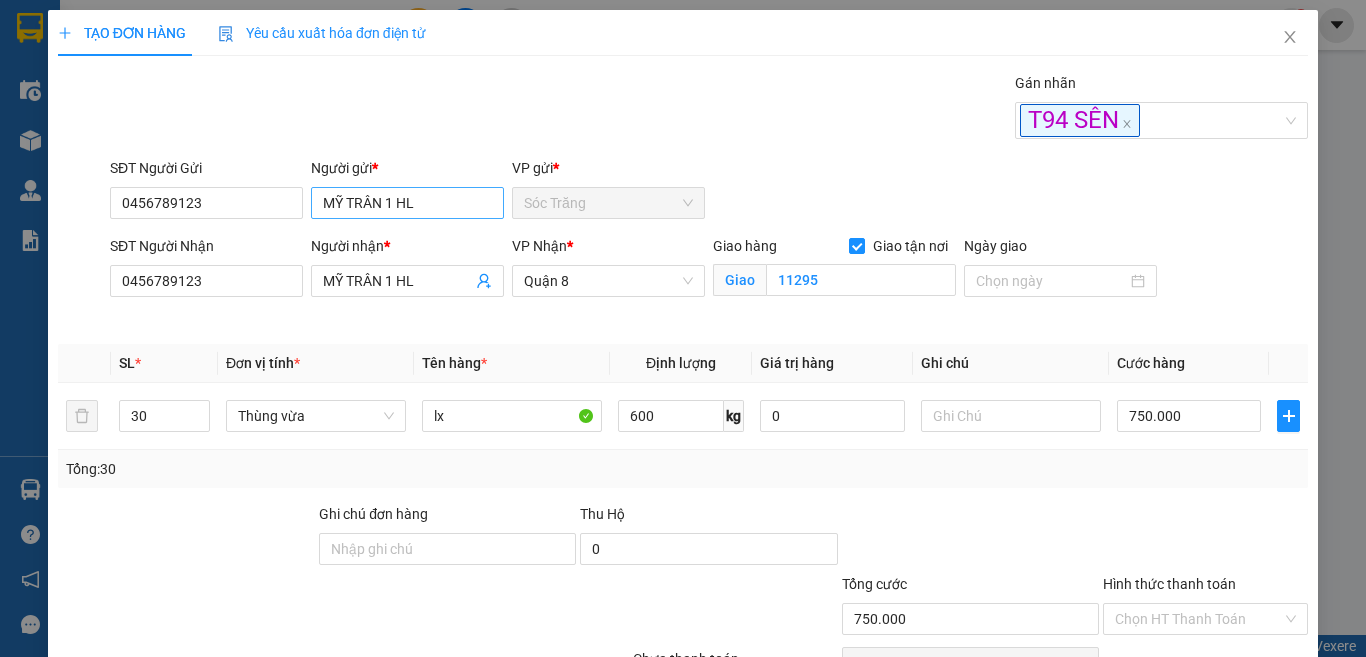 type on "0" 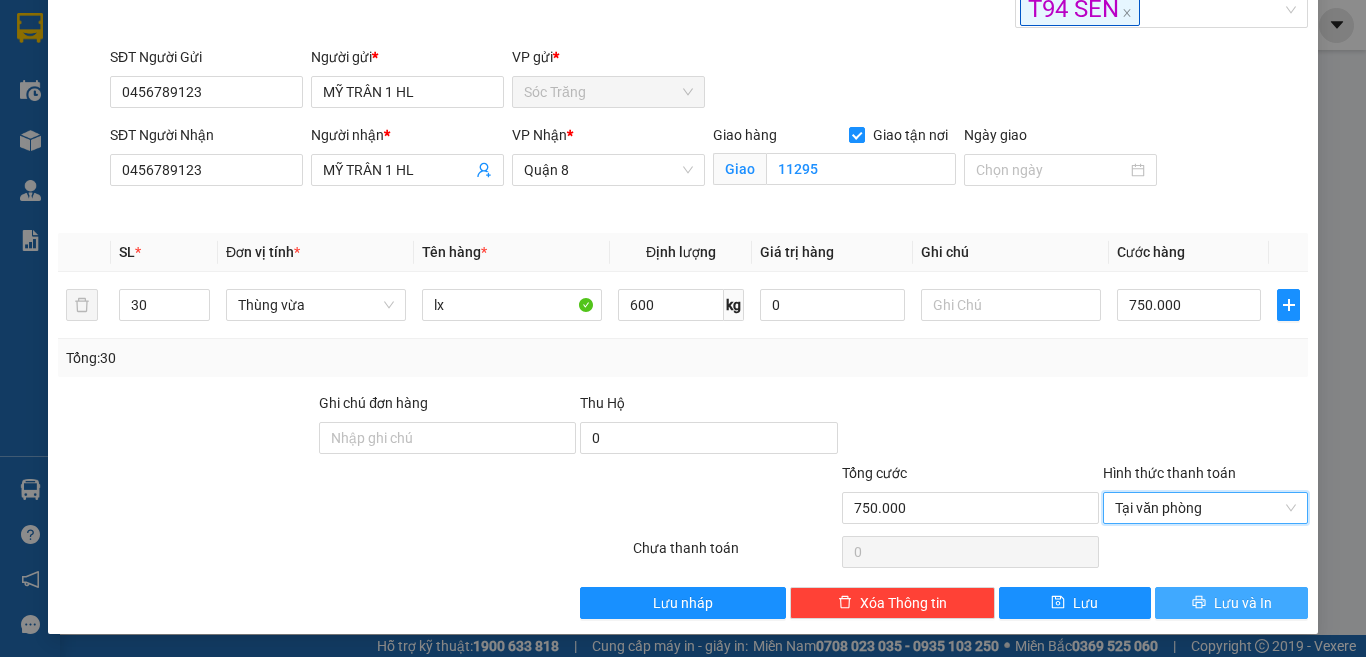 scroll, scrollTop: 112, scrollLeft: 0, axis: vertical 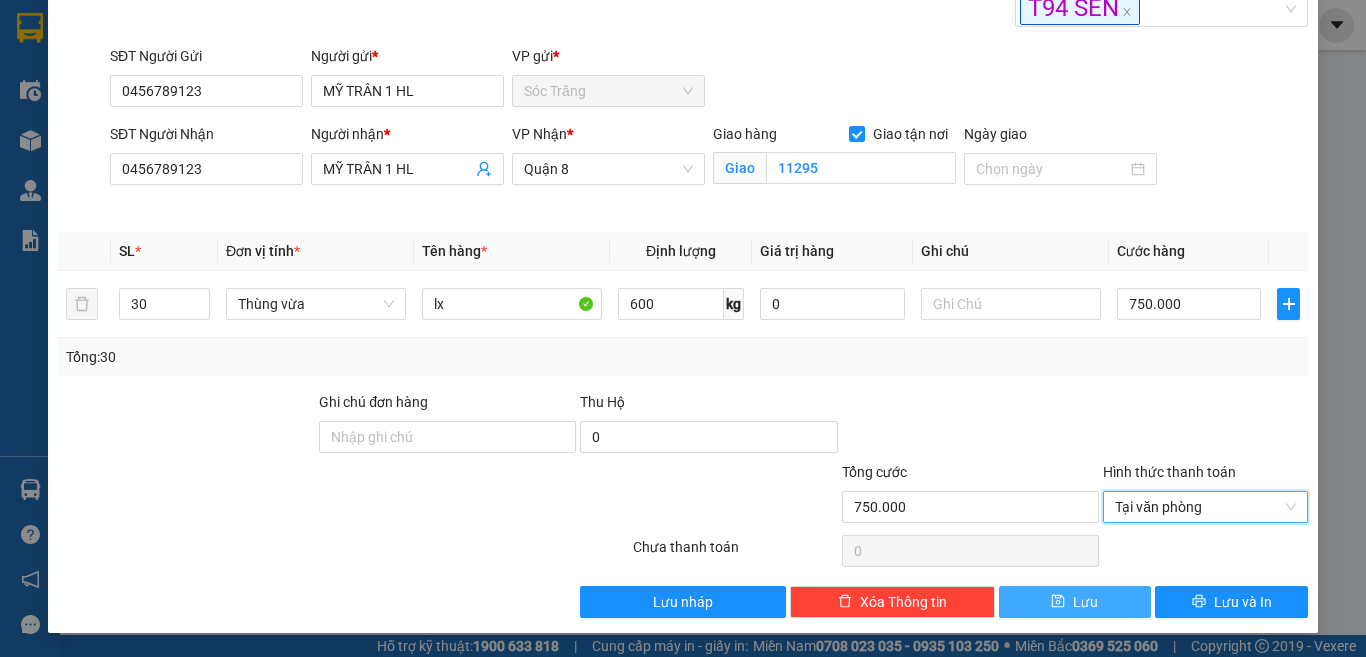 click on "Lưu" at bounding box center (1075, 602) 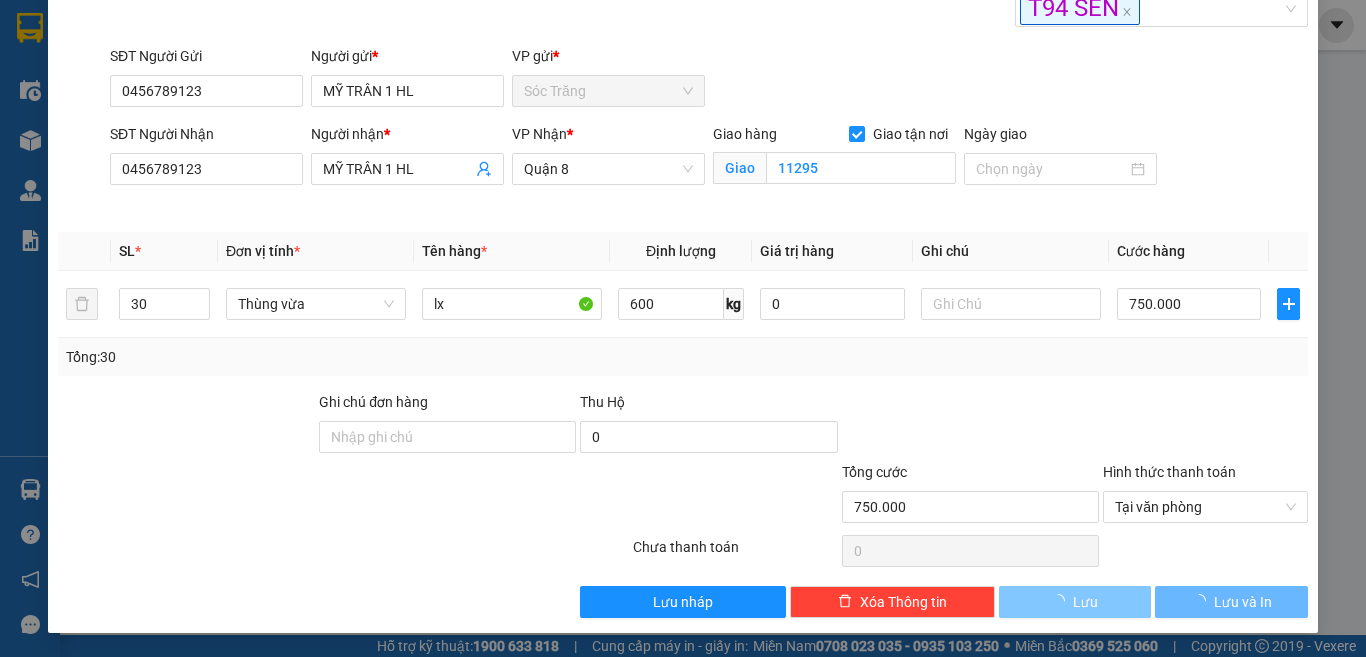 type 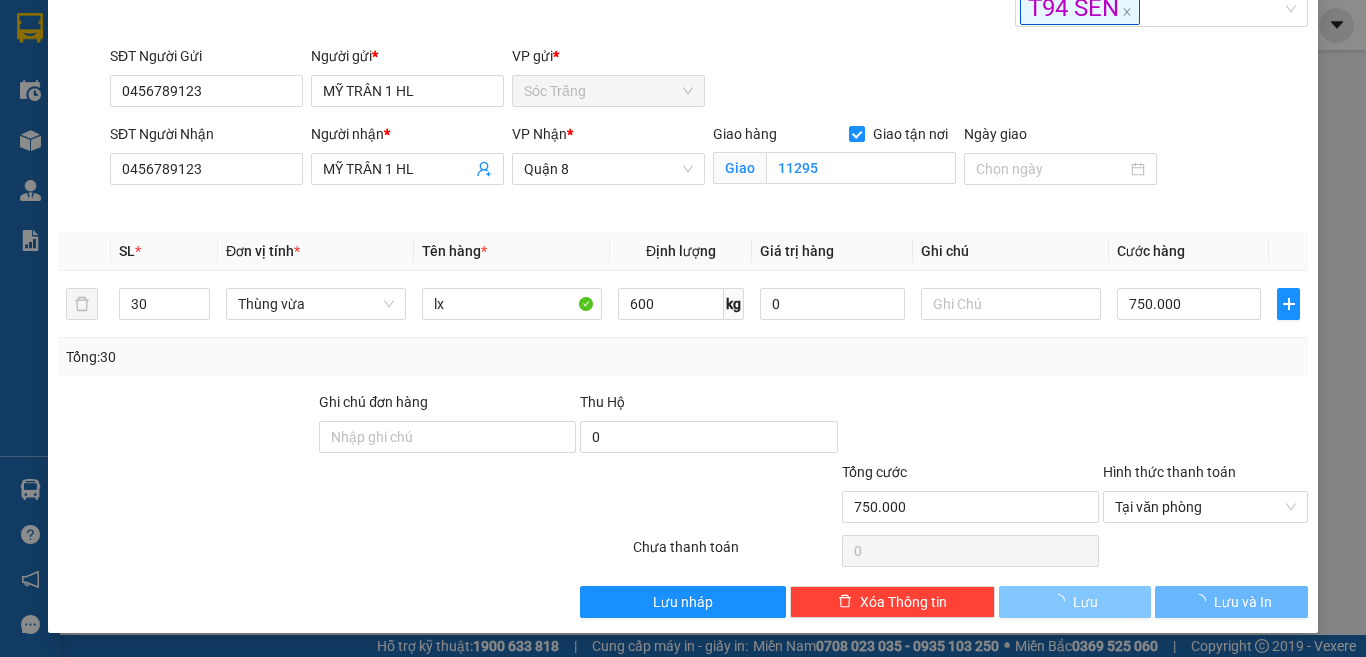 type 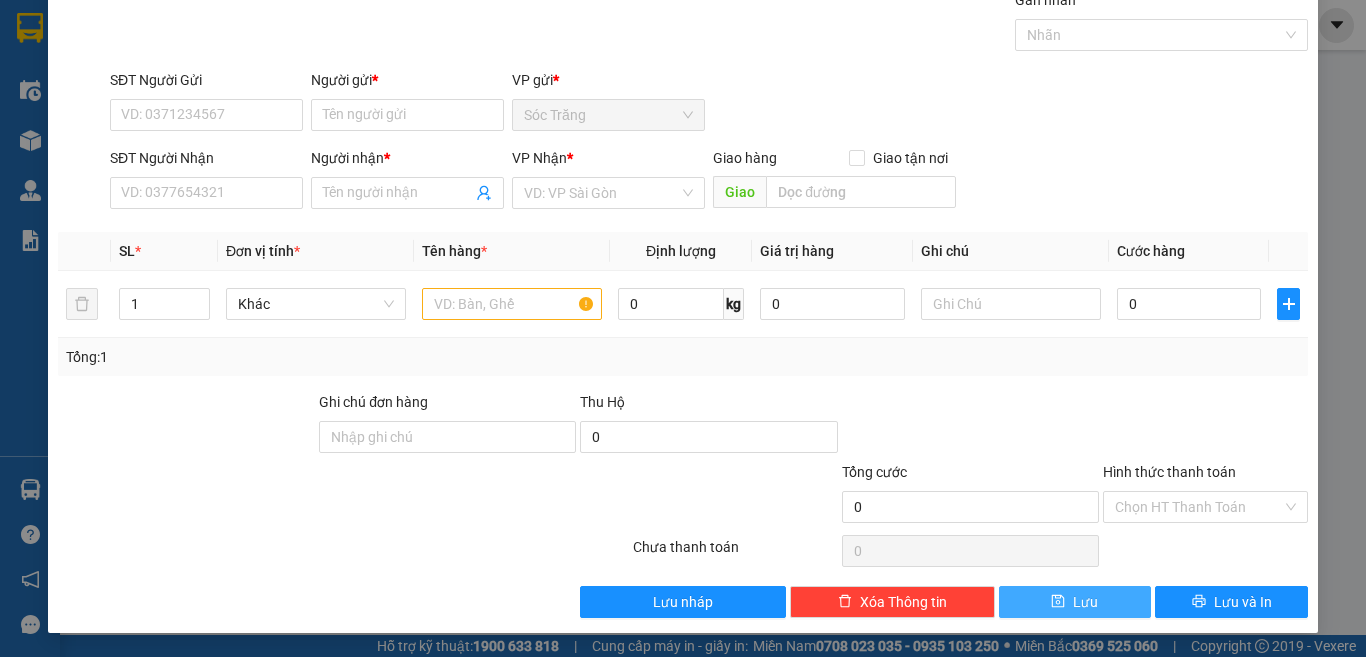 scroll, scrollTop: 83, scrollLeft: 0, axis: vertical 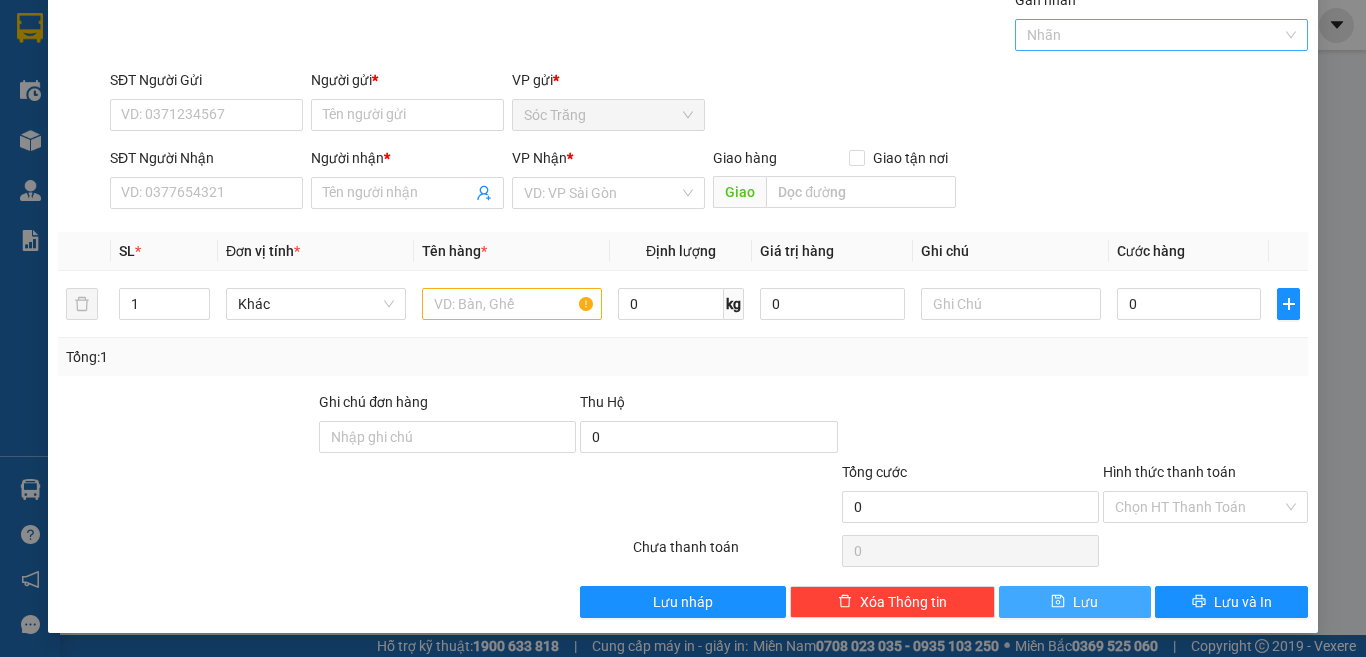 click at bounding box center [1152, 35] 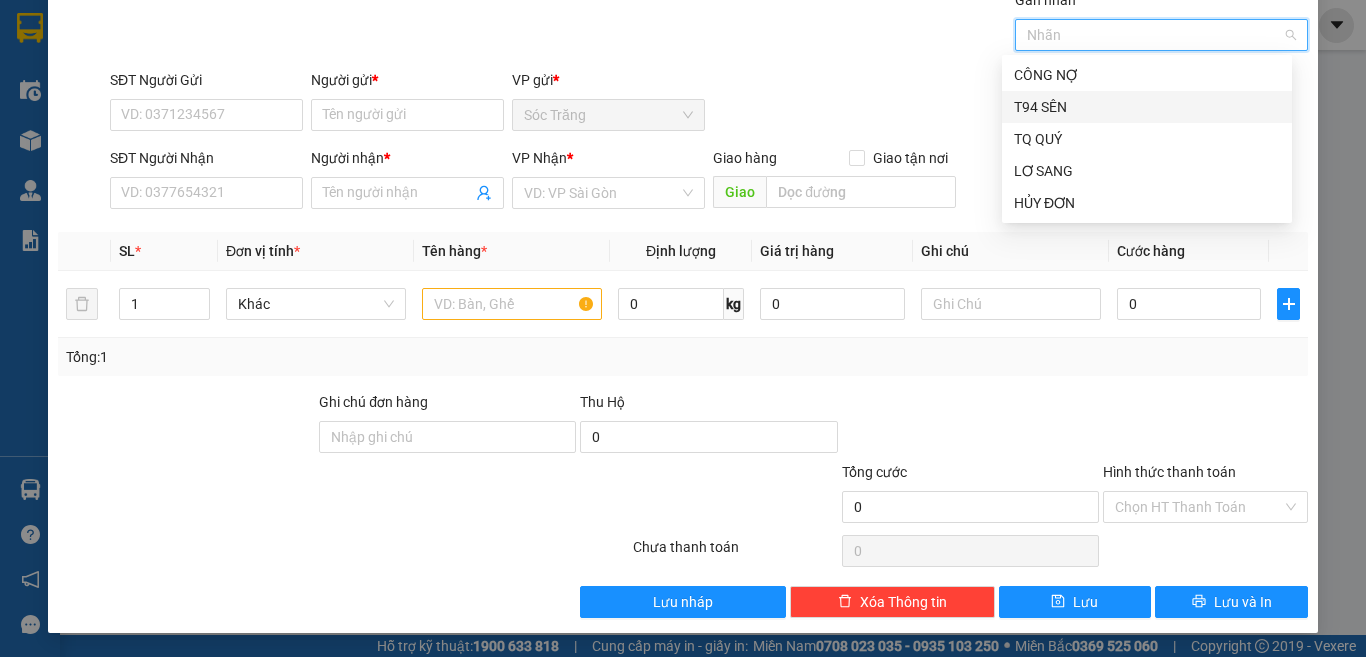 click on "T94 SÊN" at bounding box center (1147, 107) 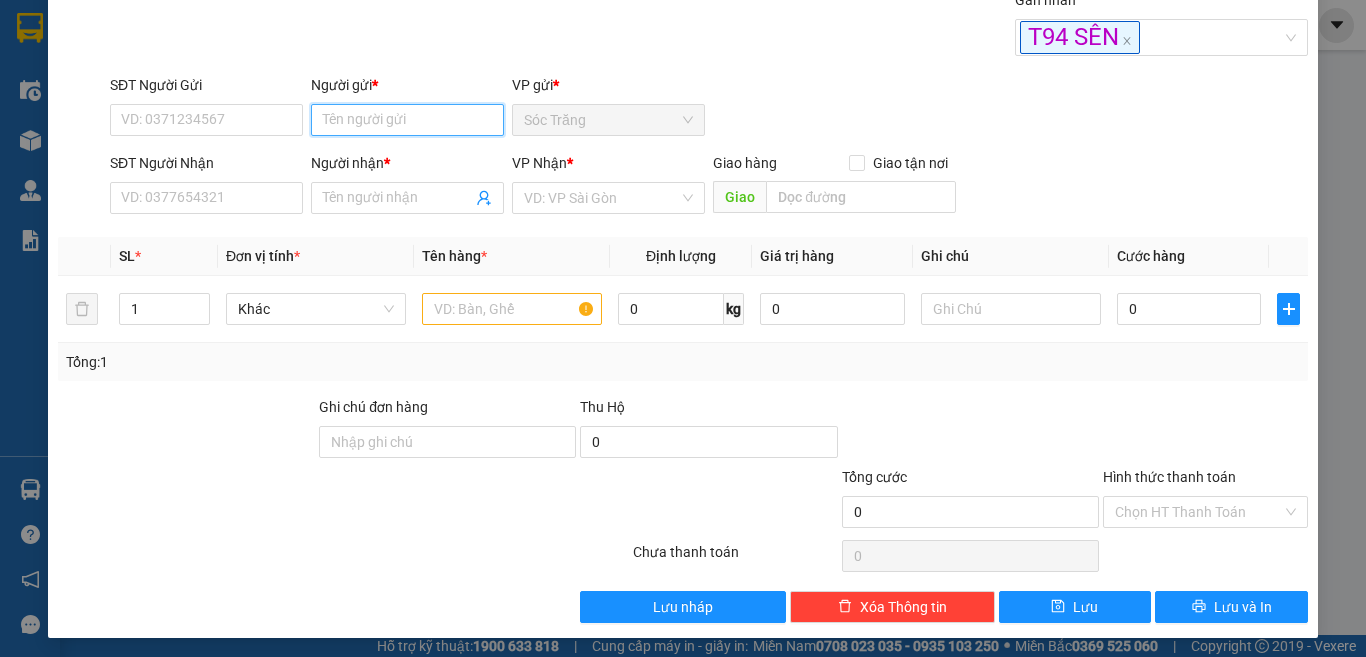 click on "Người gửi  *" at bounding box center (407, 120) 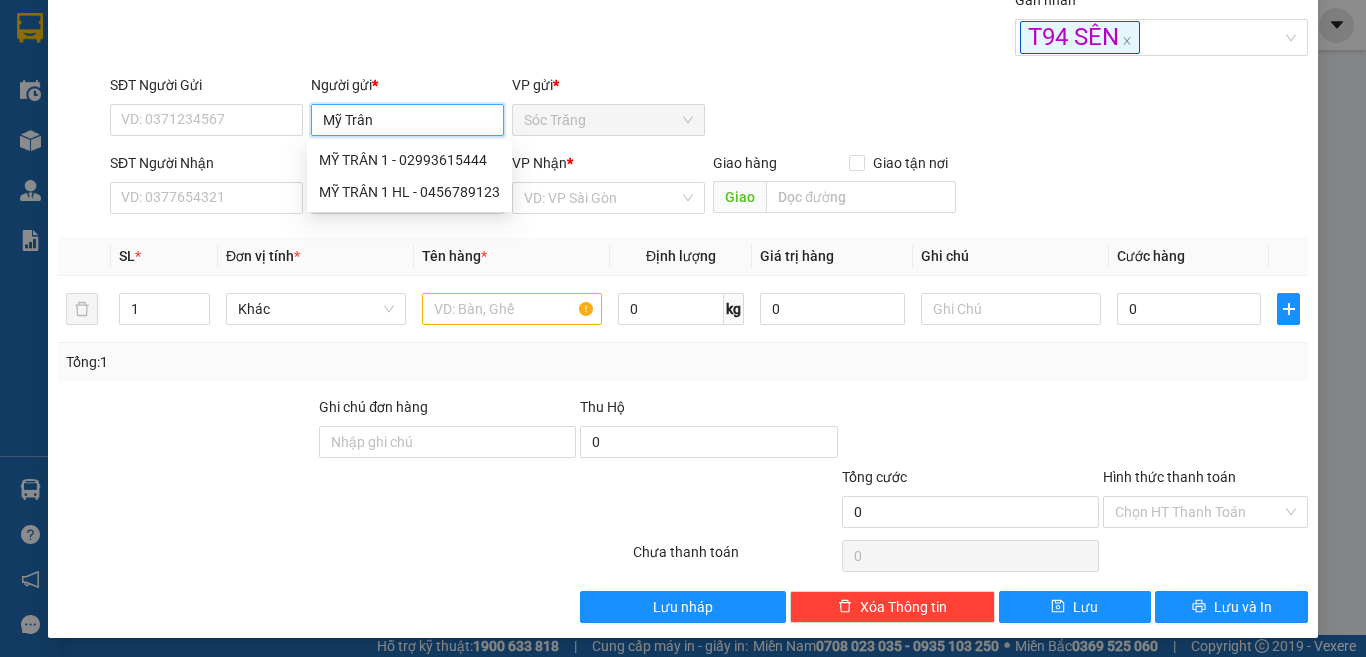 type on "Mỹ Trân 2" 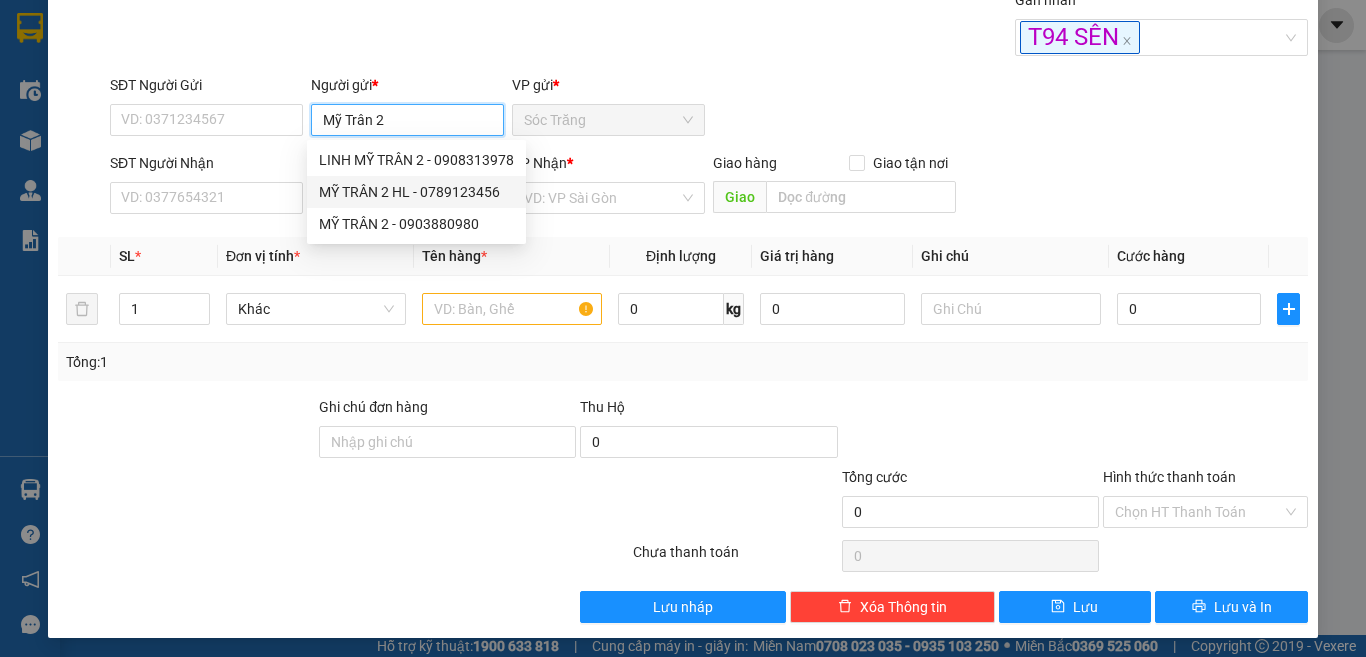 type on "0789123456" 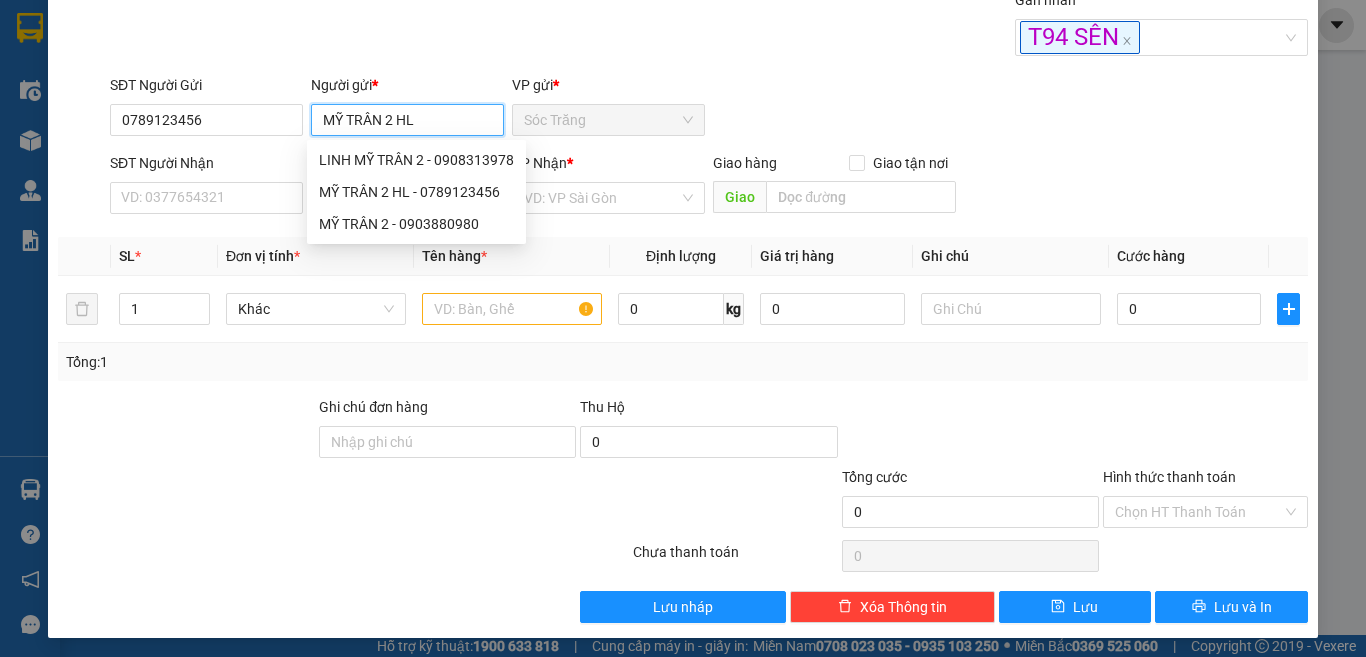 type on "MỸ TRÂN 2 HL" 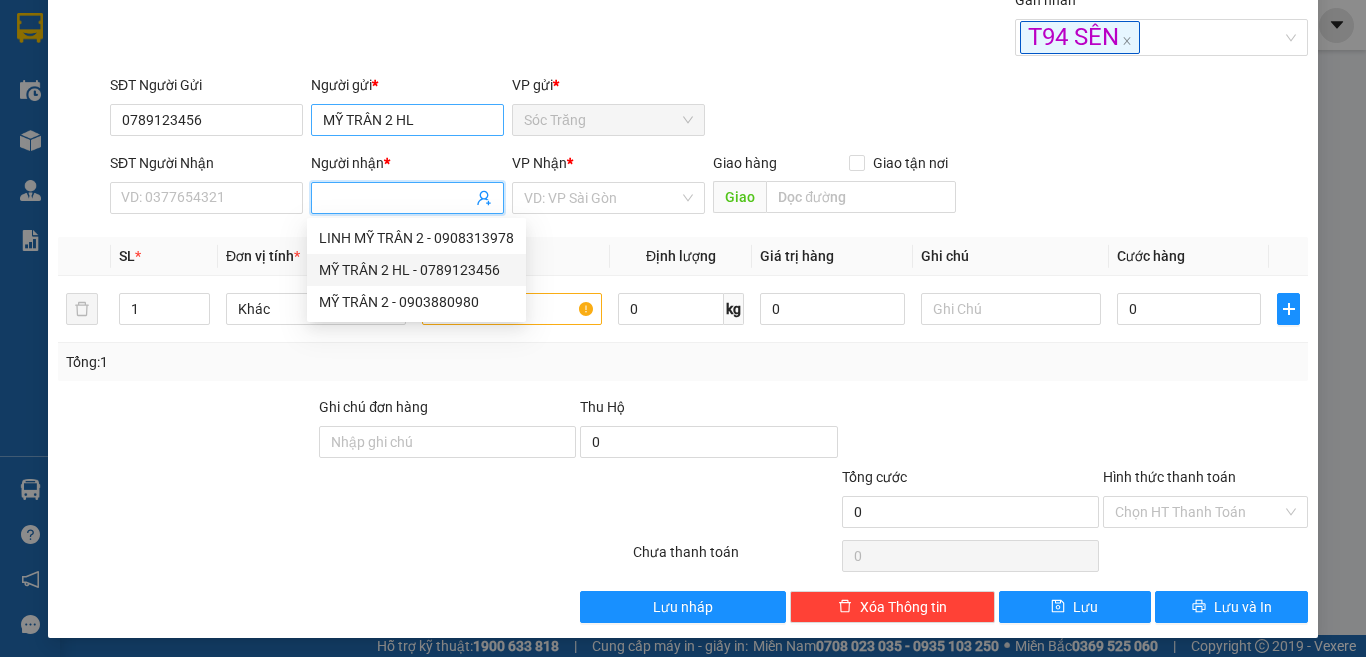 type on "0789123456" 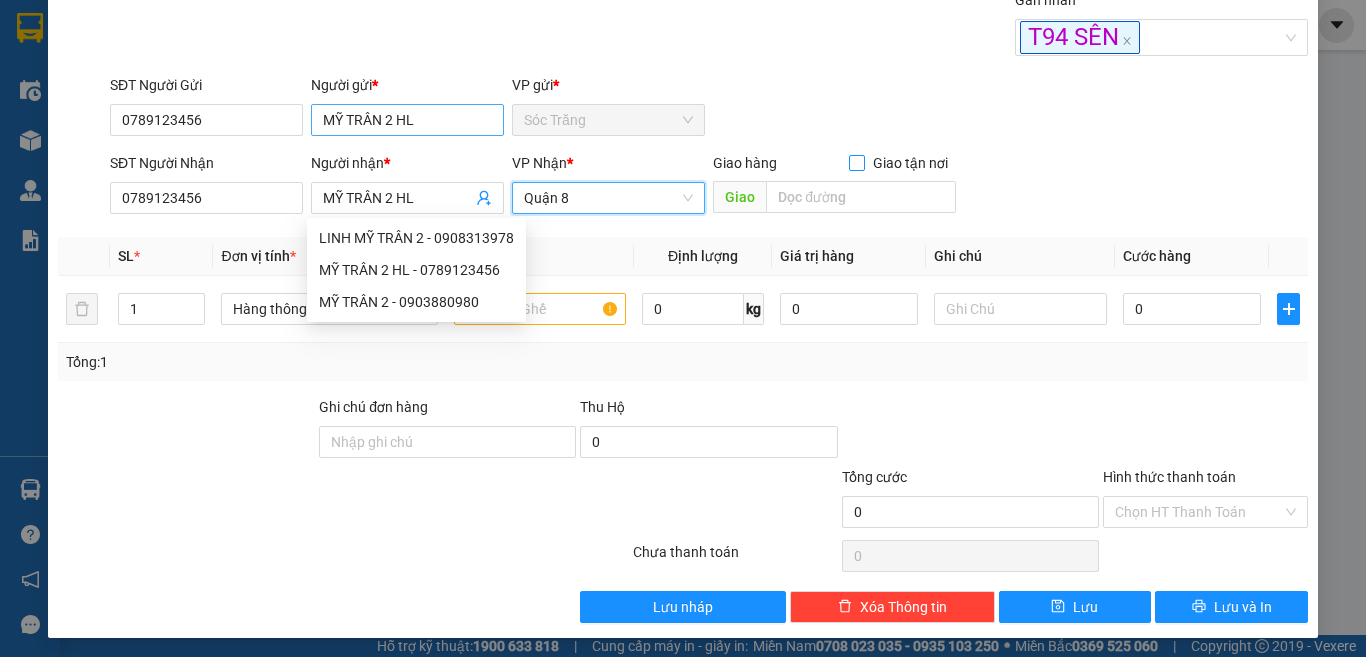 click on "Giao tận nơi" at bounding box center [856, 162] 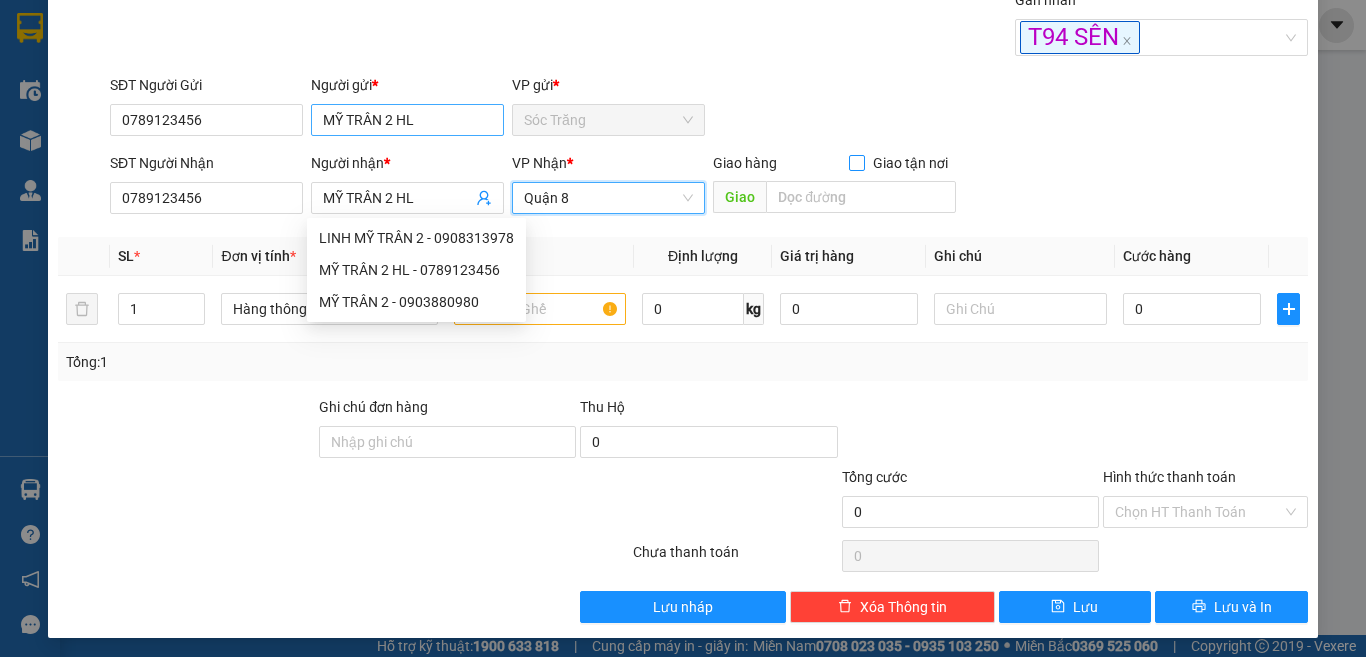 checkbox on "true" 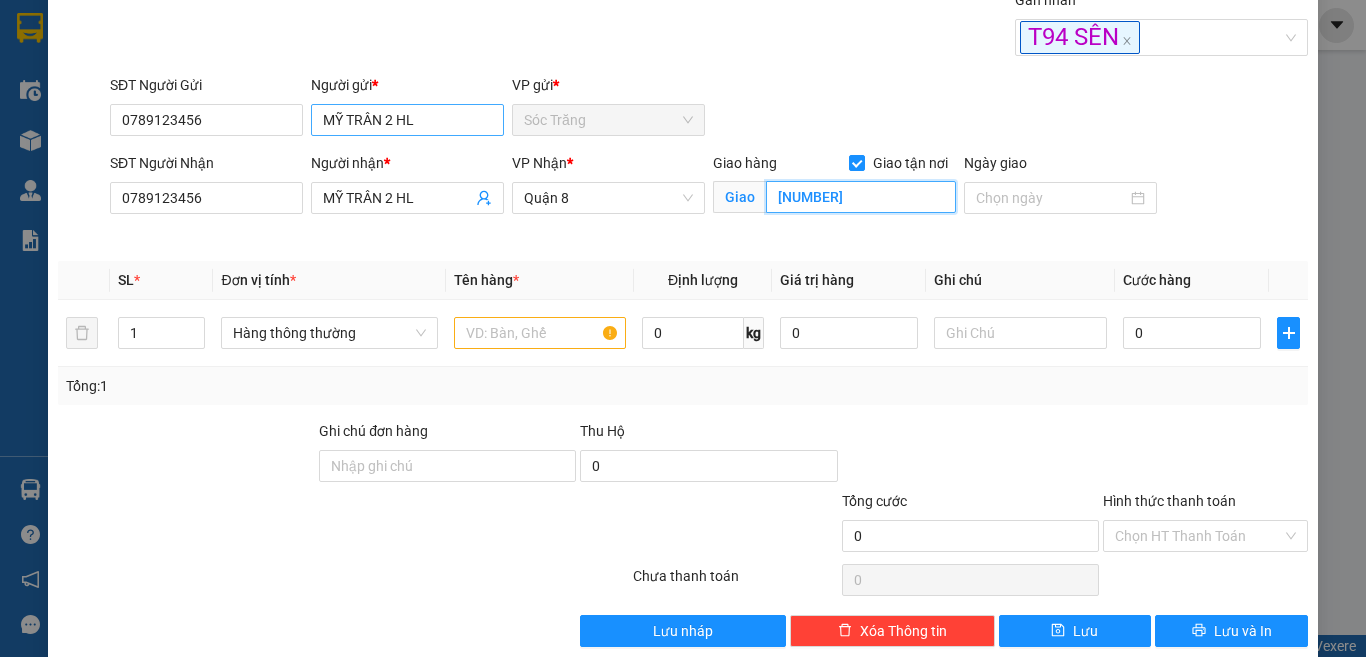 type on "[NUMBER]" 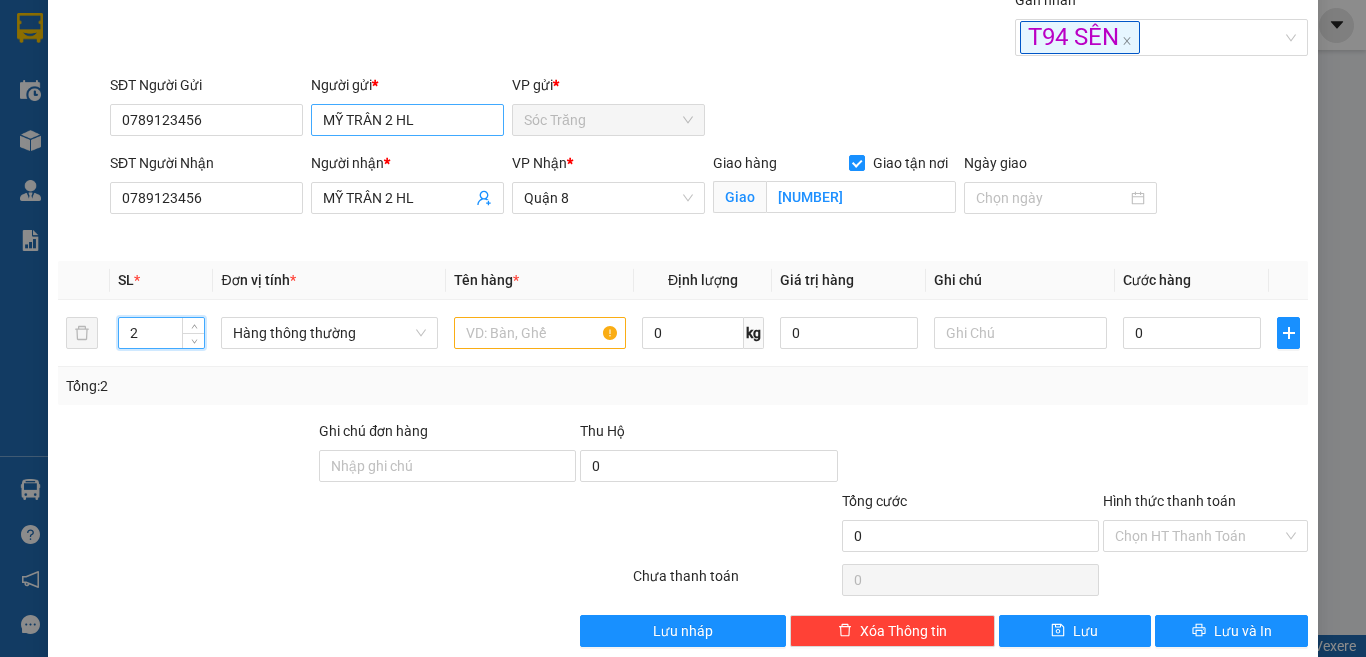 type on "2" 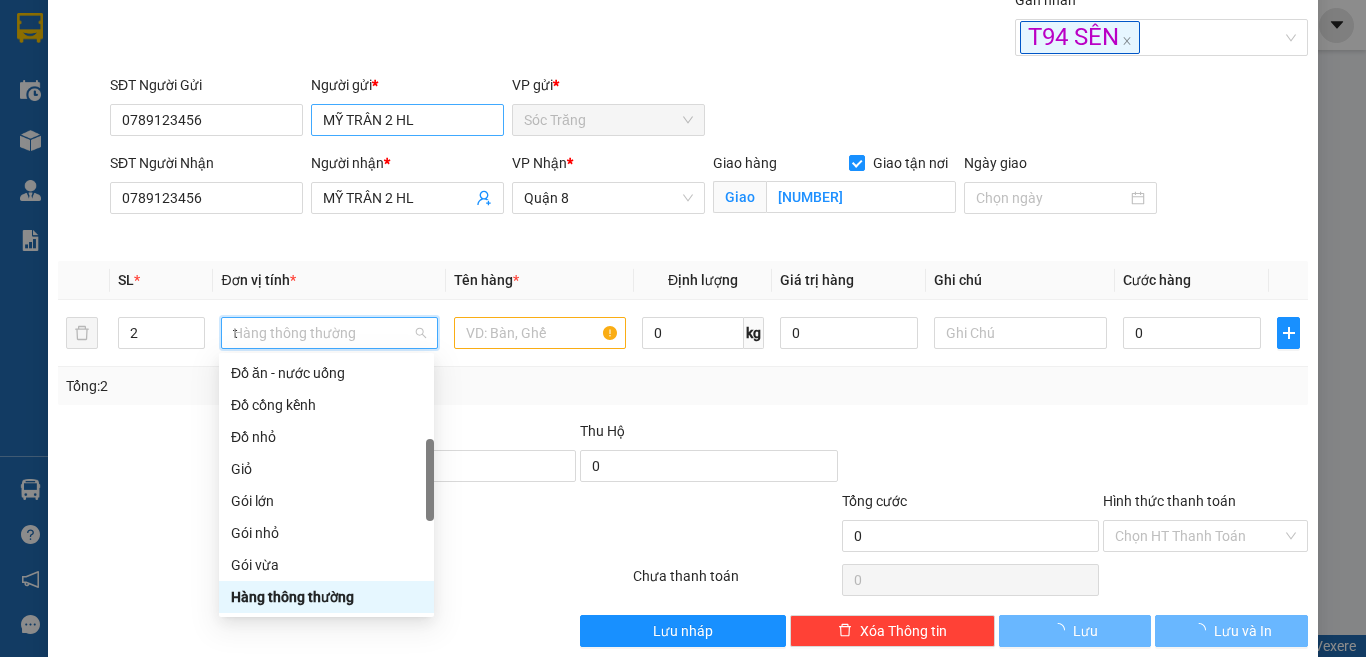 type on "th" 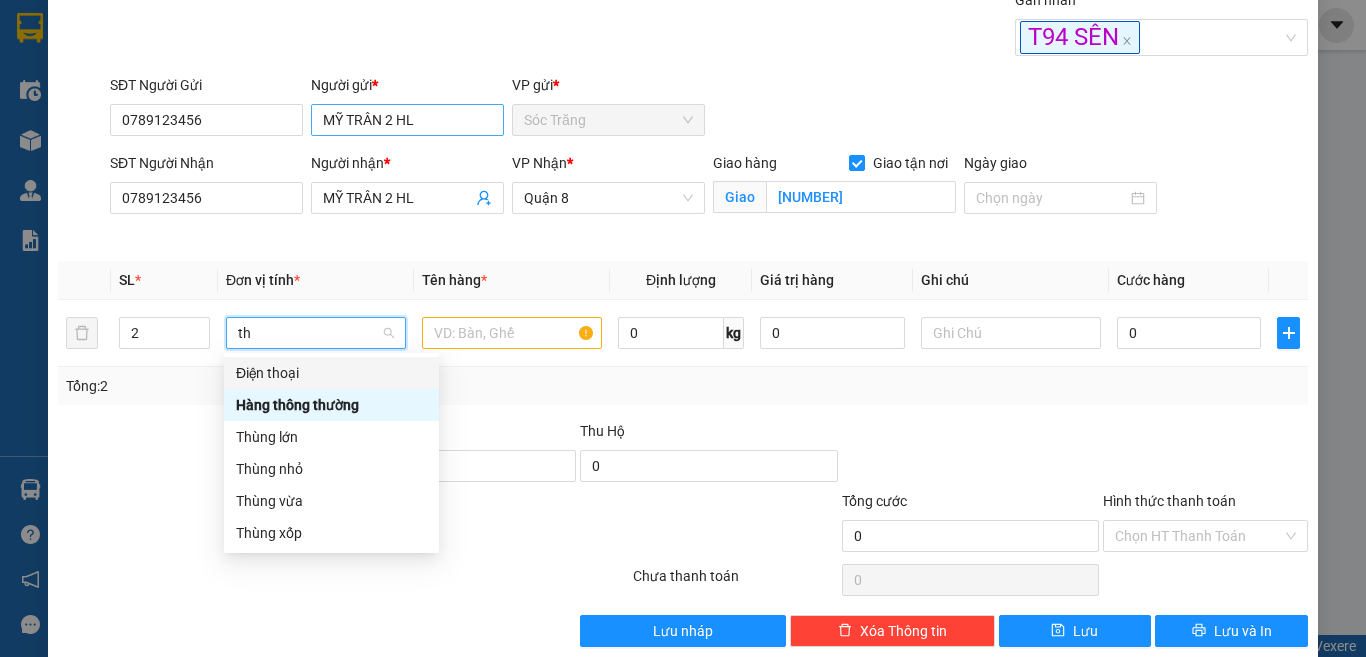 scroll, scrollTop: 0, scrollLeft: 0, axis: both 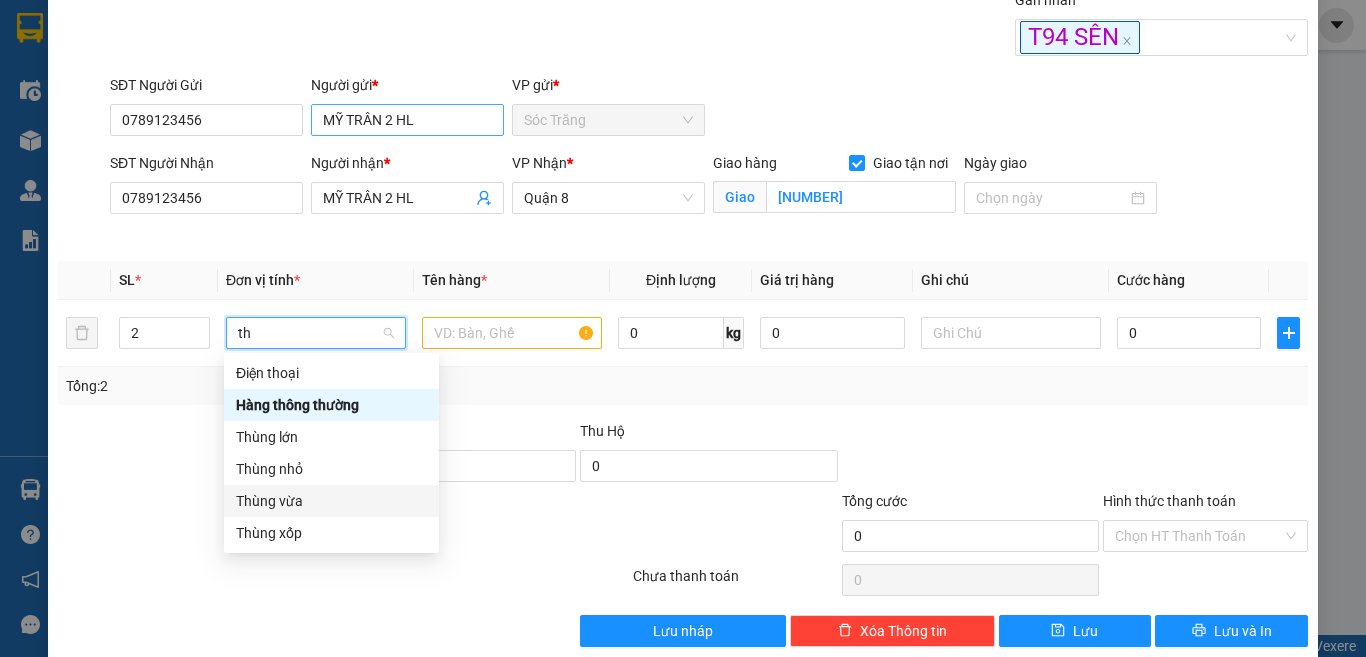type 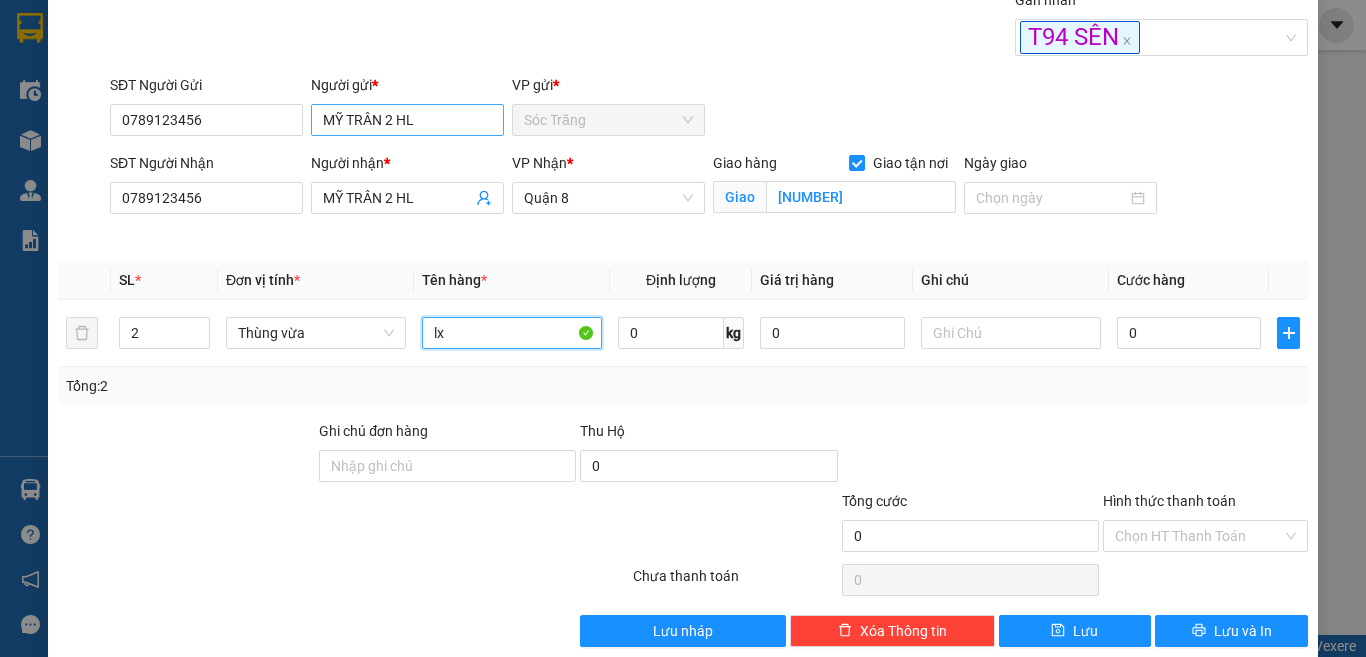 type on "lx" 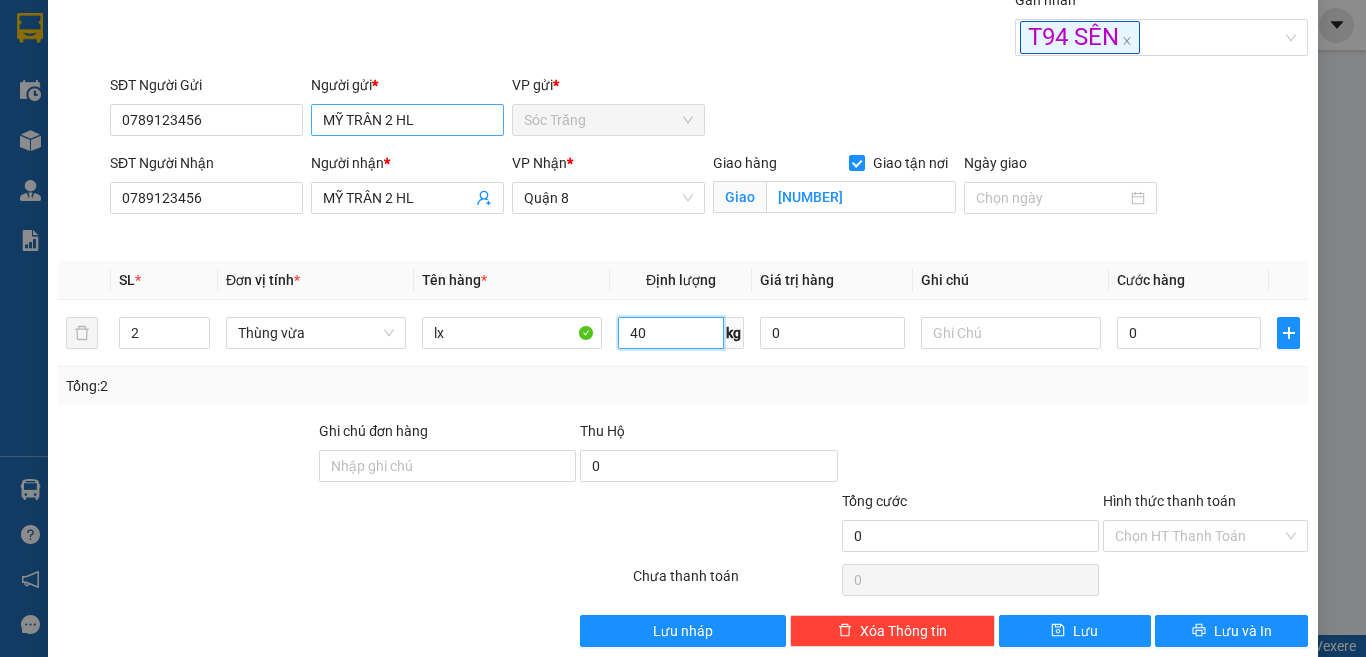 type on "40" 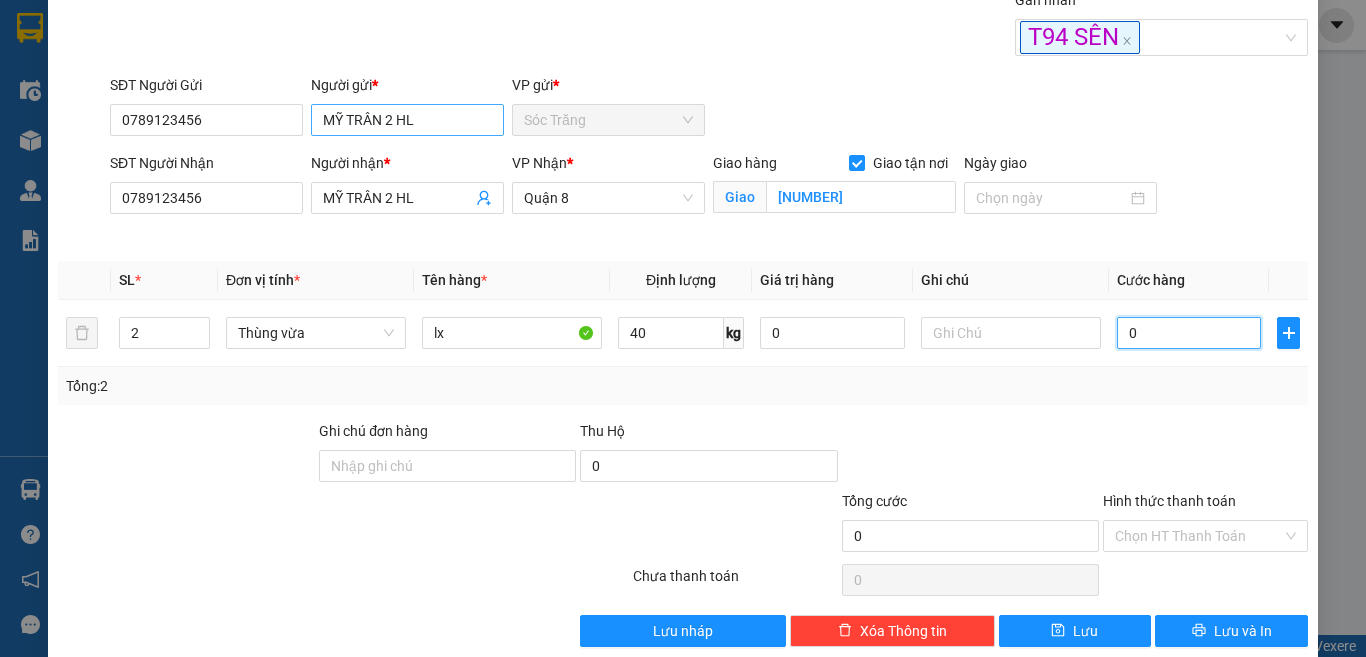 type on "3" 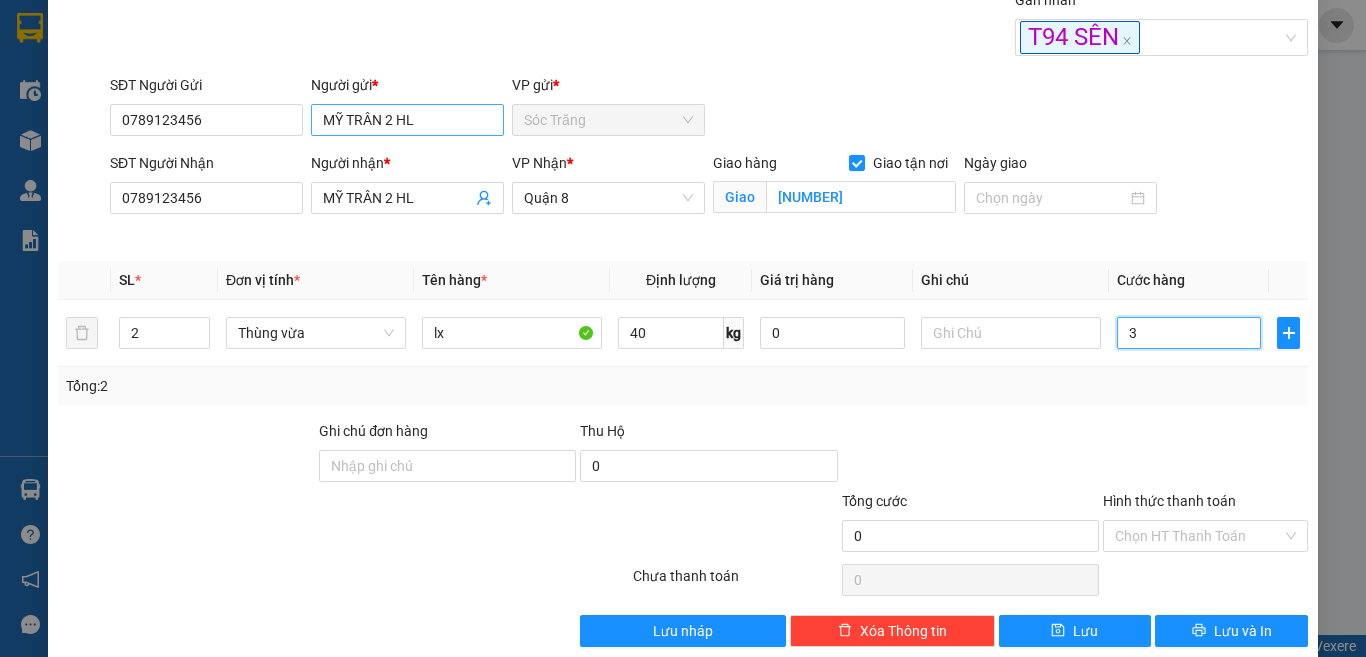 type on "3" 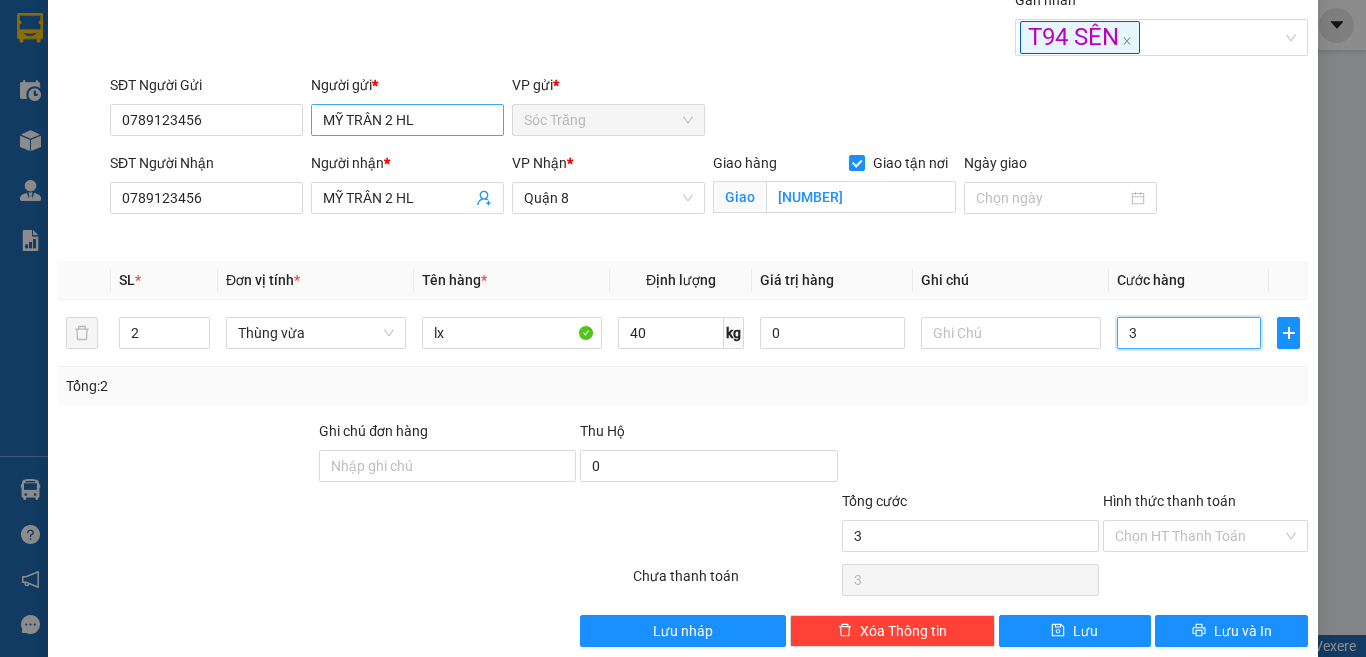 type on "30" 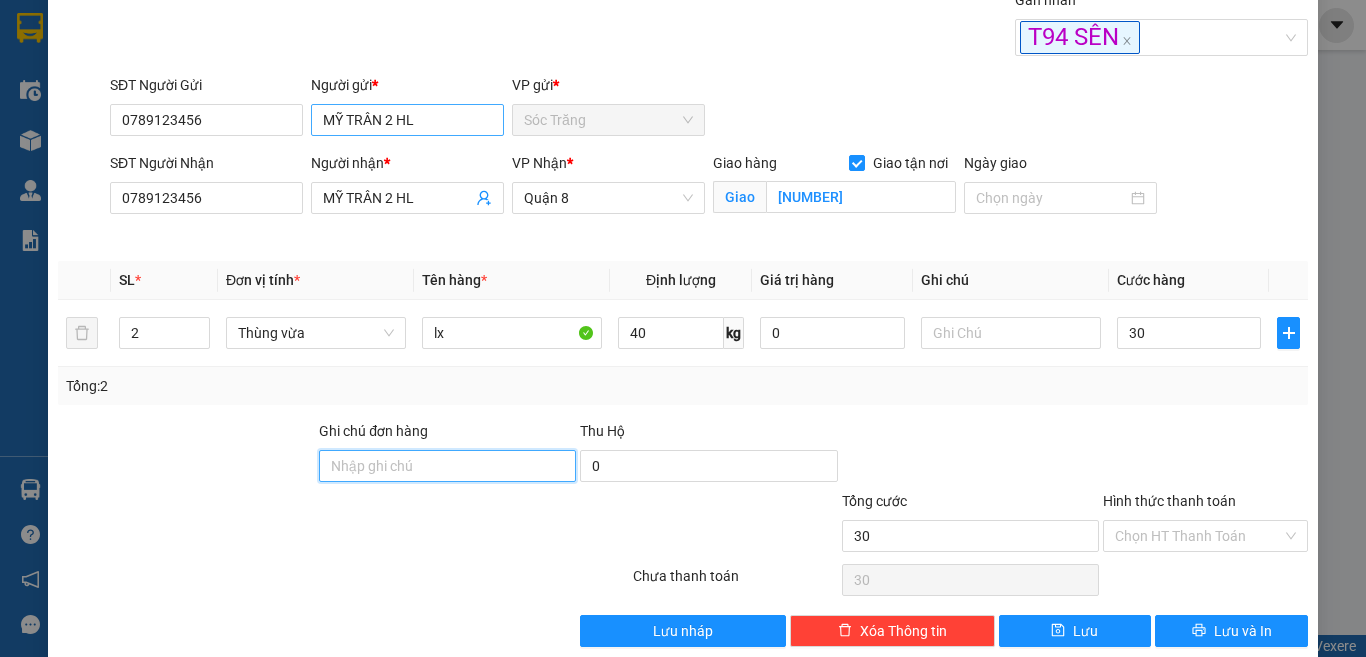 type on "30.000" 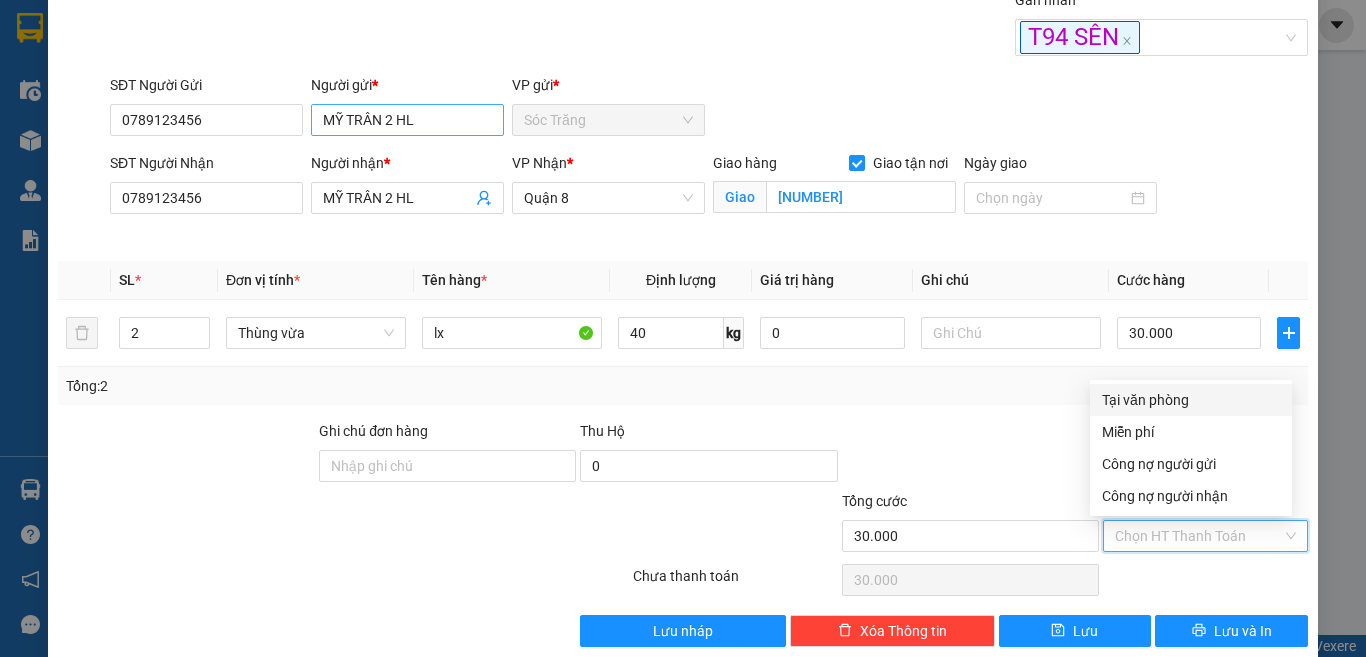 type on "0" 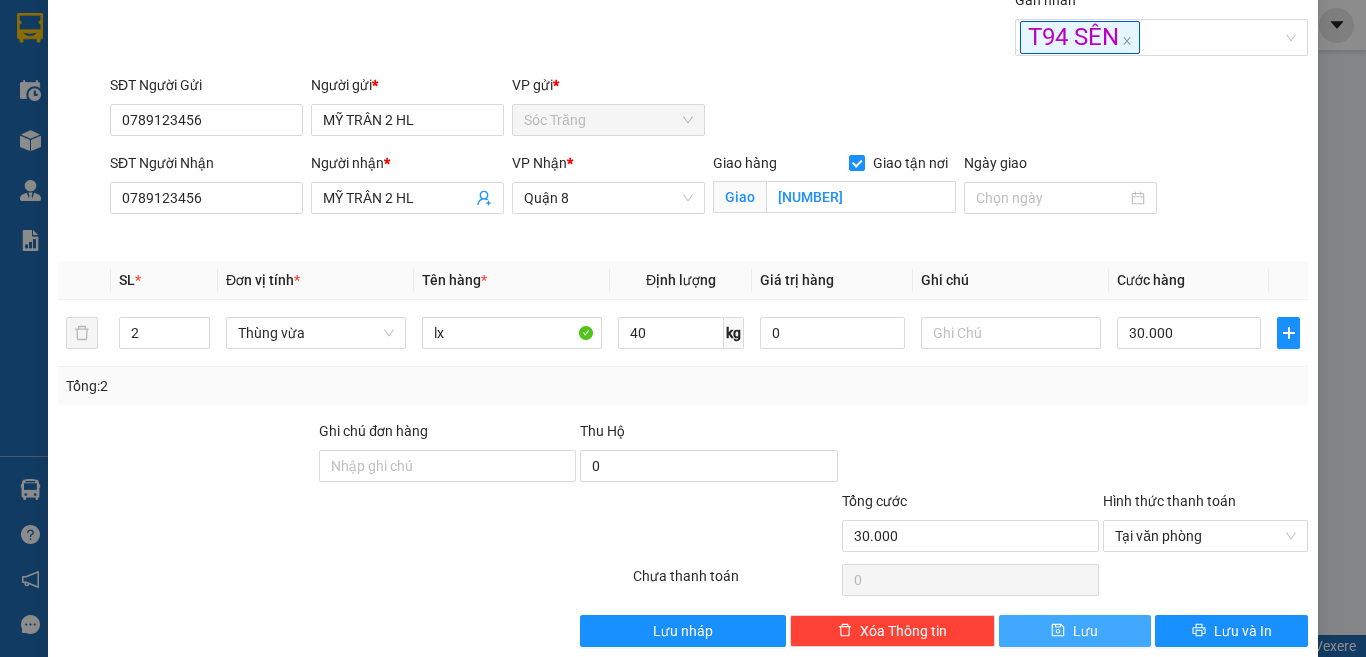 click at bounding box center [1058, 631] 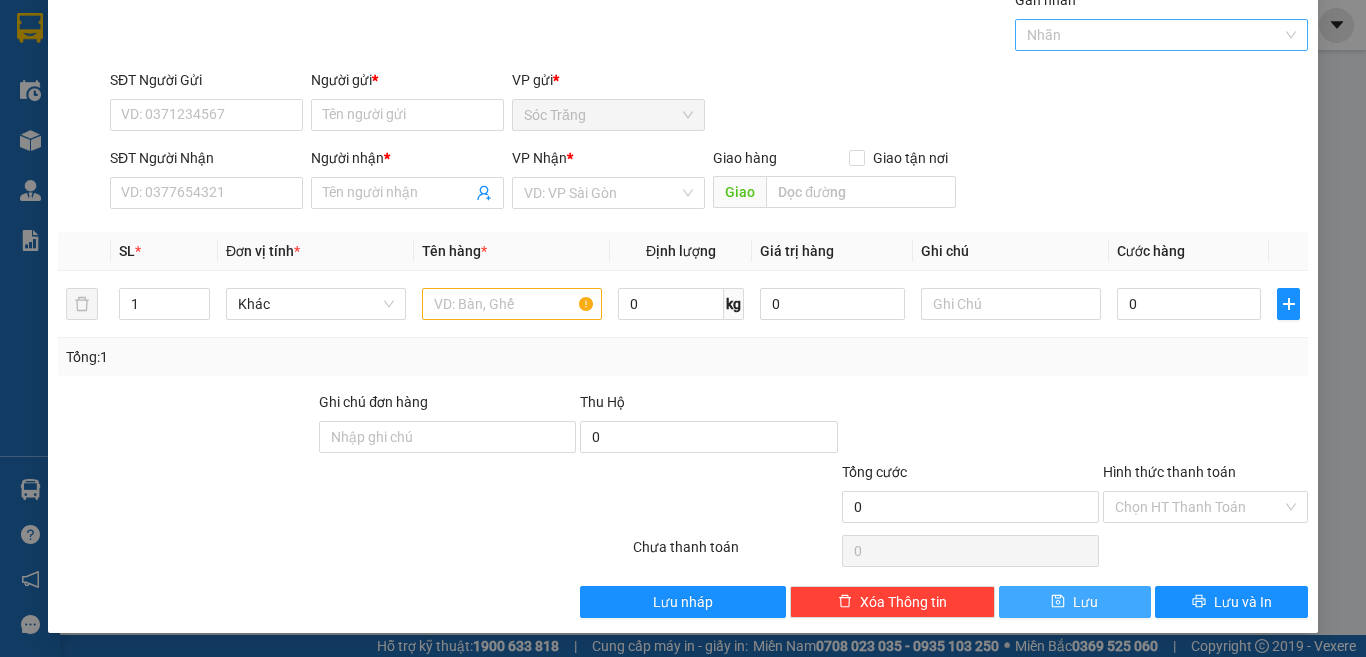 click at bounding box center [1152, 35] 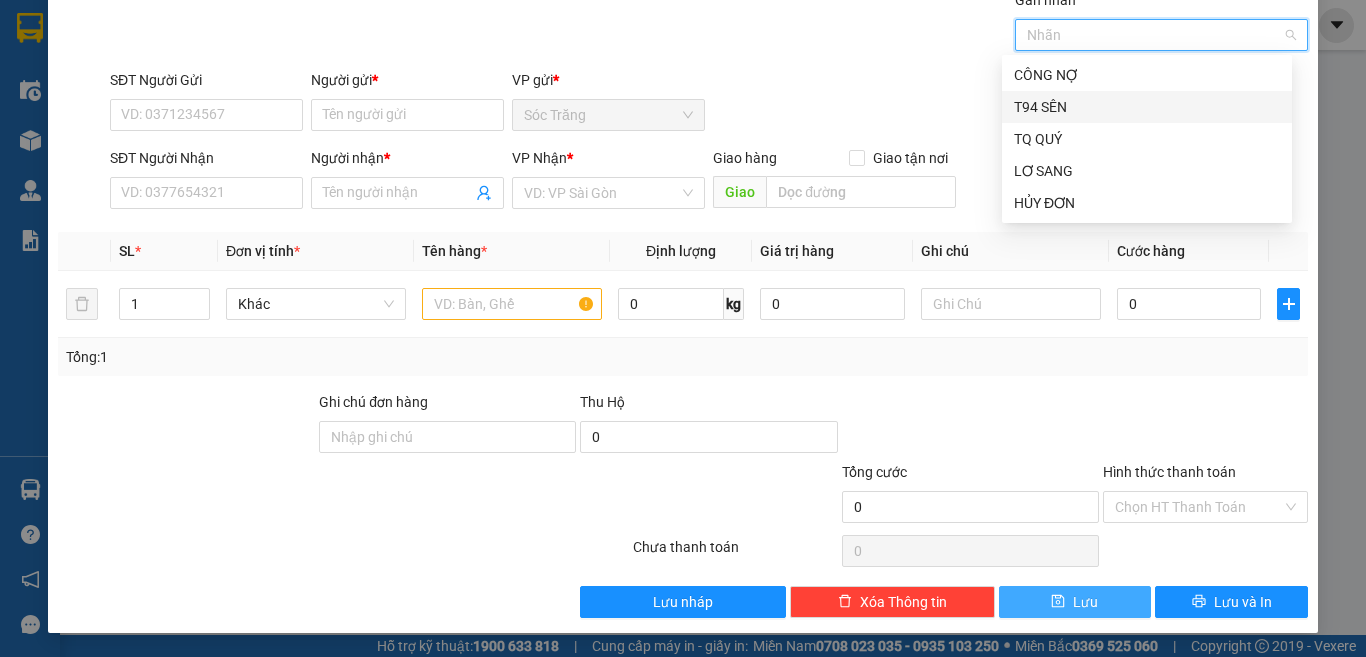 click on "T94 SÊN" at bounding box center [1147, 107] 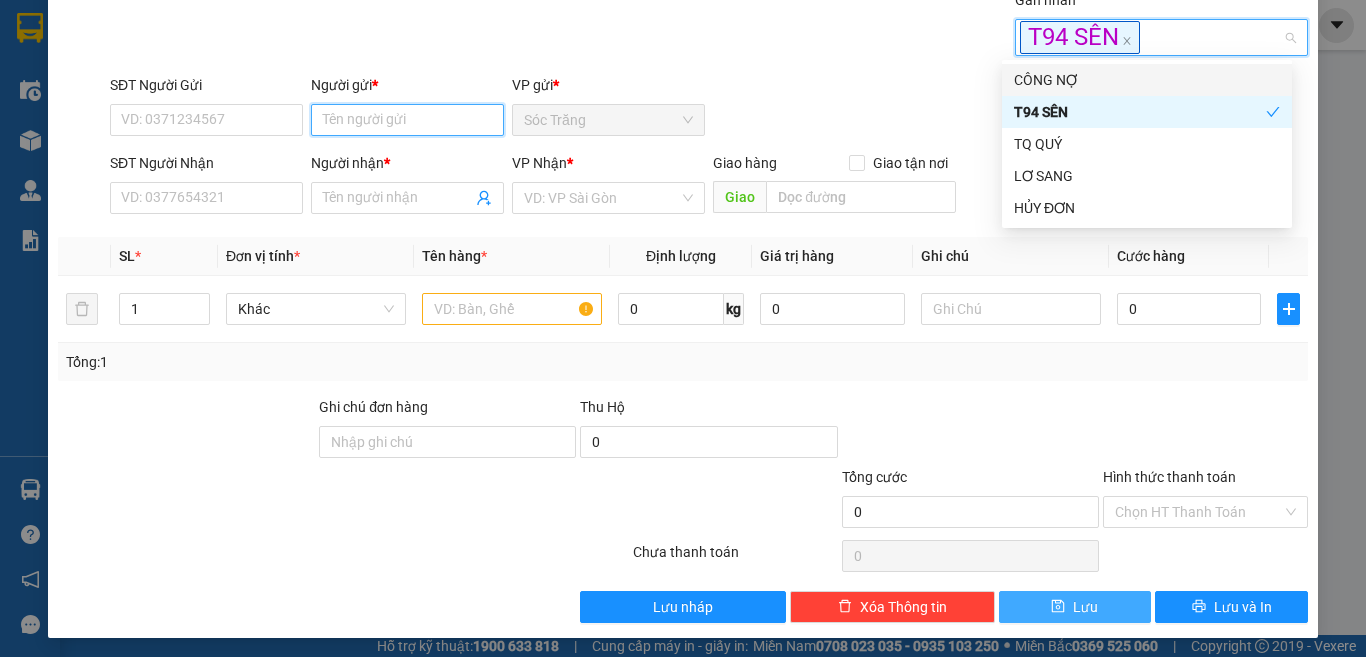 click on "Người gửi  *" at bounding box center [407, 120] 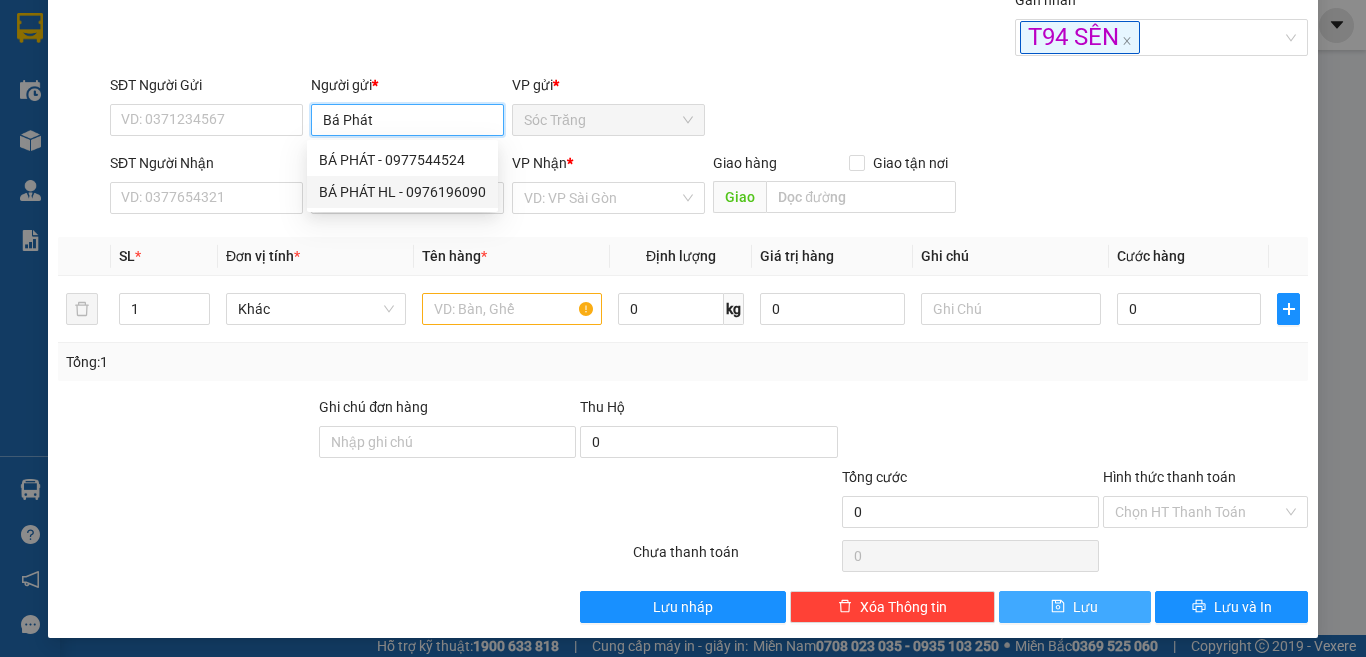 type on "BÁ PHÁT HL" 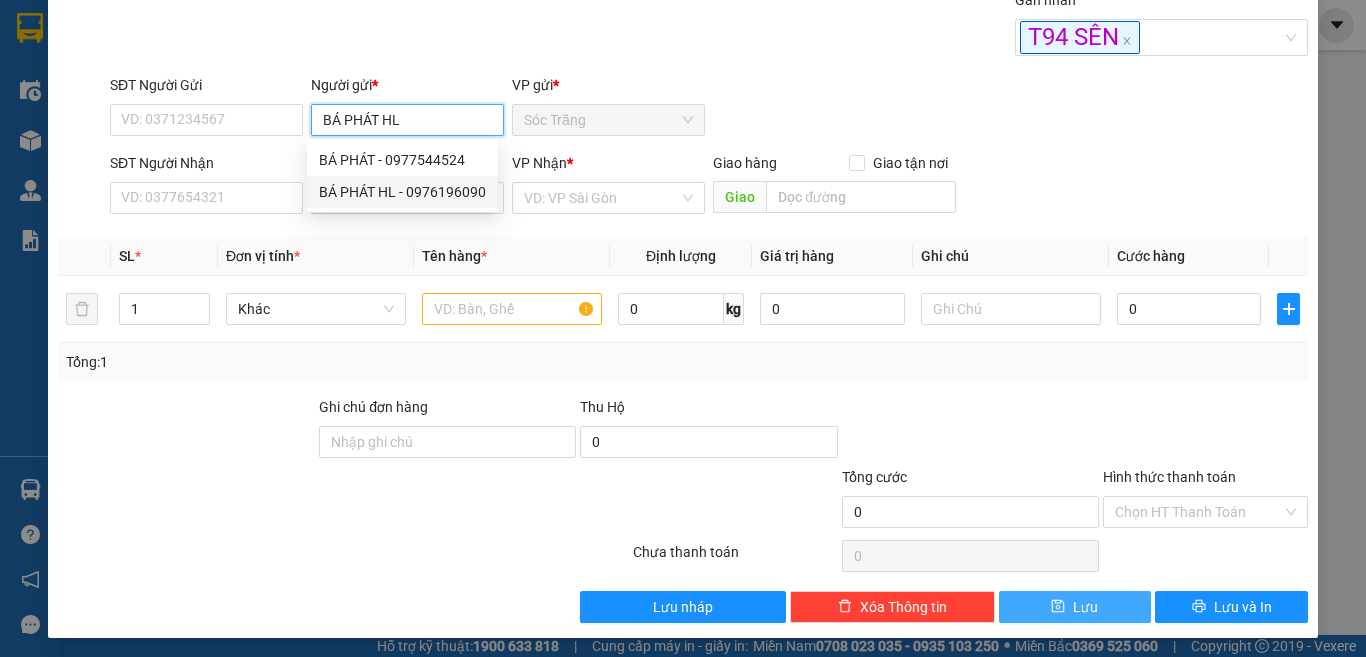 type on "0976196090" 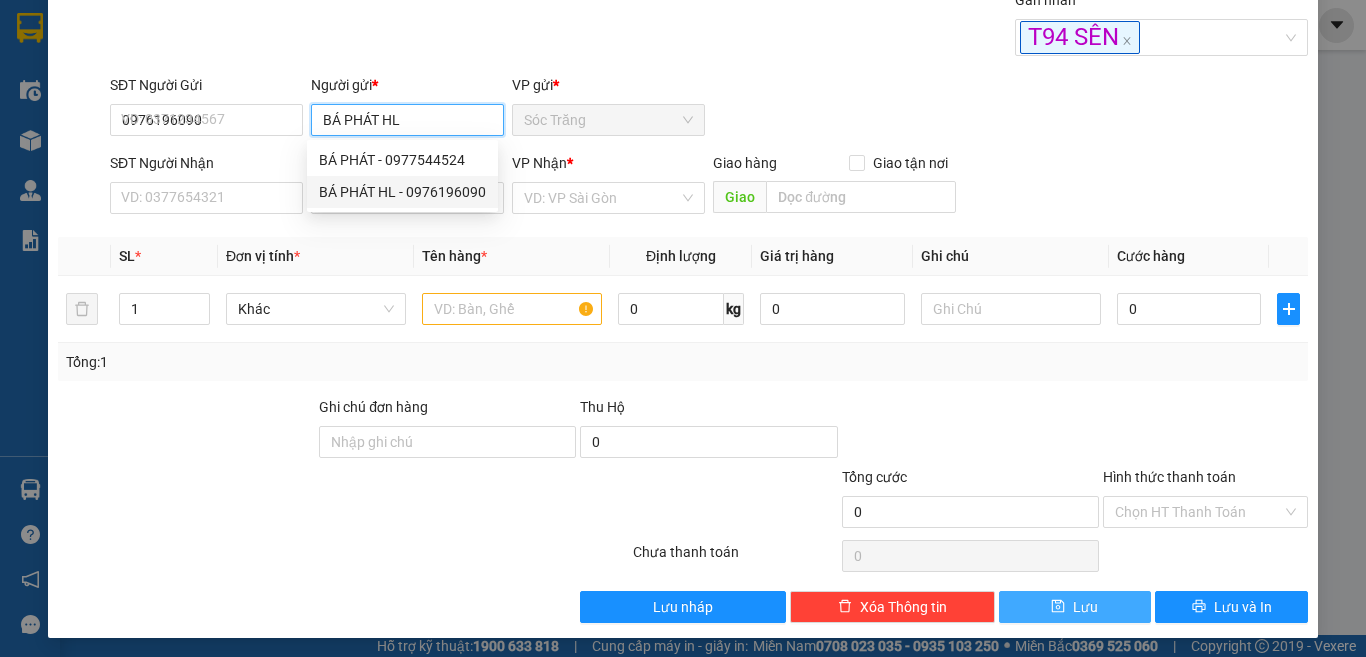 type on "BÁ PHÁT HL" 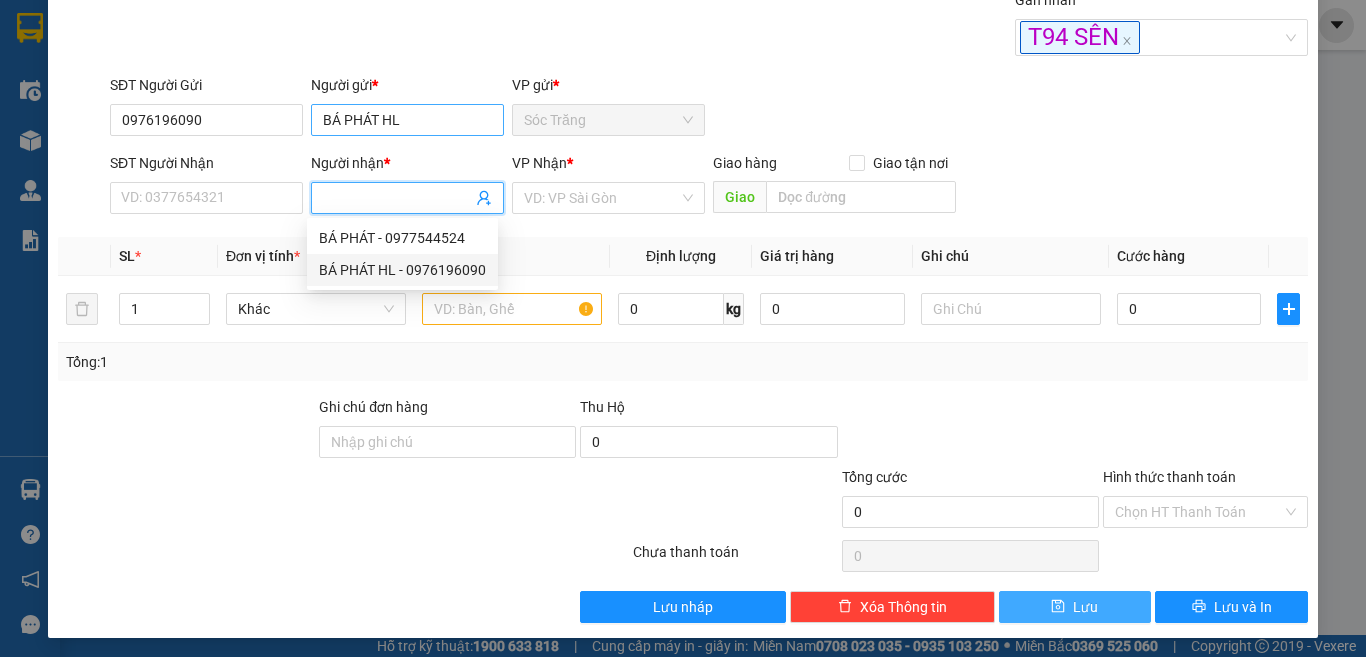 type on "BÁ PHÁT HL" 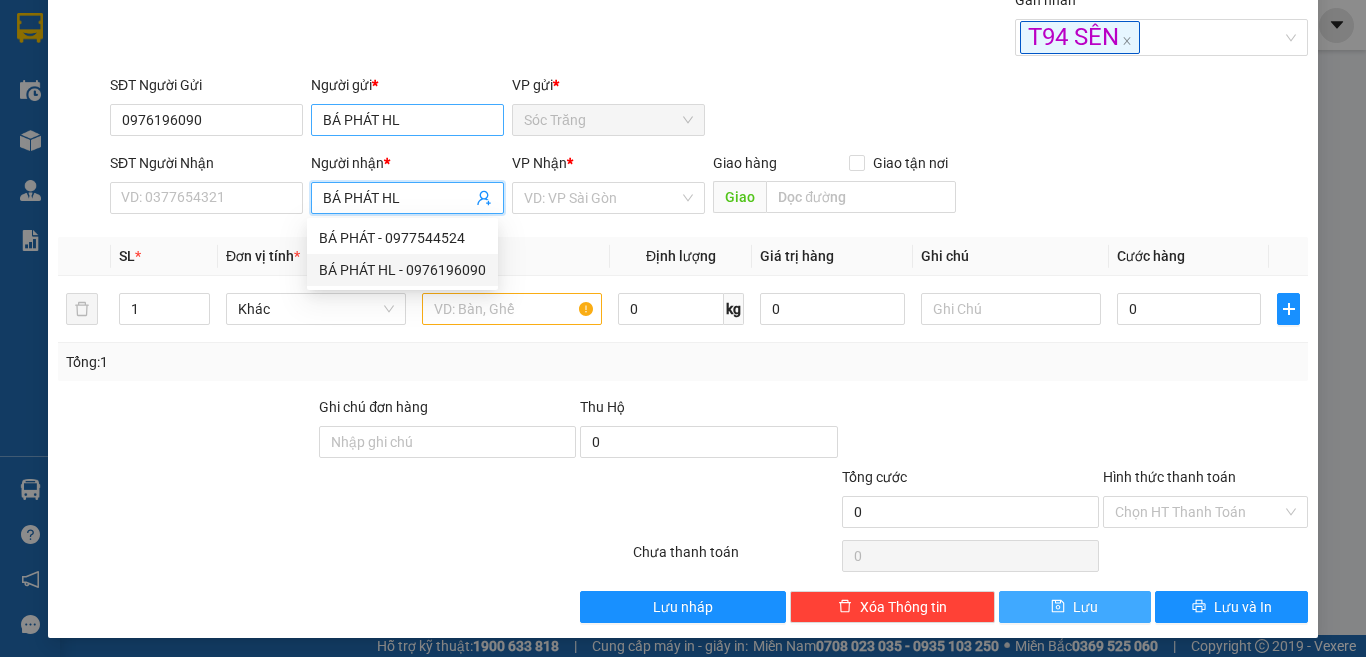type on "0976196090" 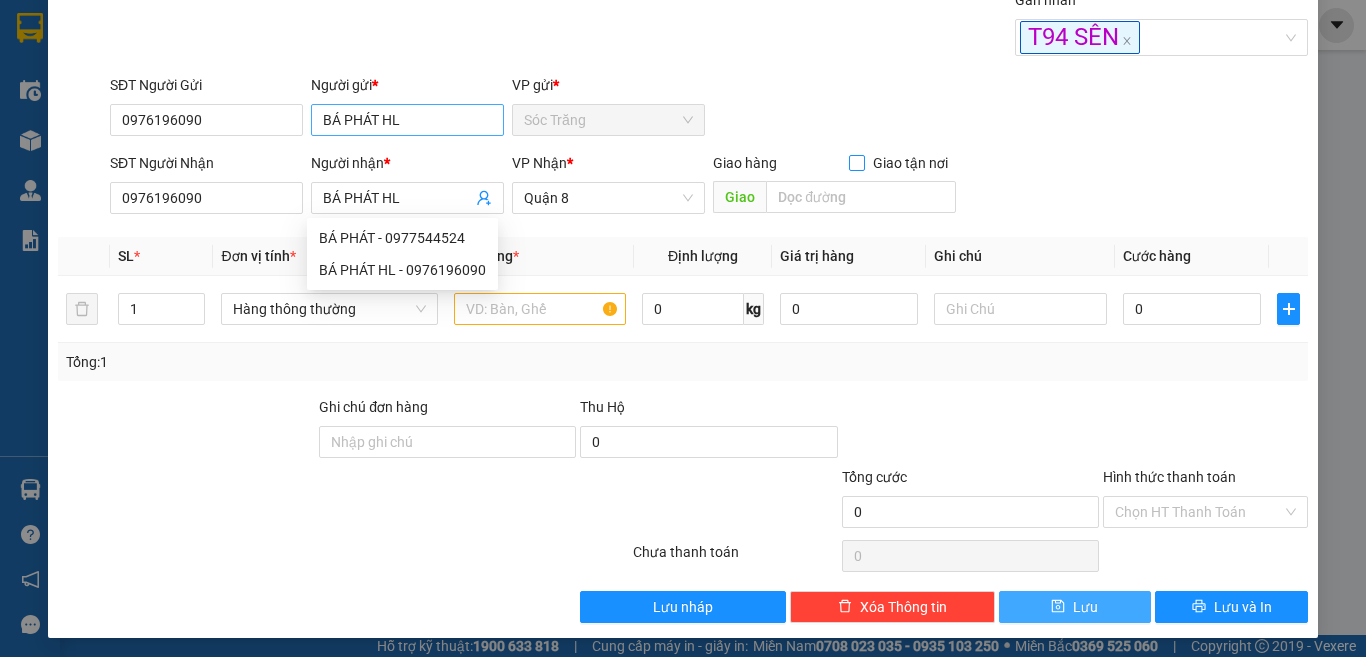 click on "Giao tận nơi" at bounding box center (856, 162) 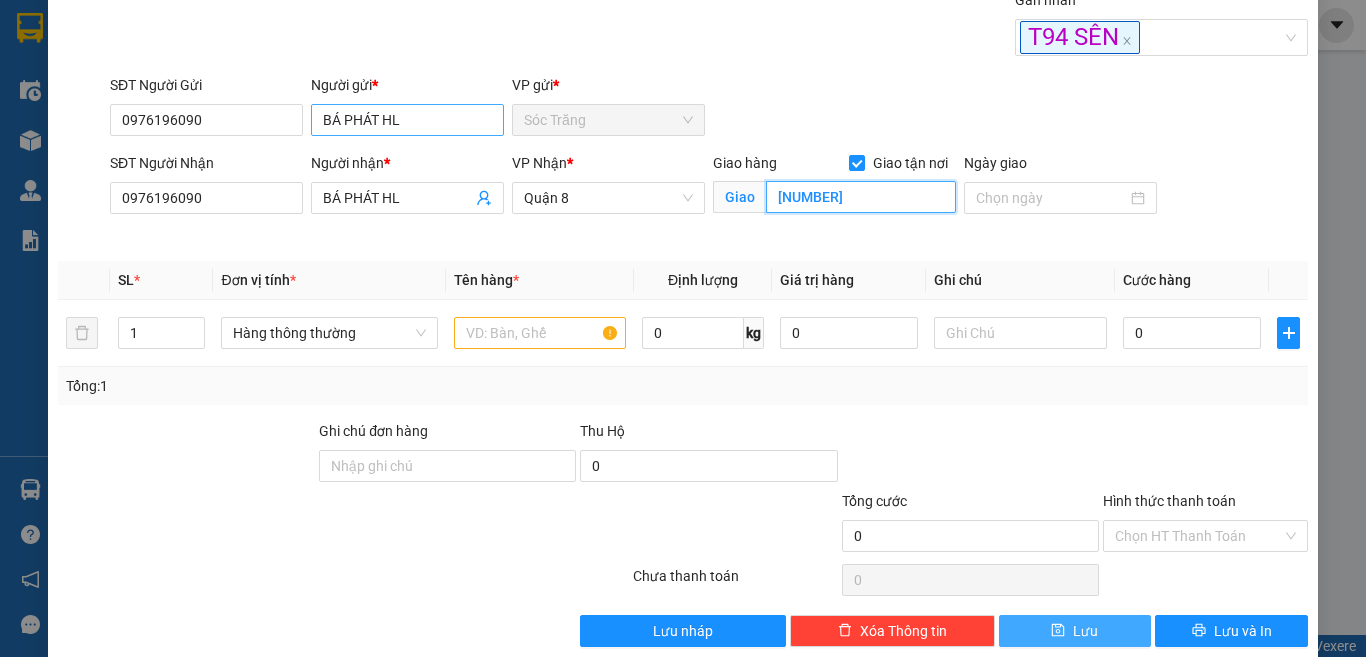 type on "[NUMBER]" 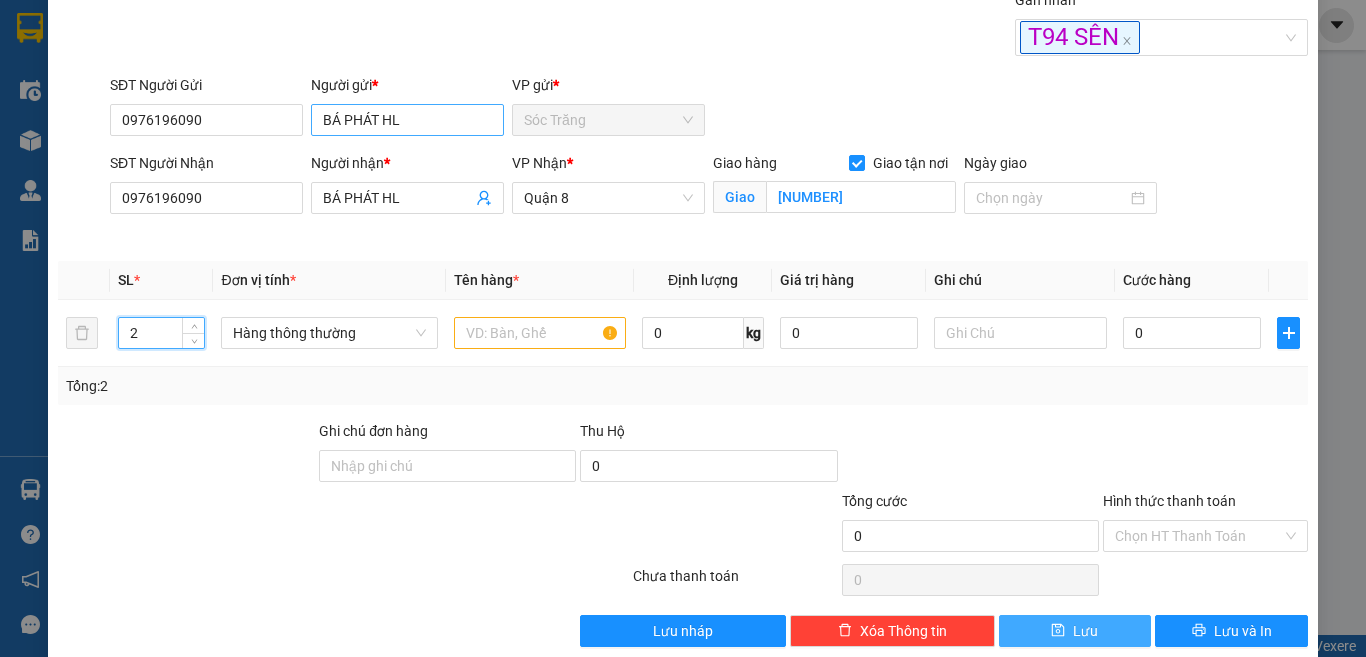 type on "2" 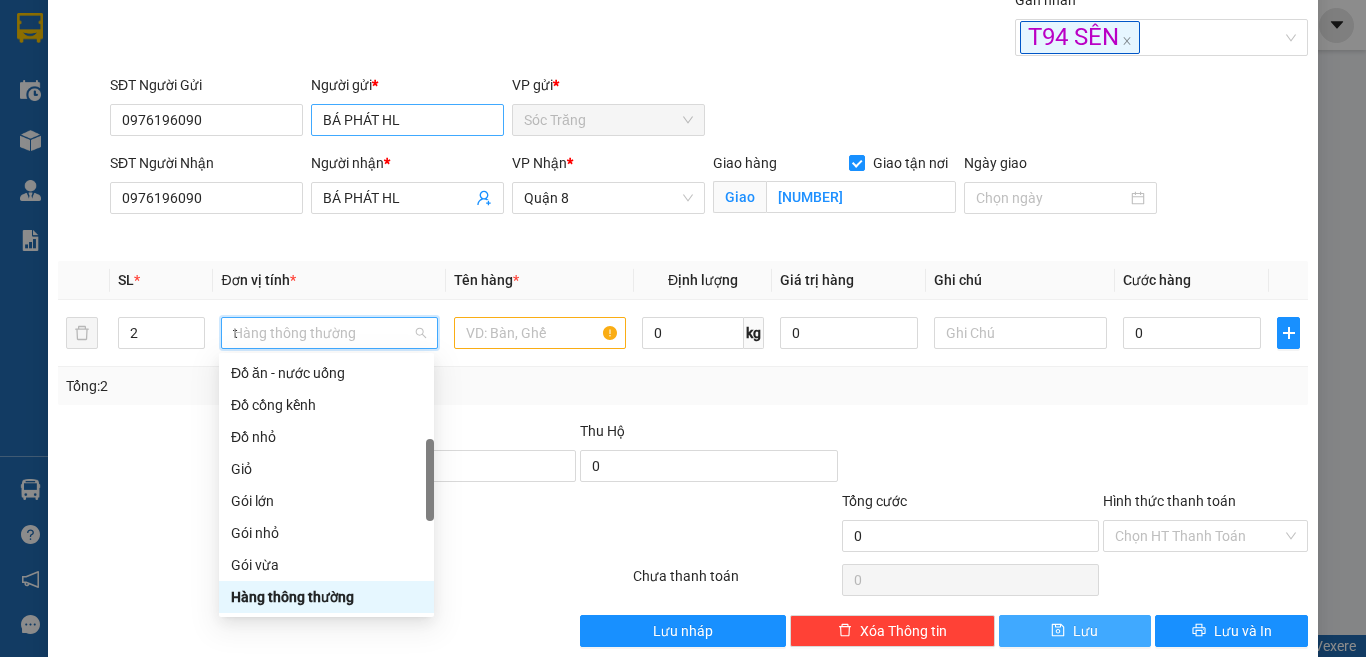 scroll, scrollTop: 64, scrollLeft: 0, axis: vertical 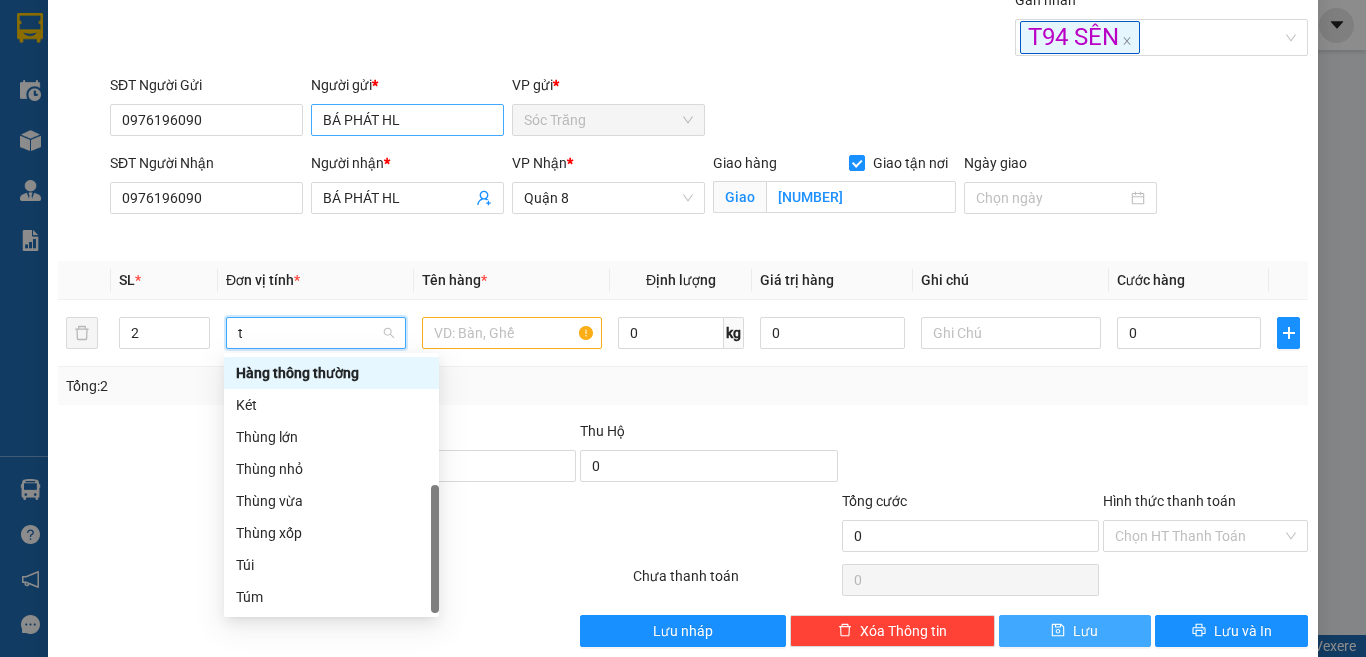 type on "th" 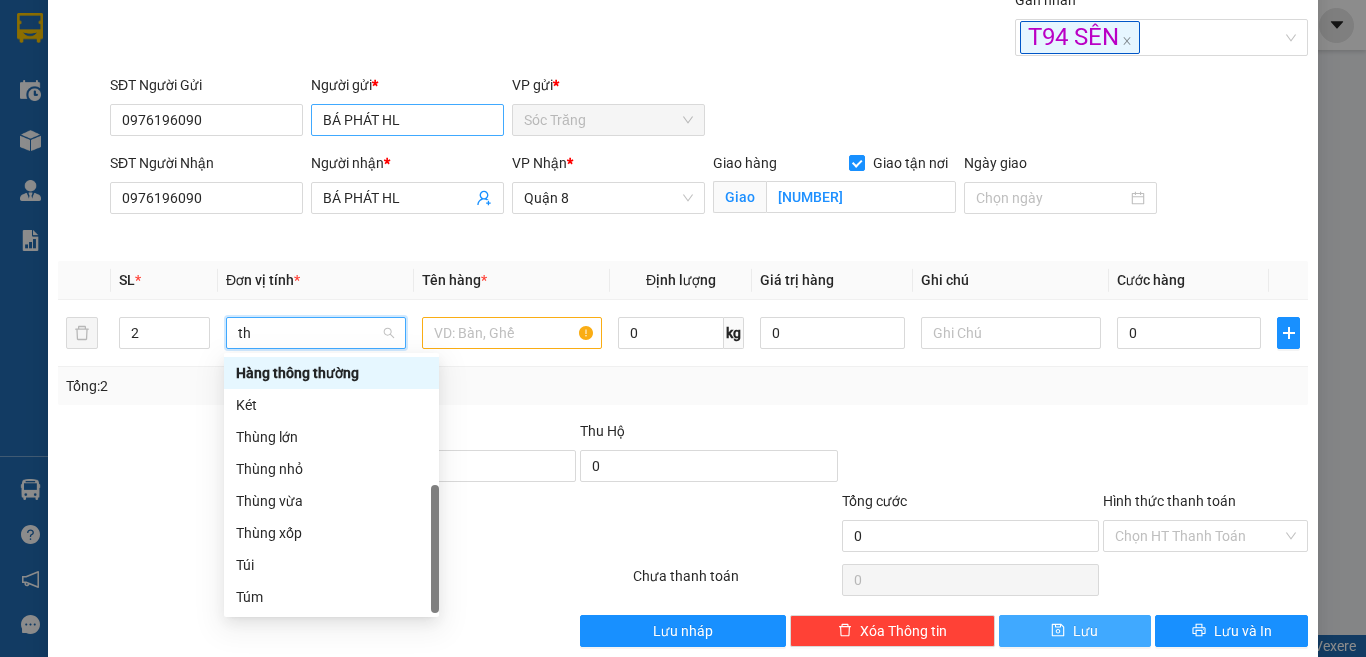 scroll, scrollTop: 0, scrollLeft: 0, axis: both 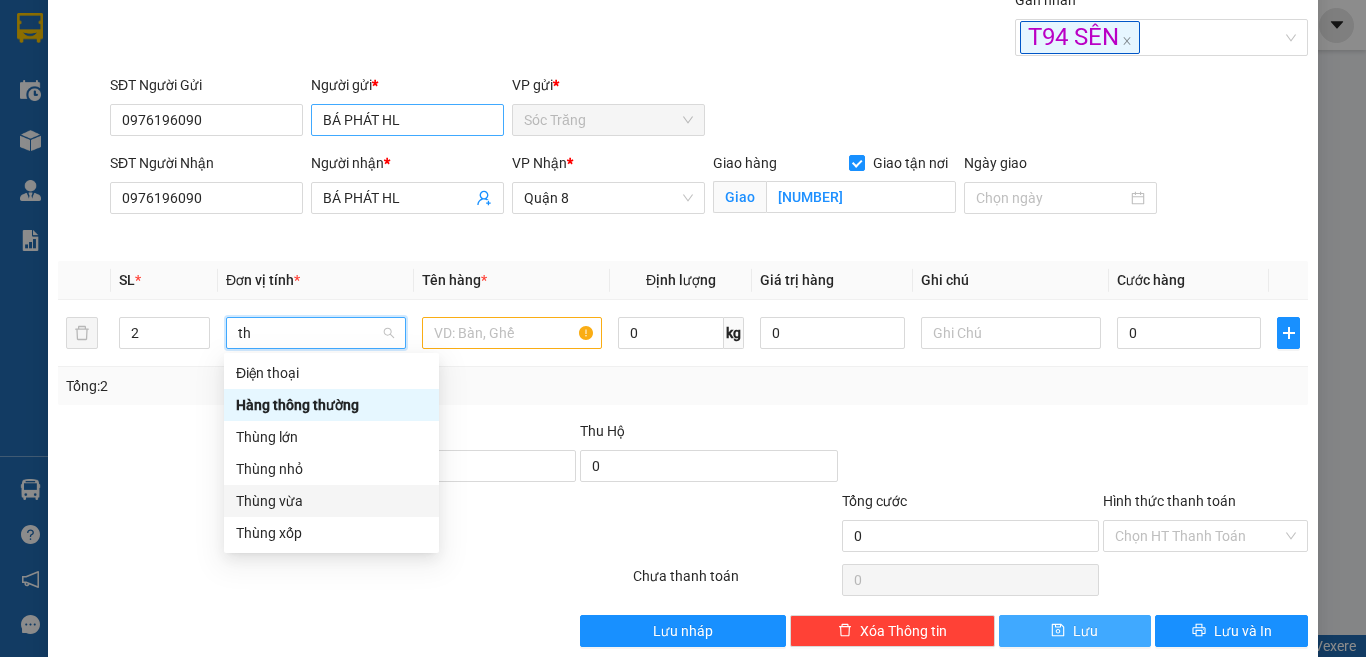 type 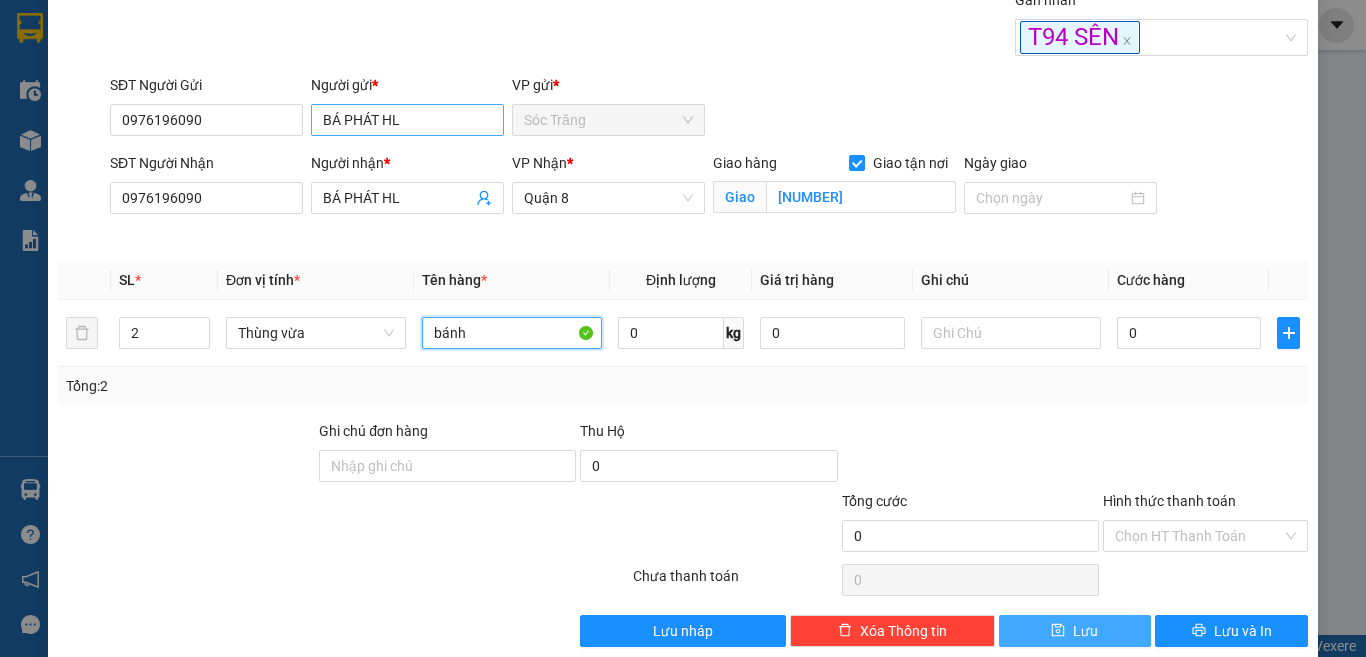 type on "bánh" 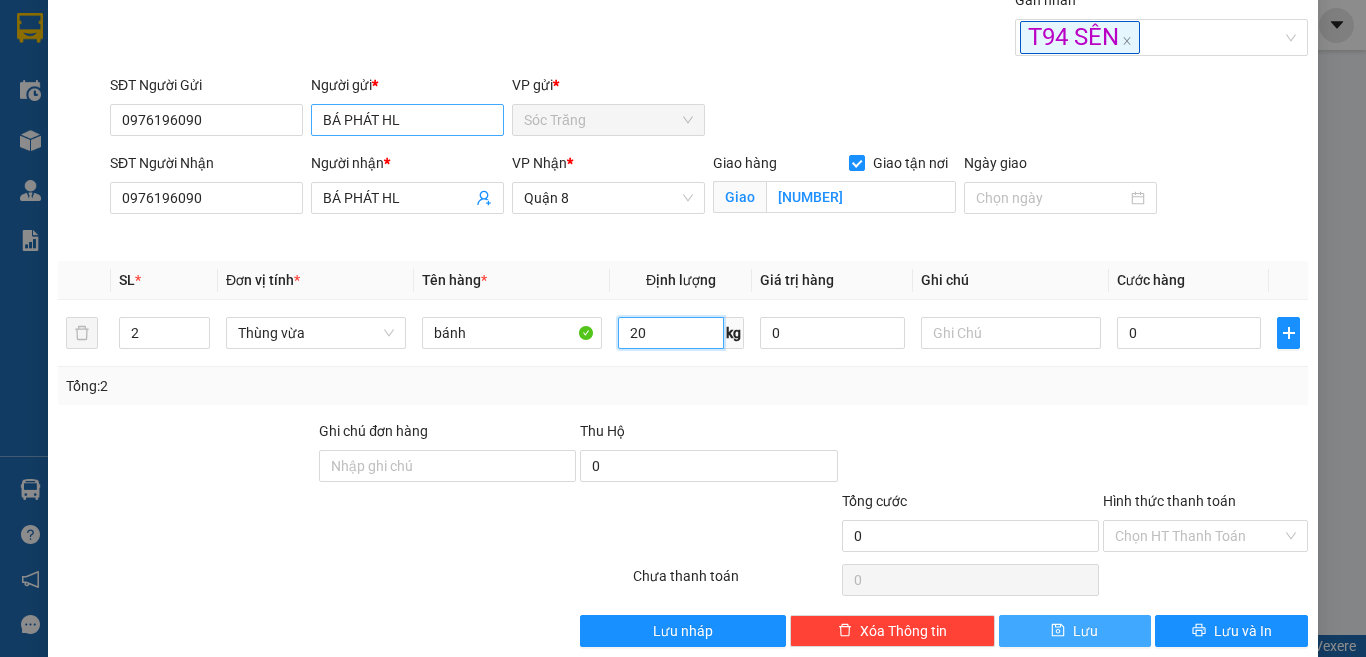 type on "20" 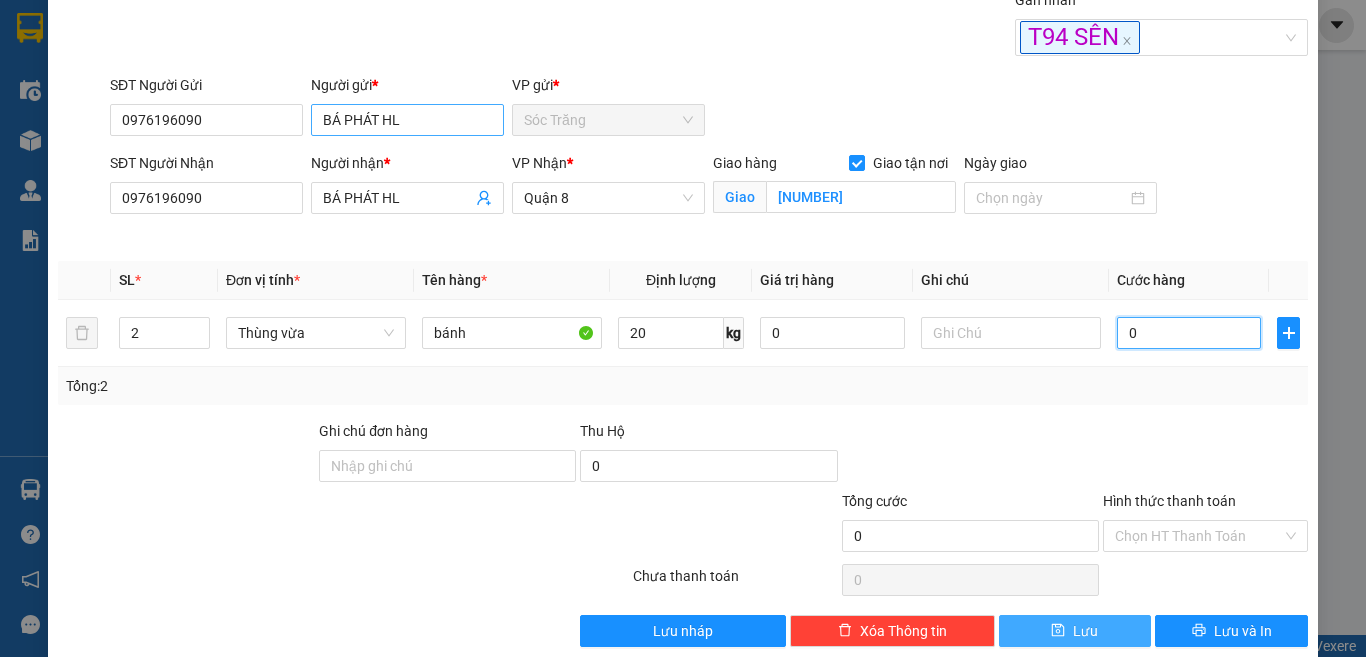 type on "4" 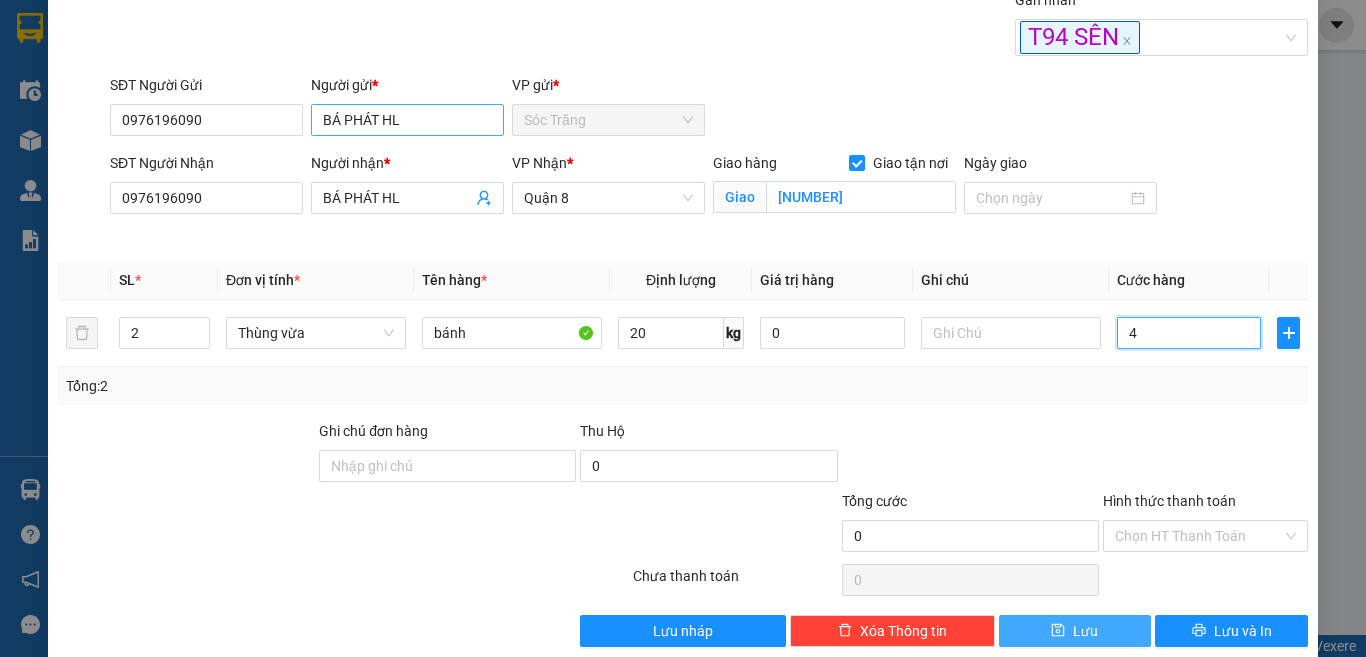 type on "4" 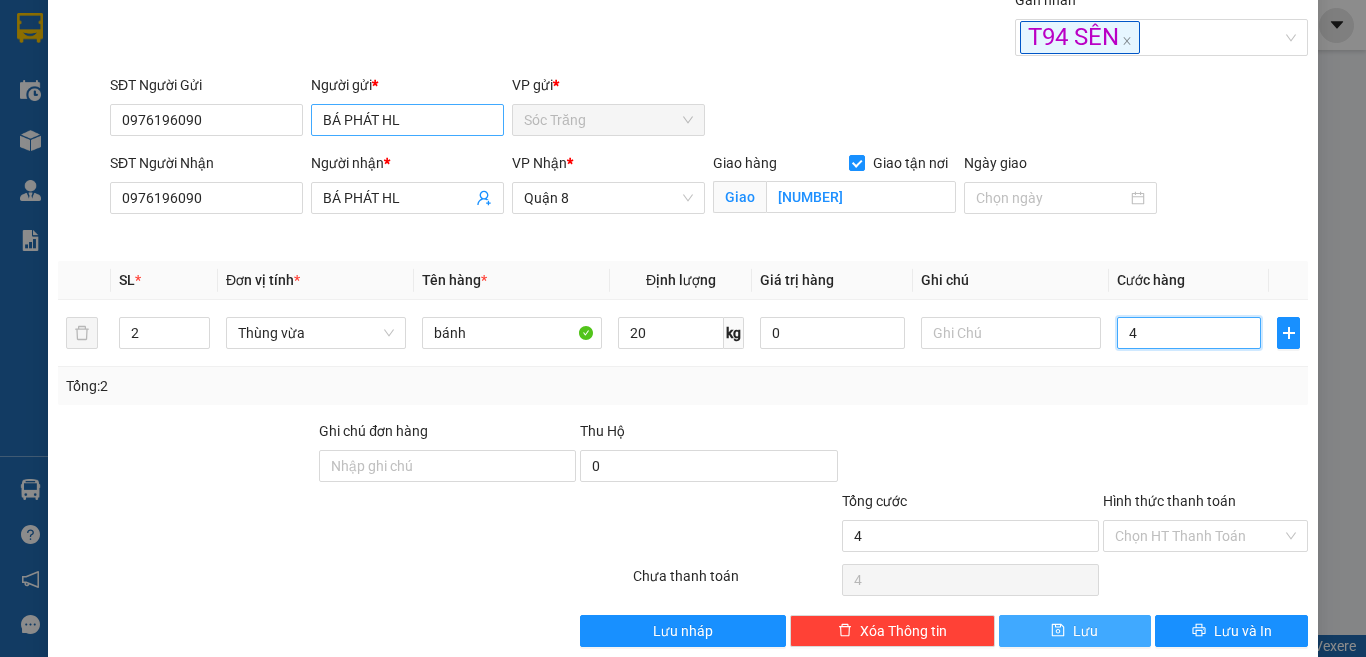 type on "40" 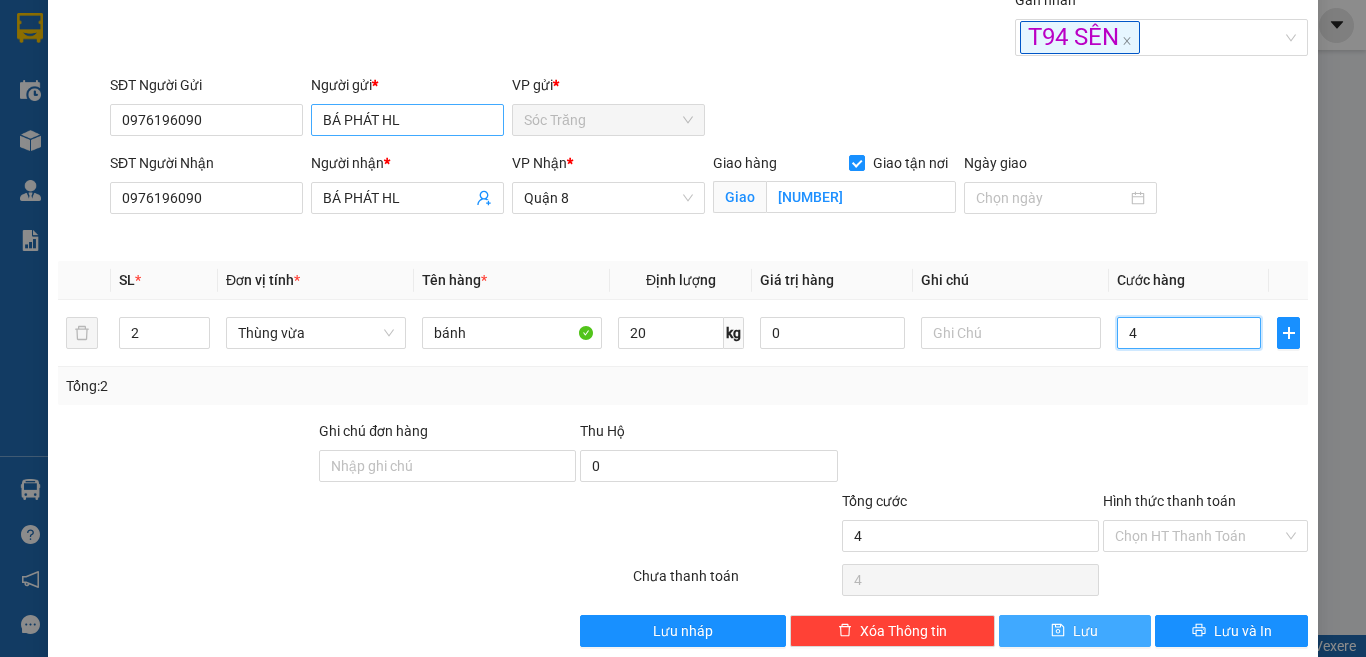 type on "40" 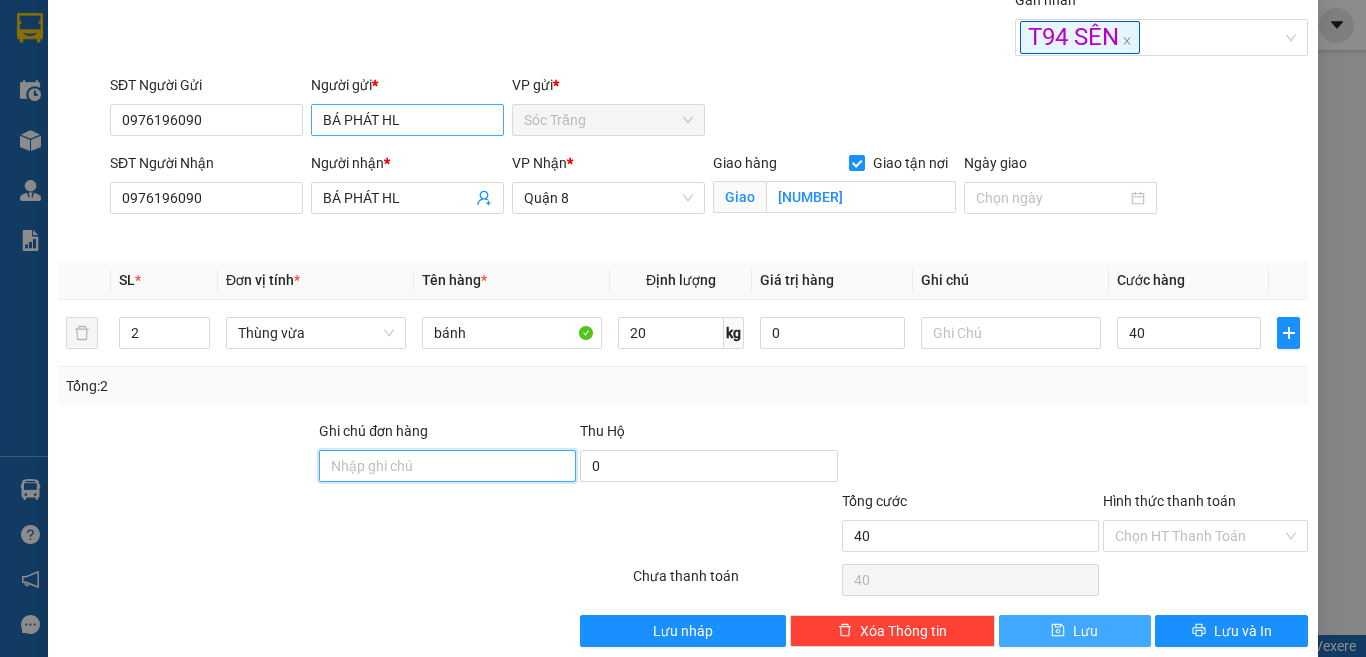 type on "40.000" 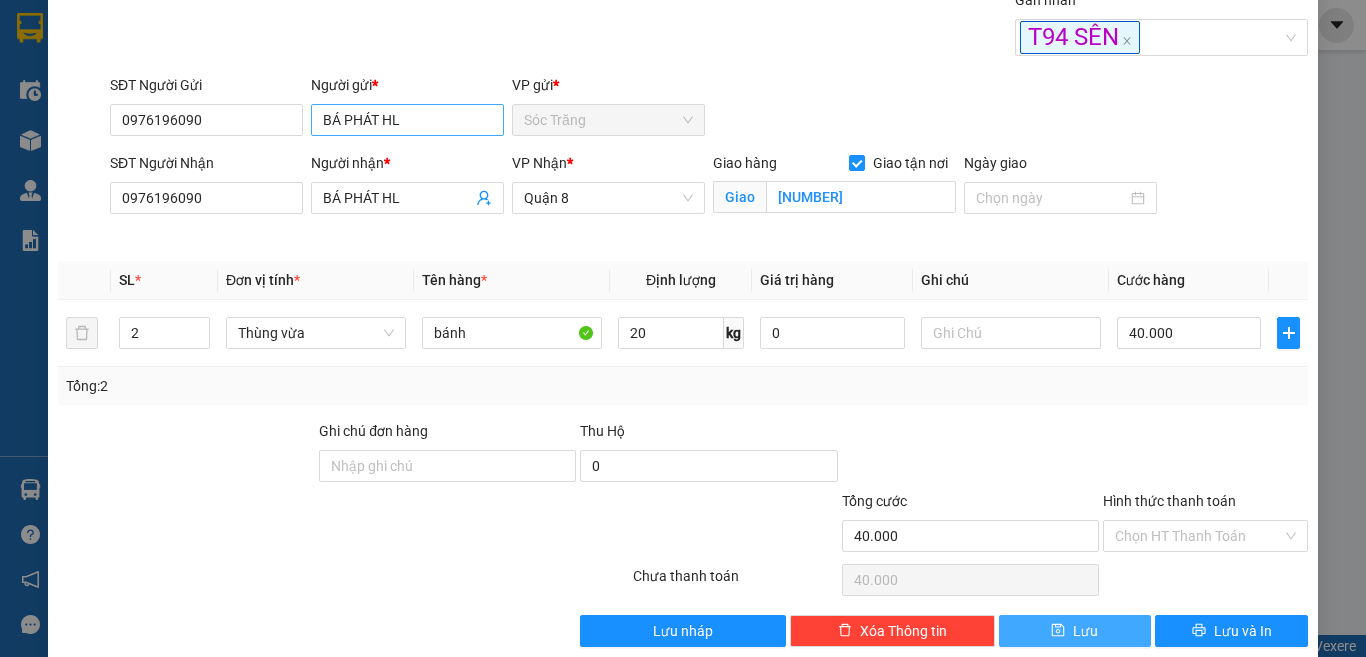 type on "0" 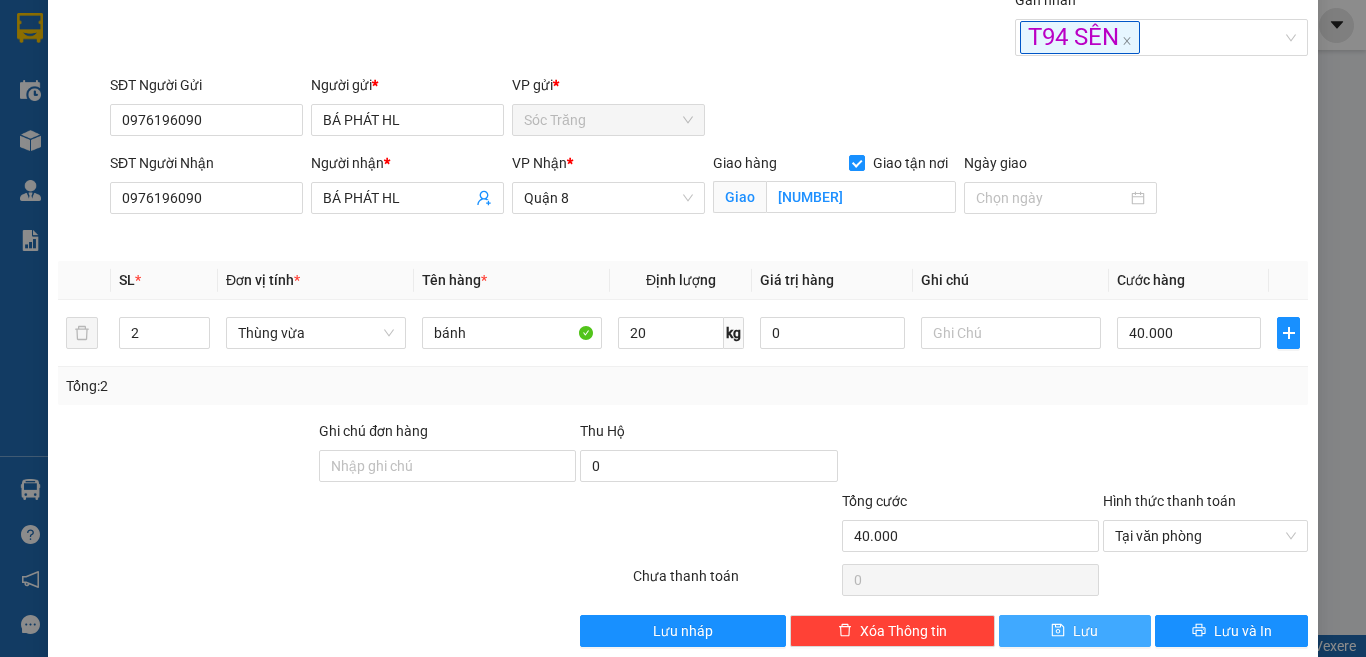 click on "Lưu" at bounding box center [1075, 631] 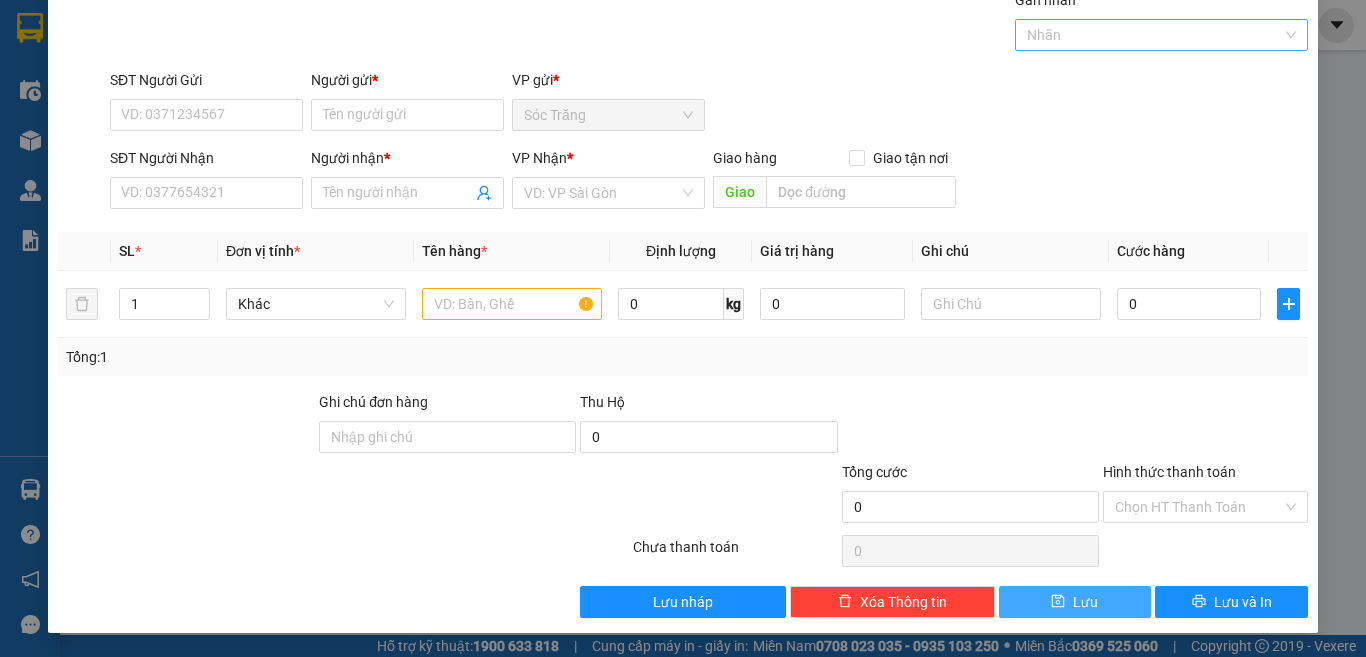 click at bounding box center (1152, 35) 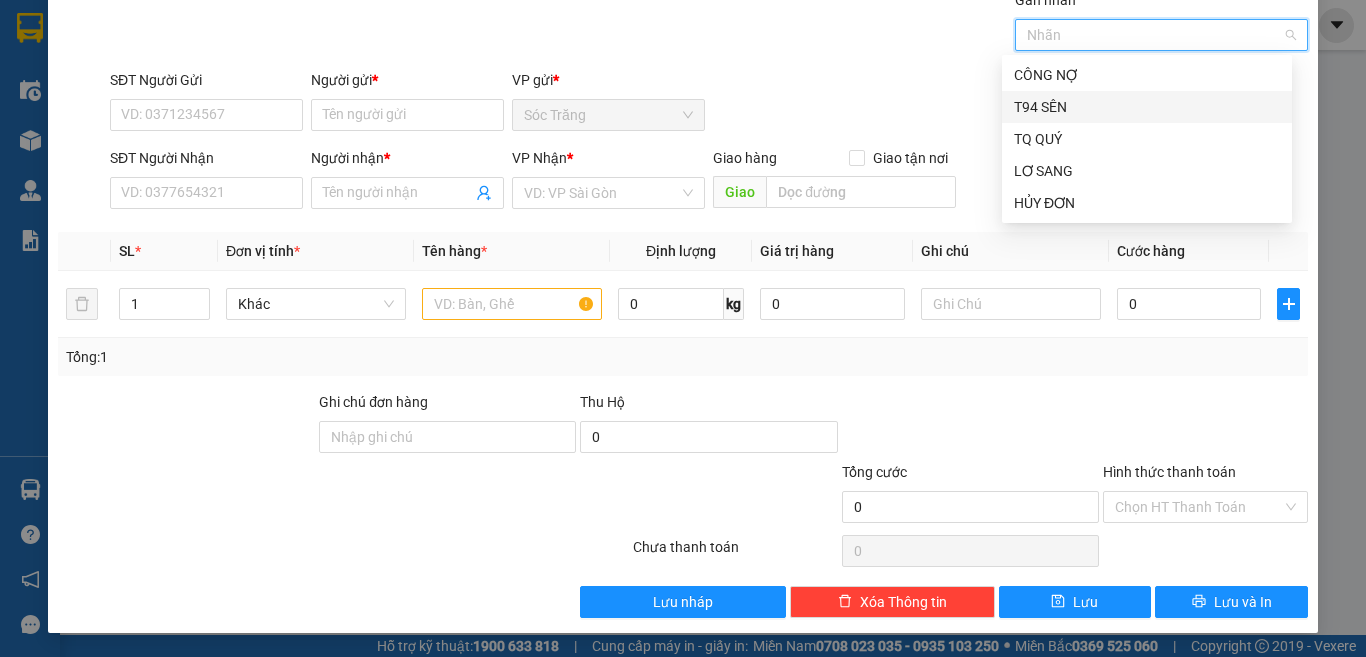 click on "T94 SÊN" at bounding box center [1147, 107] 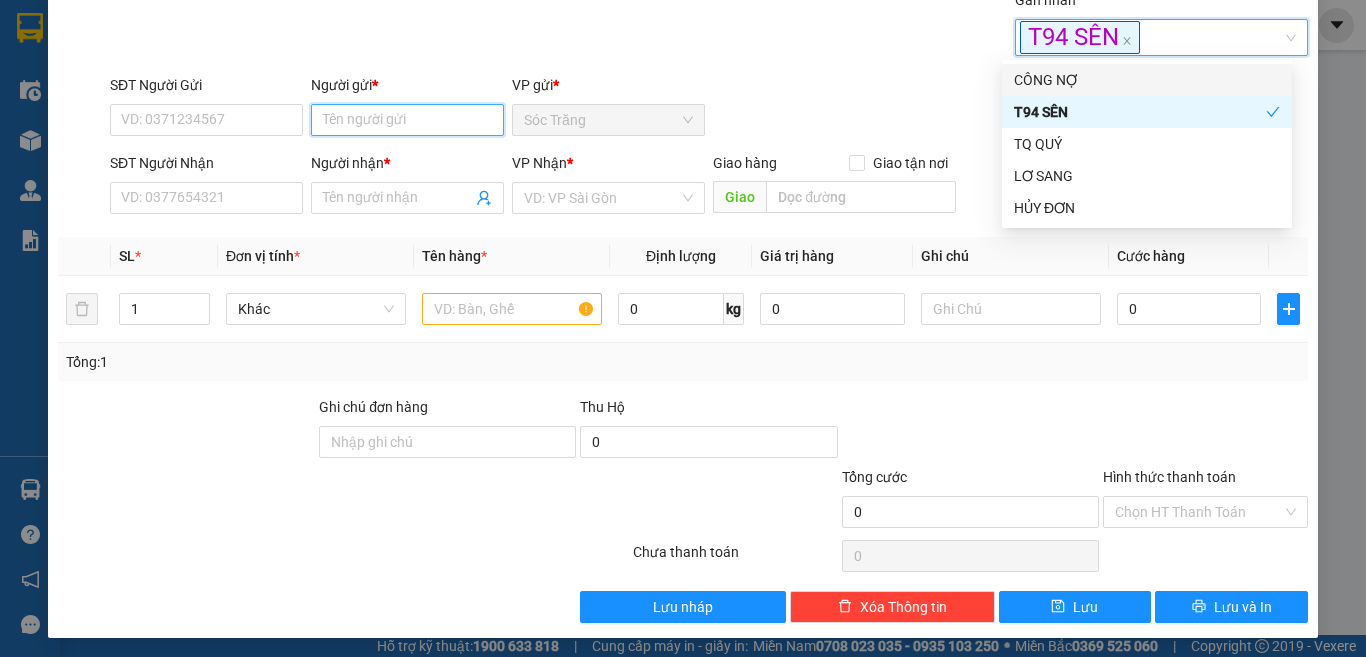 click on "Người gửi  *" at bounding box center [407, 120] 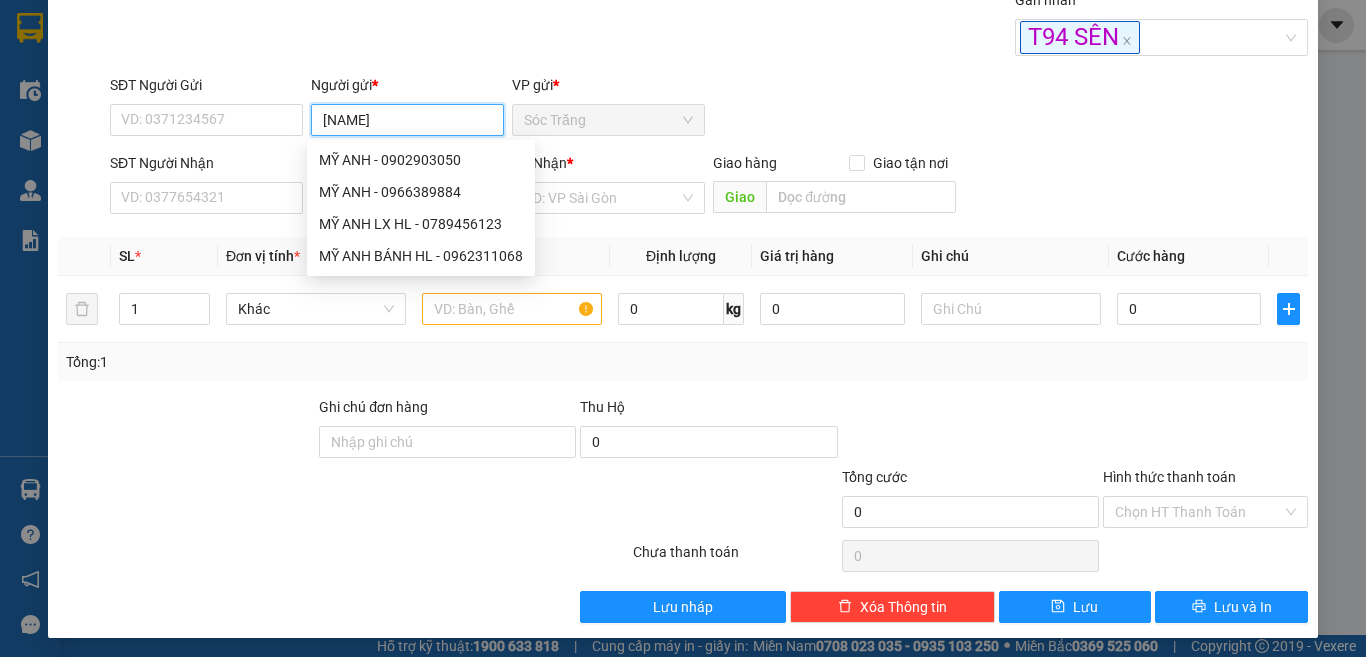 type on "Mỹ Anh b" 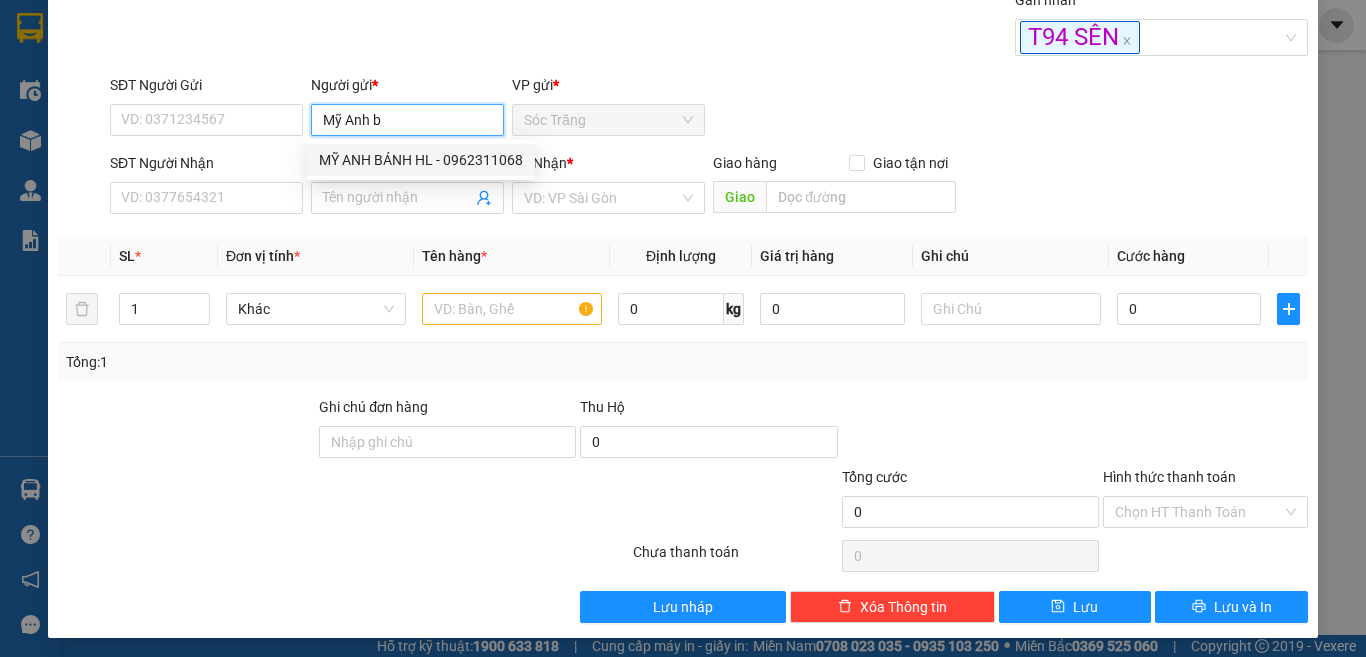 type on "0962311068" 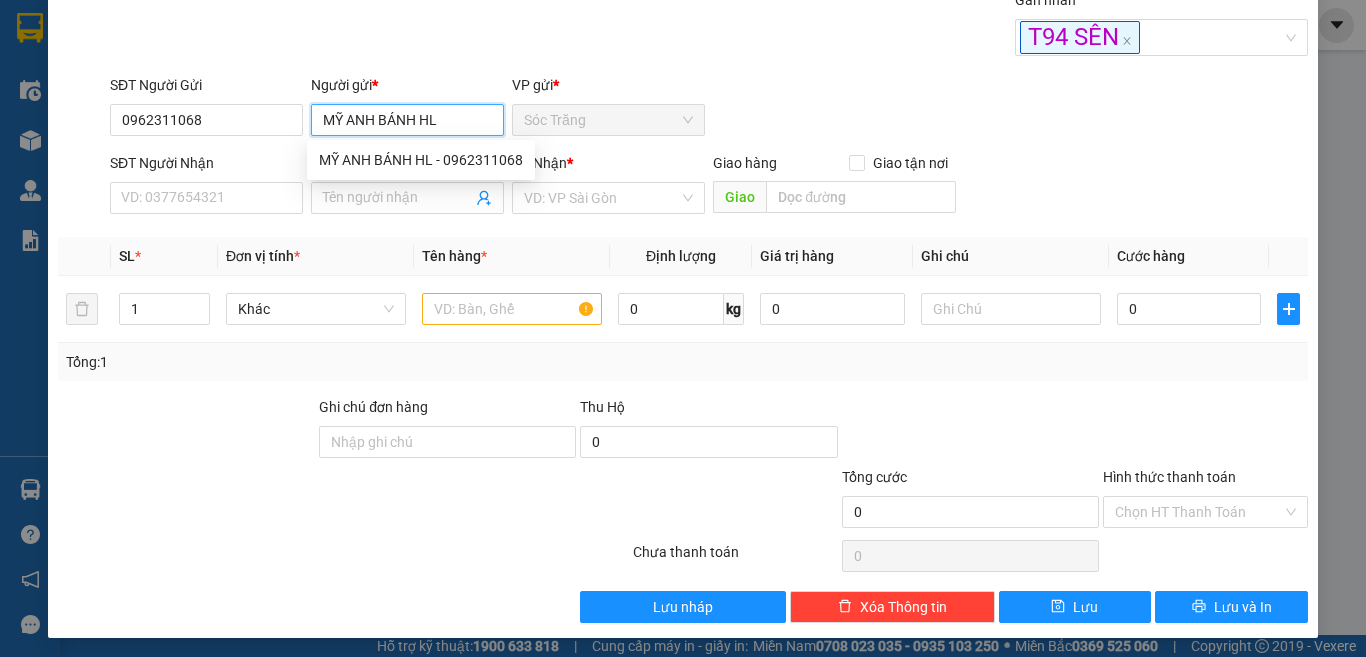 type on "MỸ ANH BÁNH HL" 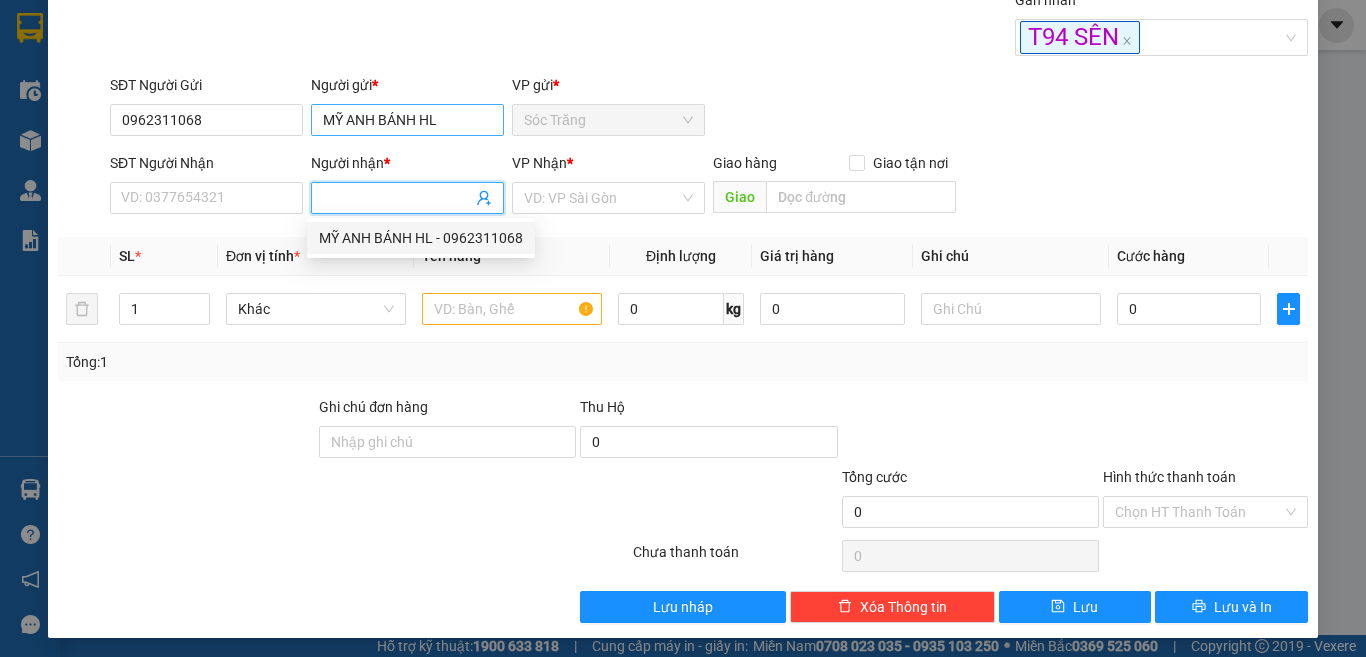 type on "0962311068" 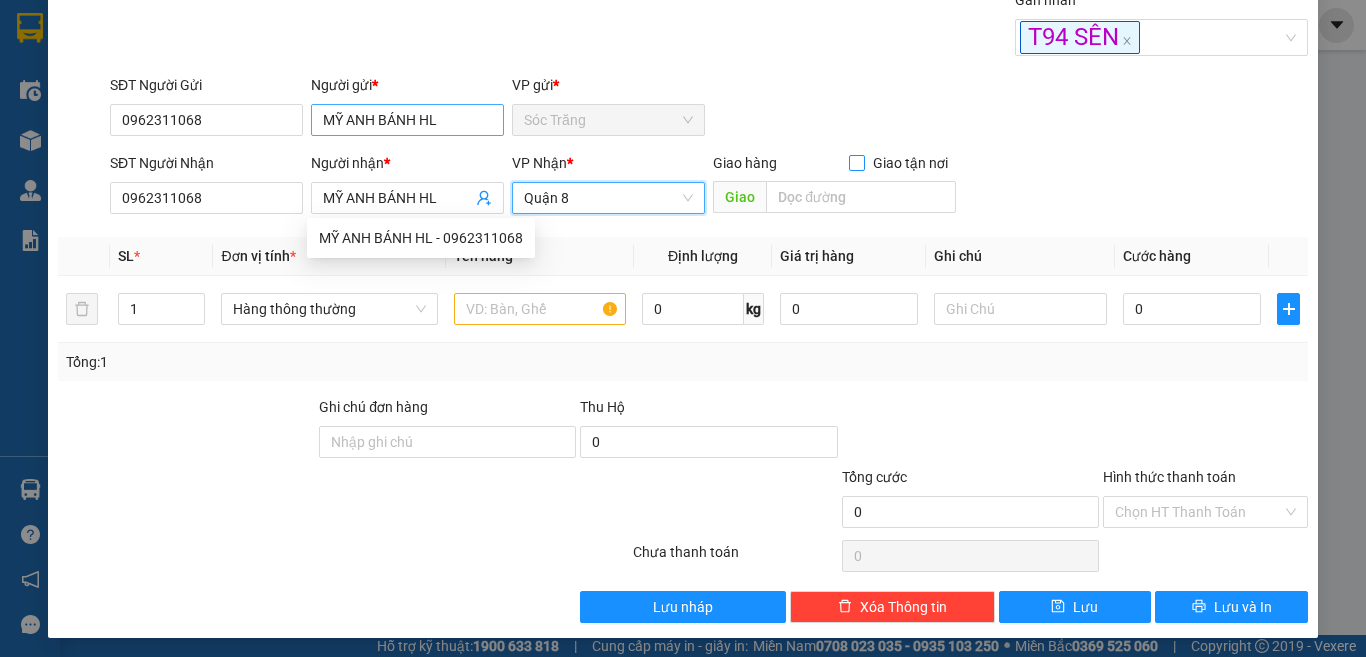 click on "Giao tận nơi" at bounding box center [856, 162] 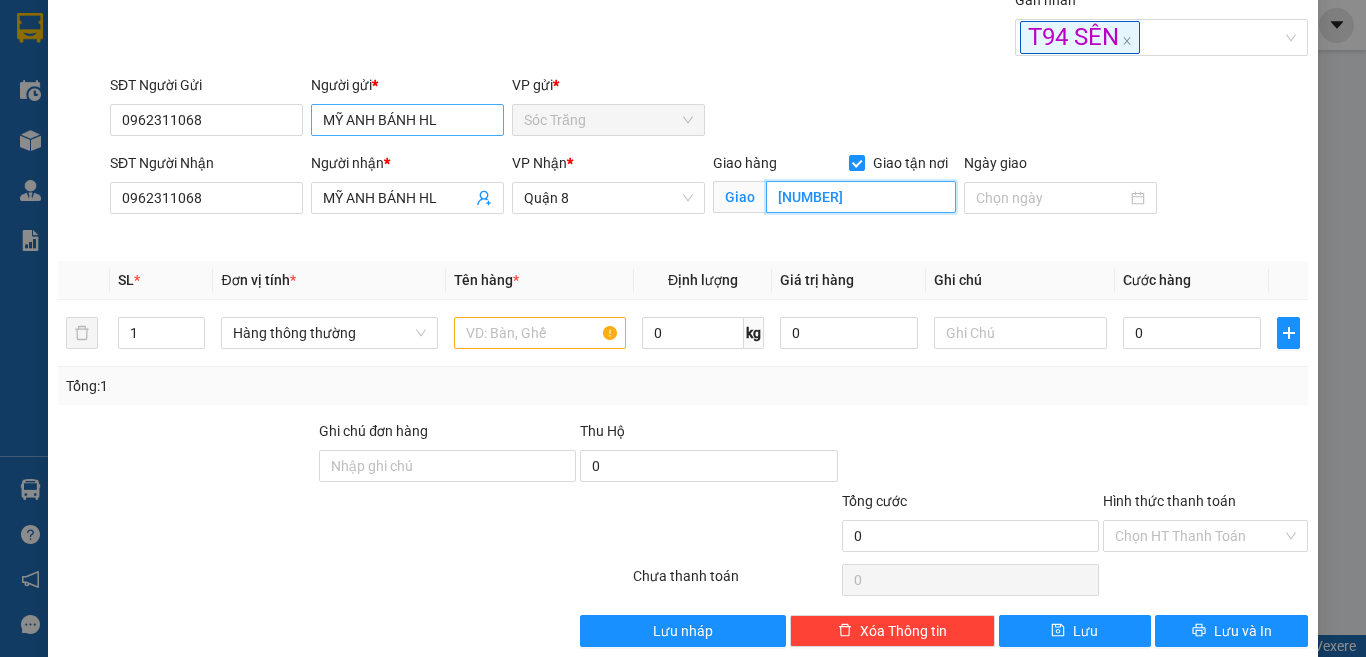 type on "[NUMBER]" 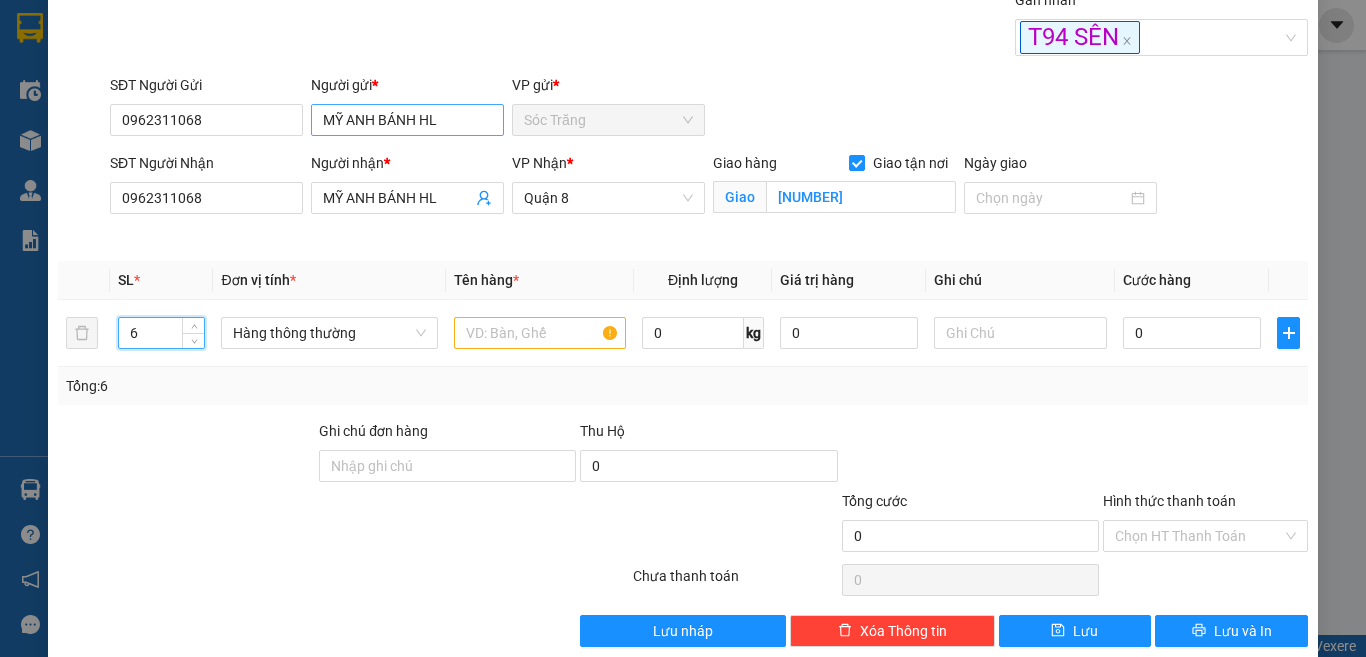 type on "6" 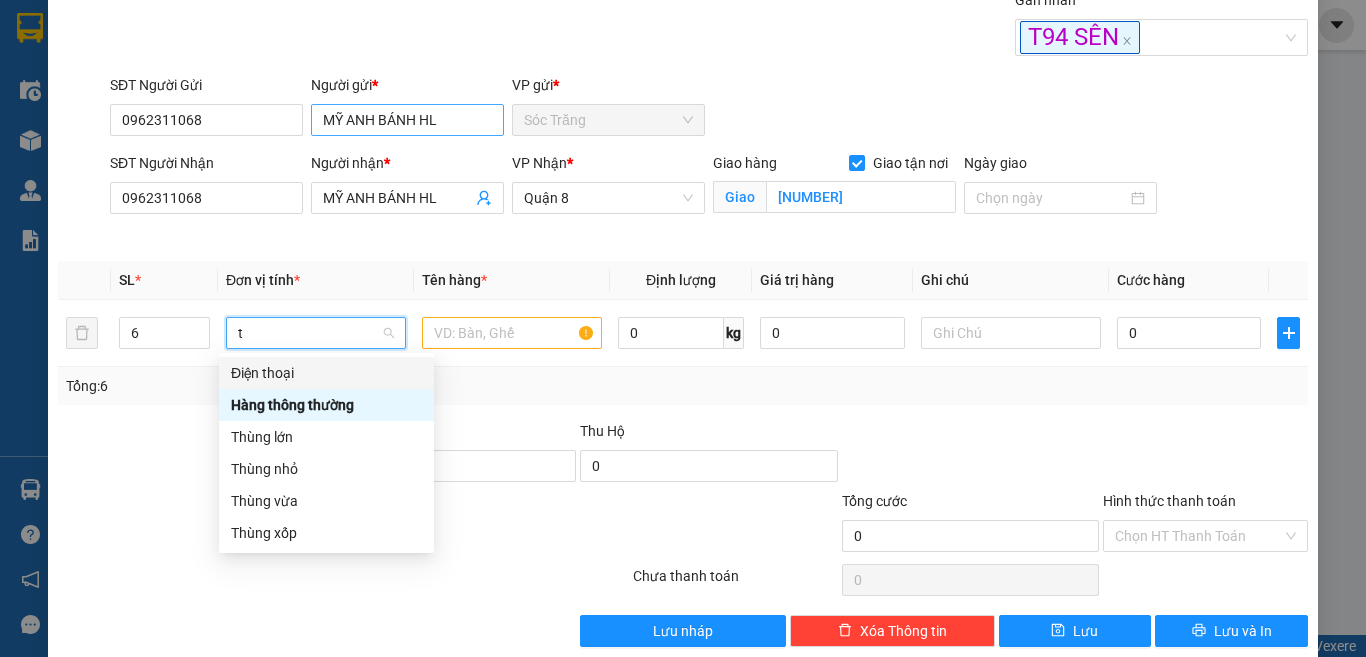 type on "th" 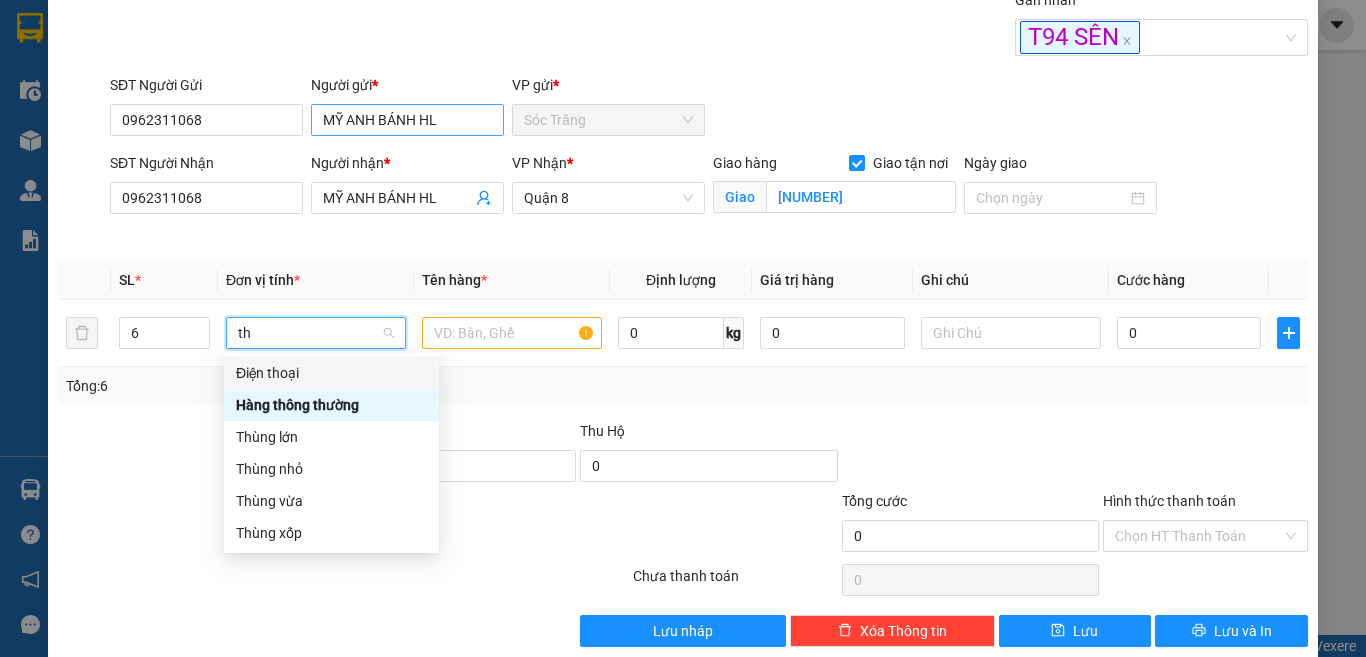 scroll, scrollTop: 0, scrollLeft: 0, axis: both 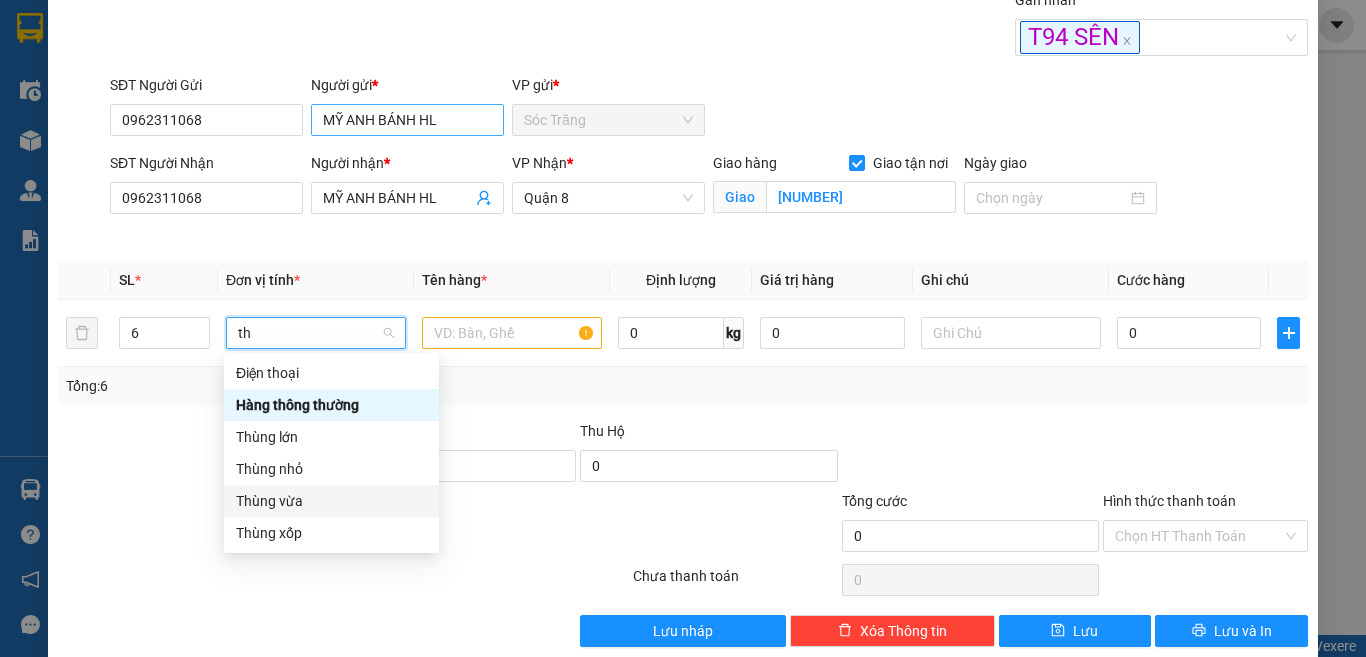 type 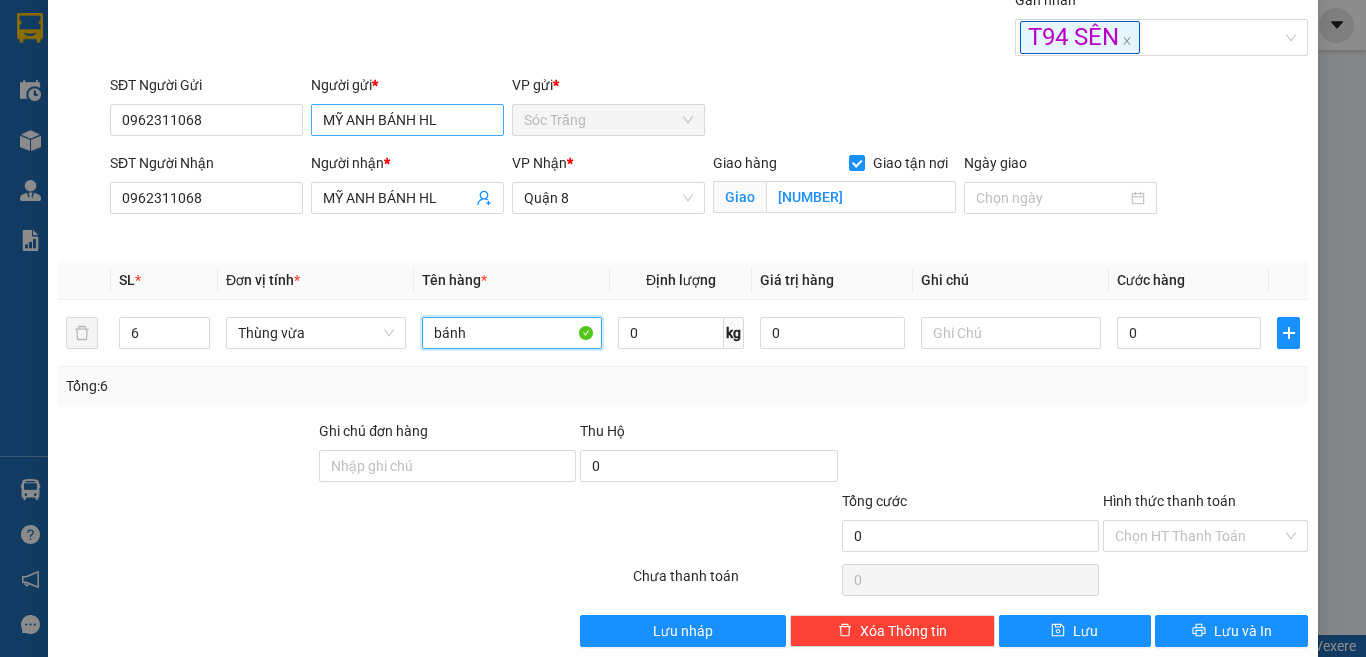 type on "bánh" 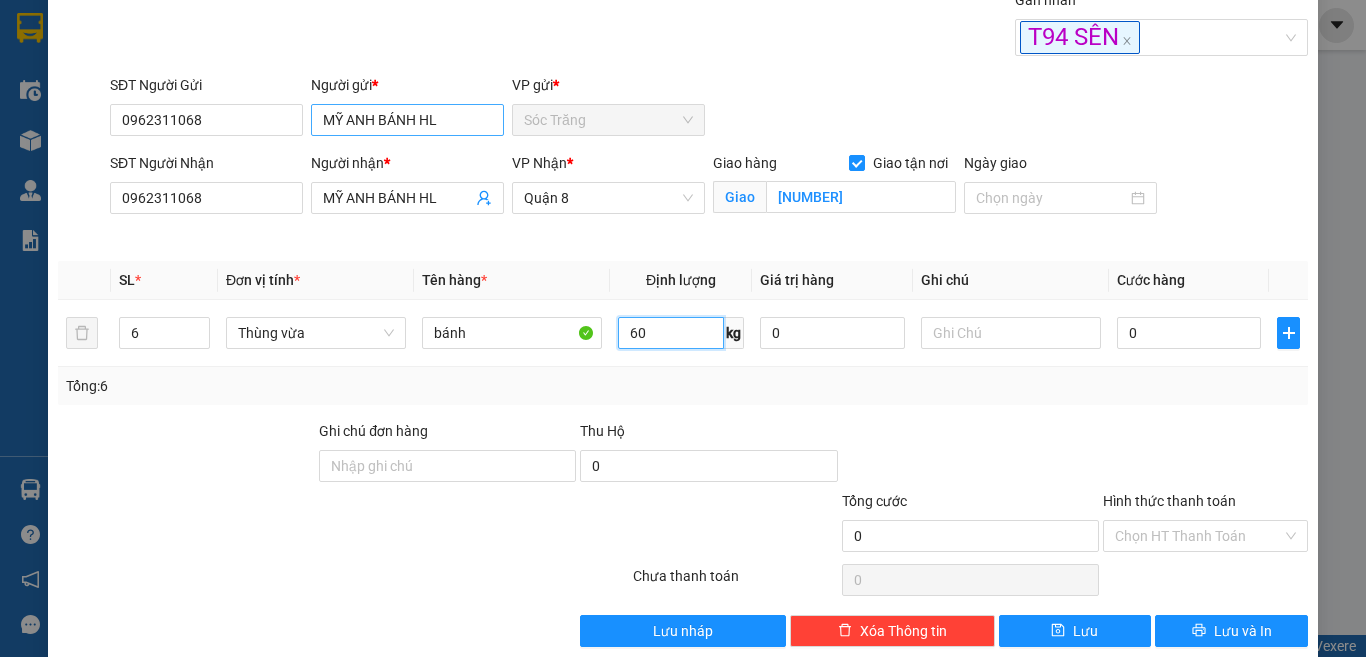 type on "60" 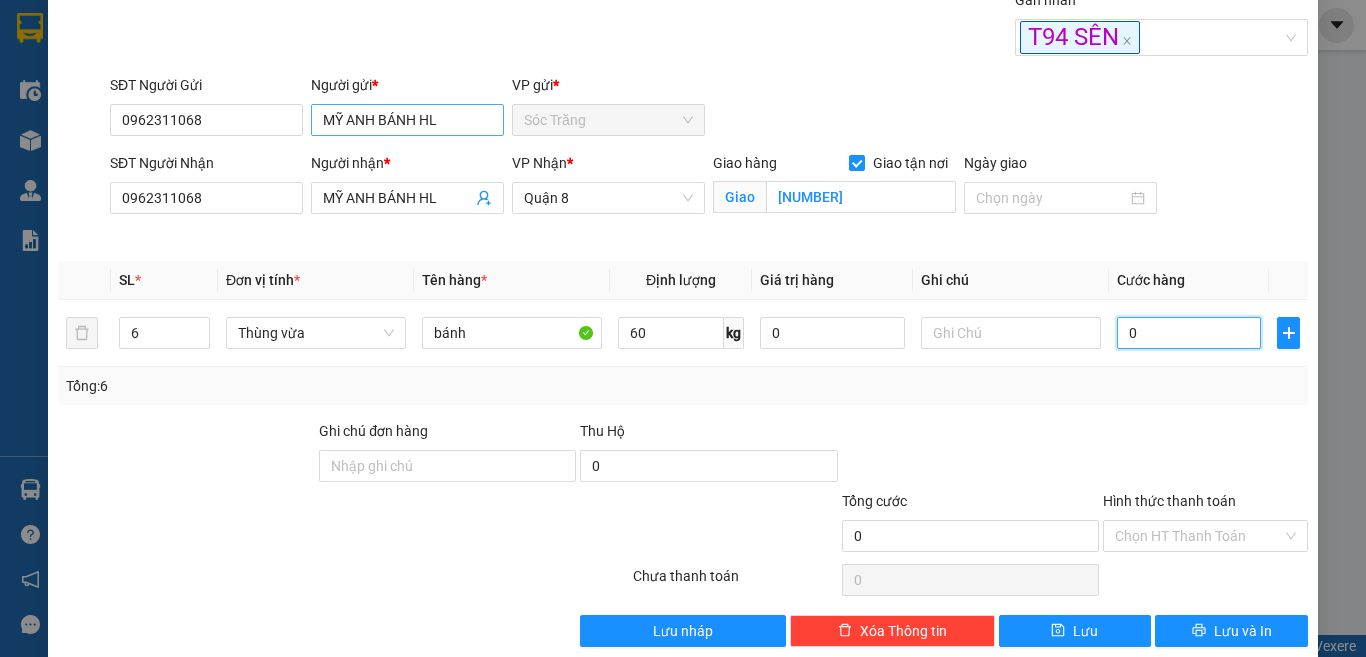 type on "1" 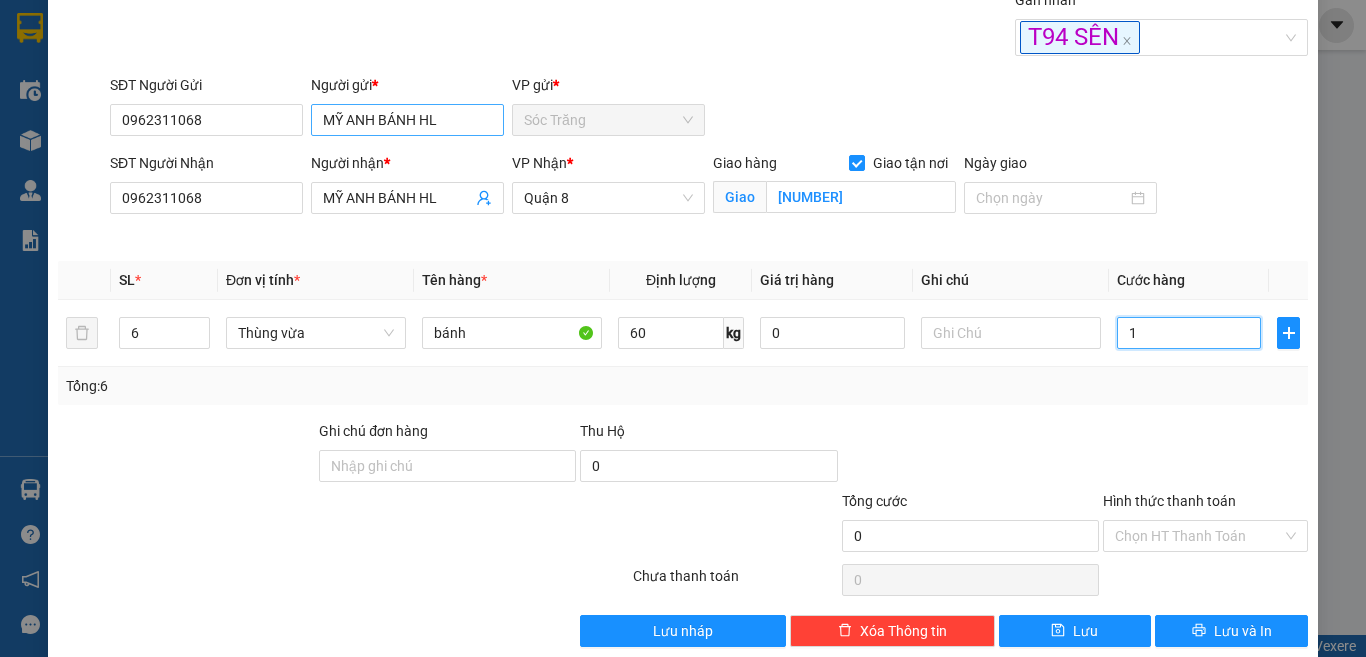 type on "1" 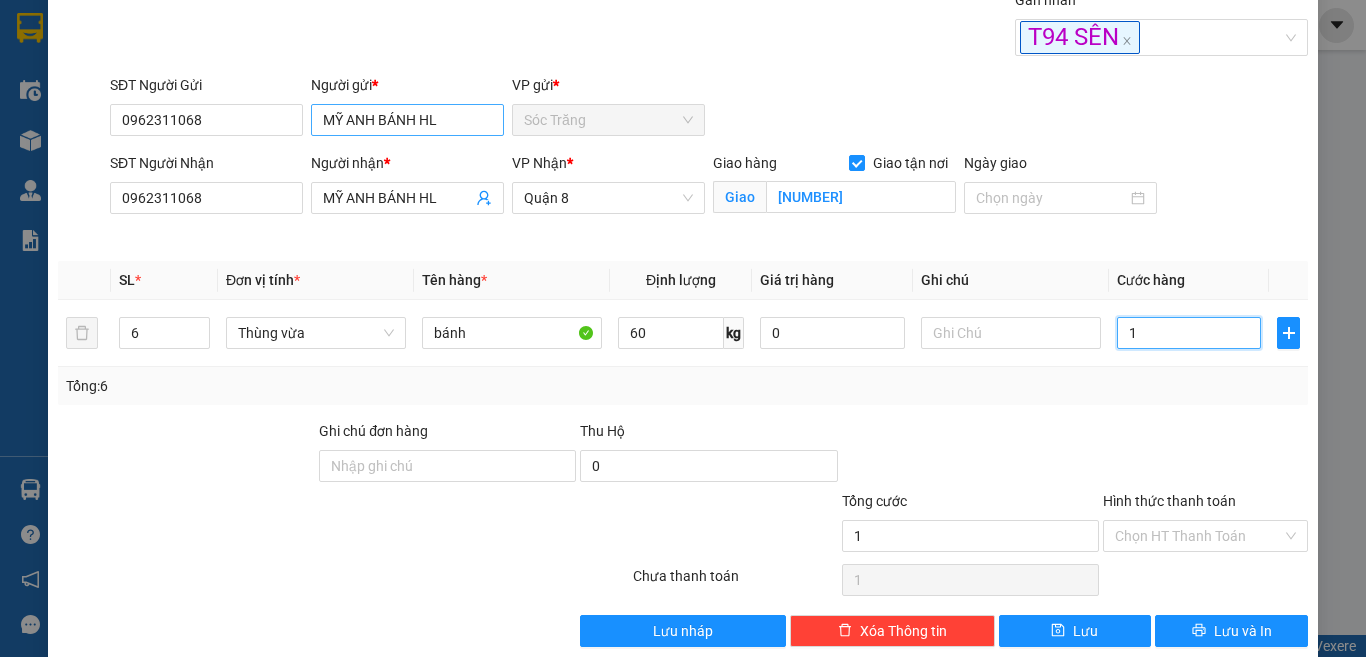 type on "10" 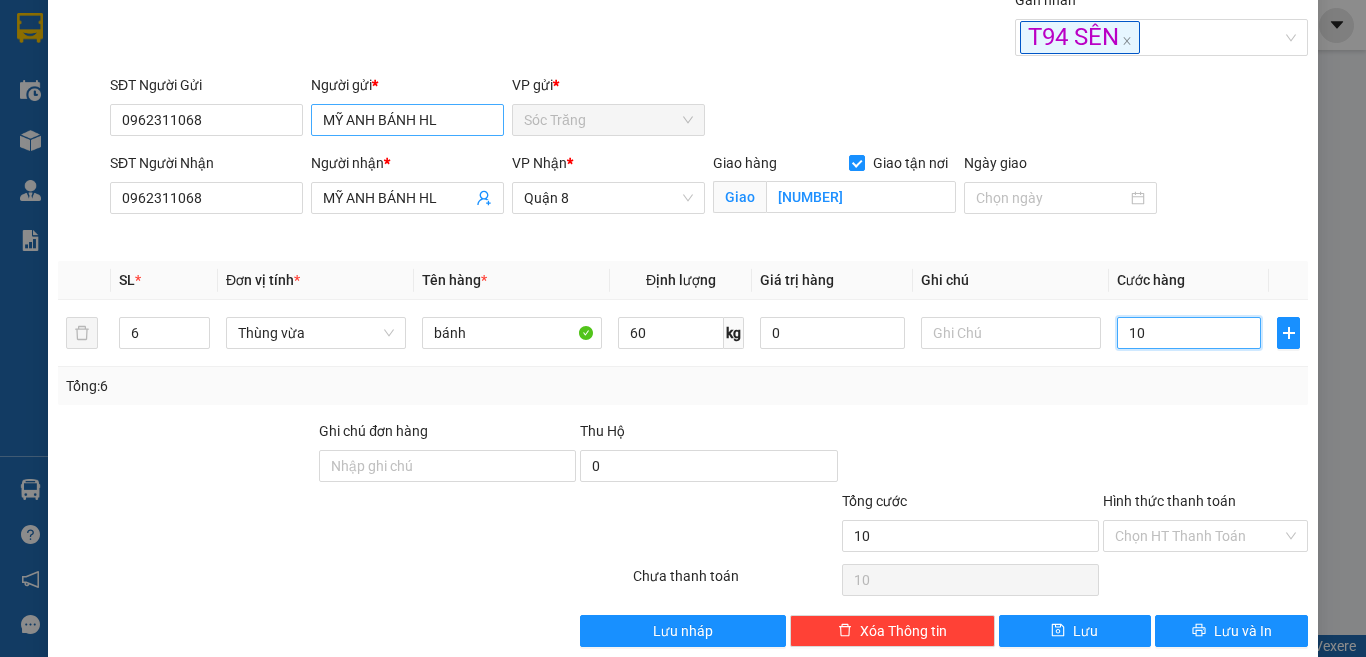 type on "100" 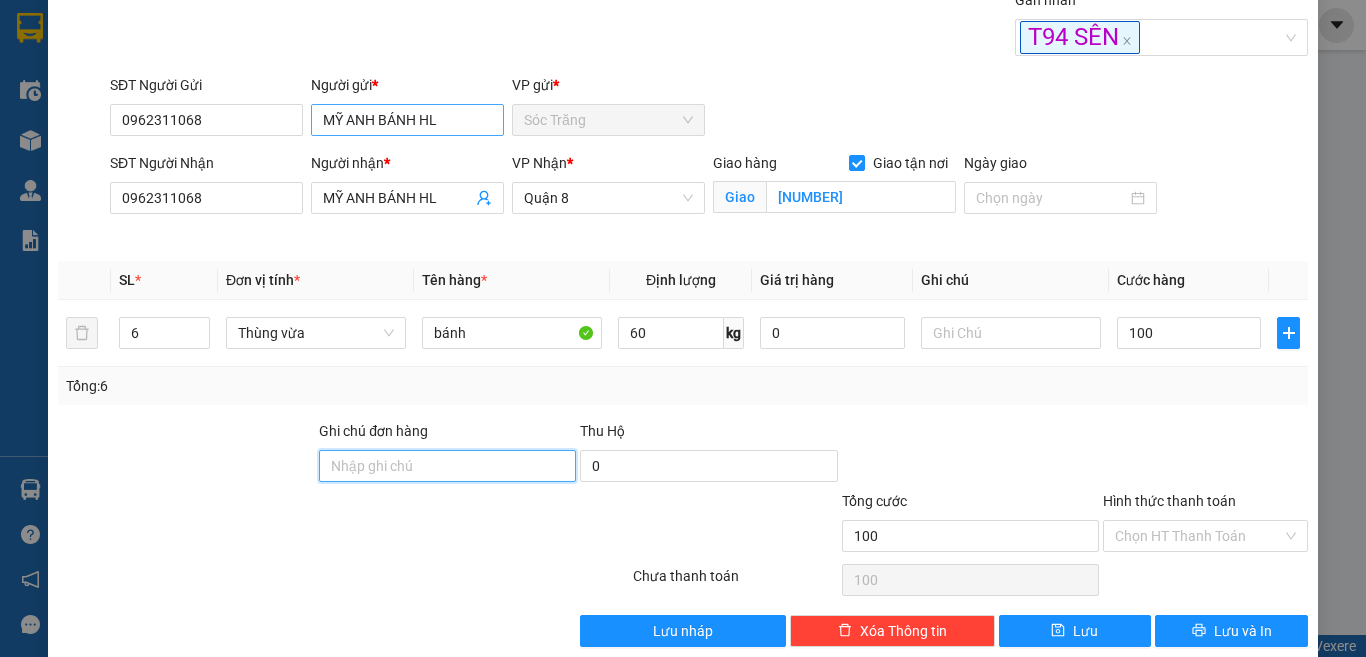 type on "100.000" 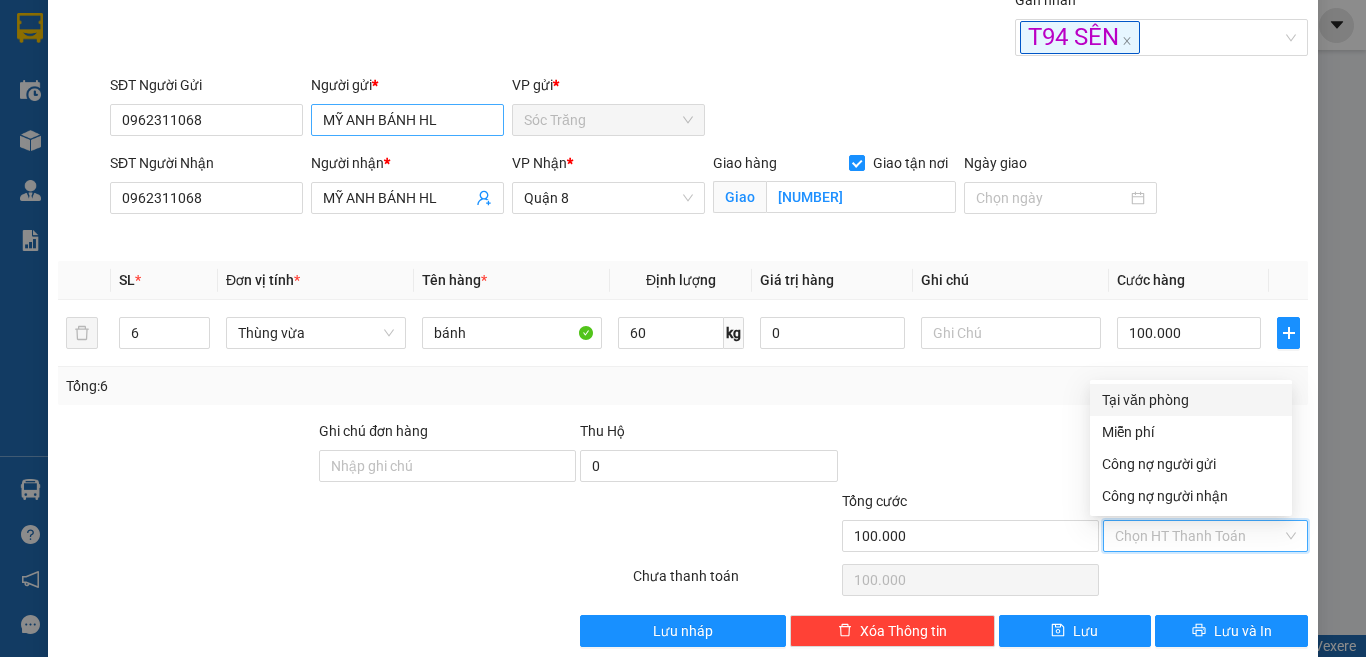 type on "0" 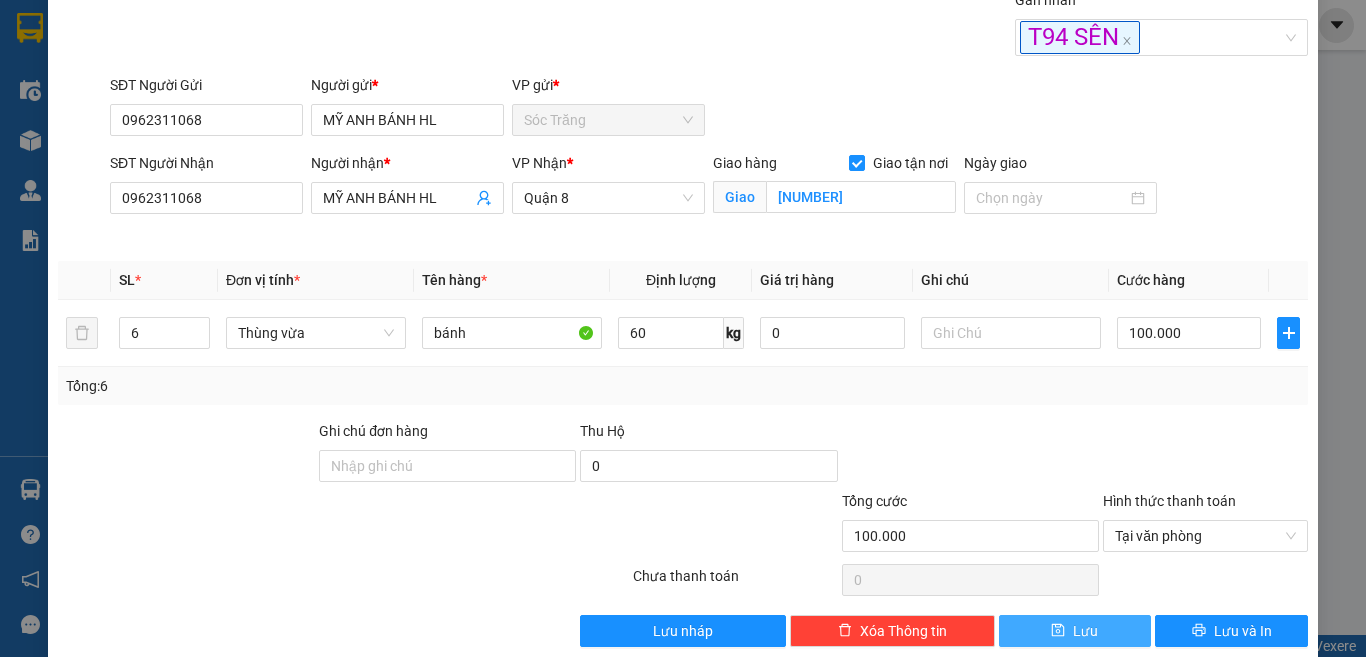 click on "Lưu" at bounding box center [1075, 631] 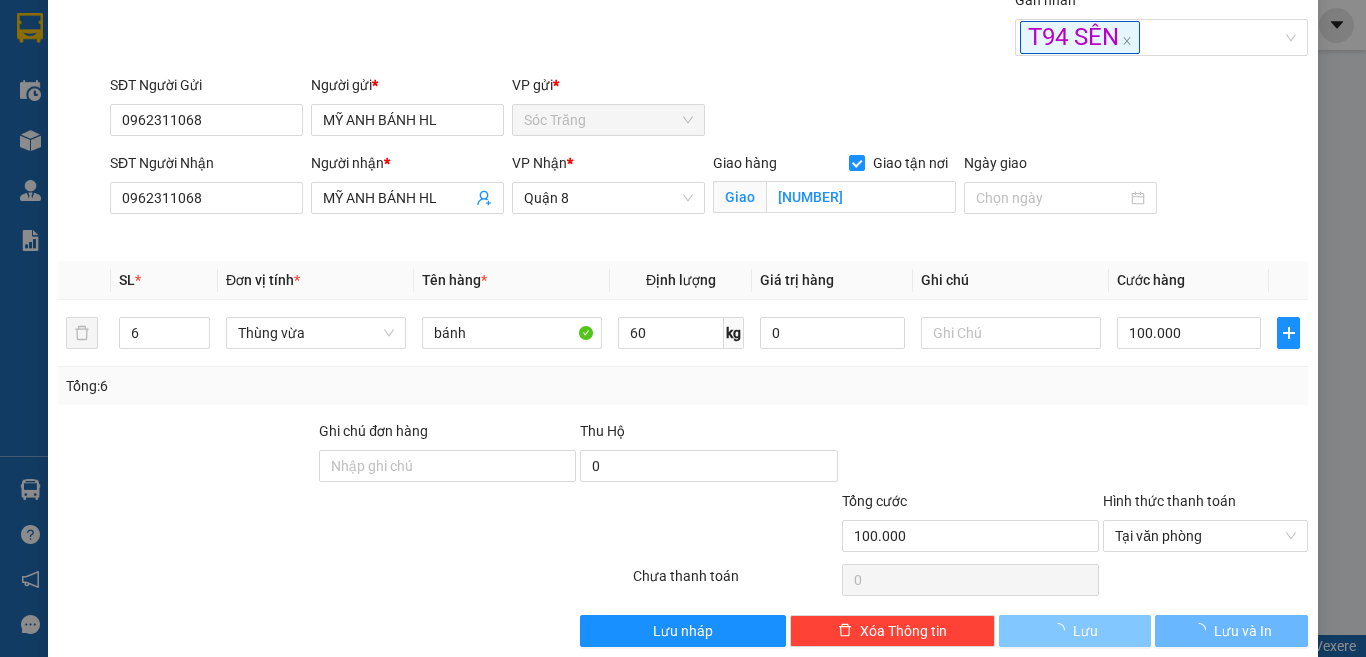 type 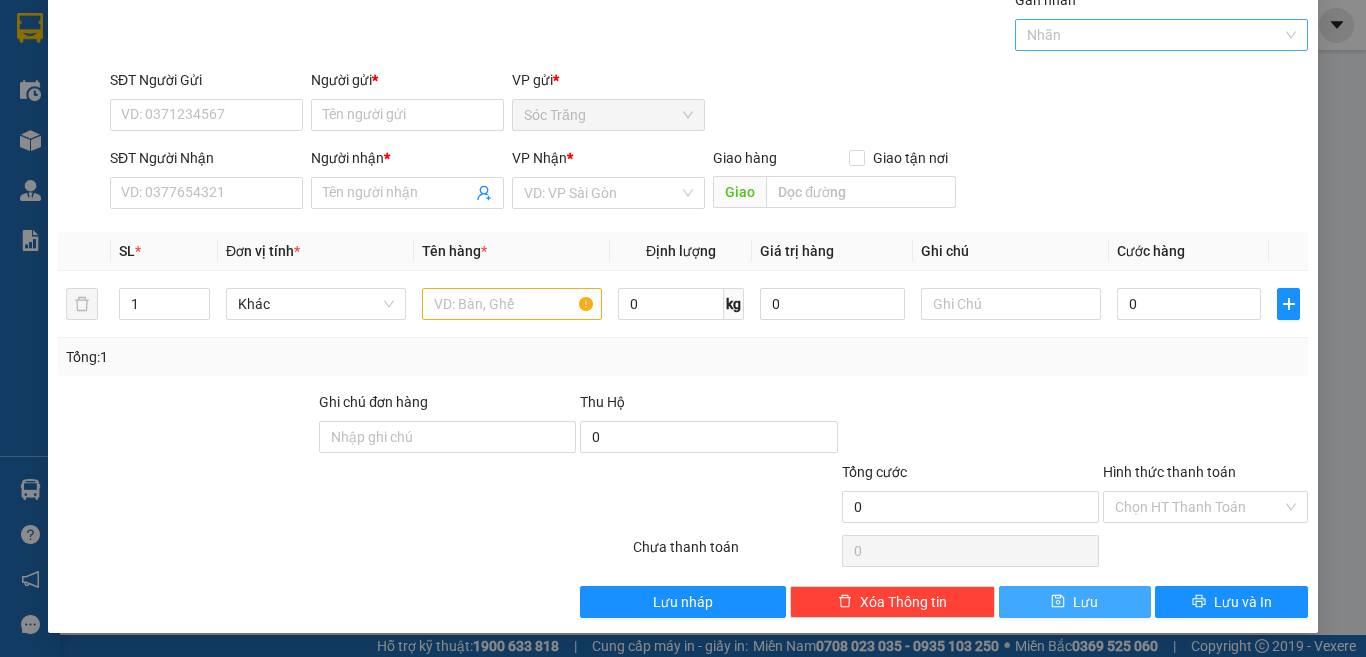 click at bounding box center [1152, 35] 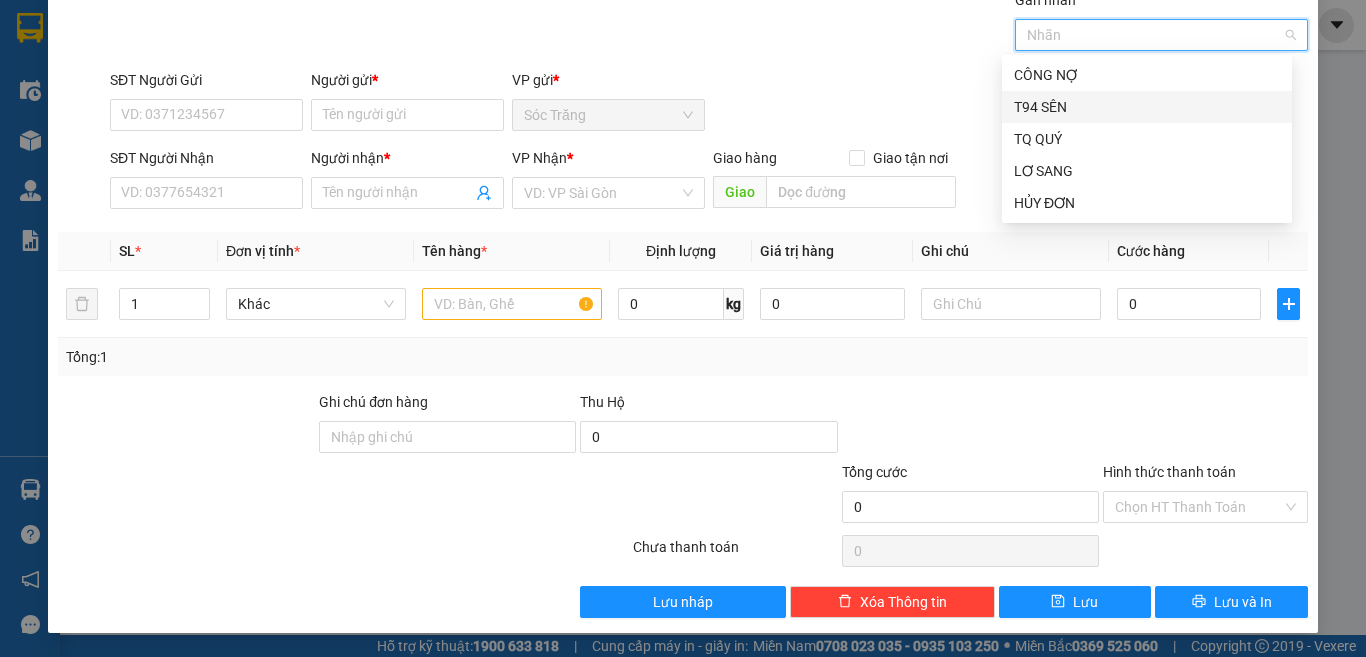 drag, startPoint x: 1065, startPoint y: 168, endPoint x: 1098, endPoint y: 94, distance: 81.02469 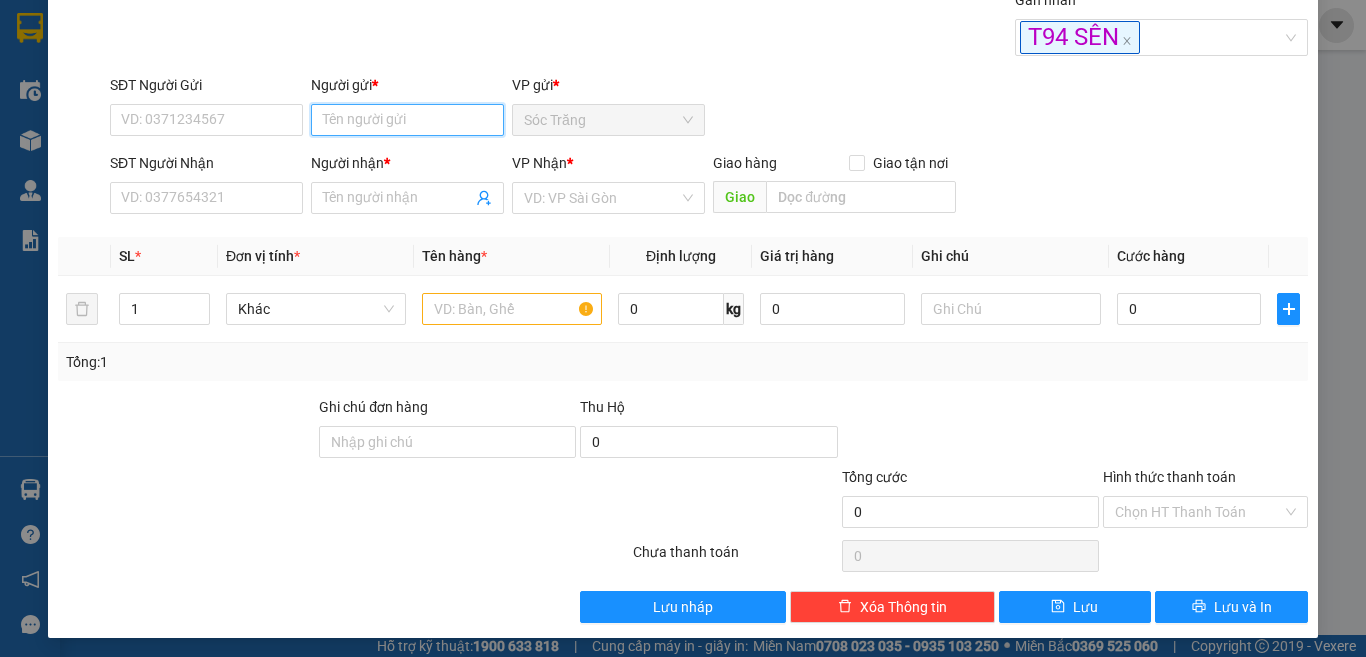 click on "Người gửi  *" at bounding box center [407, 120] 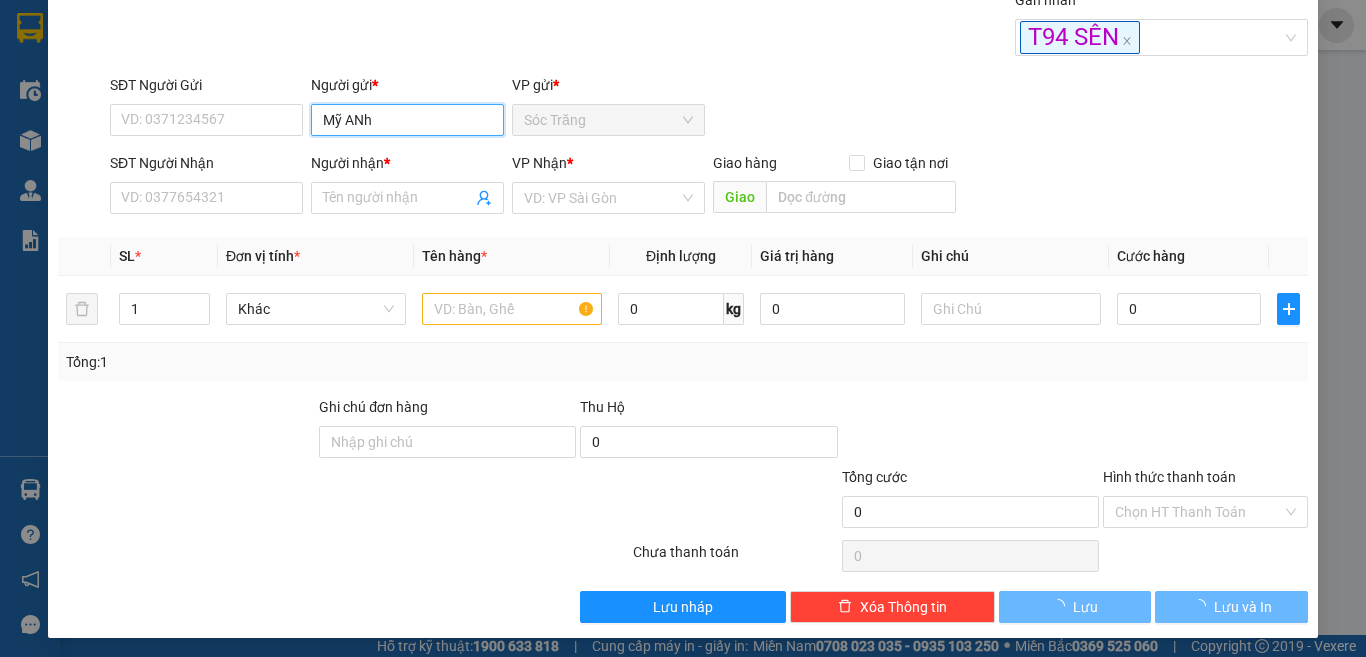 type on "[NAME]" 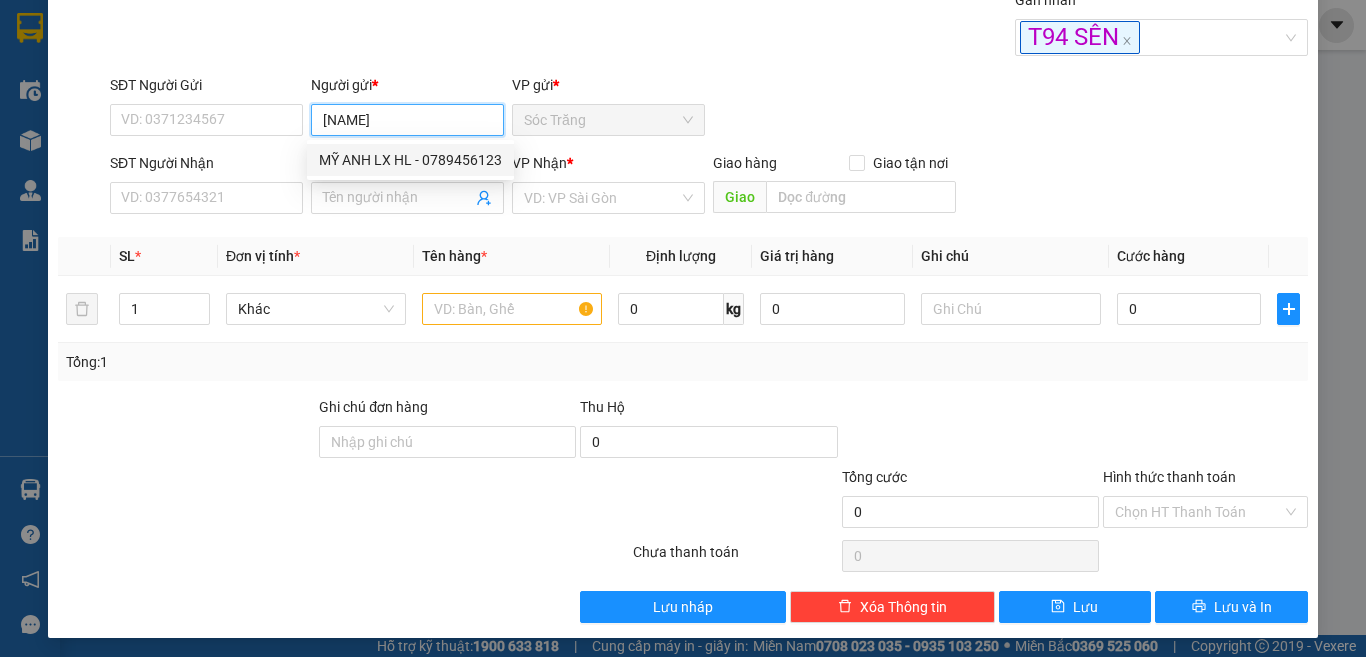 type on "0789456123" 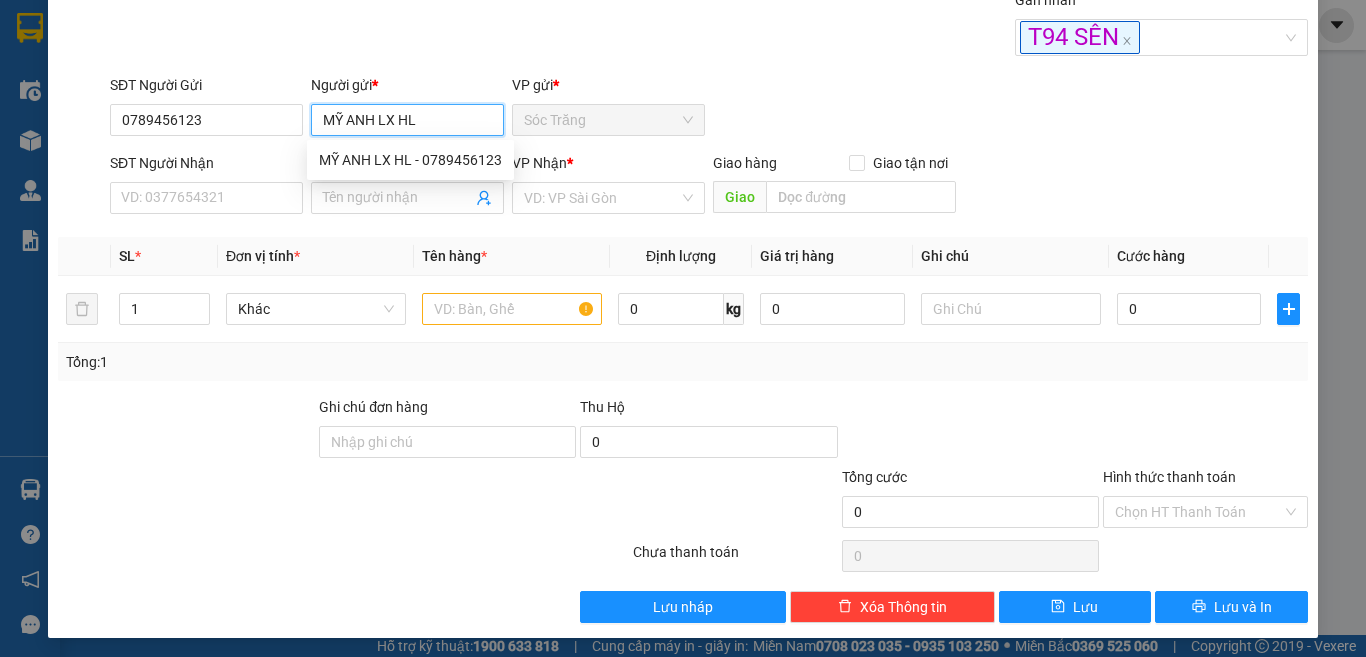 type on "MỸ ANH LX HL" 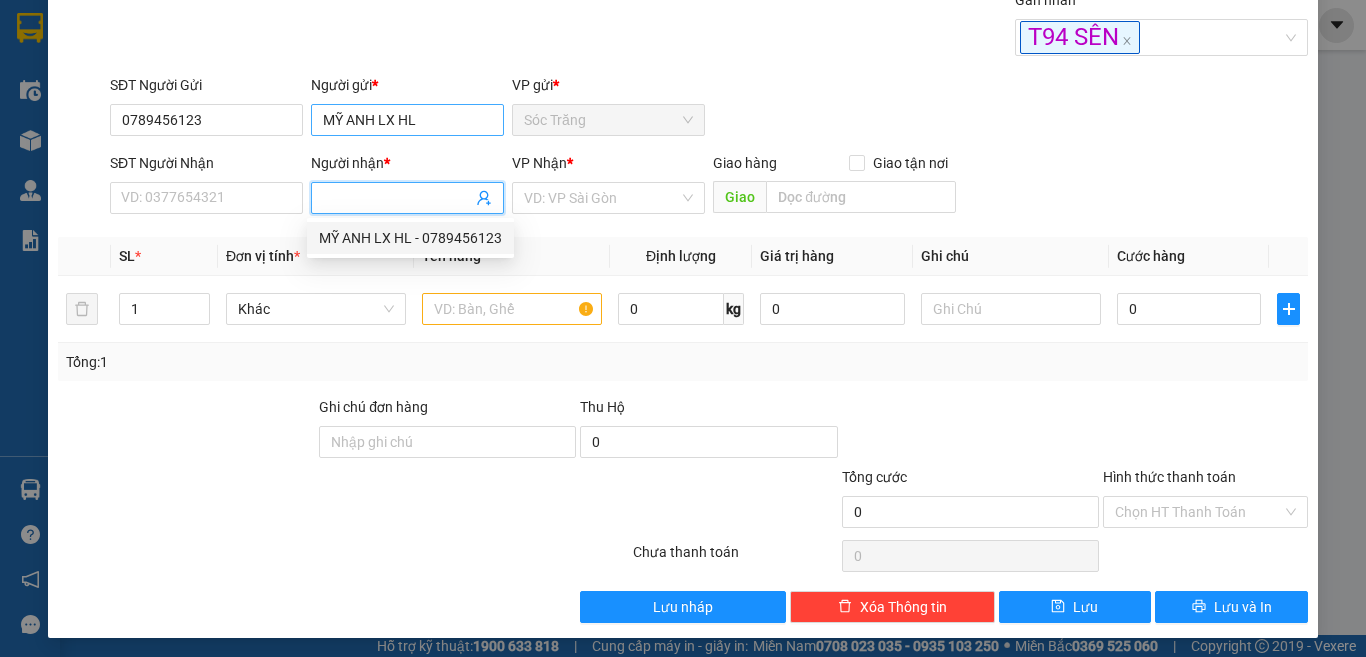 type on "MỸ ANH LX HL" 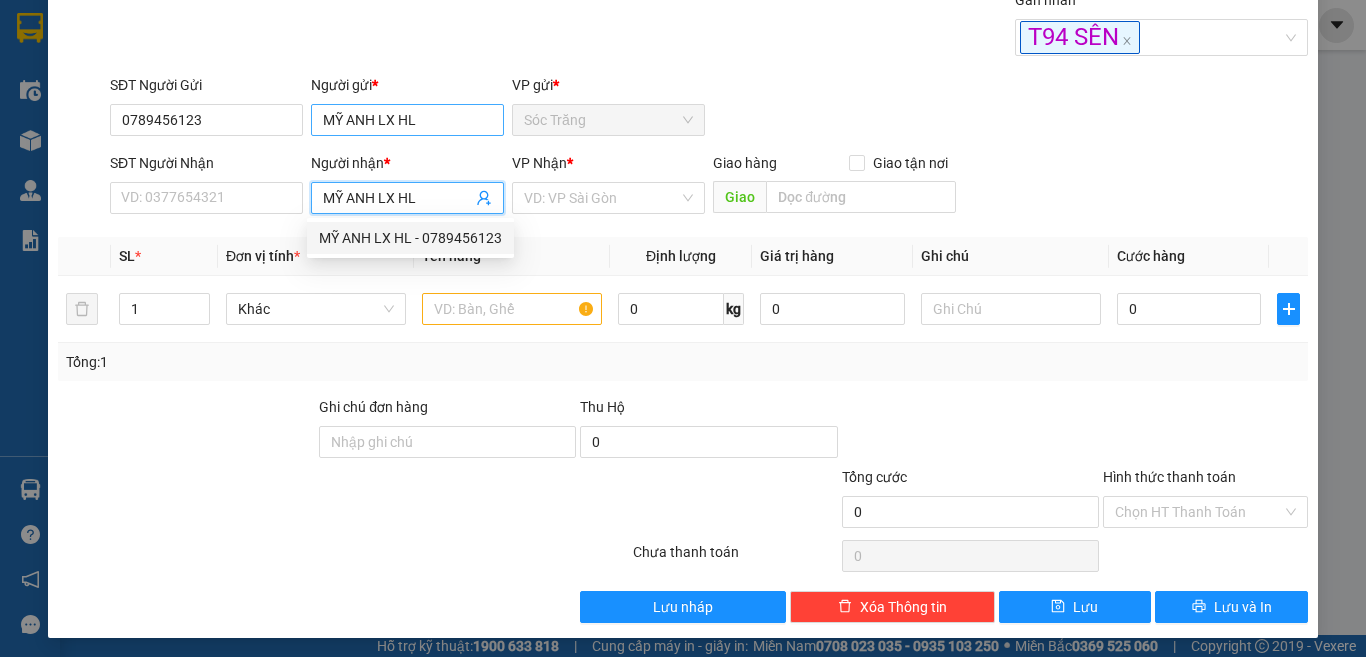 type on "0789456123" 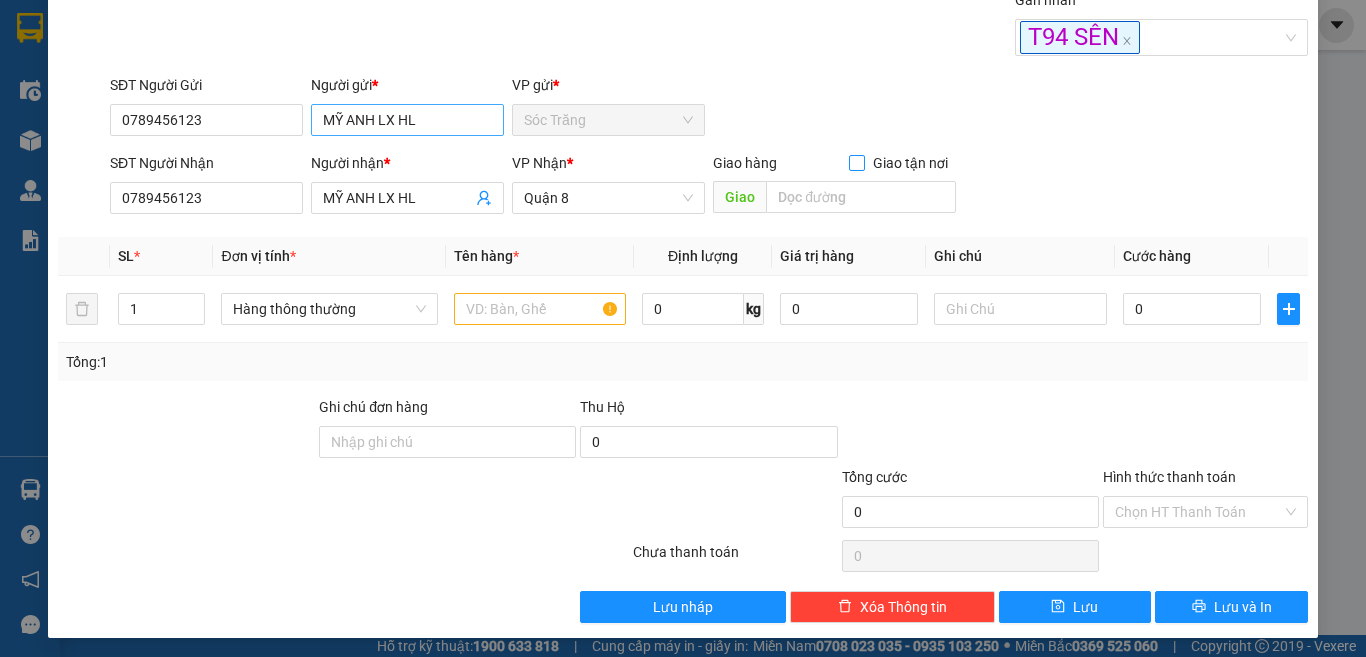 click on "Giao tận nơi" at bounding box center (856, 162) 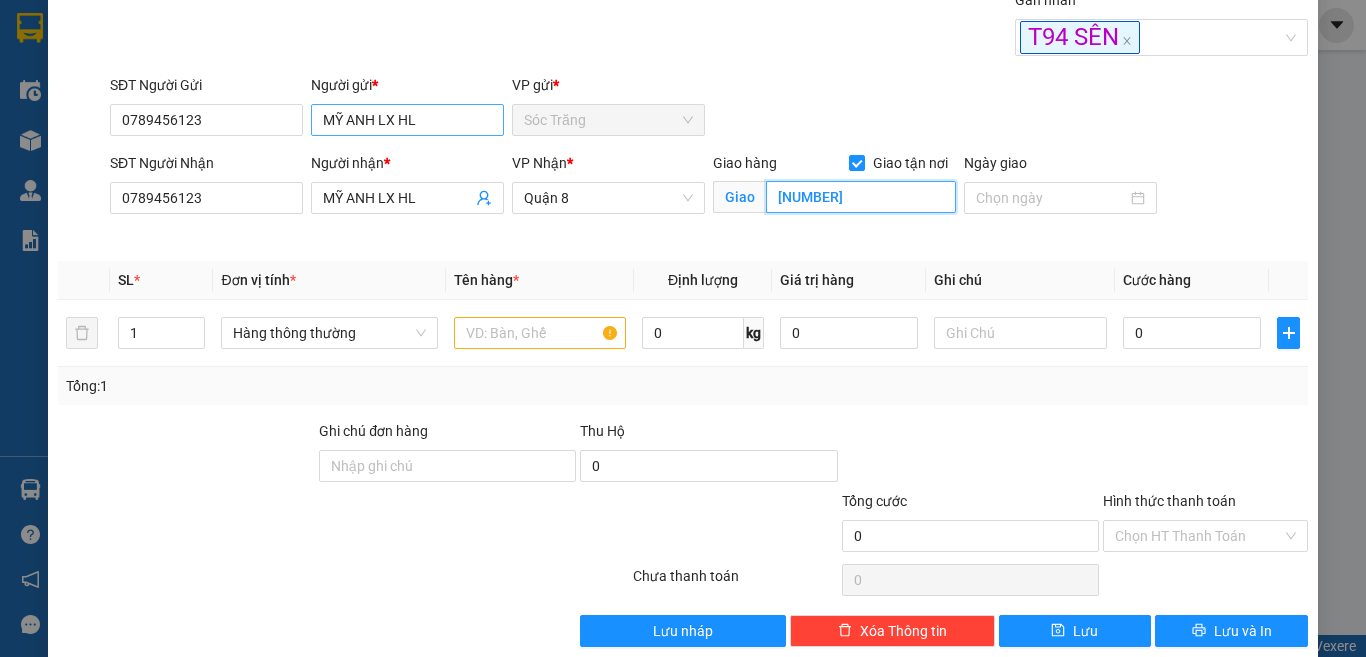 type on "[NUMBER]" 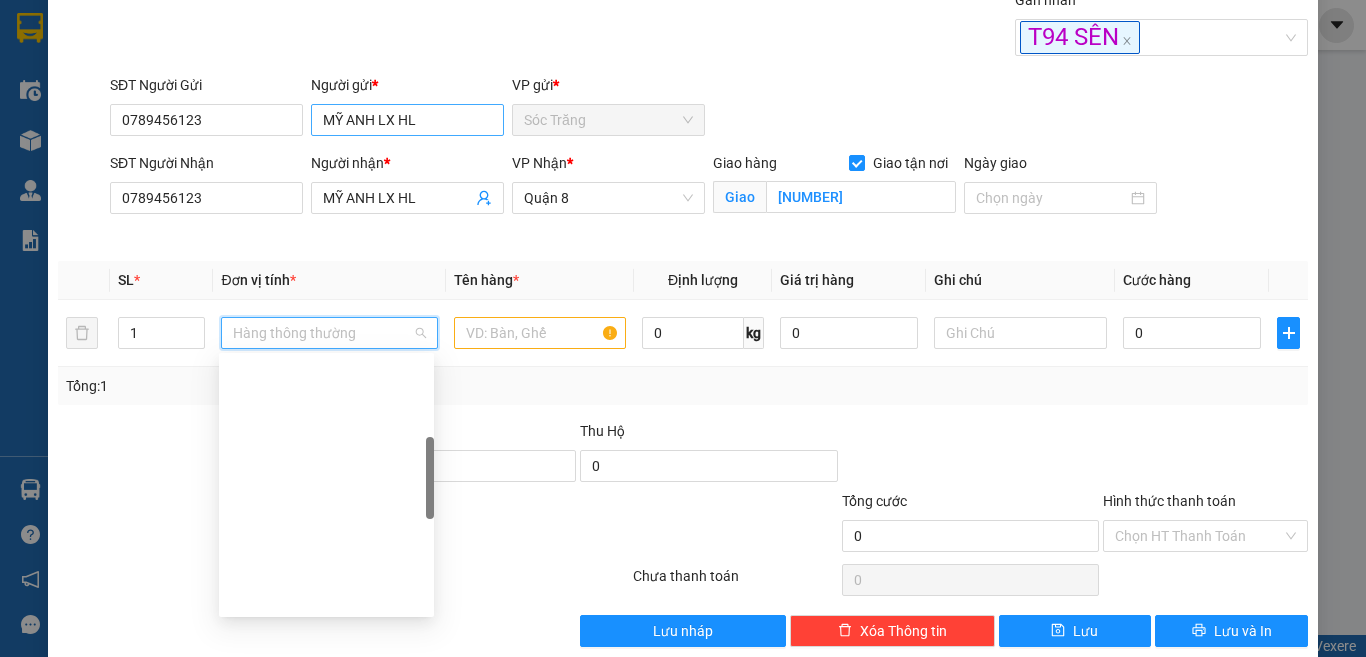 scroll, scrollTop: 320, scrollLeft: 0, axis: vertical 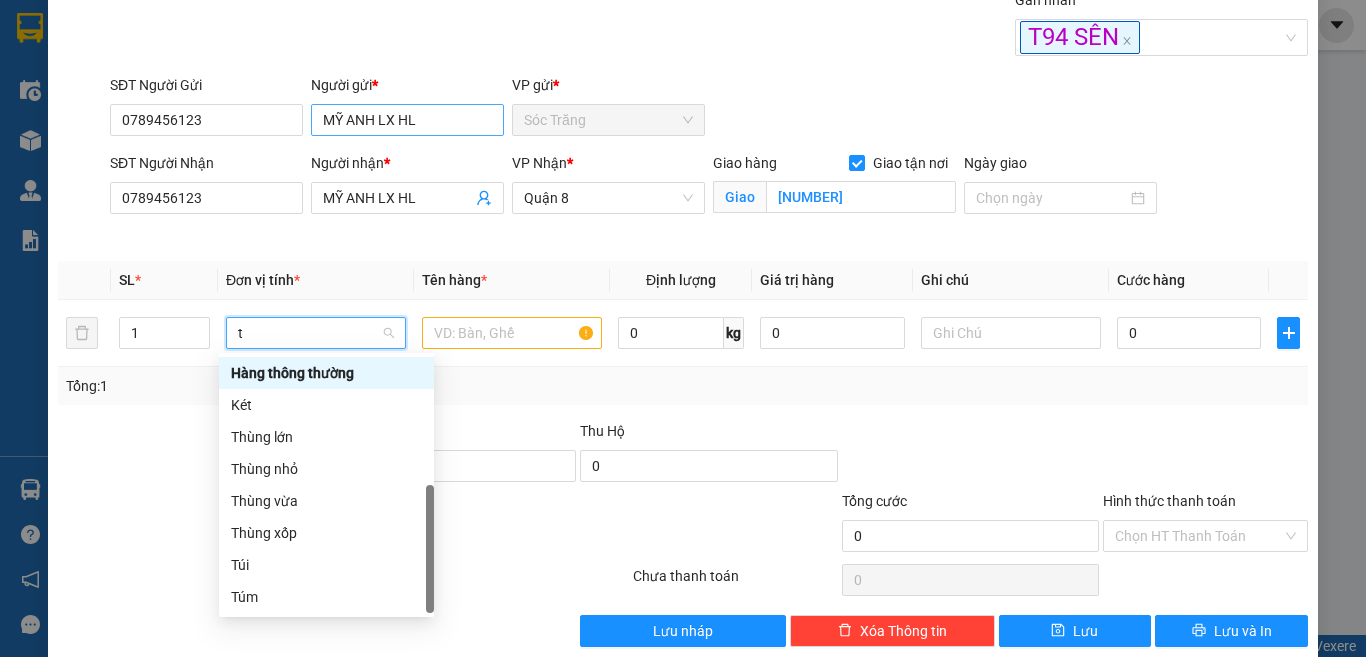 type on "th" 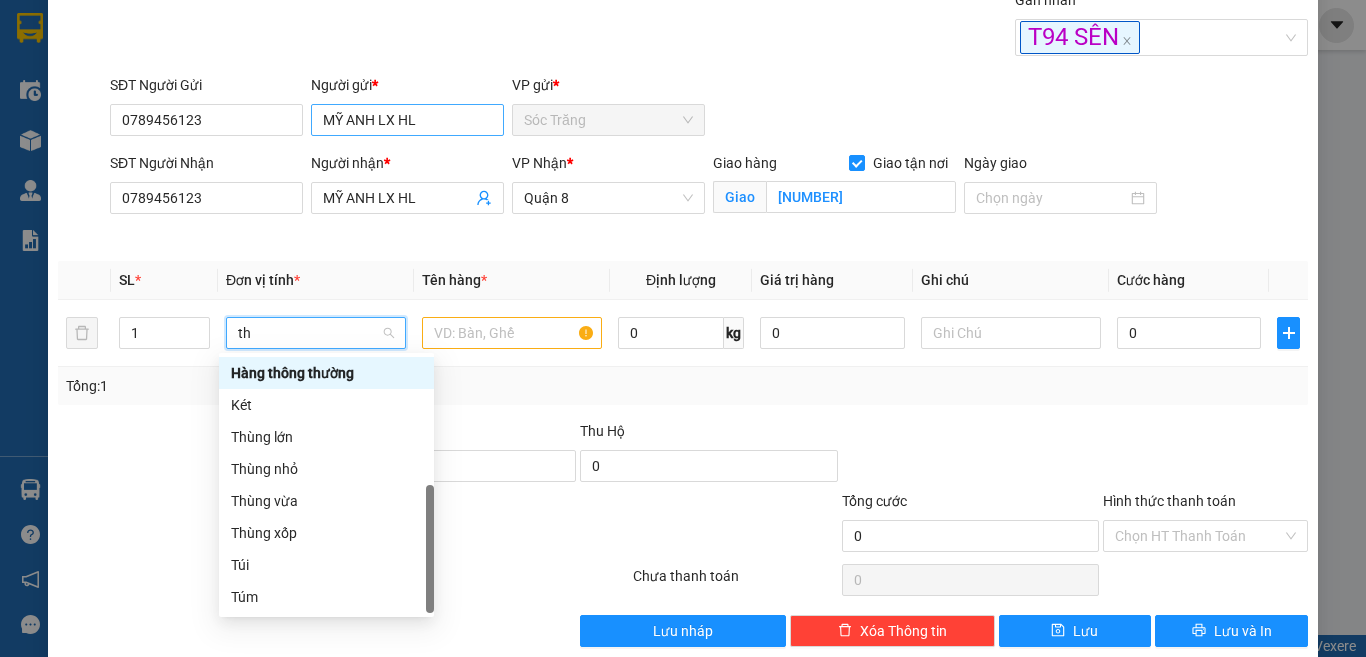 scroll, scrollTop: 0, scrollLeft: 0, axis: both 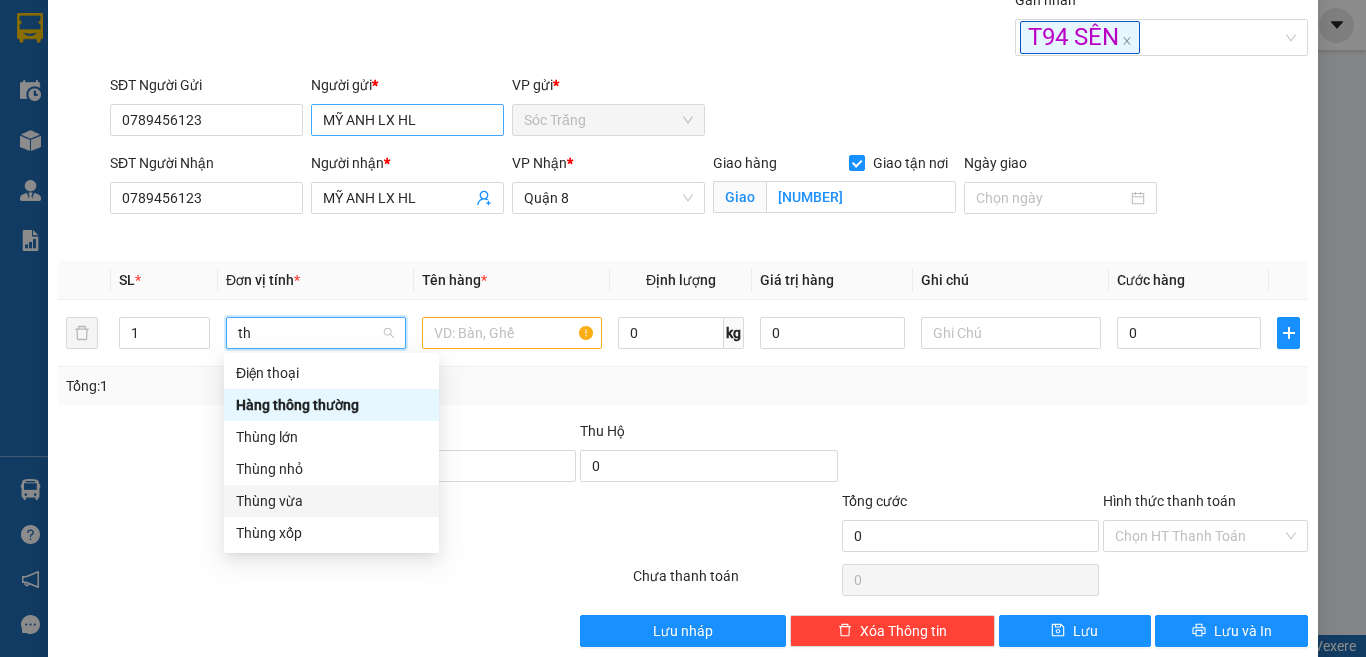 type 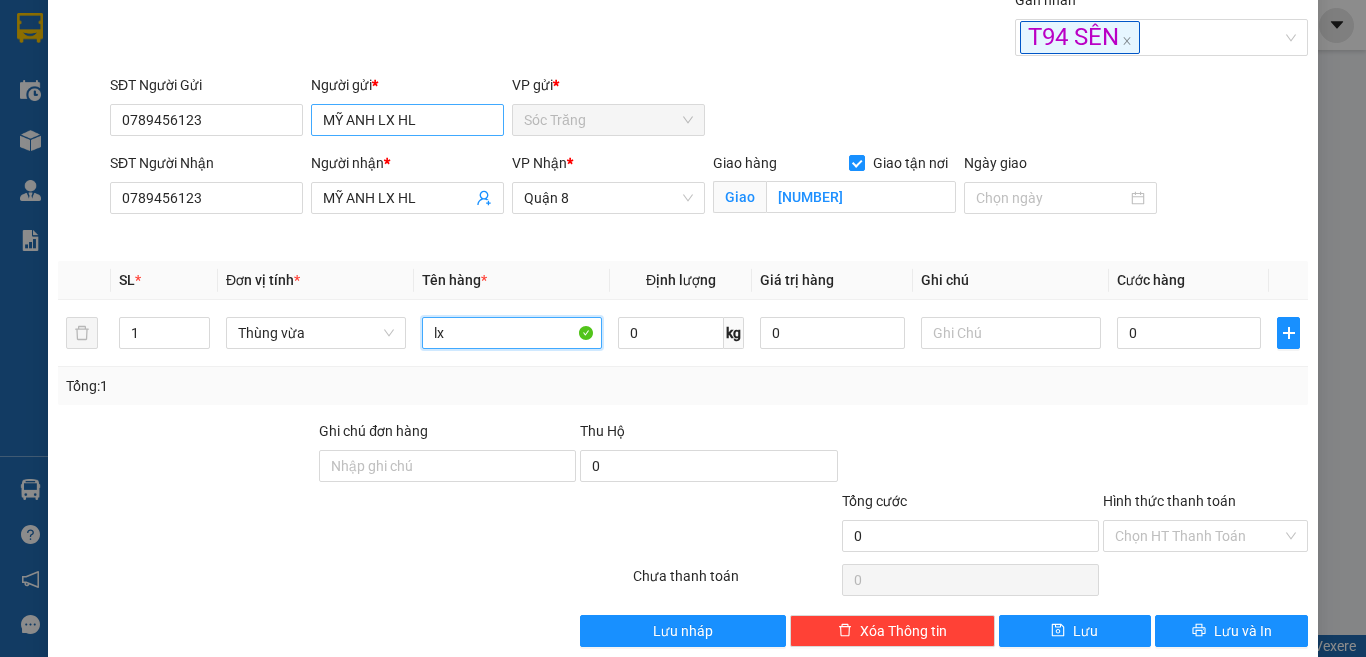 type on "lx" 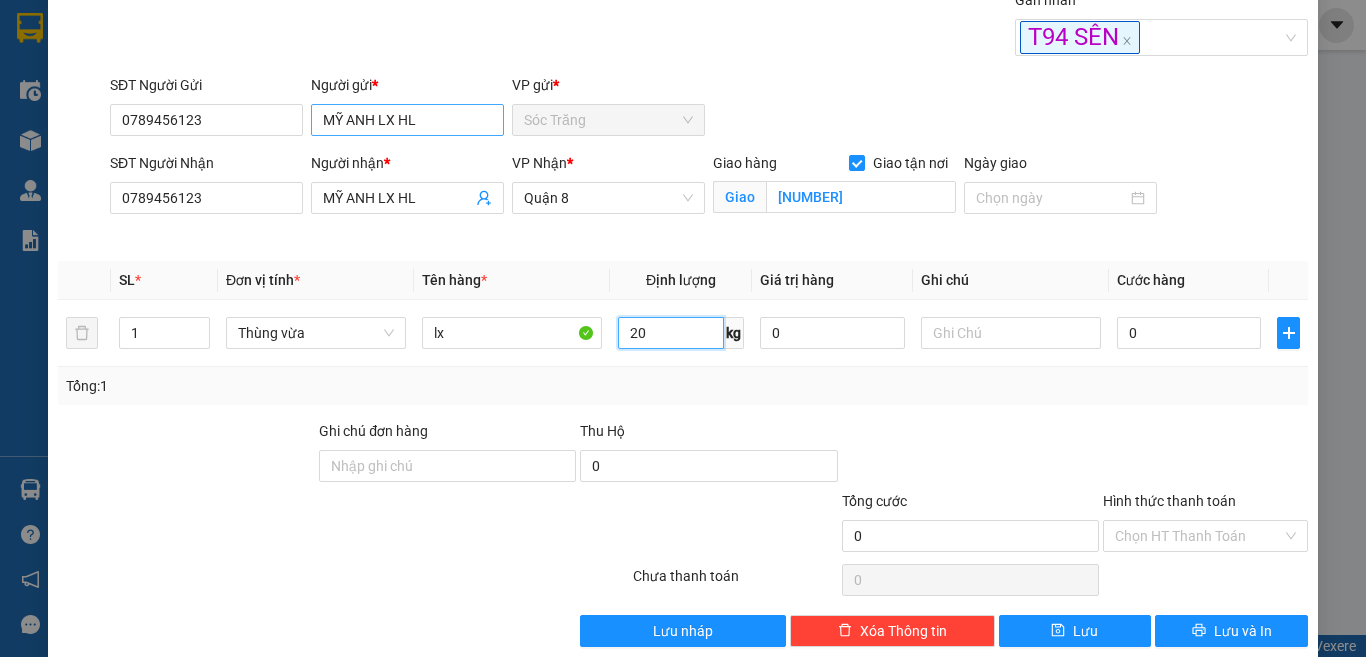 type on "20" 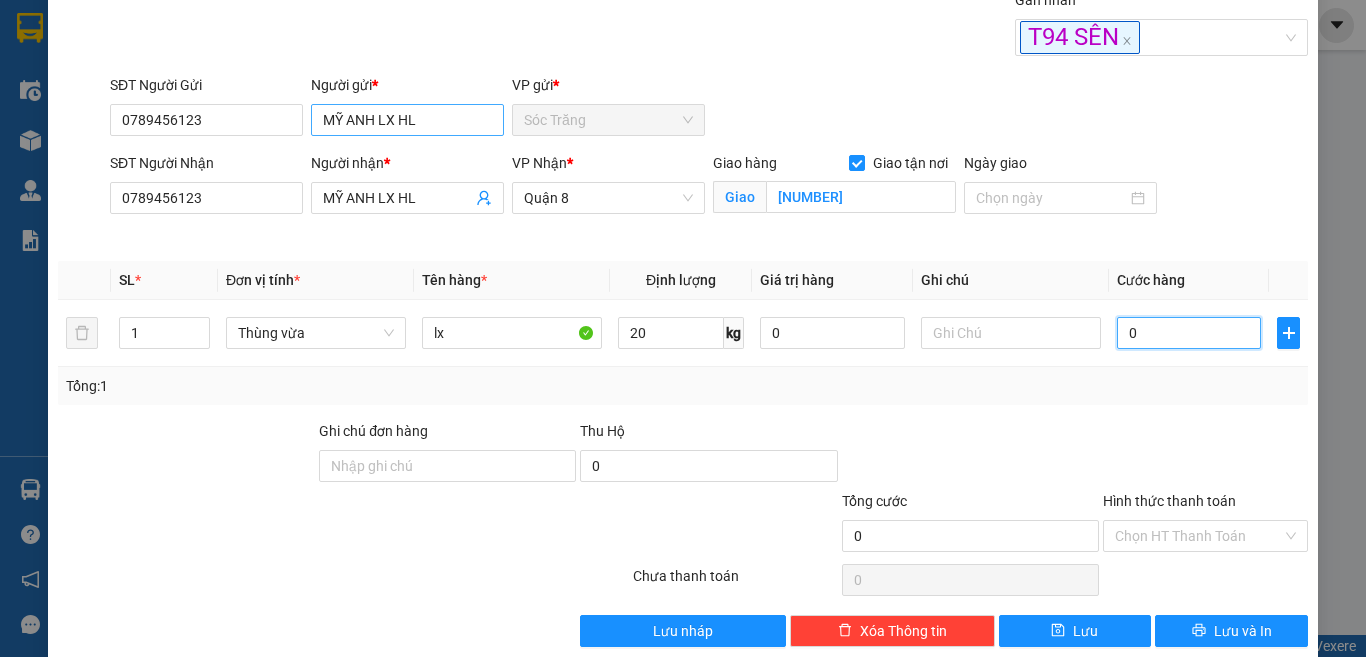 type on "2" 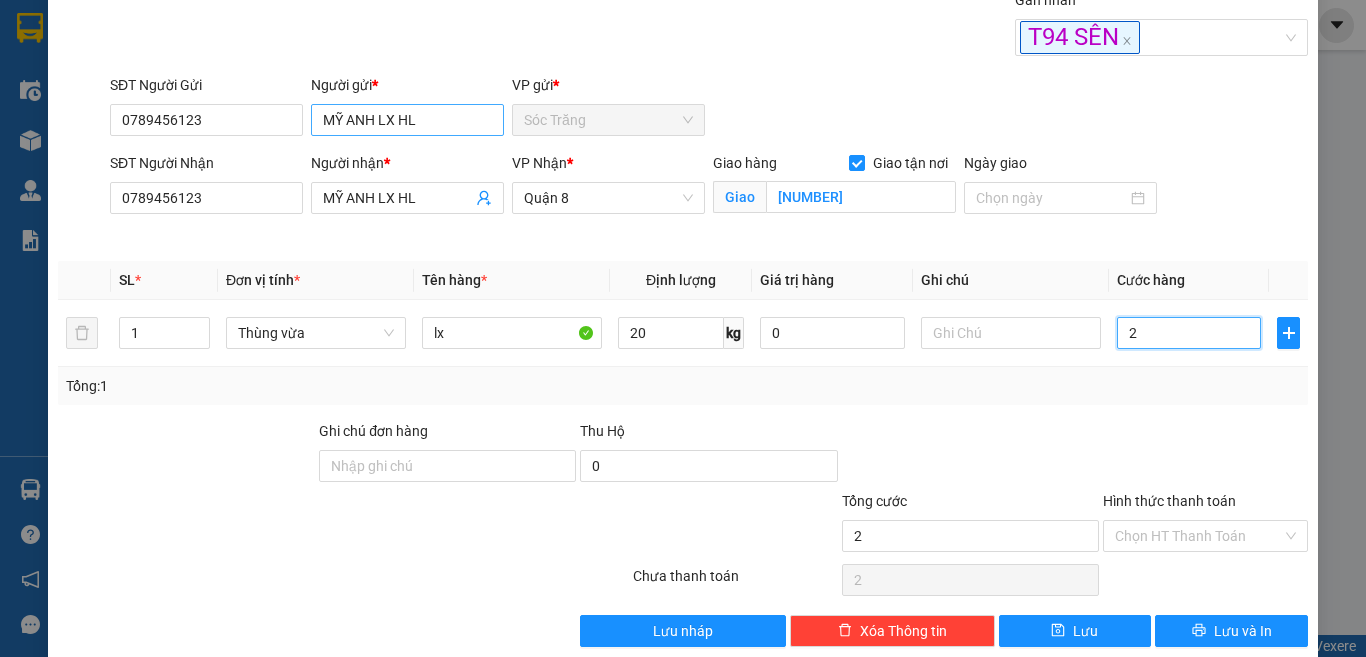 type on "25" 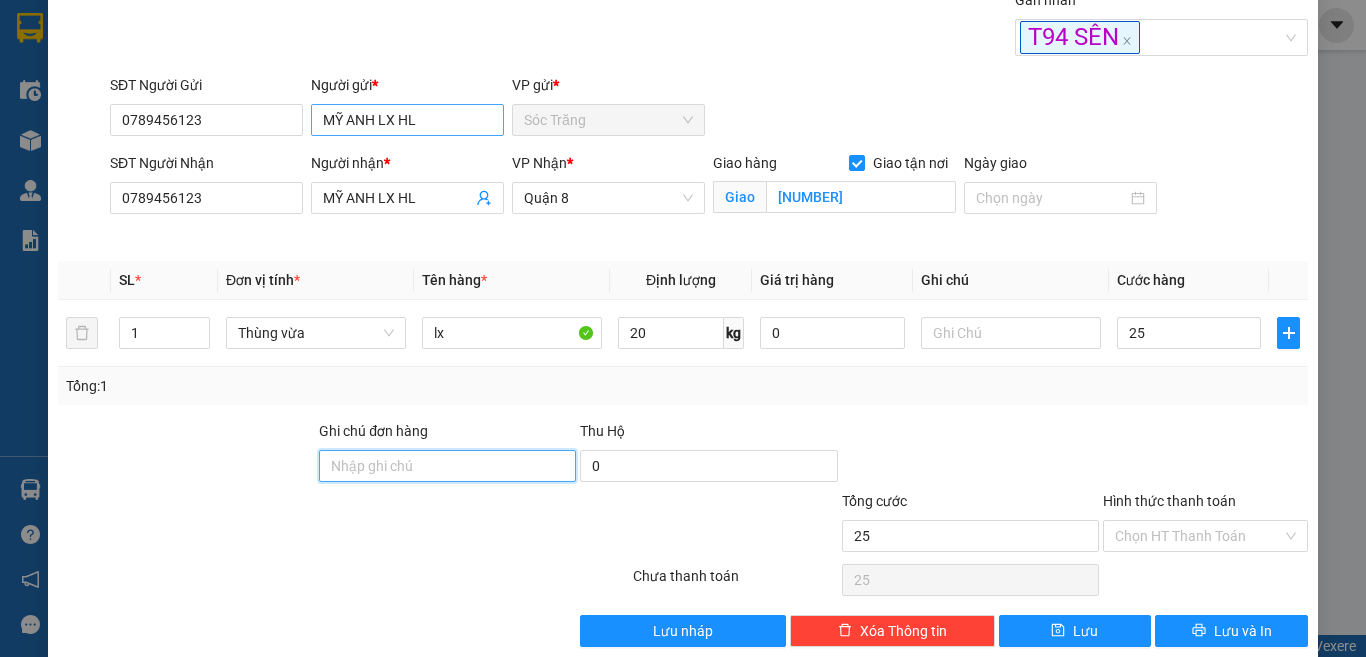 type on "25.000" 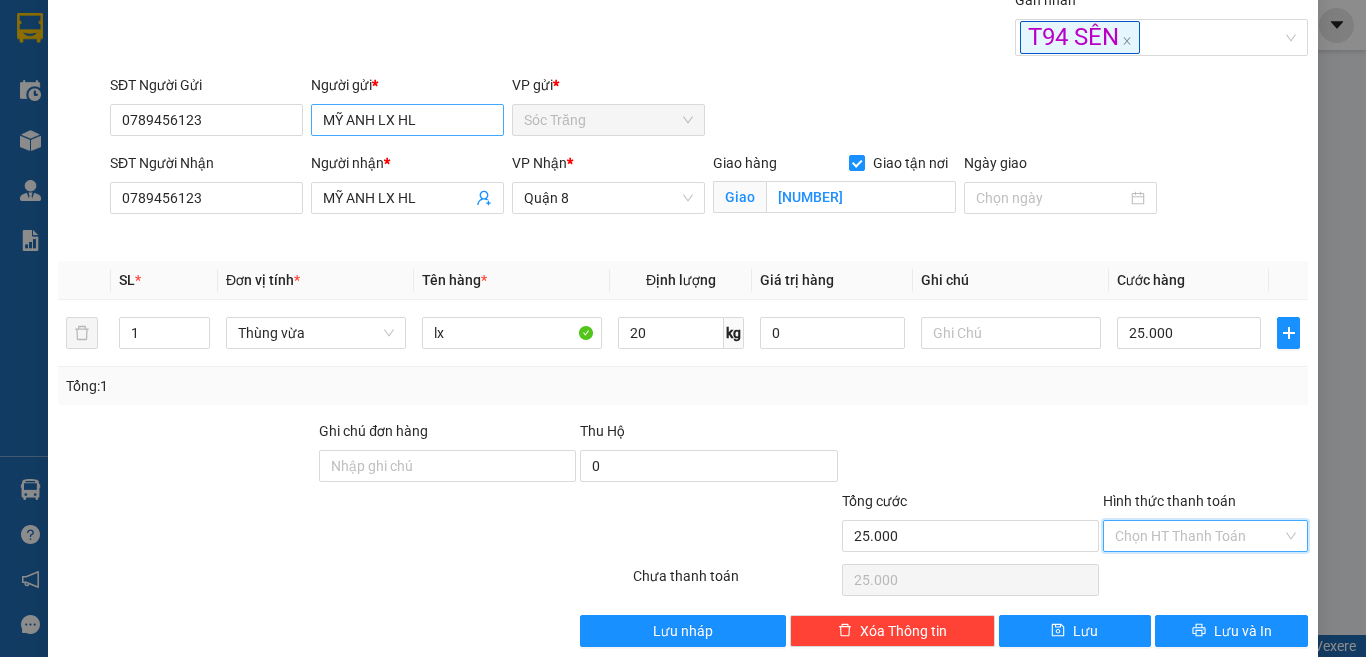 type on "0" 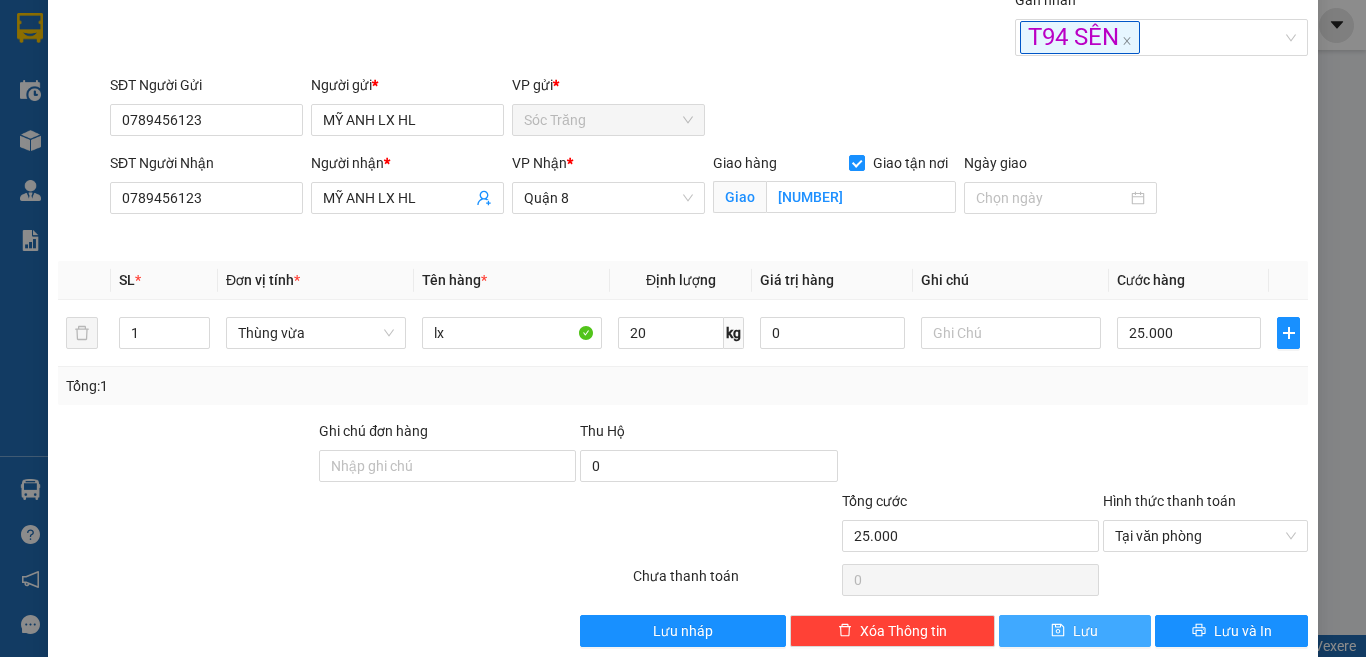 click on "Lưu" at bounding box center (1085, 631) 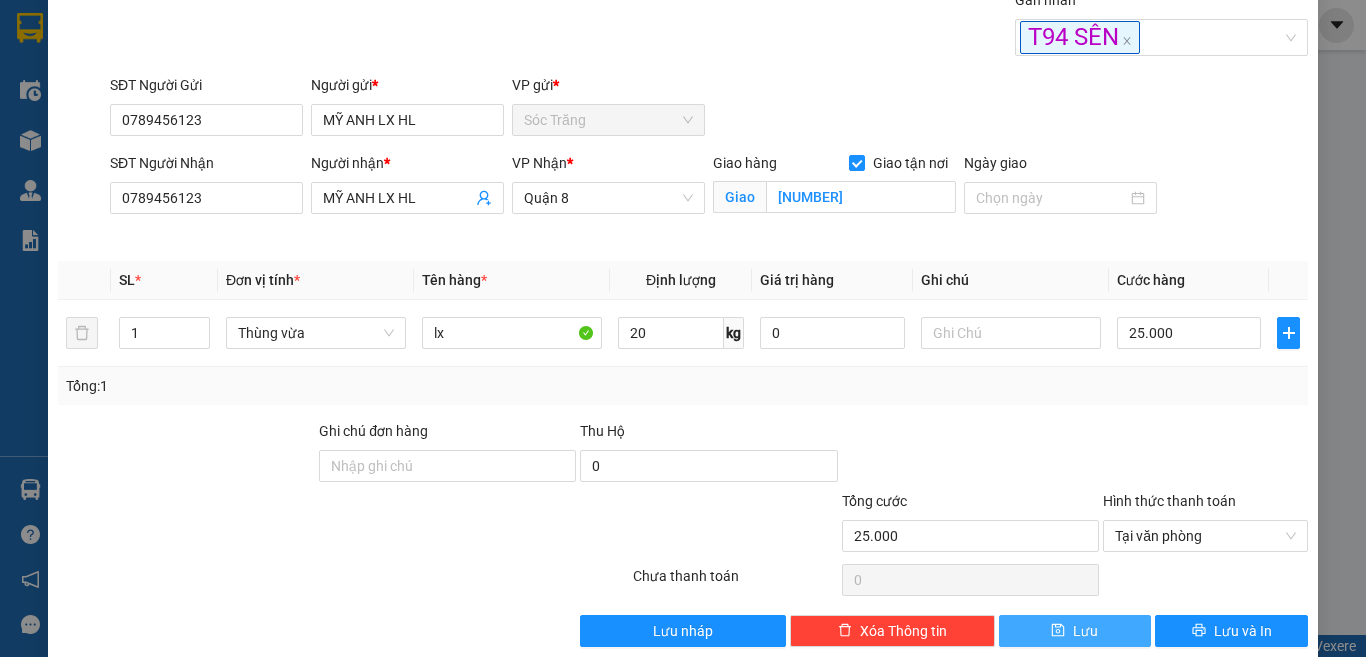 type 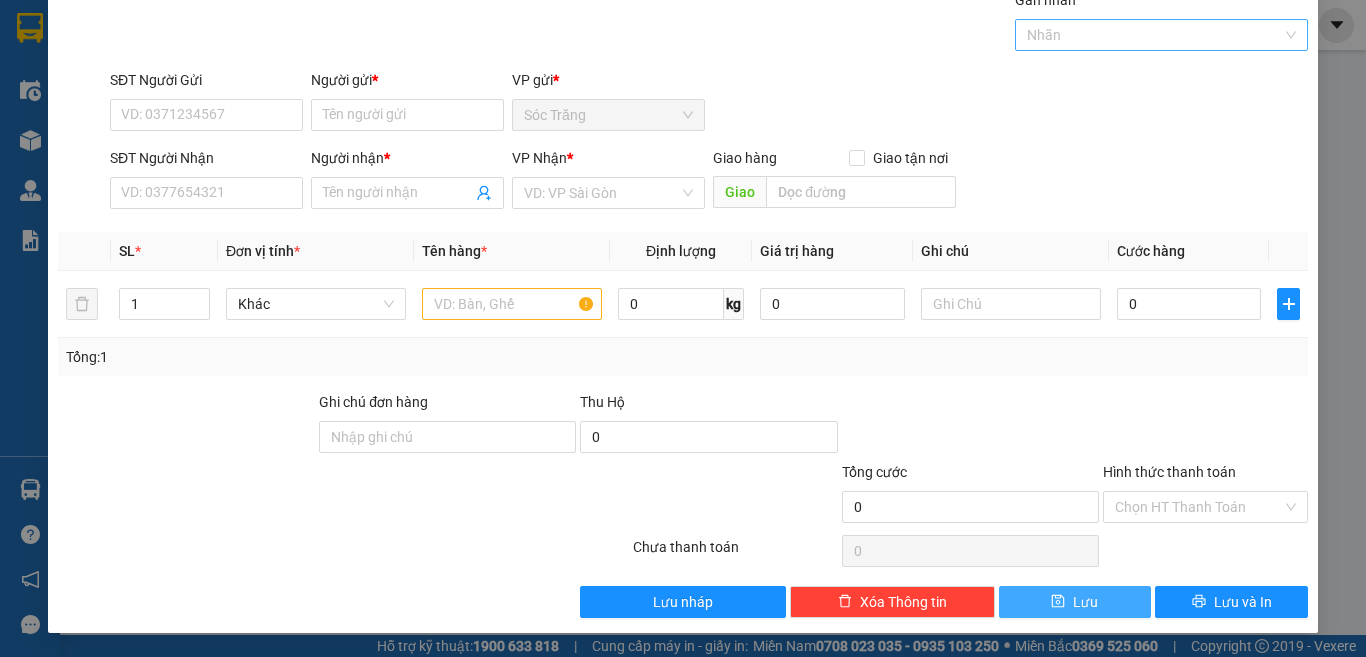 click at bounding box center [1152, 35] 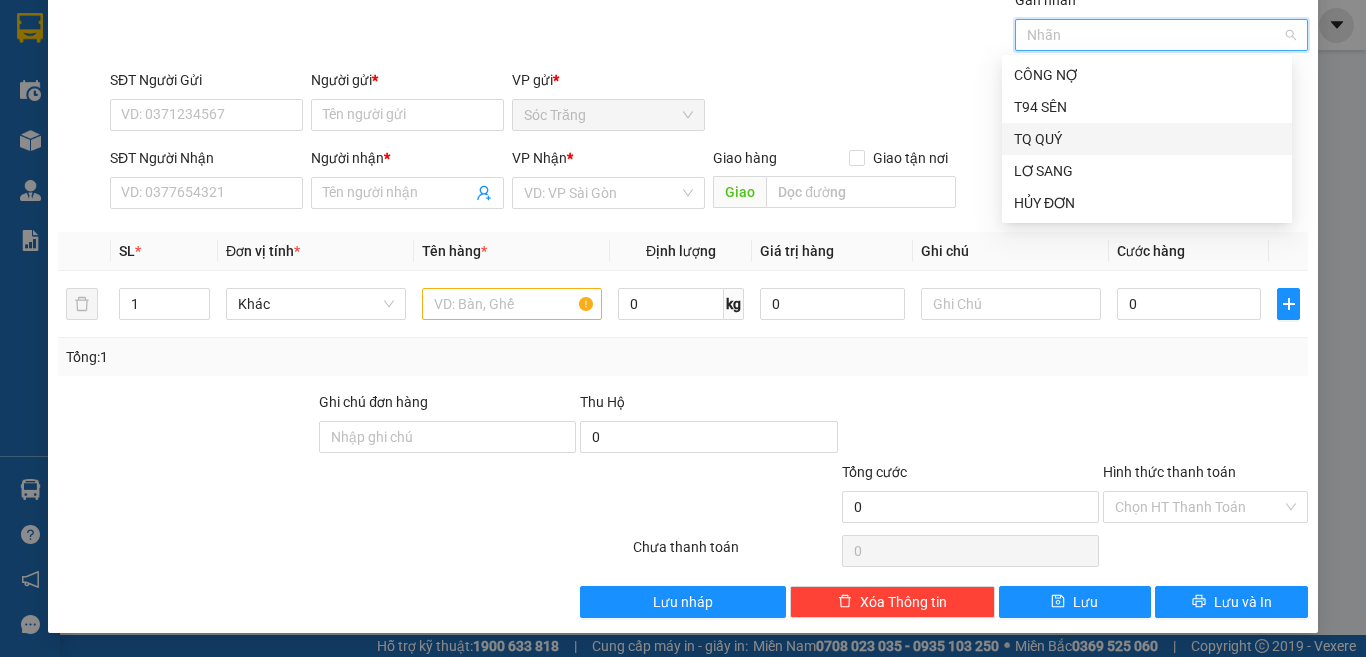 click on "TQ QUÝ" at bounding box center (1147, 139) 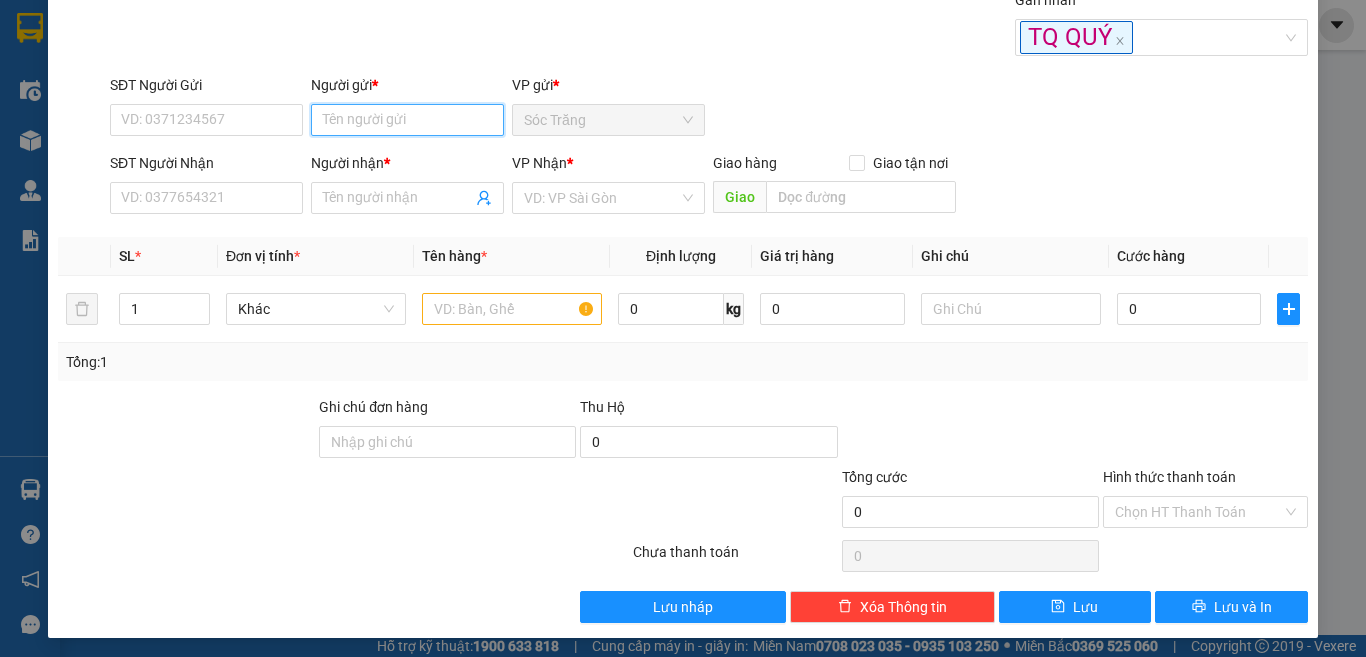 click on "Người gửi  *" at bounding box center [407, 120] 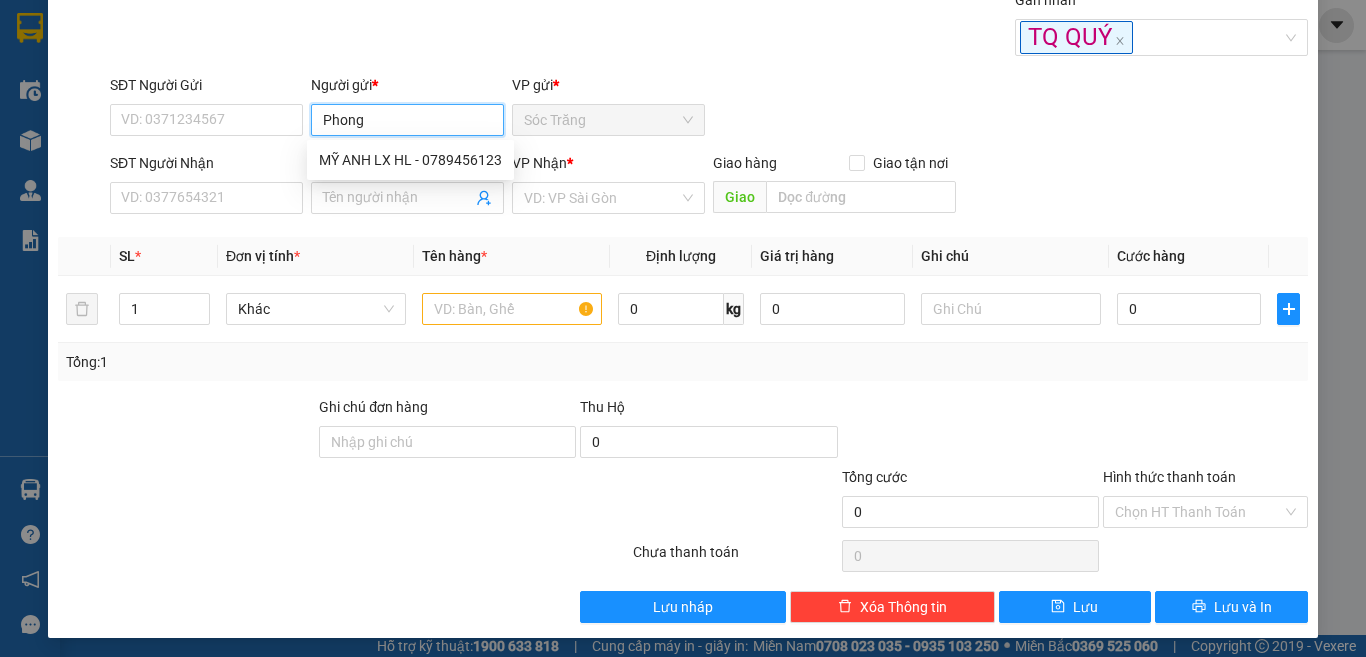 type on "Phong" 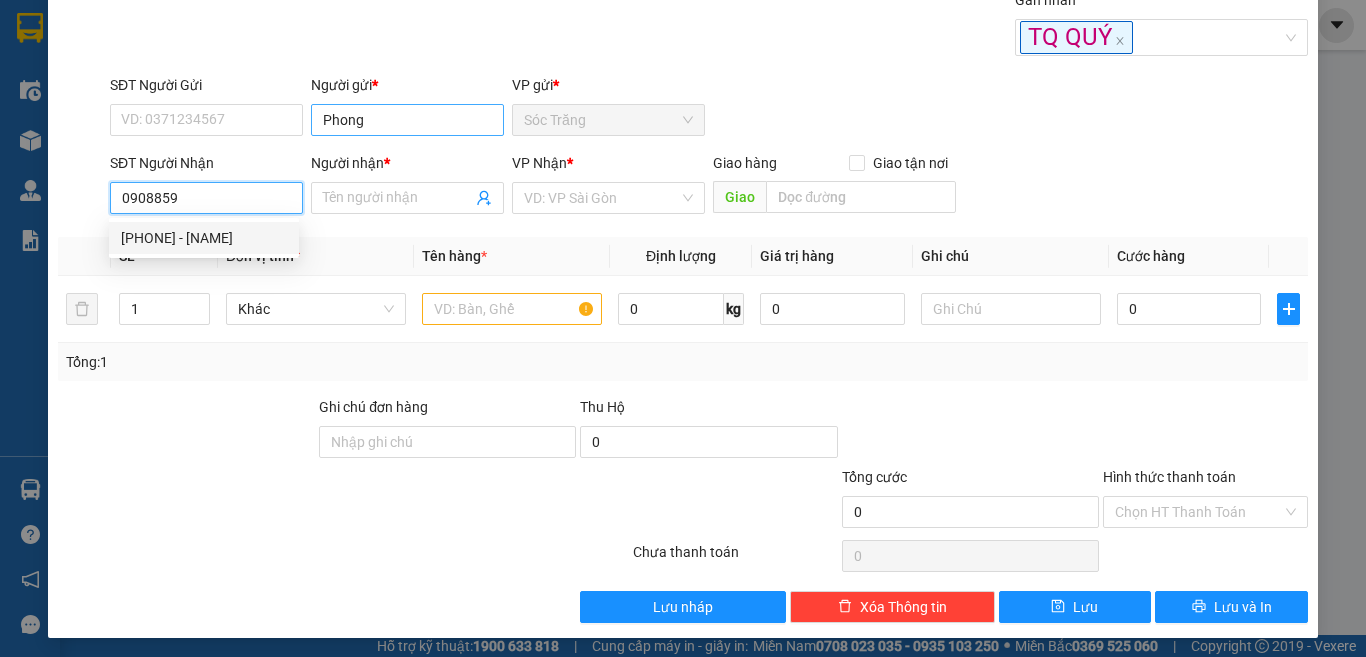 type on "[PHONE]" 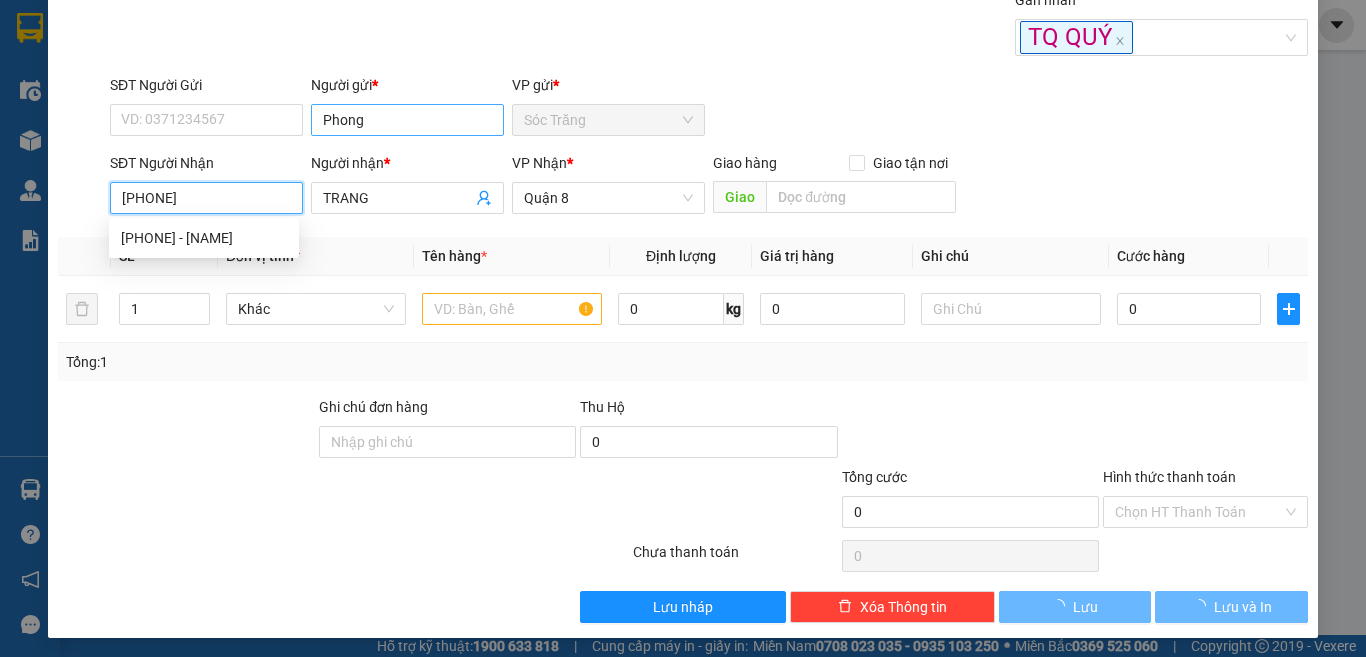type on "[PHONE]" 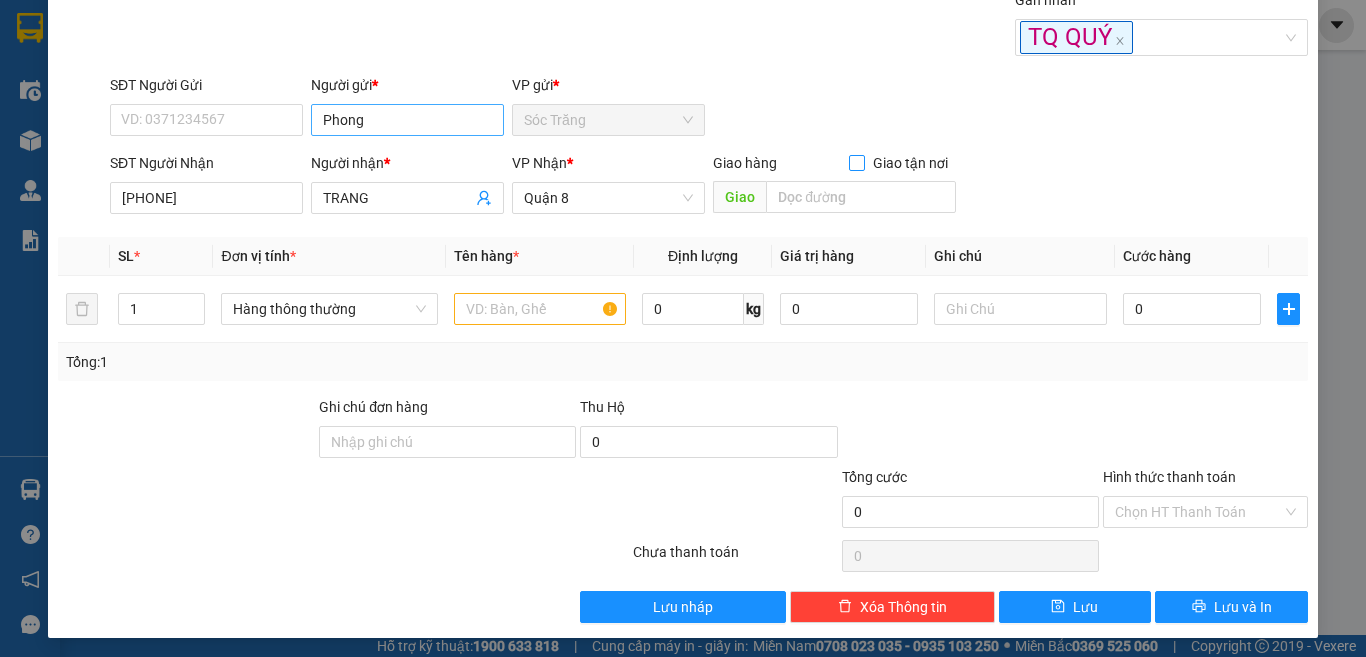 click on "Giao tận nơi" at bounding box center (856, 162) 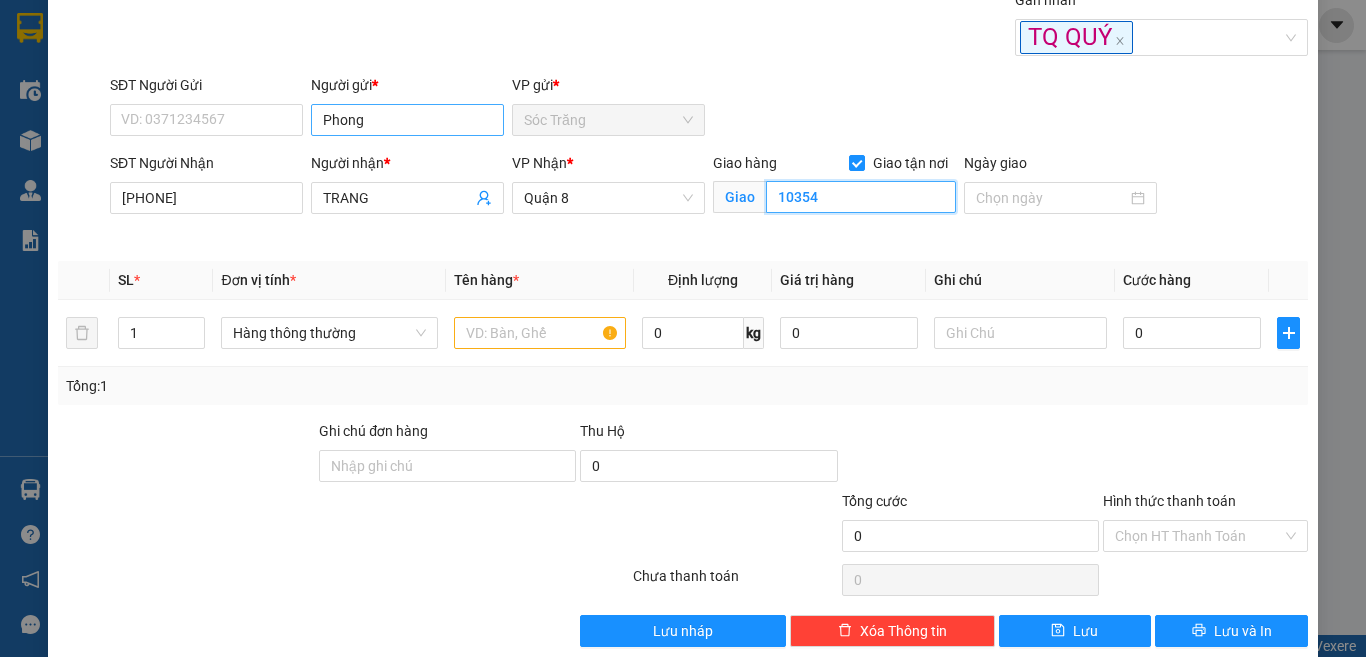 type on "10354" 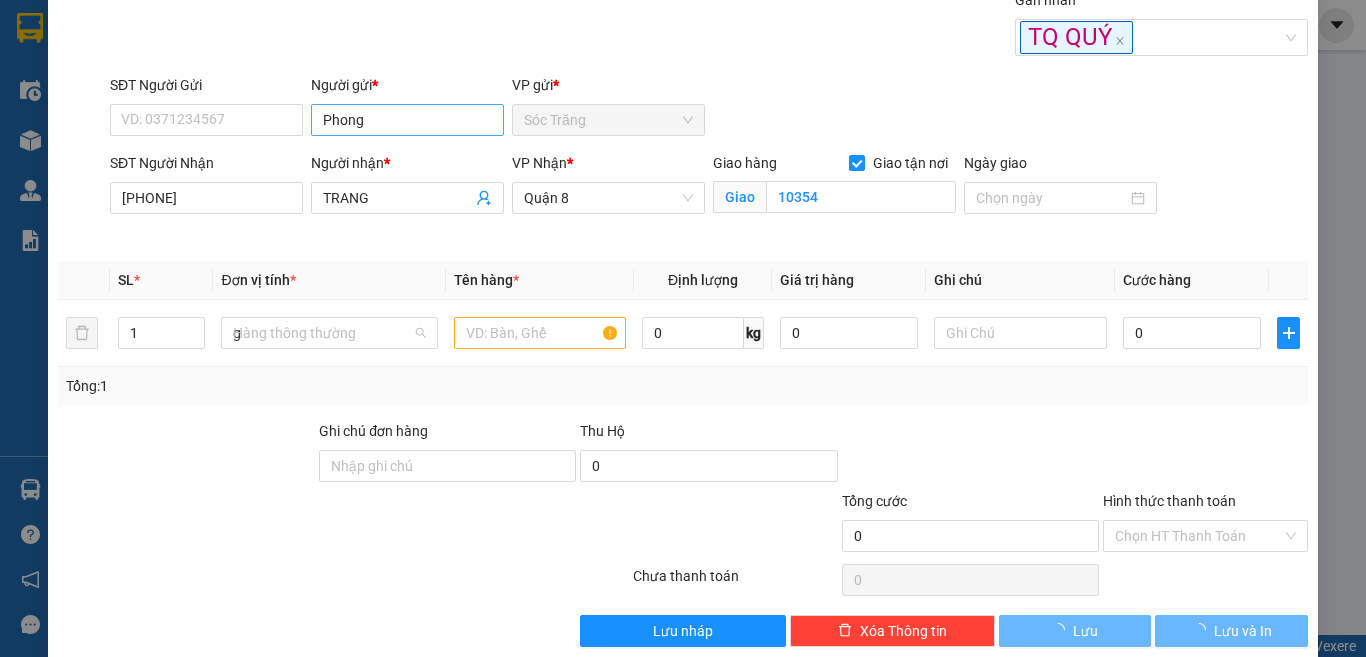 type on "gi" 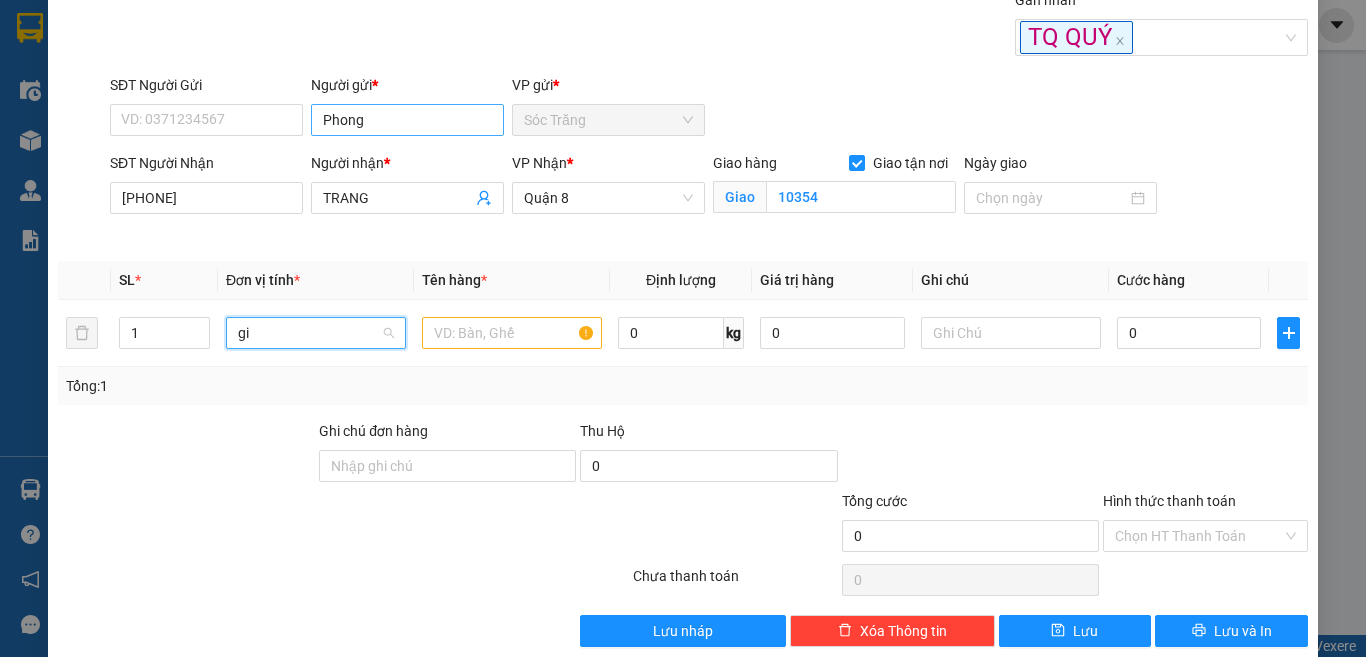 scroll, scrollTop: 0, scrollLeft: 0, axis: both 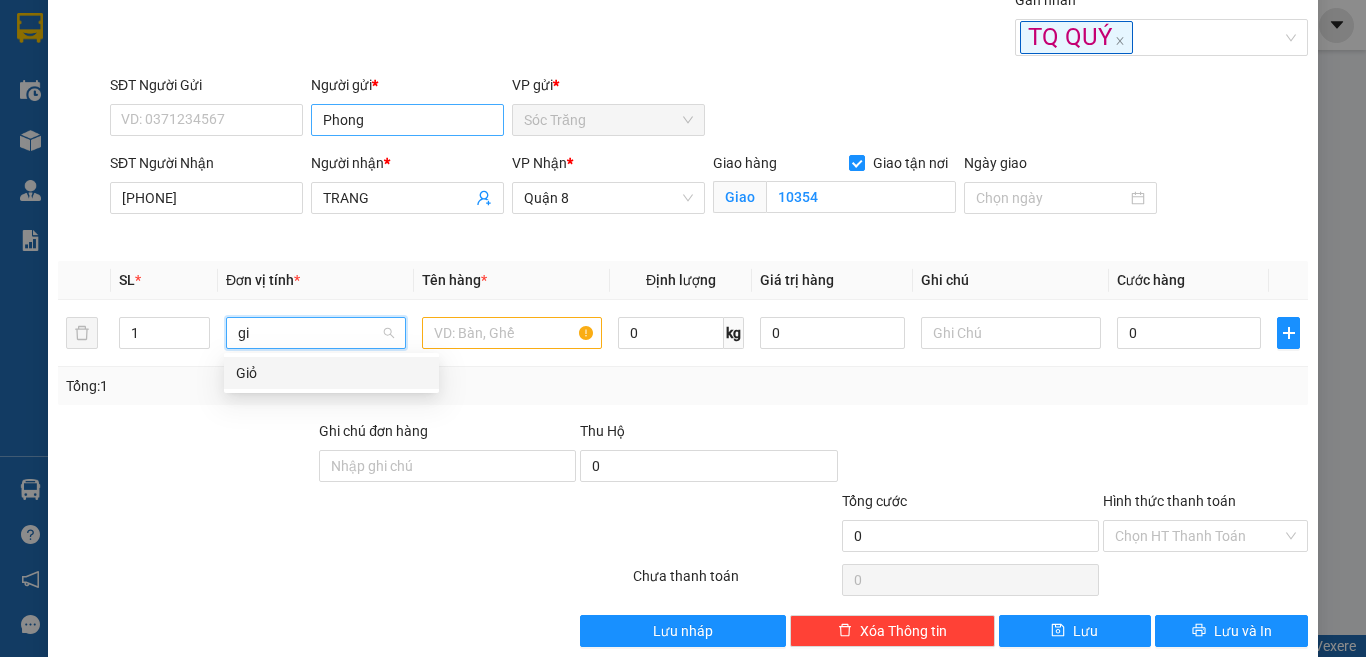 type 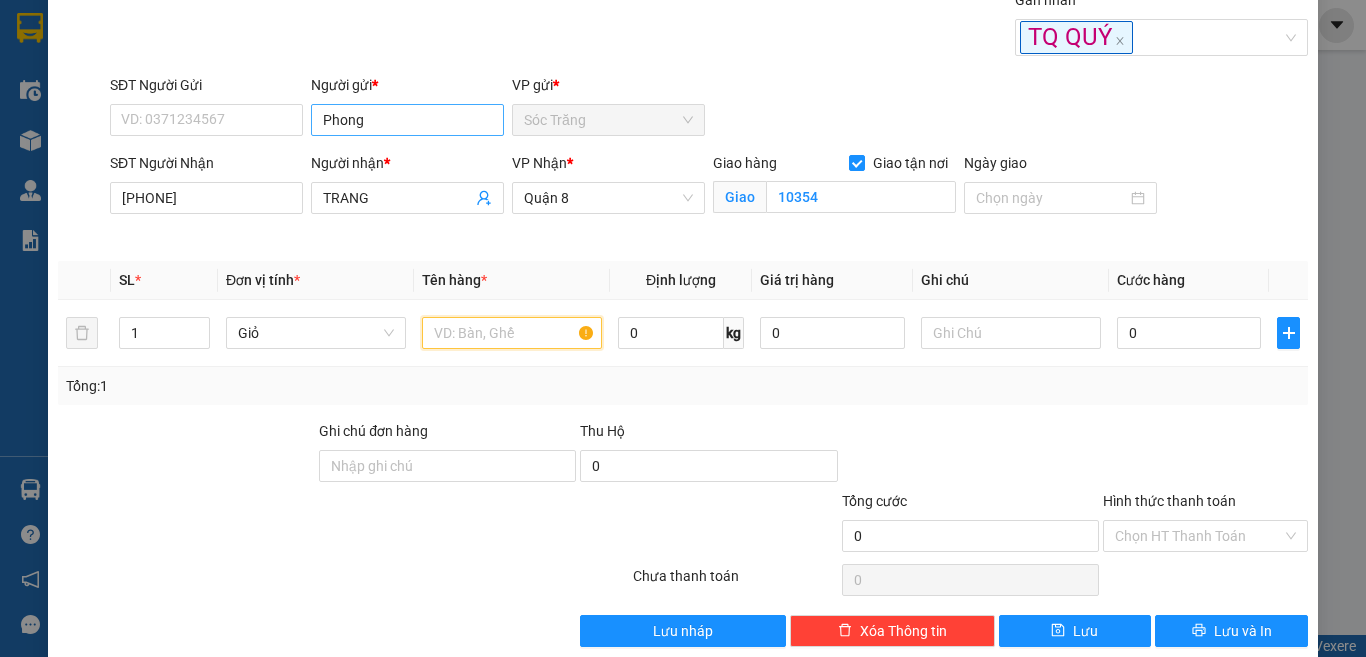 type on "d" 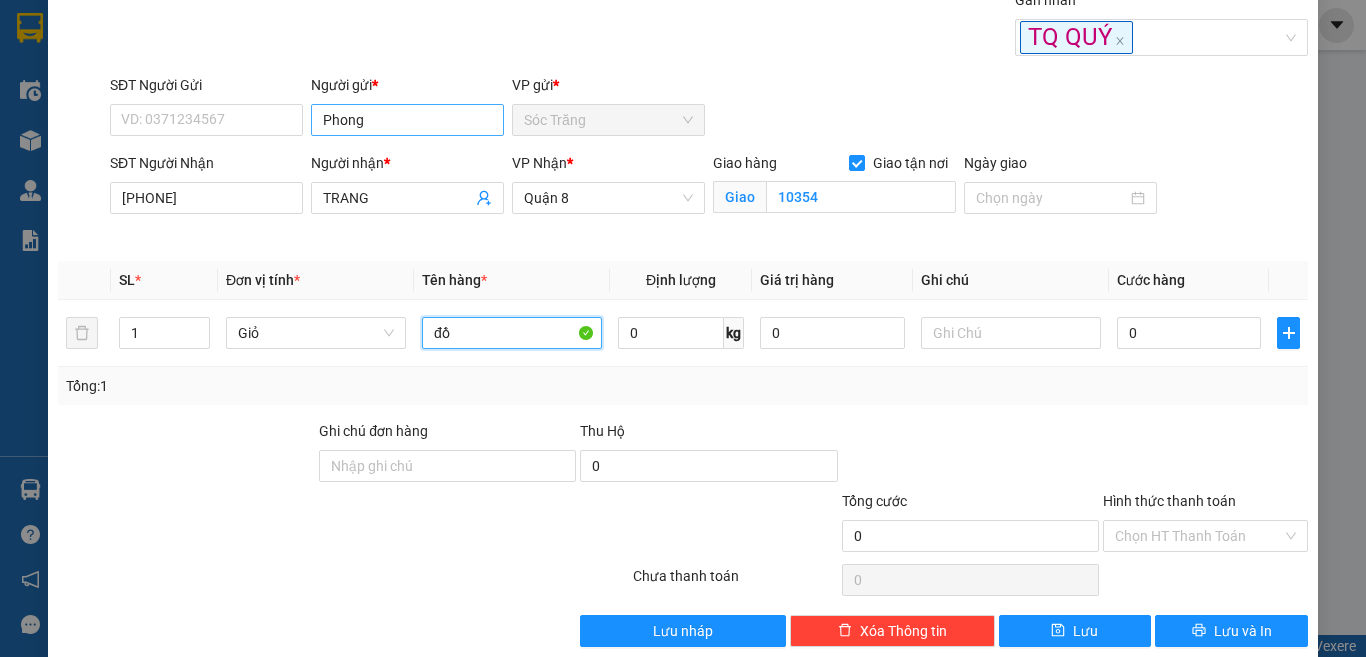 type on "đồ" 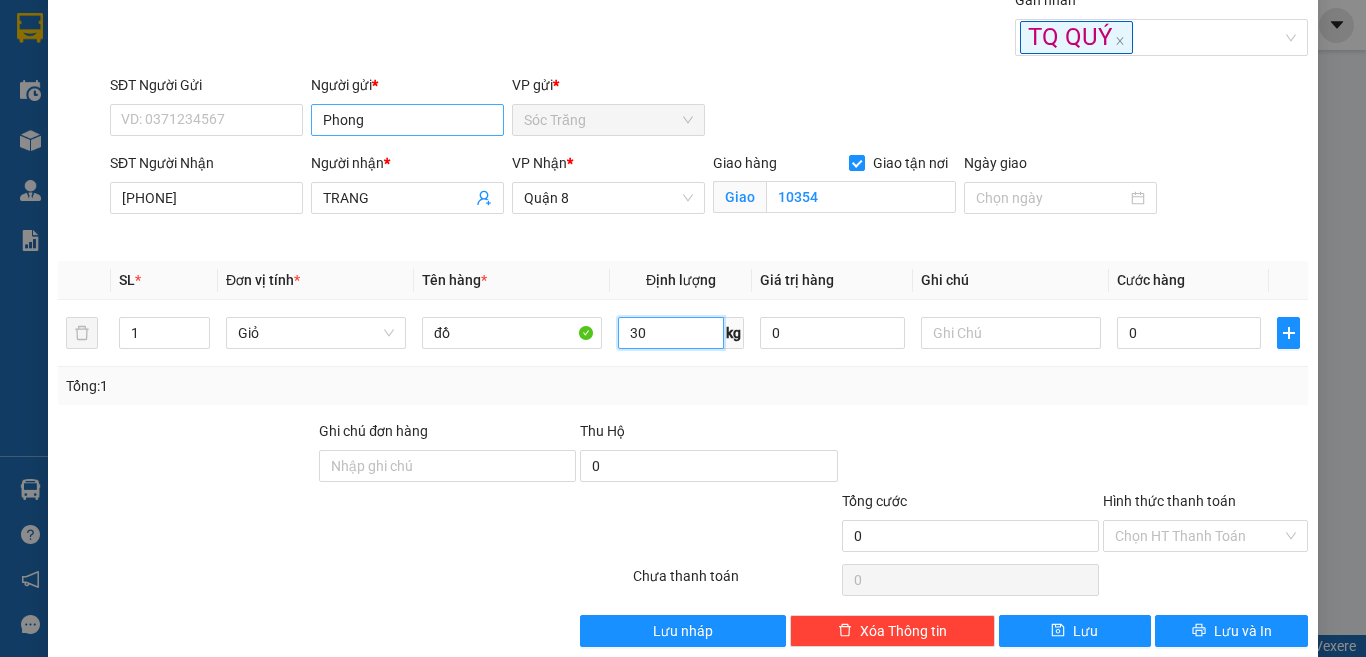 type on "30" 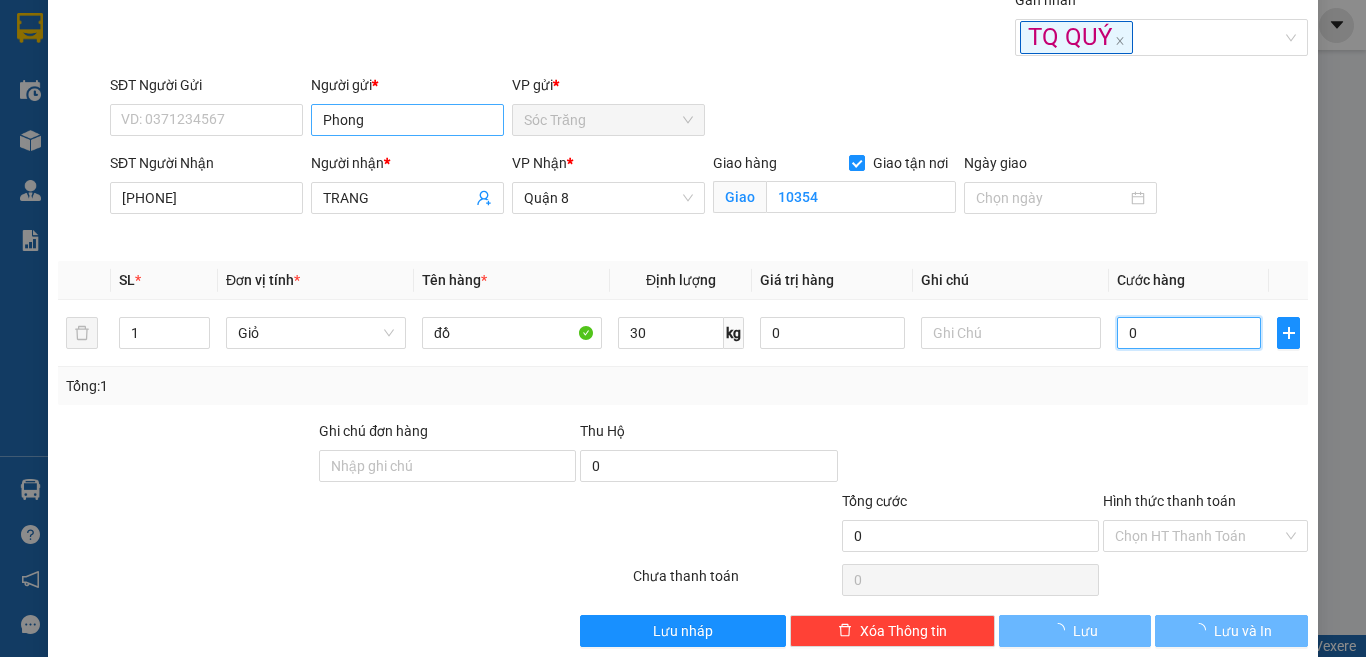 type 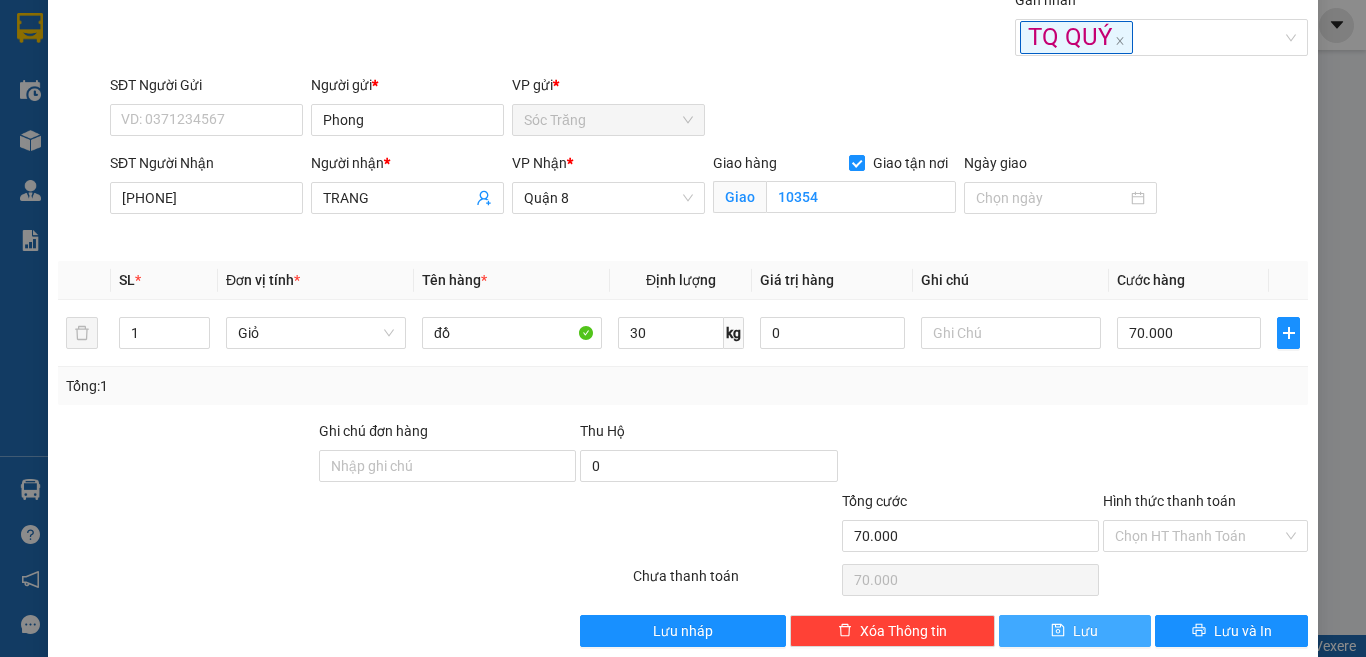 click on "Lưu" at bounding box center (1085, 631) 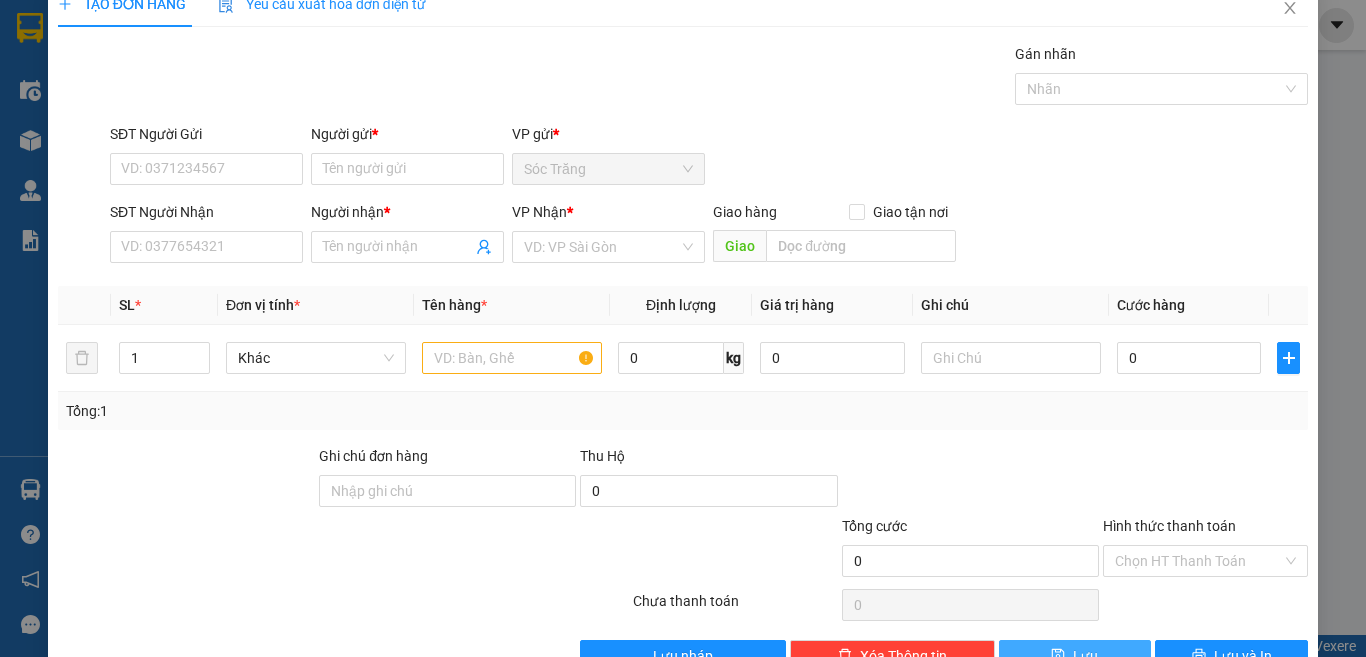 scroll, scrollTop: 0, scrollLeft: 0, axis: both 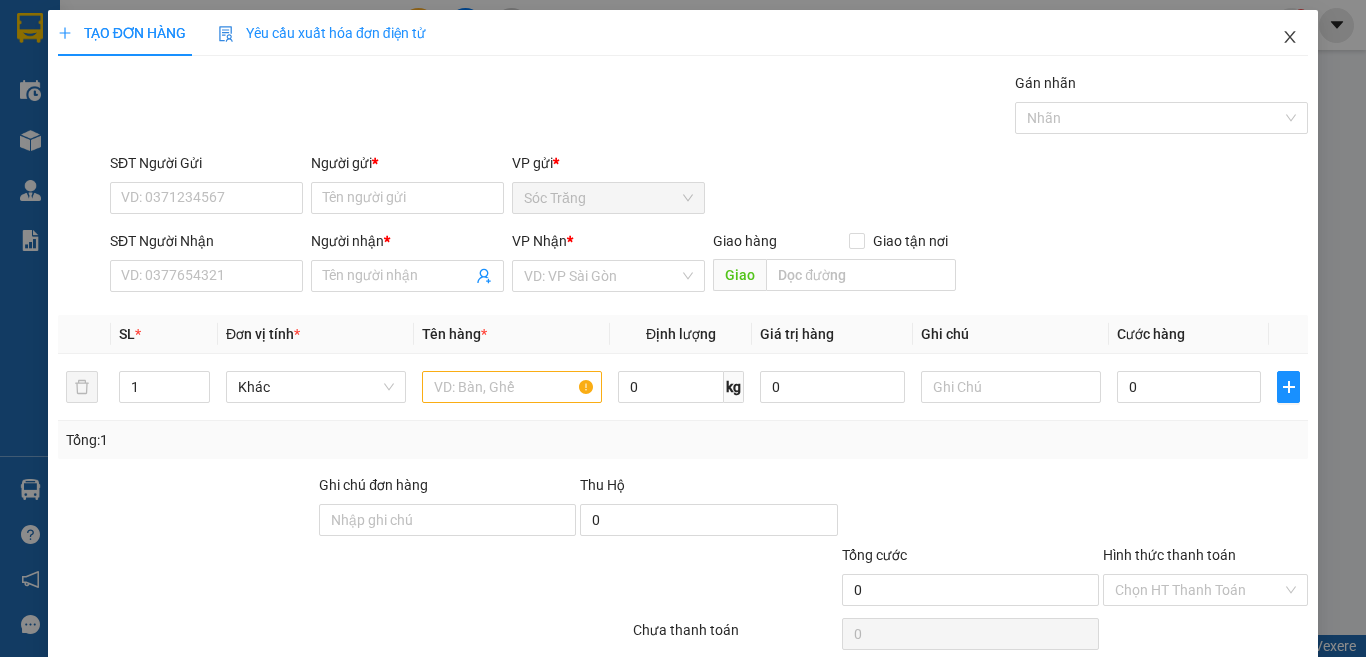 click 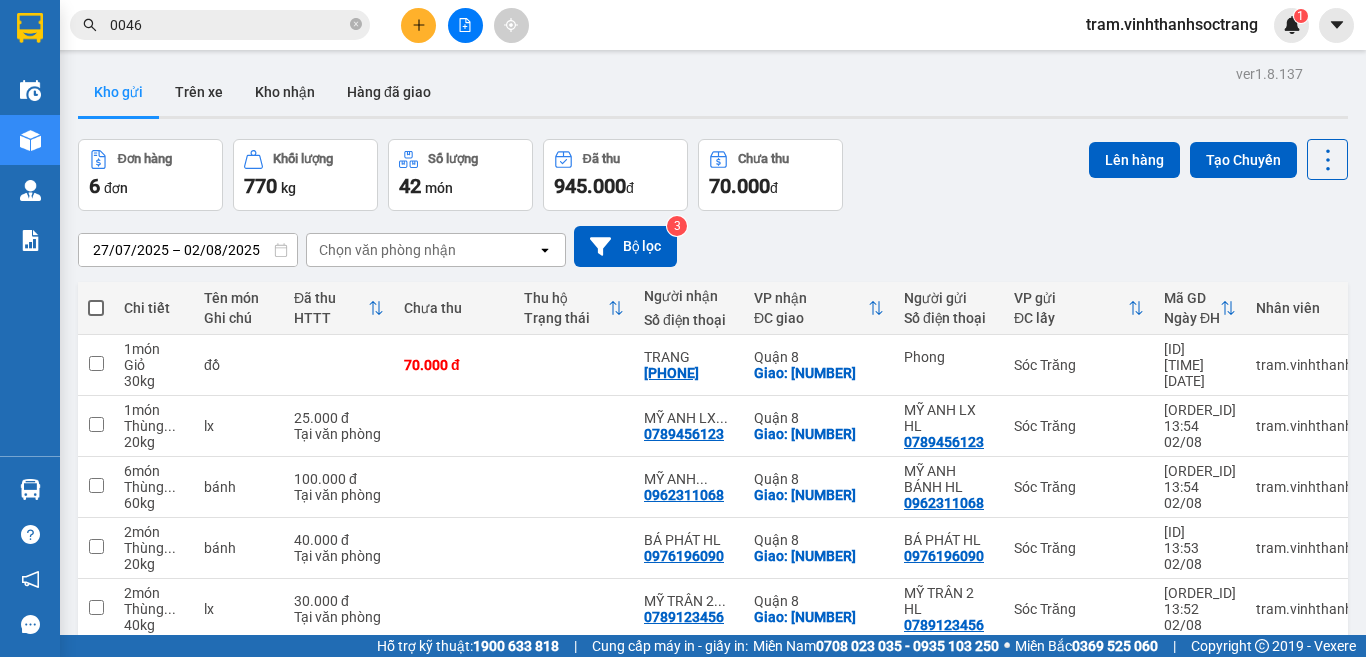 click at bounding box center (96, 308) 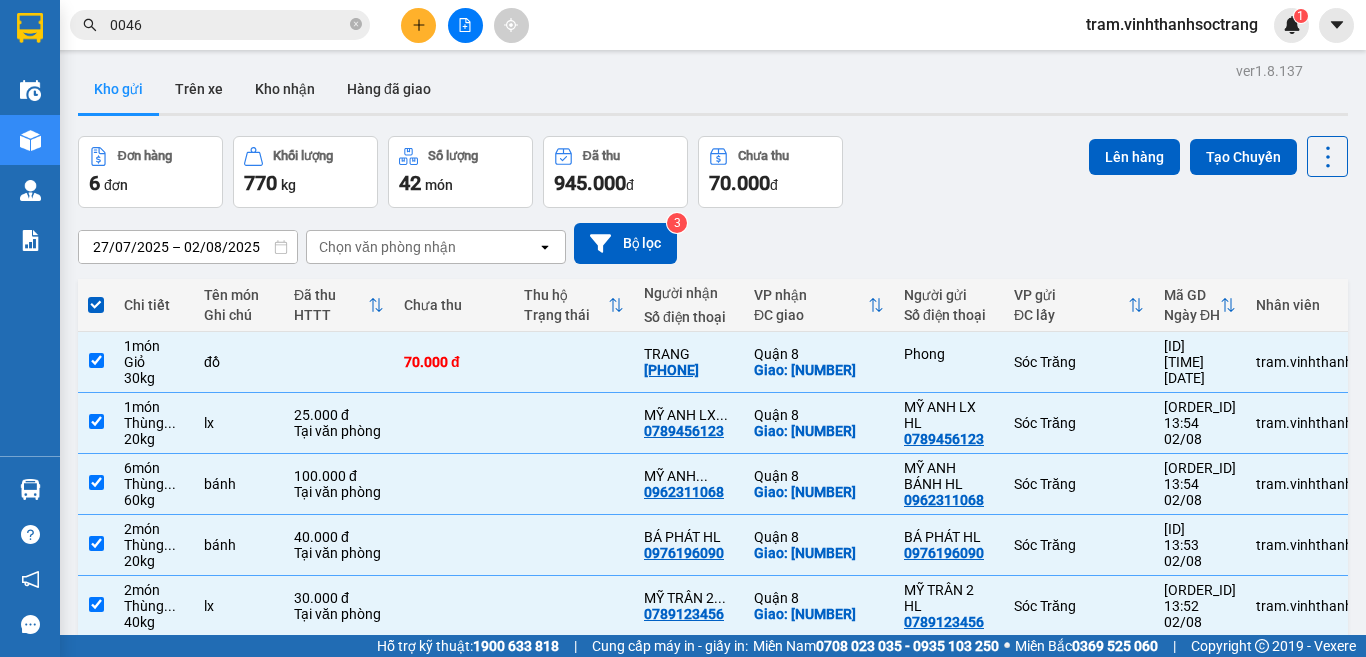 scroll, scrollTop: 0, scrollLeft: 0, axis: both 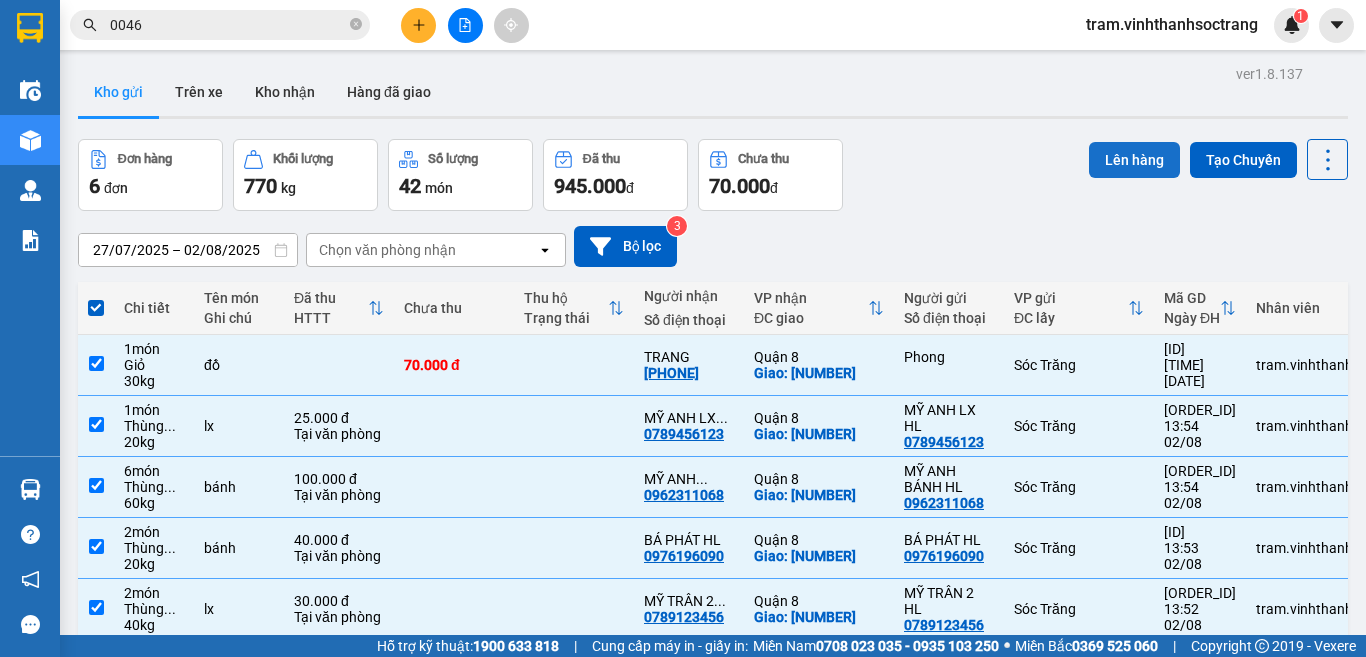 click on "Lên hàng" at bounding box center (1134, 160) 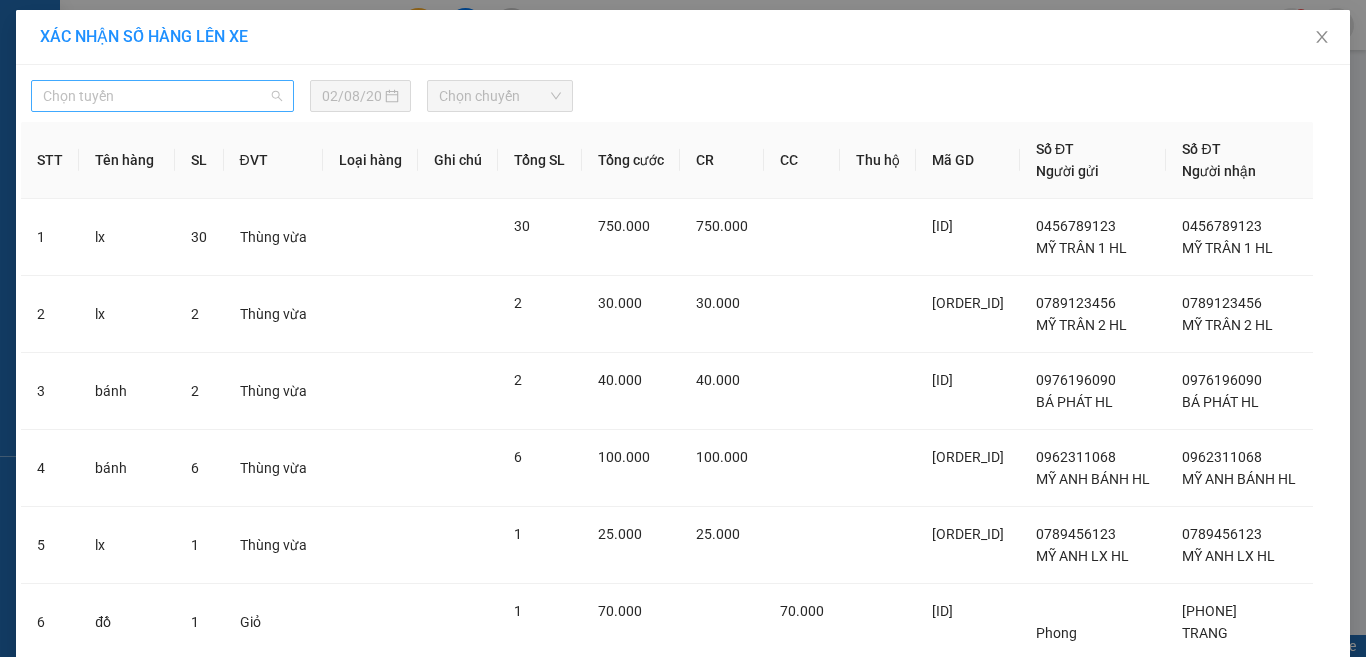 click on "Chọn tuyến" at bounding box center (162, 96) 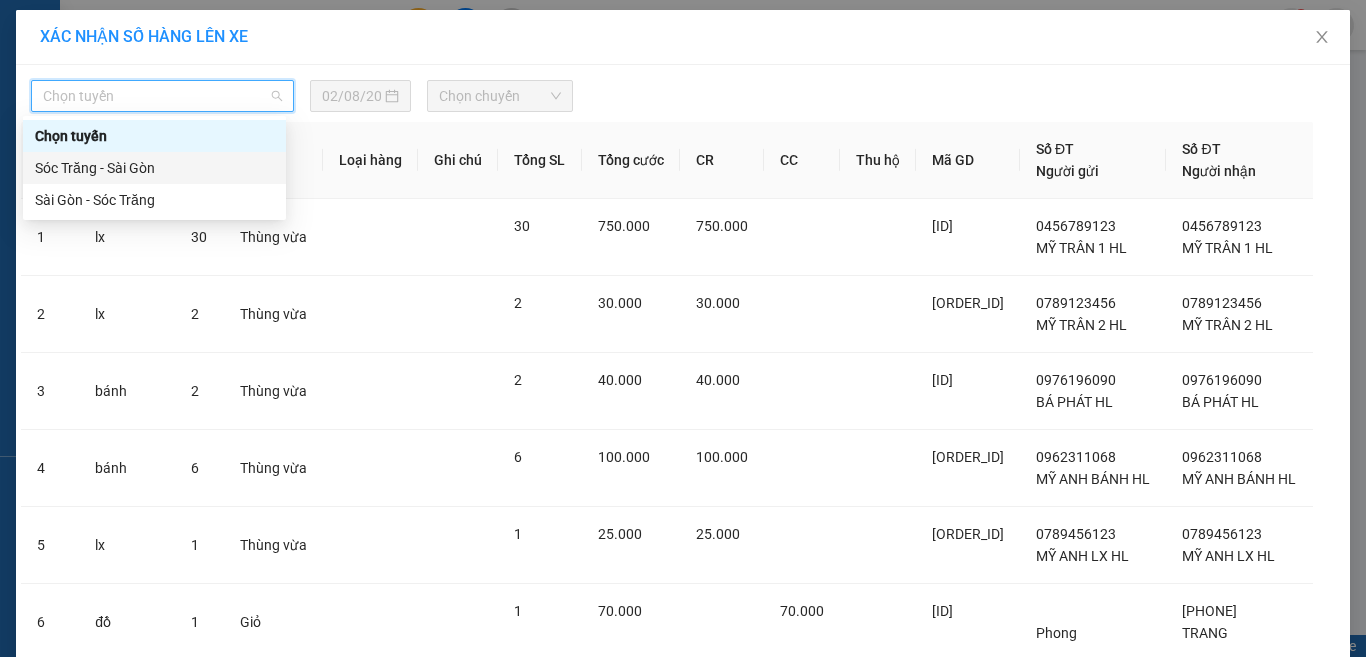 click on "Sóc Trăng - Sài Gòn" at bounding box center [154, 168] 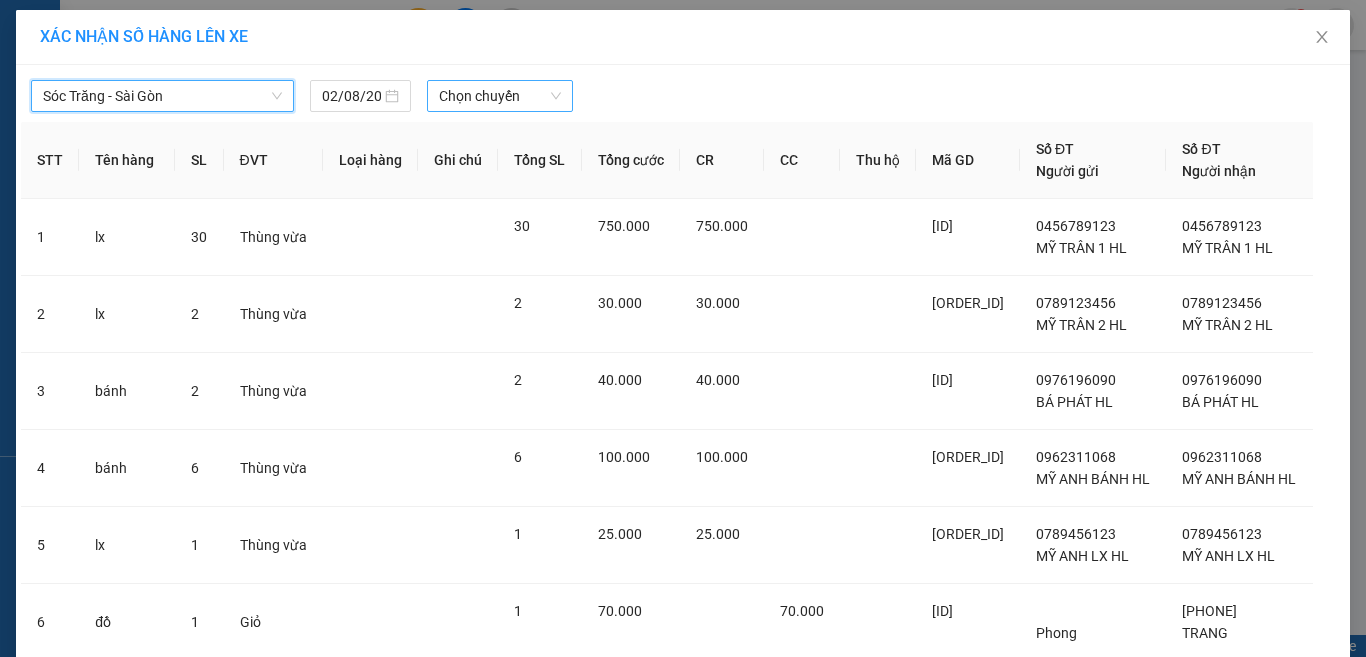 click on "Chọn chuyến" at bounding box center (500, 96) 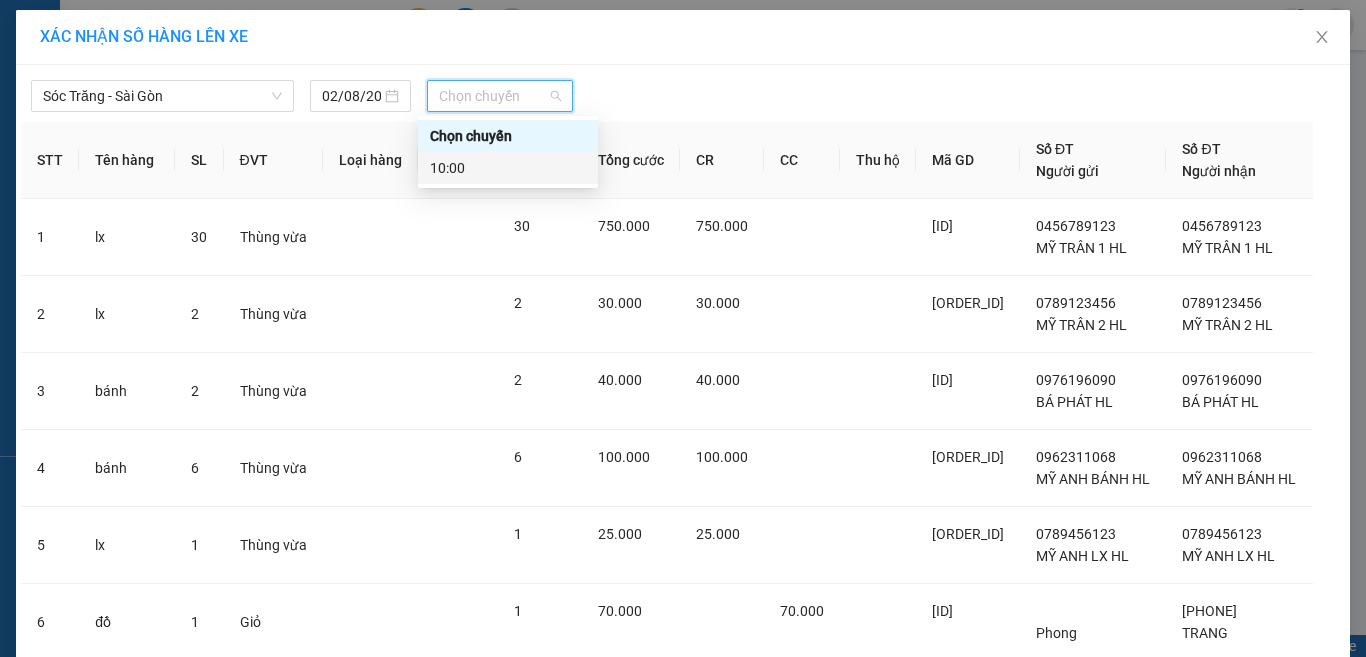 click on "10:00" at bounding box center (508, 168) 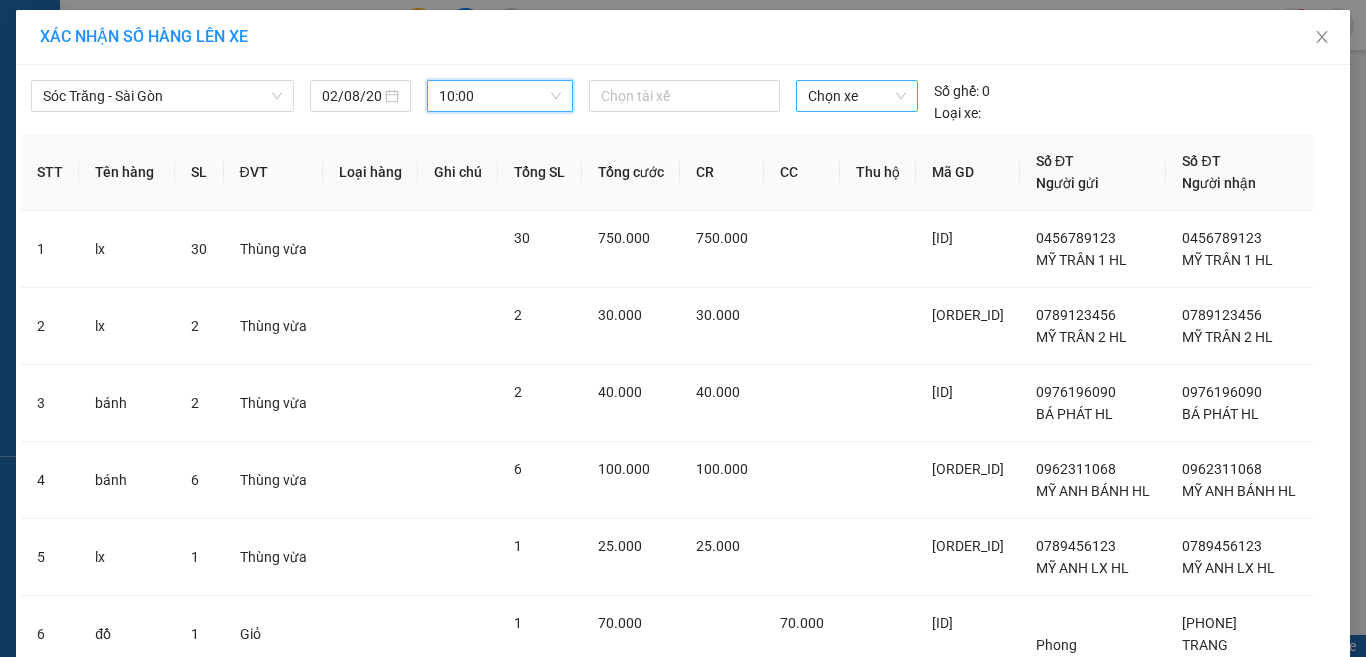 click on "Chọn xe" at bounding box center [857, 96] 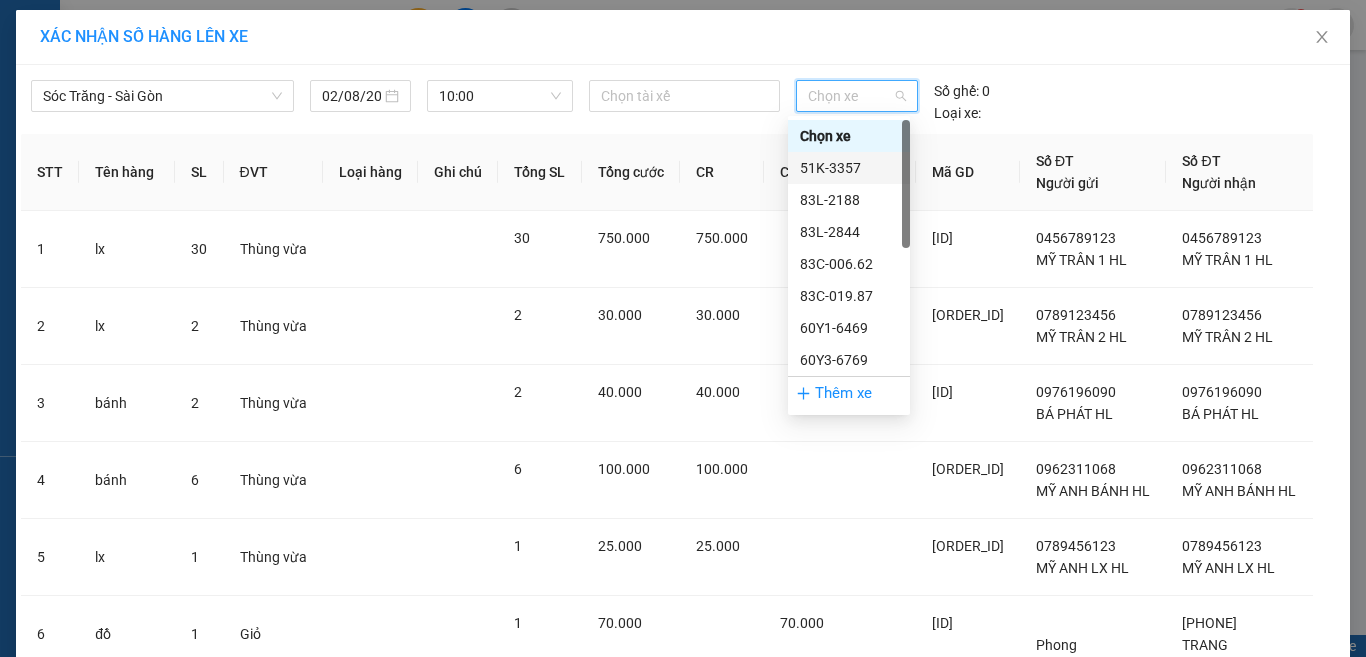 click on "51K-3357" at bounding box center (849, 168) 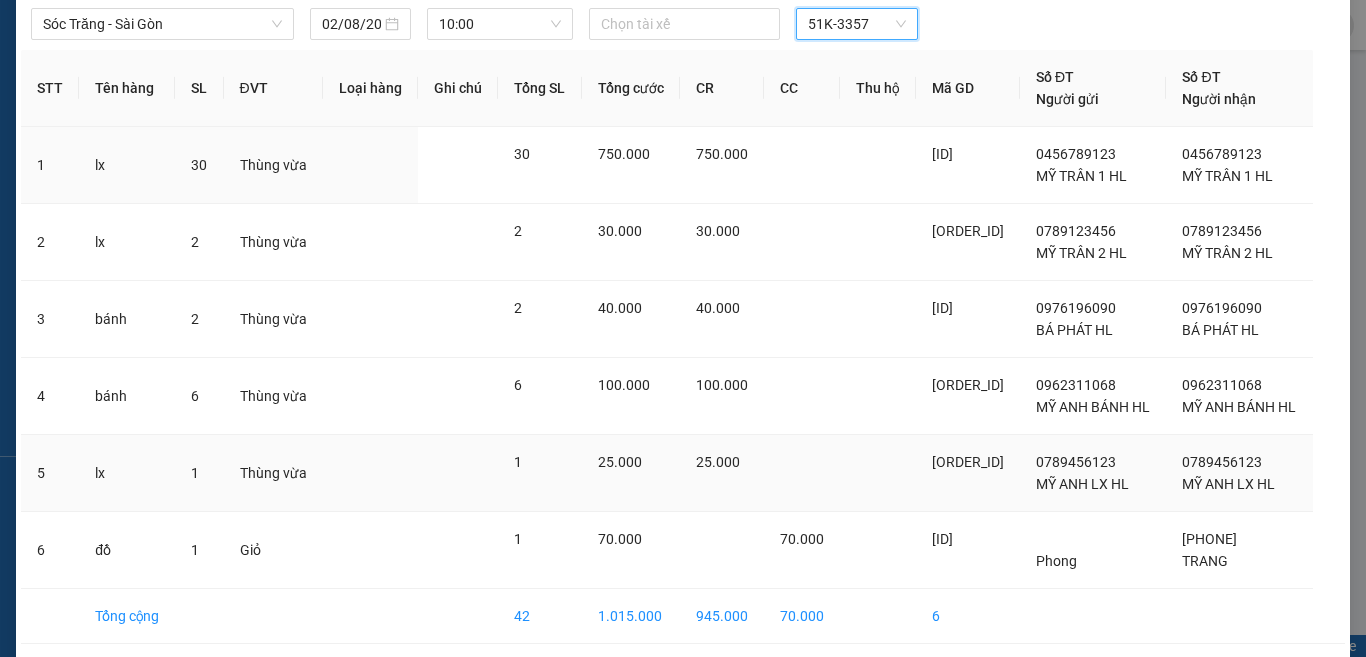 scroll, scrollTop: 150, scrollLeft: 0, axis: vertical 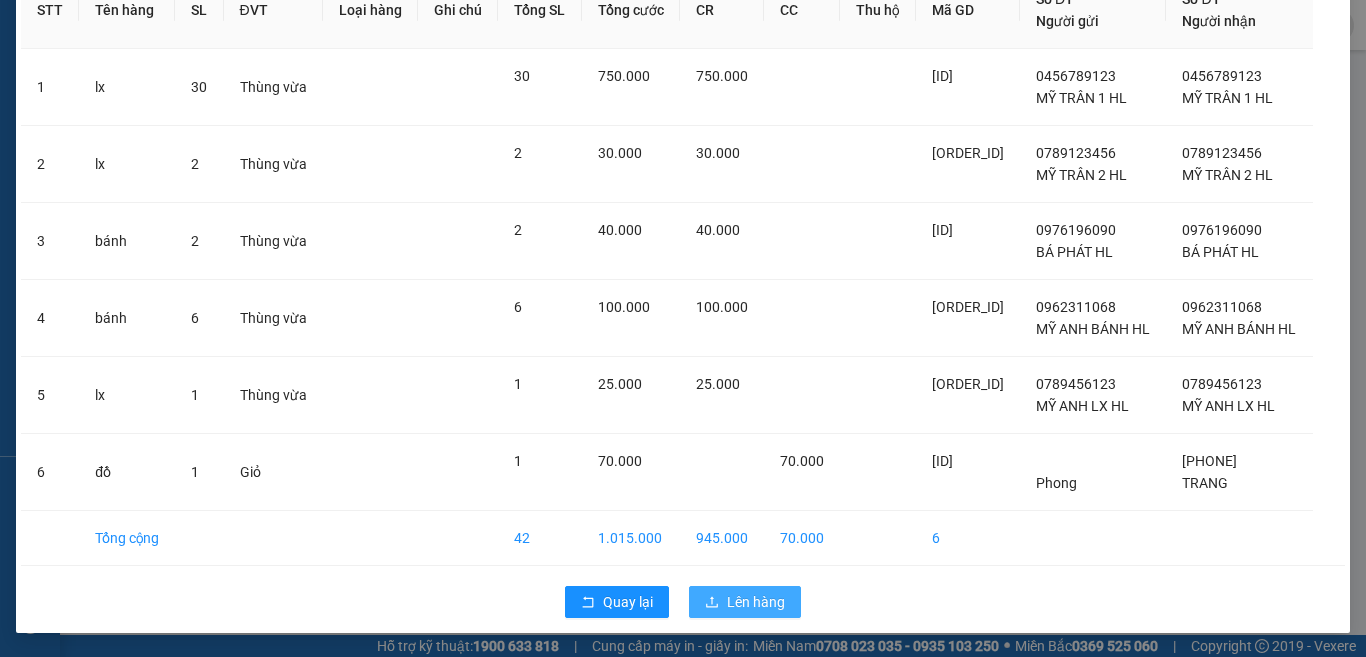 click on "Lên hàng" at bounding box center (756, 602) 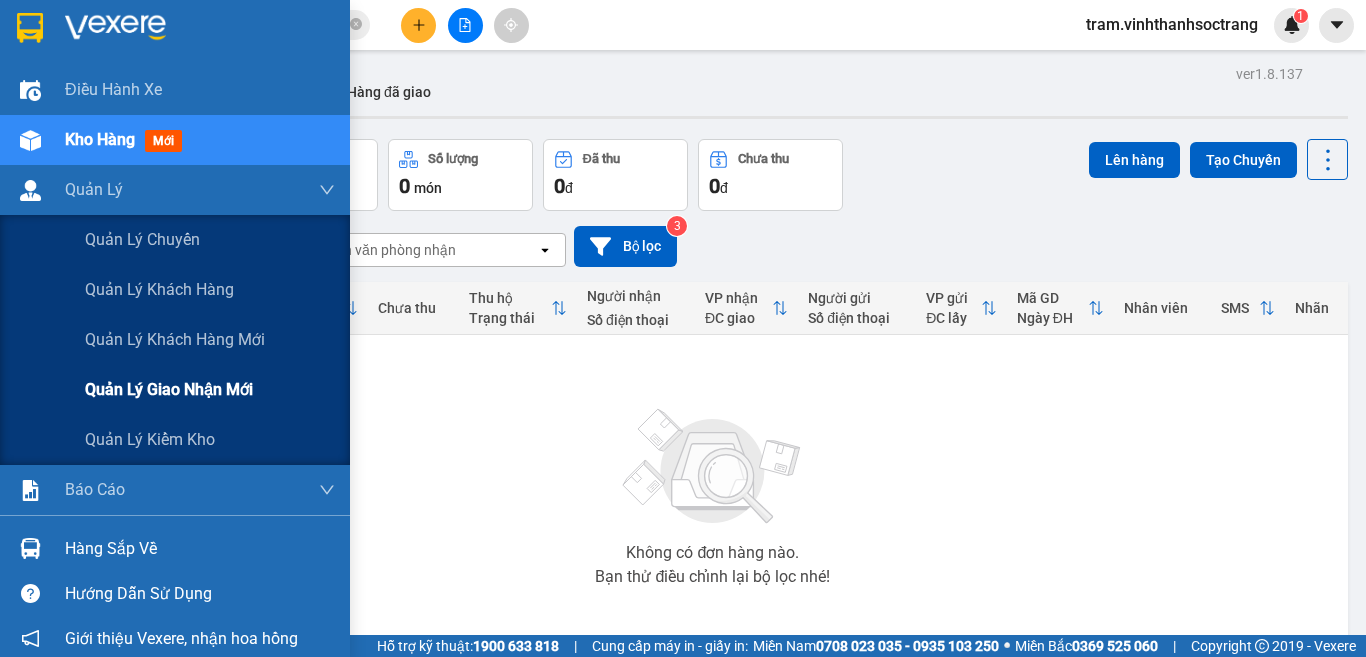 click on "Quản lý giao nhận mới" at bounding box center [169, 389] 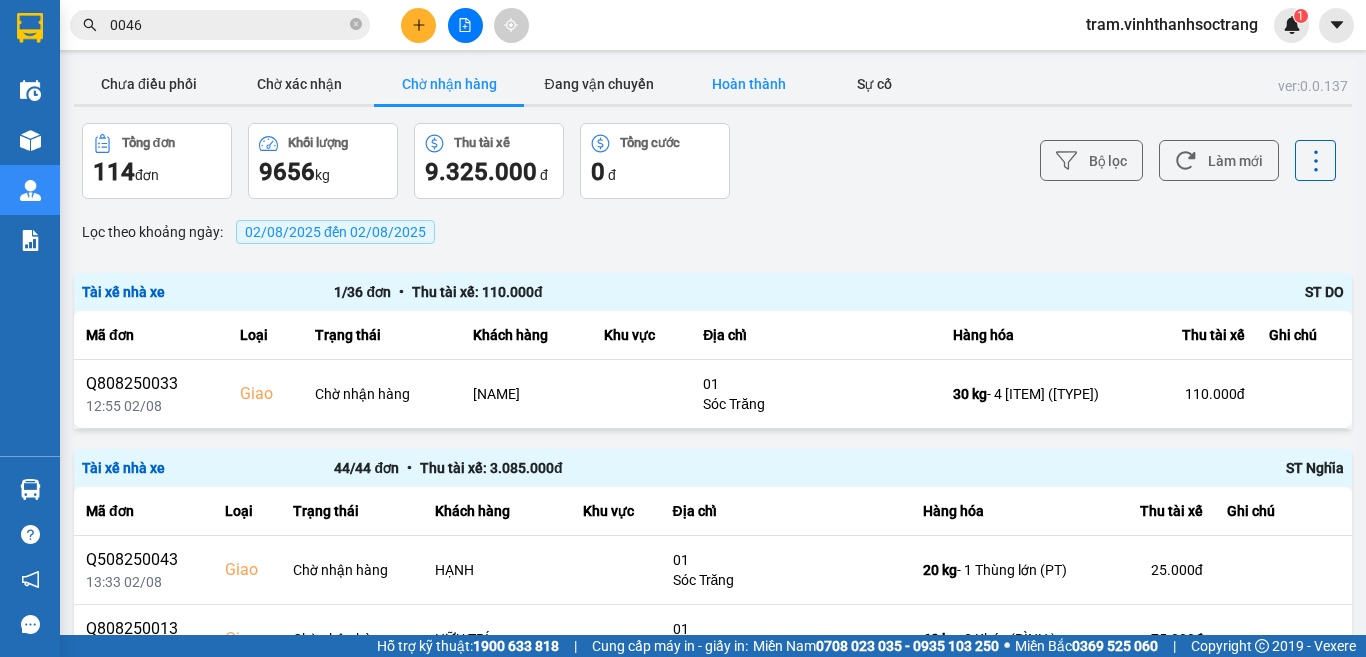 click on "Hoàn thành" at bounding box center (749, 84) 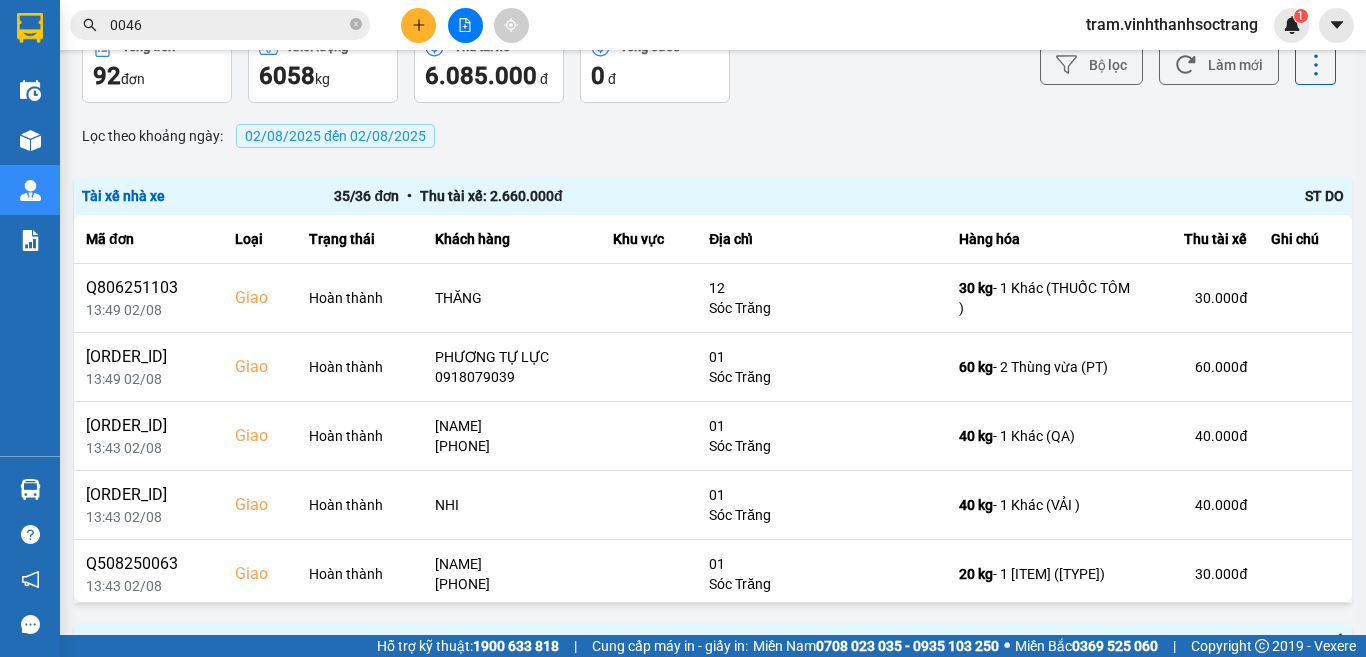 scroll, scrollTop: 0, scrollLeft: 0, axis: both 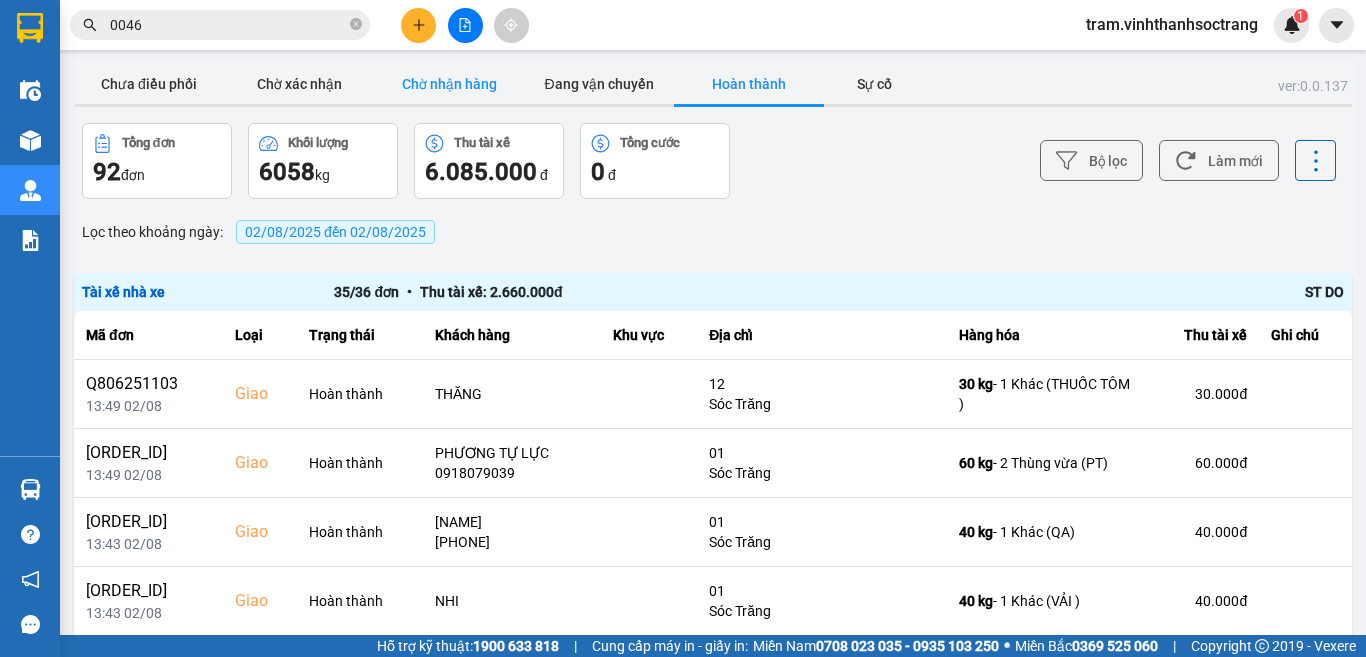 click on "Chờ nhận hàng" at bounding box center (449, 84) 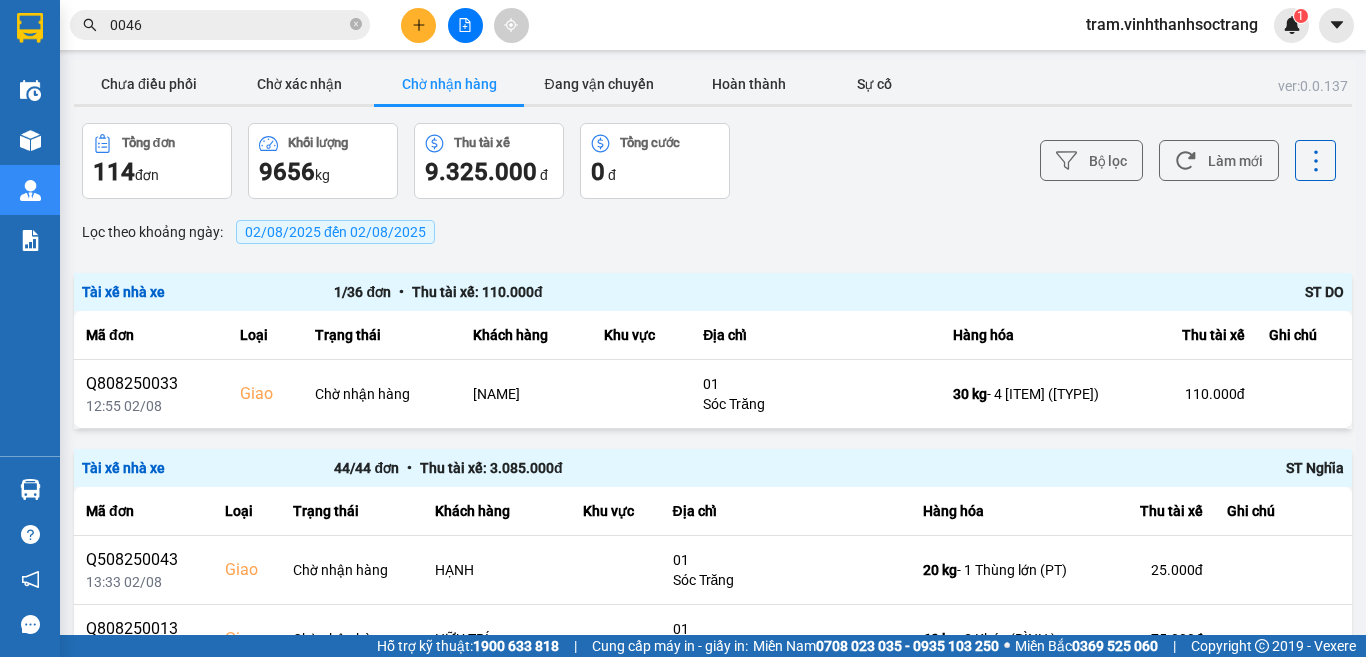 click on "Chờ nhận hàng" at bounding box center [449, 84] 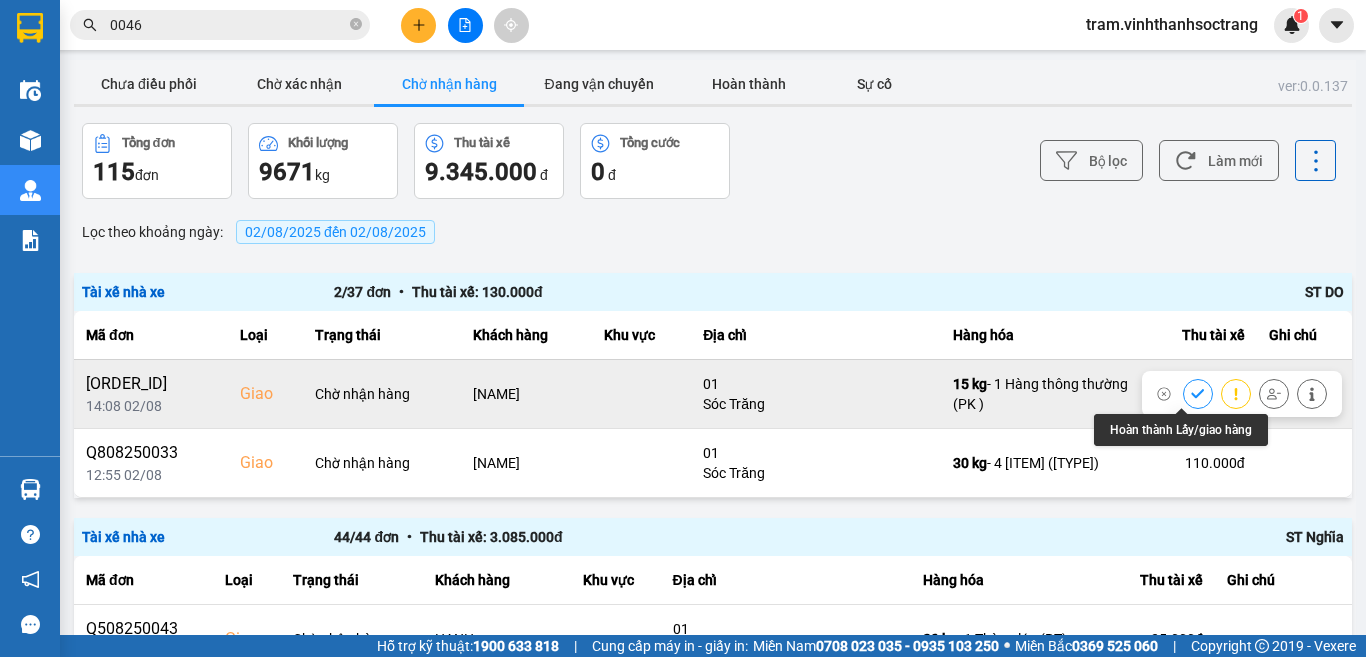 click at bounding box center (1198, 393) 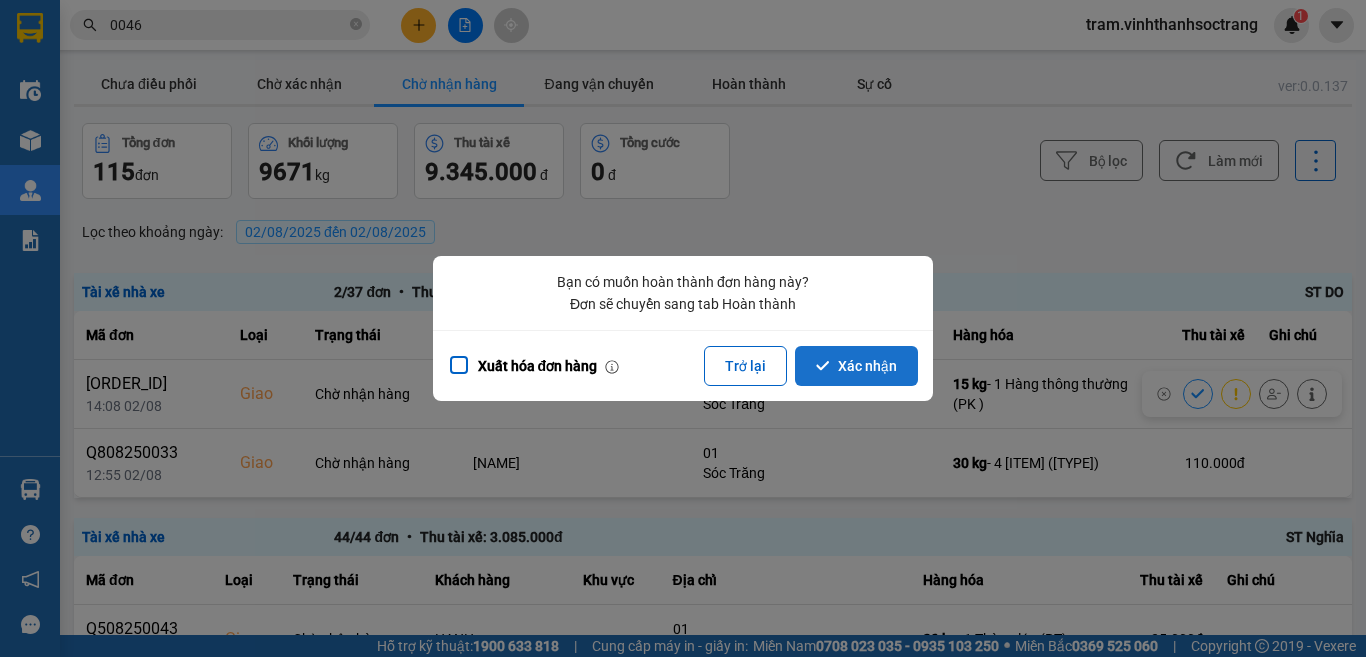 click on "Xác nhận" at bounding box center (856, 366) 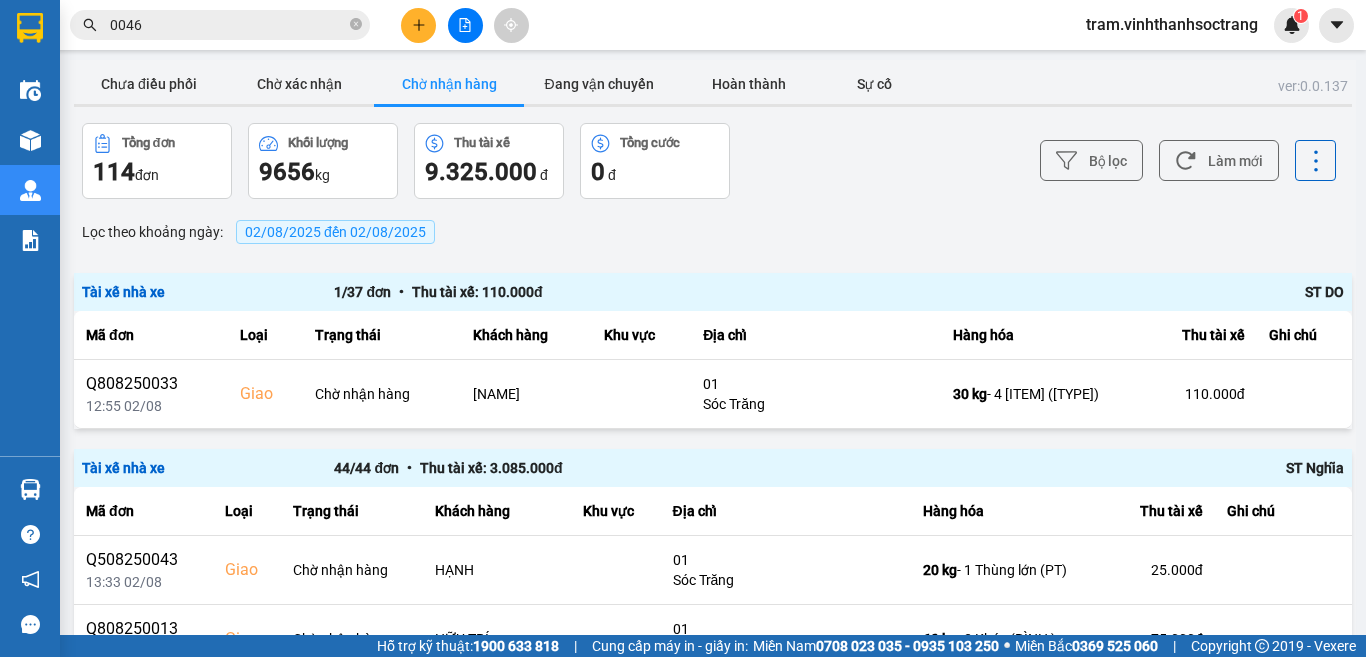 click at bounding box center (449, 105) 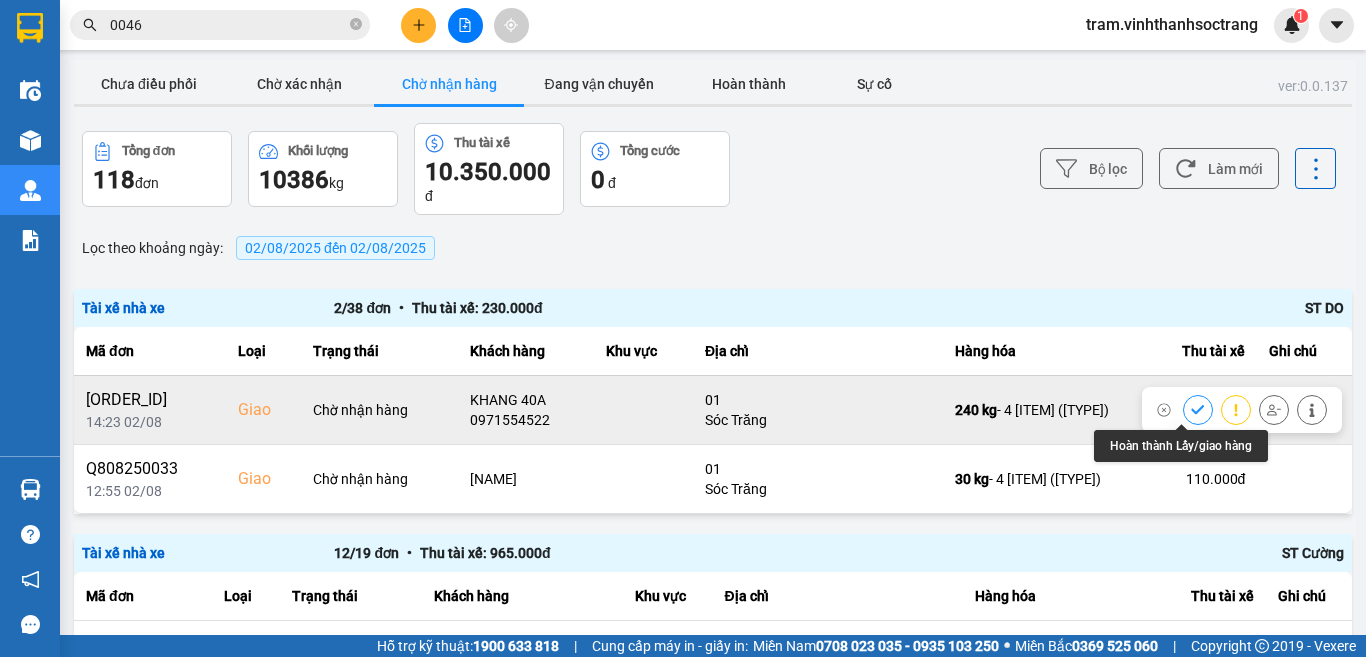 click 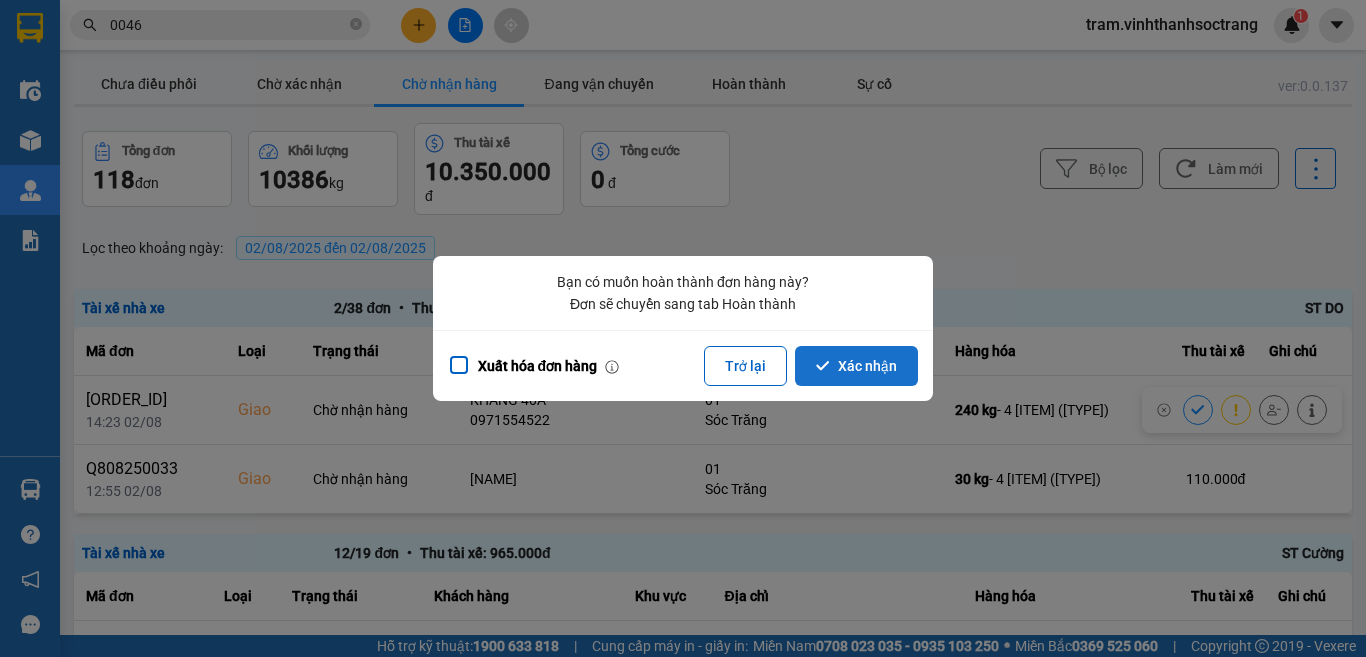 click on "Xác nhận" at bounding box center (856, 366) 